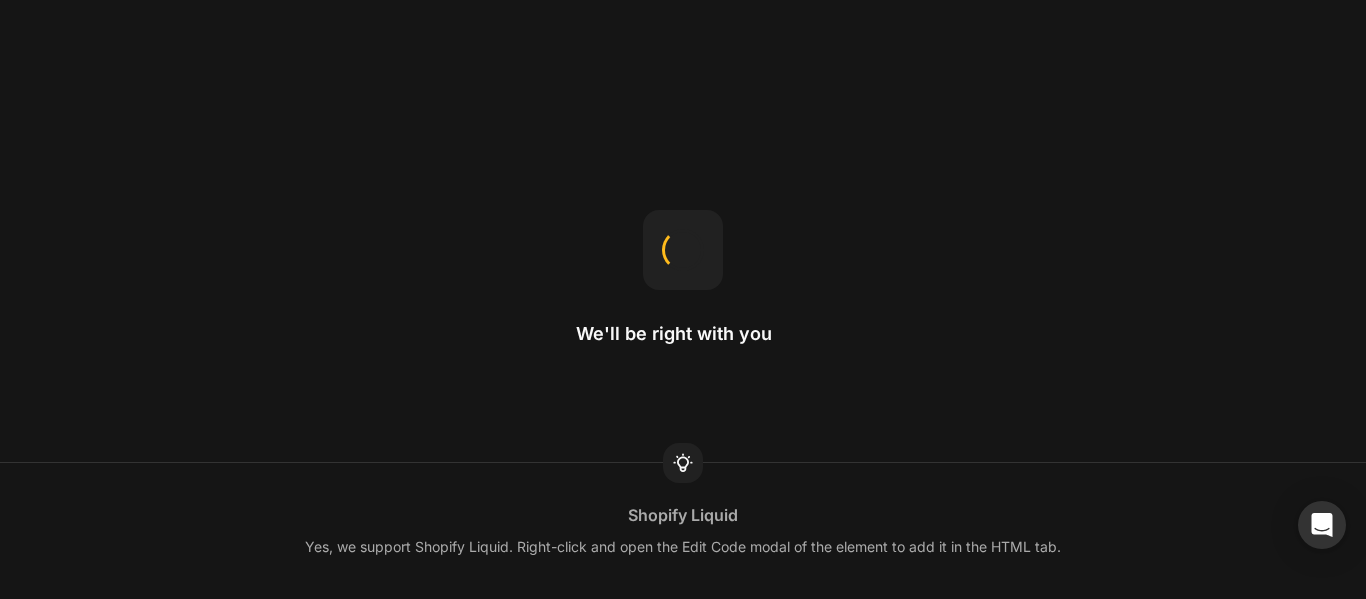 scroll, scrollTop: 0, scrollLeft: 0, axis: both 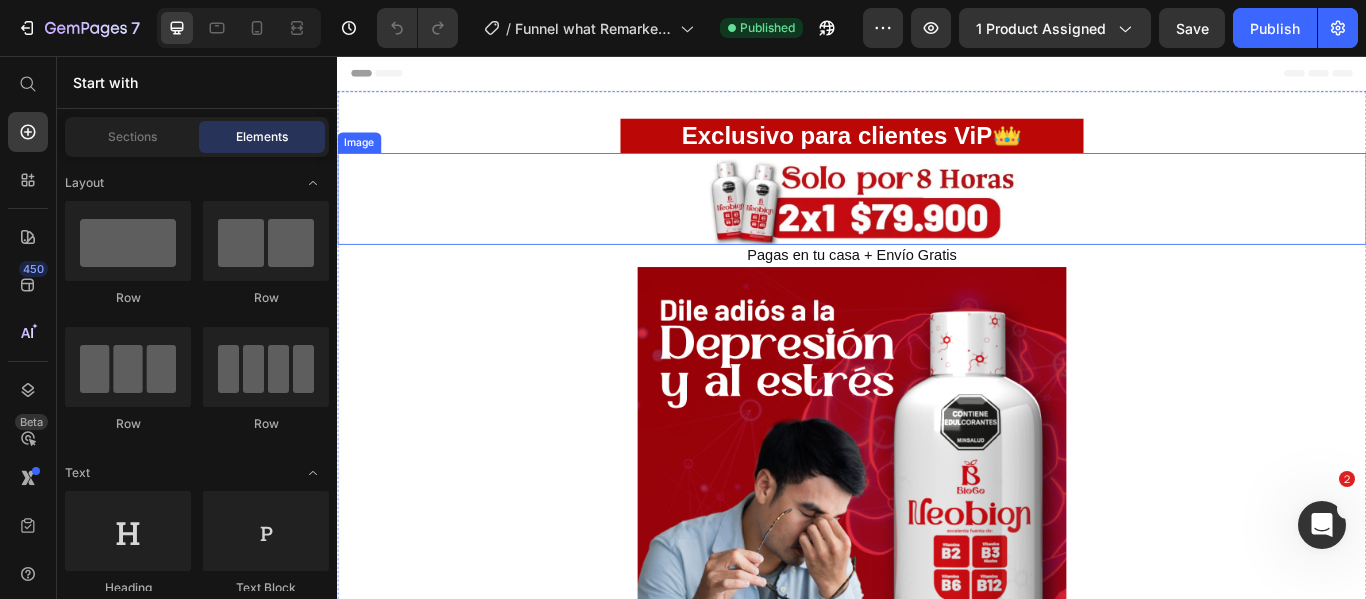 click at bounding box center (937, 222) 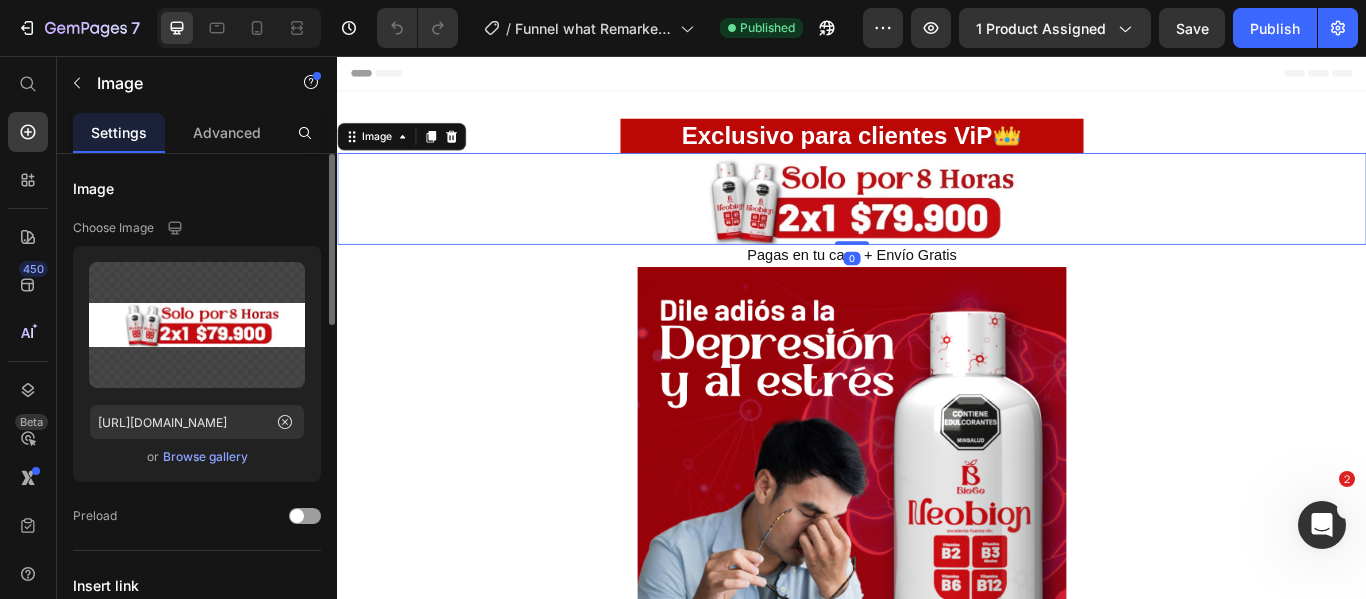 click on "Browse gallery" at bounding box center [205, 457] 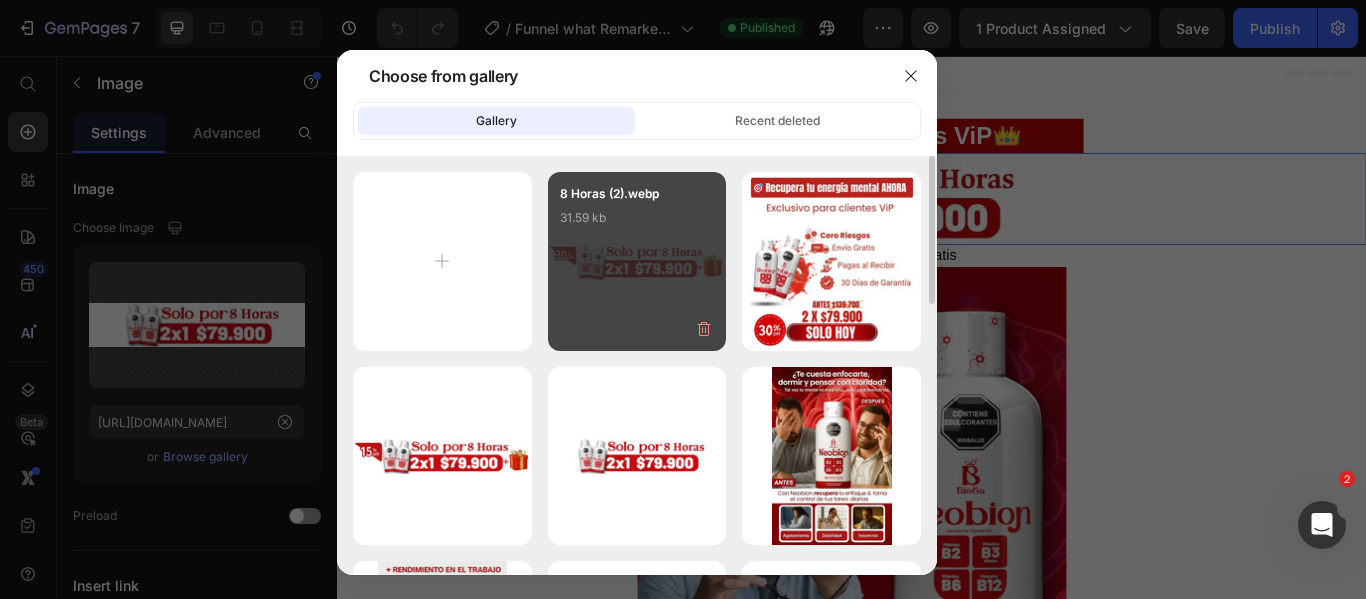 click on "8 Horas (2).webp 31.59 kb" at bounding box center (637, 224) 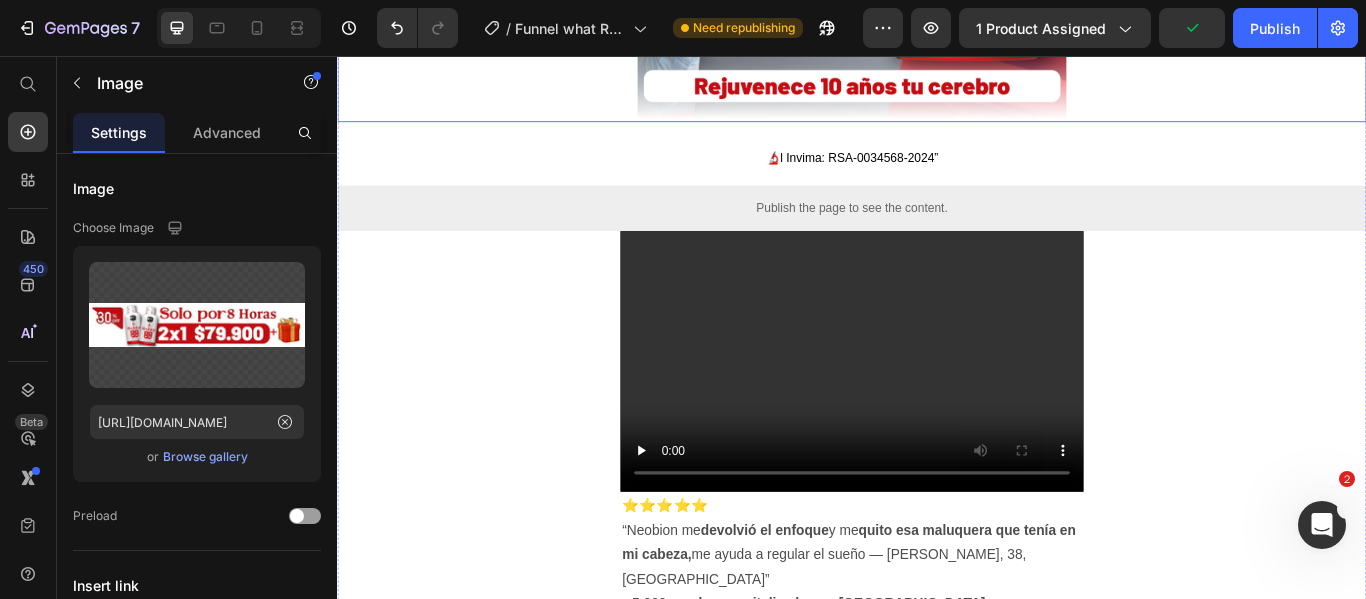 scroll, scrollTop: 700, scrollLeft: 0, axis: vertical 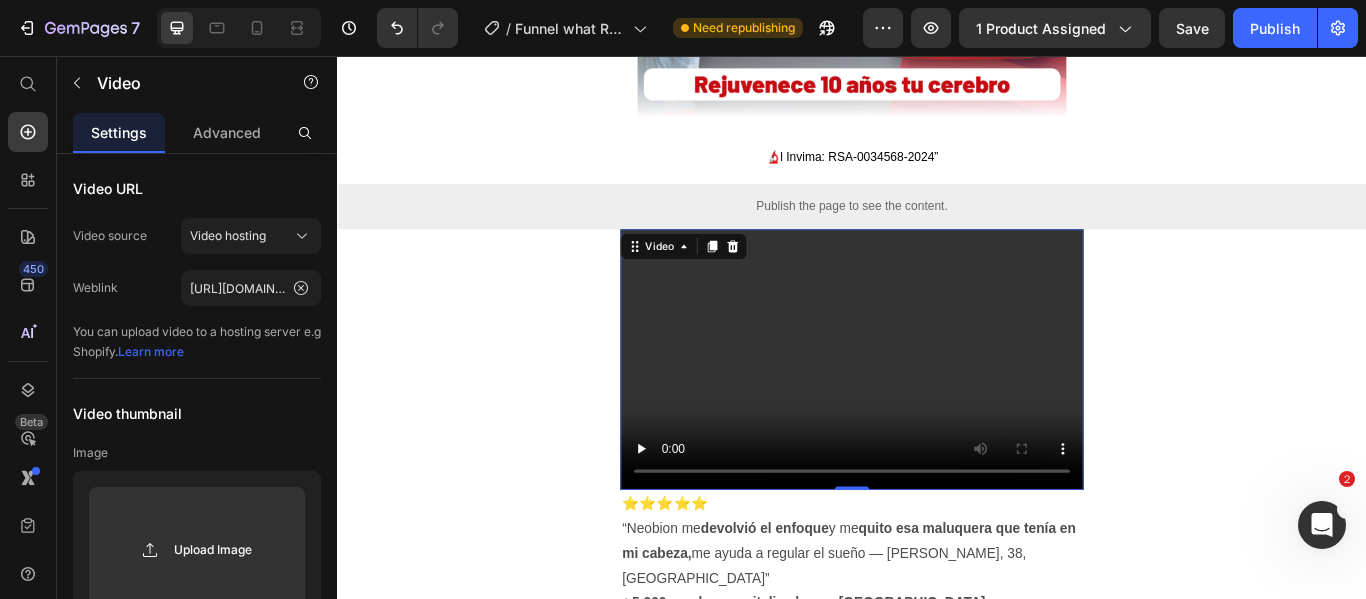 click on "Video   0" at bounding box center [937, 410] 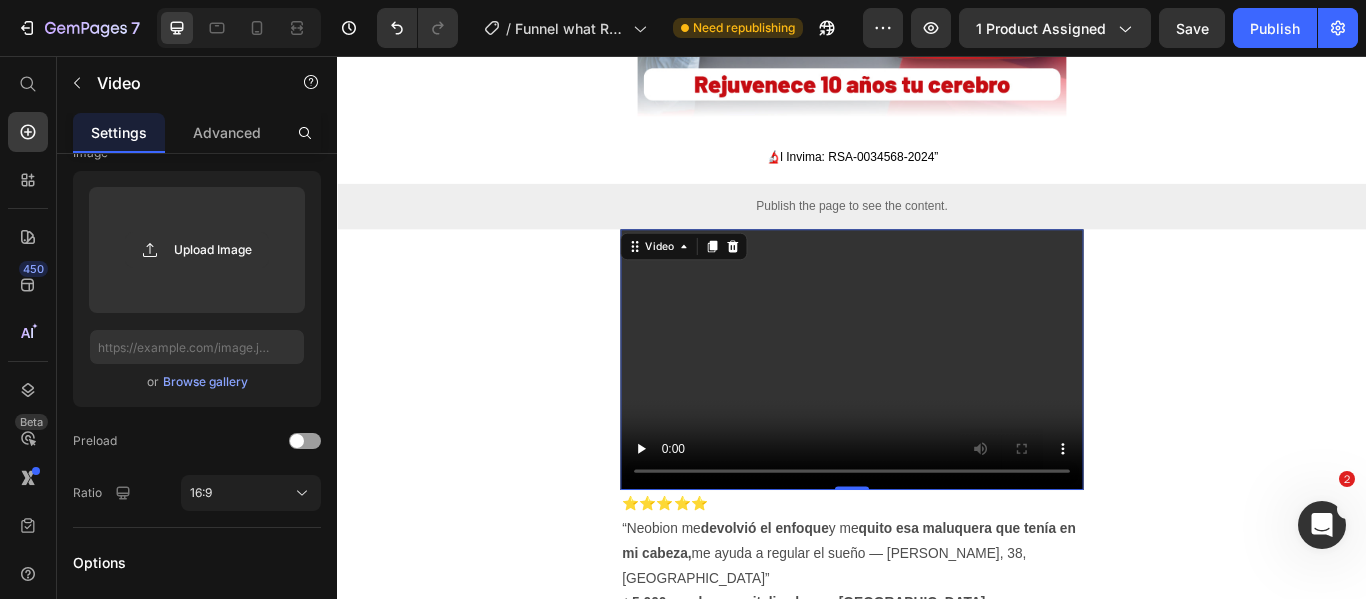 scroll, scrollTop: 0, scrollLeft: 0, axis: both 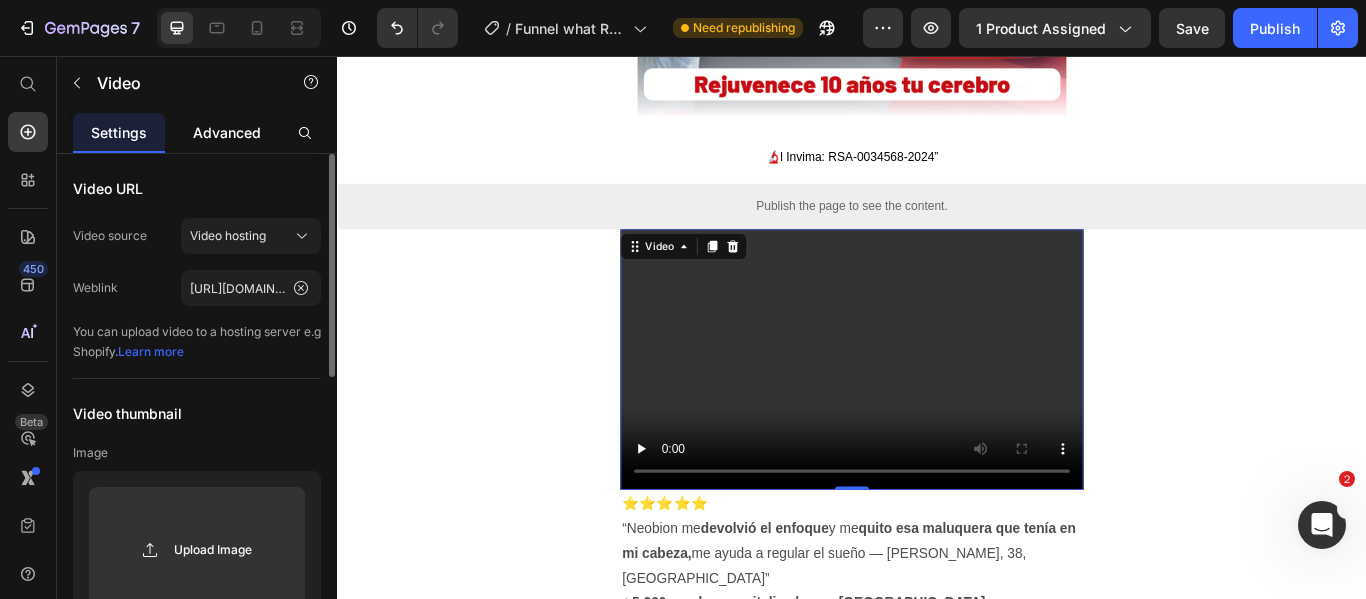 click on "Advanced" at bounding box center (227, 132) 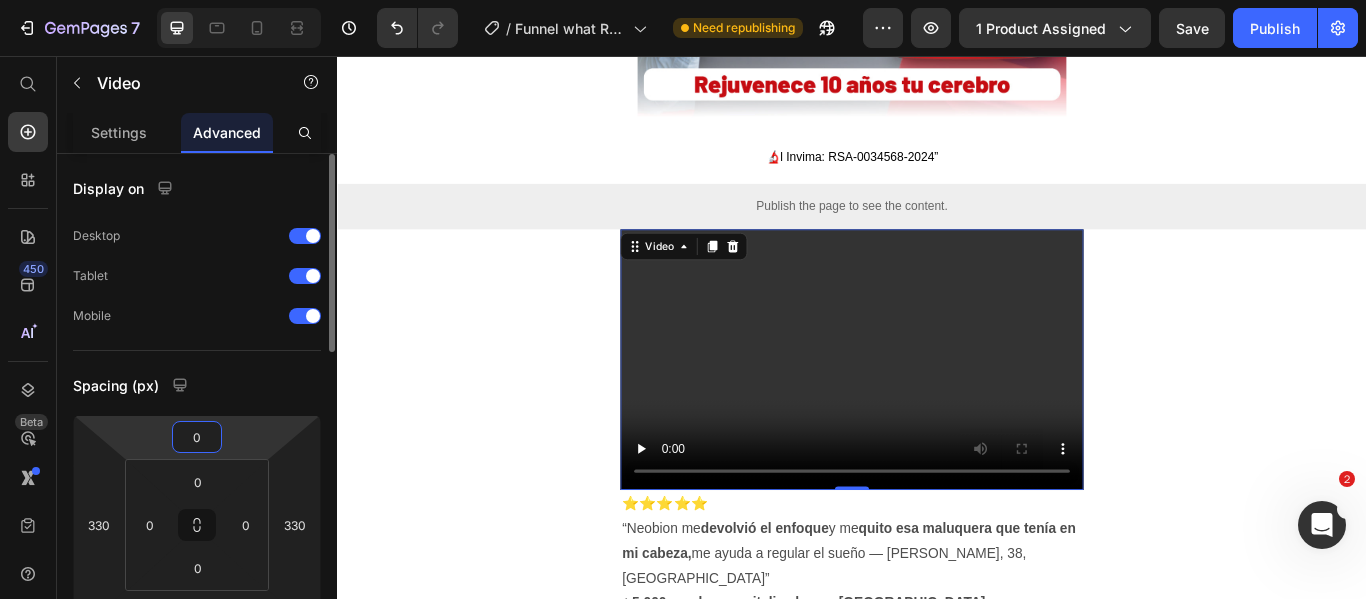 click on "0" at bounding box center [197, 437] 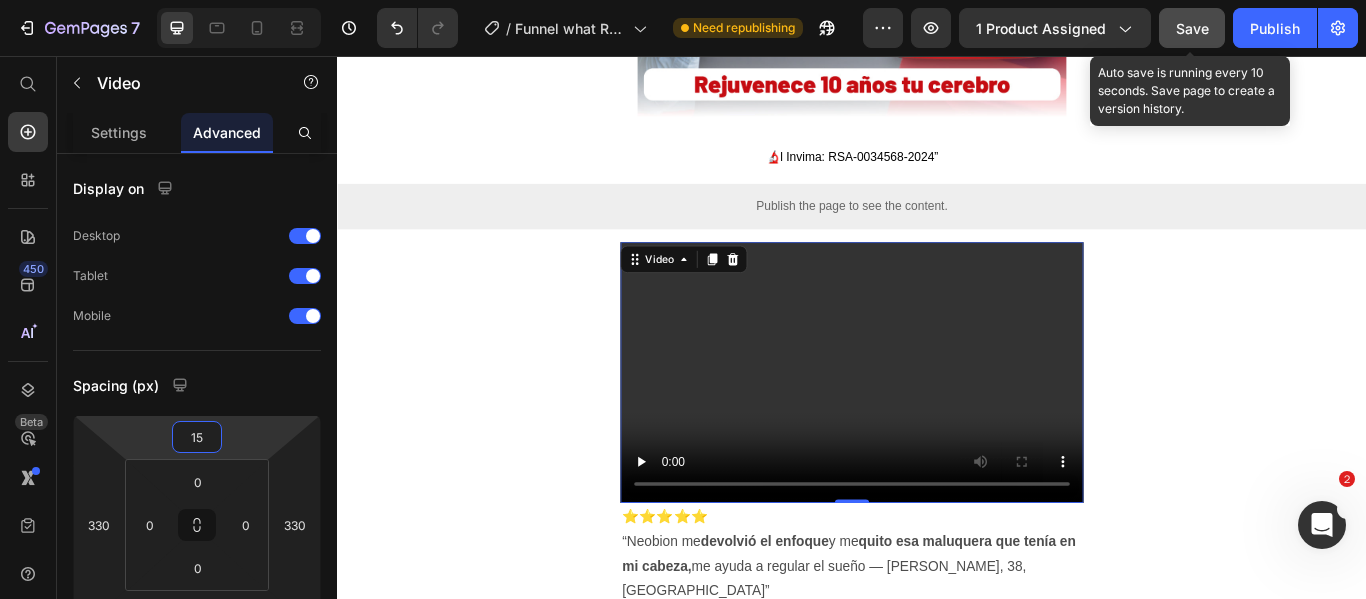type on "15" 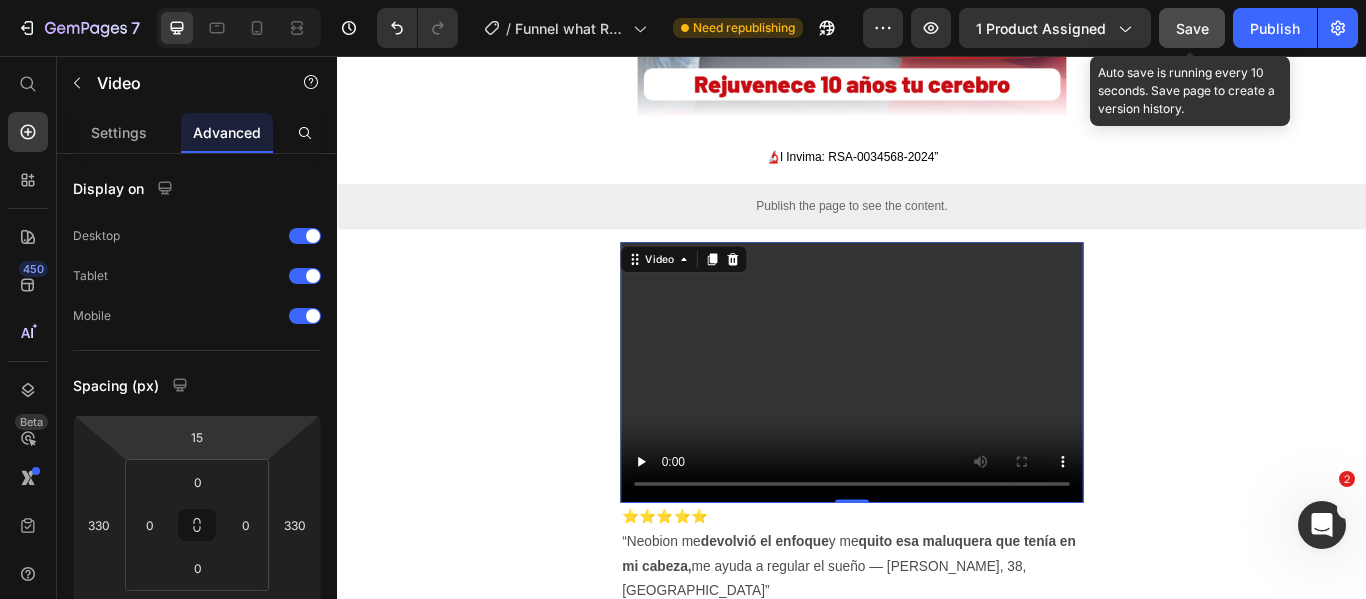 click on "Save" 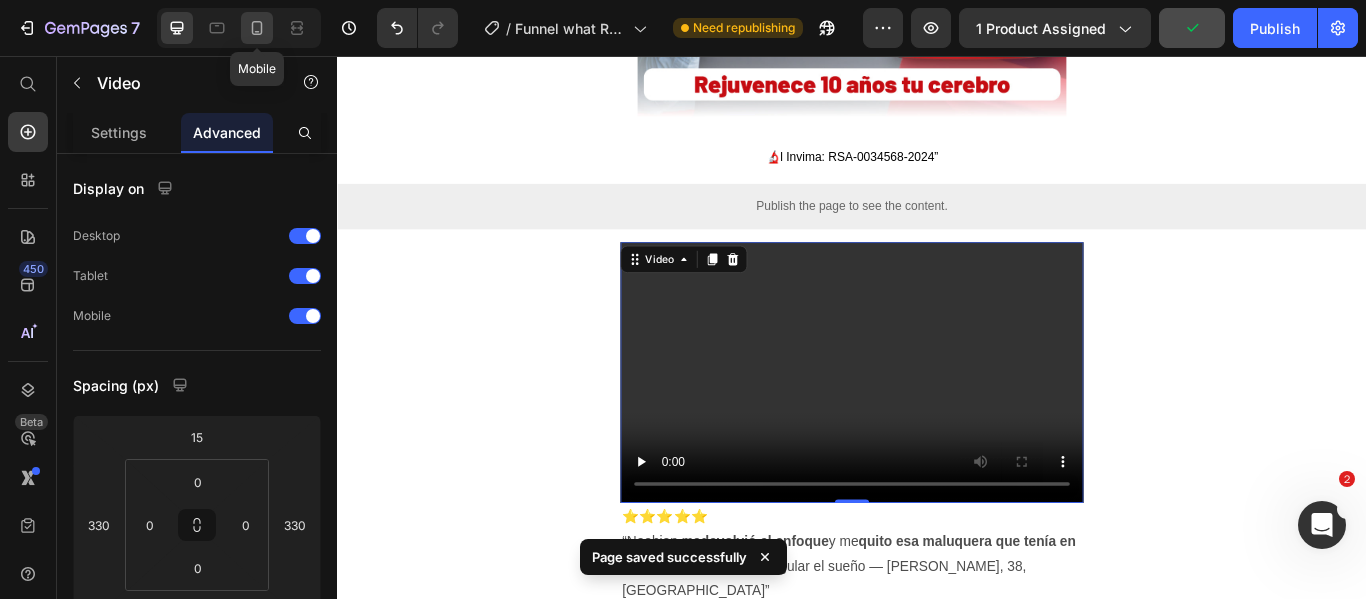click 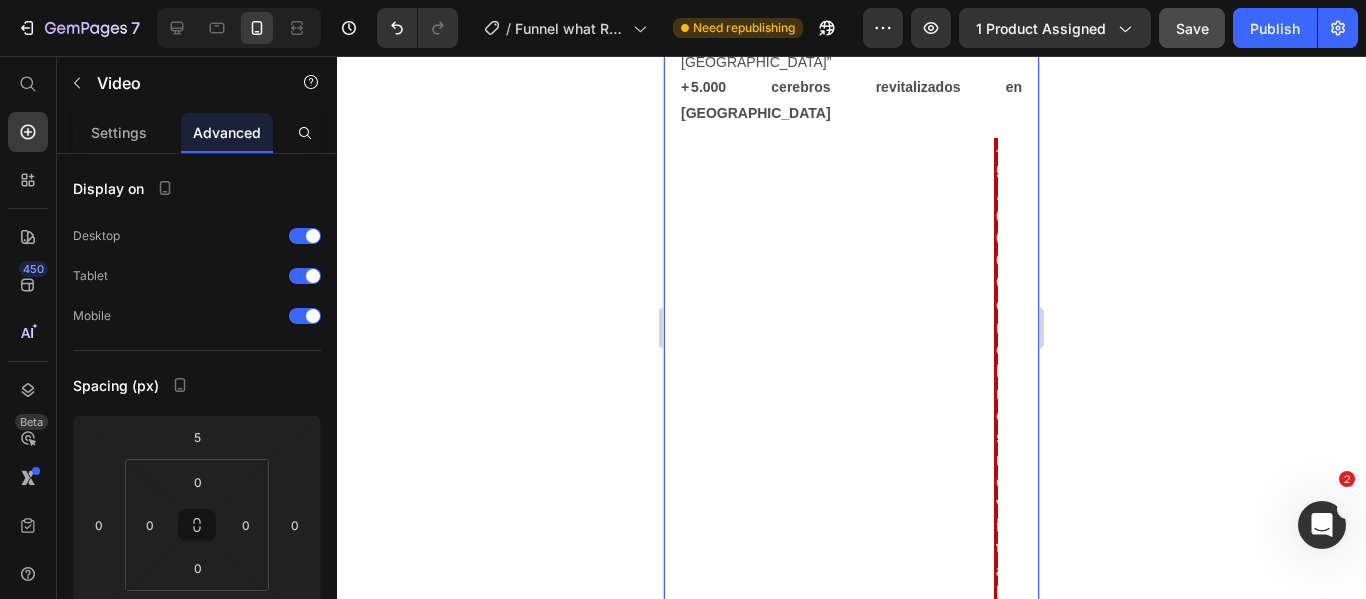 scroll, scrollTop: 1913, scrollLeft: 0, axis: vertical 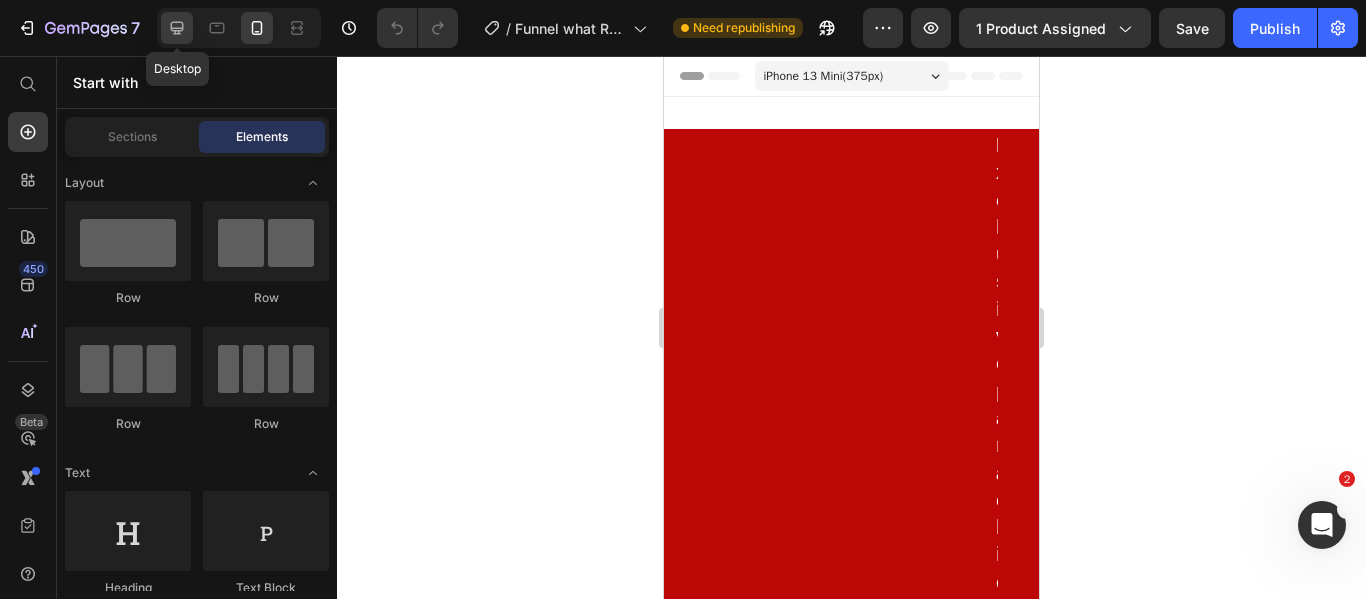 drag, startPoint x: 183, startPoint y: 22, endPoint x: 193, endPoint y: 33, distance: 14.866069 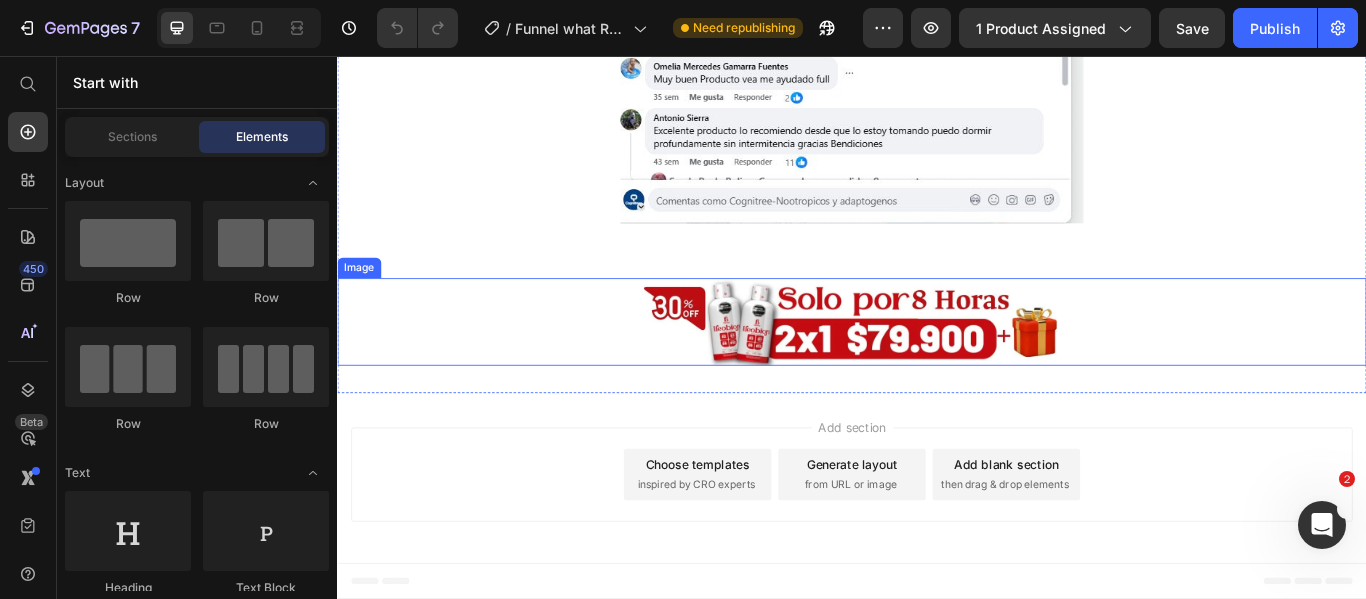 scroll, scrollTop: 1681, scrollLeft: 0, axis: vertical 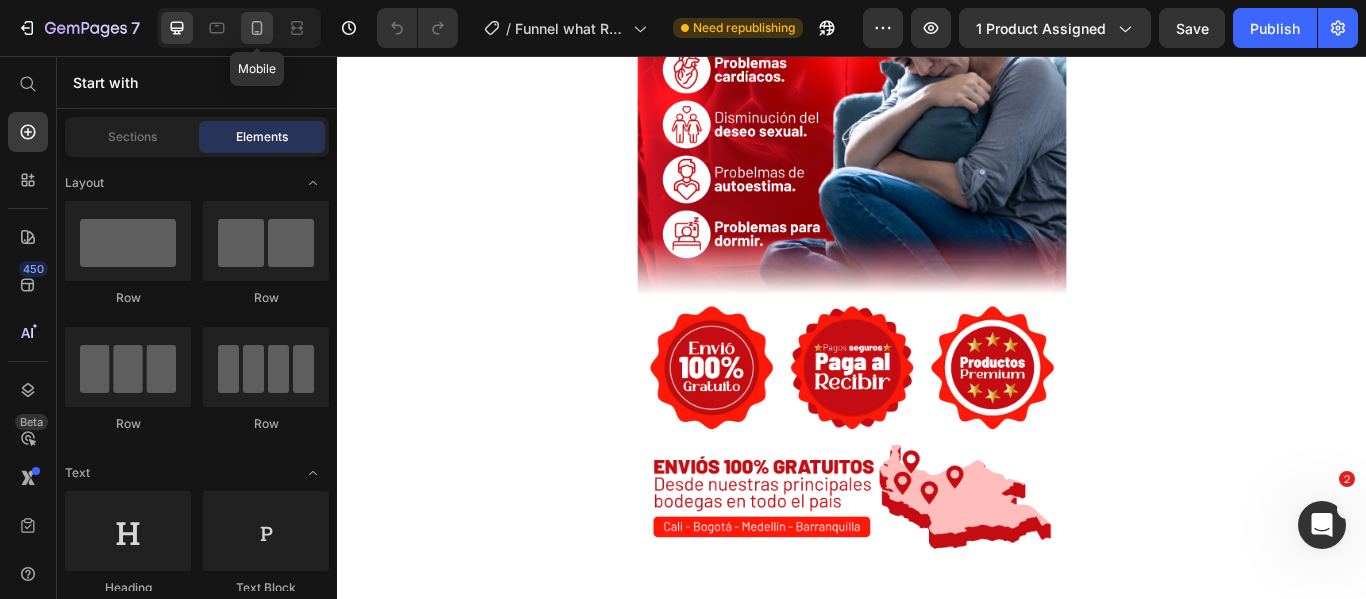 click 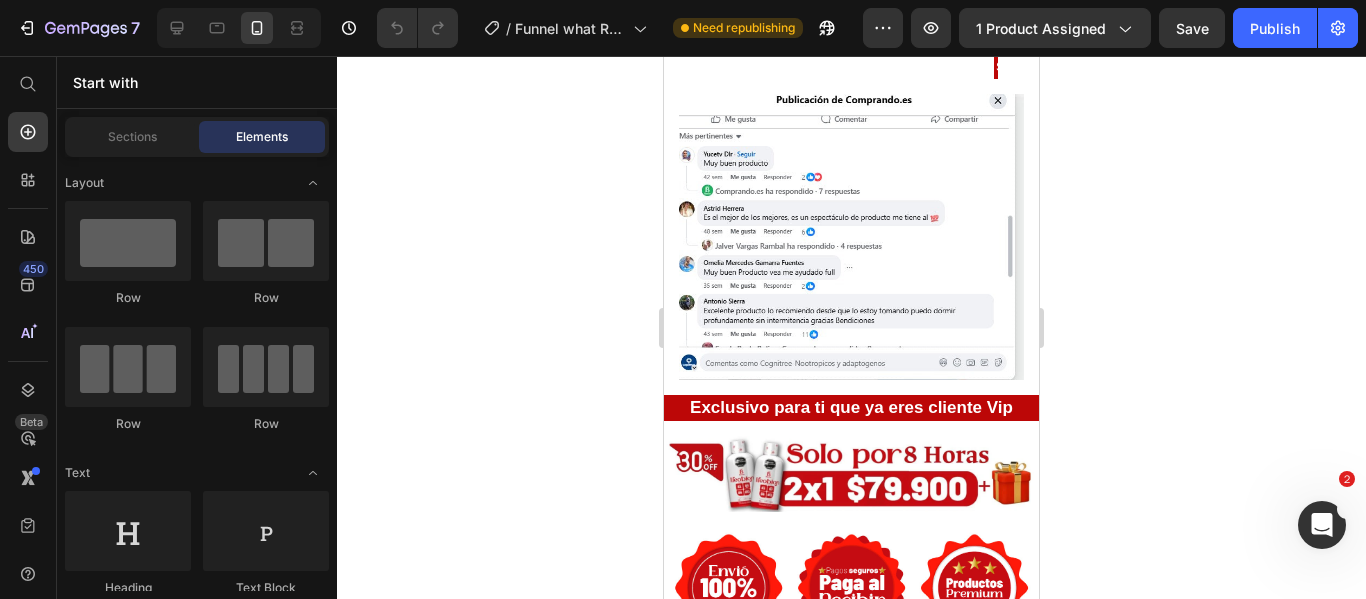 scroll, scrollTop: 2290, scrollLeft: 0, axis: vertical 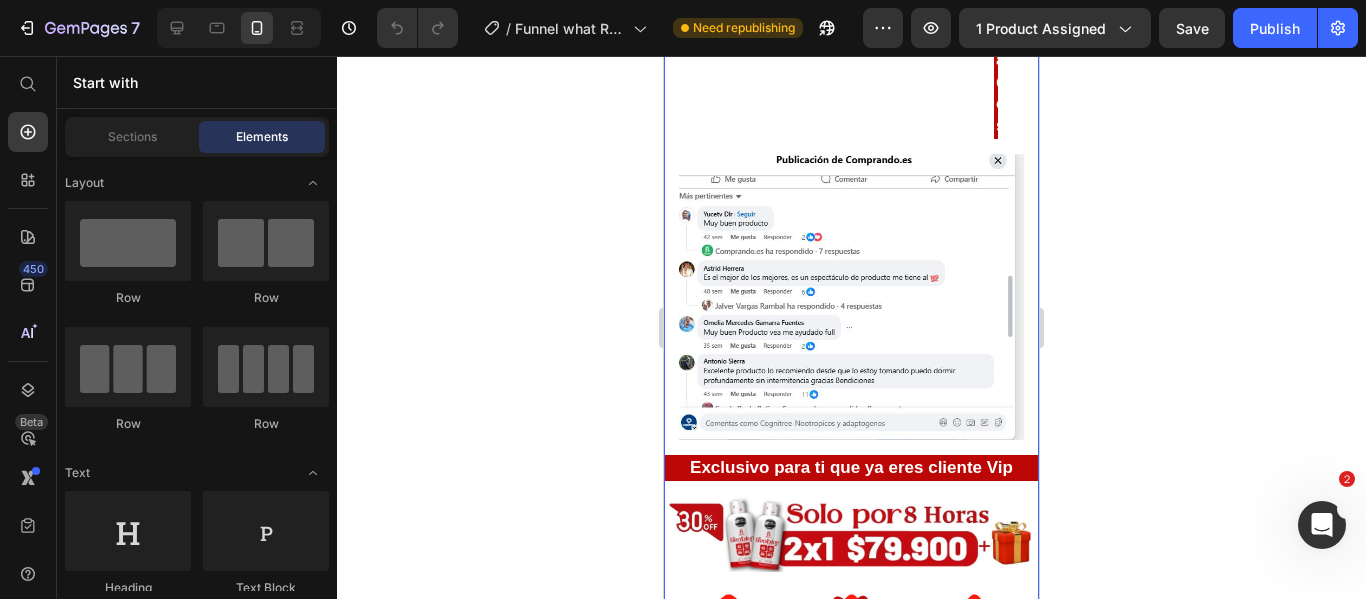 click on "Exclusivo para clientes ViP👑 Heading Row Image Pagas en tu casa + Envío Gratis Heading Image 🔬l Invima: RSA-0034568-2024” Heading
Publish the page to see the content.
Custom Code Video ⭐⭐⭐⭐⭐ “Neobion me  devolvió el enfoque  y me  quito esa maluquera   que tenía en mi cabeza,  me ayuda a regular el sueño — Anibal, 38, Barranquilla” + 5.000 cerebros revitalizados en Colombia Text Block + 5.000 Cerebros revitalizados Heading Image Exclusivo para ti que ya eres cliente Vip Heading Row Image Image Image" at bounding box center [851, -675] 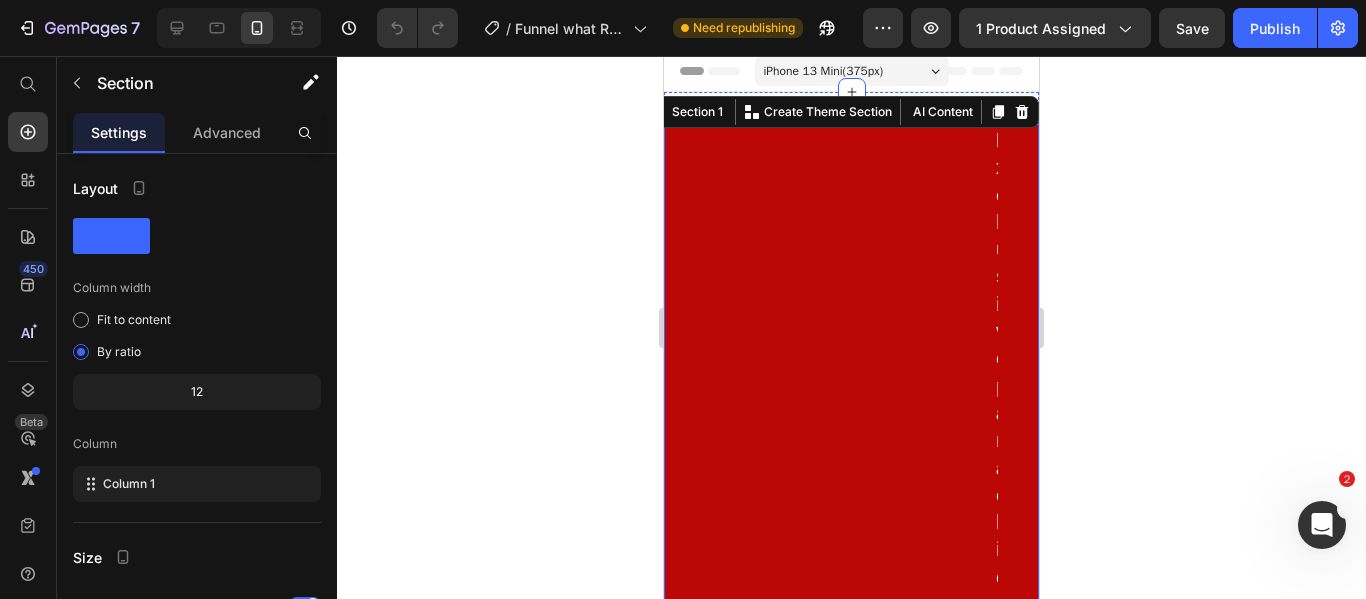 scroll, scrollTop: 0, scrollLeft: 0, axis: both 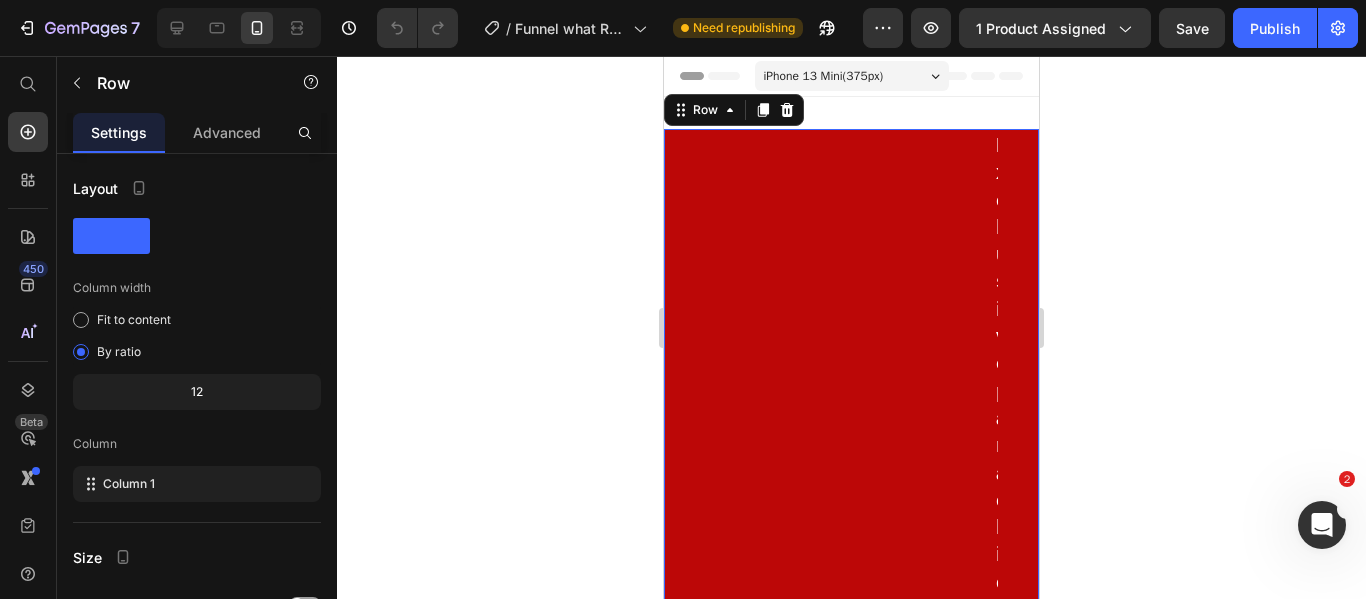 click on "Exclusivo para clientes ViP👑 Heading" at bounding box center [851, 472] 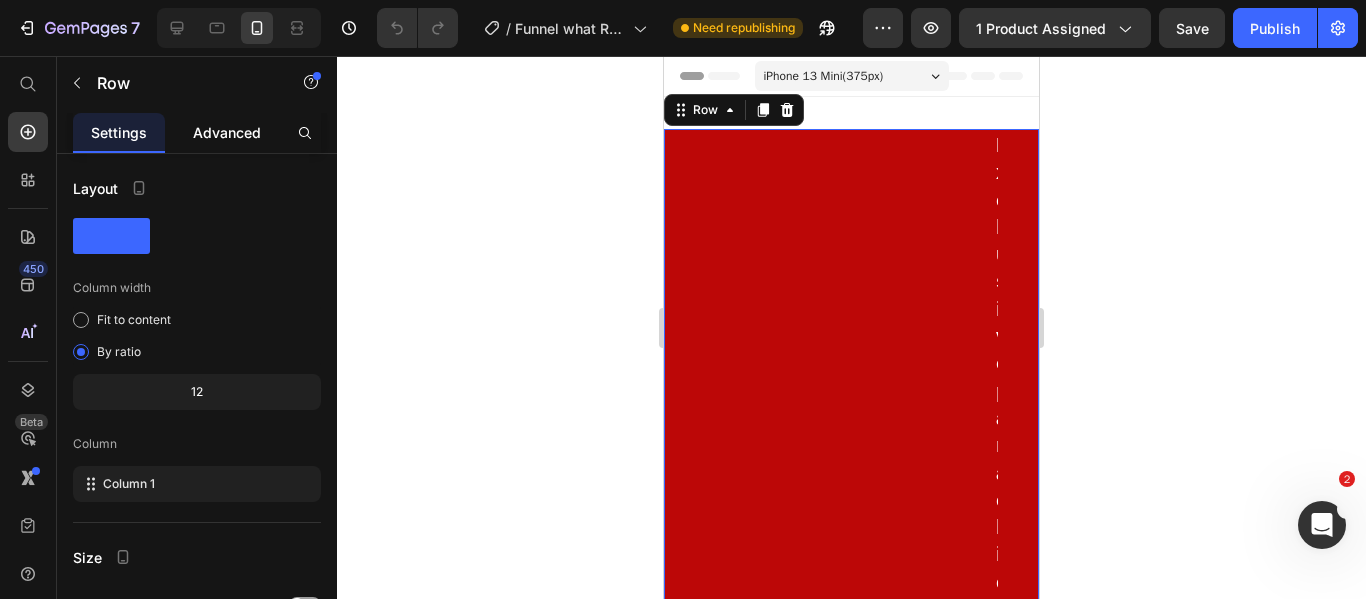 click on "Advanced" at bounding box center [227, 132] 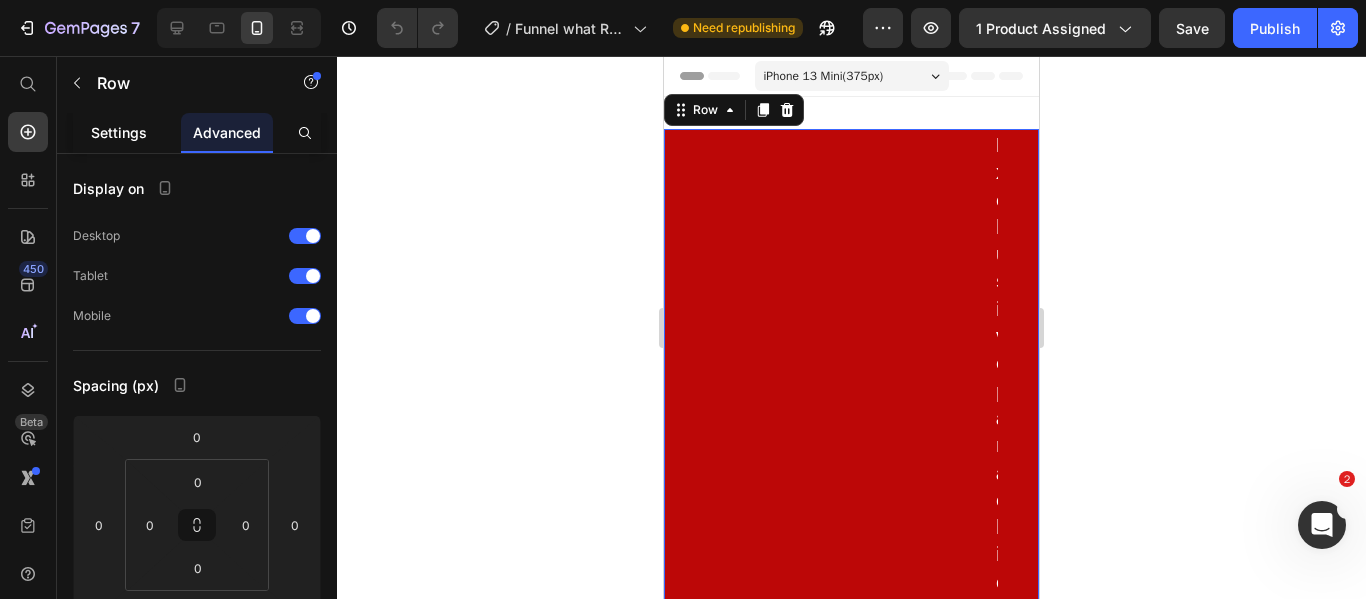 click on "Settings" at bounding box center [119, 132] 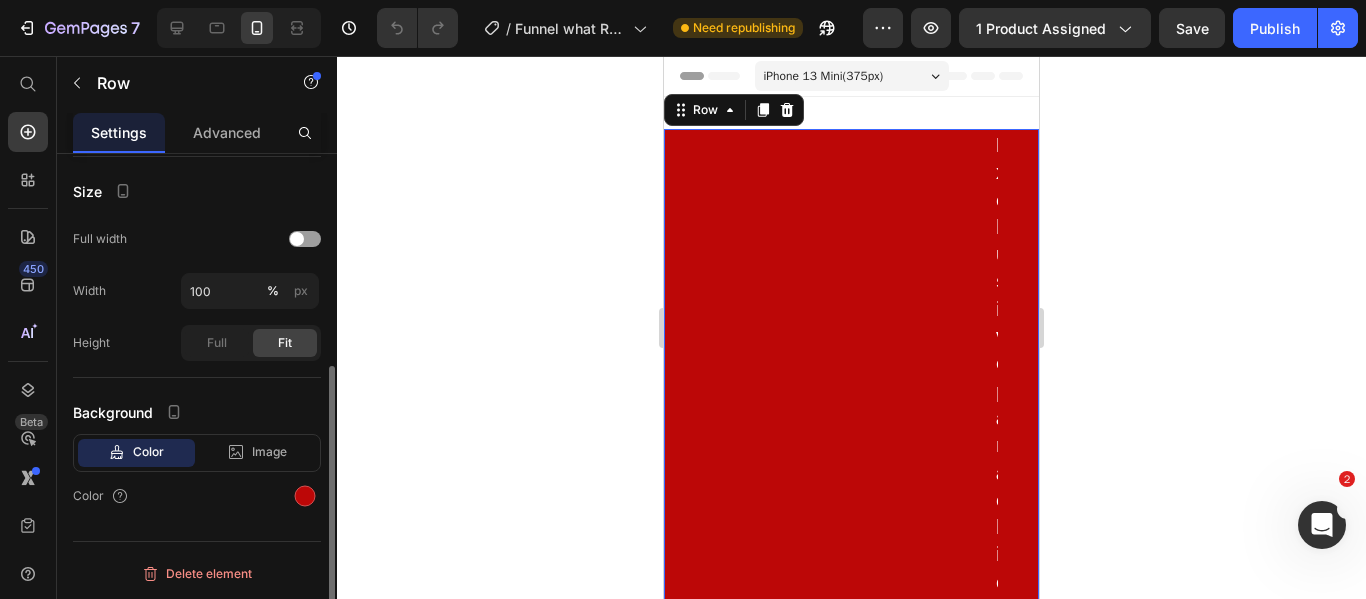 scroll, scrollTop: 0, scrollLeft: 0, axis: both 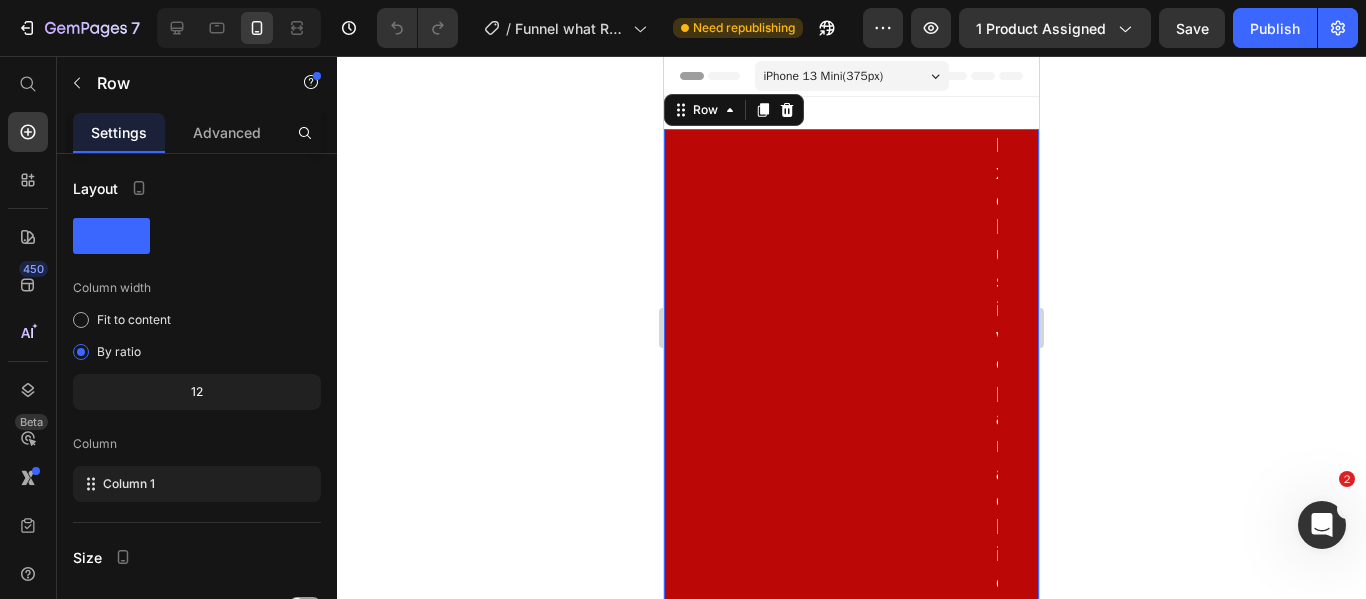 click on "Exclusivo para clientes ViP👑 Heading" at bounding box center [851, 472] 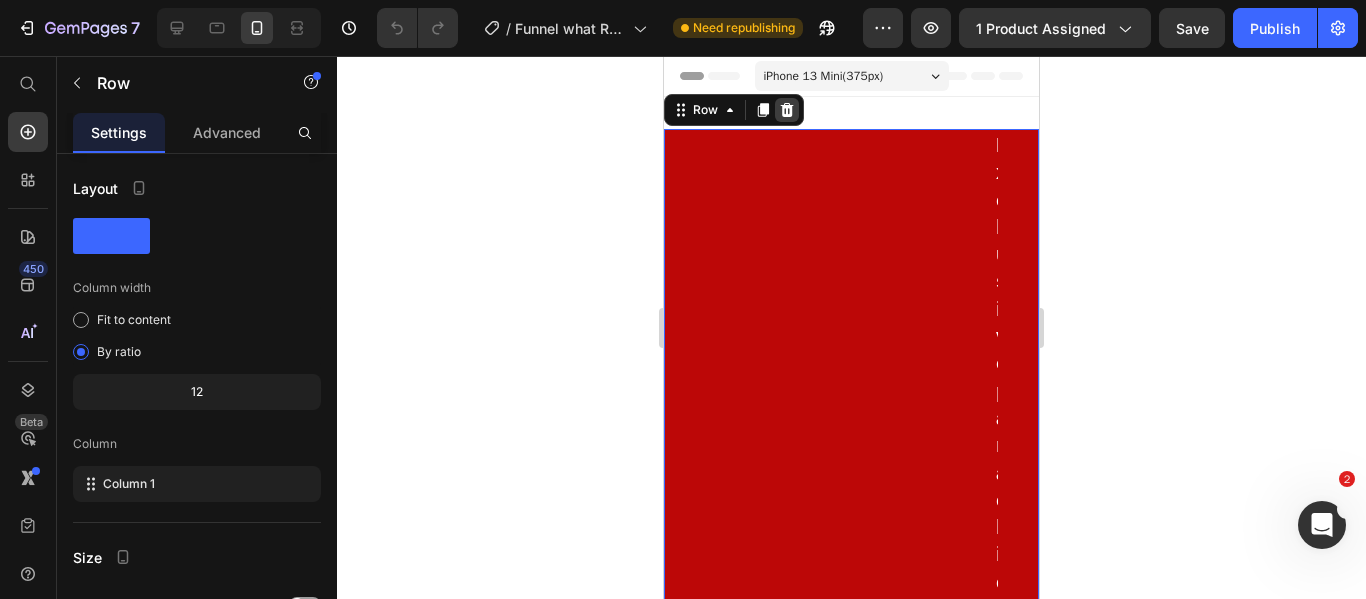 click 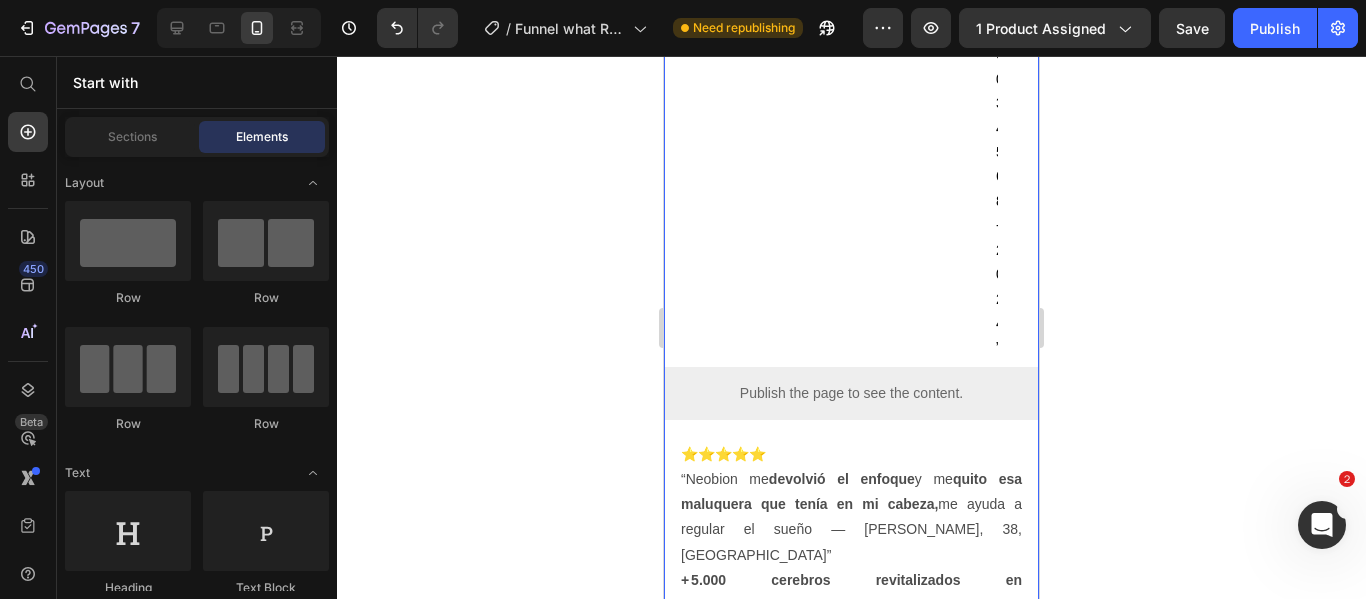 scroll, scrollTop: 500, scrollLeft: 0, axis: vertical 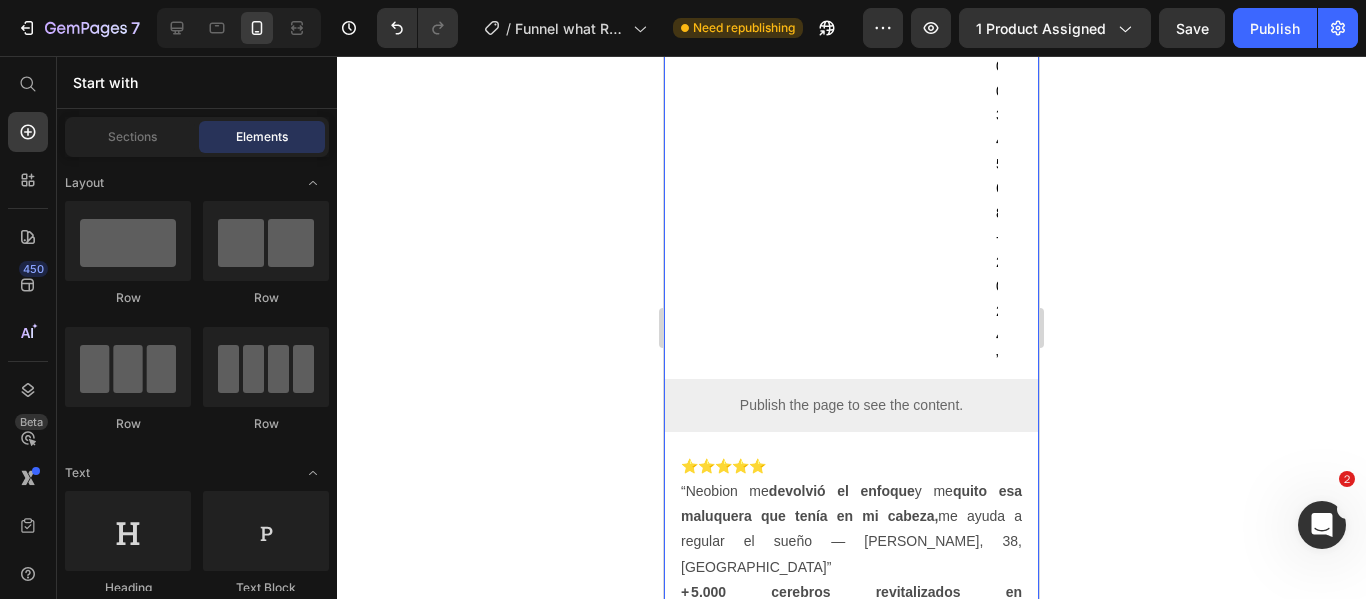 click on "Image Pagas en tu casa + Envío Gratis Heading Image 🔬l Invima: RSA-0034568-2024” Heading
Publish the page to see the content.
Custom Code Video ⭐⭐⭐⭐⭐ “Neobion me  devolvió el enfoque  y me  quito esa maluquera   que tenía en mi cabeza,  me ayuda a regular el sueño — Anibal, 38, Barranquilla” + 5.000 cerebros revitalizados en Colombia Text Block + 5.000 Cerebros revitalizados Heading Image Exclusivo para ti que ya eres cliente Vip Heading Row Image Image Image" at bounding box center (851, 772) 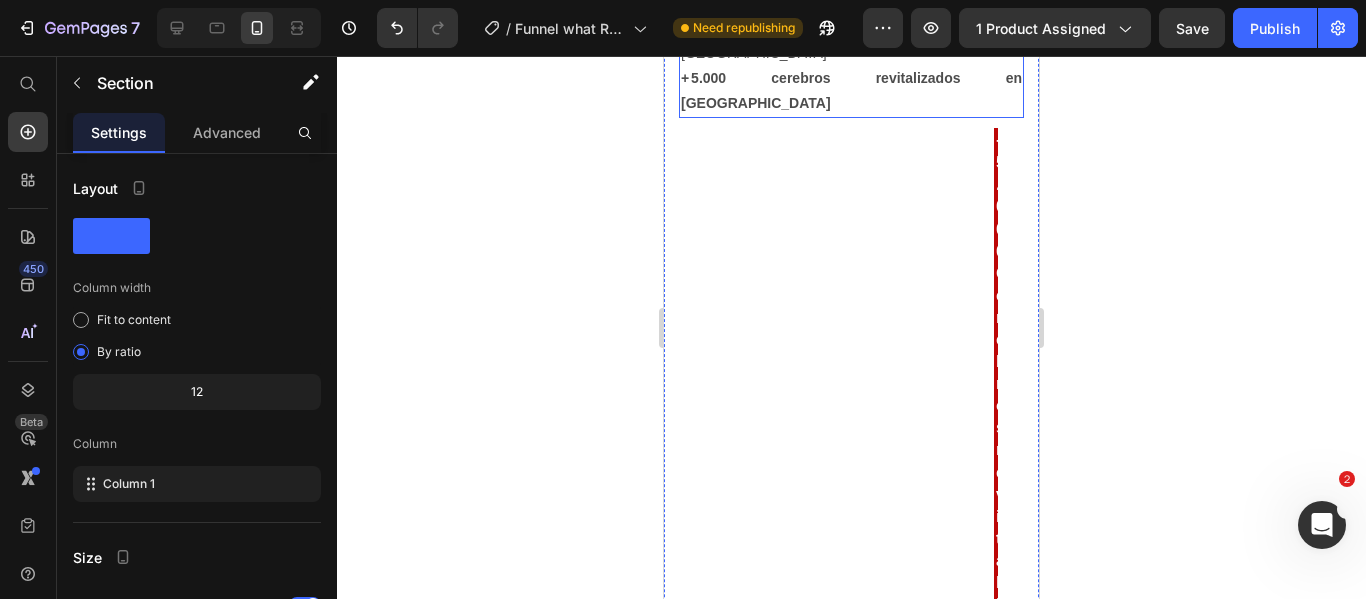 scroll, scrollTop: 900, scrollLeft: 0, axis: vertical 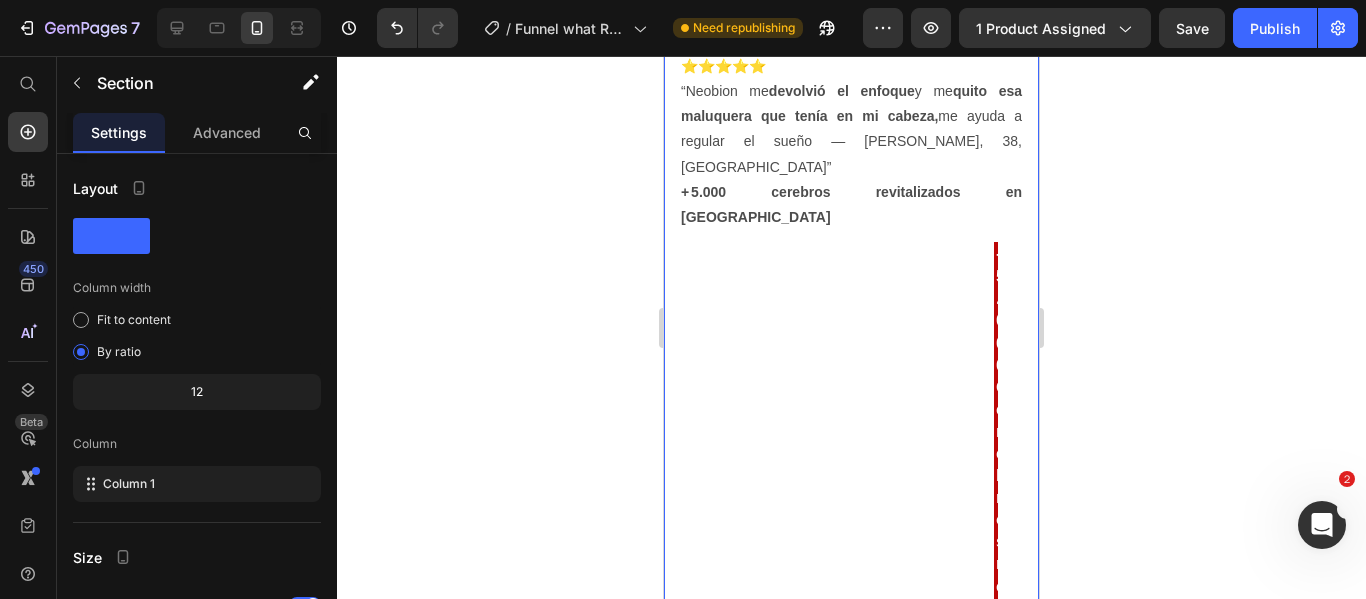 click on "Image Pagas en tu casa + Envío Gratis Heading Image 🔬l Invima: RSA-0034568-2024” Heading
Publish the page to see the content.
Custom Code Video ⭐⭐⭐⭐⭐ “Neobion me  devolvió el enfoque  y me  quito esa maluquera   que tenía en mi cabeza,  me ayuda a regular el sueño — Anibal, 38, Barranquilla” + 5.000 cerebros revitalizados en Colombia Text Block + 5.000 Cerebros revitalizados Heading Image Exclusivo para ti que ya eres cliente Vip Heading Row Image Image Image" at bounding box center (851, 372) 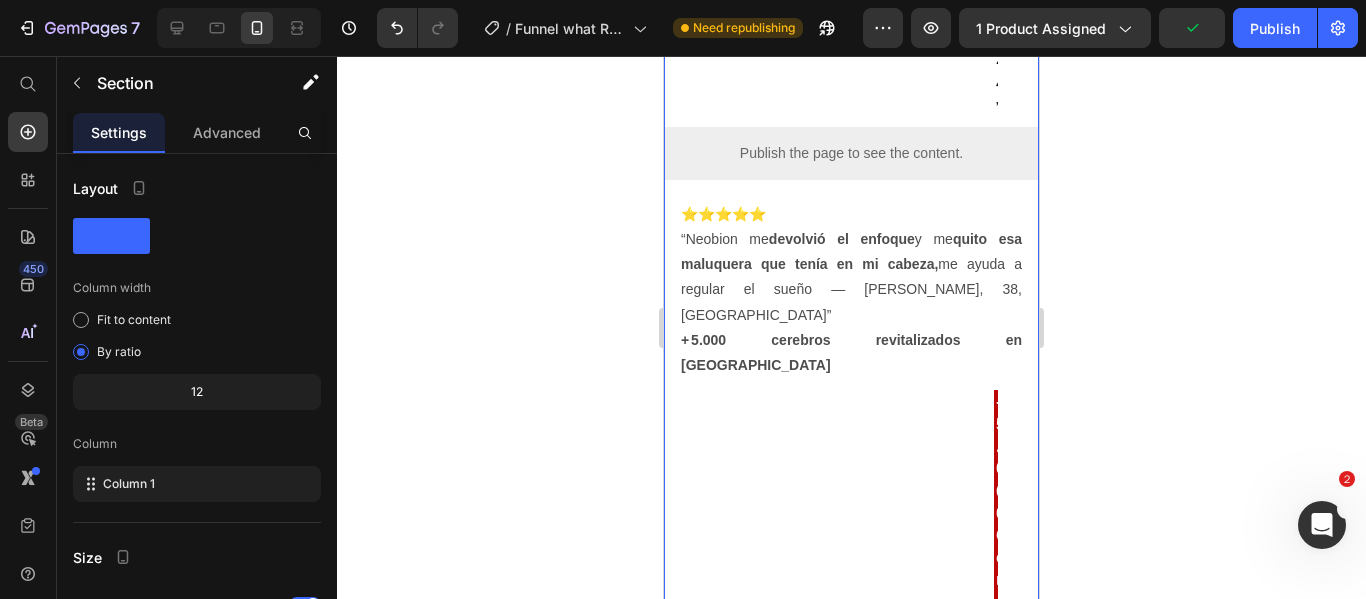 scroll, scrollTop: 800, scrollLeft: 0, axis: vertical 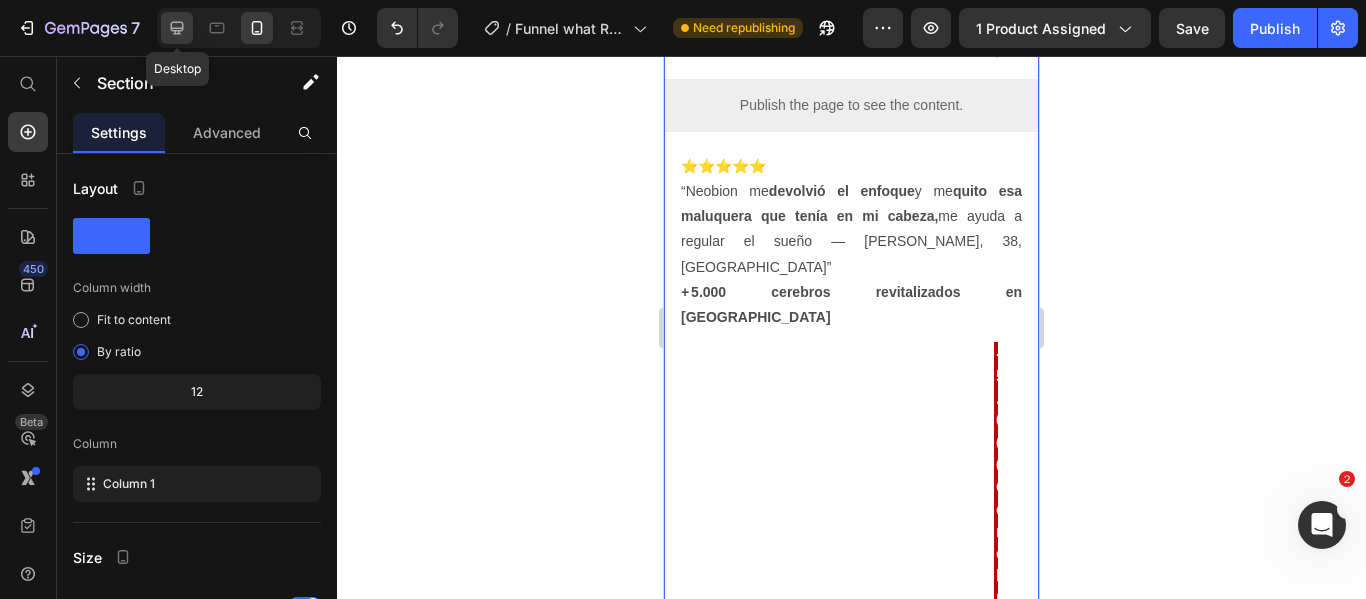 click 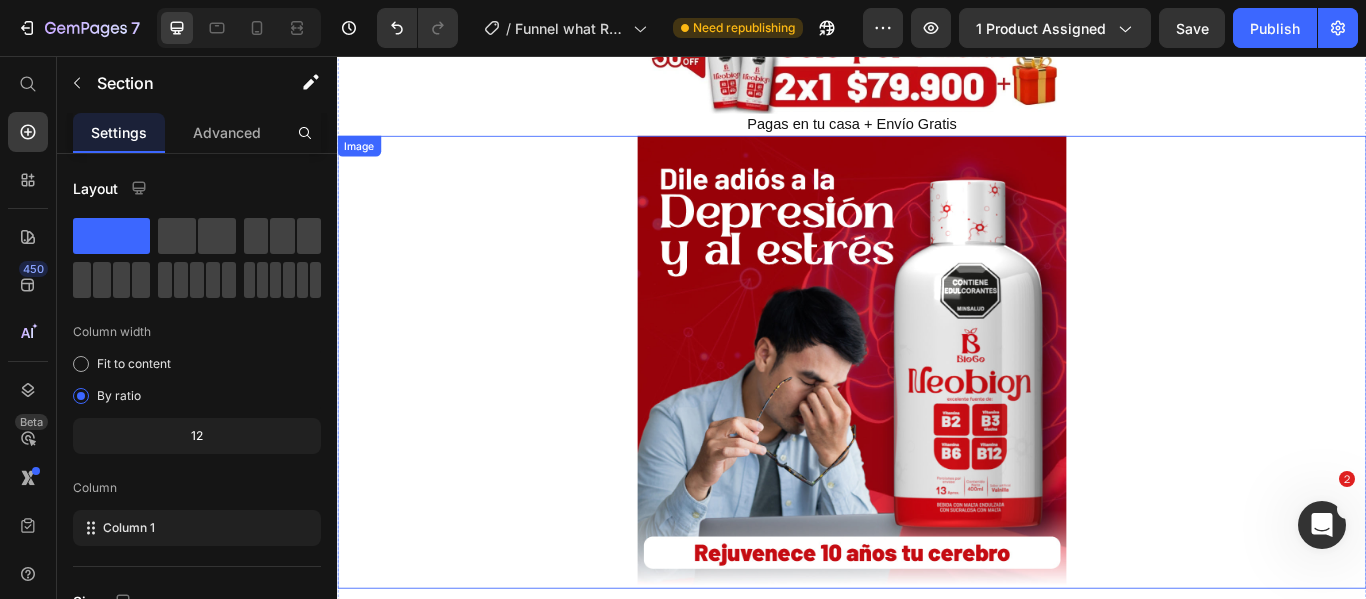 scroll, scrollTop: 400, scrollLeft: 0, axis: vertical 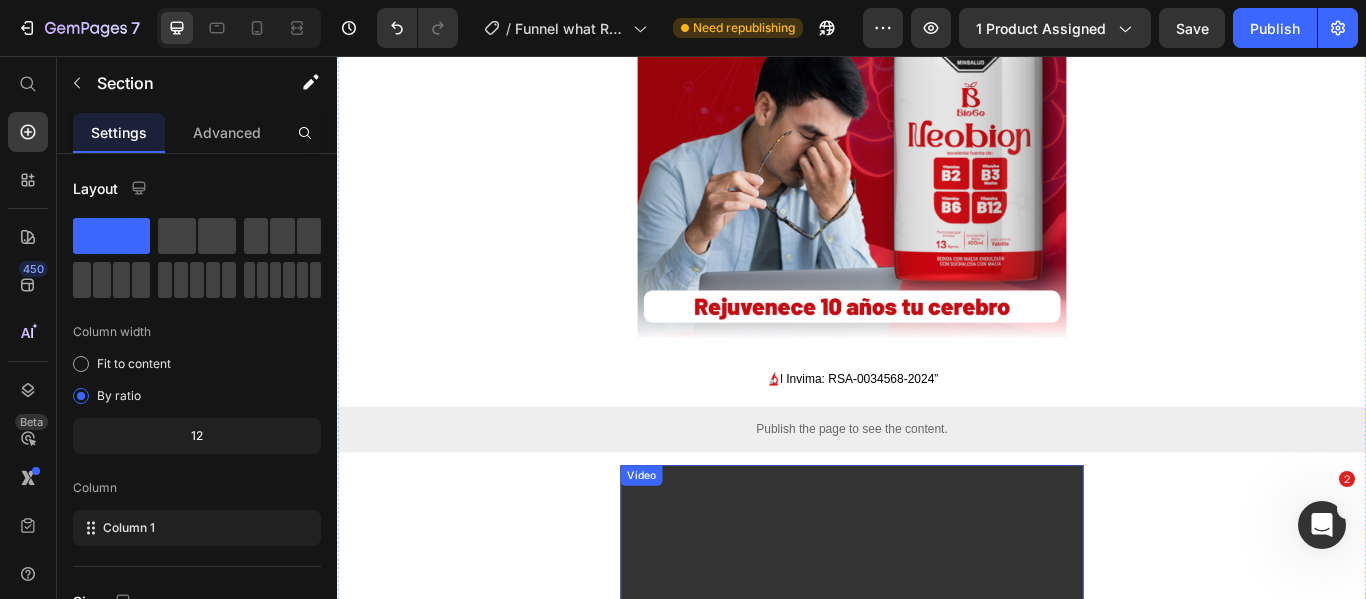 click at bounding box center [937, 685] 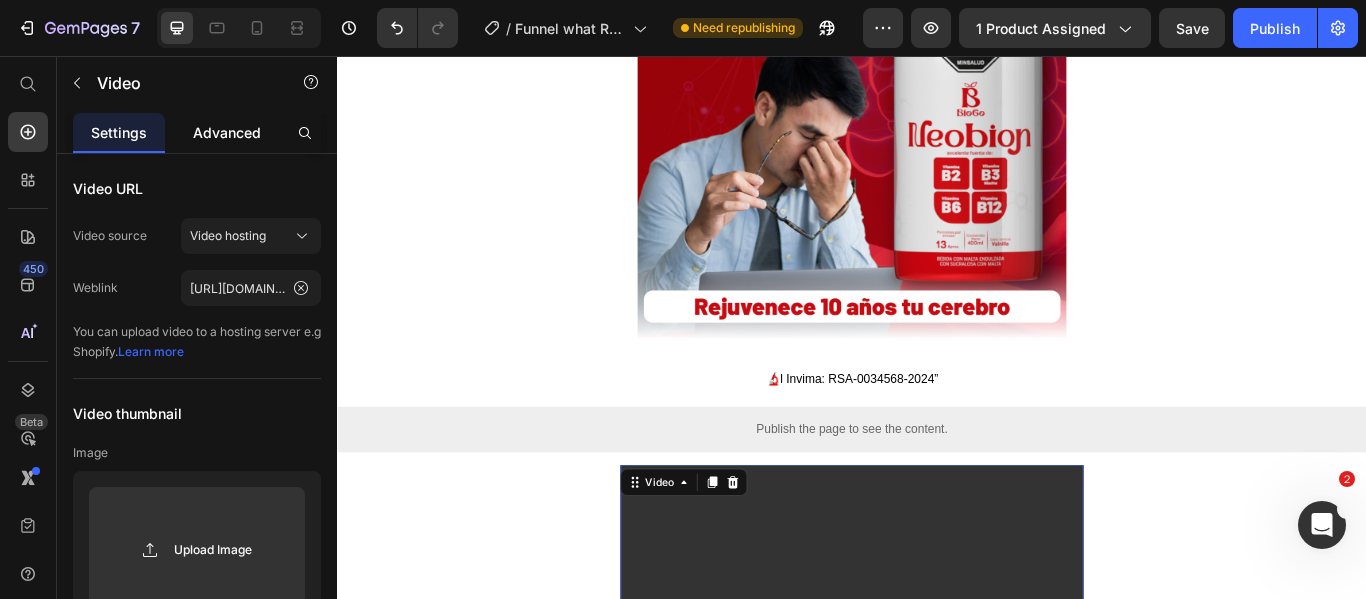 click on "Advanced" at bounding box center (227, 132) 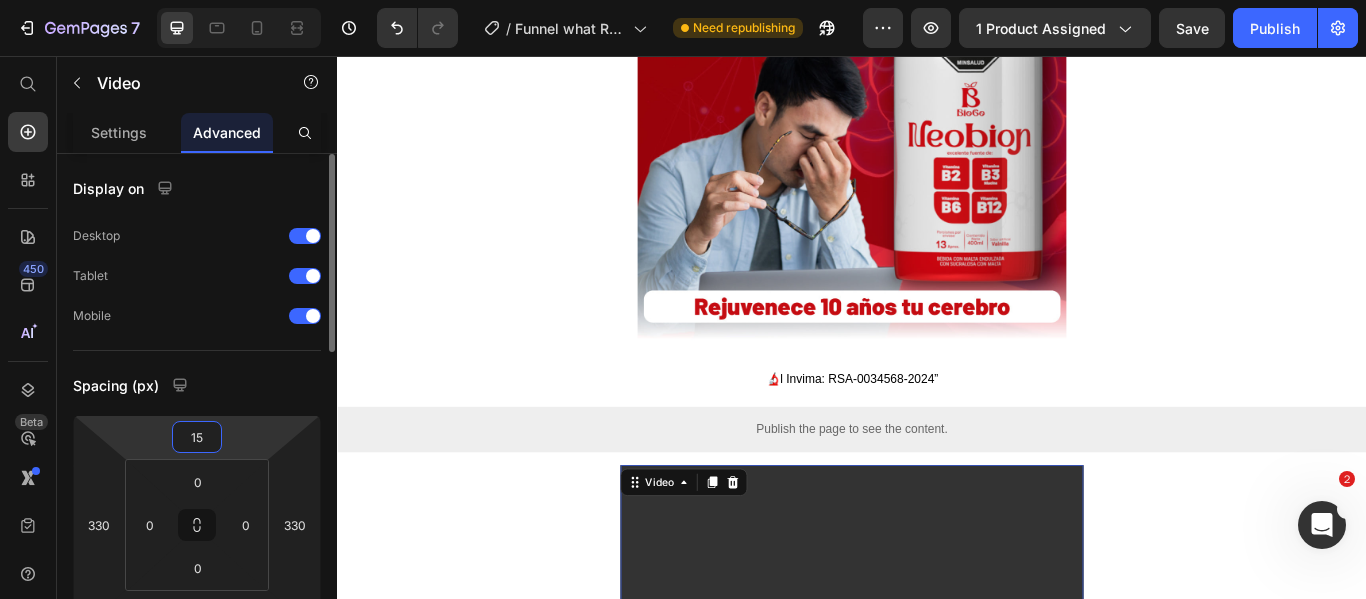 click on "15" at bounding box center [197, 437] 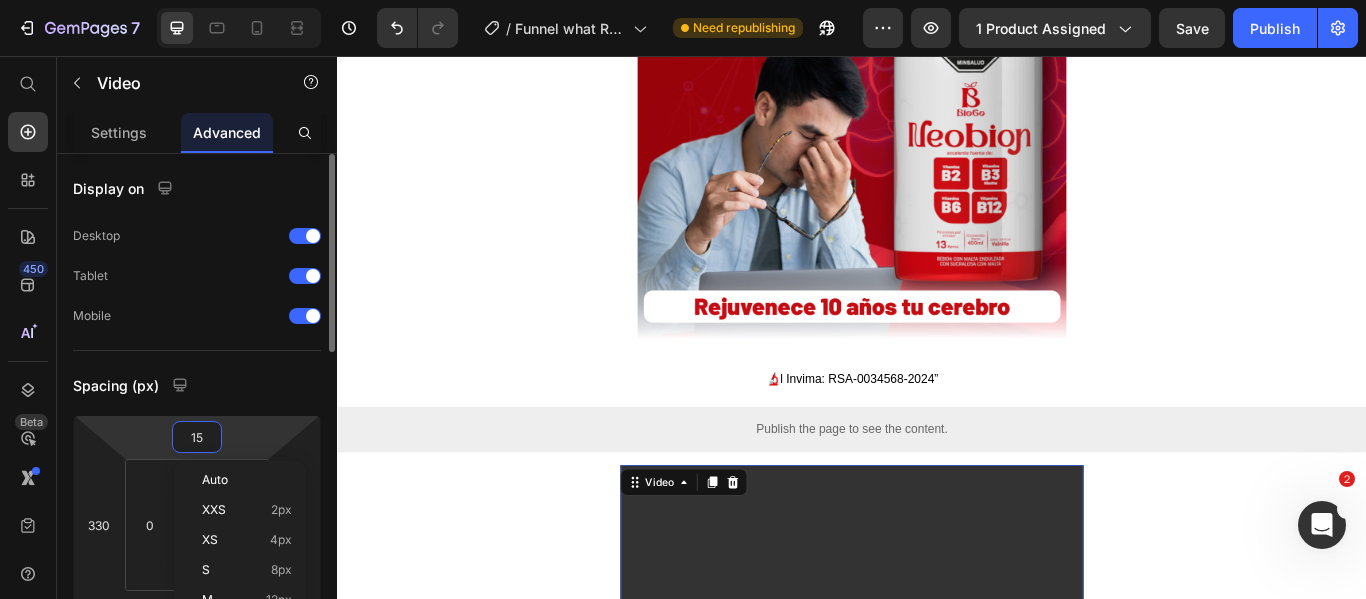type on "0" 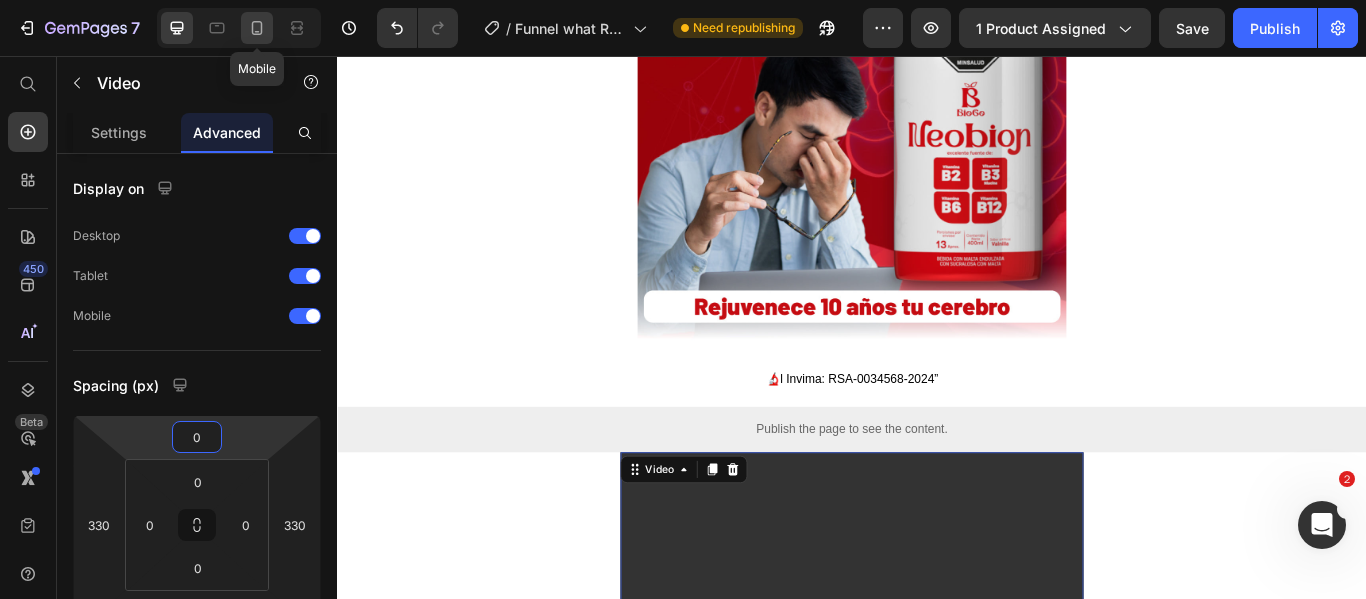 click 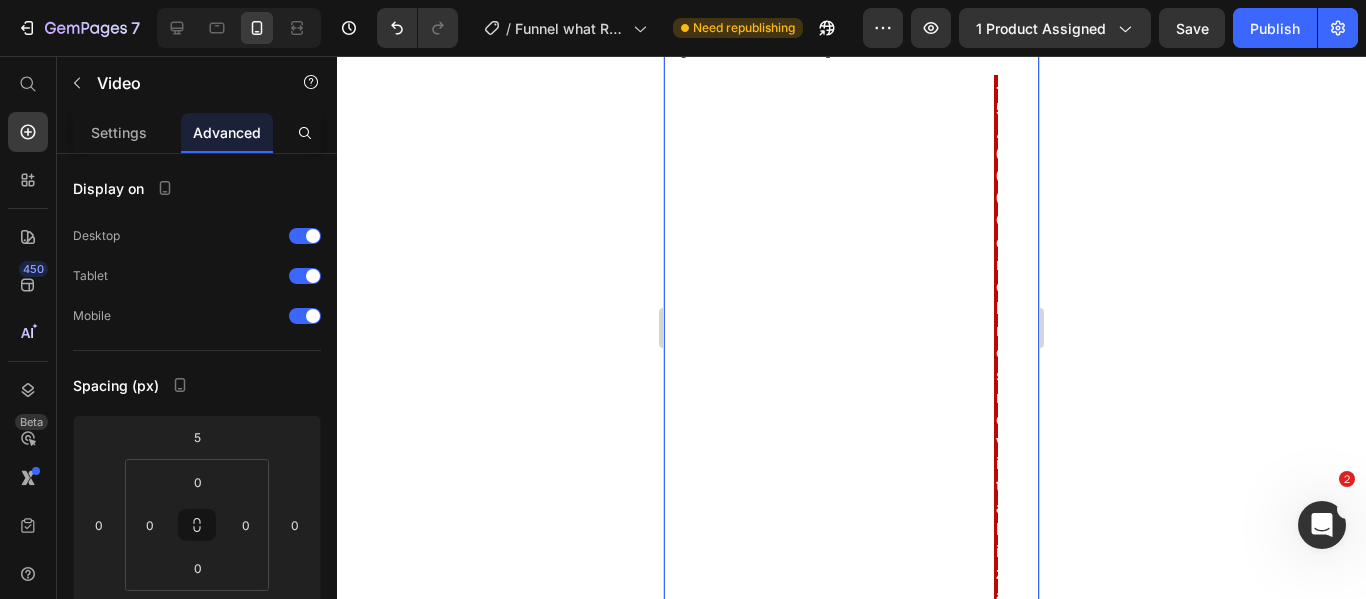 scroll, scrollTop: 1493, scrollLeft: 0, axis: vertical 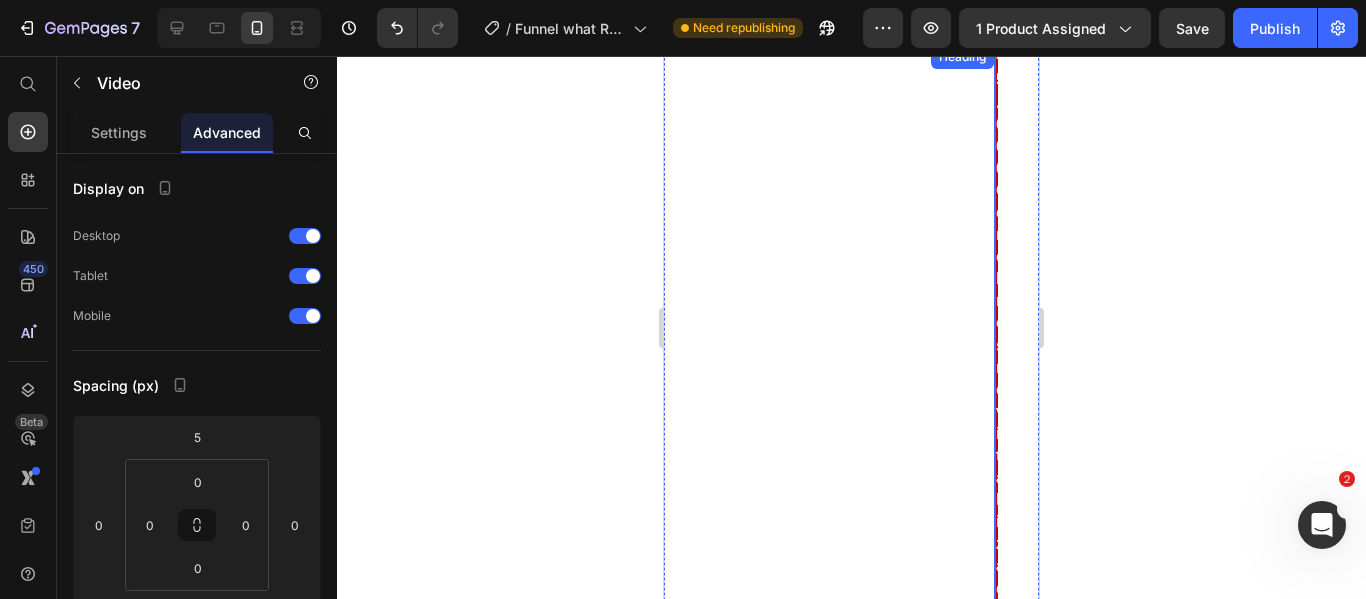 click on "+ 5.000 Cerebros revitalizados" at bounding box center [996, 345] 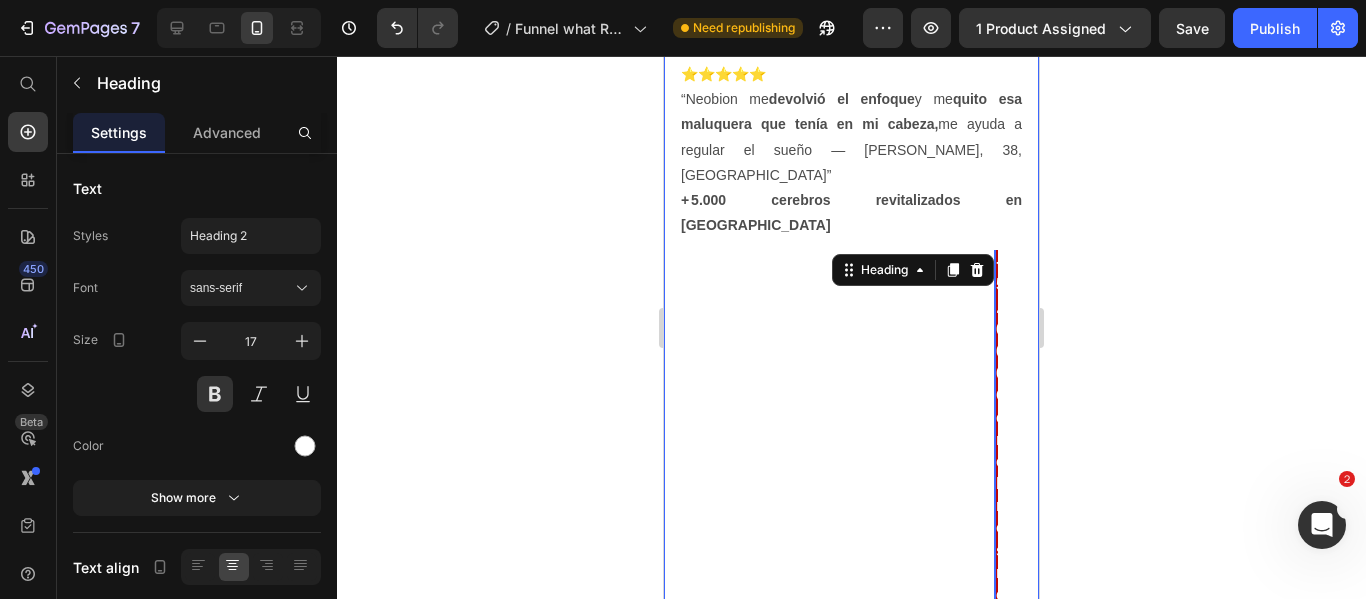 scroll, scrollTop: 1293, scrollLeft: 0, axis: vertical 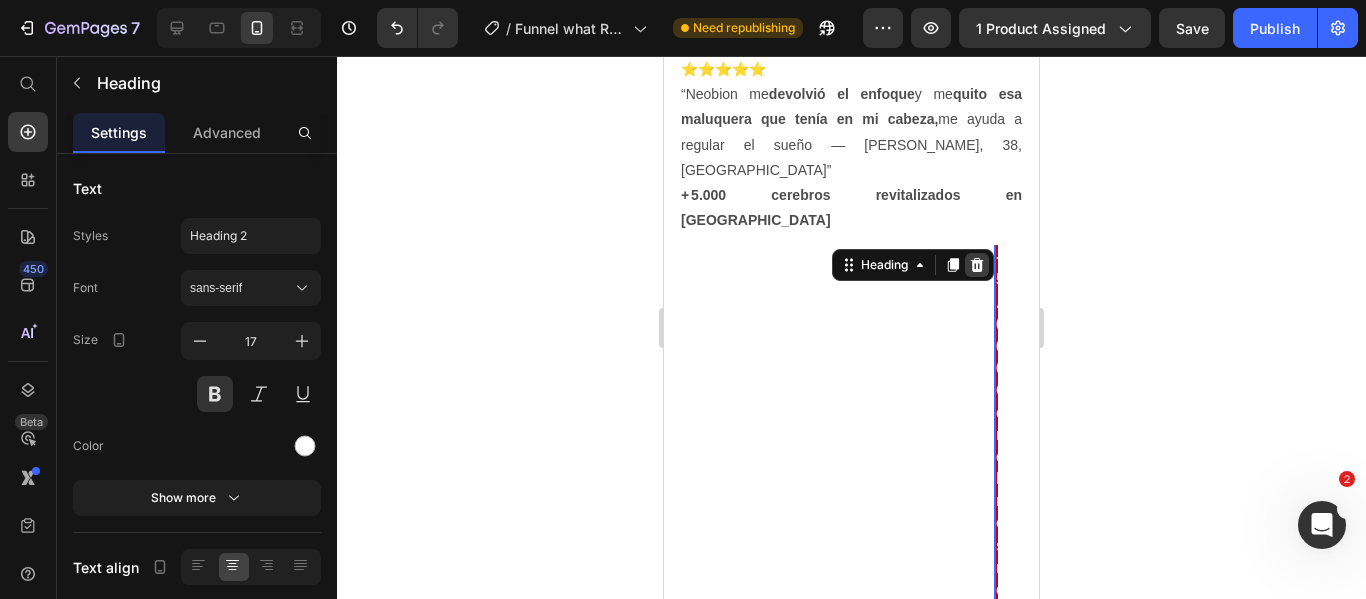 click 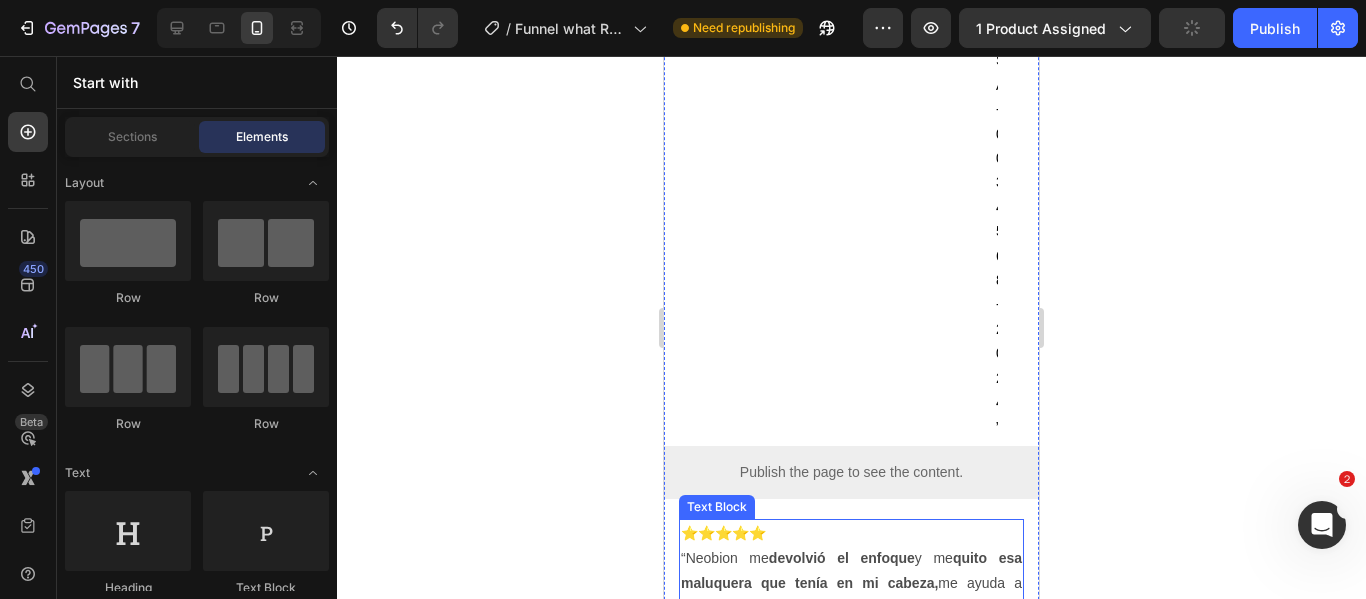 scroll, scrollTop: 793, scrollLeft: 0, axis: vertical 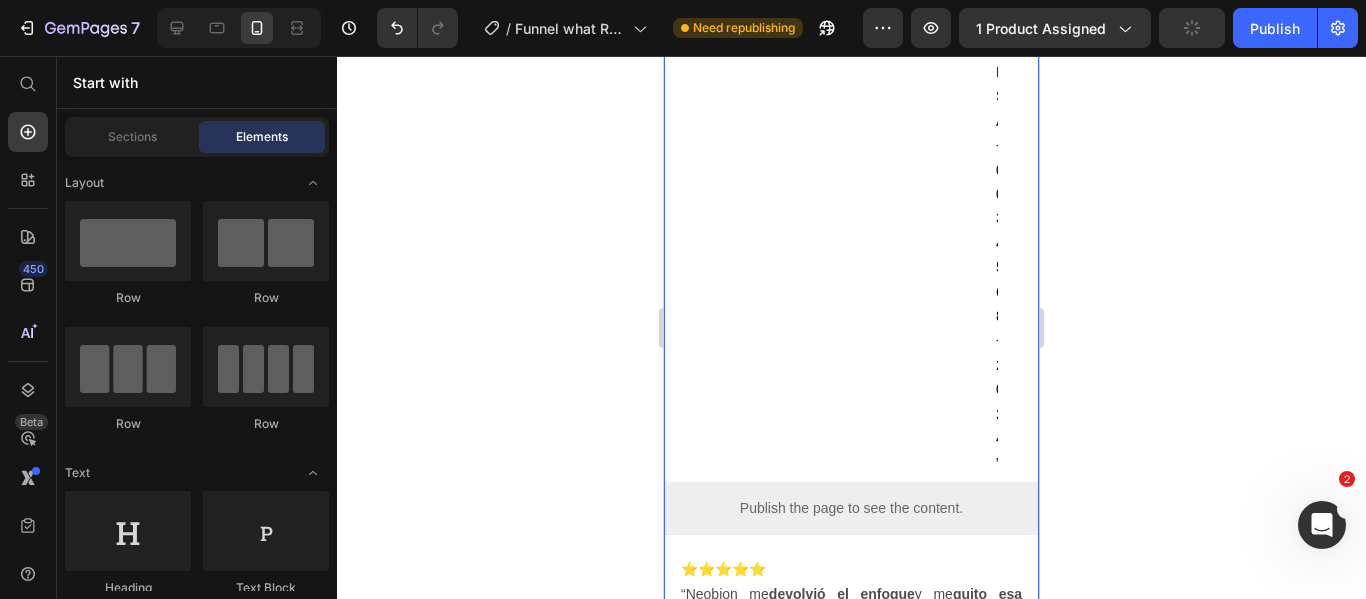 click on "Image Pagas en tu casa + Envío Gratis Heading Image 🔬l Invima: RSA-0034568-2024” Heading
Publish the page to see the content.
Custom Code Video ⭐⭐⭐⭐⭐ “Neobion me  devolvió el enfoque  y me  quito esa maluquera   que tenía en mi cabeza,  me ayuda a regular el sueño — Anibal, 38, Barranquilla” + 5.000 cerebros revitalizados en Colombia Text Block Image Exclusivo para ti que ya eres cliente Vip Heading Row Image Image Image" at bounding box center (851, 377) 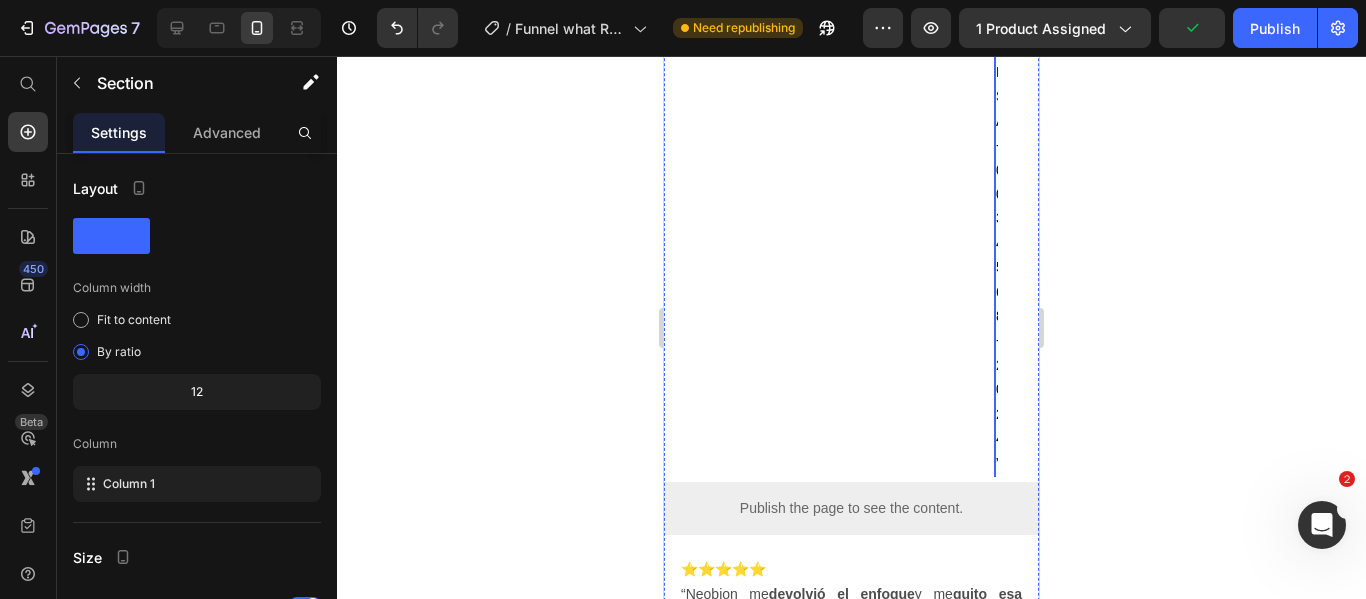 click on "🔬l Invima: RSA-0034568-2024”" at bounding box center (996, 157) 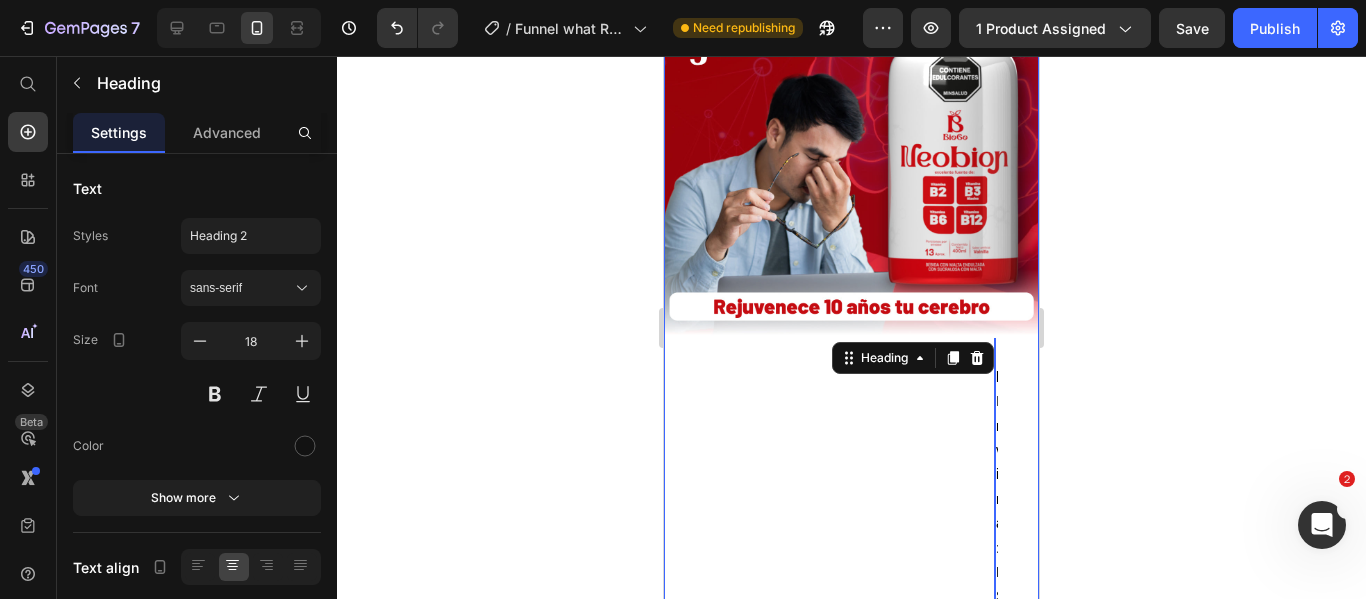 scroll, scrollTop: 193, scrollLeft: 0, axis: vertical 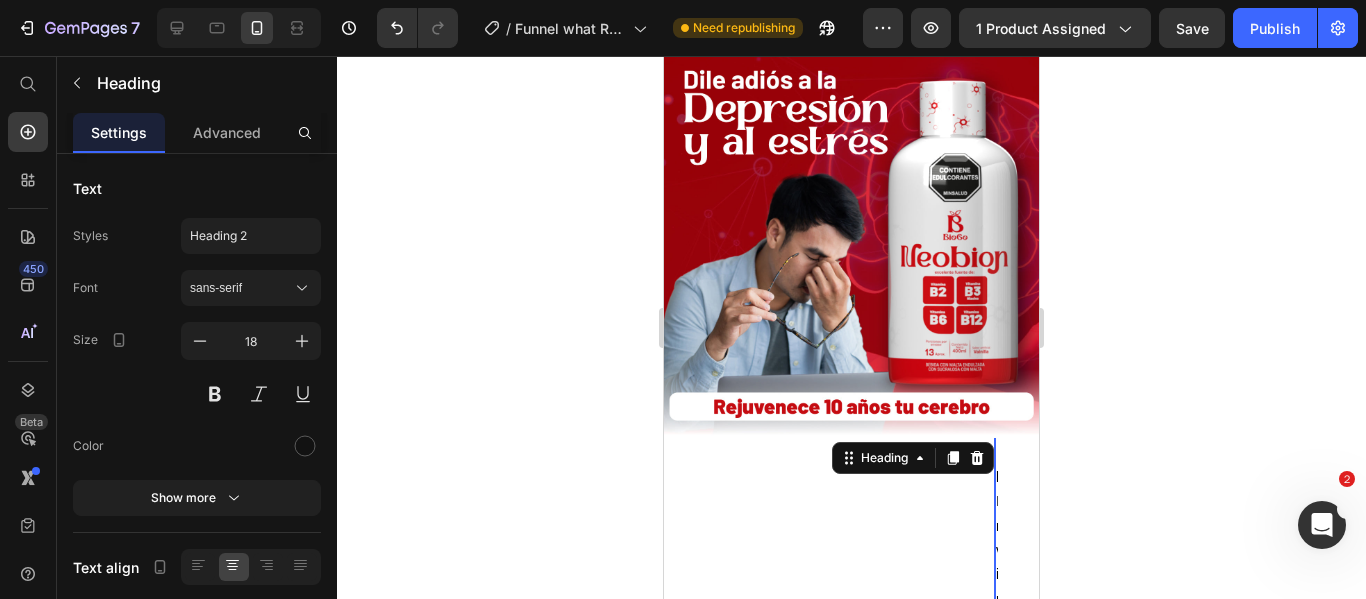 click 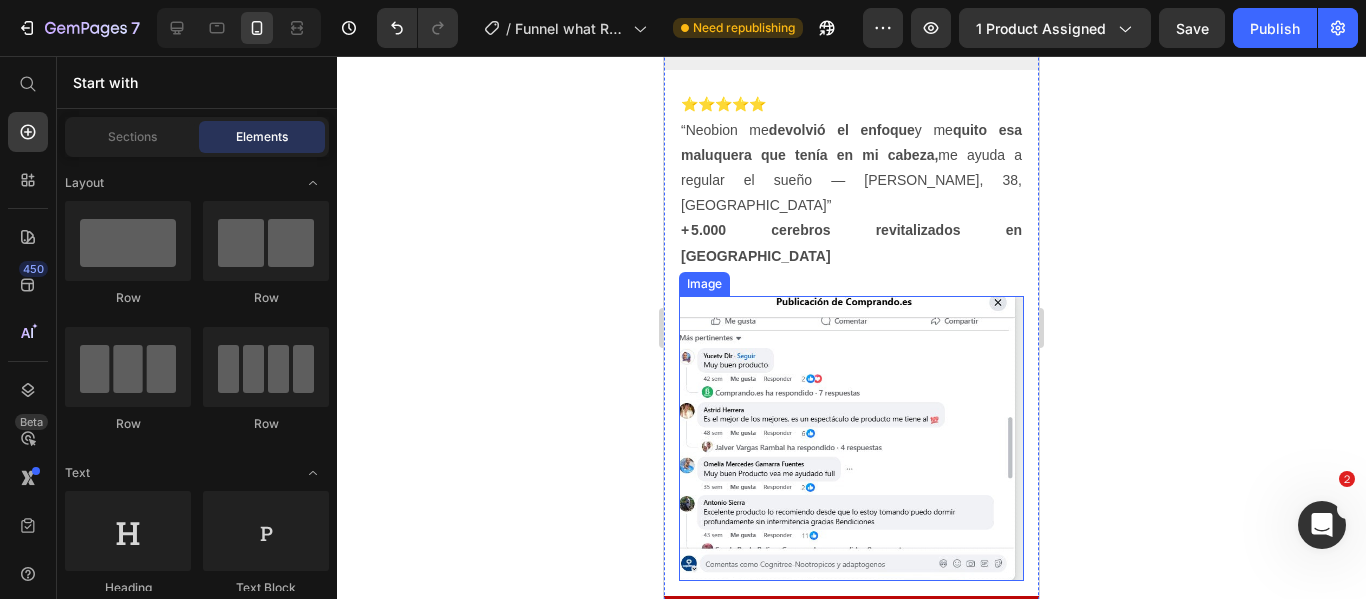 scroll, scrollTop: 493, scrollLeft: 0, axis: vertical 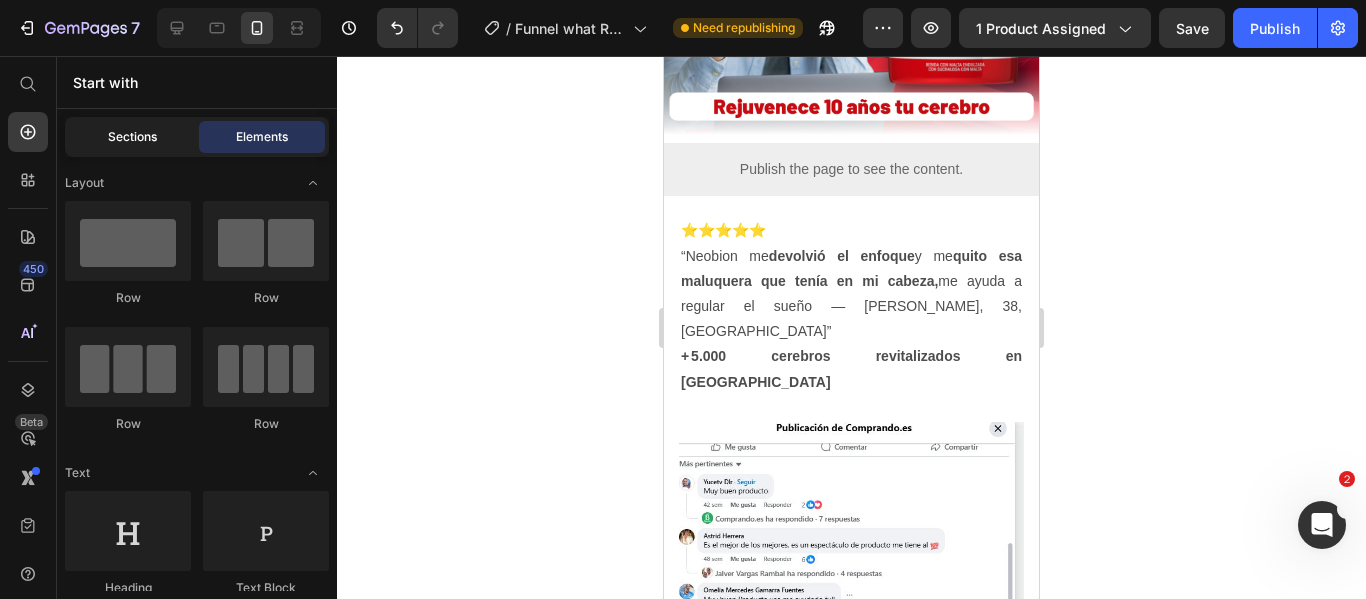 click on "Sections" at bounding box center (132, 137) 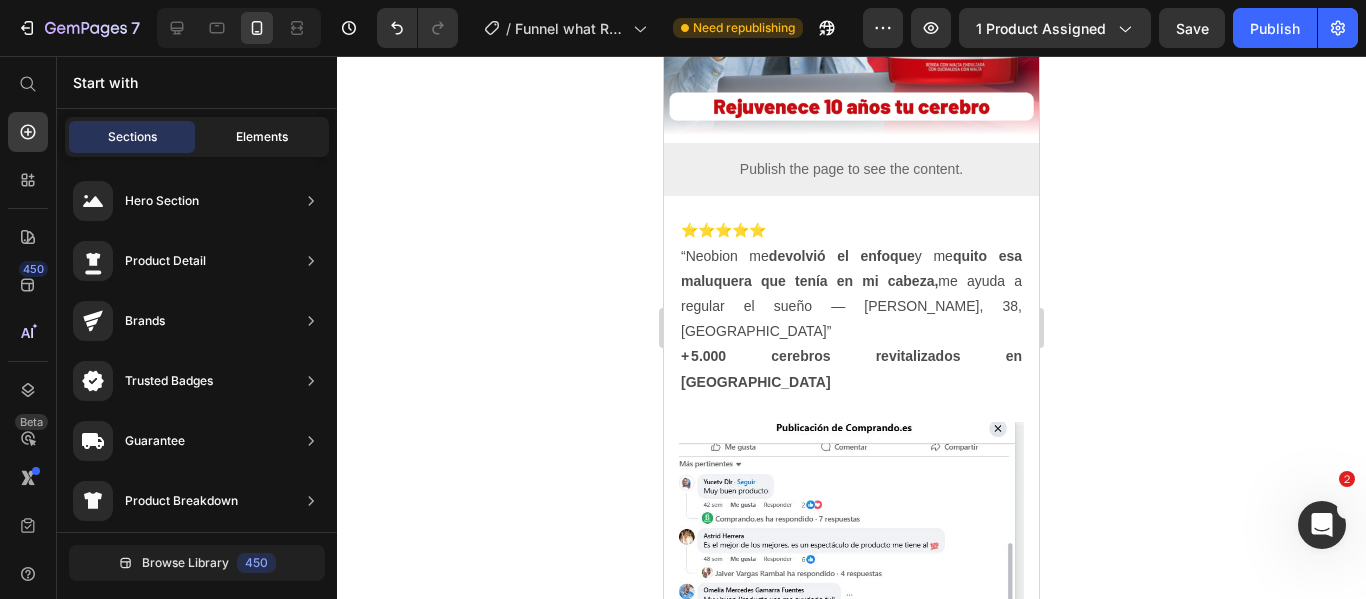 click on "Elements" at bounding box center (262, 137) 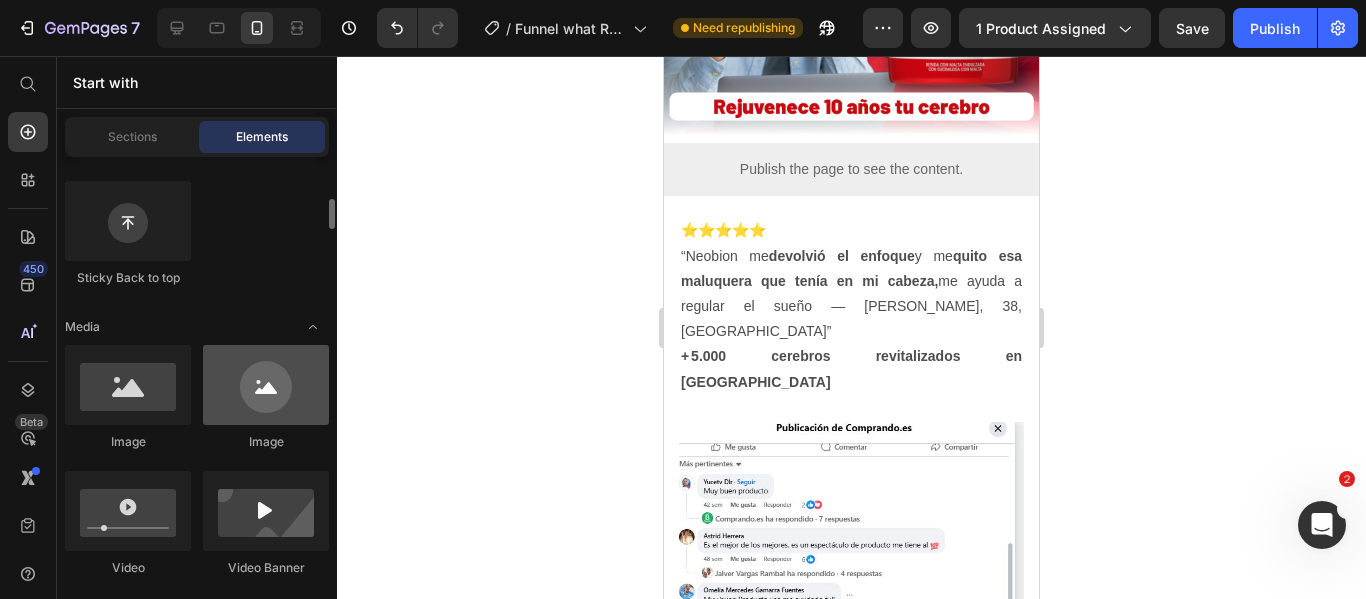 scroll, scrollTop: 700, scrollLeft: 0, axis: vertical 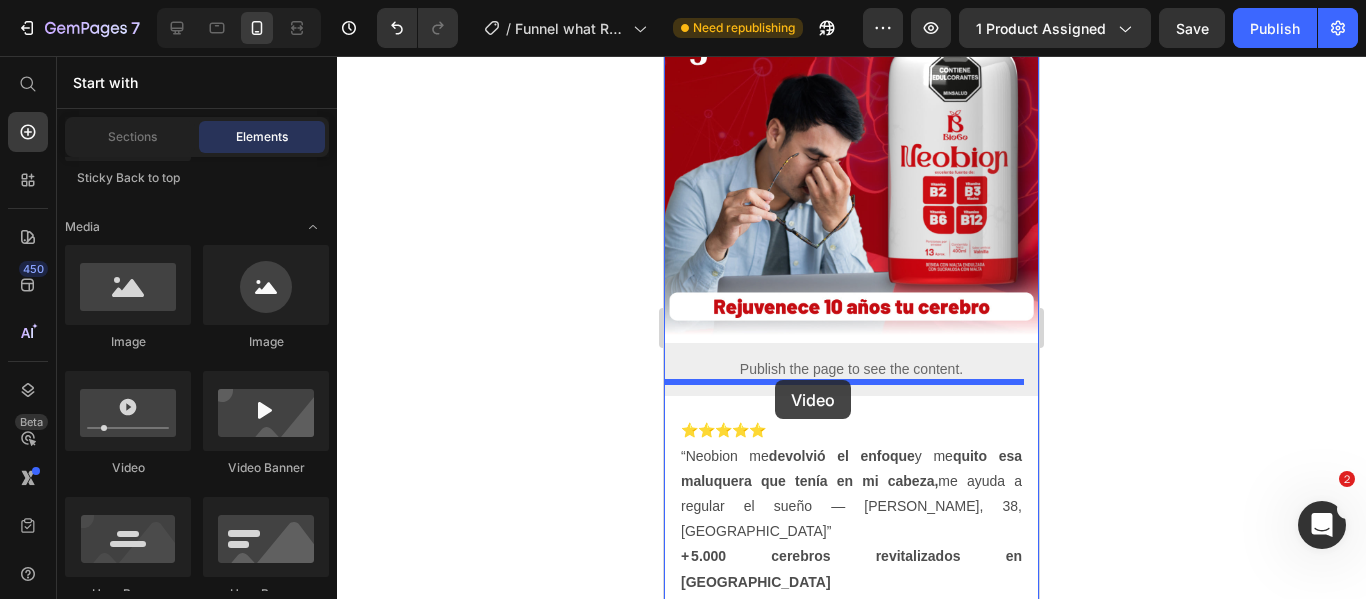 drag, startPoint x: 788, startPoint y: 468, endPoint x: 775, endPoint y: 380, distance: 88.95505 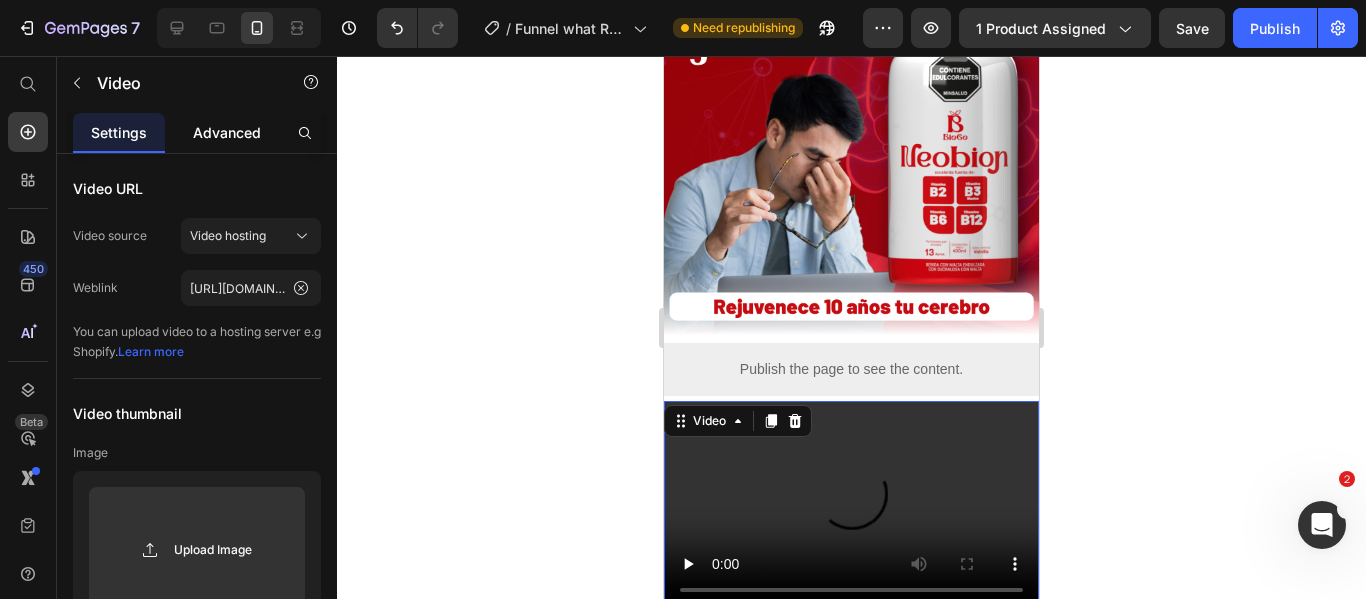 click on "Advanced" at bounding box center [227, 132] 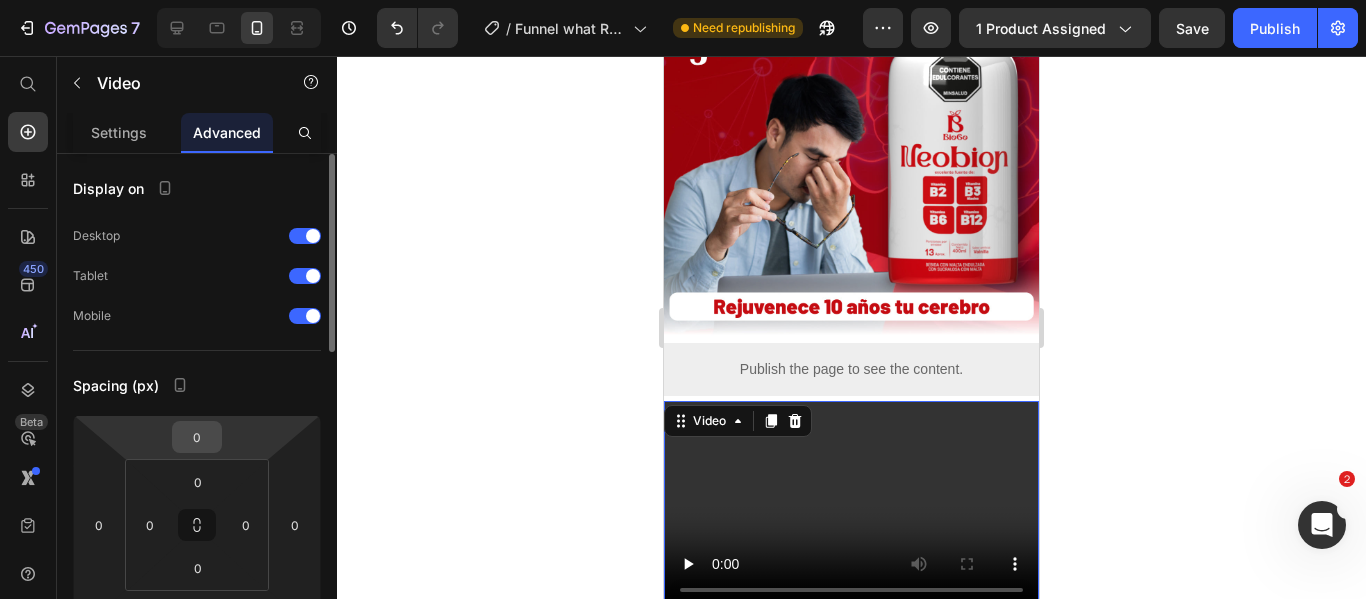 click on "0" at bounding box center [197, 437] 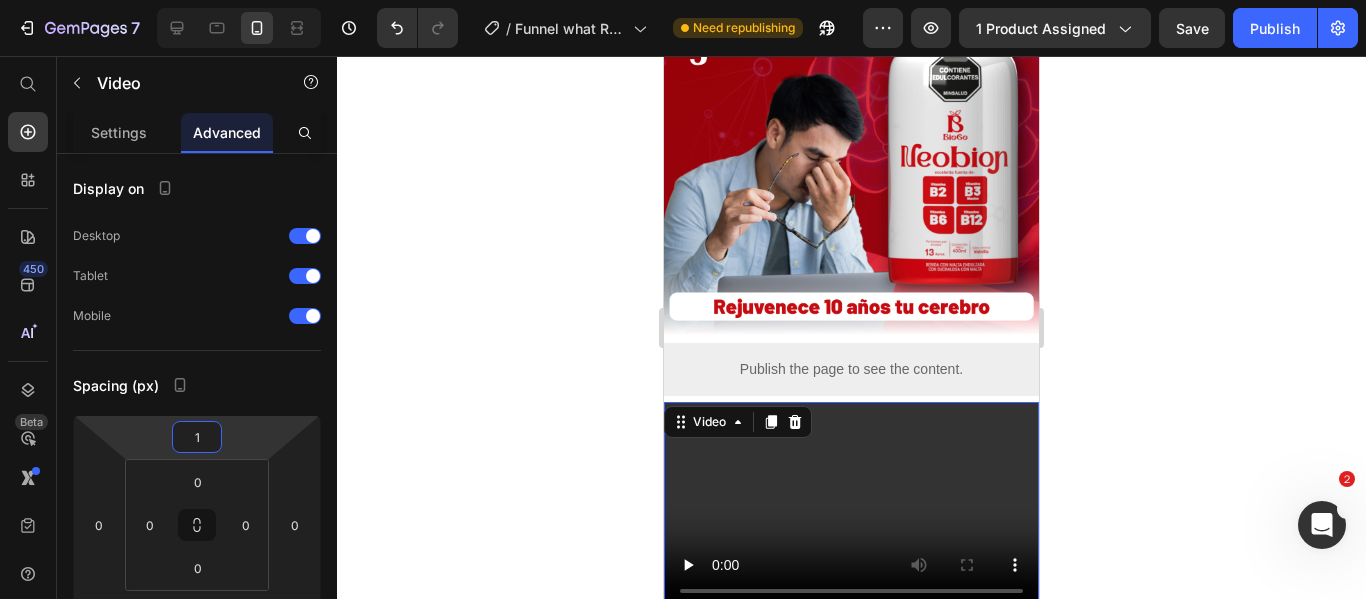 type on "10" 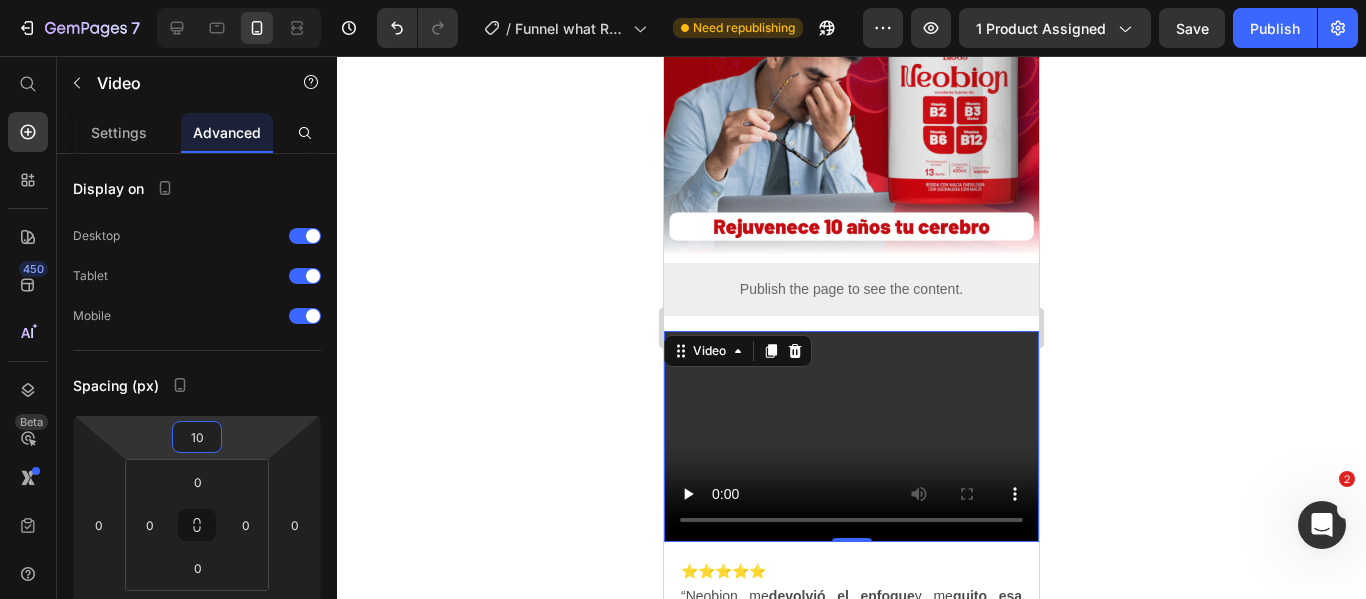 scroll, scrollTop: 500, scrollLeft: 0, axis: vertical 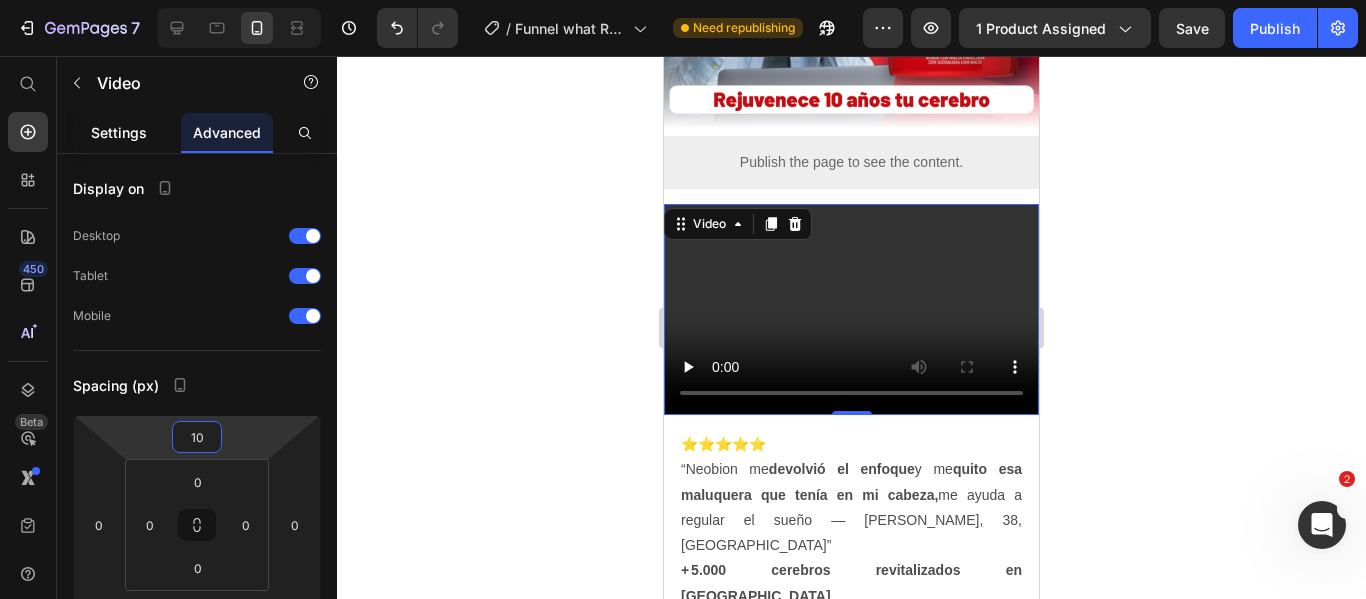 click on "Settings" at bounding box center (119, 132) 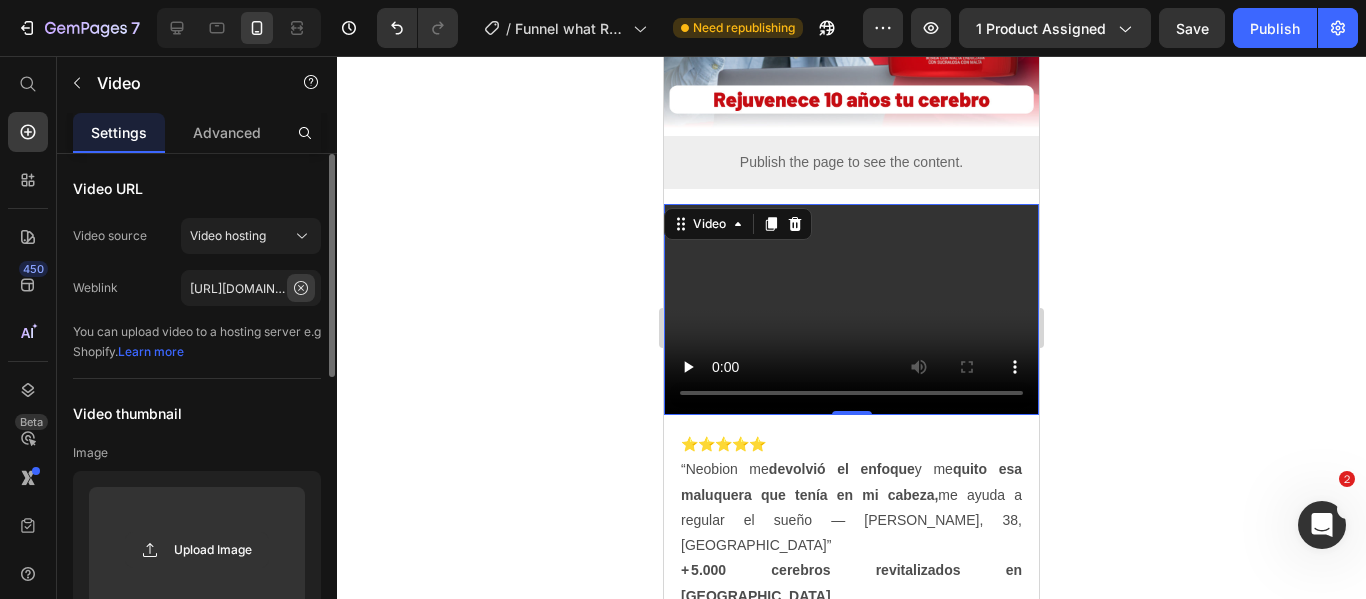 click 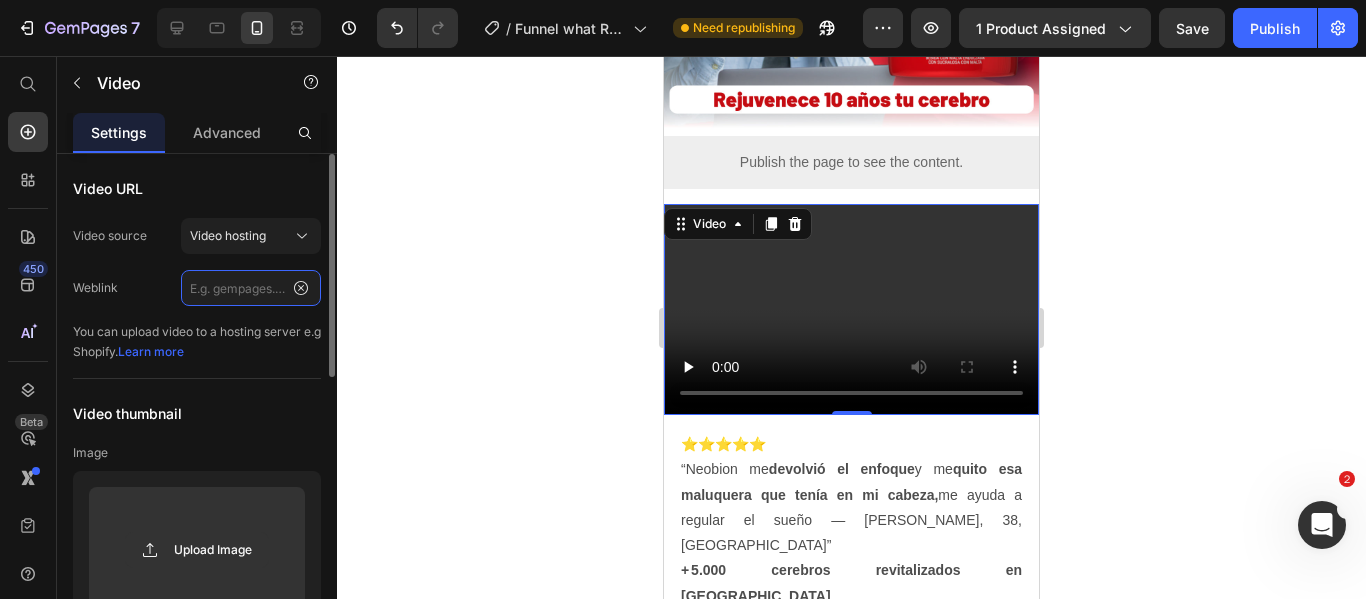 scroll, scrollTop: 0, scrollLeft: 0, axis: both 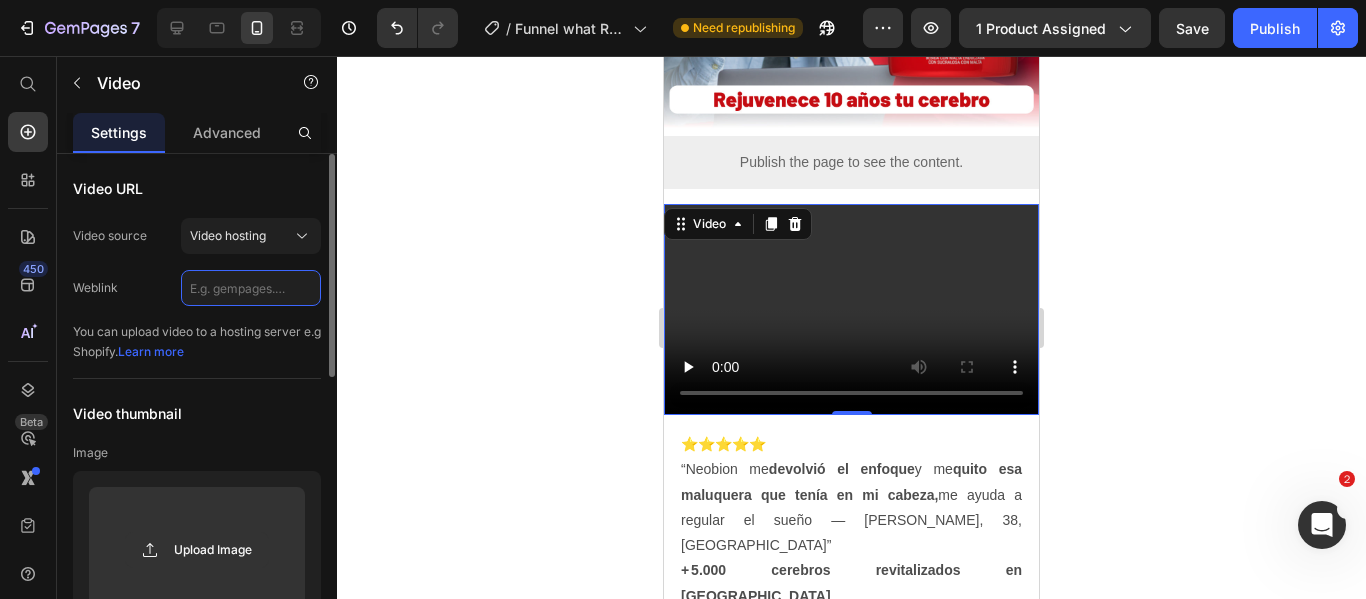 click 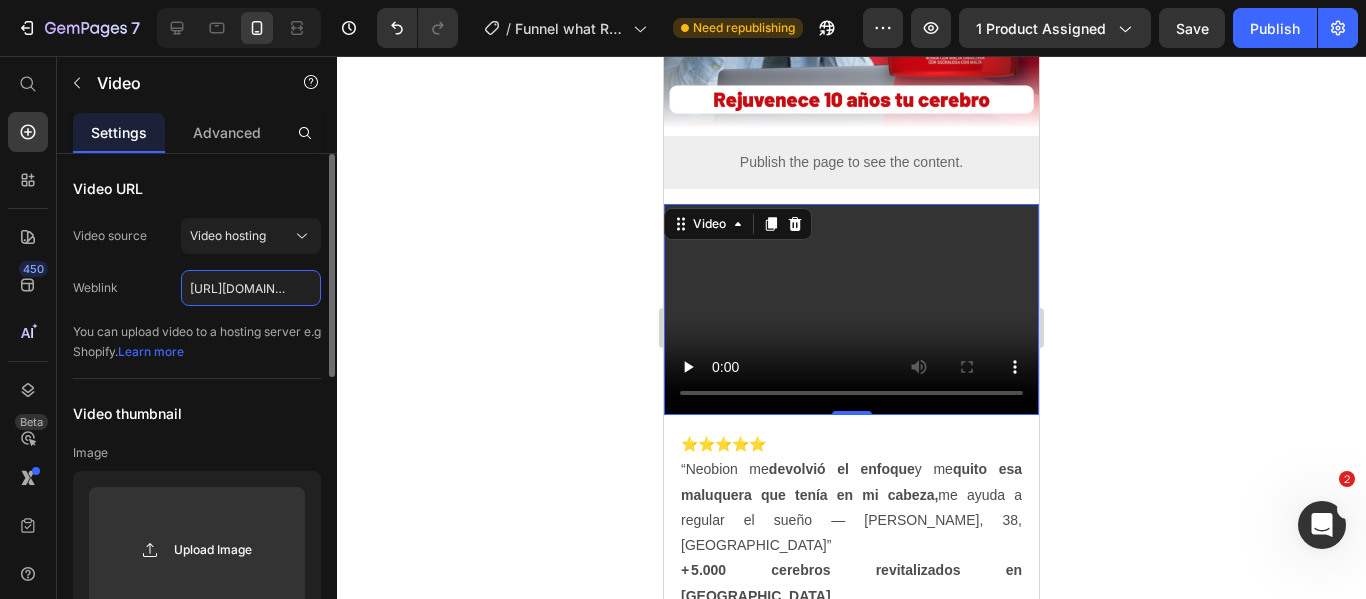 scroll, scrollTop: 0, scrollLeft: 427, axis: horizontal 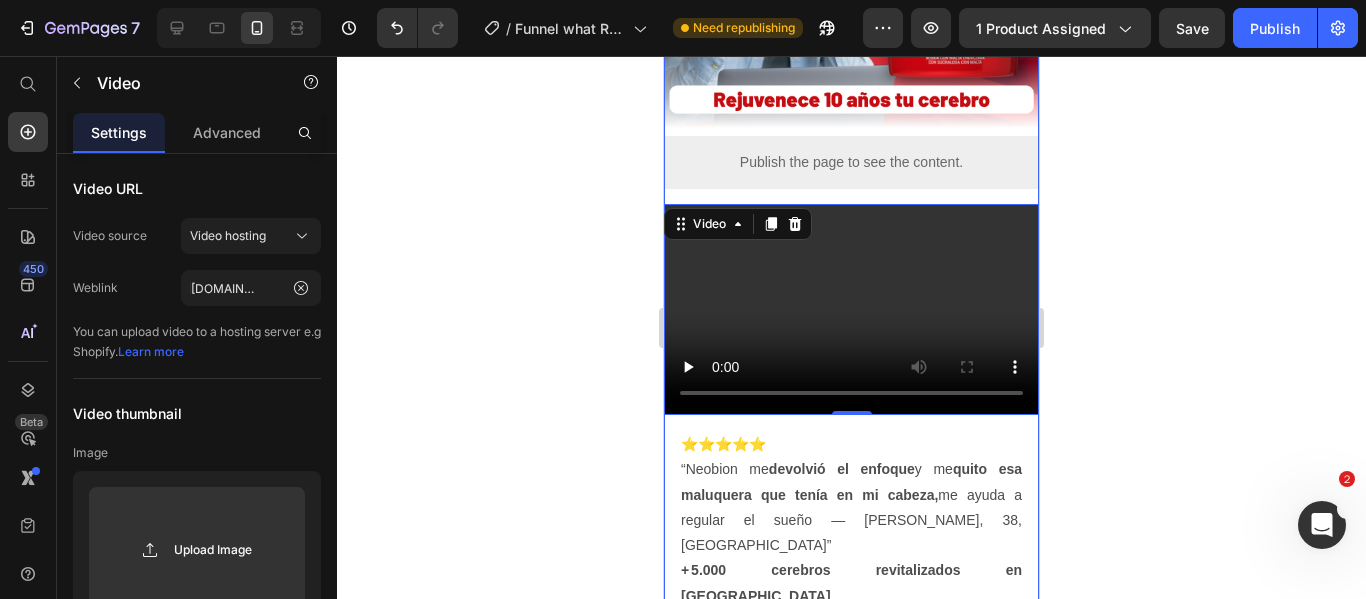 click on "Image Pagas en tu casa + Envío Gratis Heading Image
Publish the page to see the content.
Custom Code Video   0 Video ⭐⭐⭐⭐⭐ “Neobion me  devolvió el enfoque  y me  quito esa maluquera   que tenía en mi cabeza,  me ayuda a regular el sueño — Anibal, 38, Barranquilla” + 5.000 cerebros revitalizados en Colombia Text Block Image Exclusivo para ti que ya eres cliente Vip Heading Row Image Image Image" at bounding box center (851, 461) 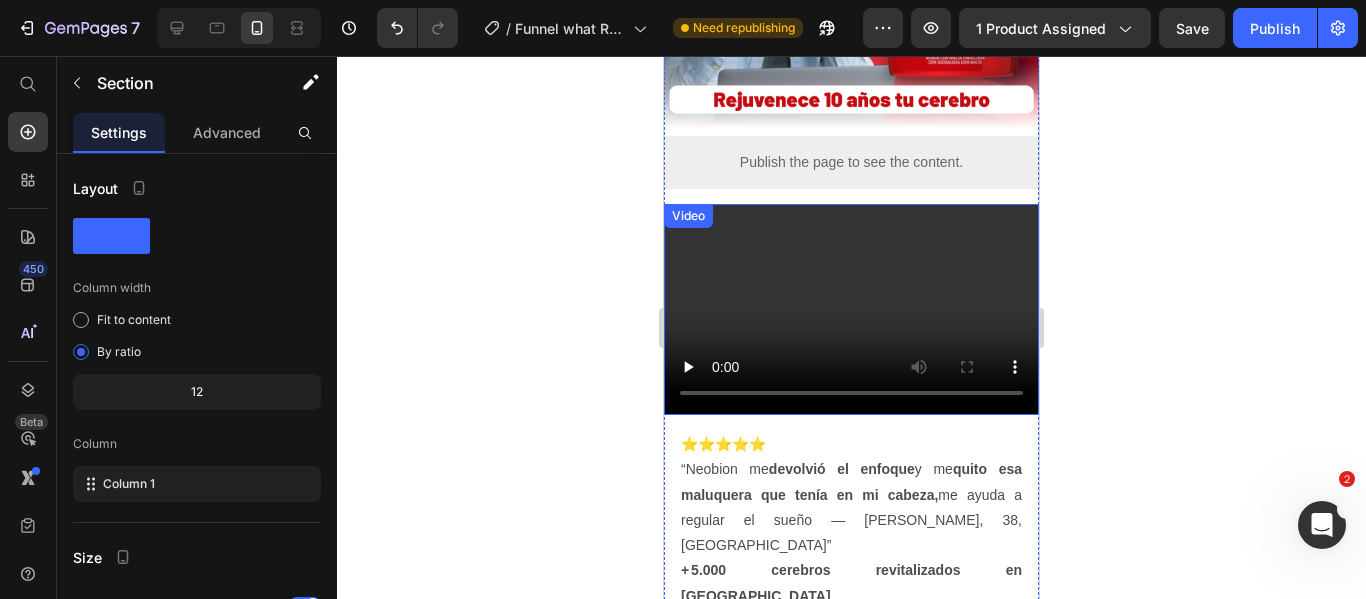 click at bounding box center (851, 309) 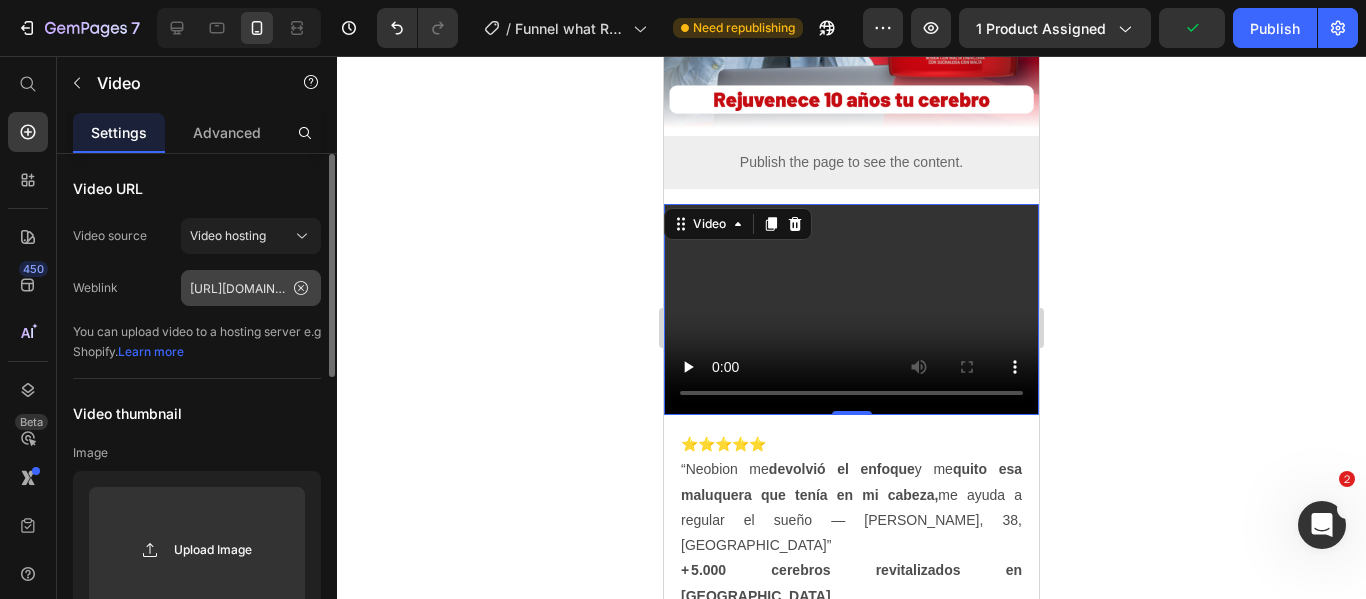 click 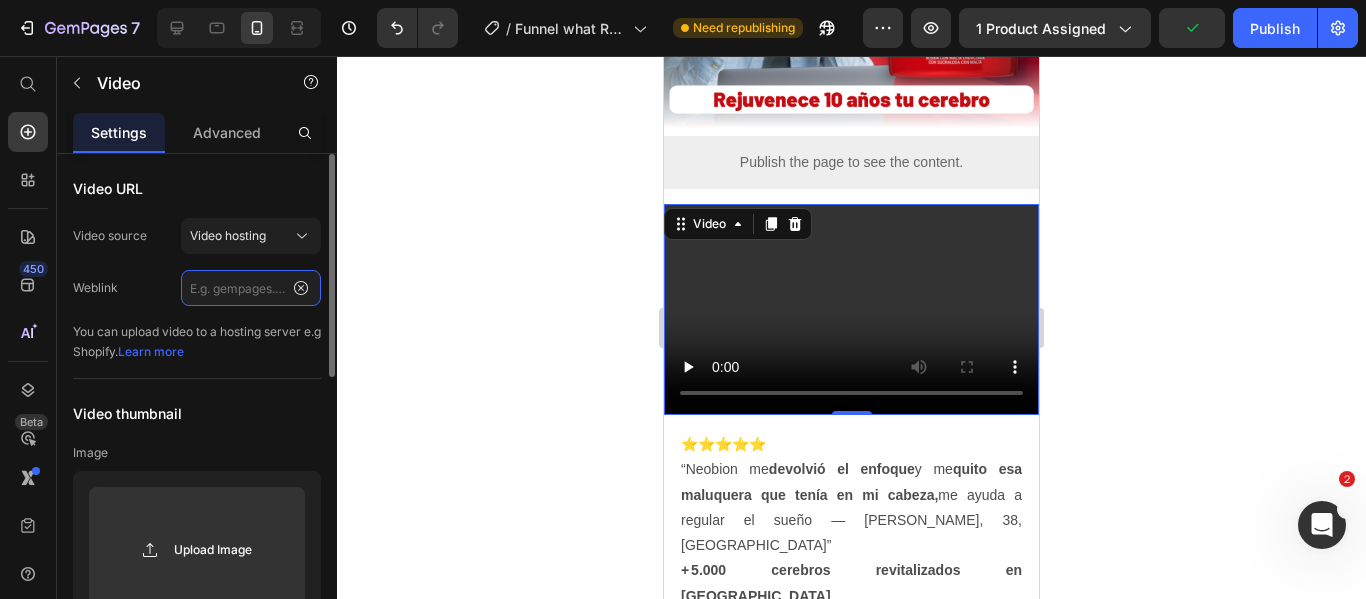 scroll, scrollTop: 0, scrollLeft: 0, axis: both 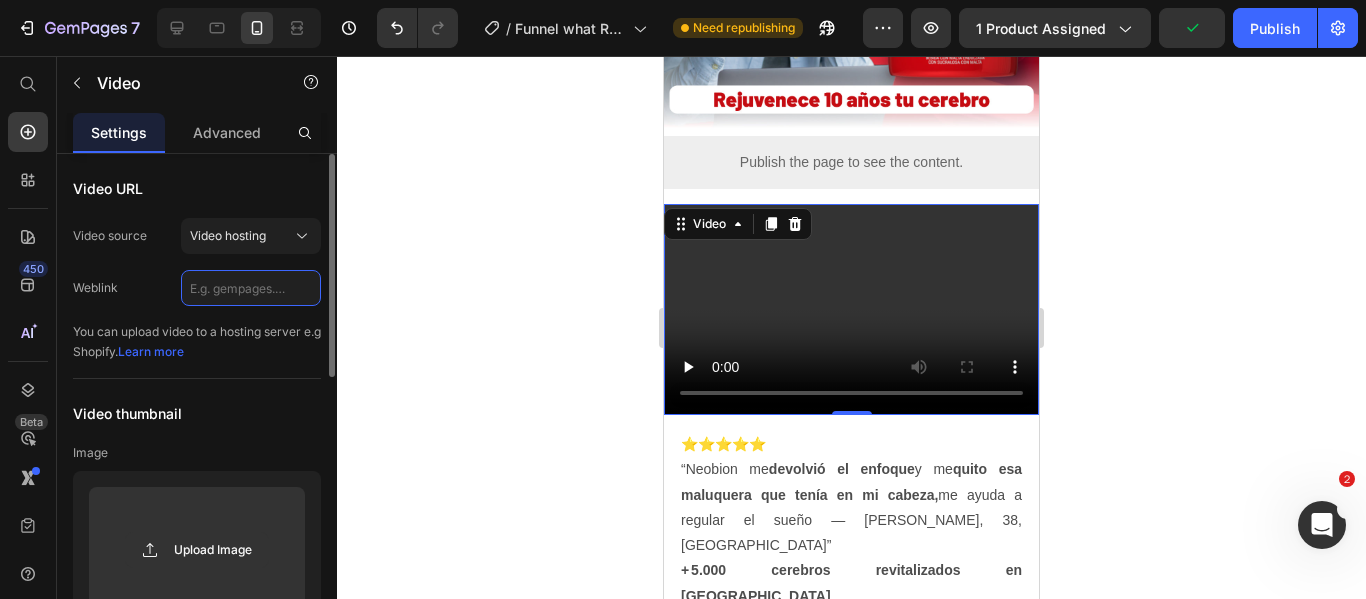 click 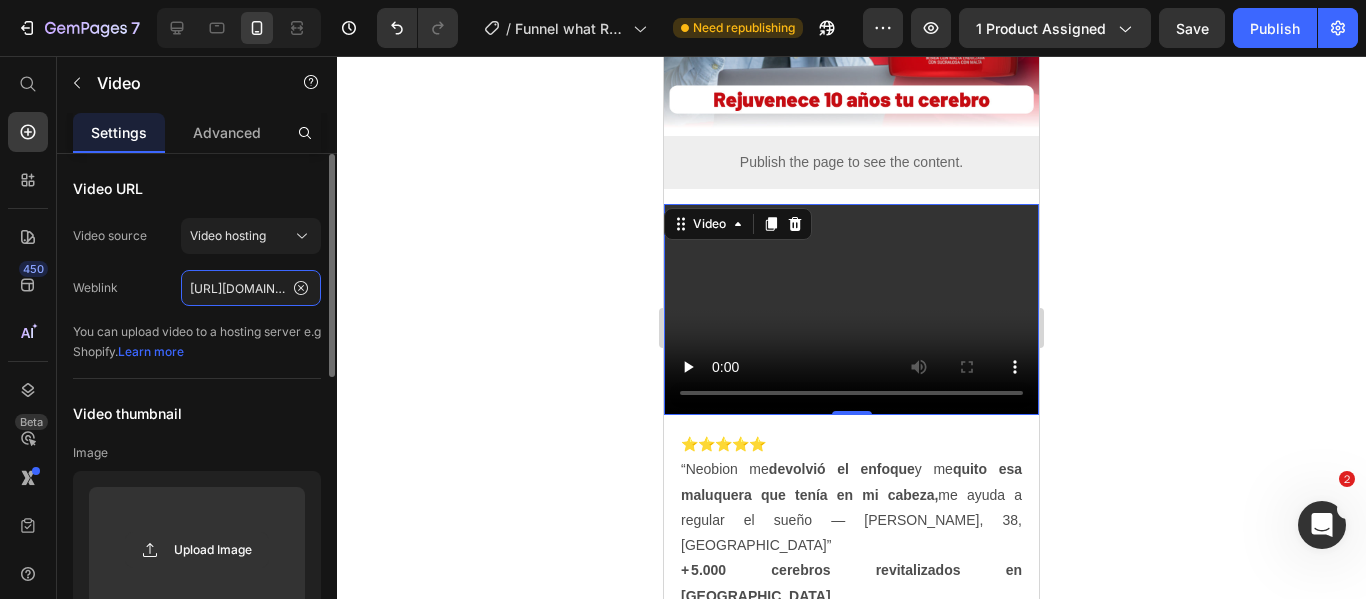 scroll, scrollTop: 0, scrollLeft: 364, axis: horizontal 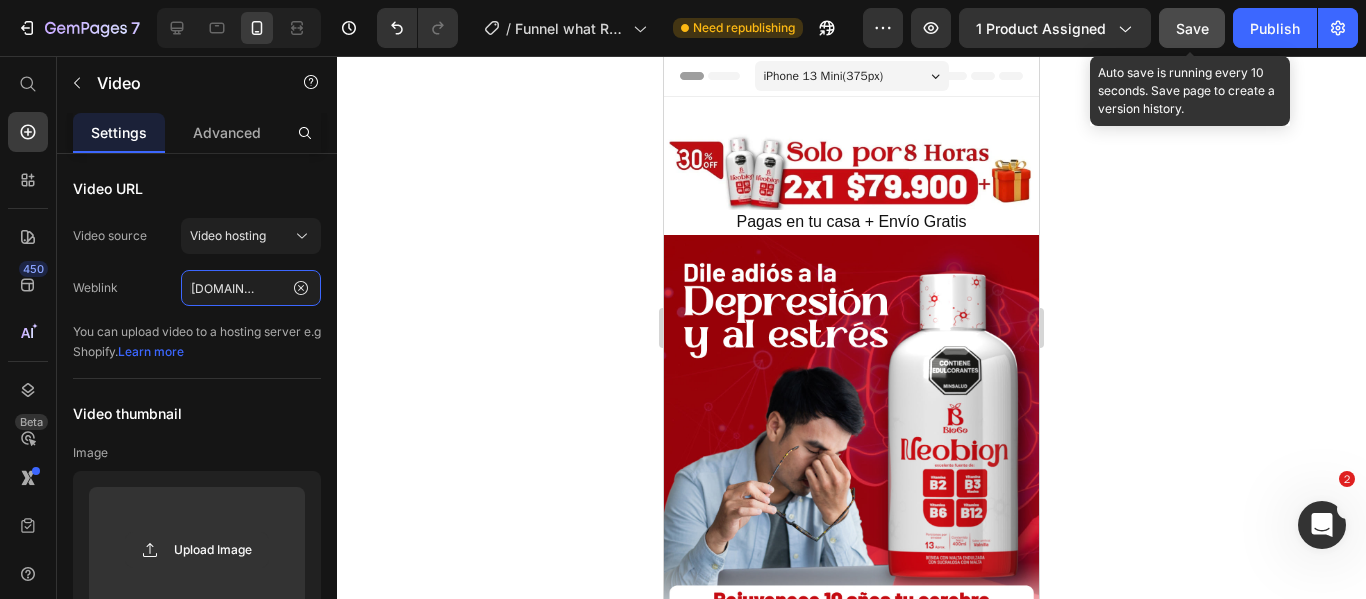 type on "https://cdn.shopify.com/videos/c/o/v/946d1cda9d994109a4b67b180a8d37ff.mp4" 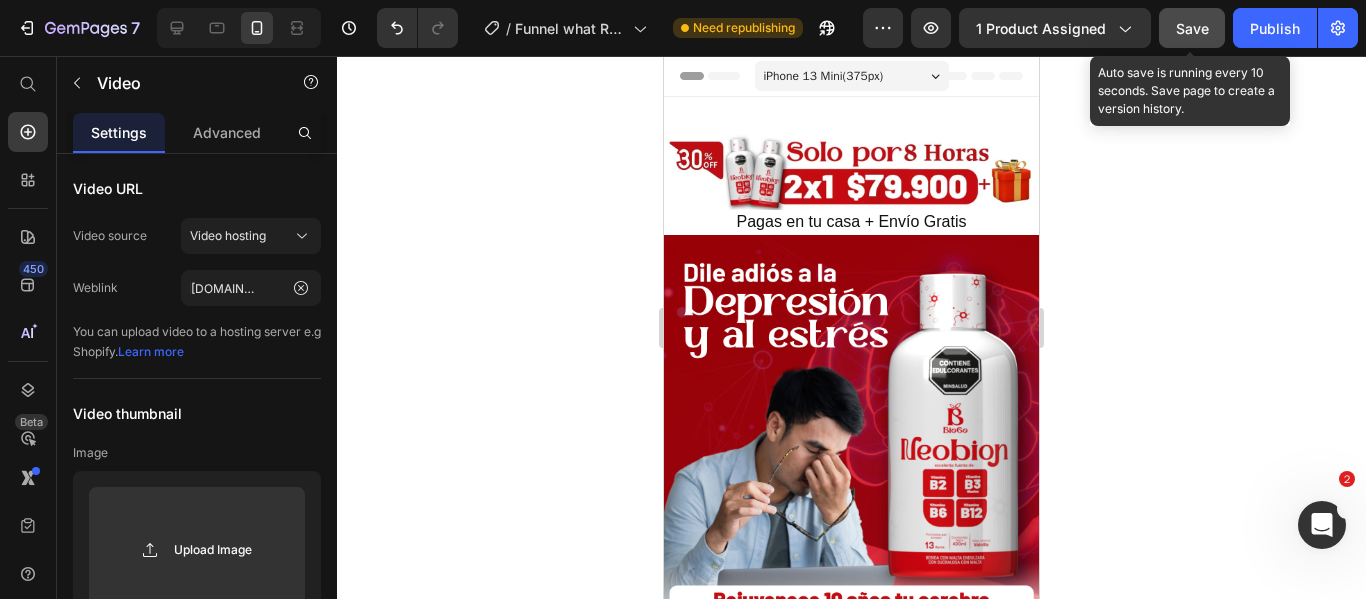 click on "Save" 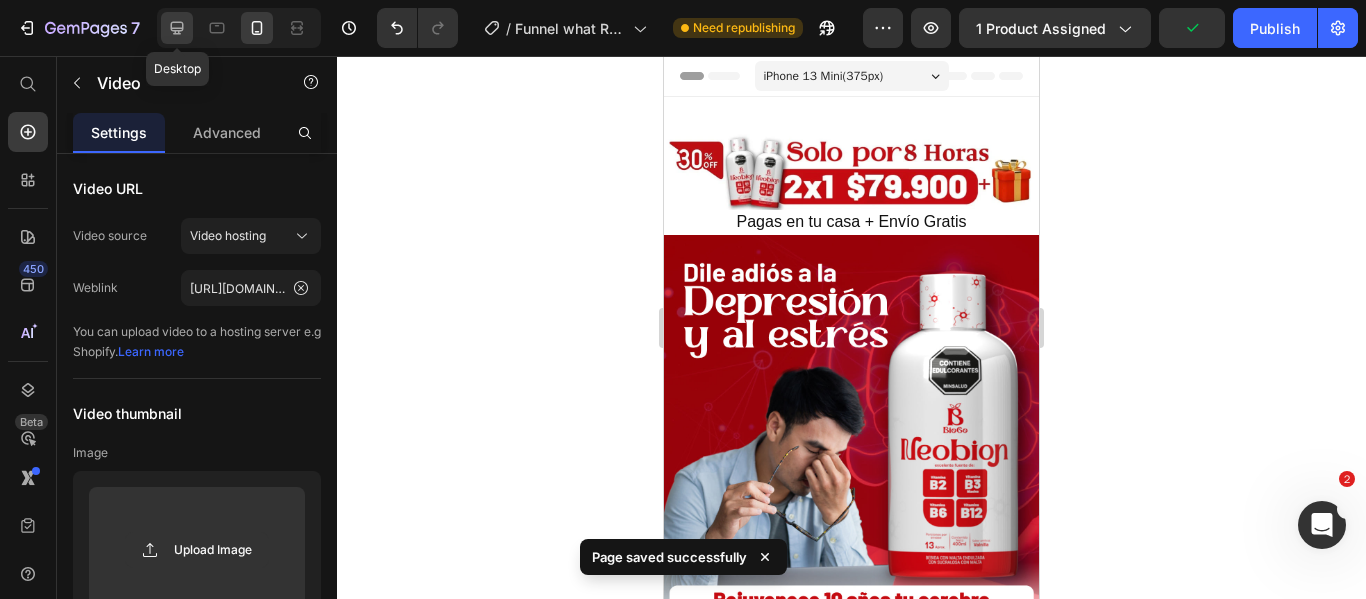 click 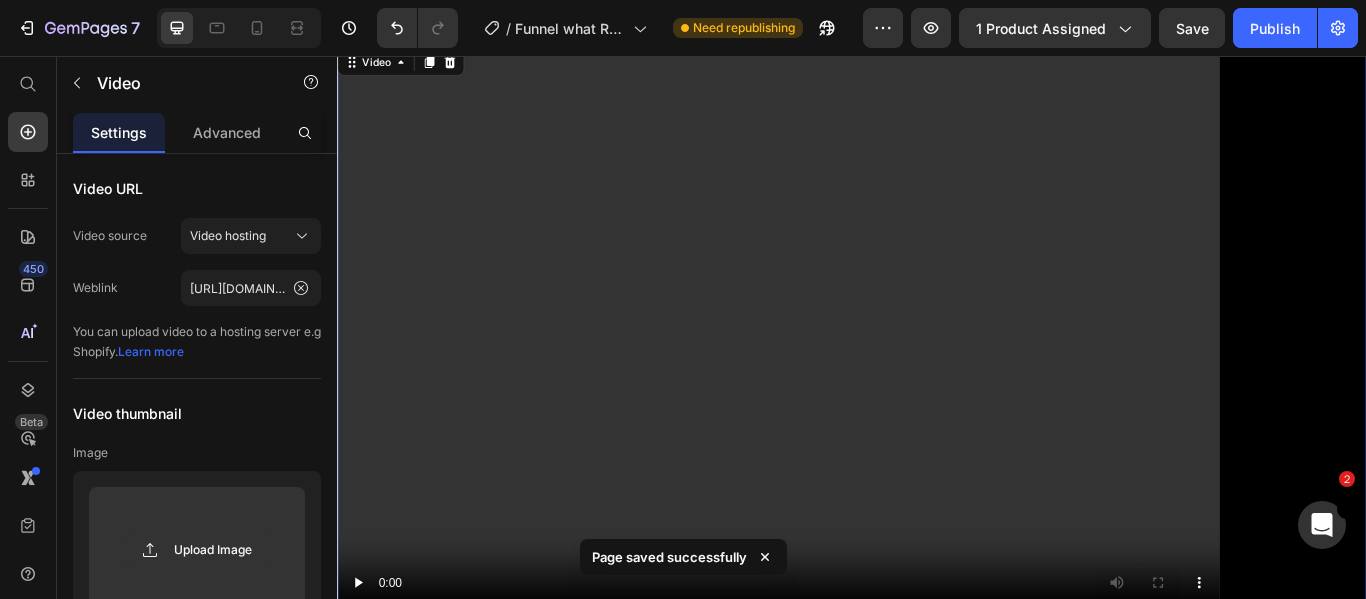 scroll, scrollTop: 1200, scrollLeft: 0, axis: vertical 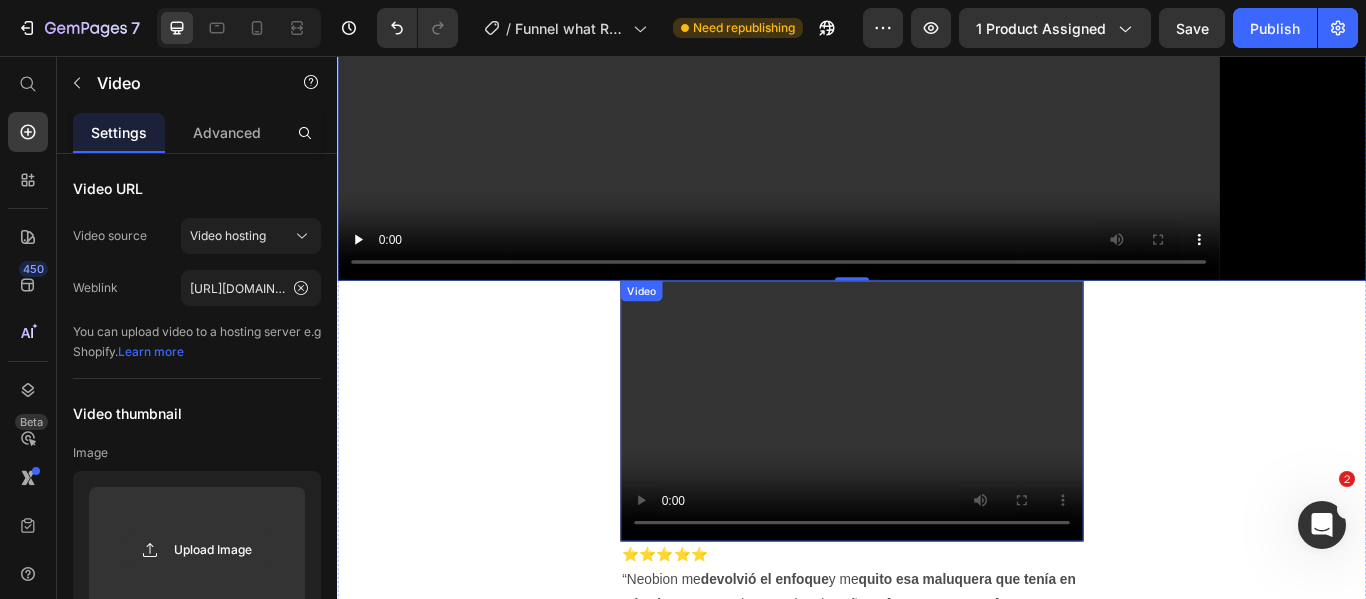 click at bounding box center [937, 470] 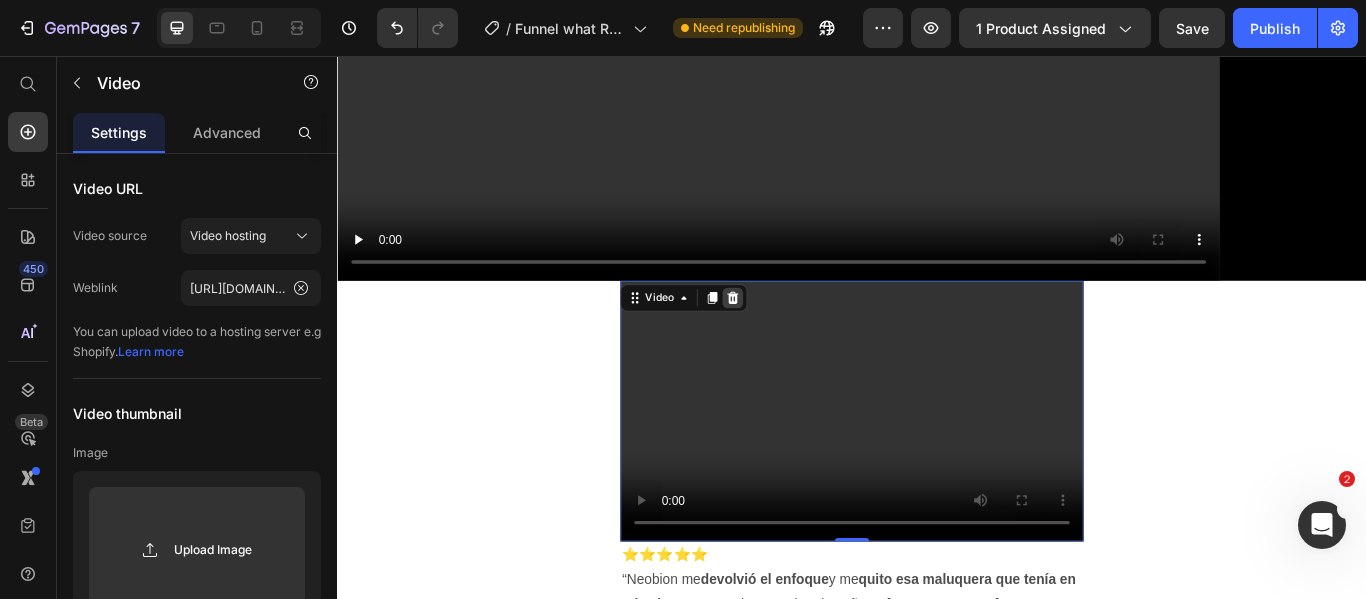 click 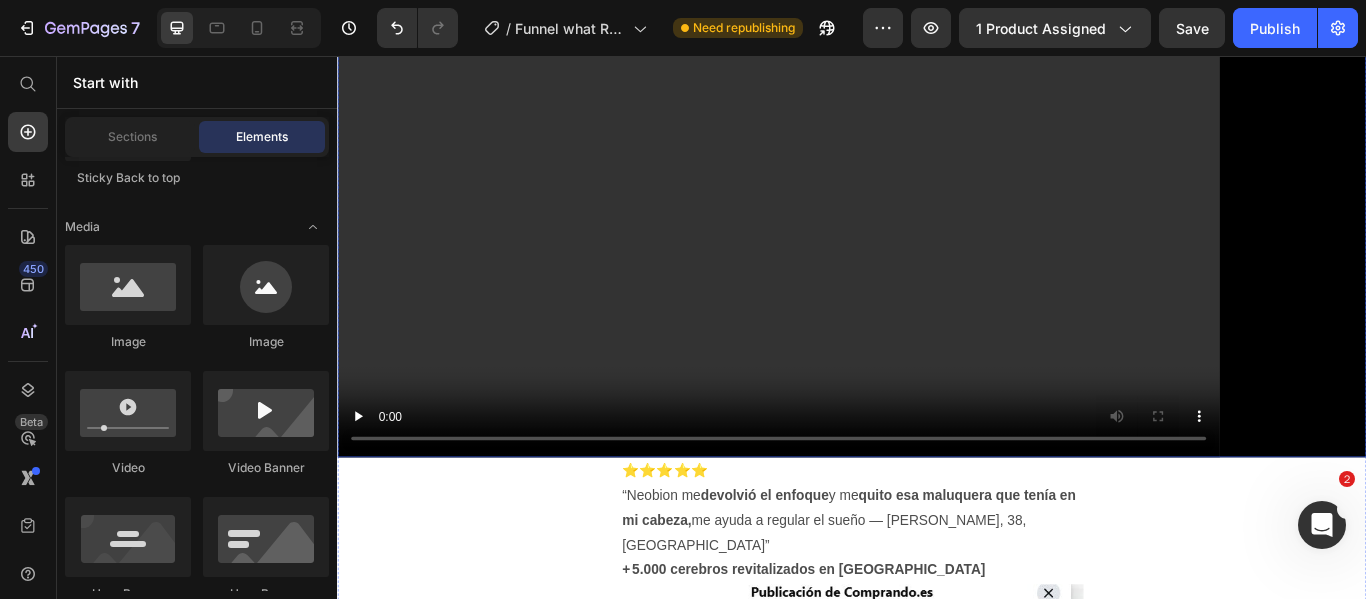 scroll, scrollTop: 700, scrollLeft: 0, axis: vertical 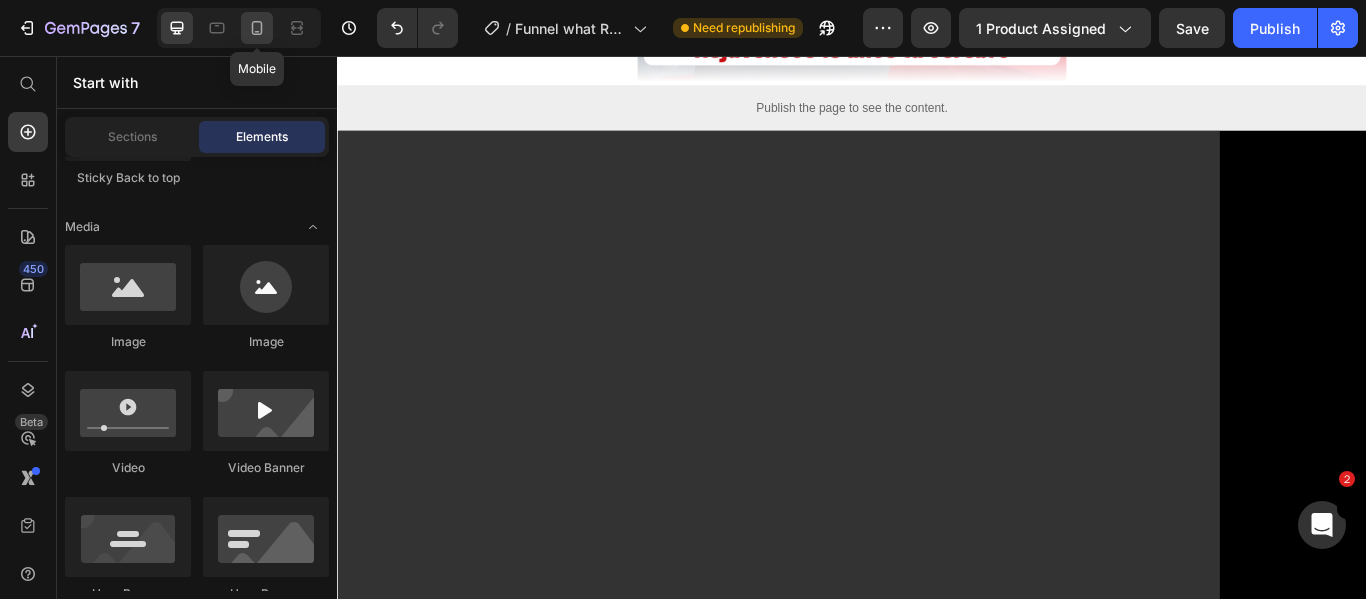 click 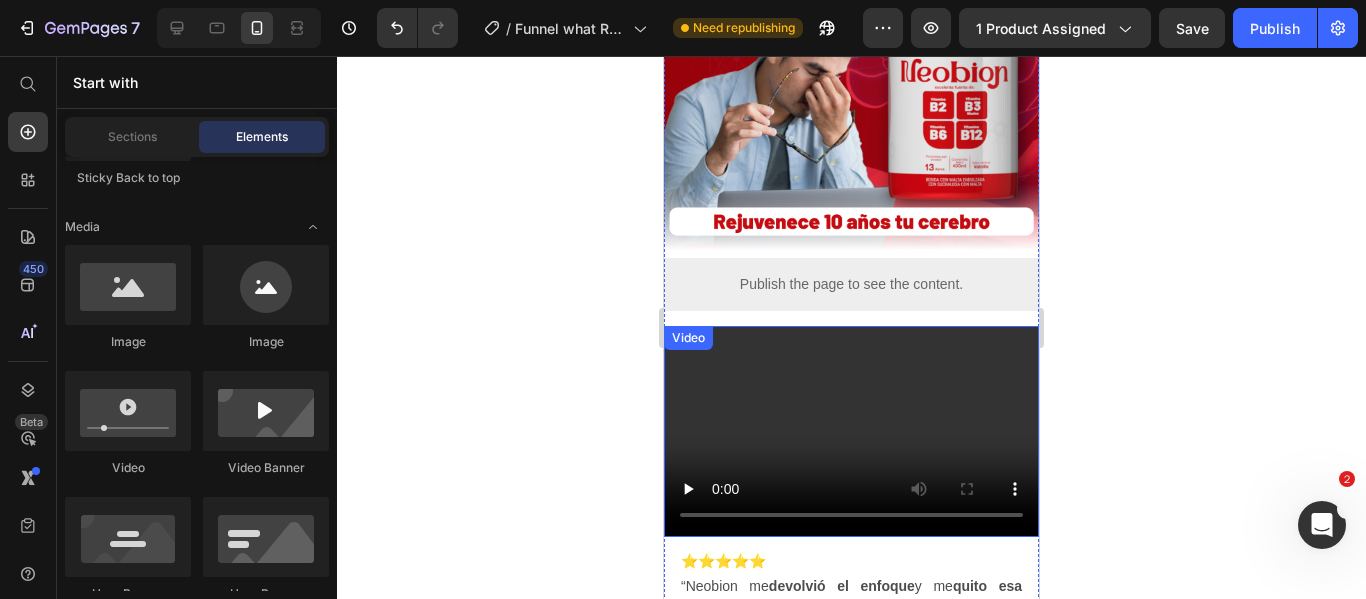 scroll, scrollTop: 370, scrollLeft: 0, axis: vertical 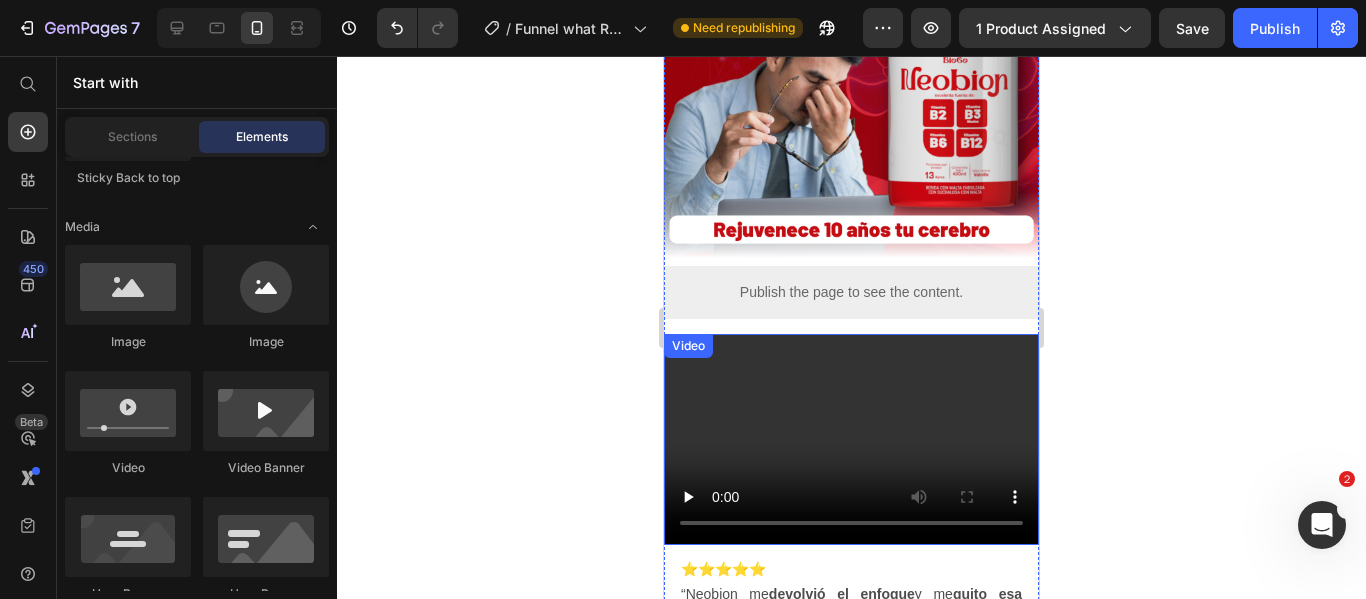 click at bounding box center [851, 439] 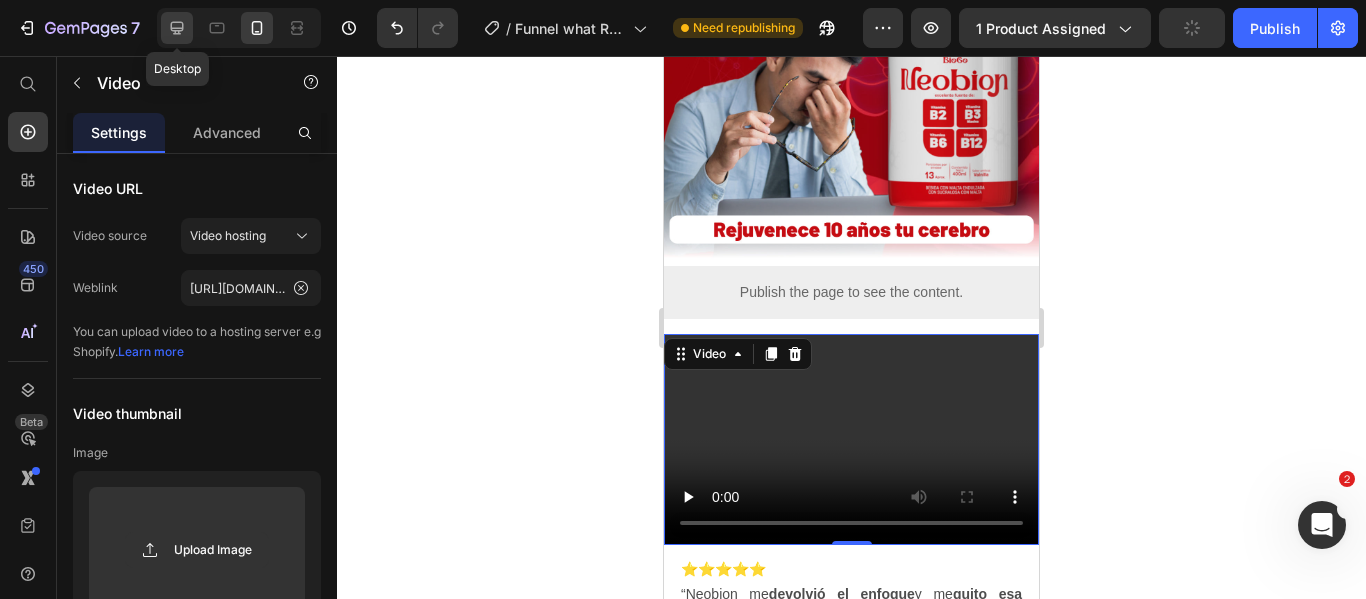 click 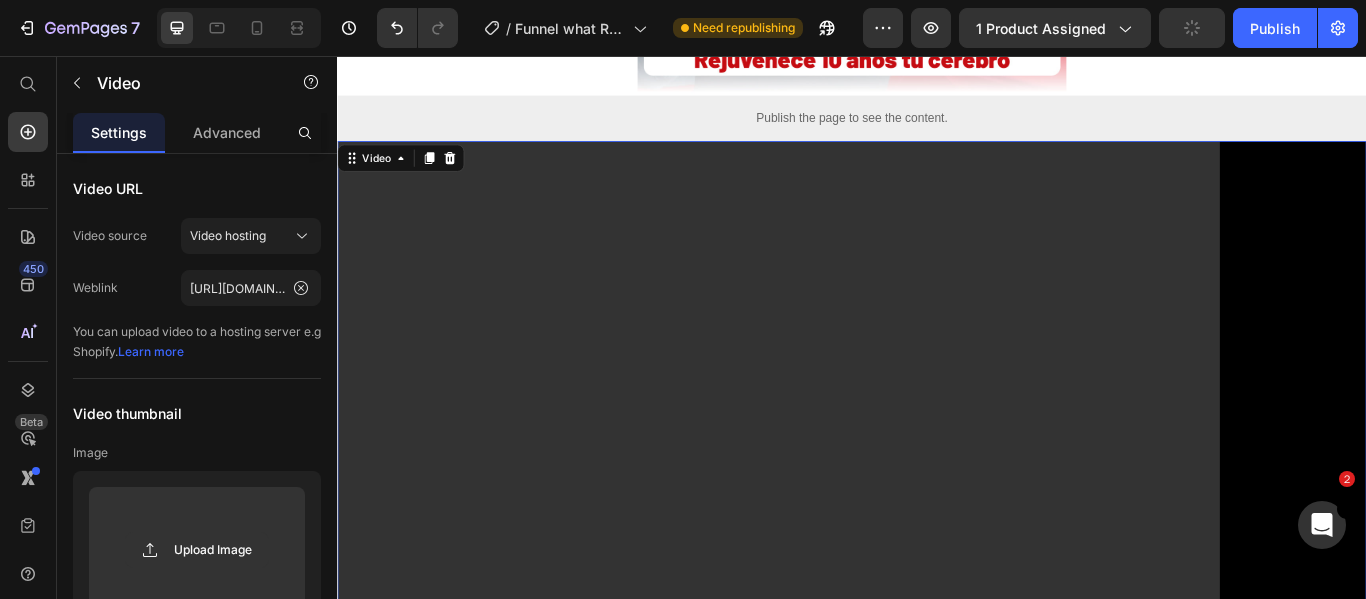 scroll, scrollTop: 717, scrollLeft: 0, axis: vertical 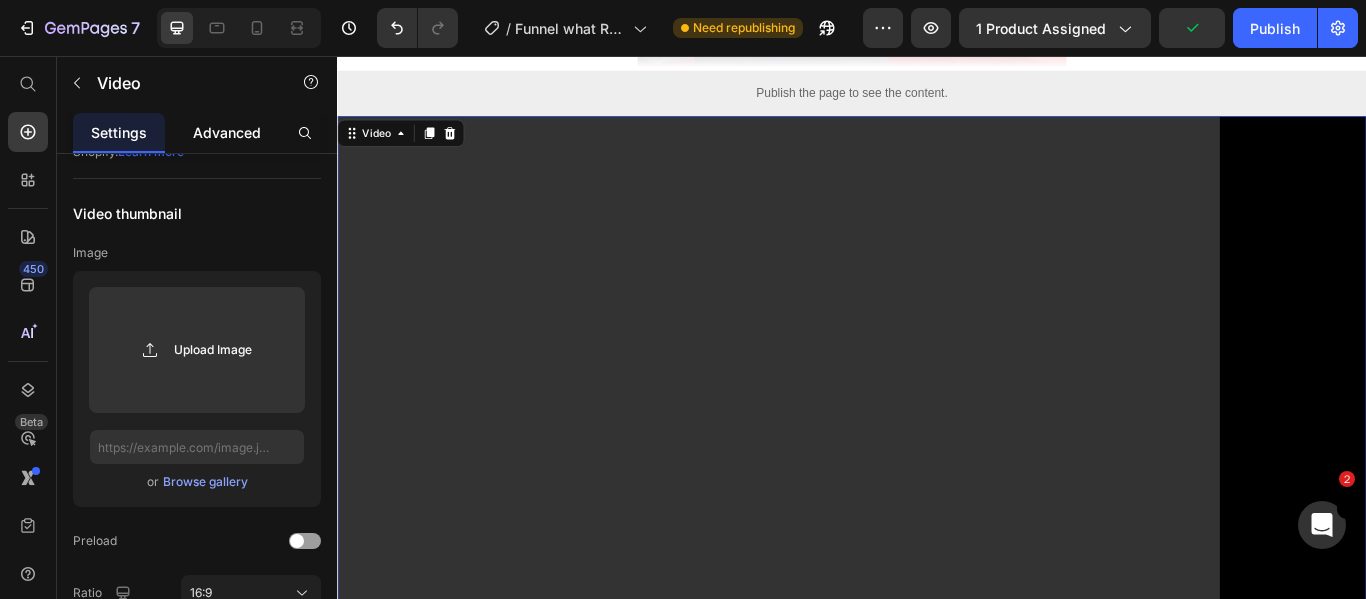 click on "Advanced" at bounding box center [227, 132] 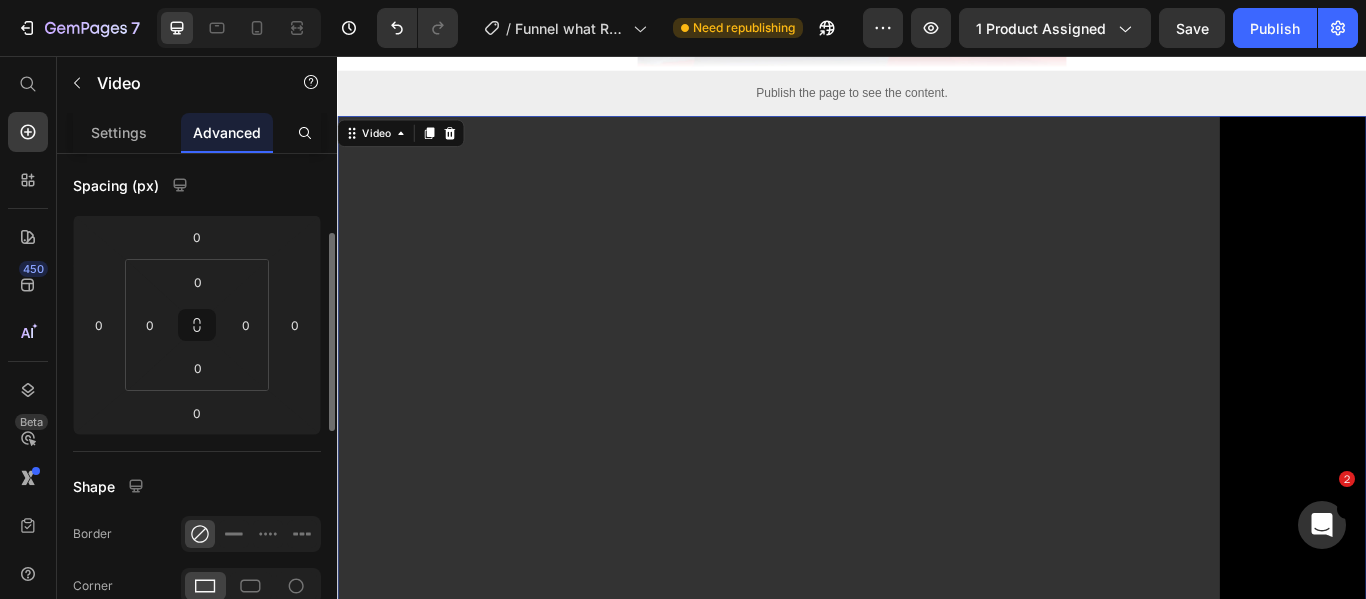 scroll, scrollTop: 0, scrollLeft: 0, axis: both 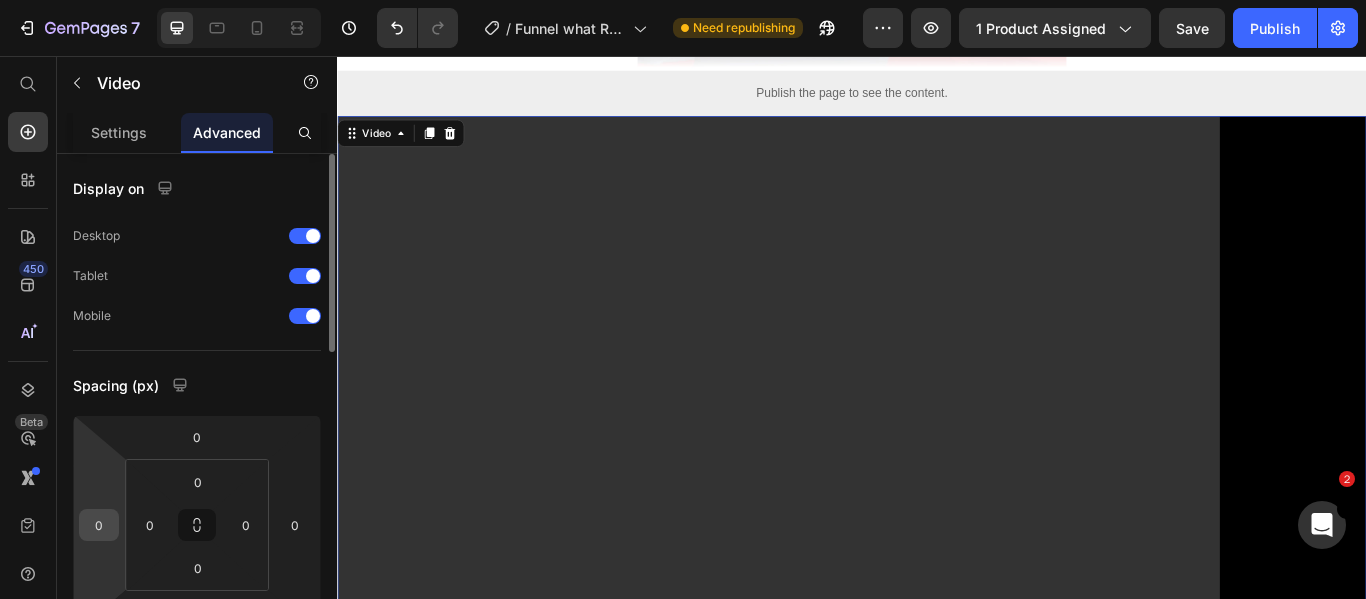 click on "0" at bounding box center (99, 525) 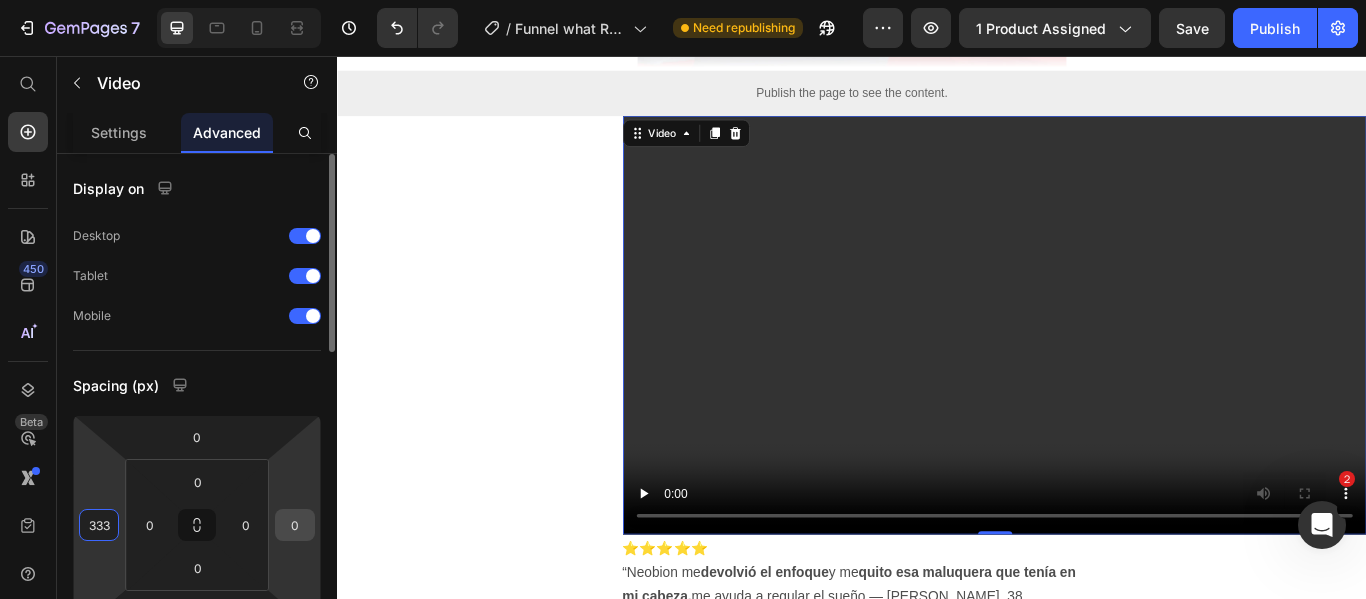 type on "333" 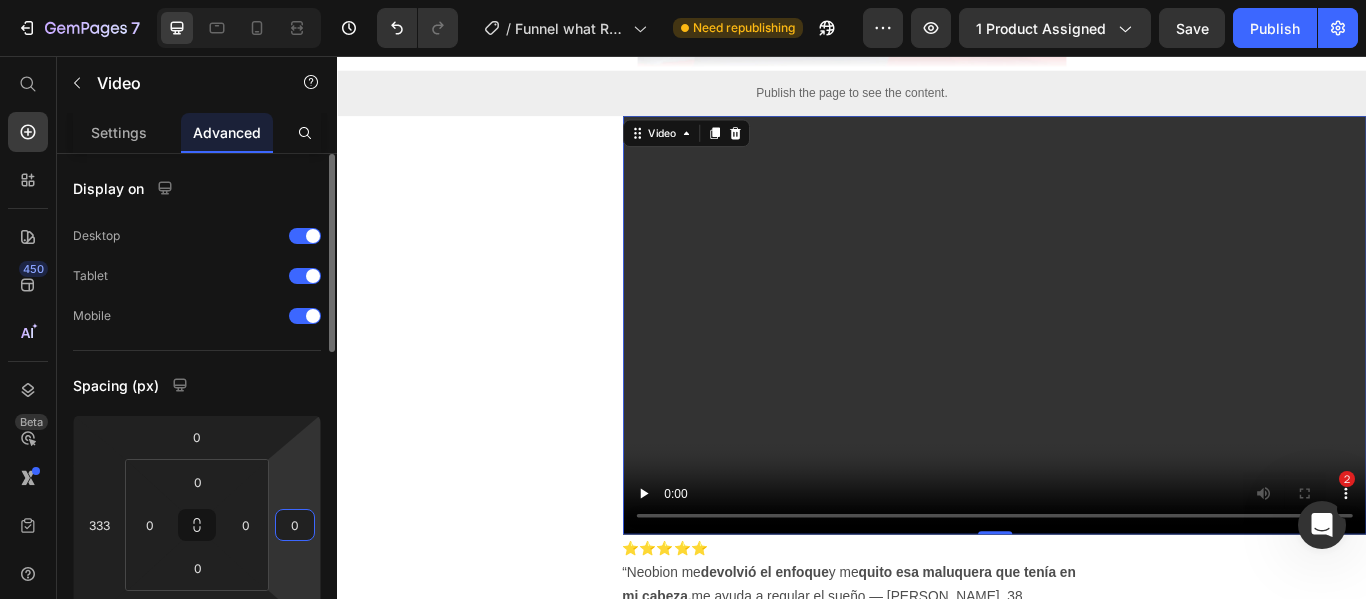 click on "0" at bounding box center [295, 525] 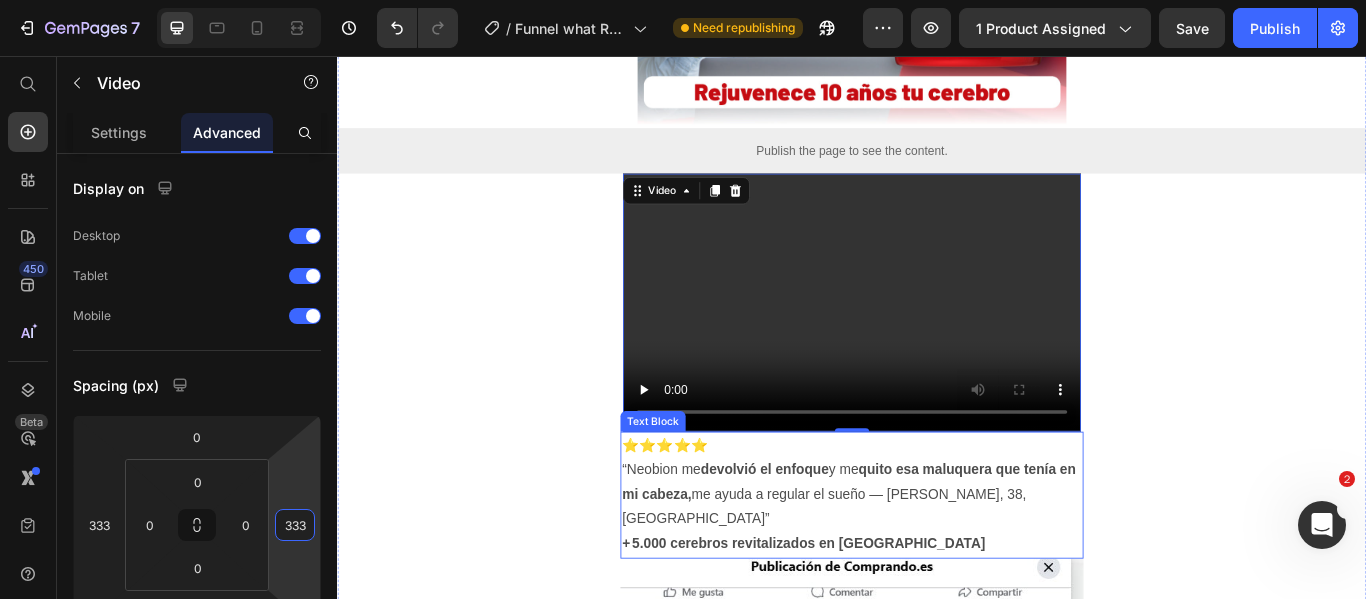 scroll, scrollTop: 417, scrollLeft: 0, axis: vertical 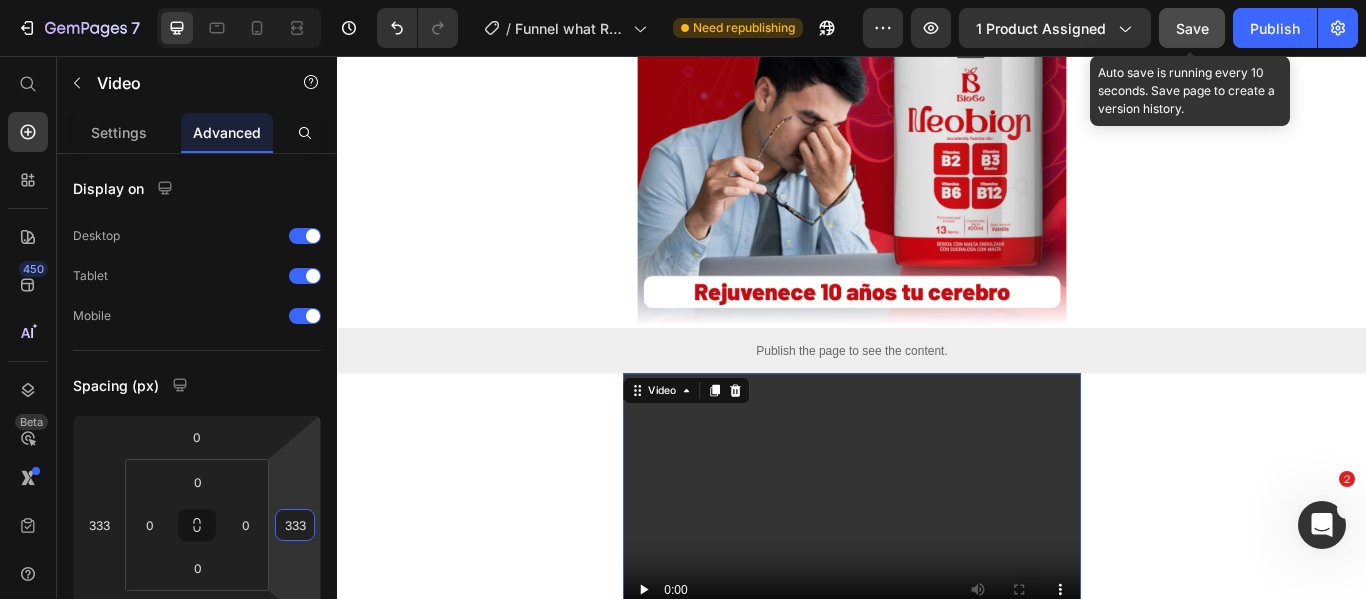 type on "333" 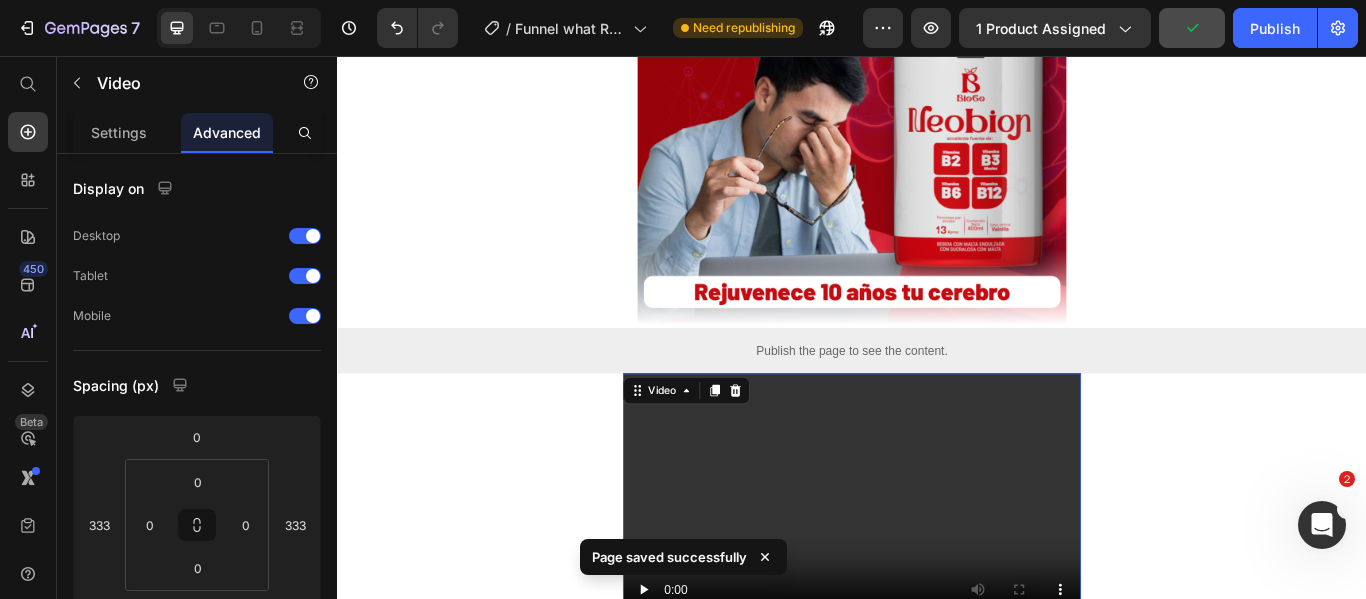 click at bounding box center (937, 576) 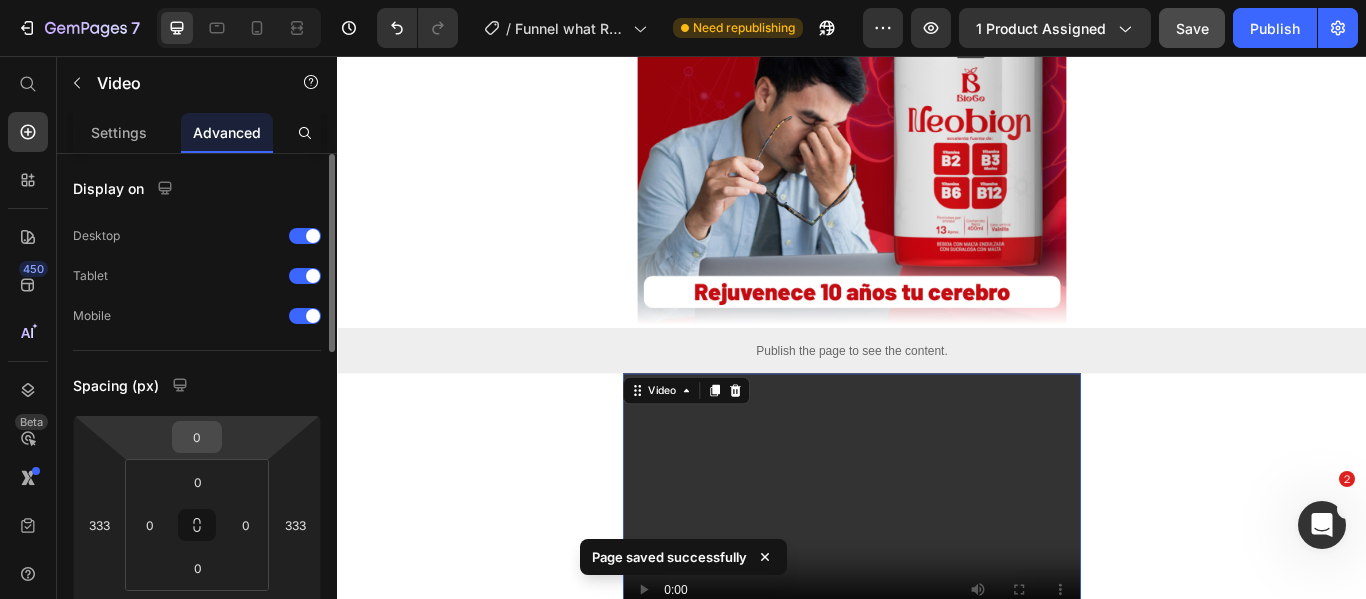 click on "0" at bounding box center (197, 437) 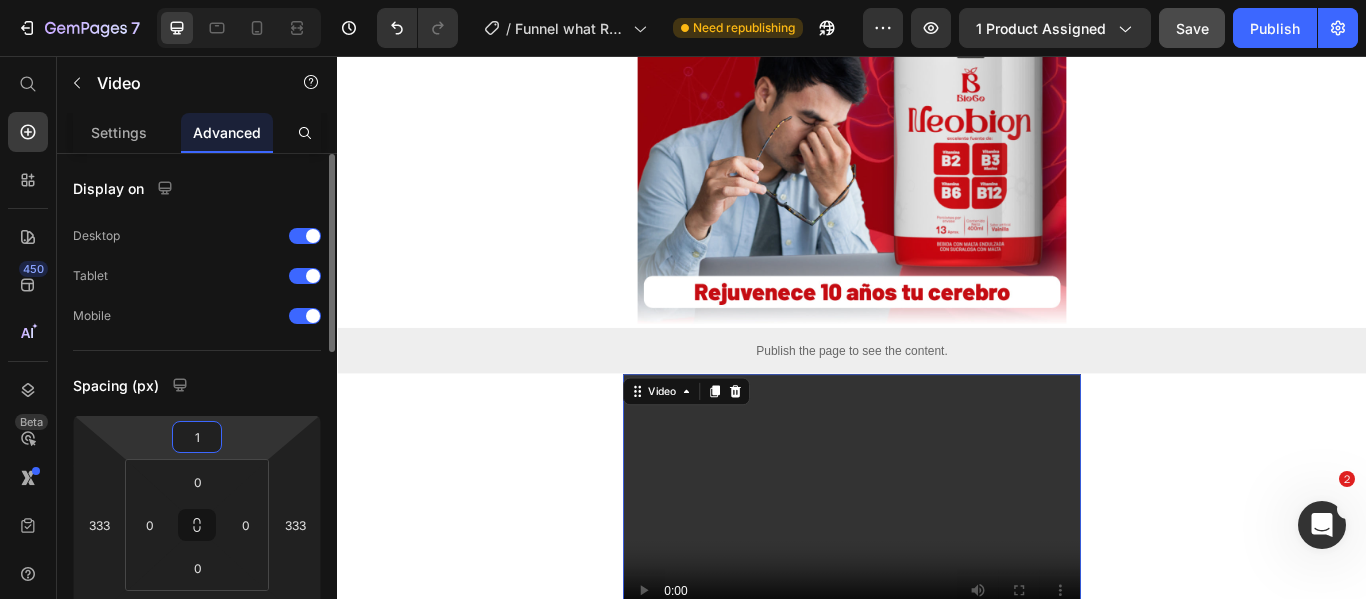 type on "10" 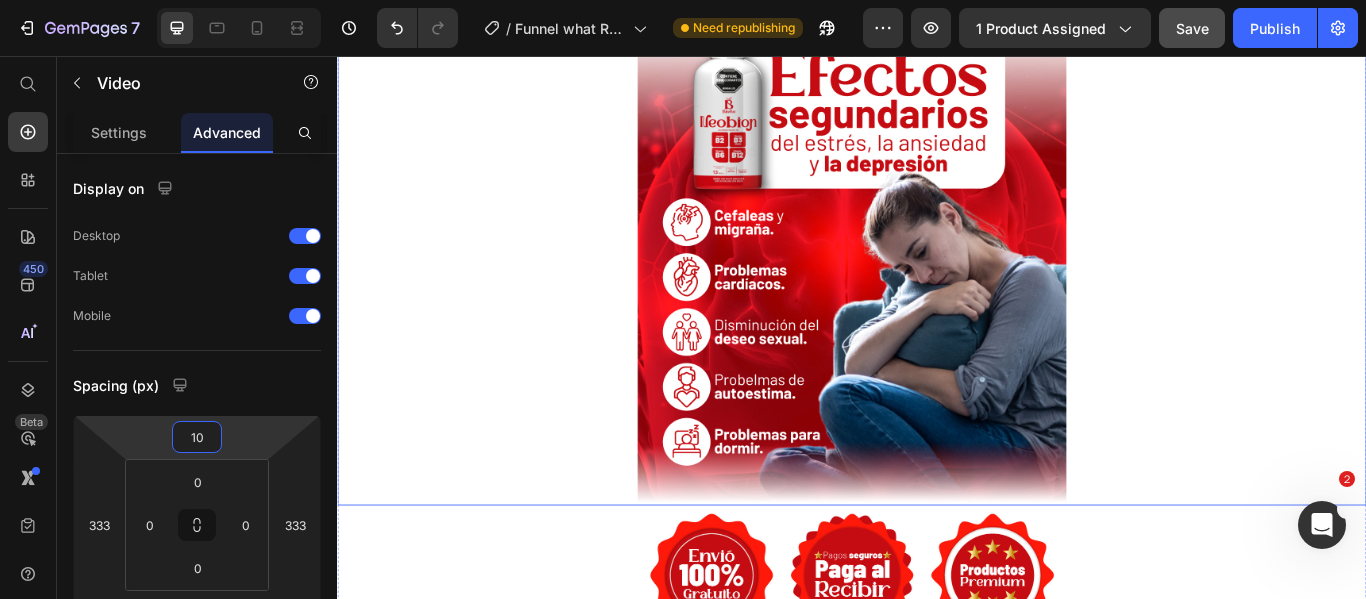 scroll, scrollTop: 1800, scrollLeft: 0, axis: vertical 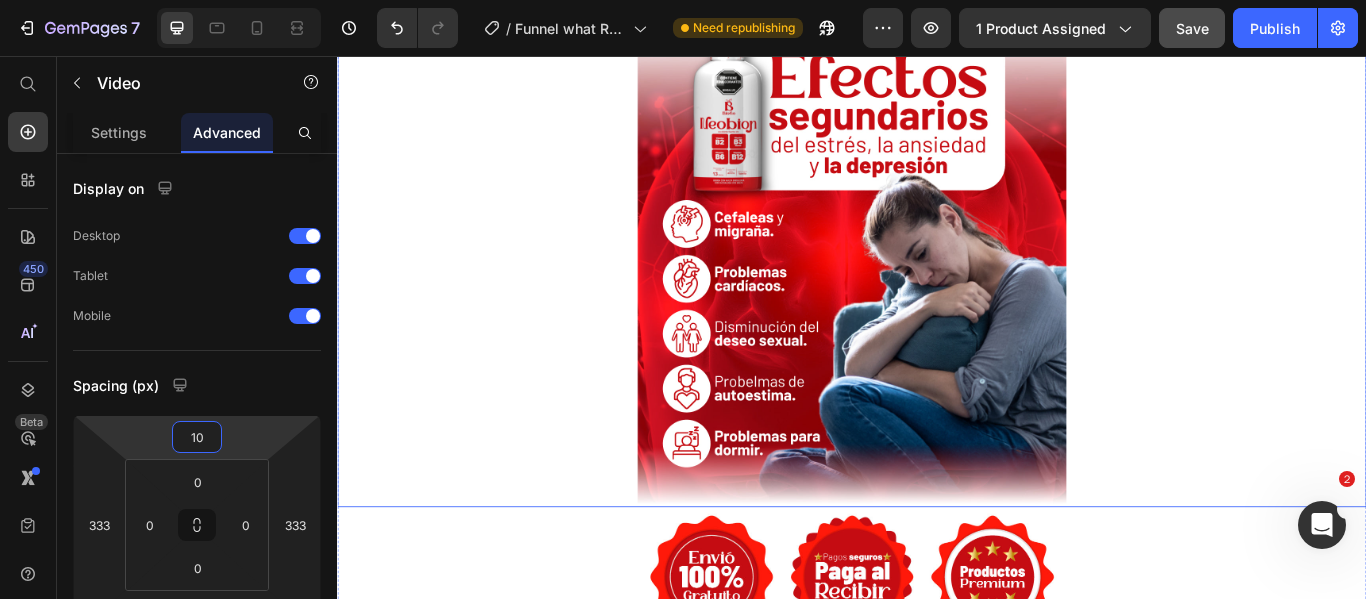 click at bounding box center [937, 297] 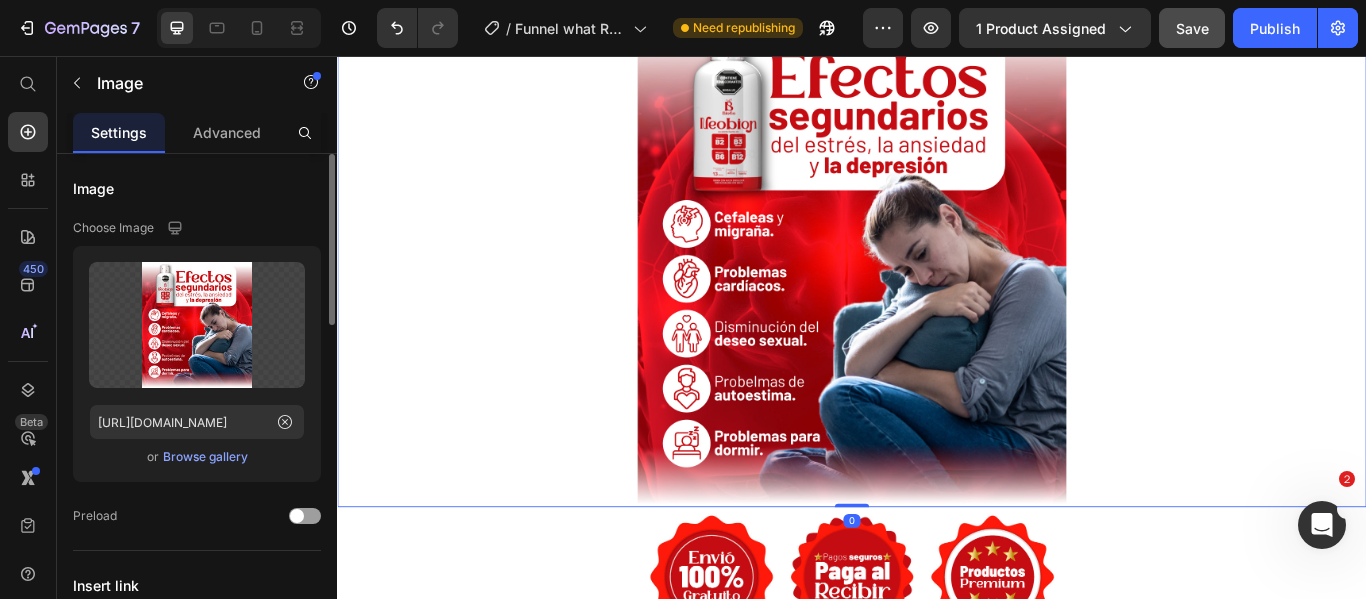 click on "Browse gallery" at bounding box center [205, 457] 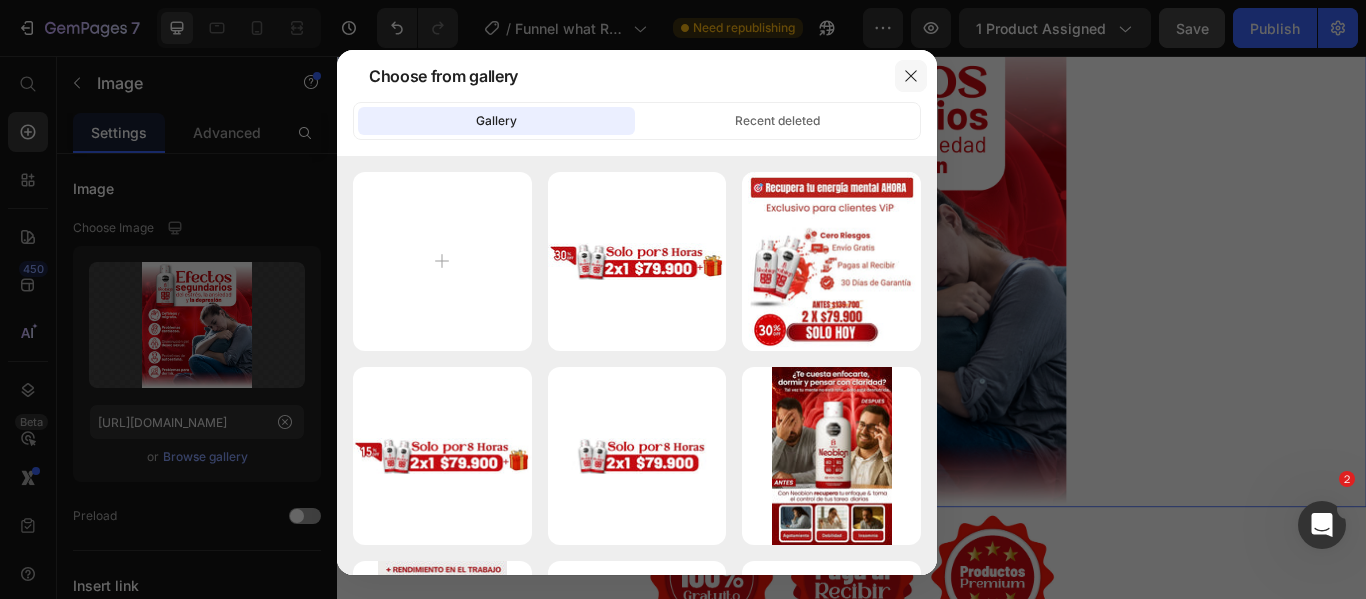 click 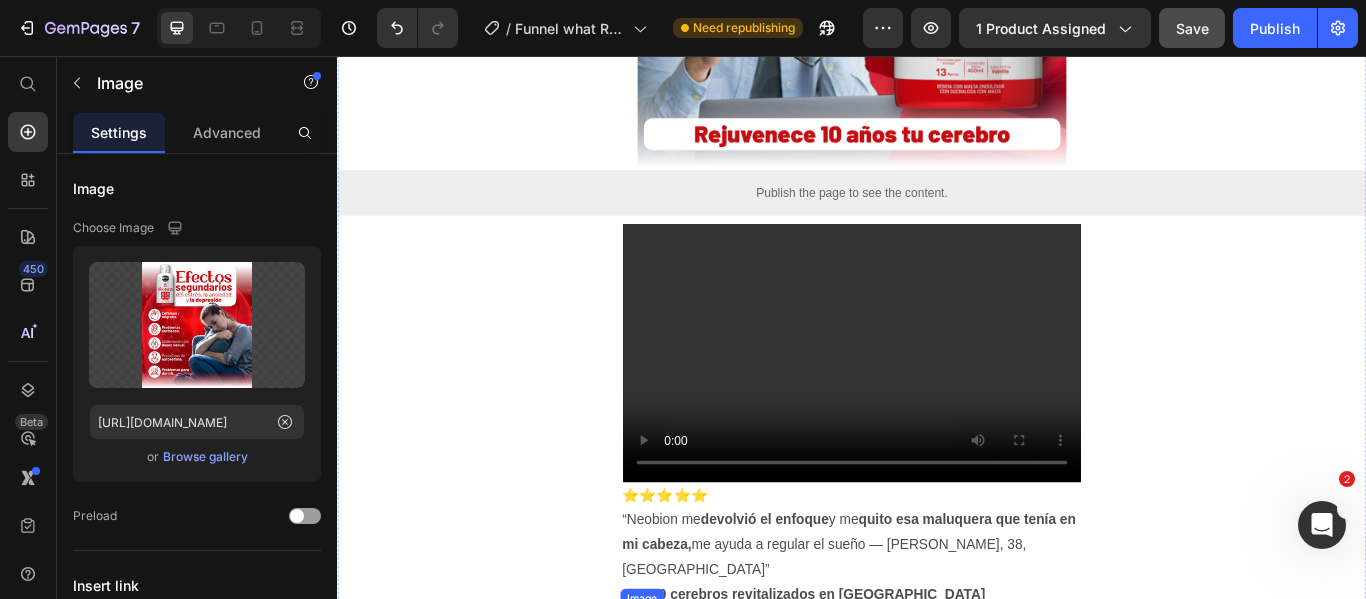 scroll, scrollTop: 600, scrollLeft: 0, axis: vertical 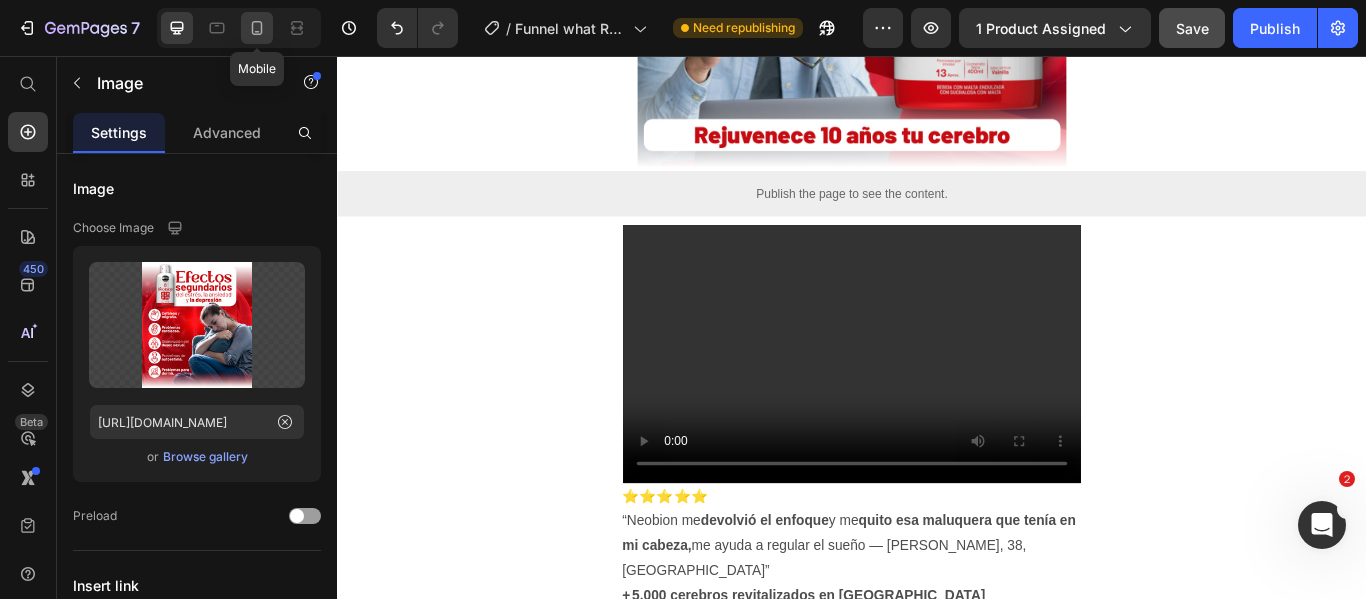 click 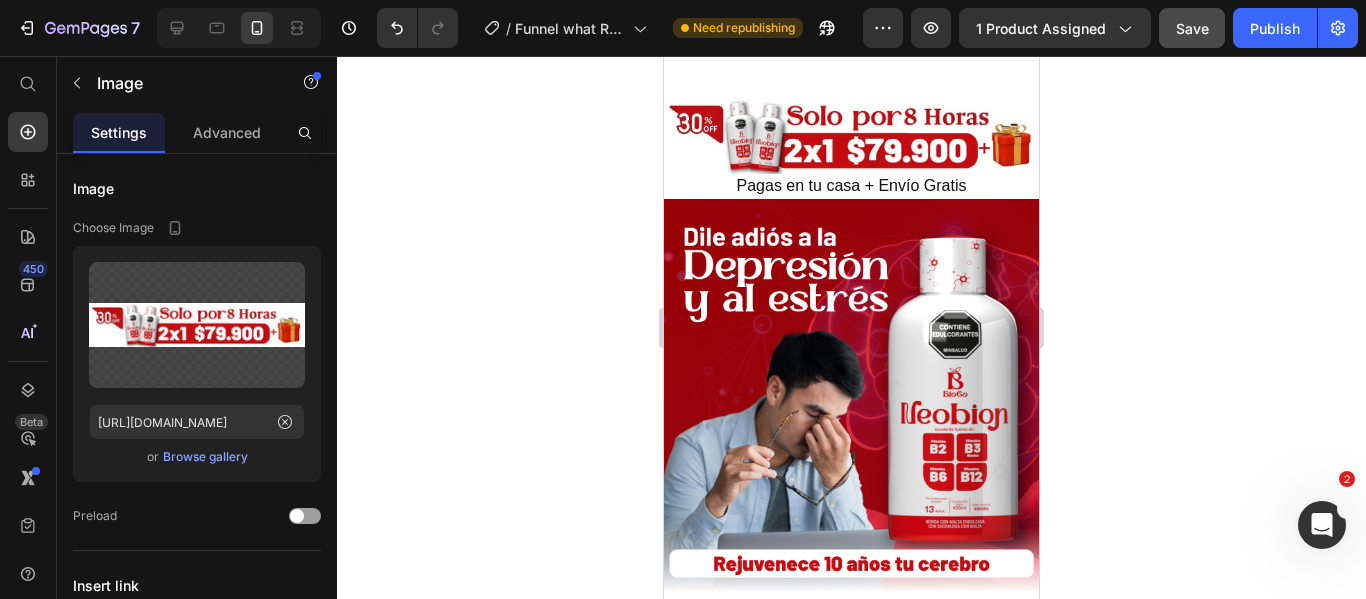 scroll, scrollTop: 0, scrollLeft: 0, axis: both 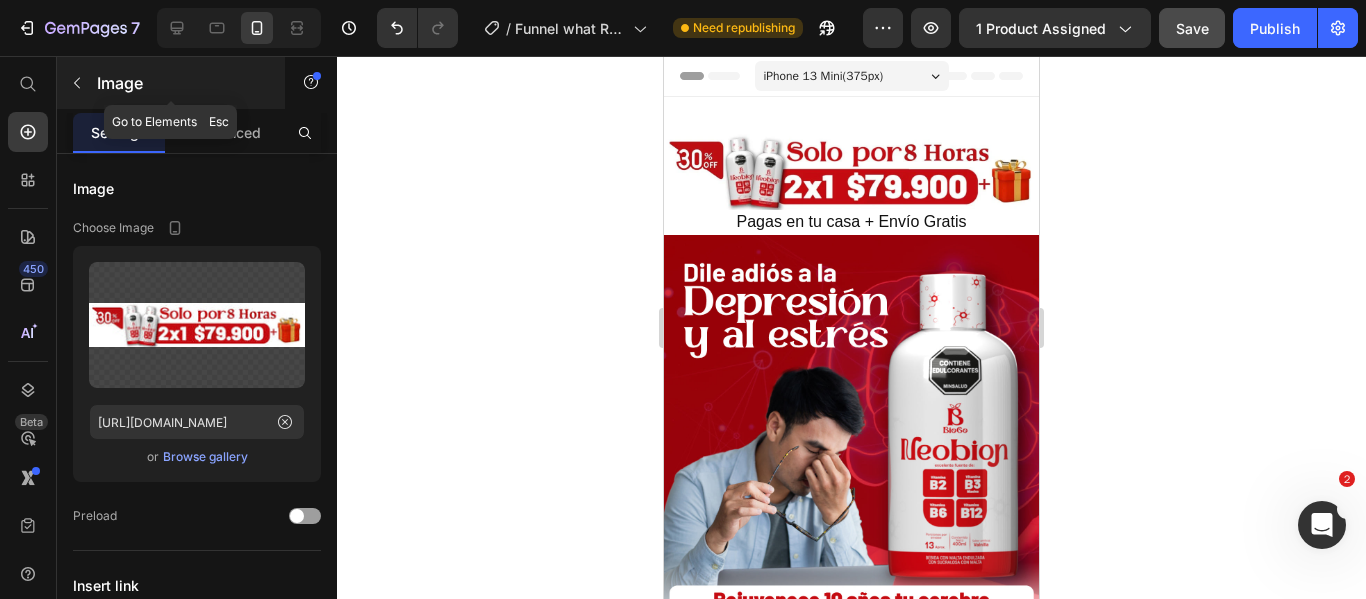 click 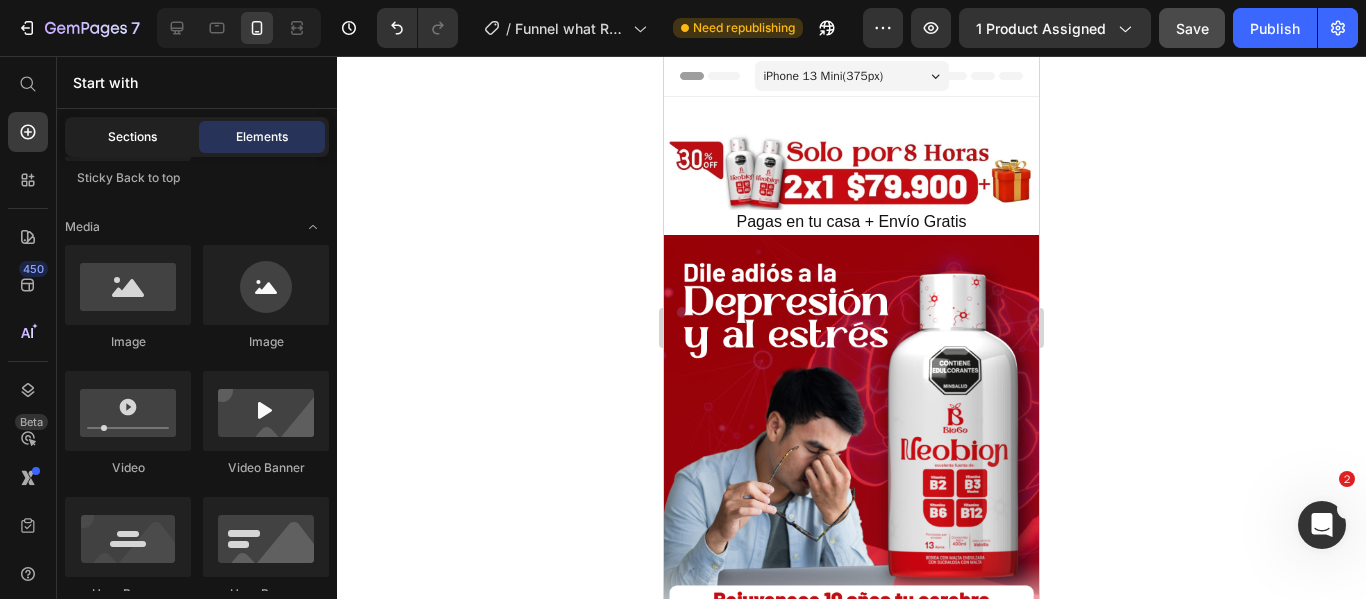 click on "Sections" 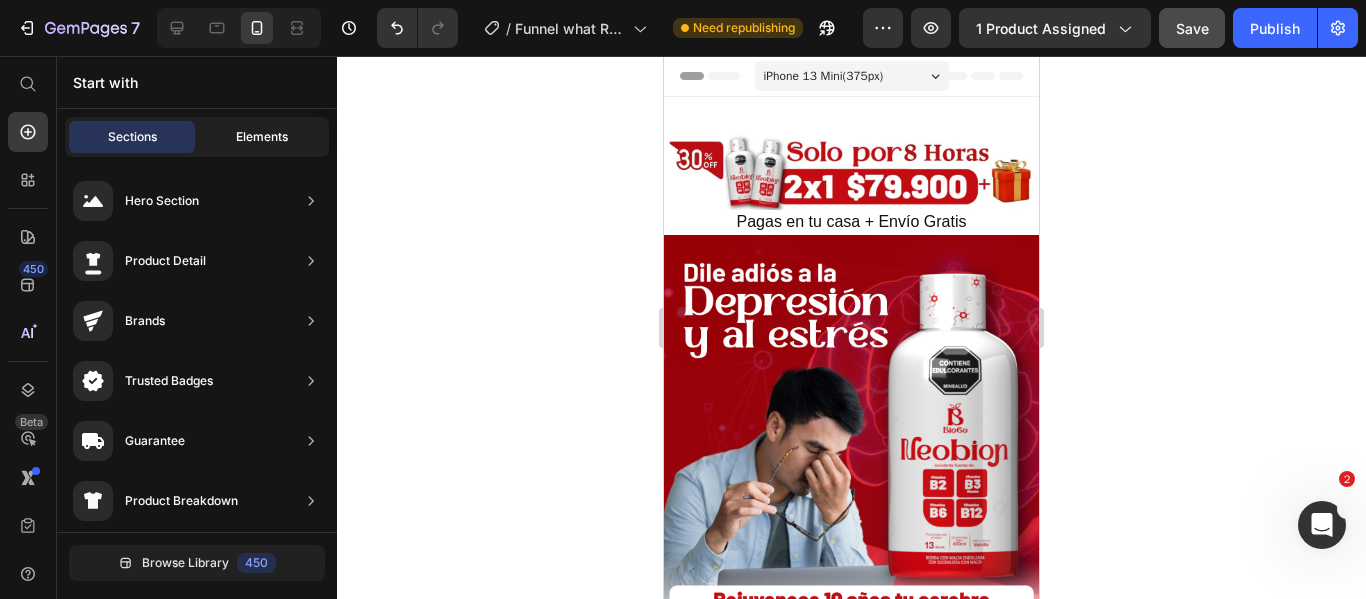 click on "Elements" 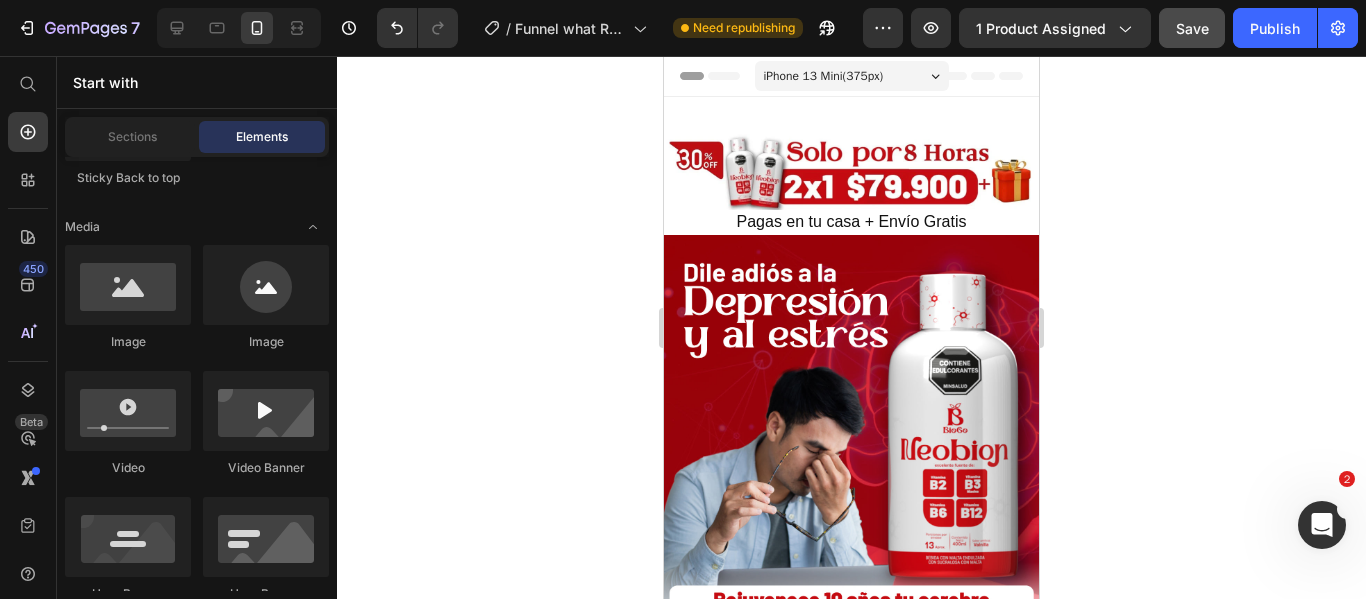 scroll, scrollTop: 300, scrollLeft: 0, axis: vertical 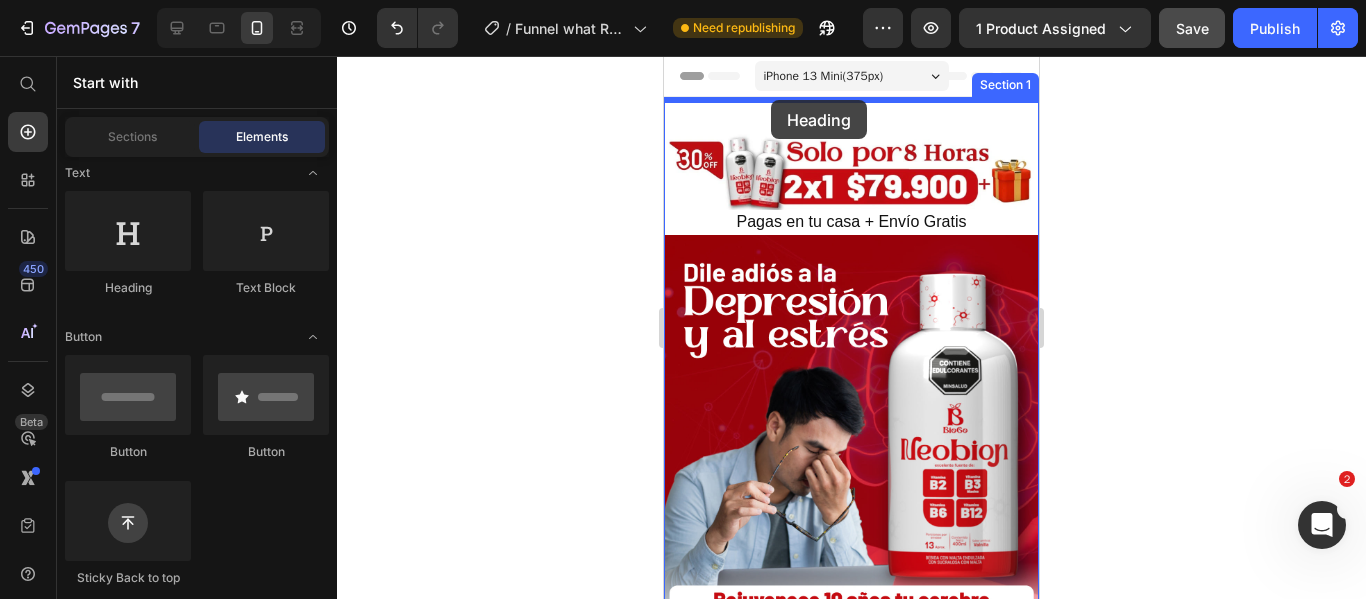 drag, startPoint x: 789, startPoint y: 290, endPoint x: 771, endPoint y: 100, distance: 190.85072 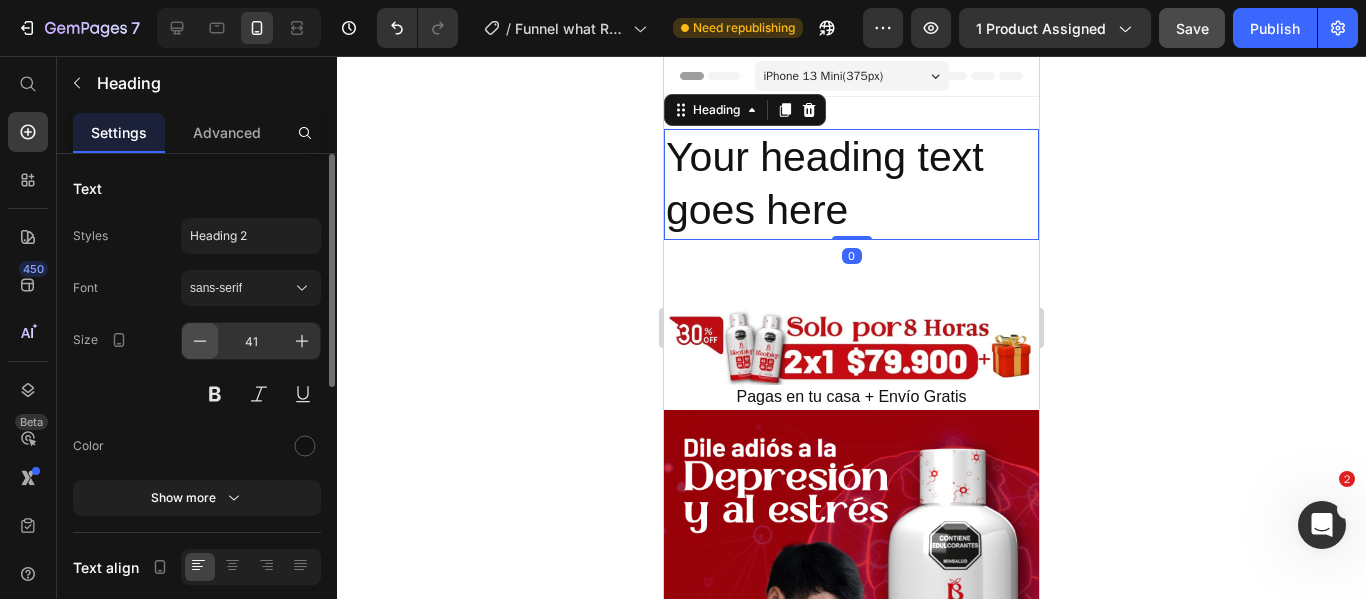 click 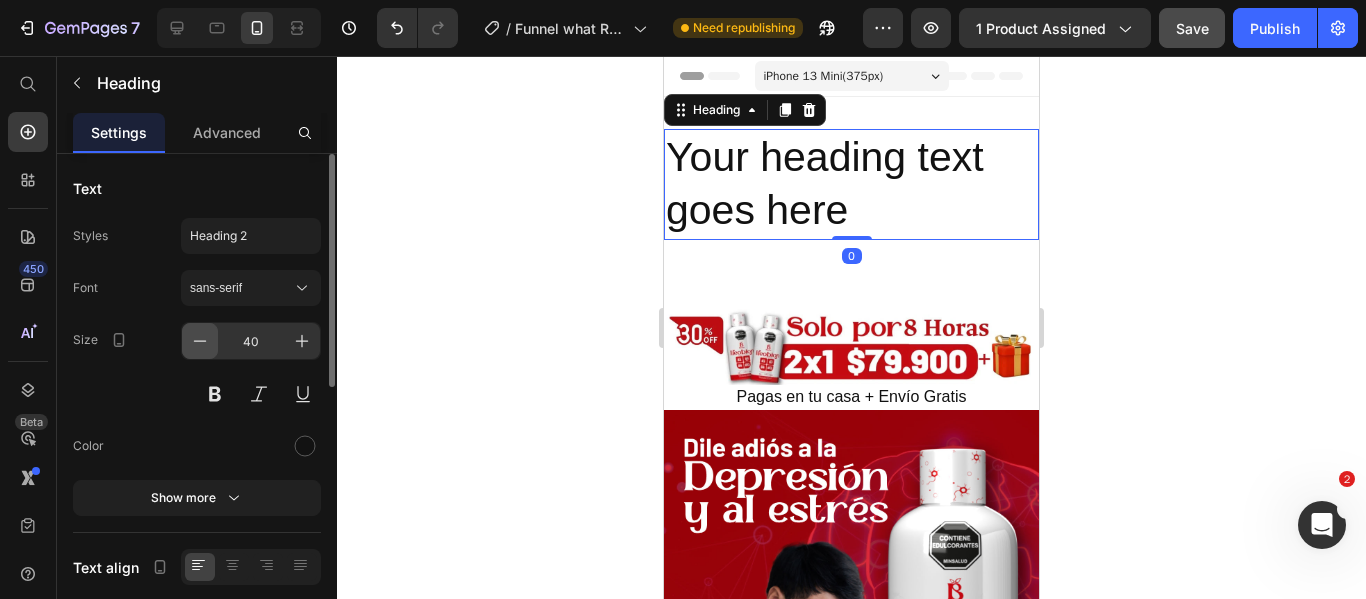 click 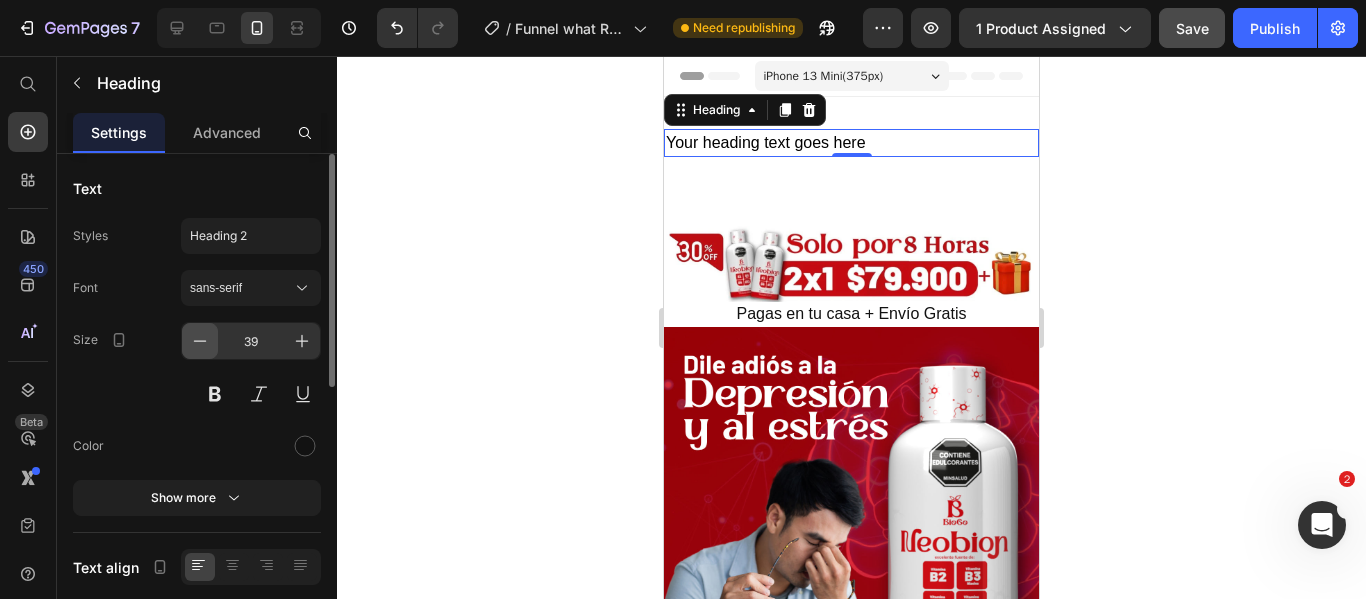 click 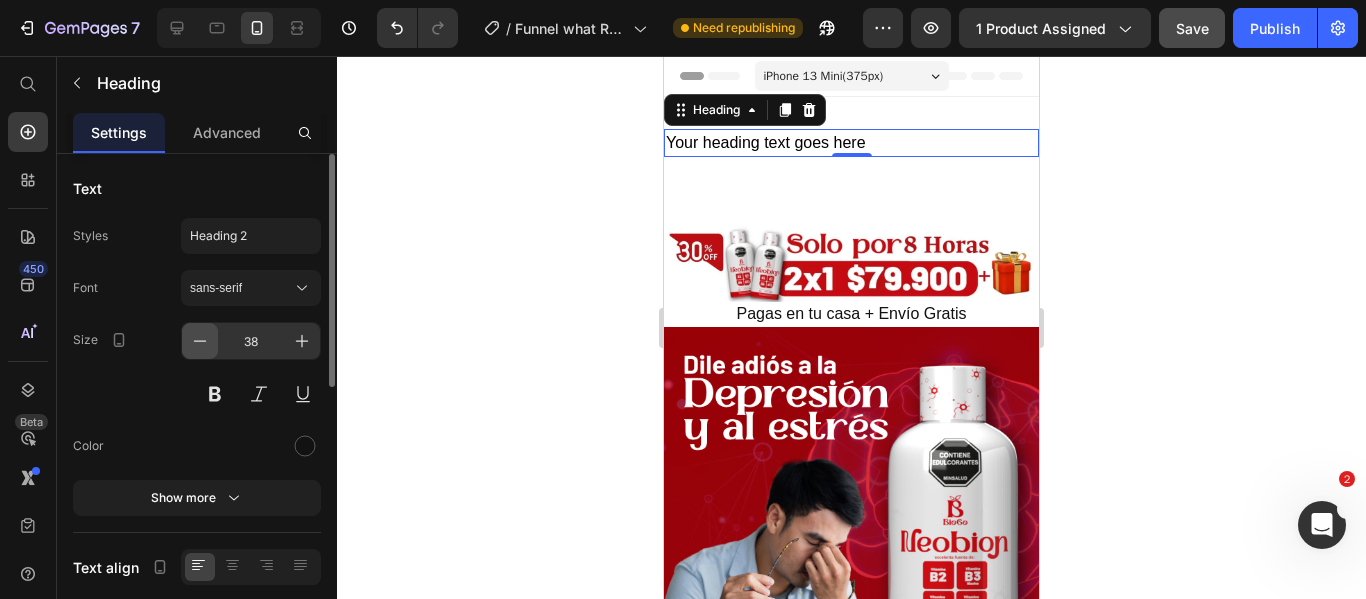 click 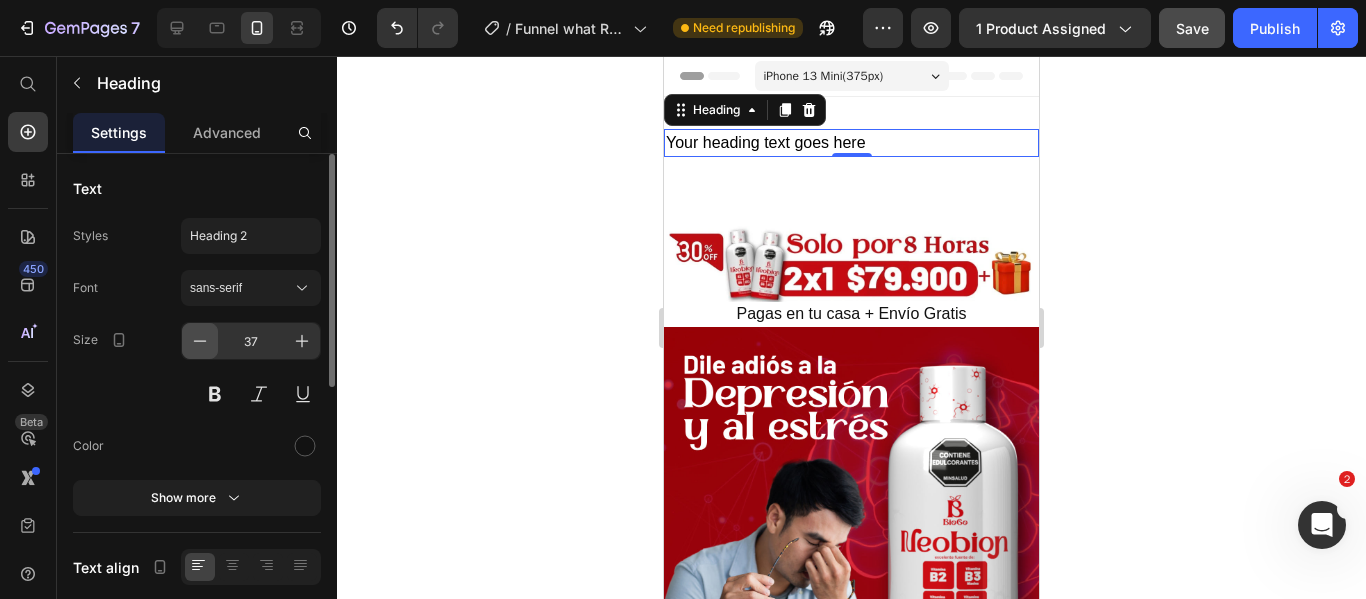 click 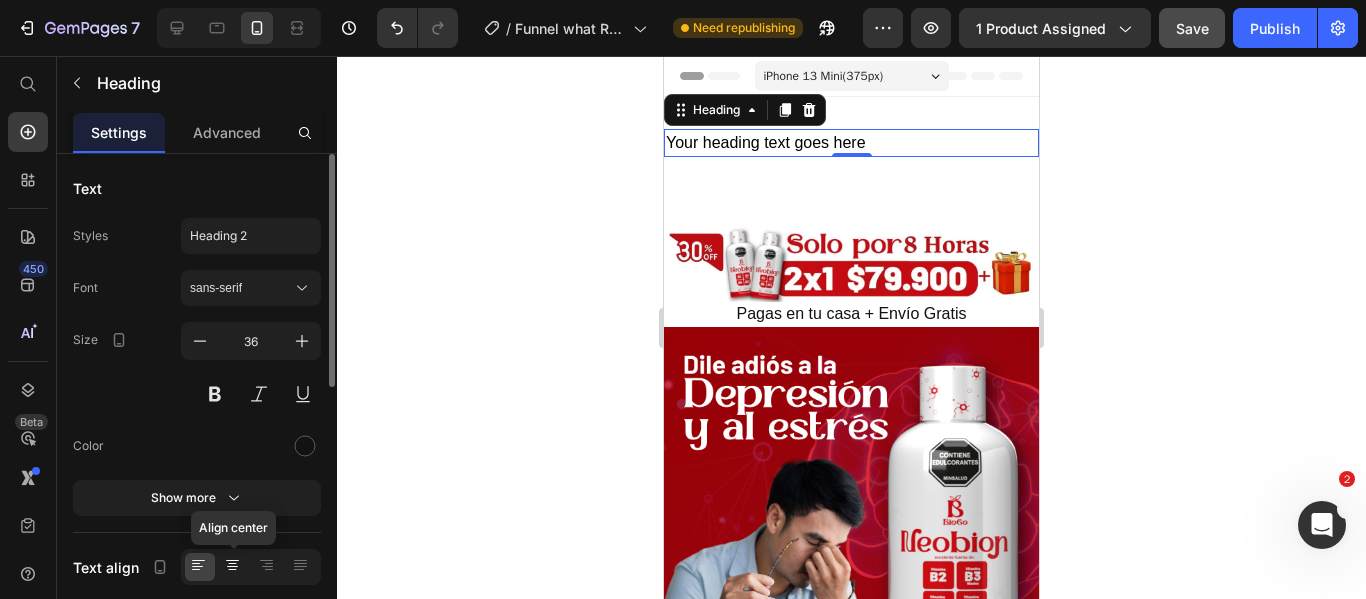 click 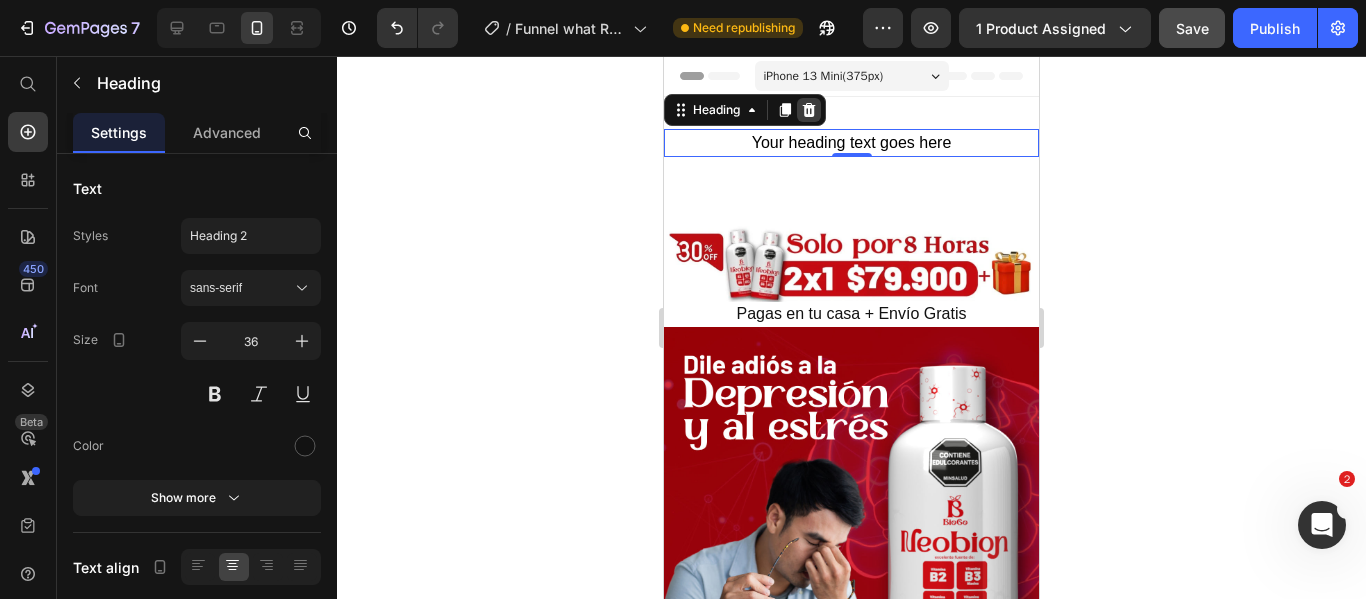 click 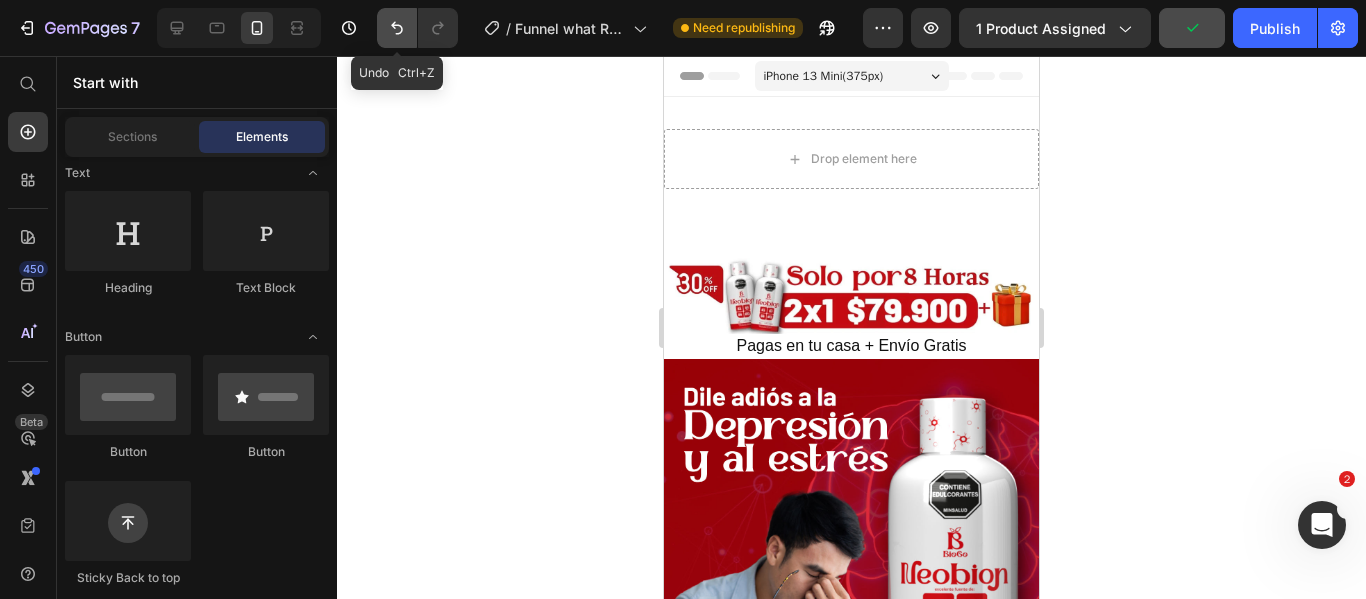 click 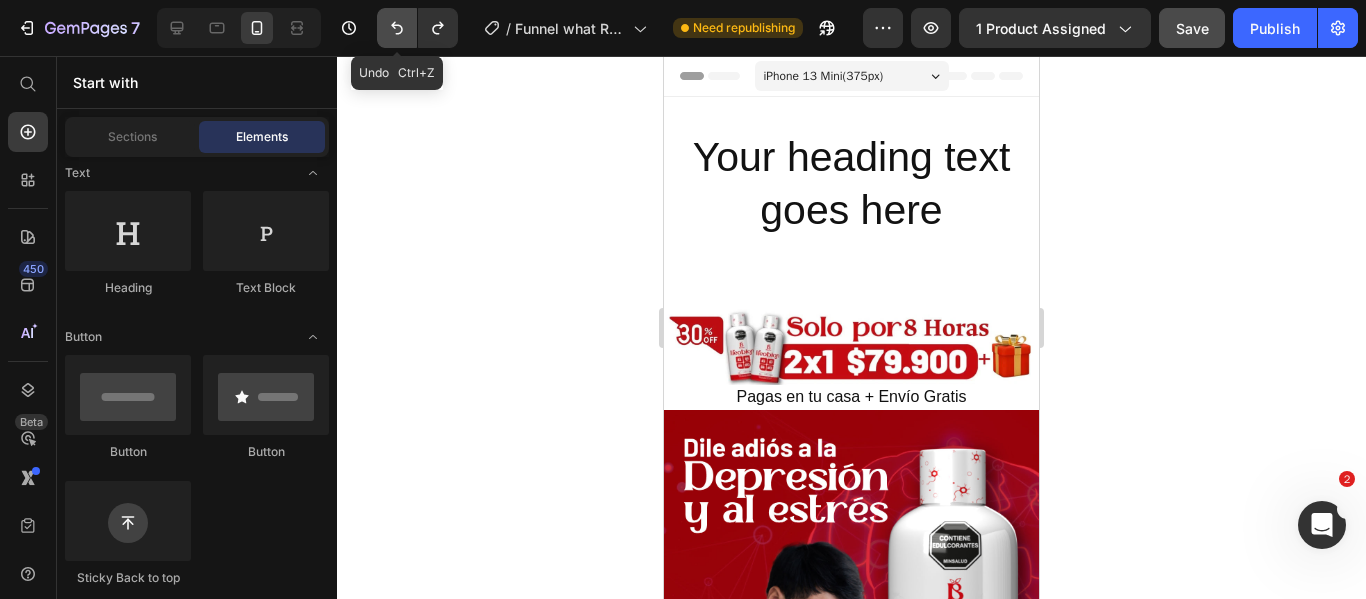 click 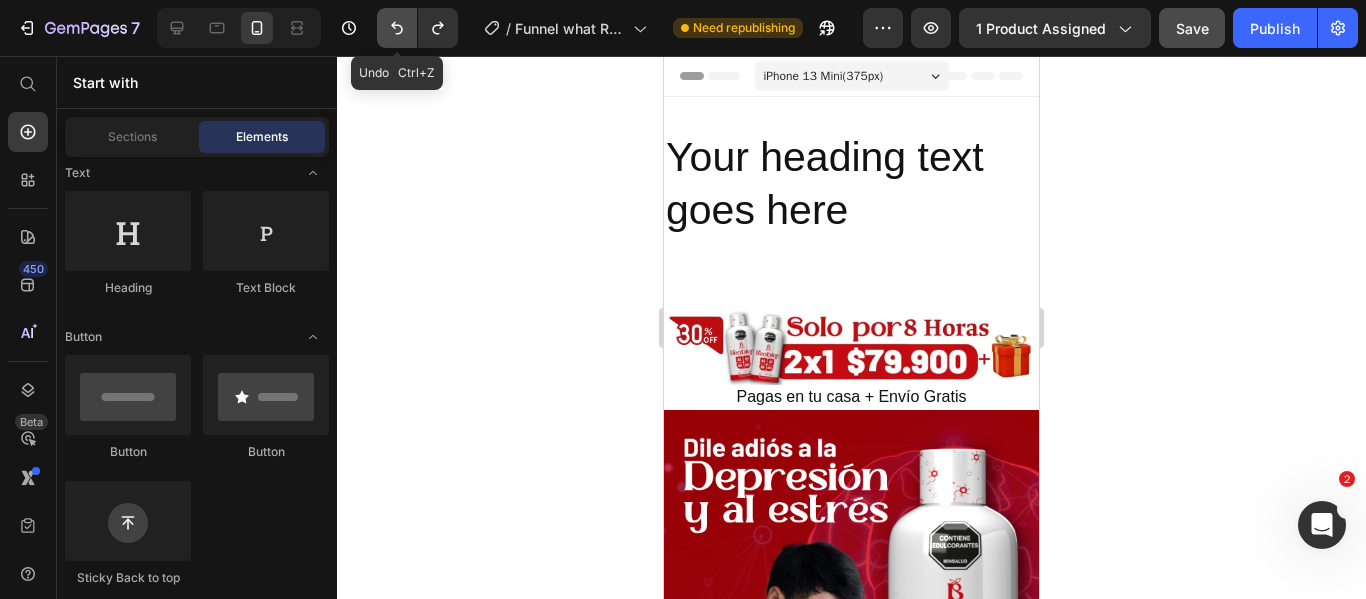 click 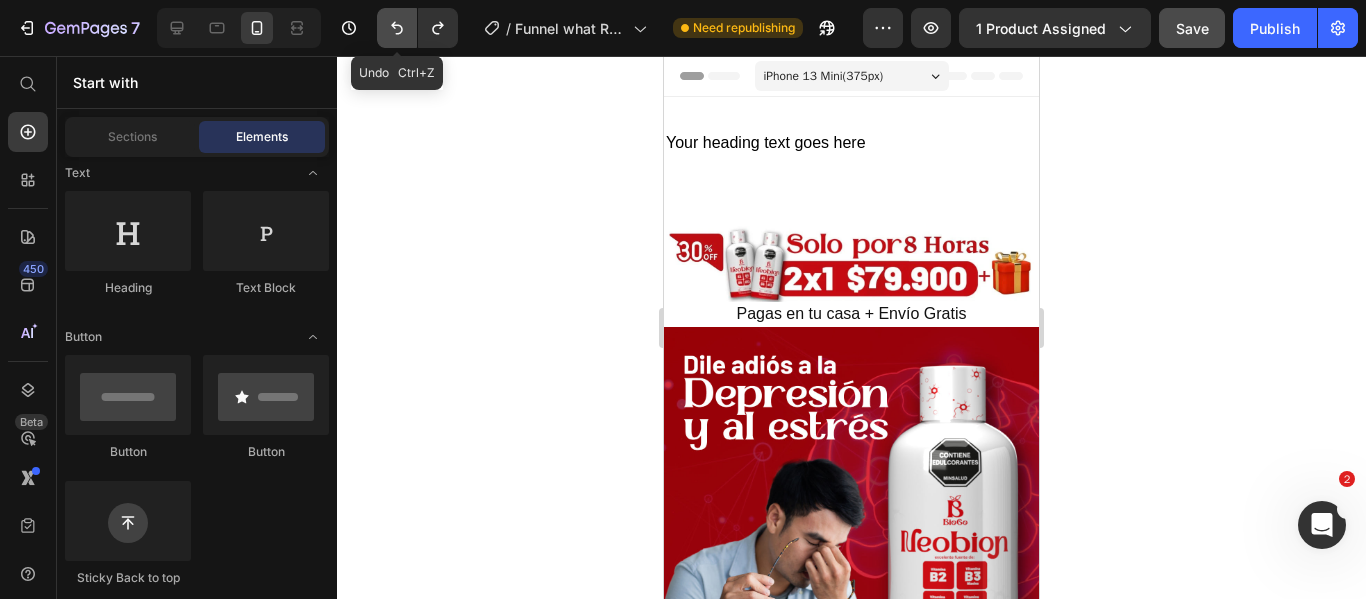 click 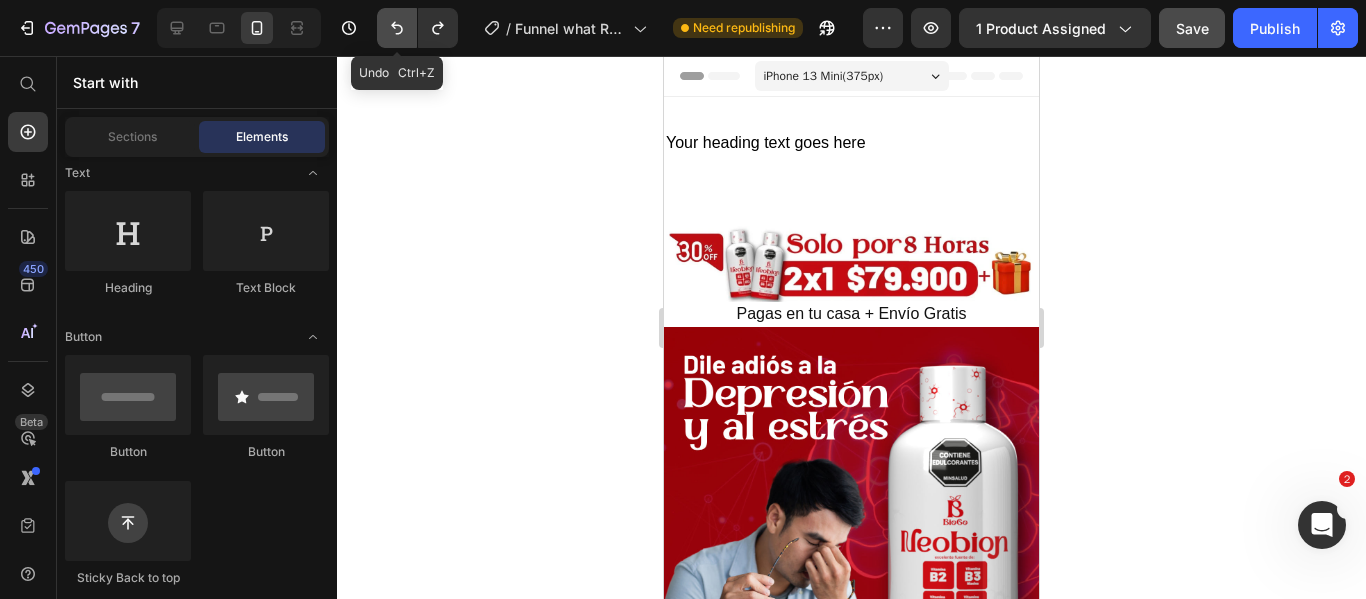 click 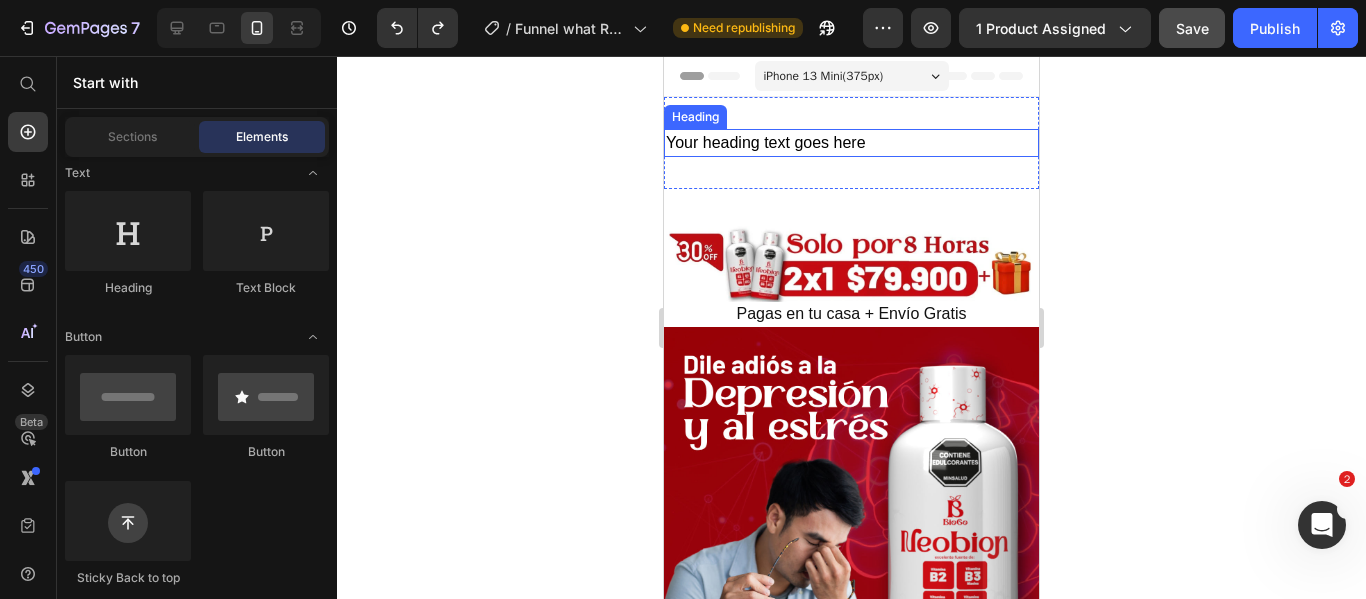 click on "Your heading text goes here" at bounding box center [851, 143] 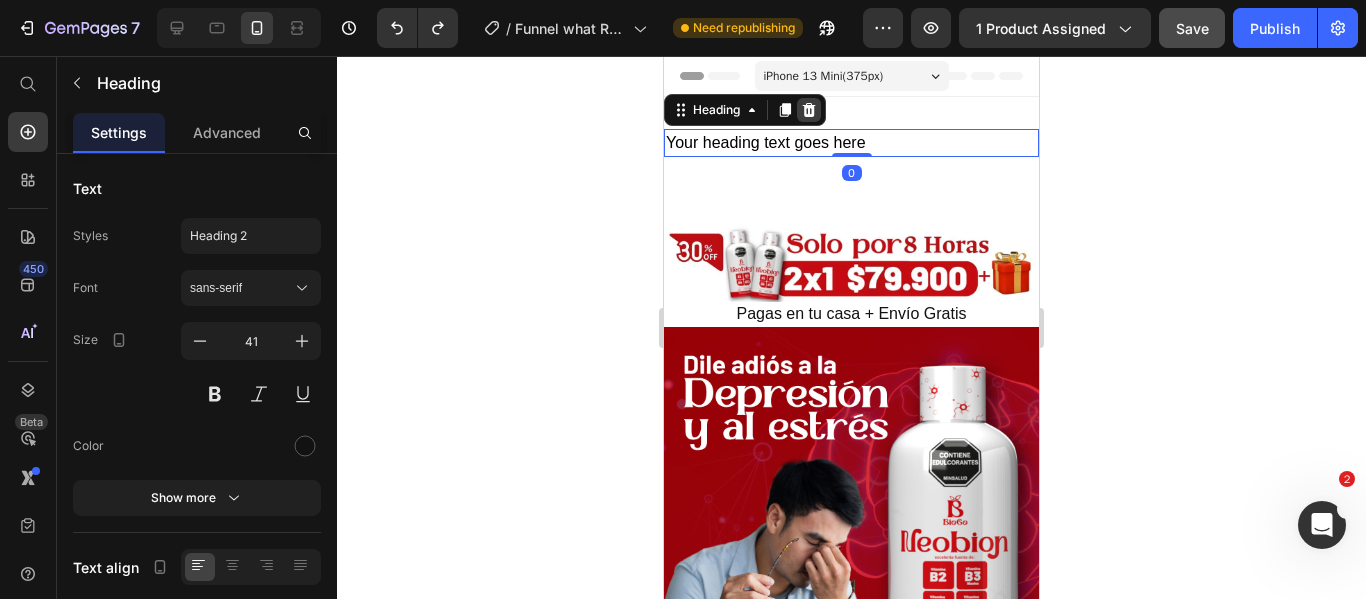 click 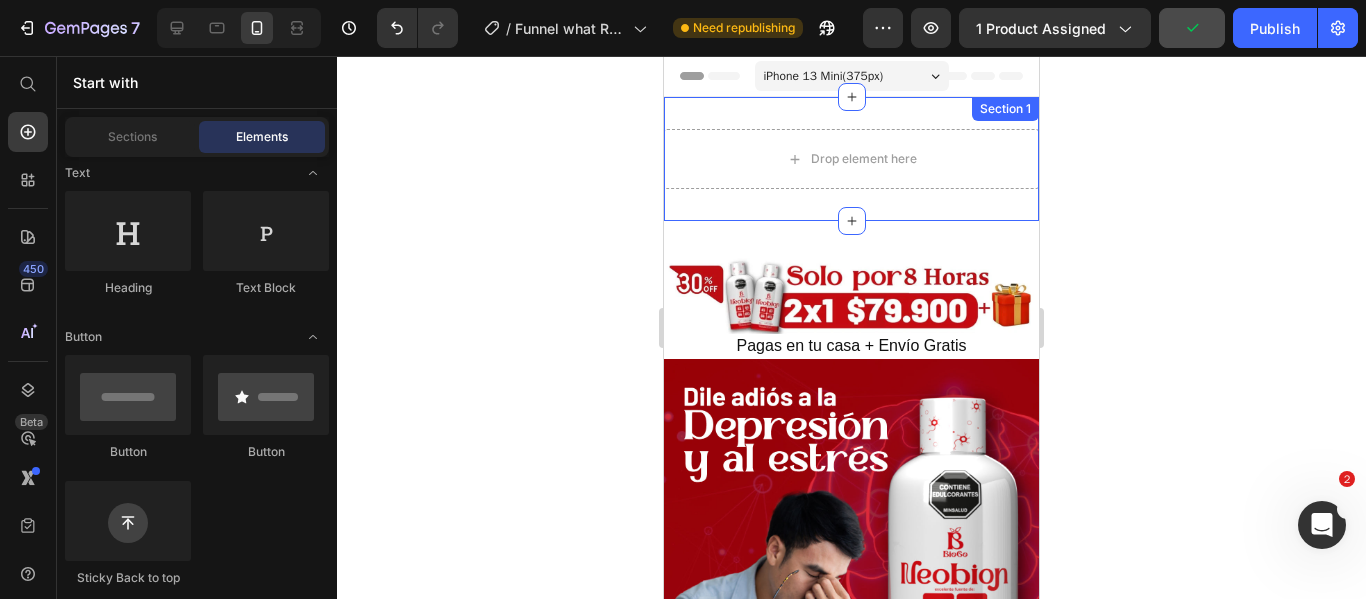 click on "Drop element here Section 1" at bounding box center [851, 159] 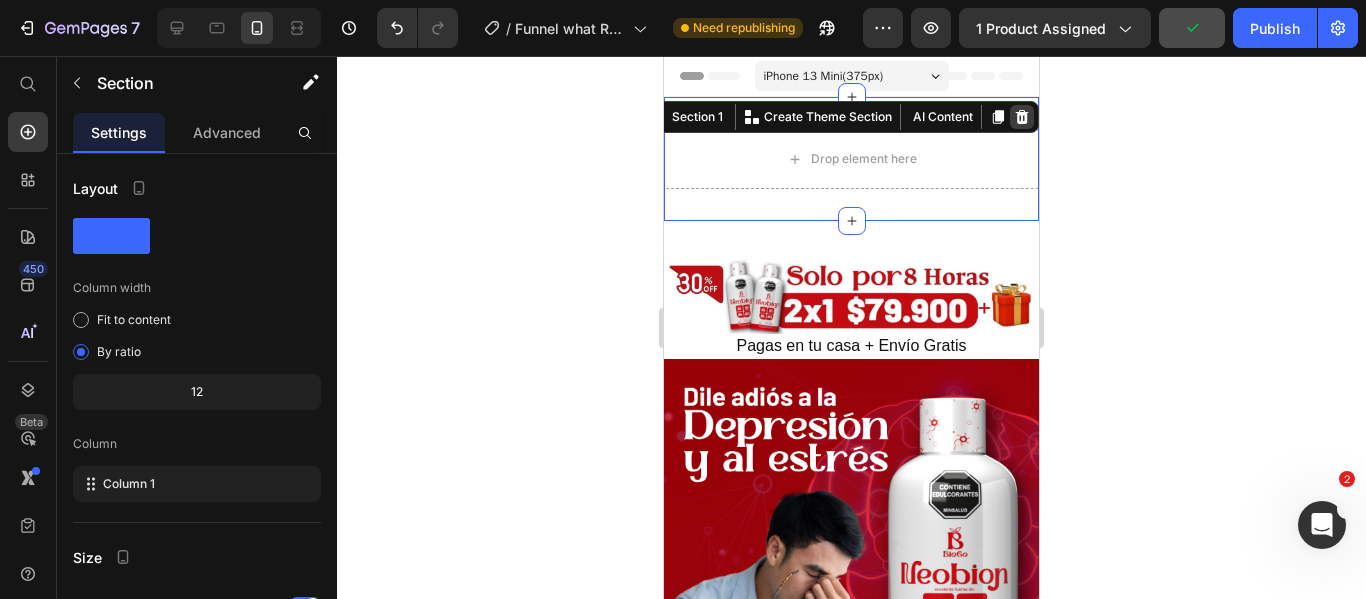 click 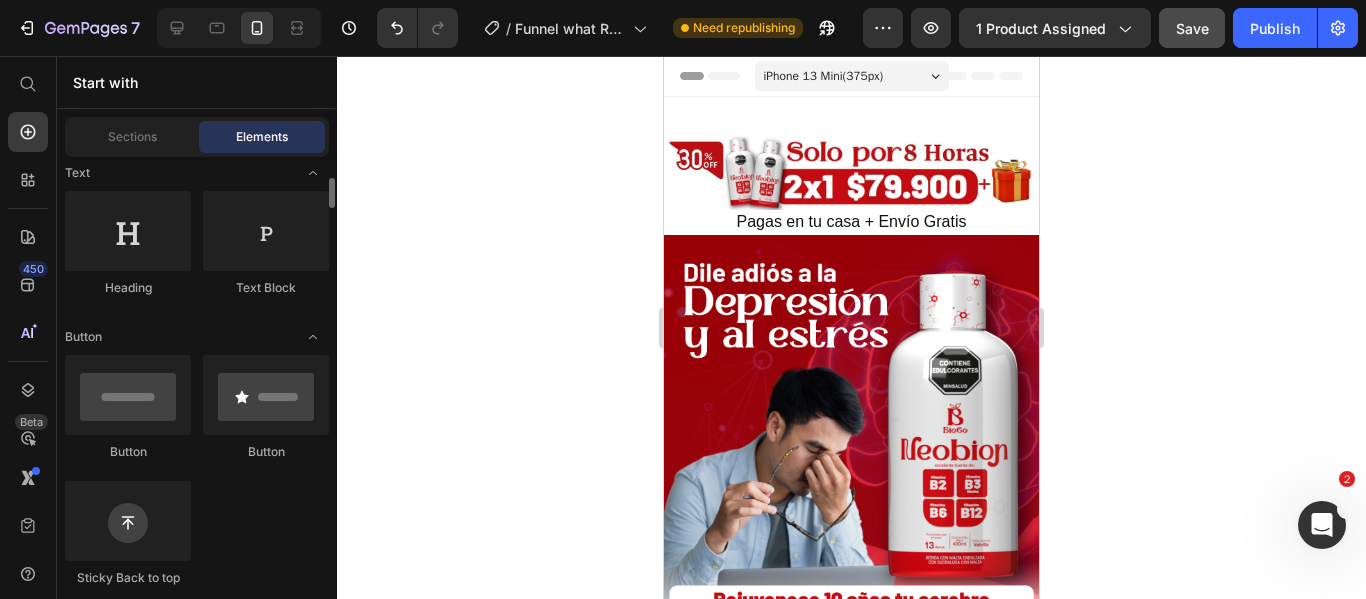 scroll, scrollTop: 0, scrollLeft: 0, axis: both 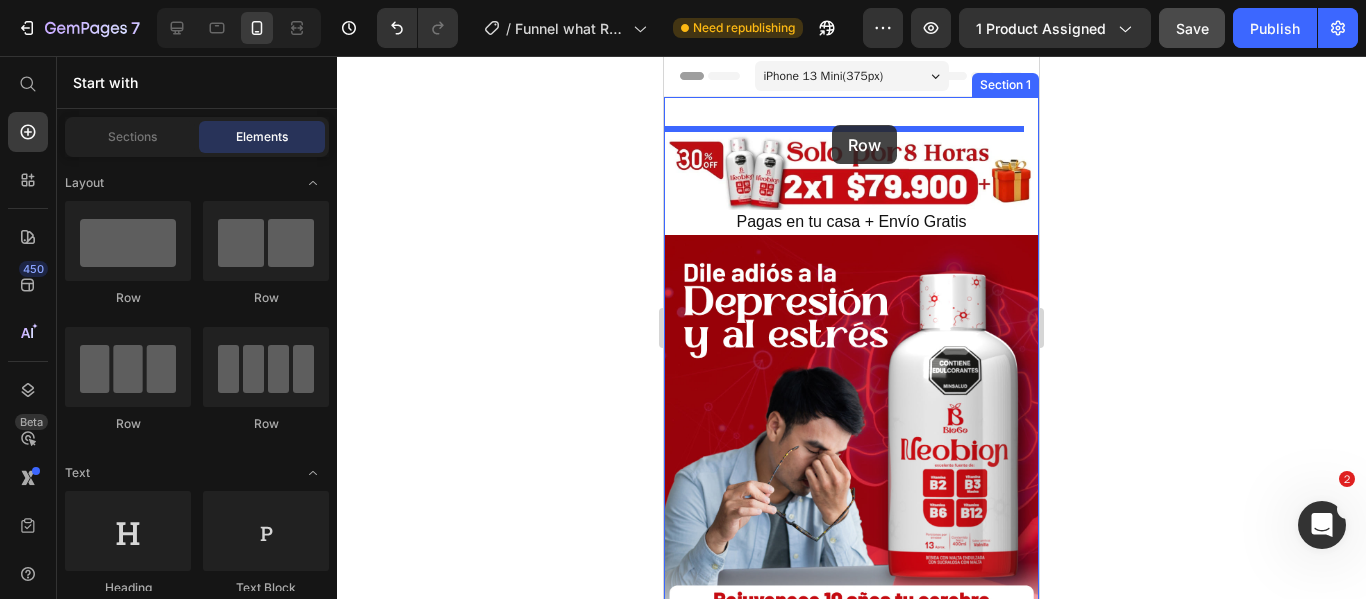 drag, startPoint x: 790, startPoint y: 303, endPoint x: 832, endPoint y: 125, distance: 182.88794 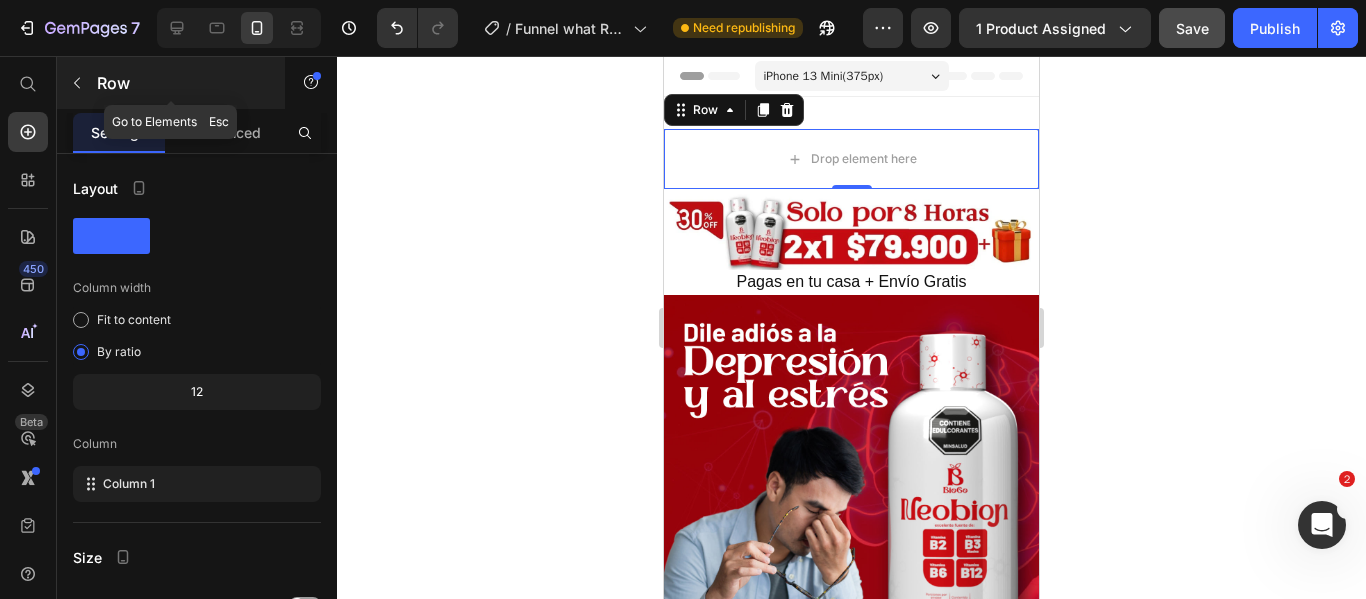 click 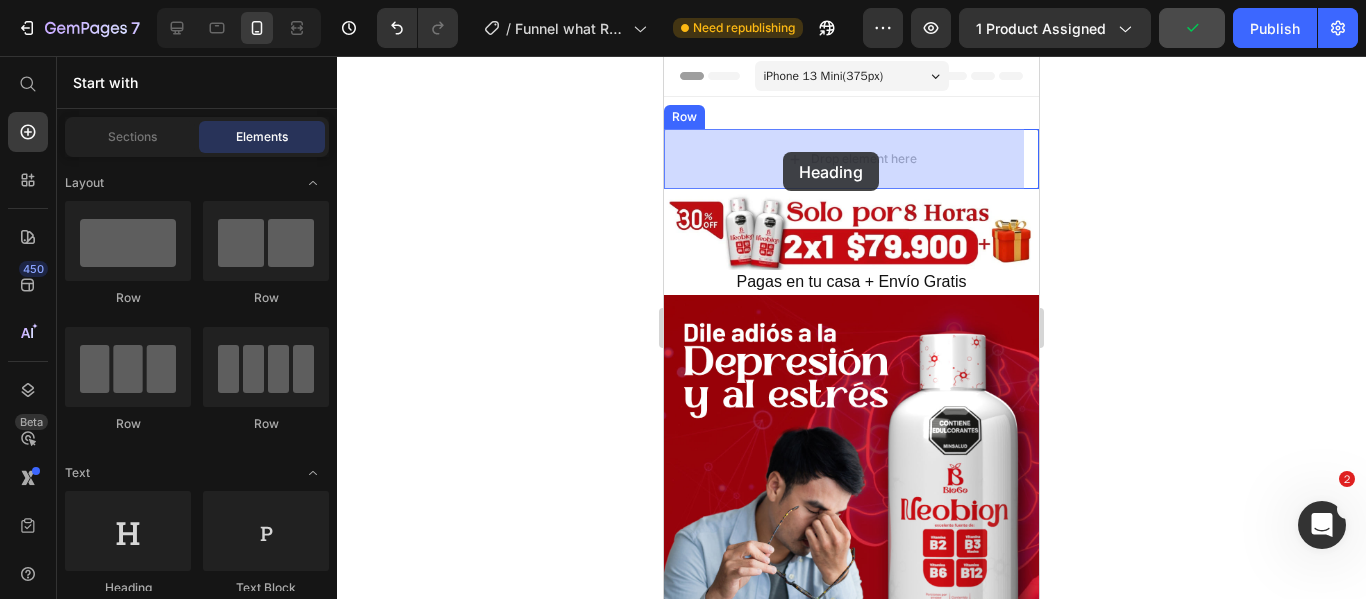 drag, startPoint x: 789, startPoint y: 594, endPoint x: 783, endPoint y: 152, distance: 442.0407 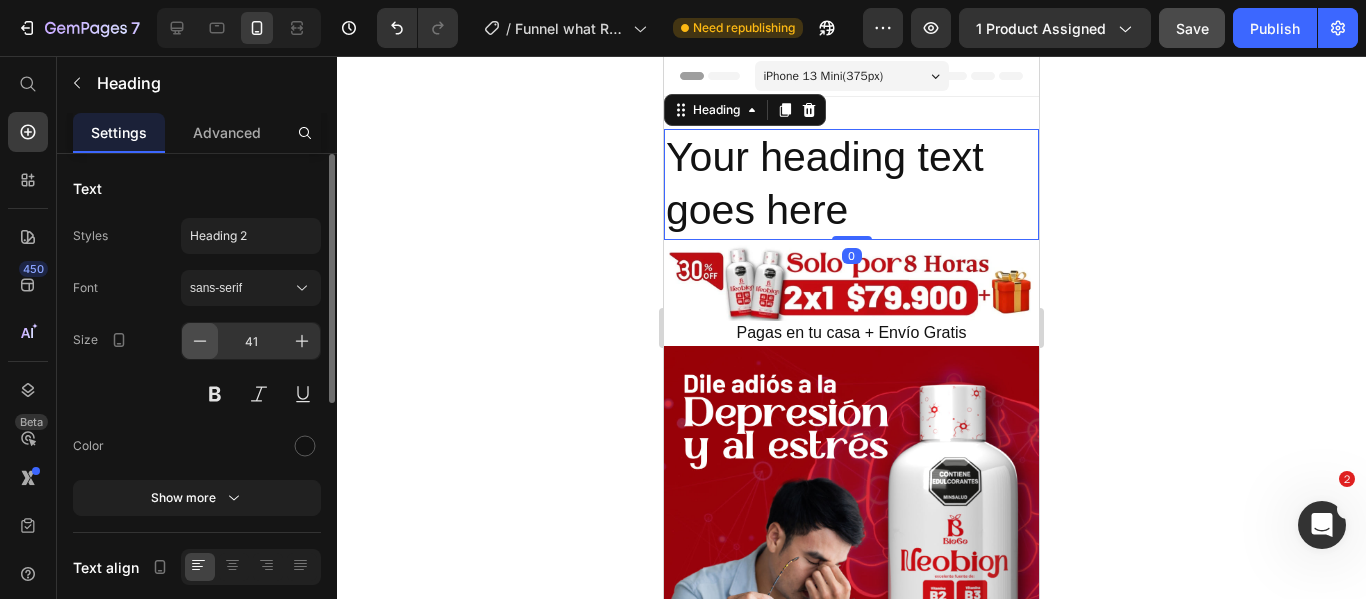 click 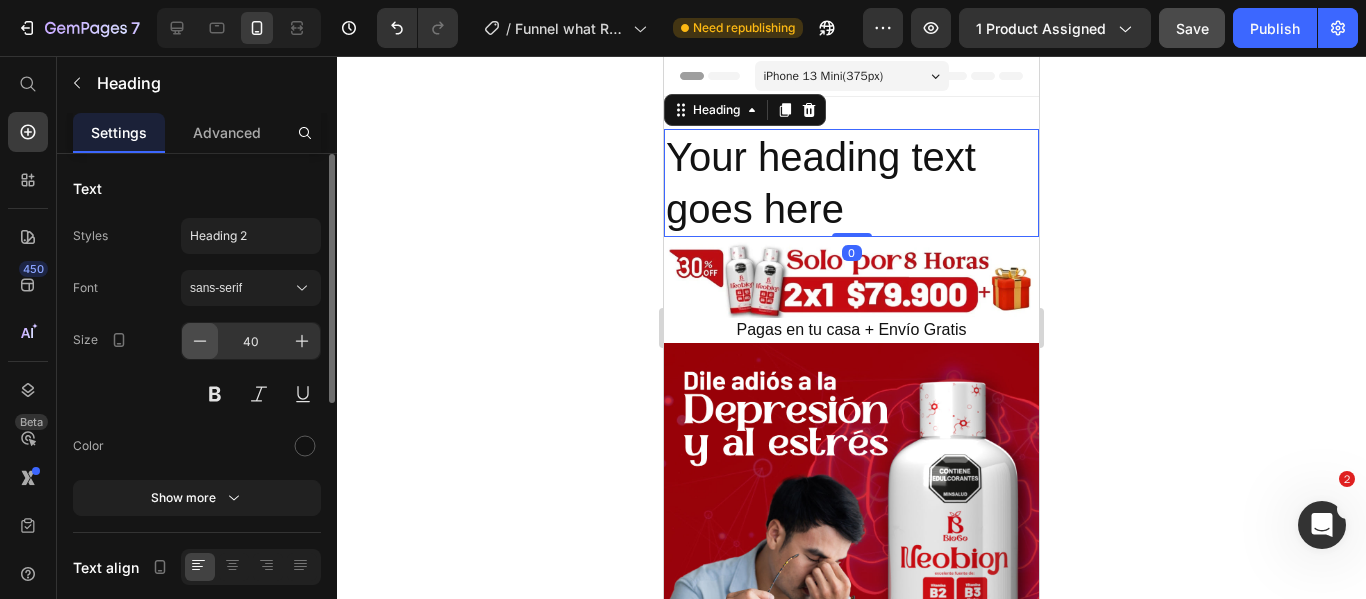 click 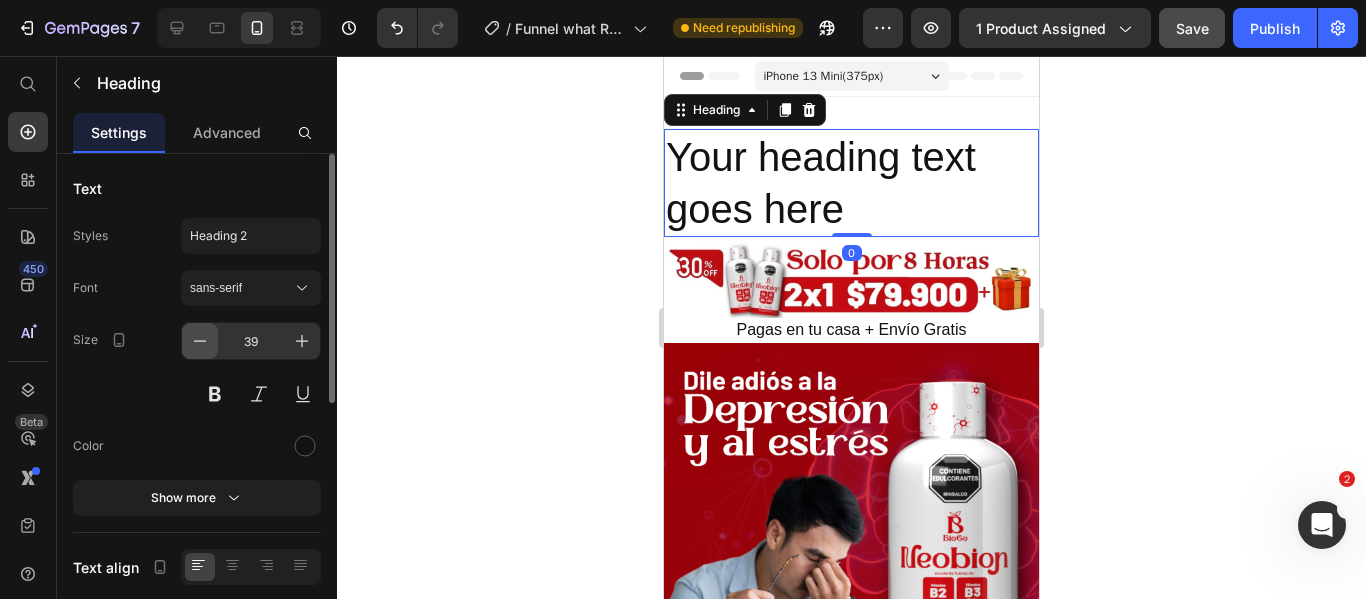 click 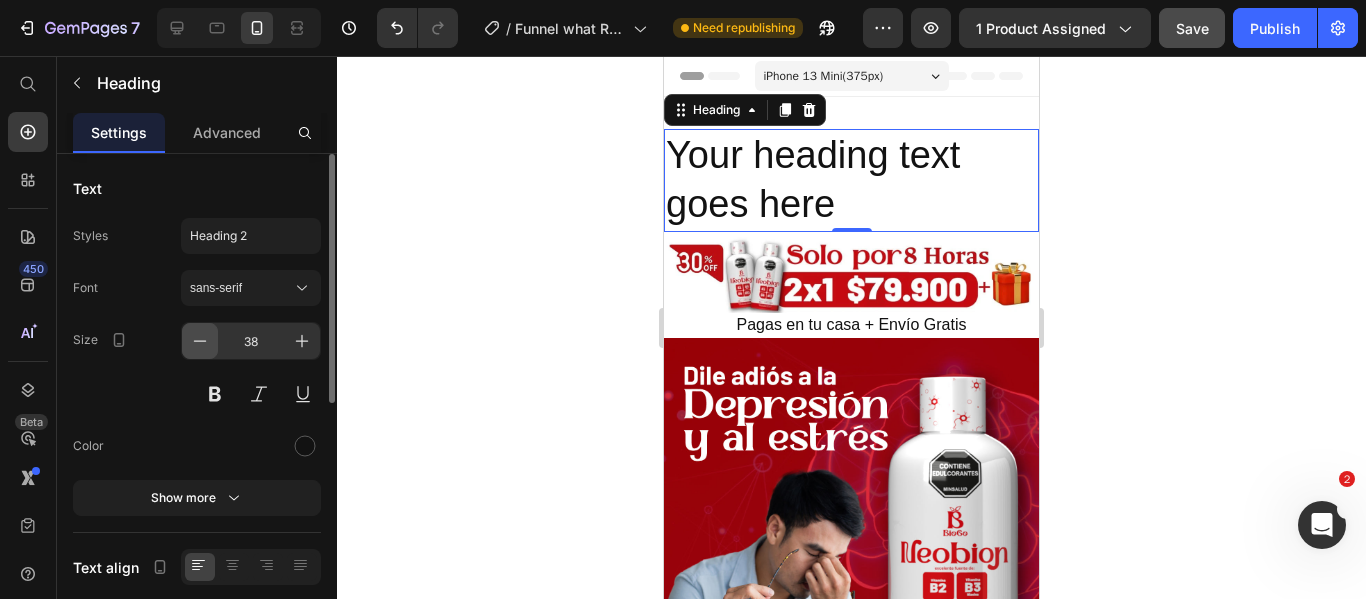 click 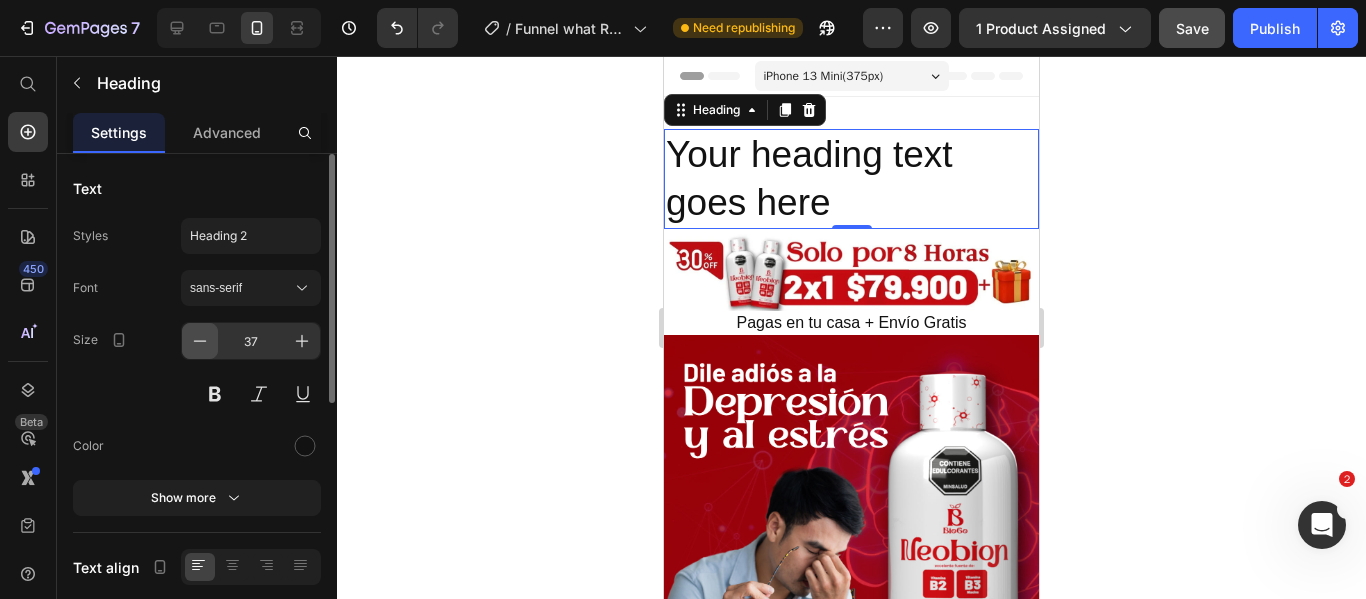 click 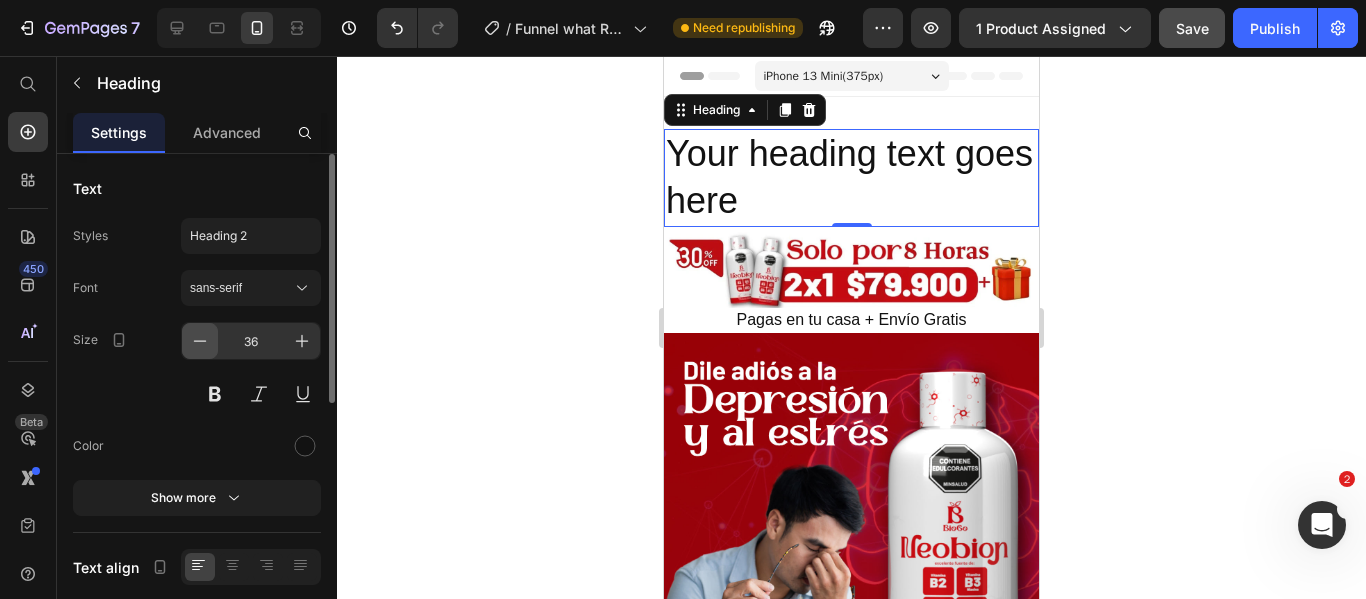 click 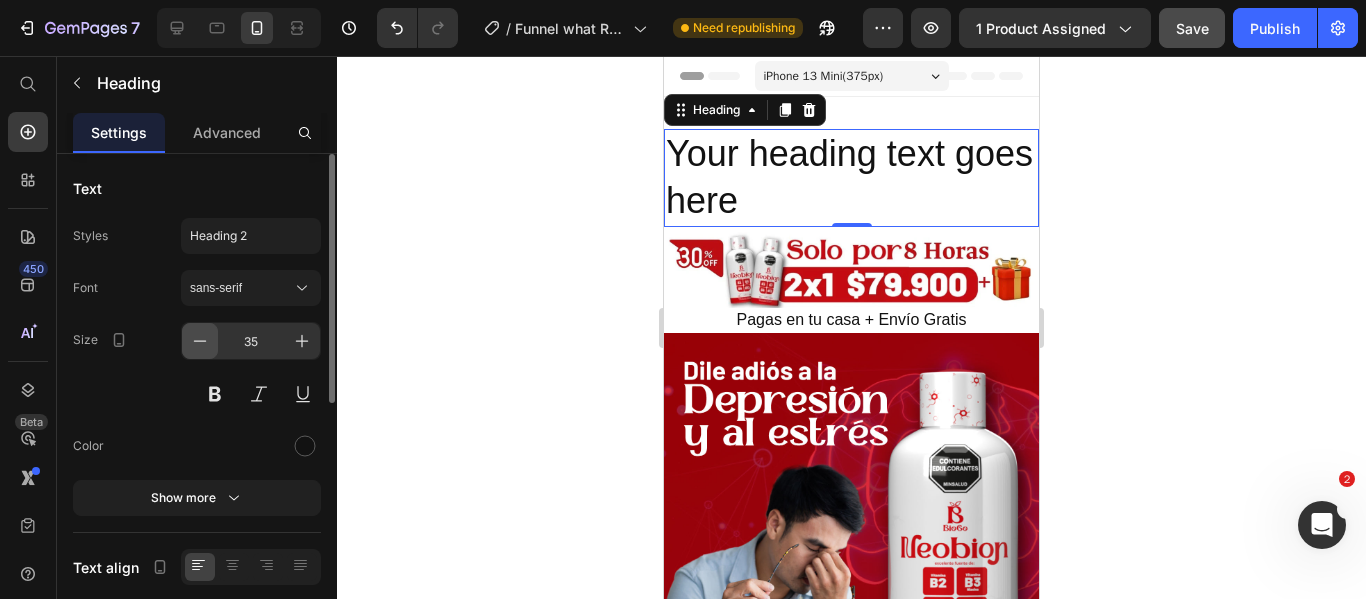 click 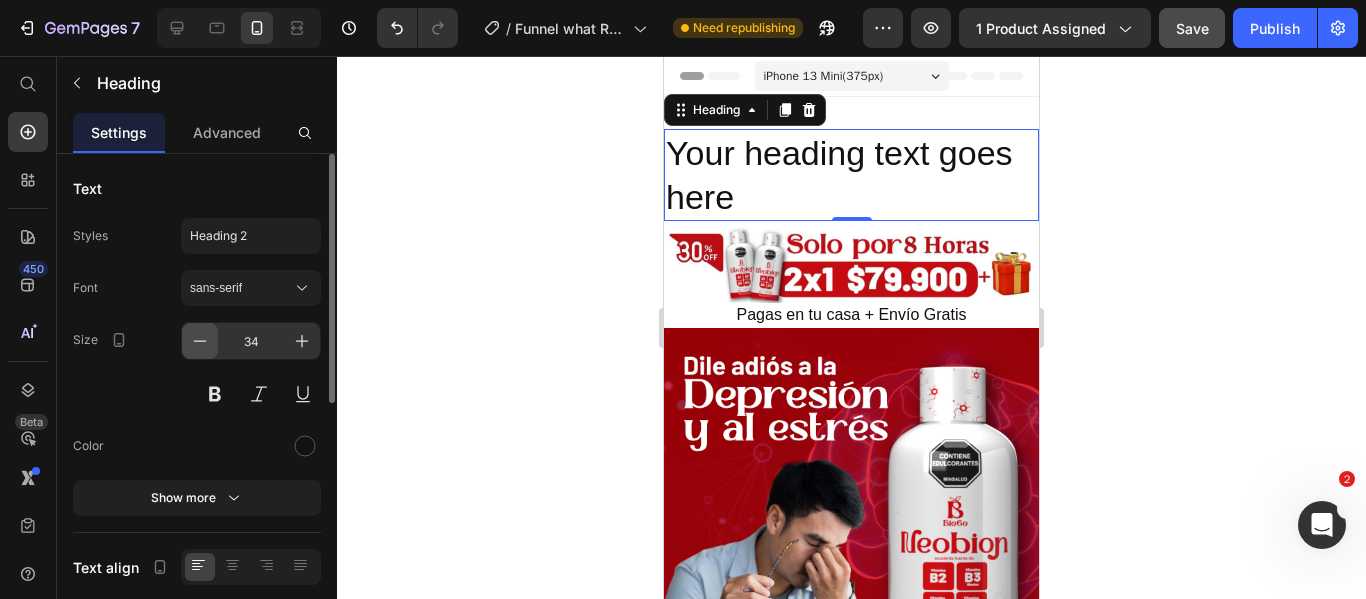 click 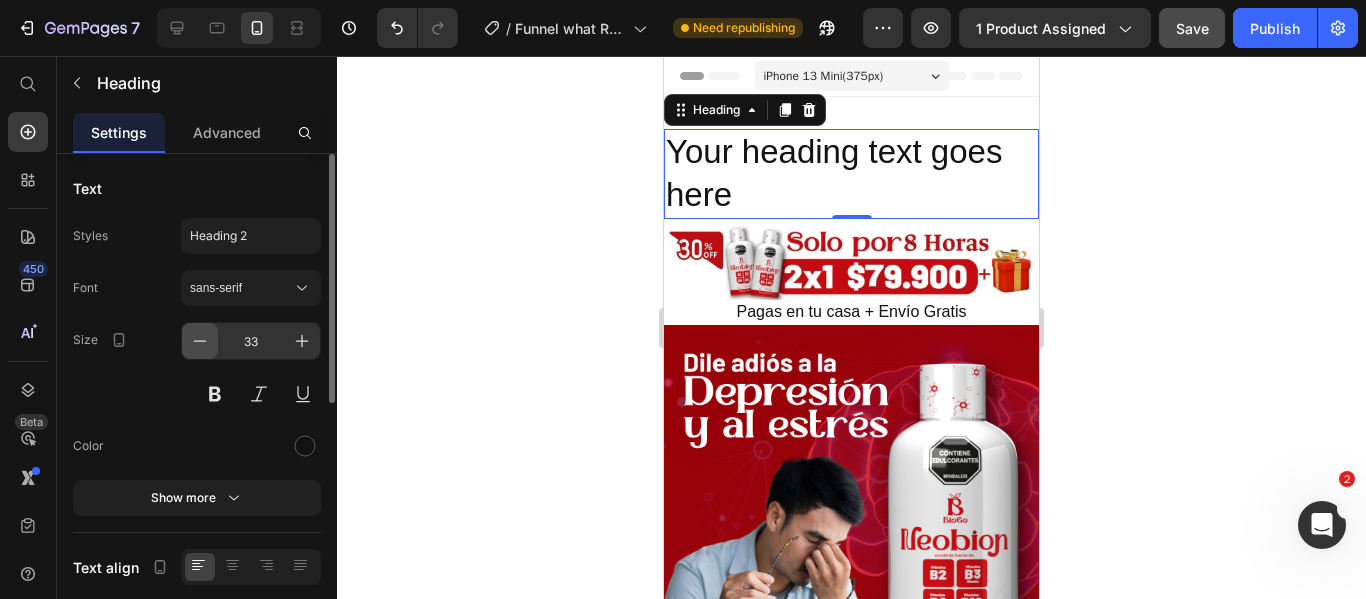 click 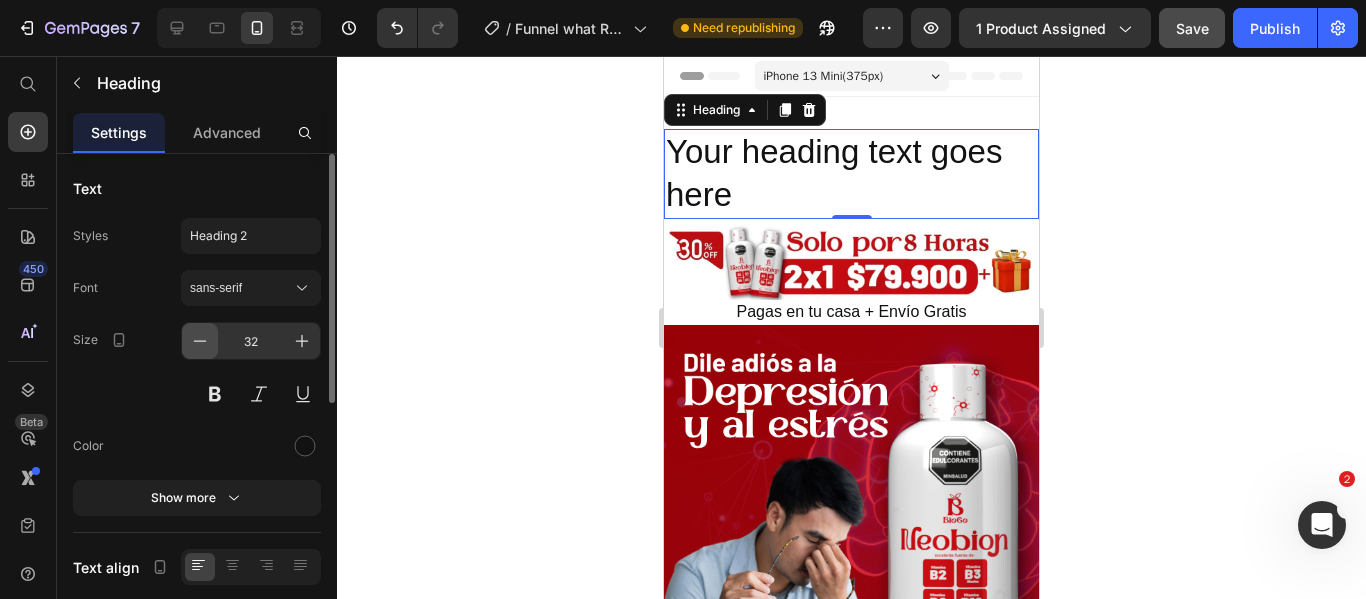 click 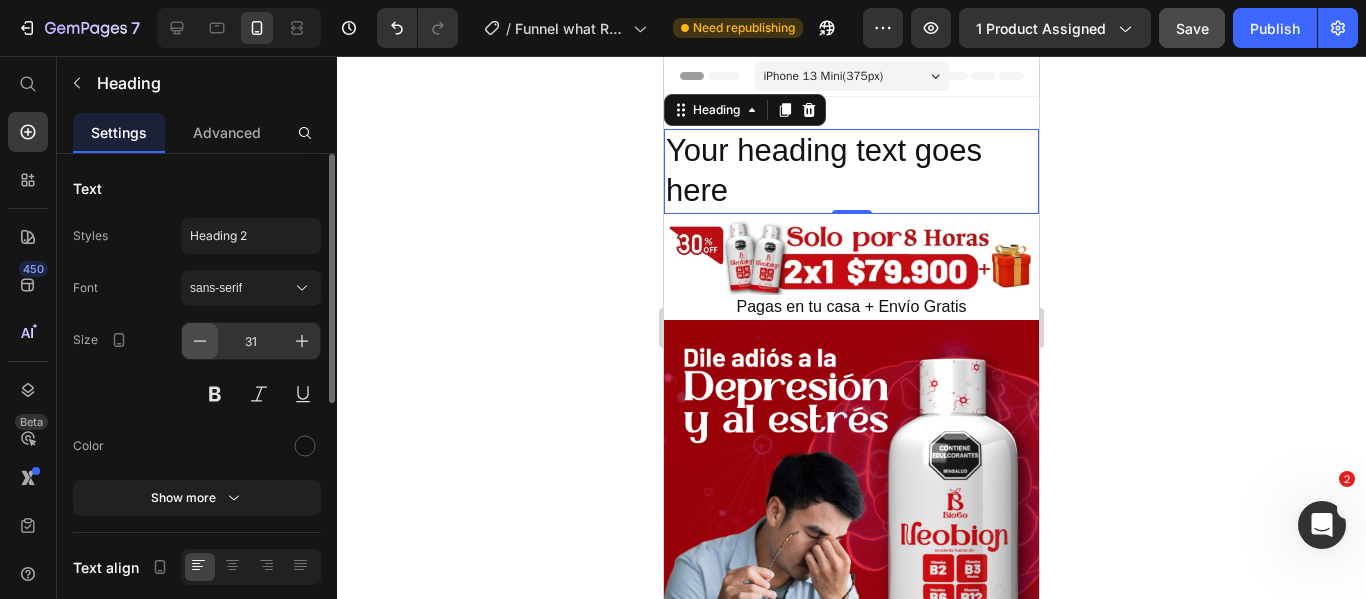 click 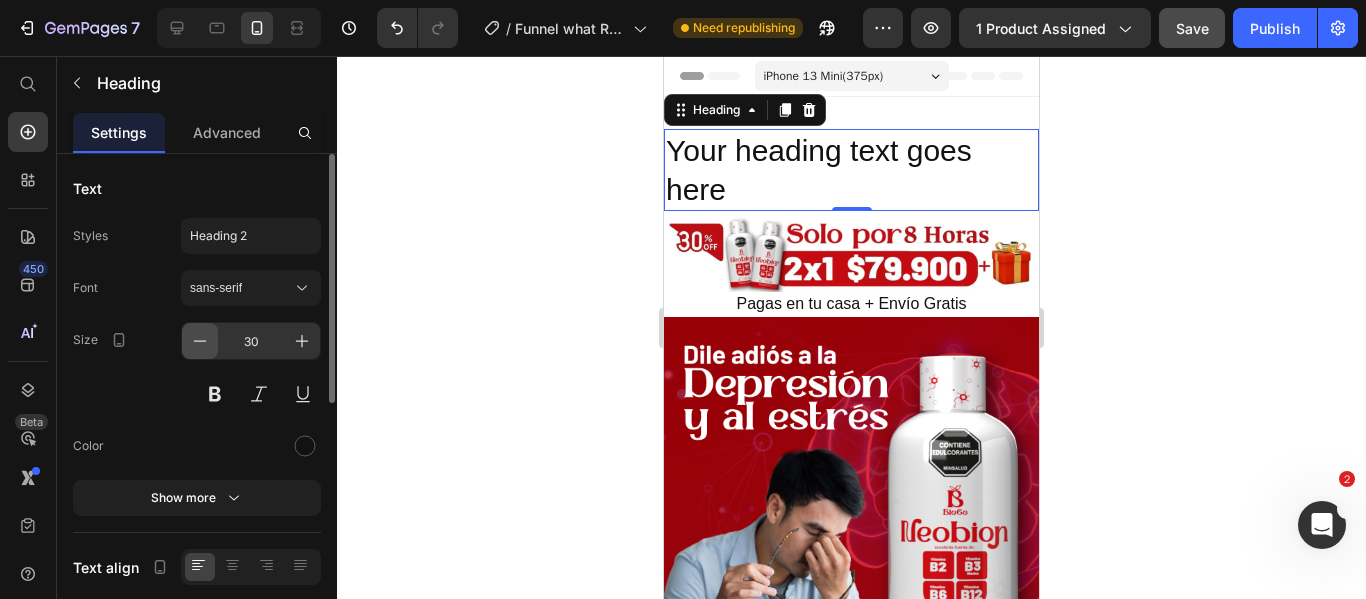 click 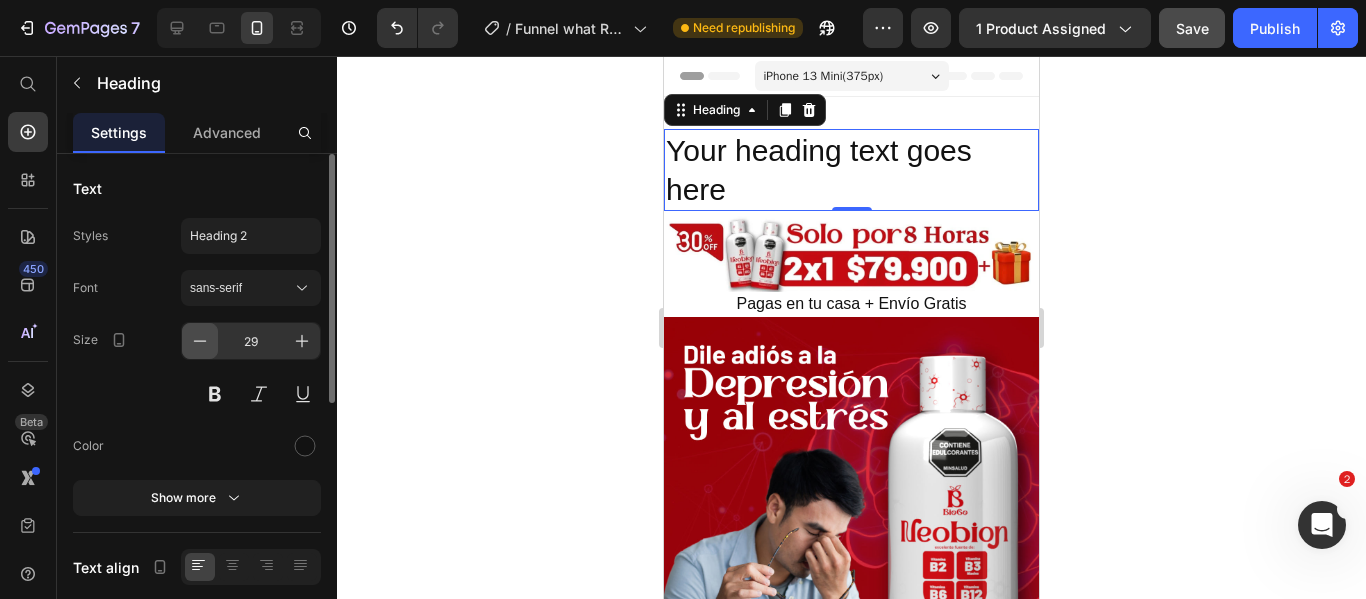 click 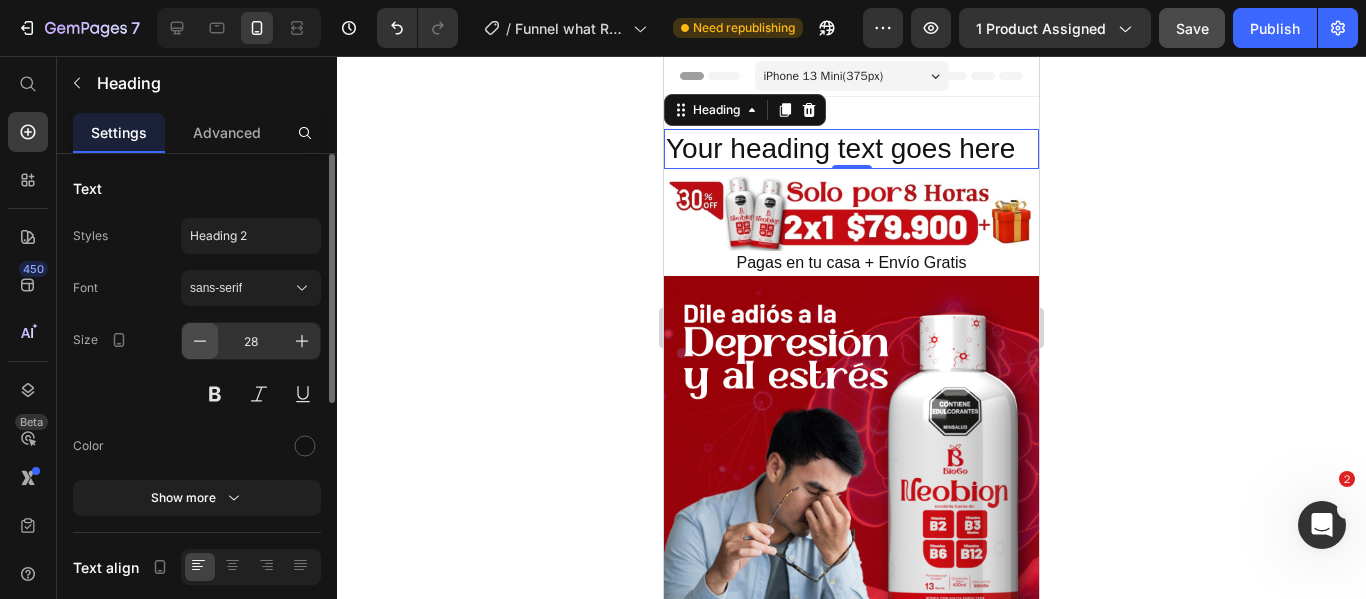click 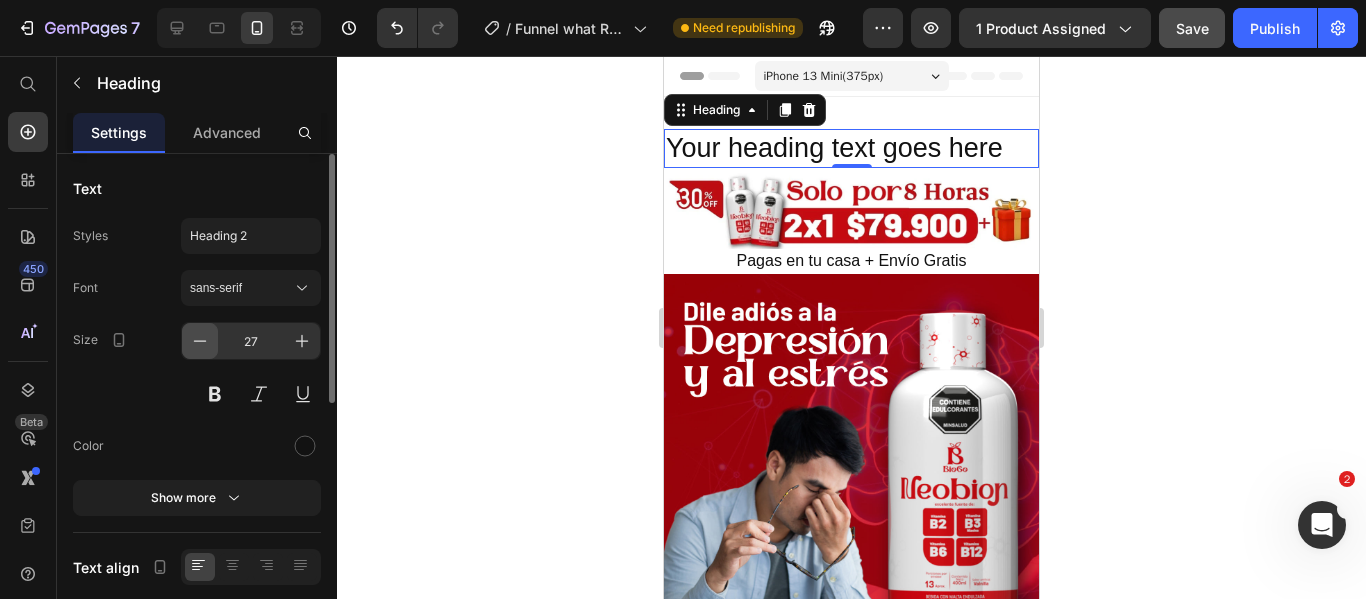 click 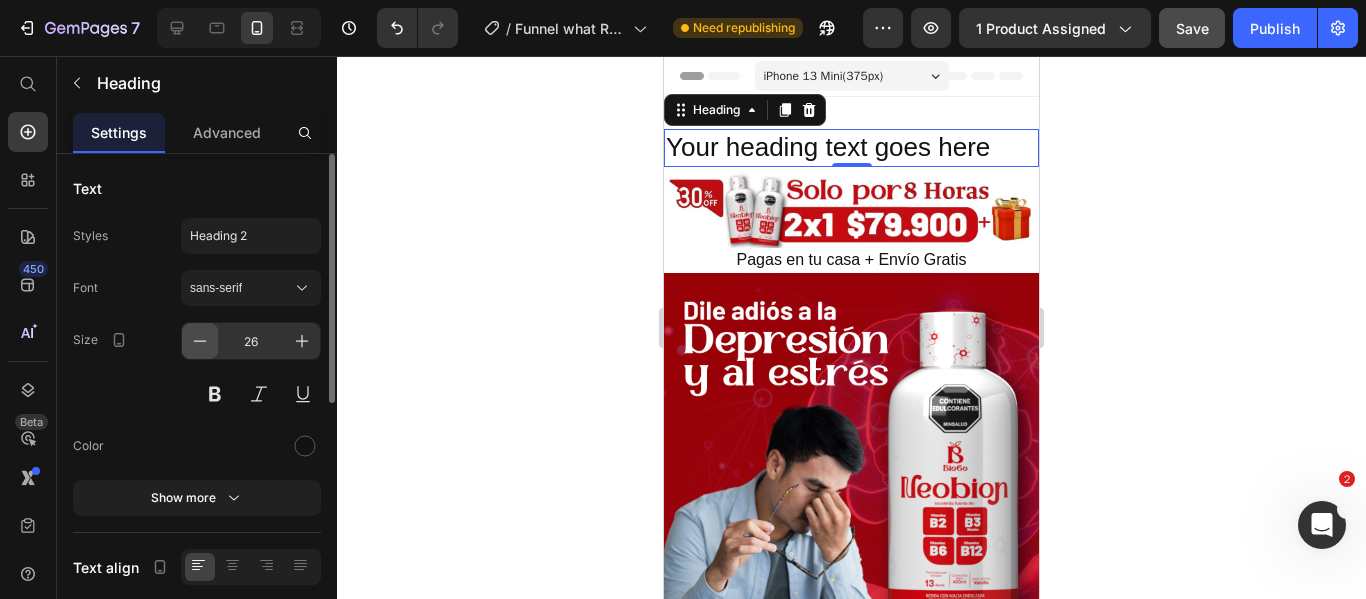 click 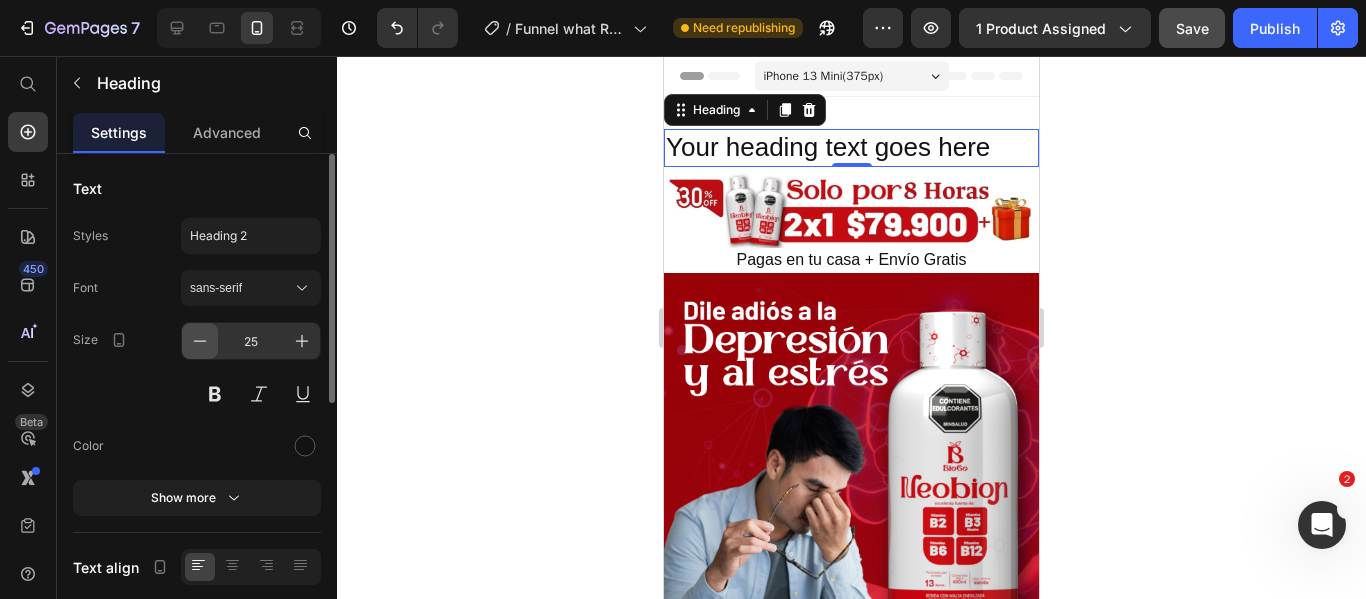 click 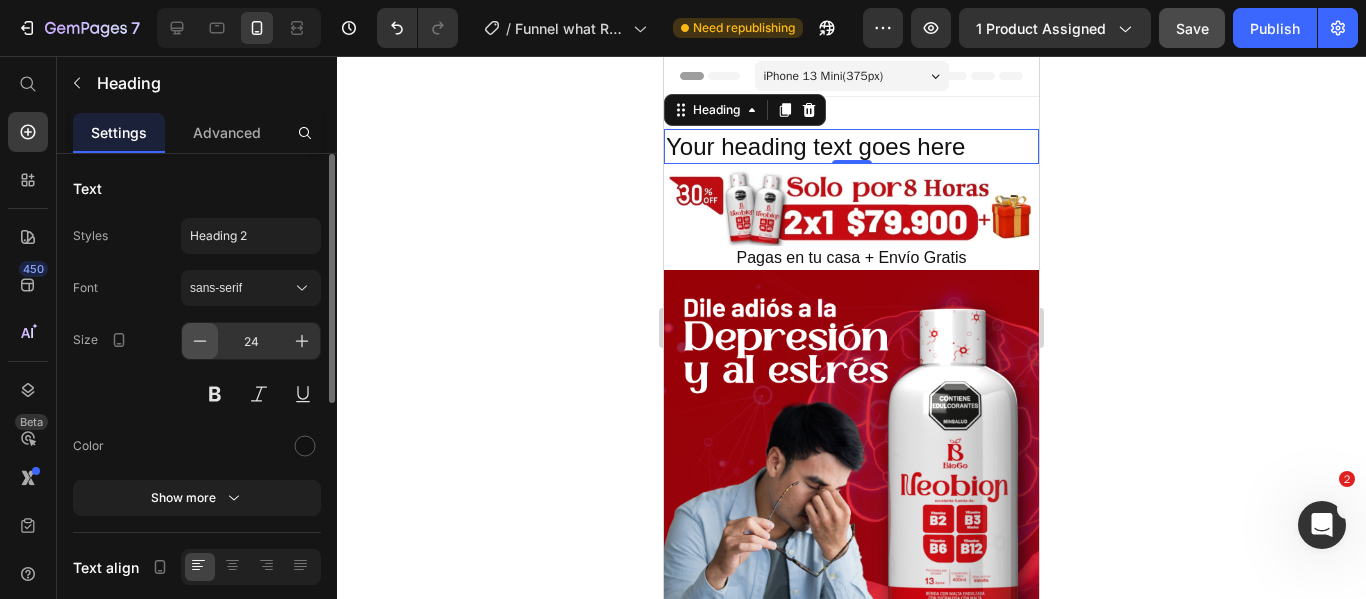 click 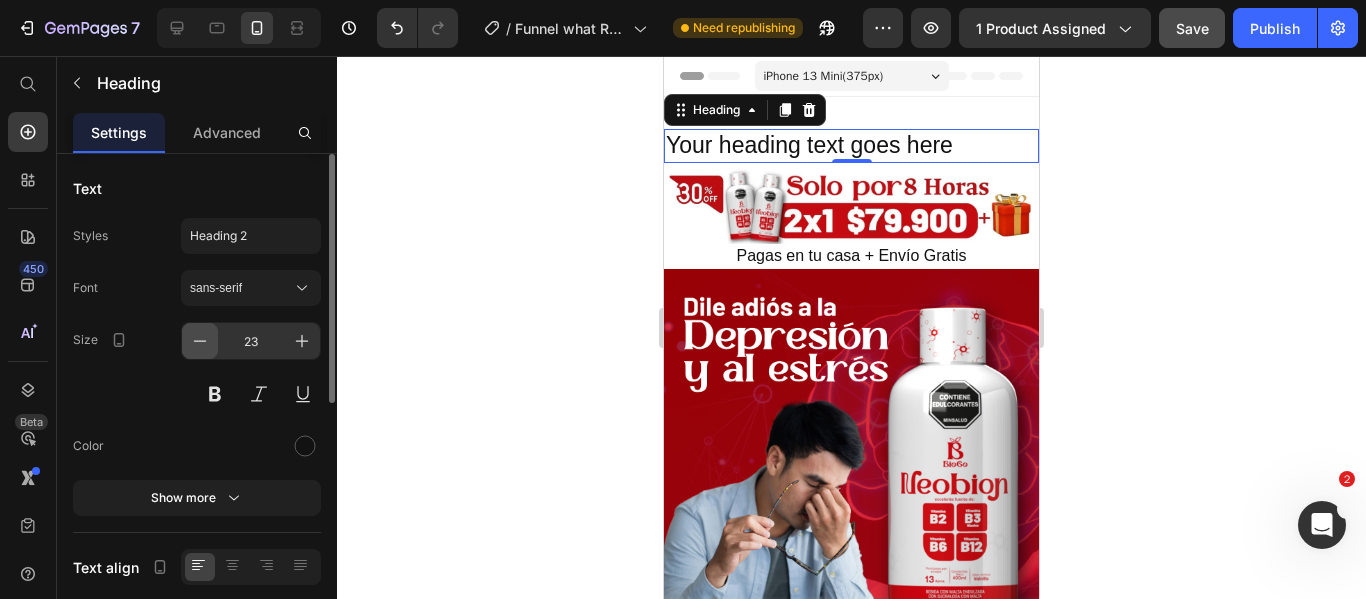 click 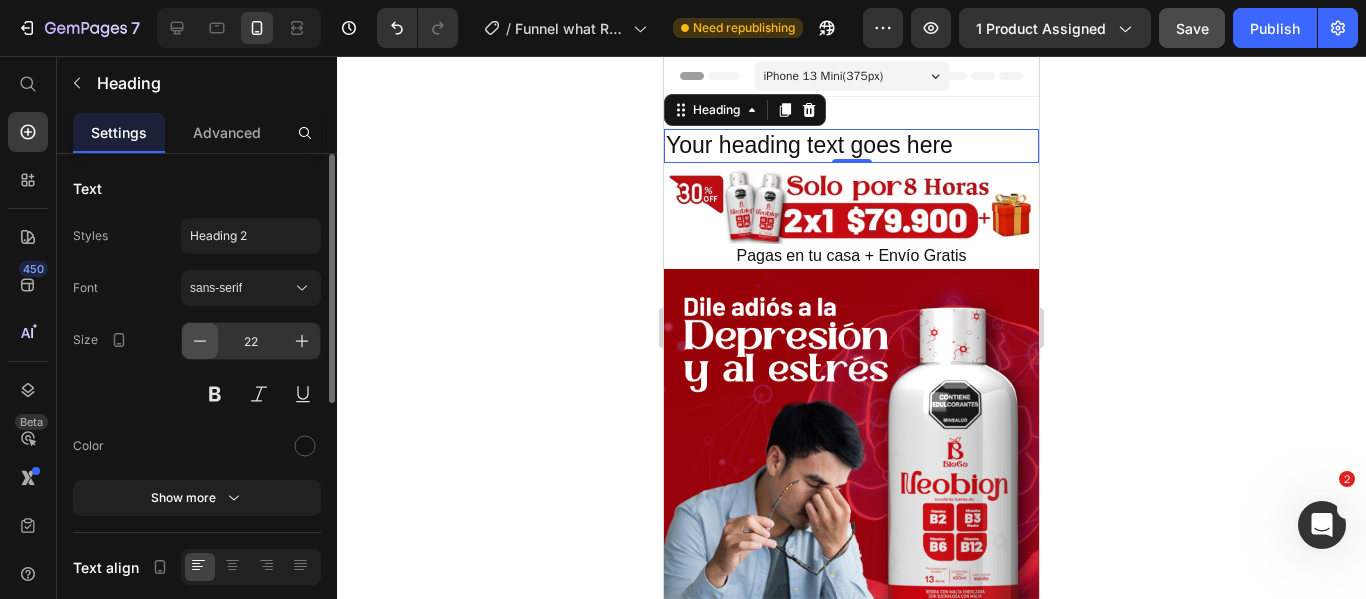 click 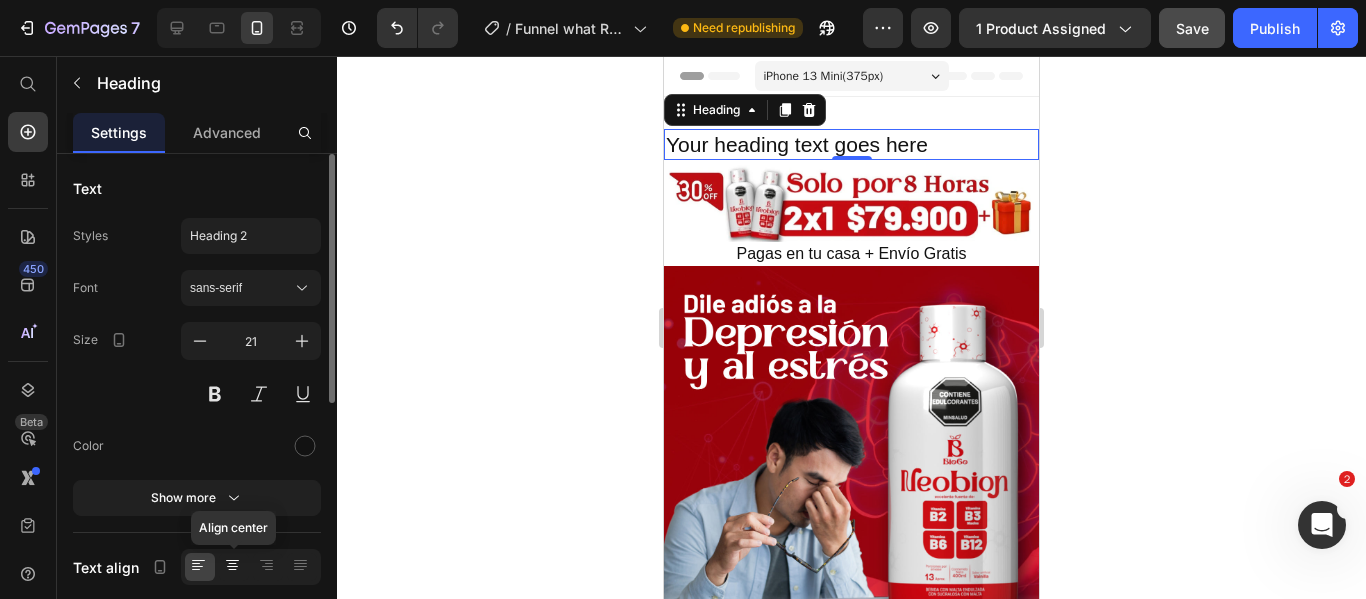 click 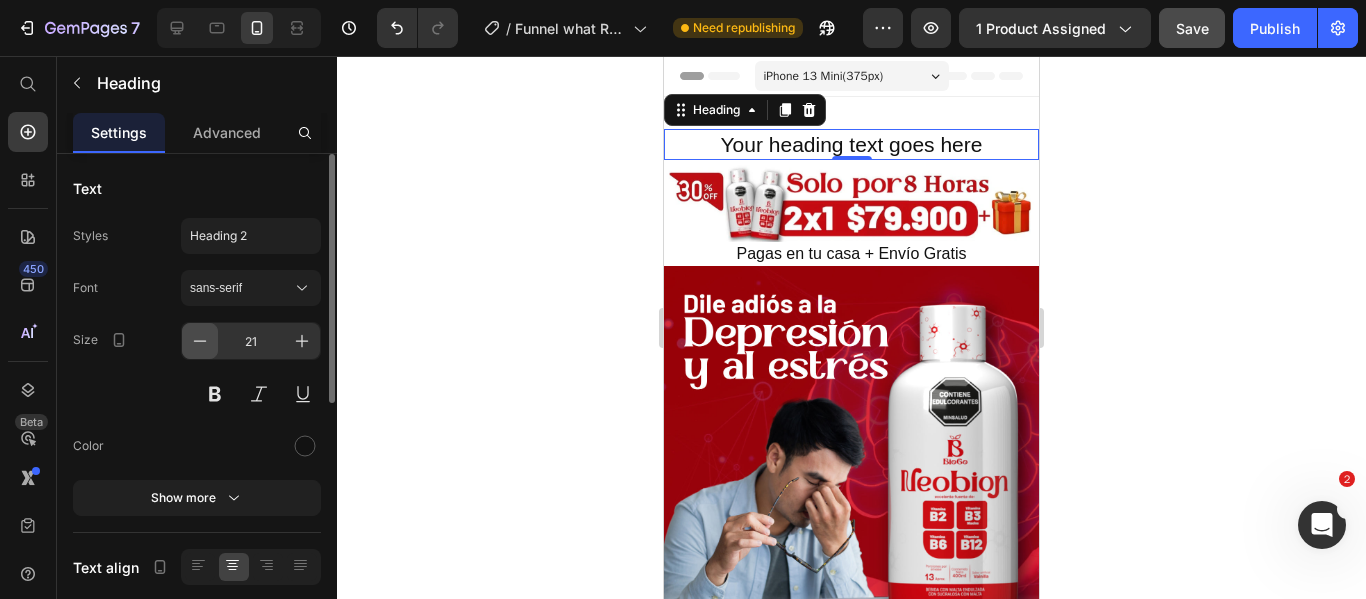 click at bounding box center (200, 341) 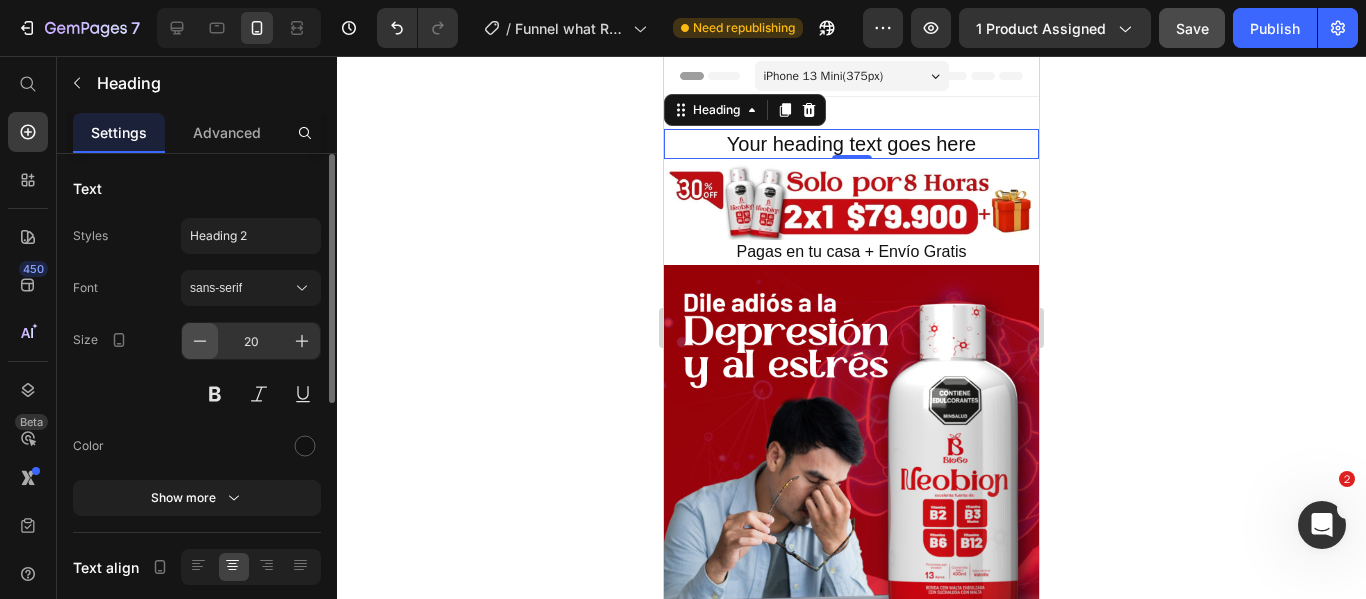 click at bounding box center (200, 341) 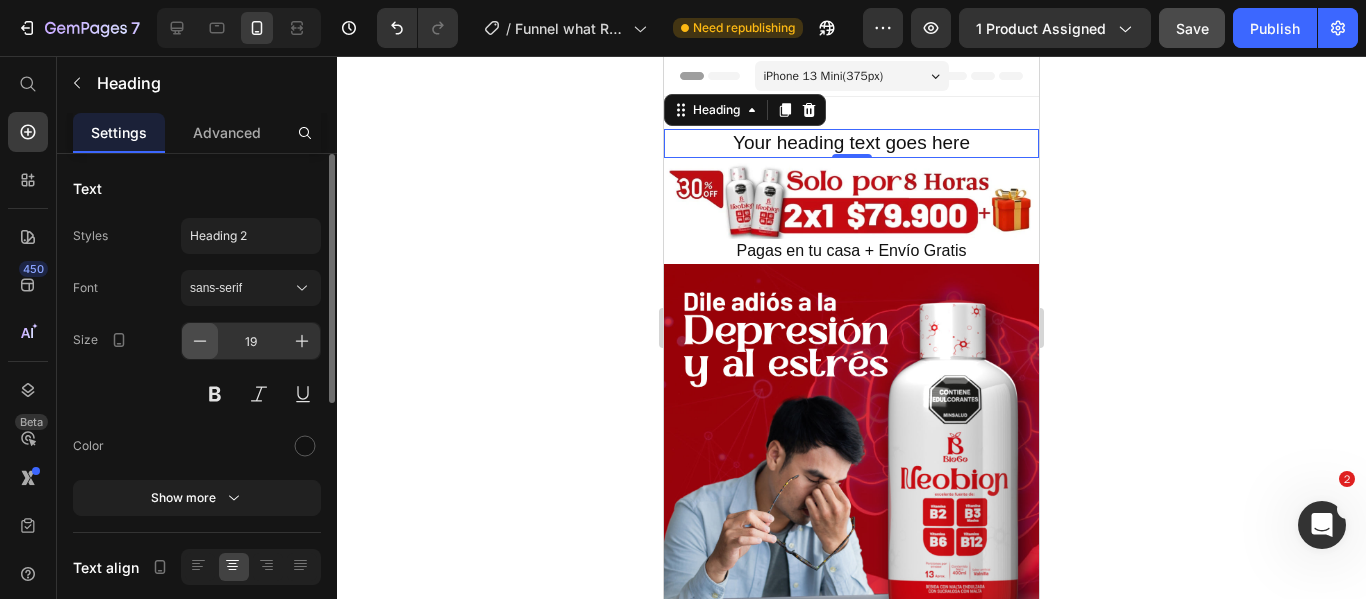 click at bounding box center [200, 341] 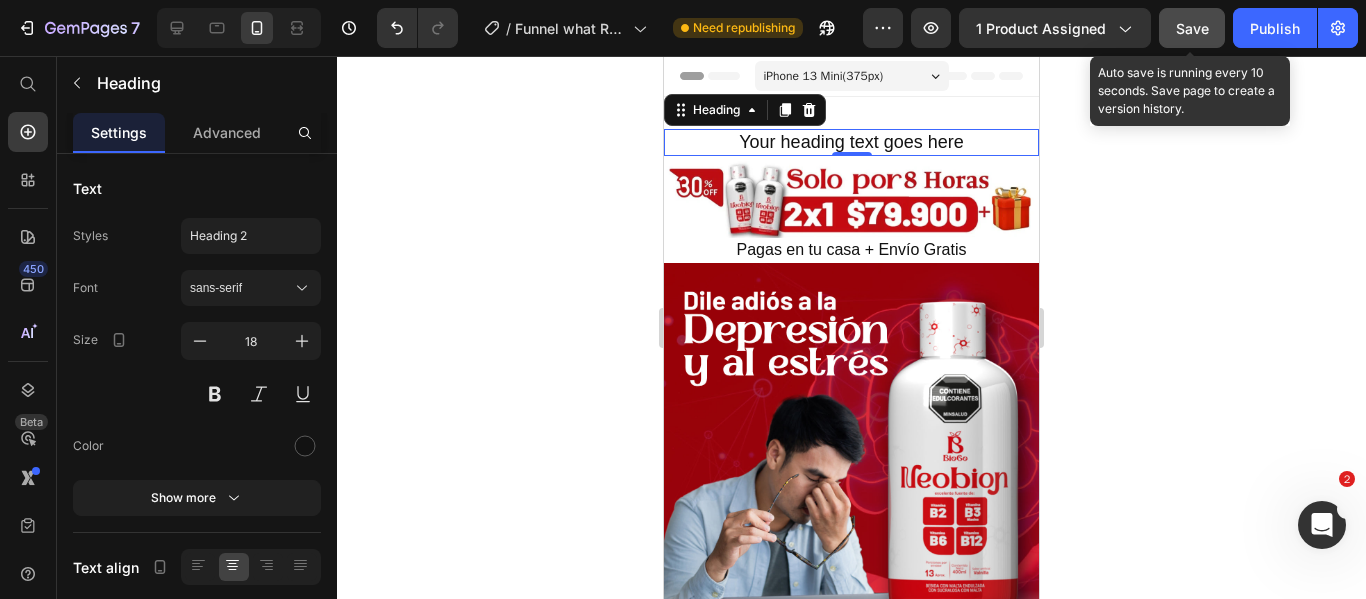 click on "Save" 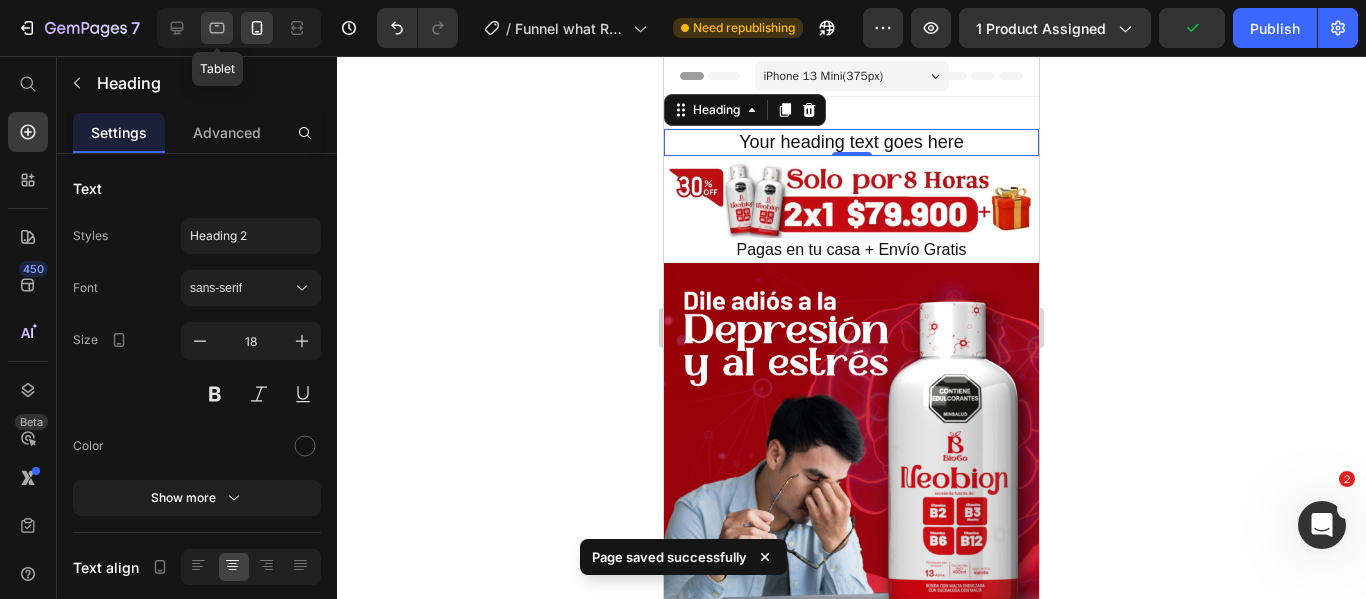 click 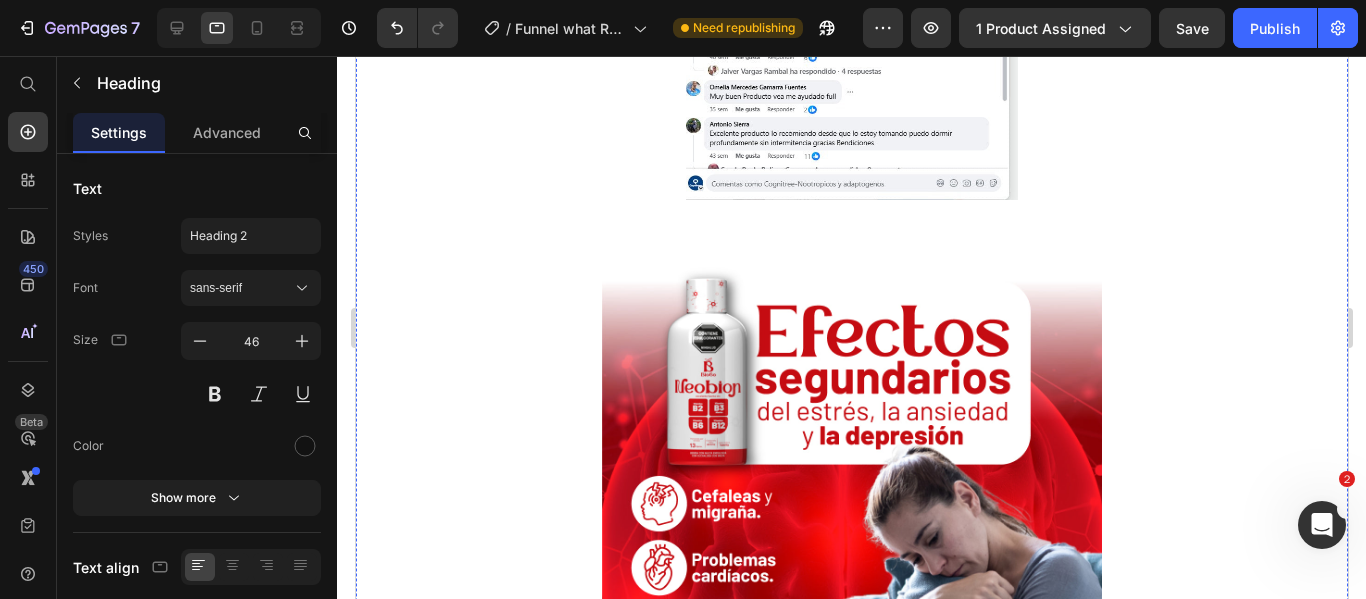scroll, scrollTop: 1200, scrollLeft: 0, axis: vertical 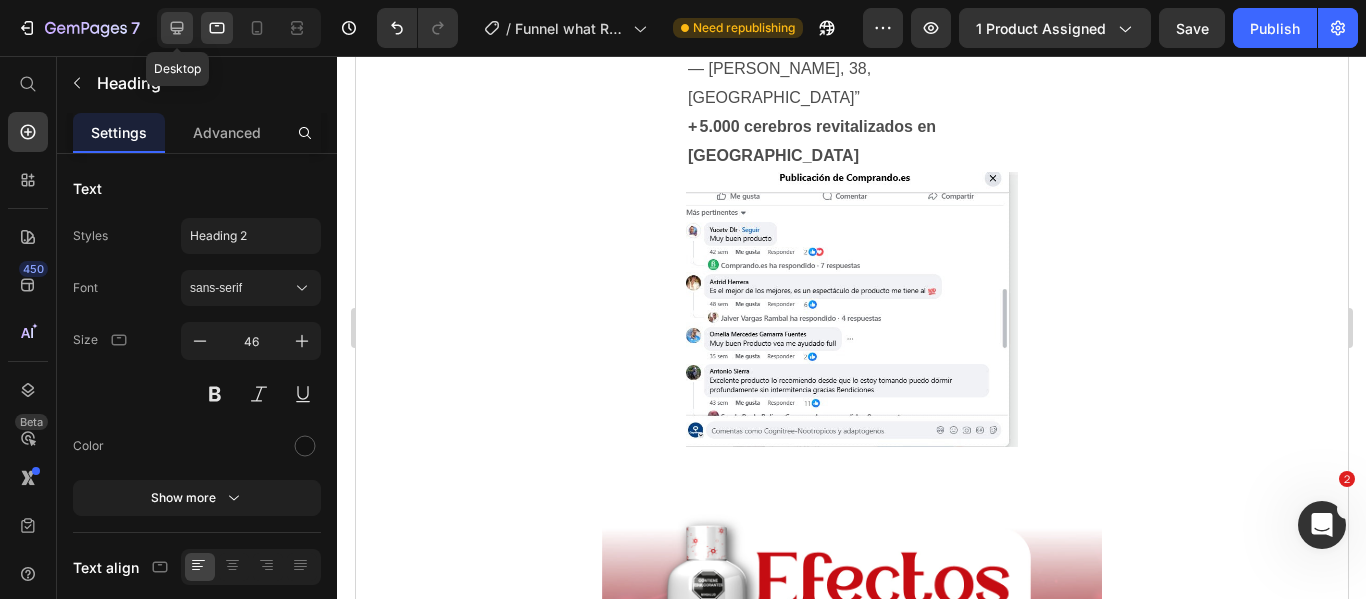 click 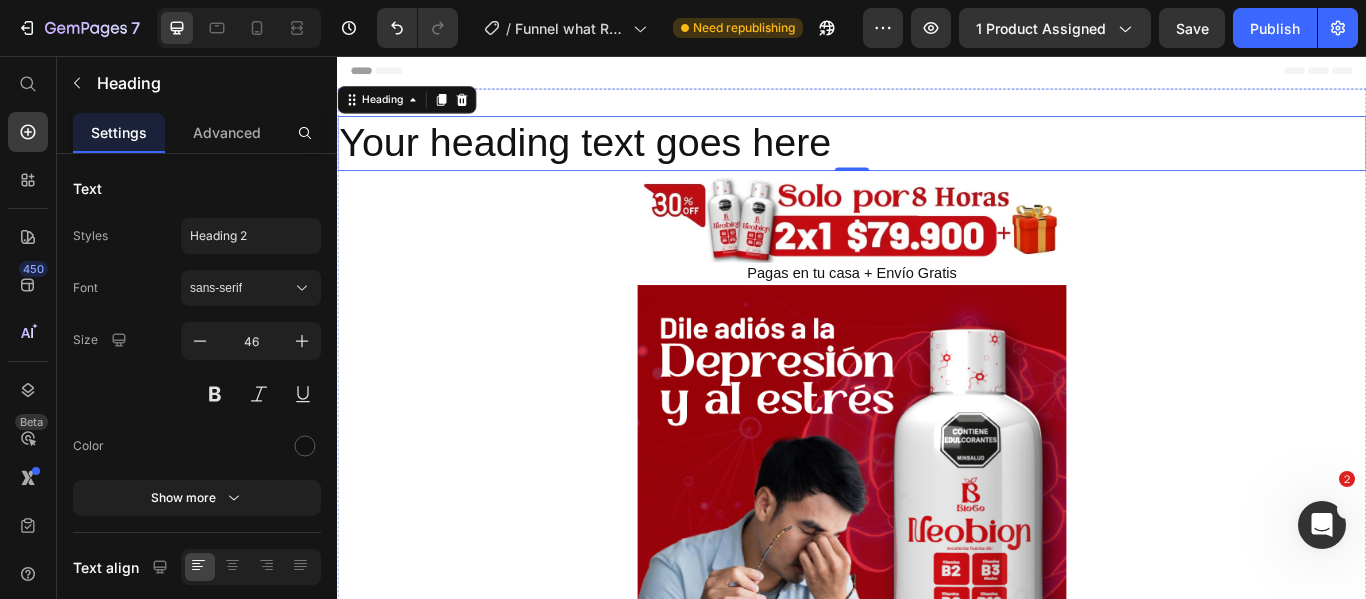 scroll, scrollTop: 0, scrollLeft: 0, axis: both 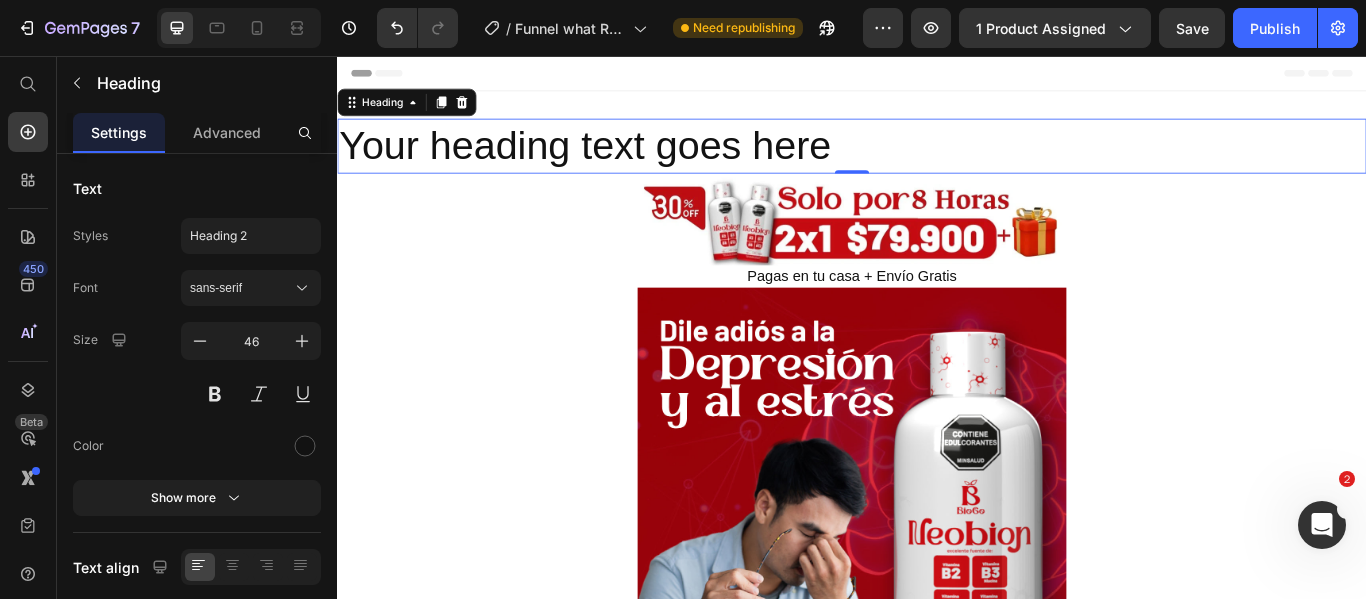 click at bounding box center (1322, 525) 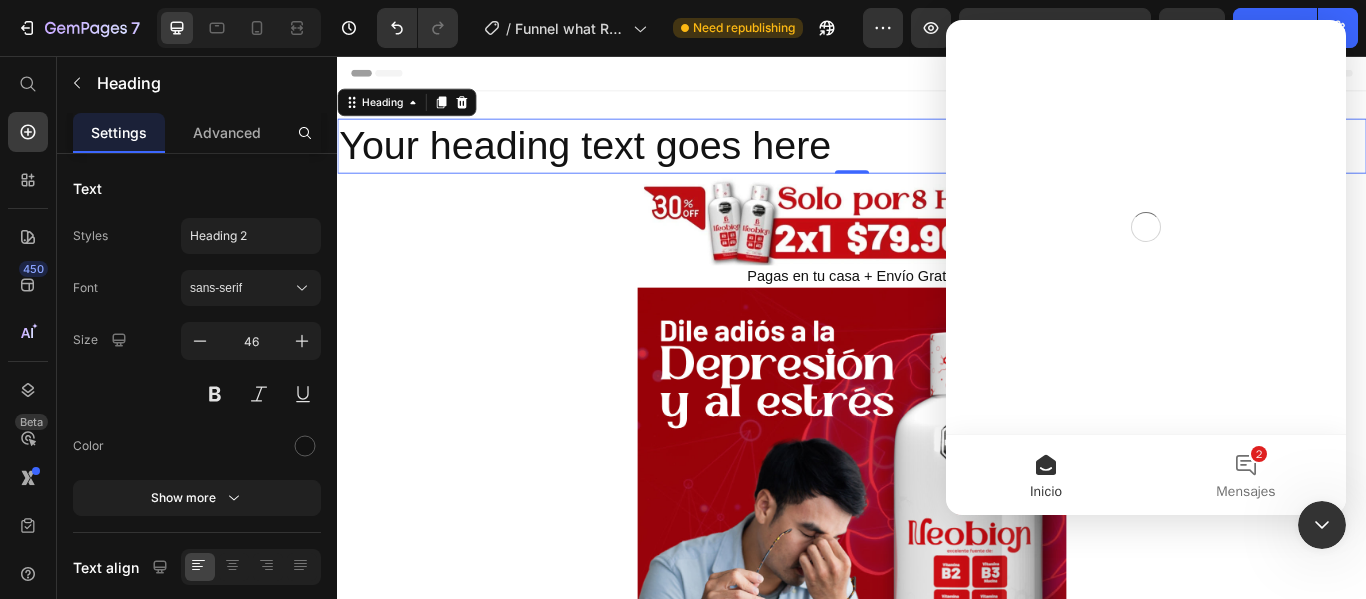 scroll, scrollTop: 0, scrollLeft: 0, axis: both 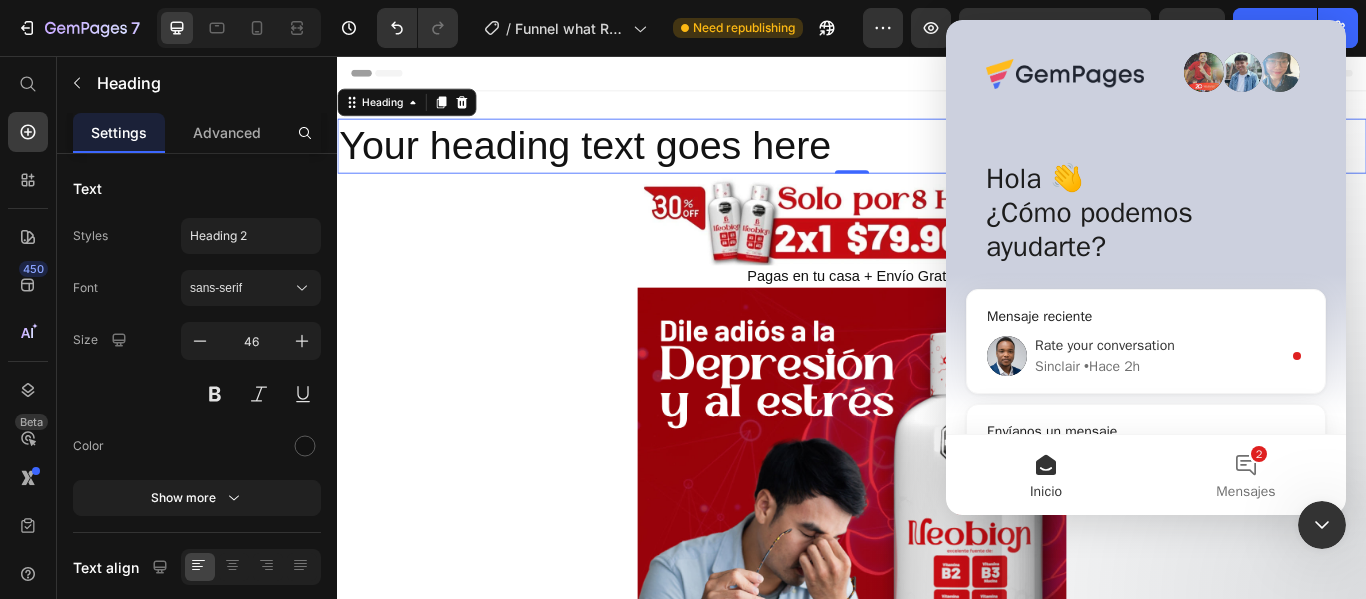 click on "Rate your conversation" at bounding box center (1105, 345) 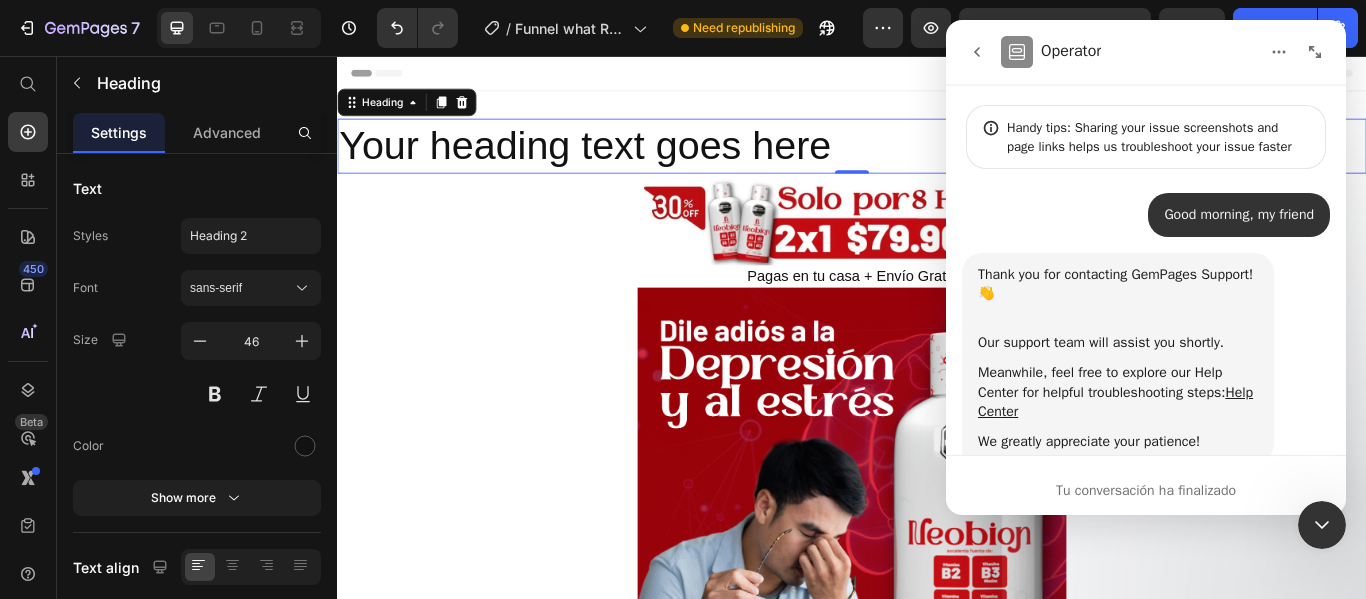 scroll, scrollTop: 3, scrollLeft: 0, axis: vertical 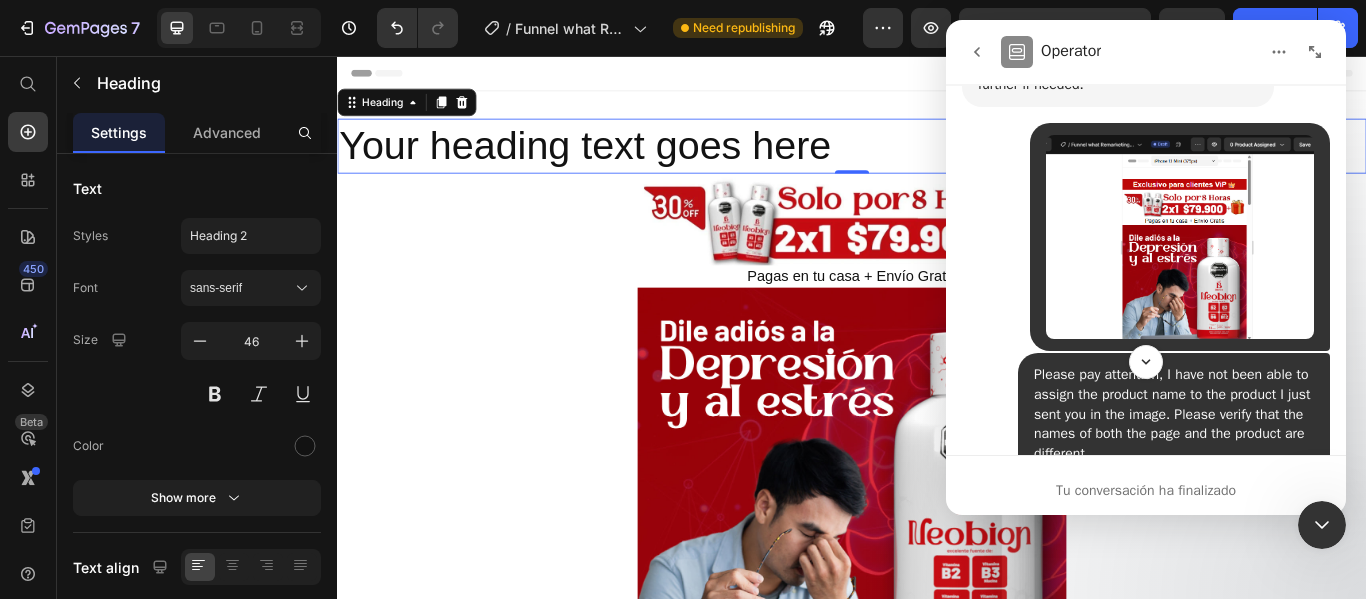 click 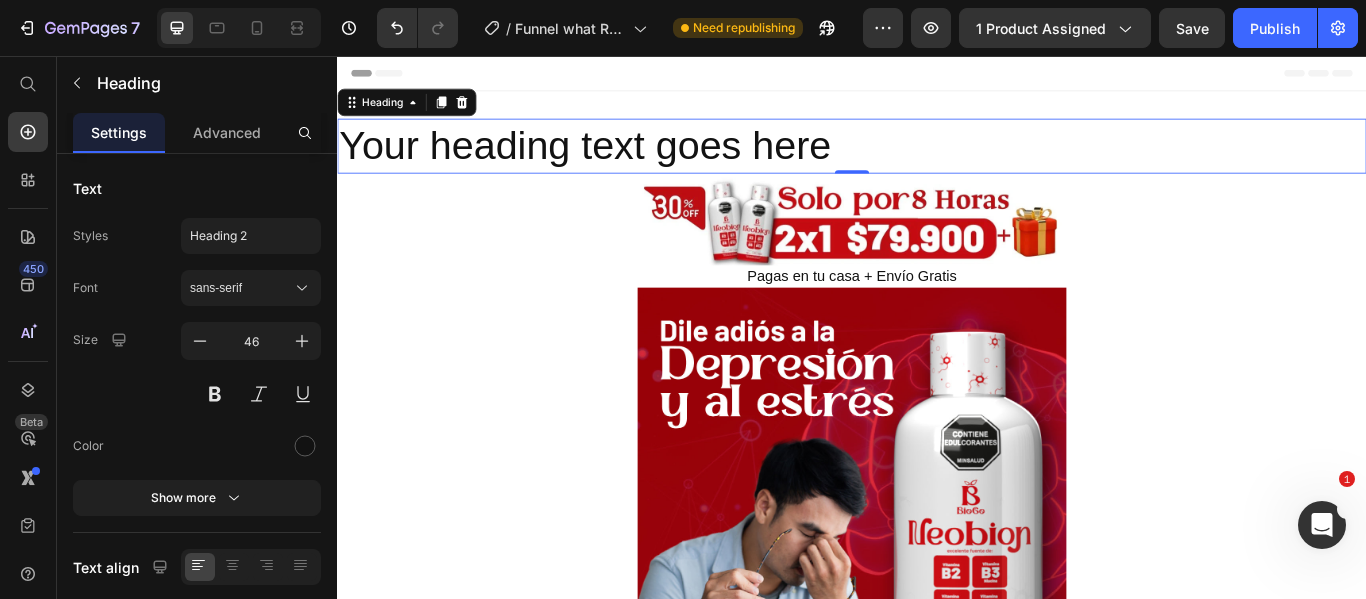 scroll, scrollTop: 0, scrollLeft: 0, axis: both 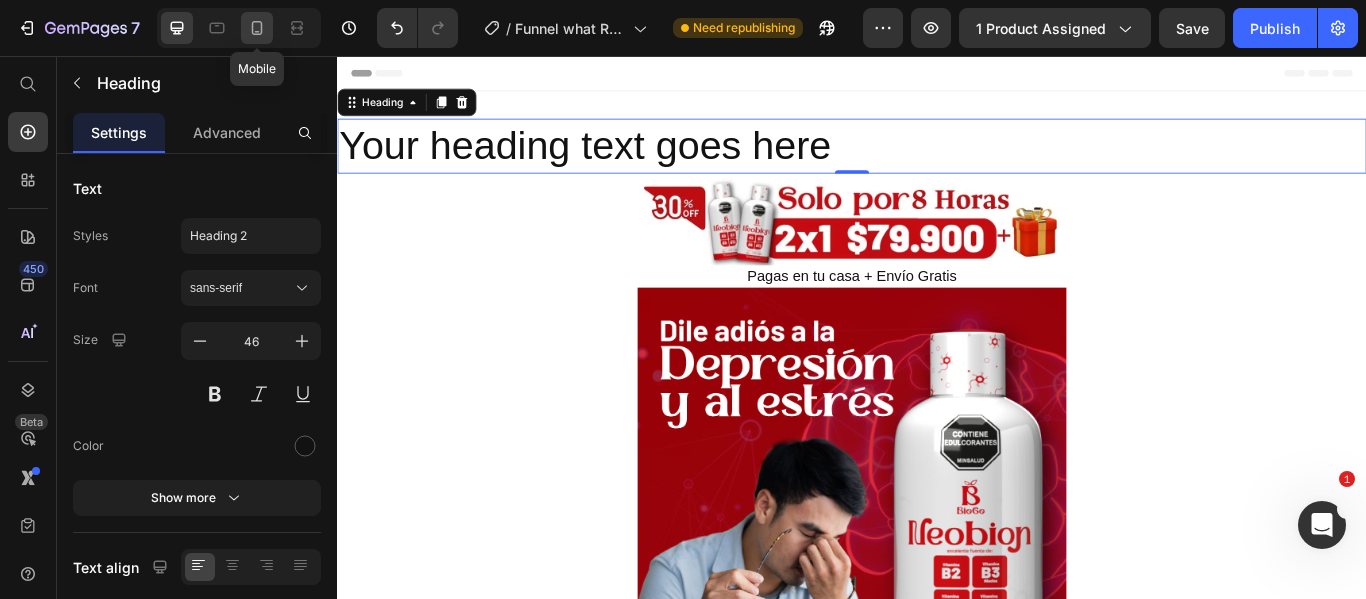 click 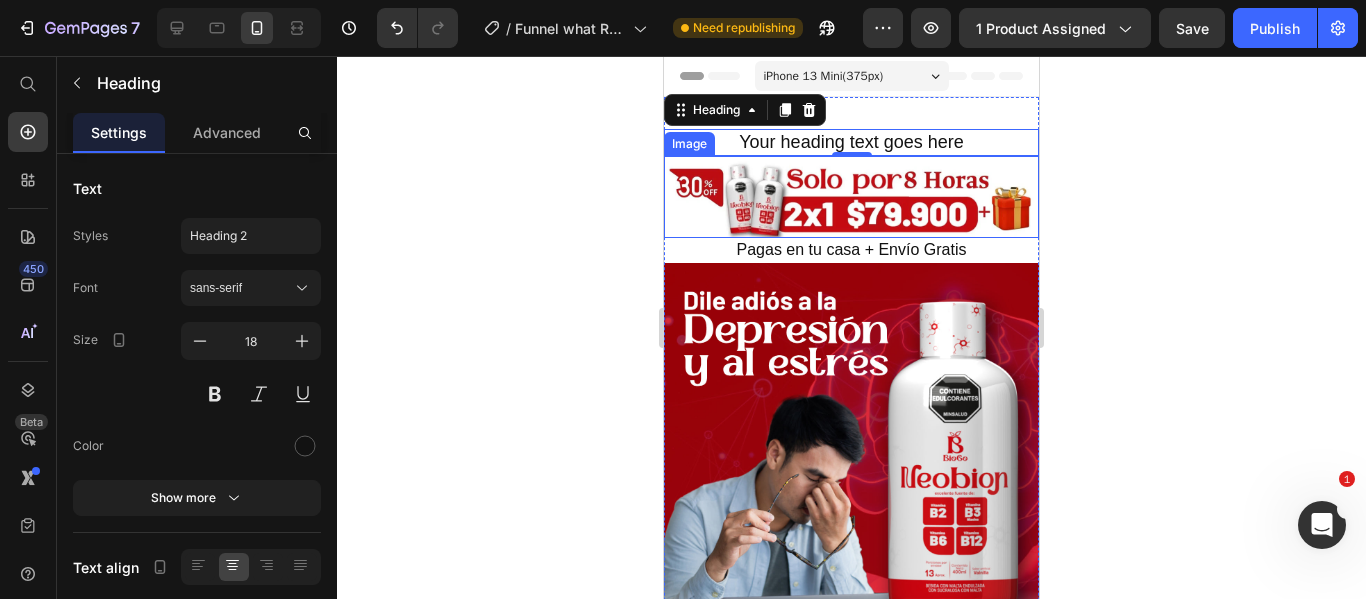 scroll, scrollTop: 3, scrollLeft: 0, axis: vertical 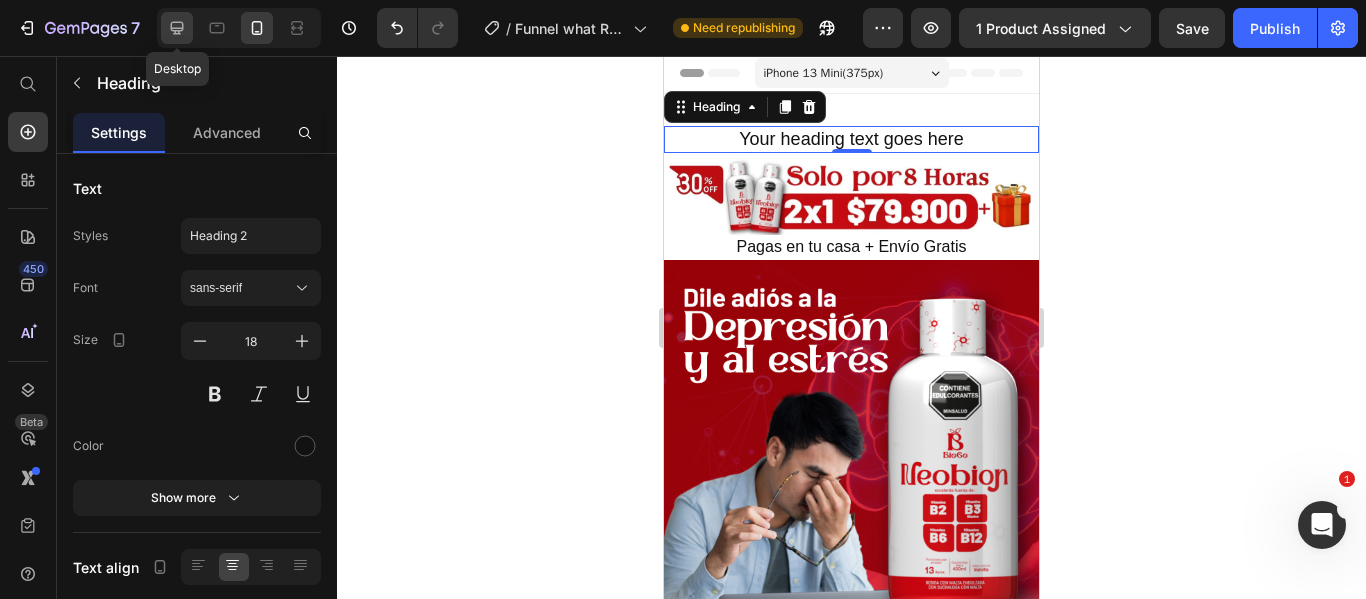 click 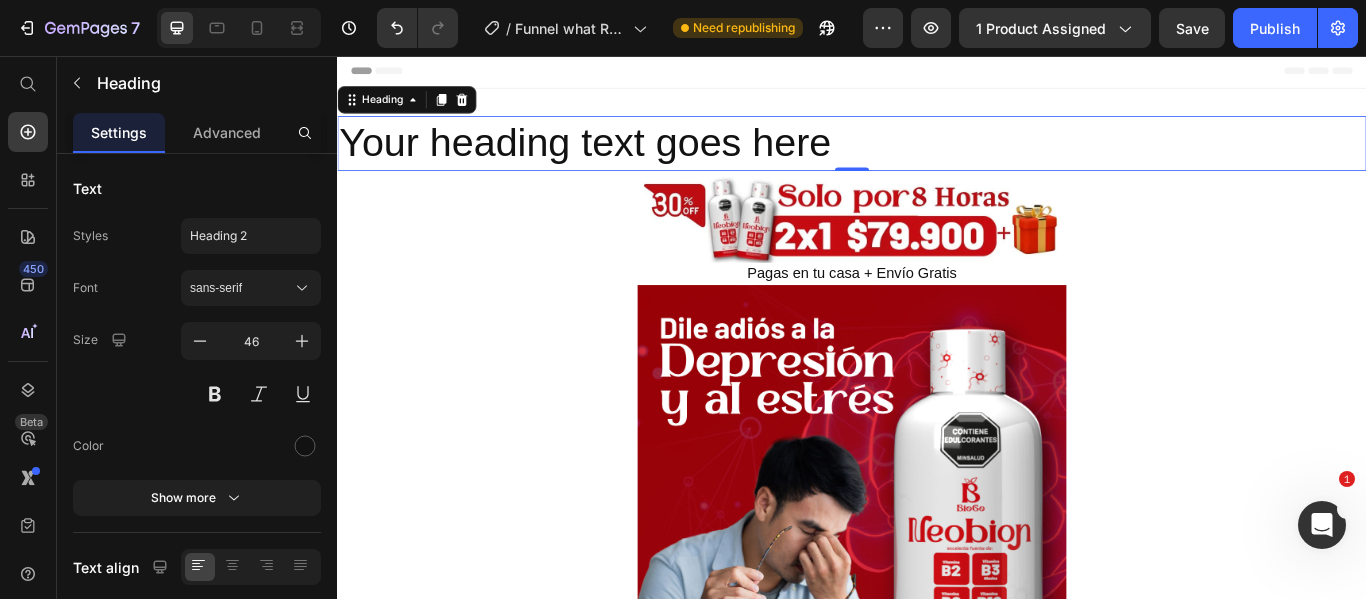 click on "Your heading text goes here" at bounding box center [937, 158] 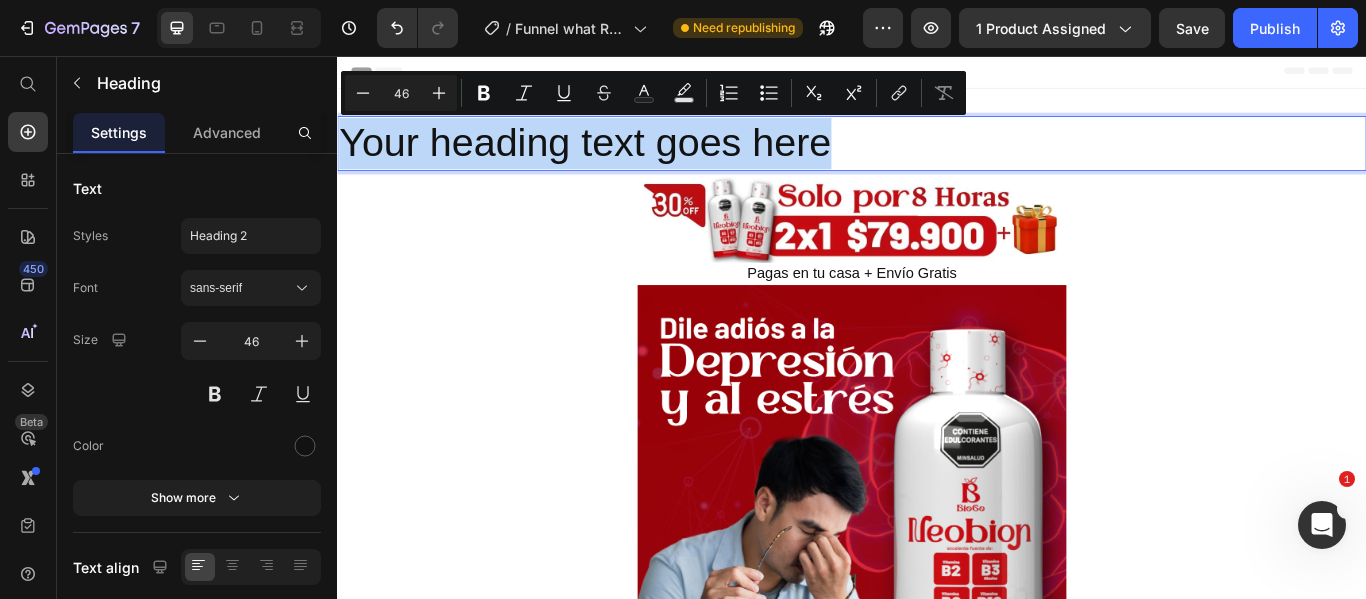 drag, startPoint x: 916, startPoint y: 163, endPoint x: 347, endPoint y: 151, distance: 569.1265 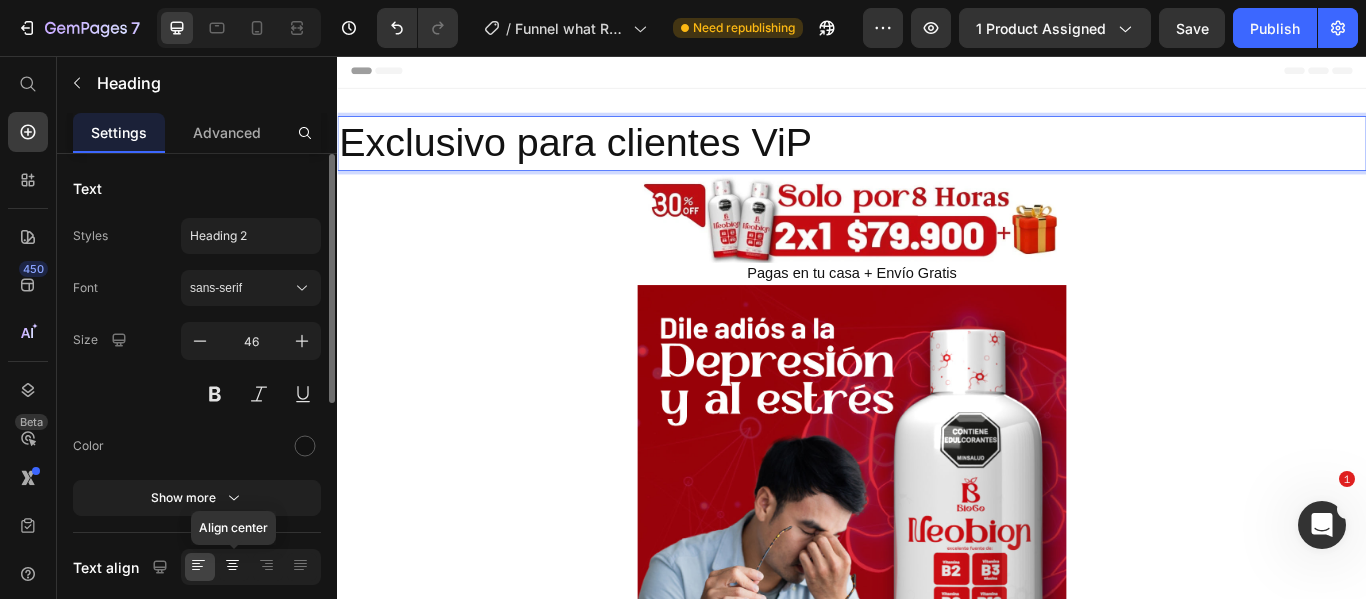 click 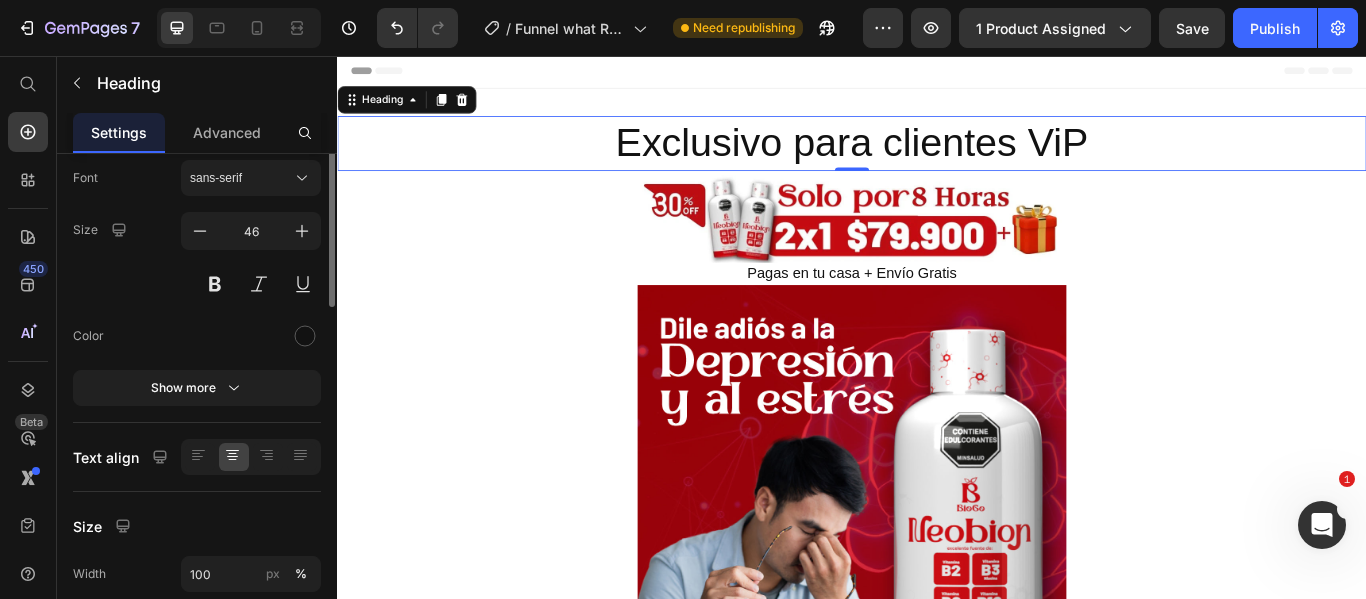 scroll, scrollTop: 0, scrollLeft: 0, axis: both 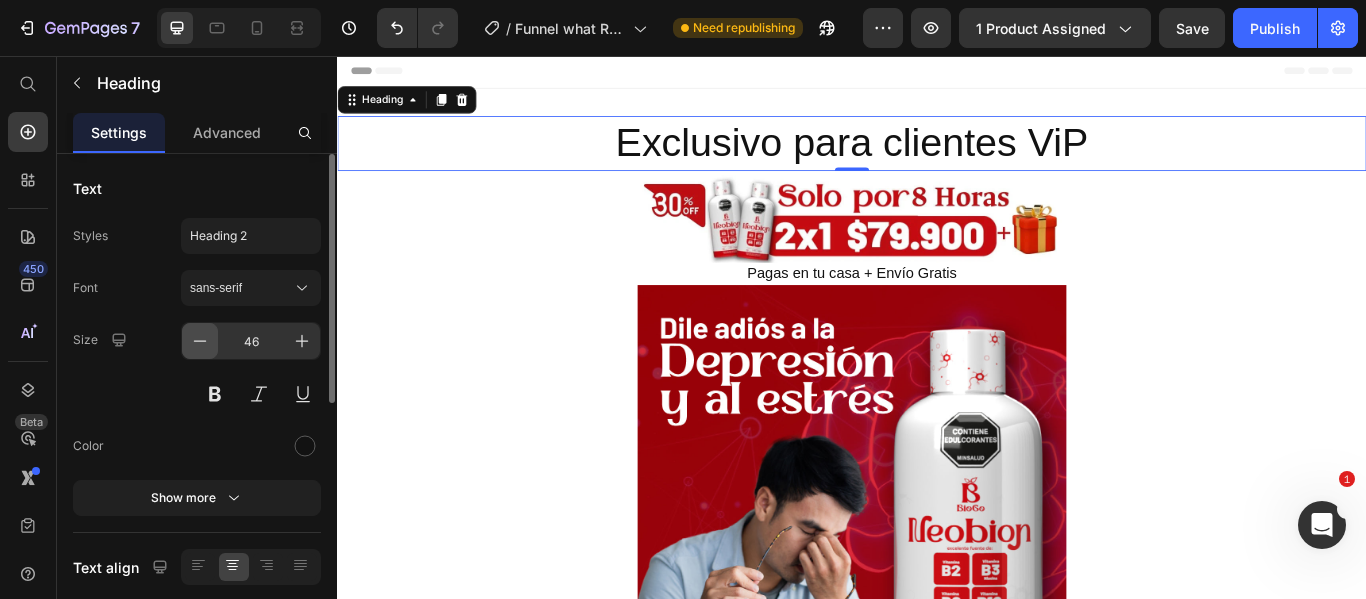 click 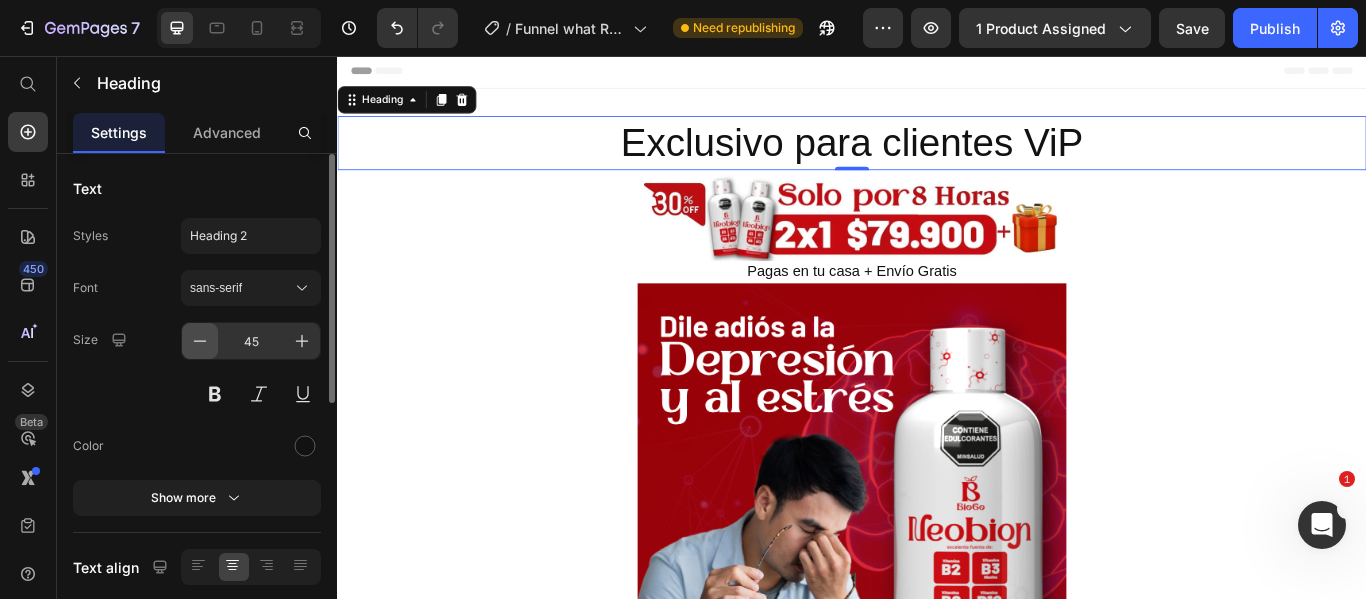 click 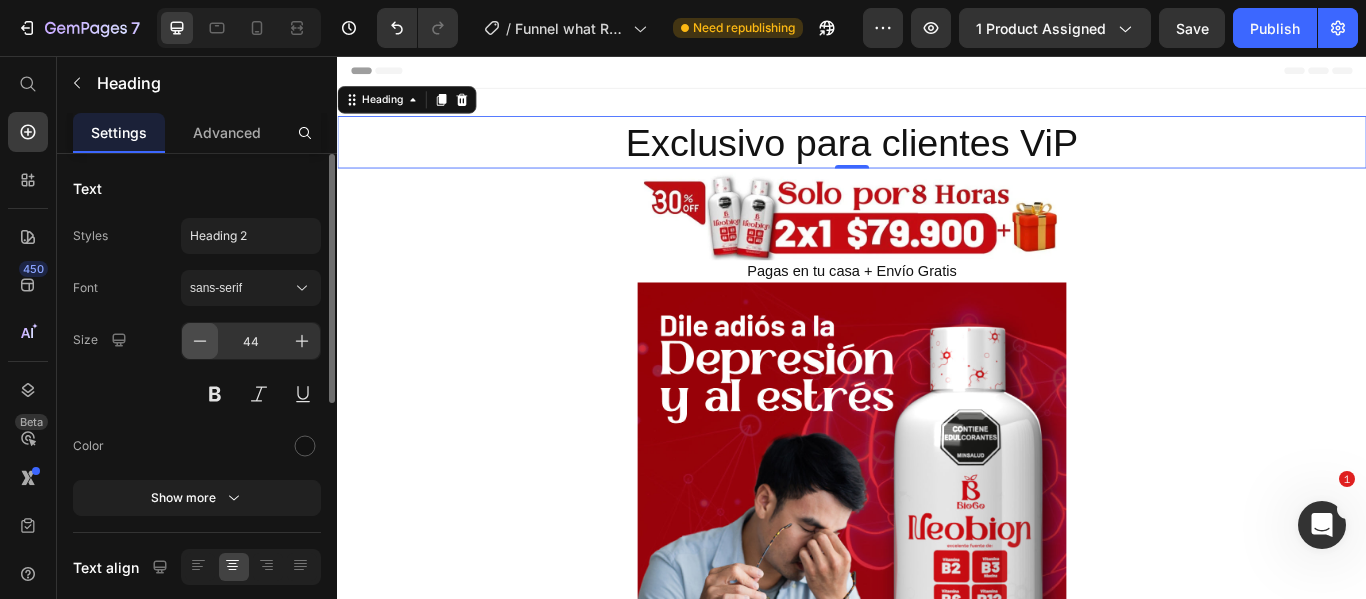 click 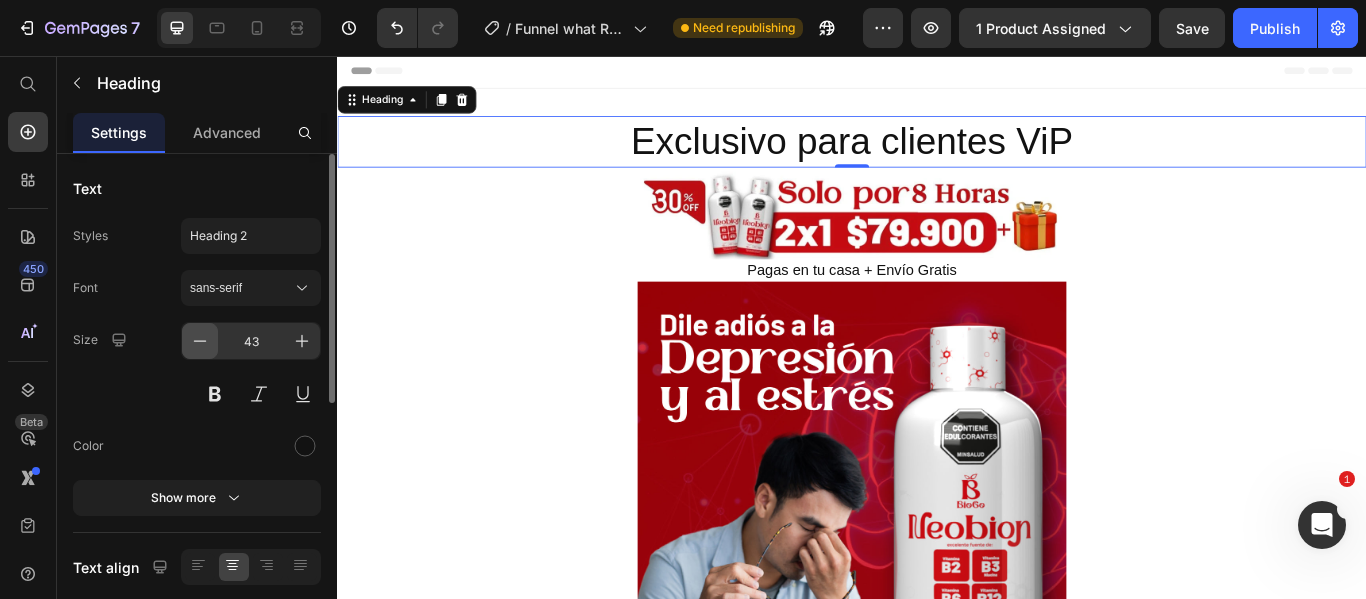 click 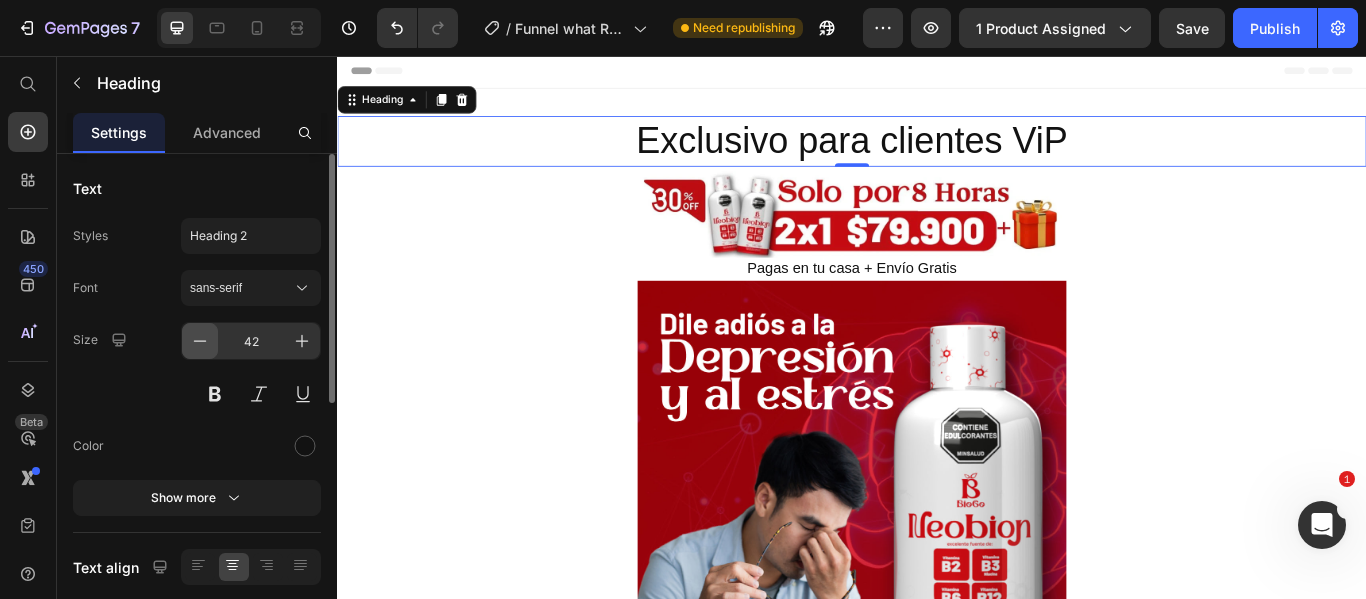 click 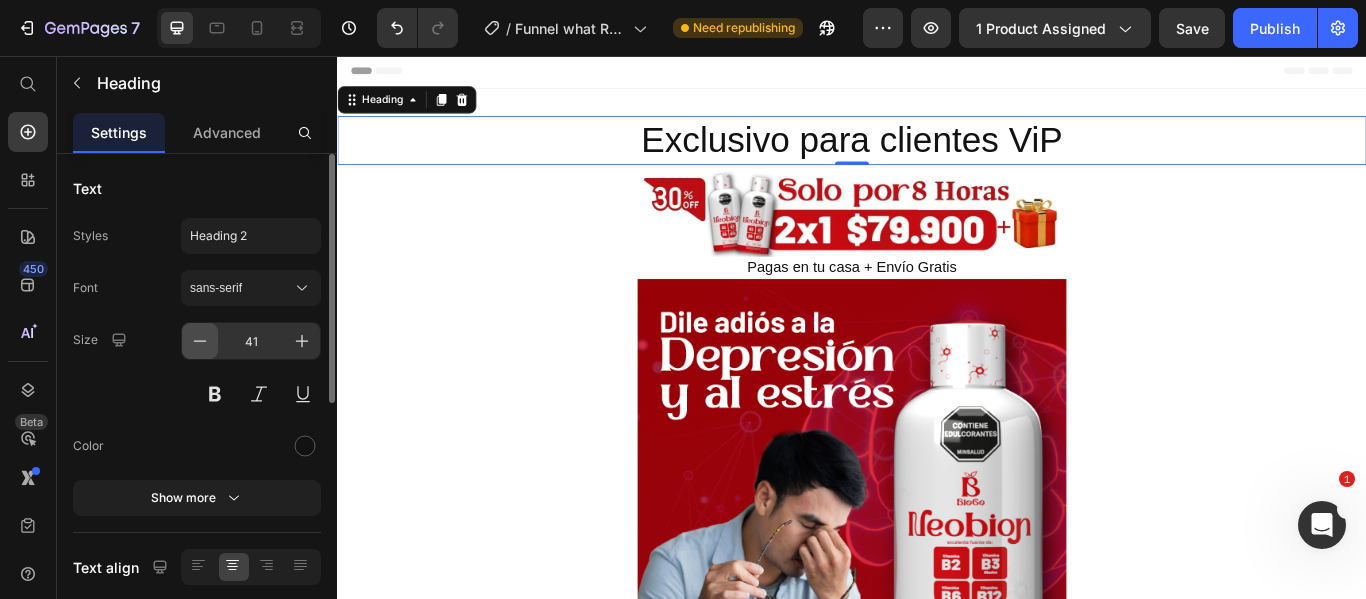 click 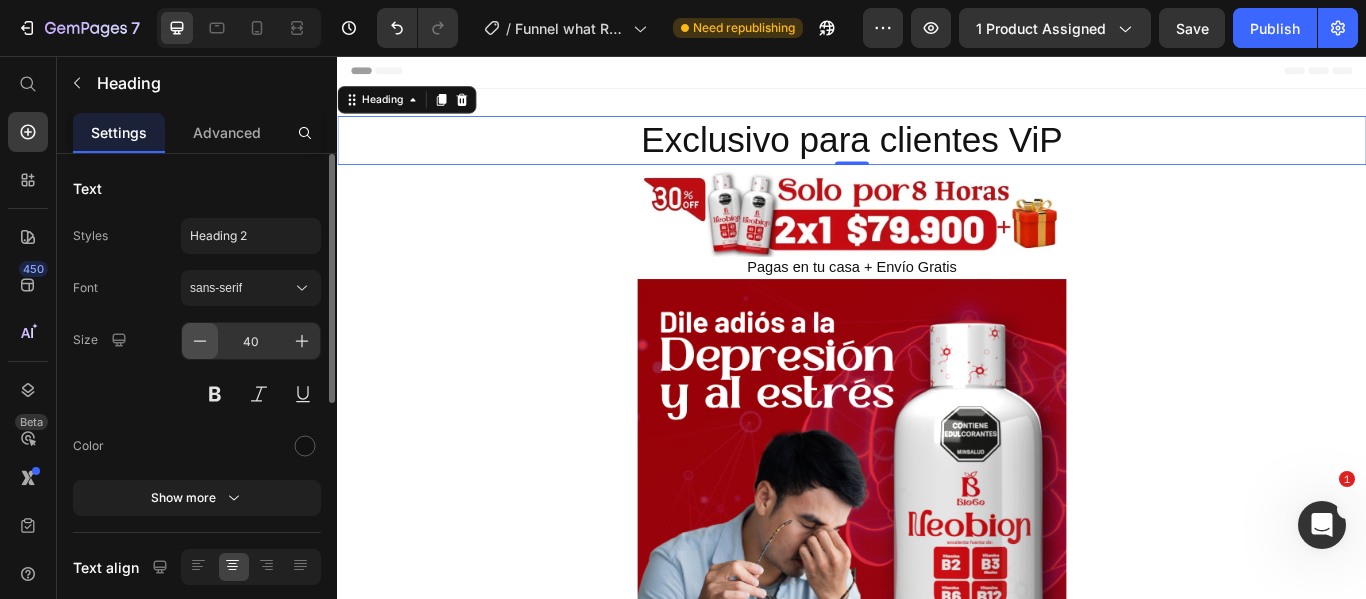 click 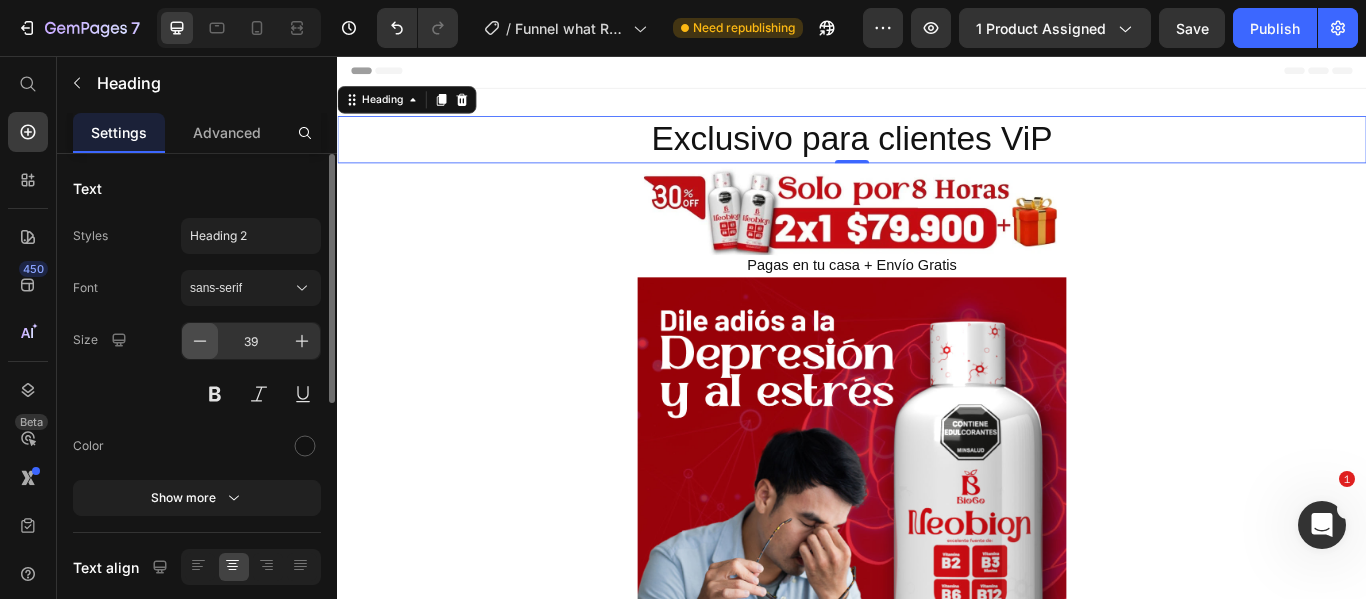 click 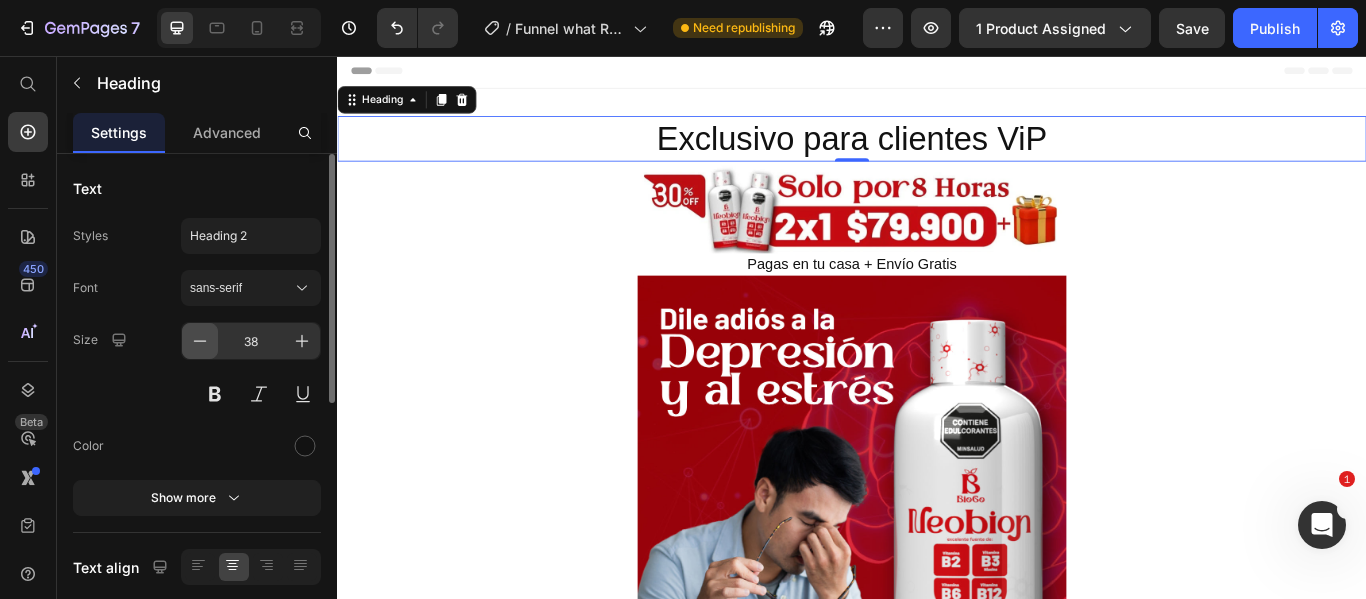 click 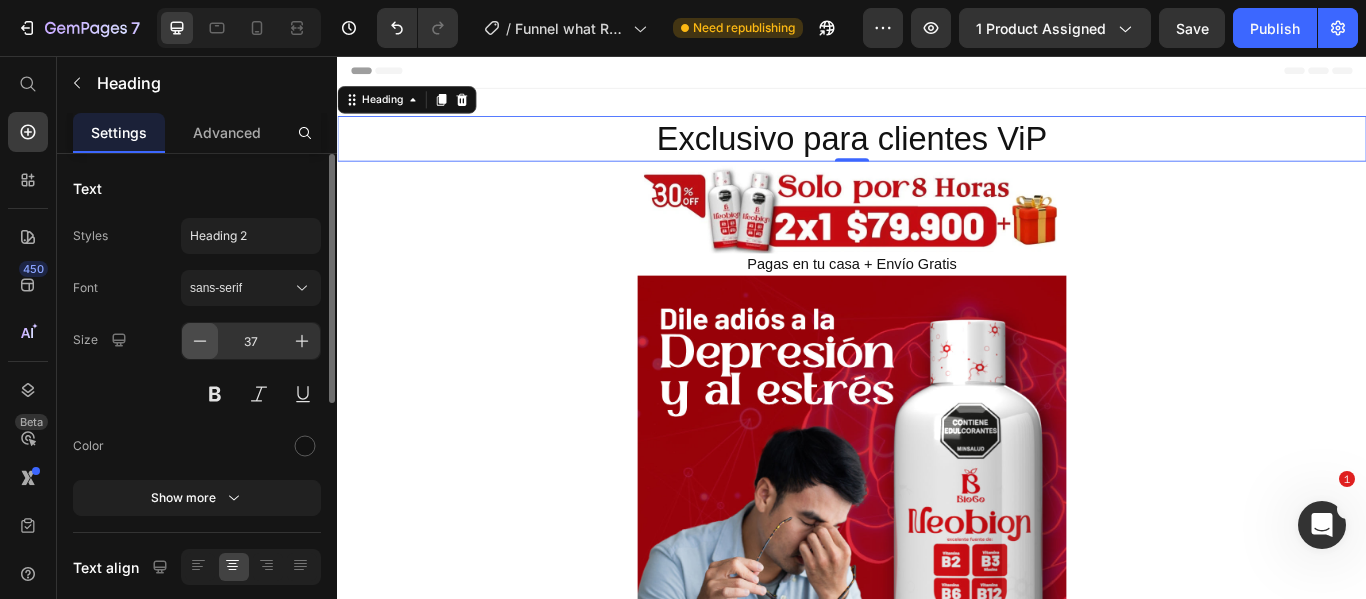 click 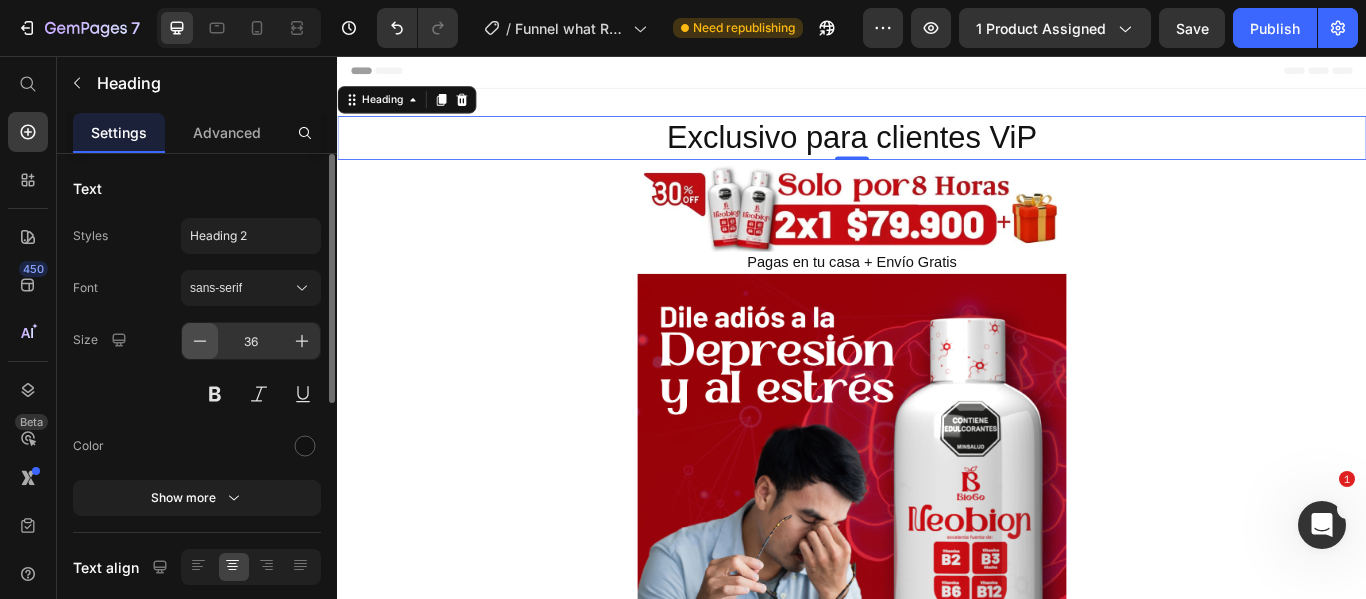 click 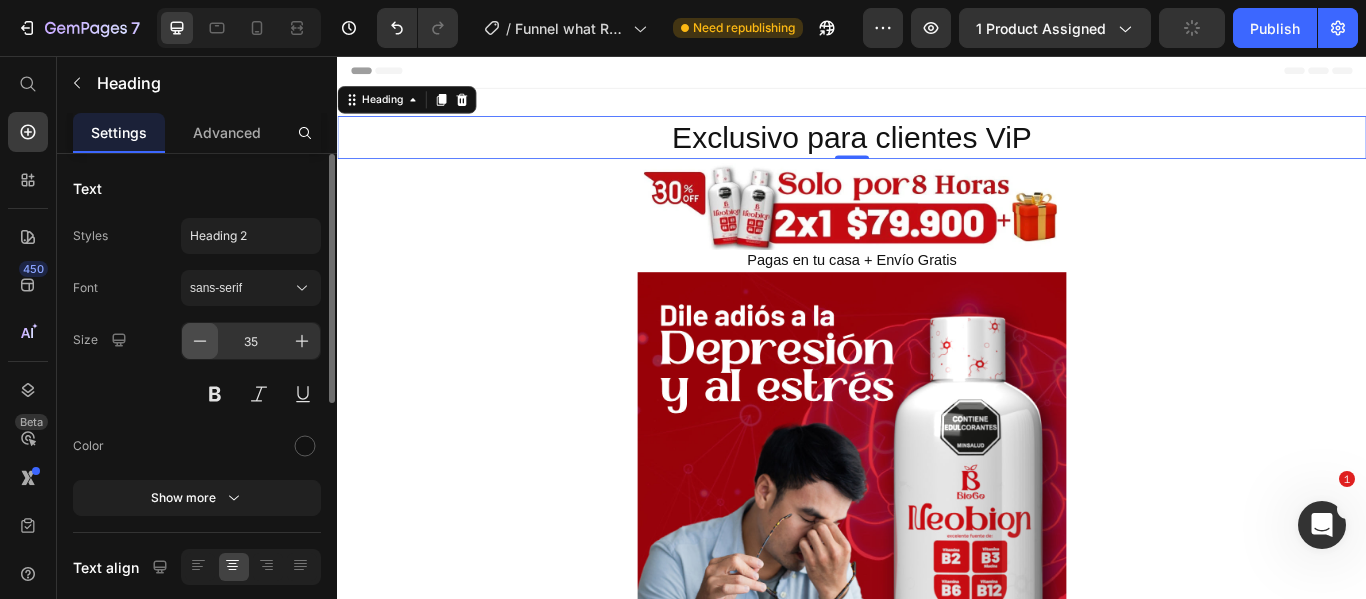 click 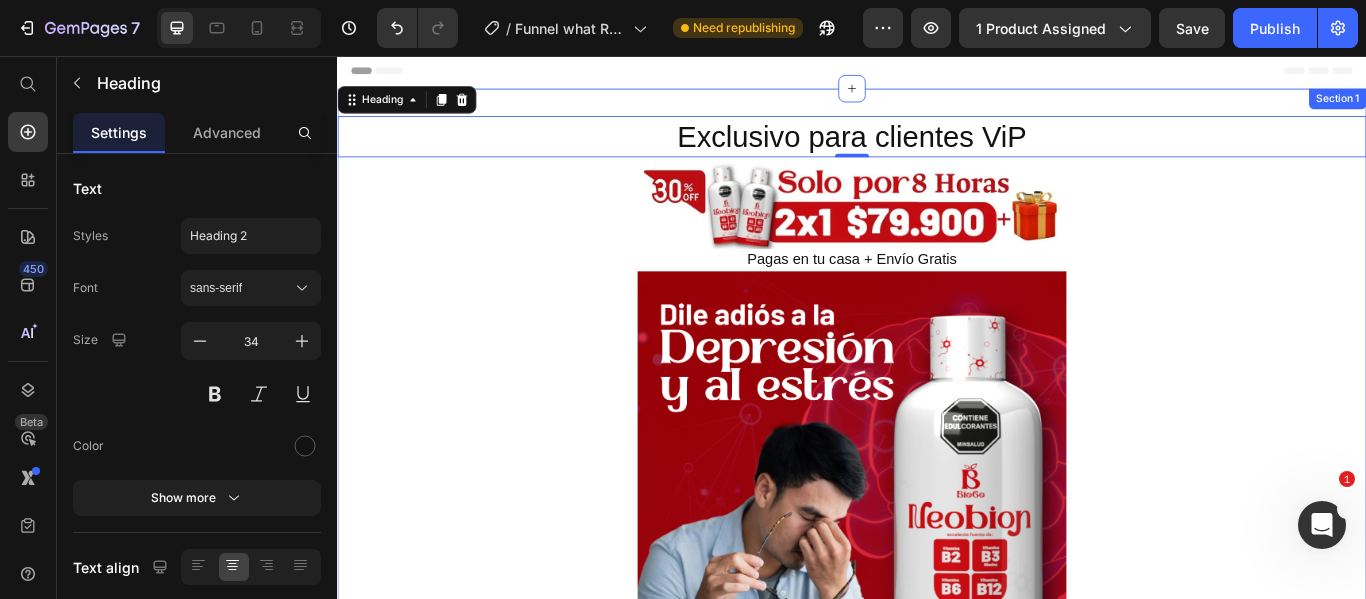 click on "Exclusivo para clientes ViP Heading   0 Row Image Pagas en tu casa + Envío Gratis Heading Image
Publish the page to see the content.
Custom Code Video ⭐⭐⭐⭐⭐ “Neobion me  devolvió el enfoque  y me  quito esa maluquera   que tenía en mi cabeza,  me ayuda a regular el sueño — Anibal, 38, Barranquilla” + 5.000 cerebros revitalizados en Colombia Text Block Image Exclusivo para ti que ya eres cliente Vip Heading Row Image Image Image Section 1" at bounding box center (937, 1426) 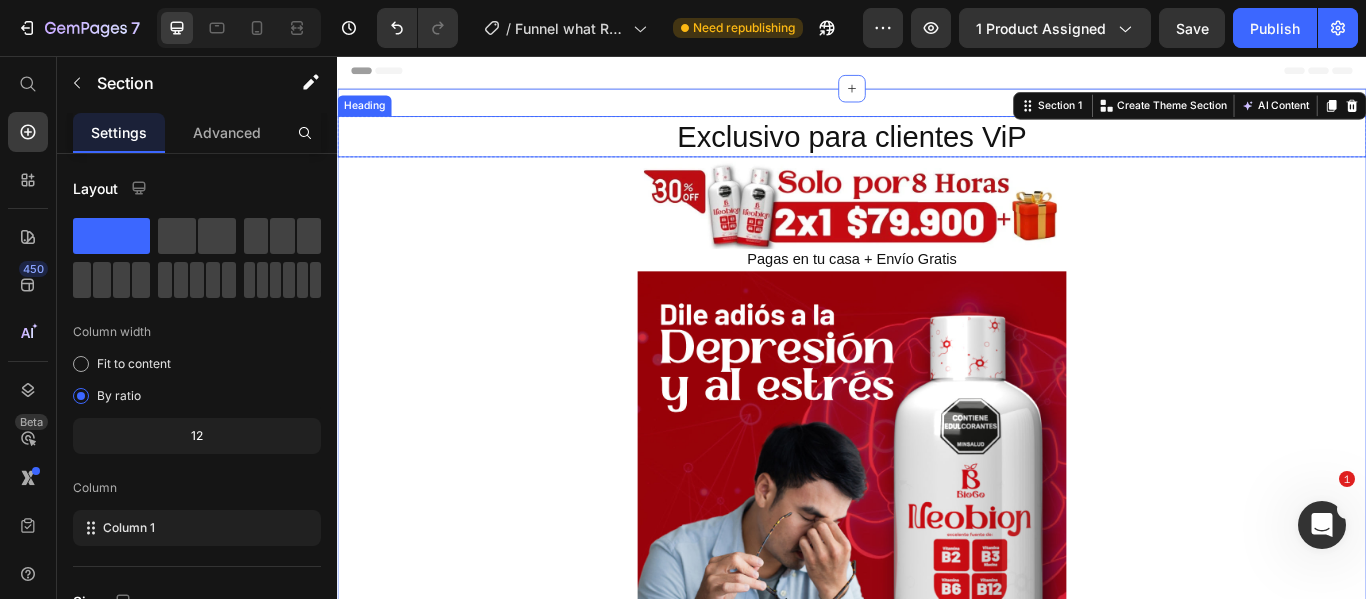 click on "Exclusivo para clientes ViP" at bounding box center (937, 150) 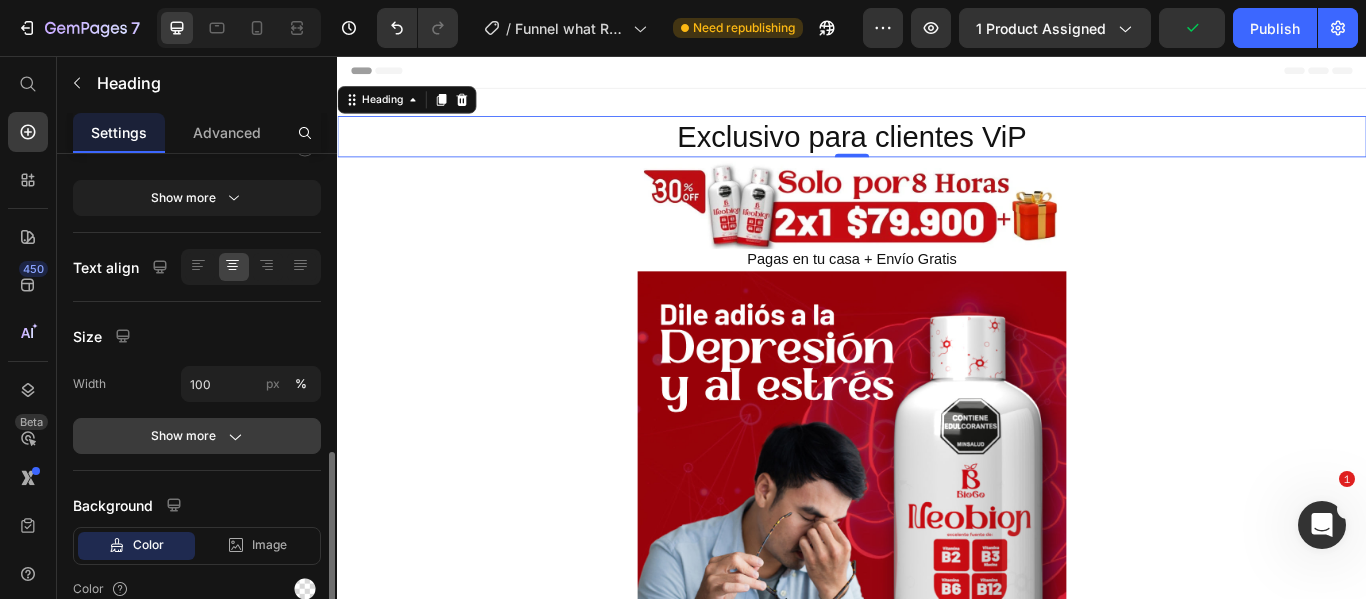 scroll, scrollTop: 400, scrollLeft: 0, axis: vertical 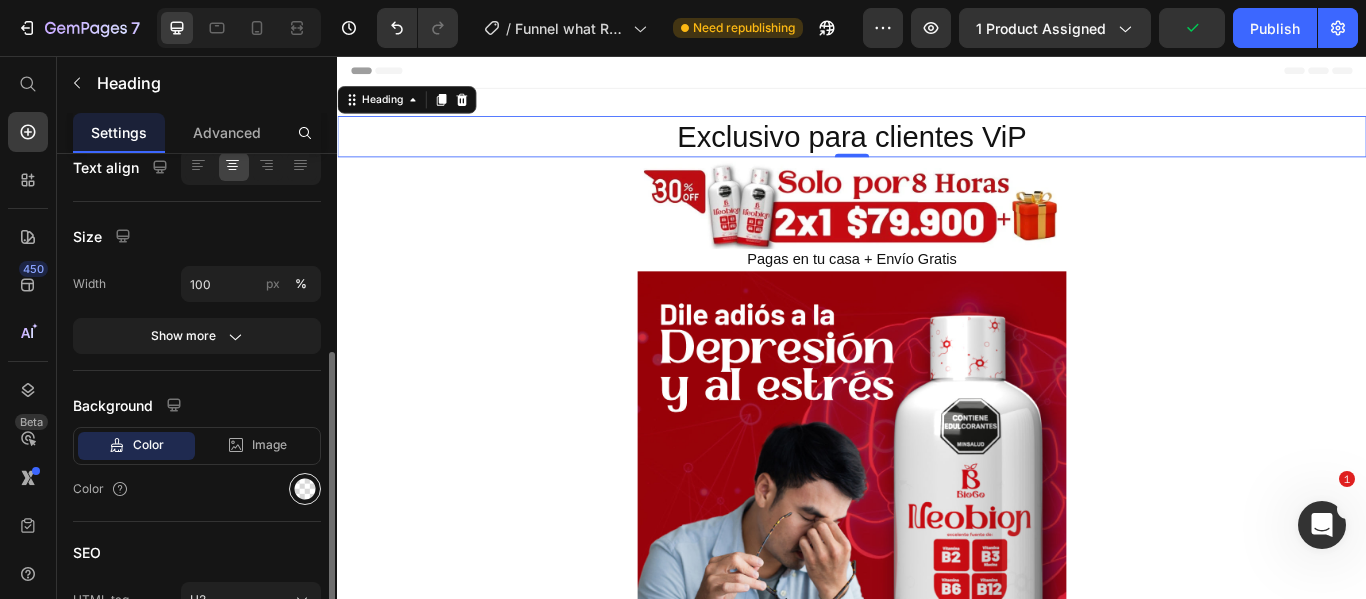 click at bounding box center (305, 489) 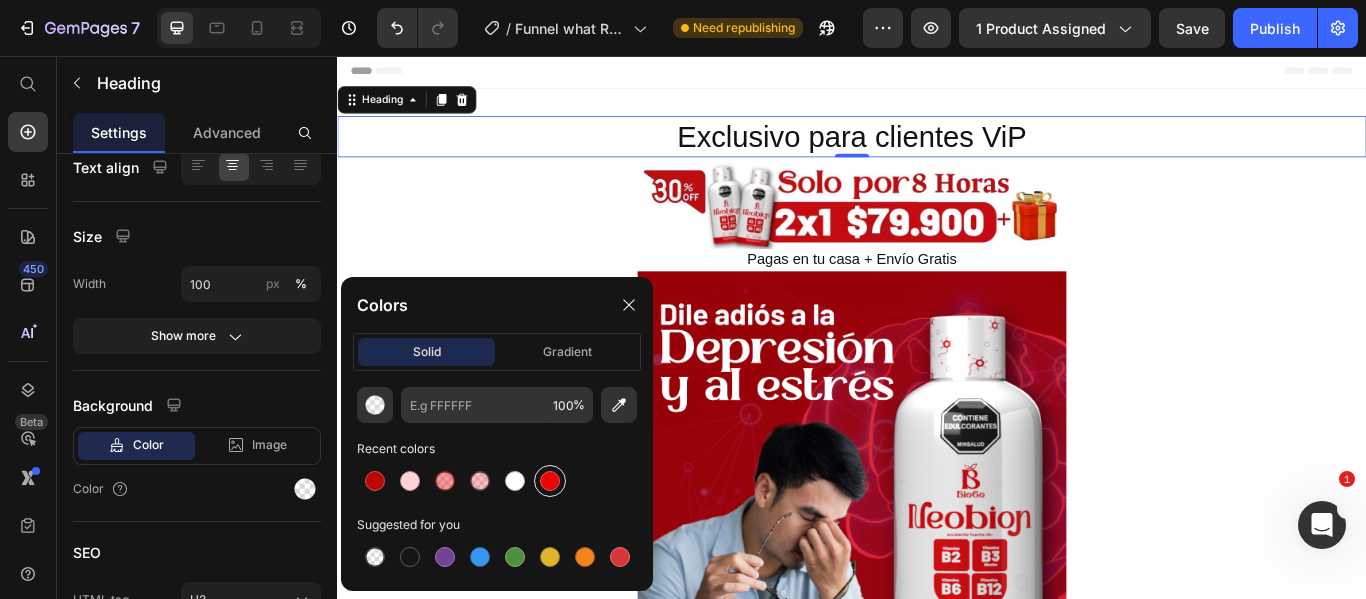 click at bounding box center [550, 481] 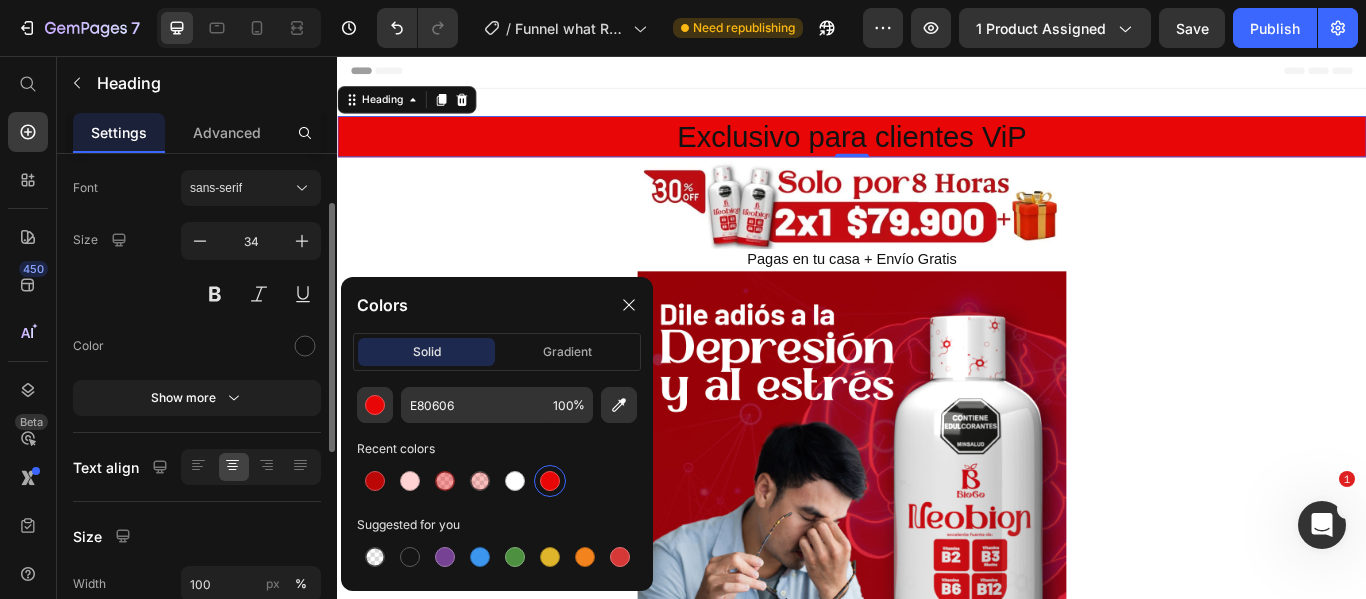 scroll, scrollTop: 0, scrollLeft: 0, axis: both 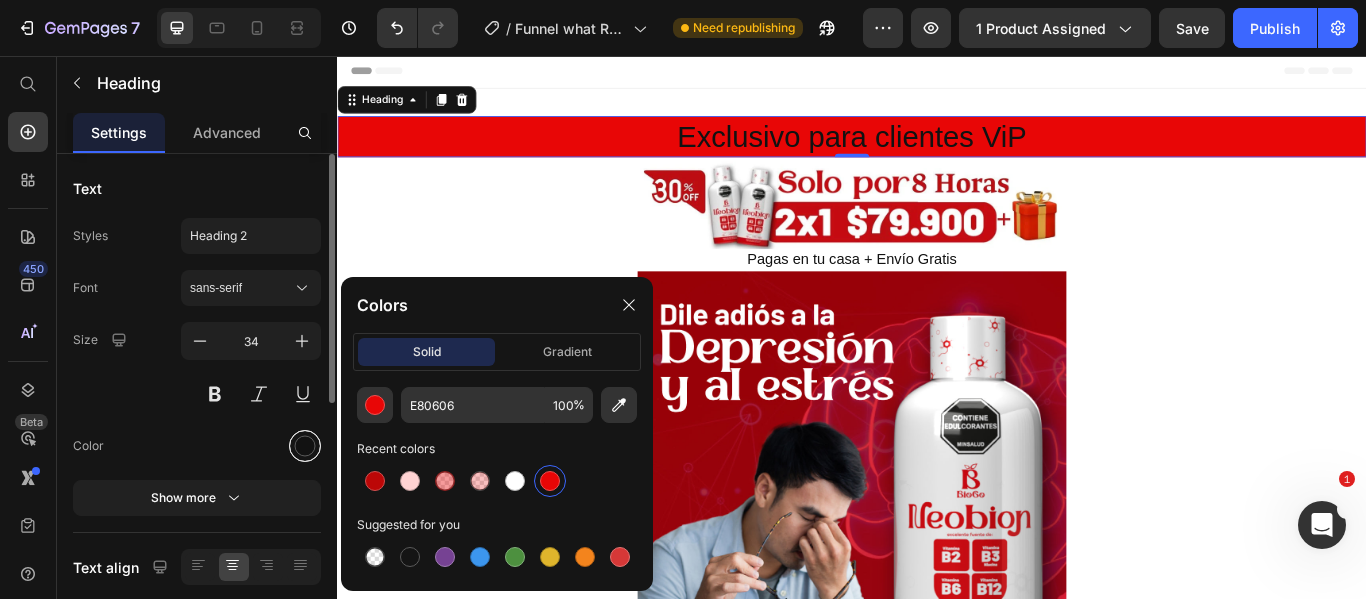 click at bounding box center [305, 446] 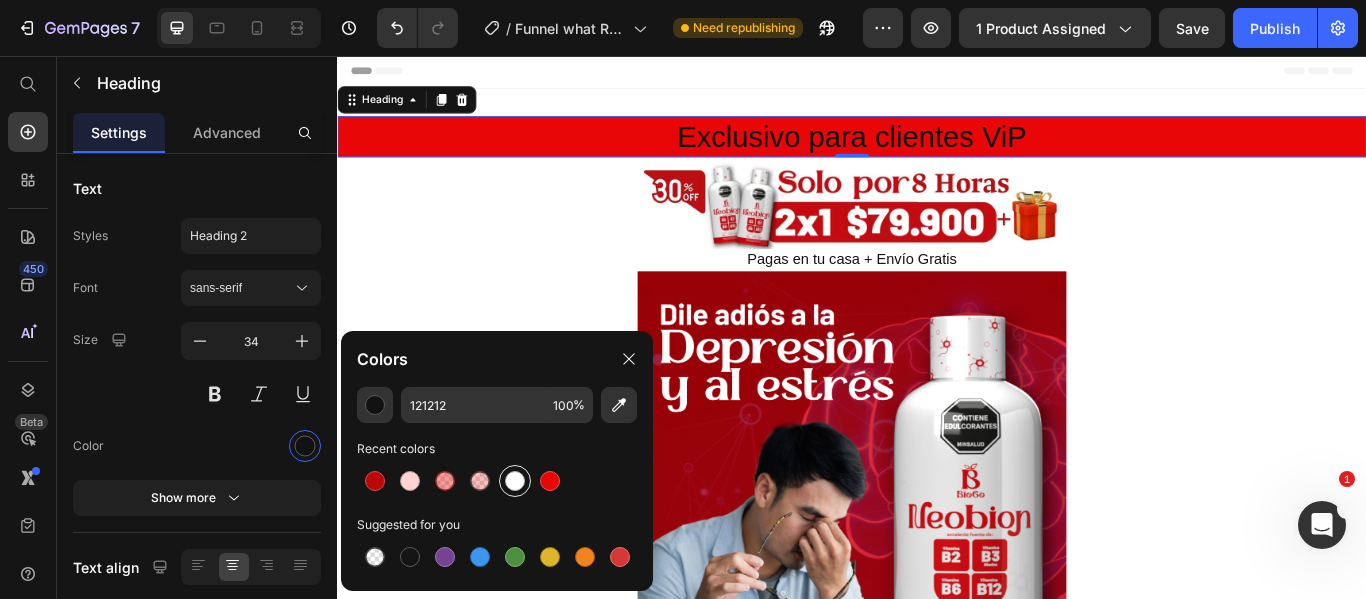 click at bounding box center (515, 481) 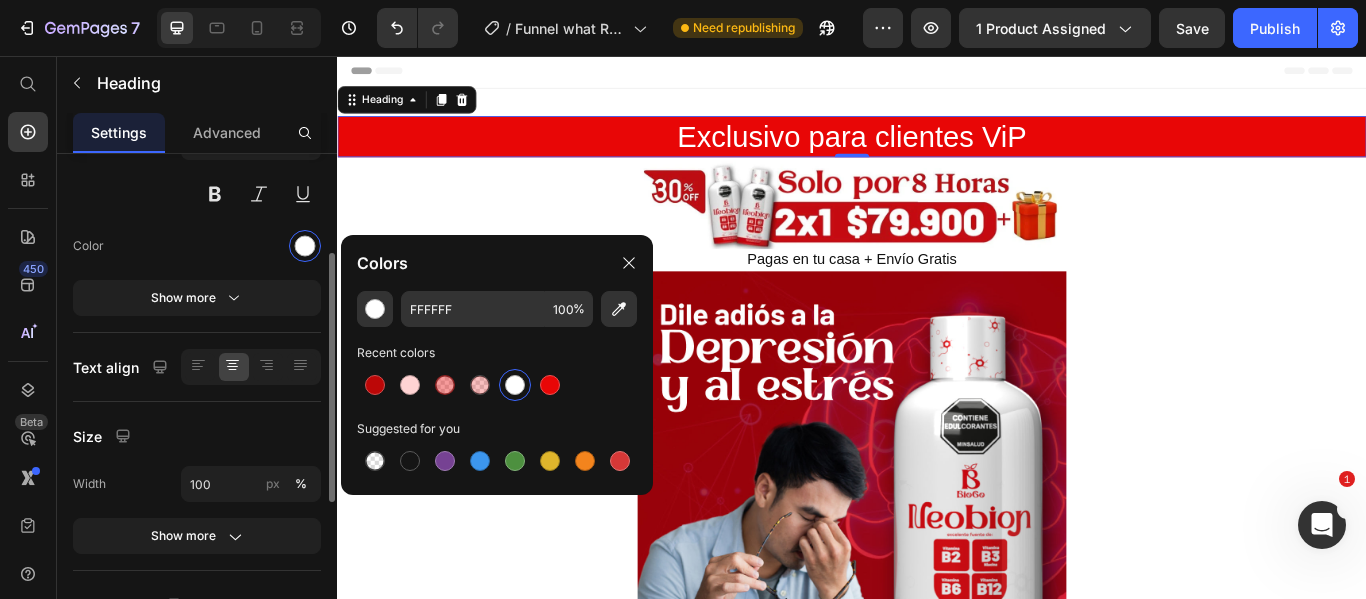 scroll, scrollTop: 400, scrollLeft: 0, axis: vertical 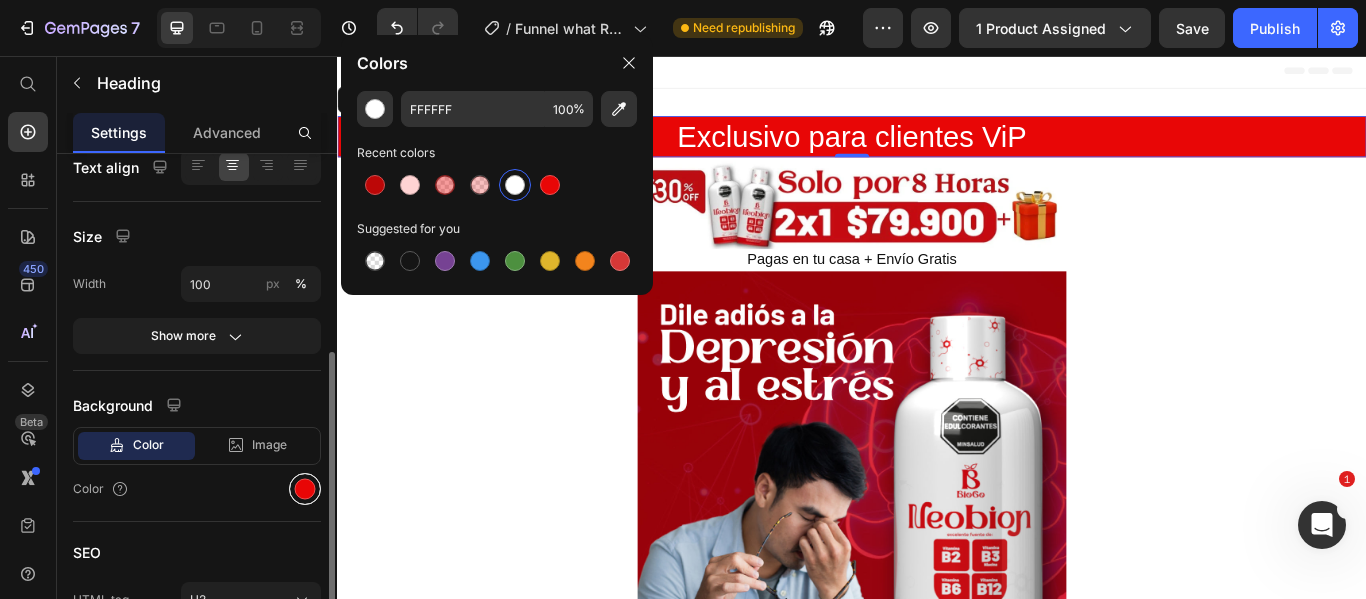 click at bounding box center (305, 489) 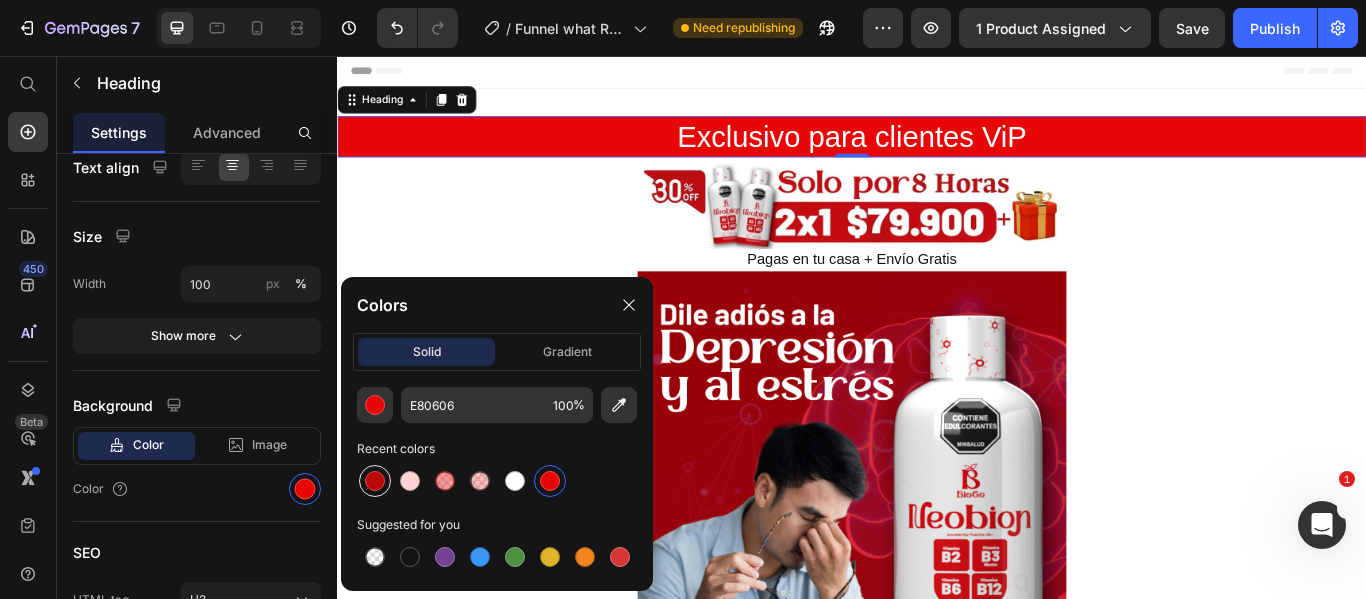 click at bounding box center (375, 481) 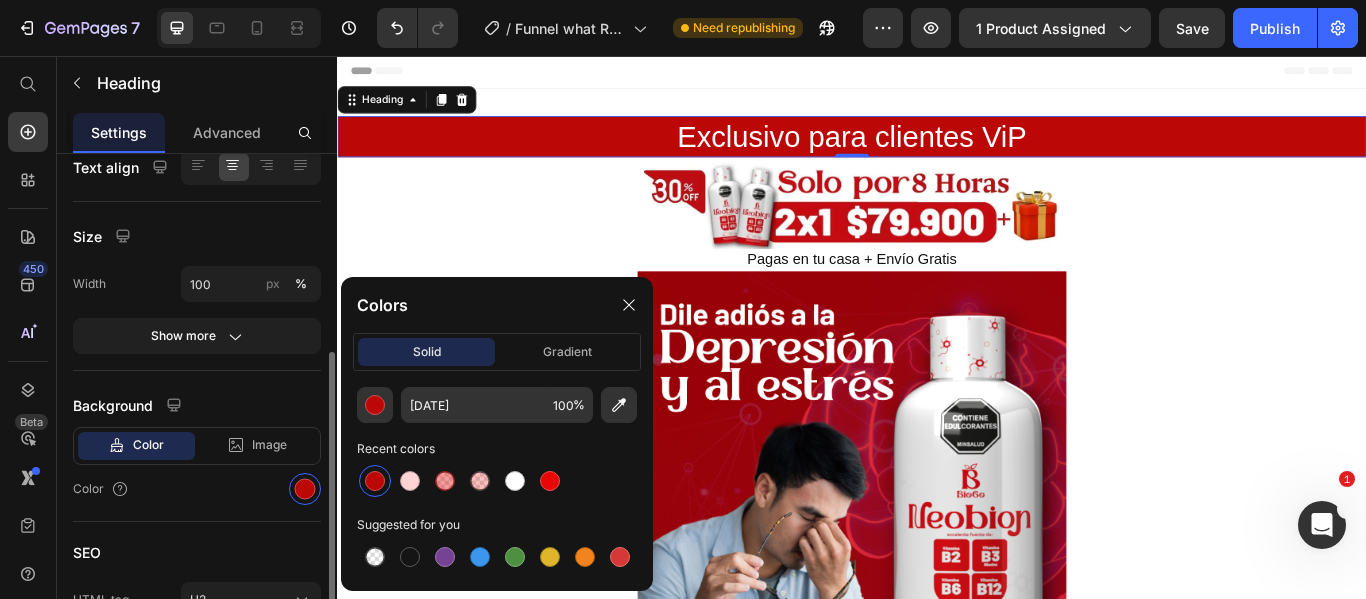 scroll, scrollTop: 100, scrollLeft: 0, axis: vertical 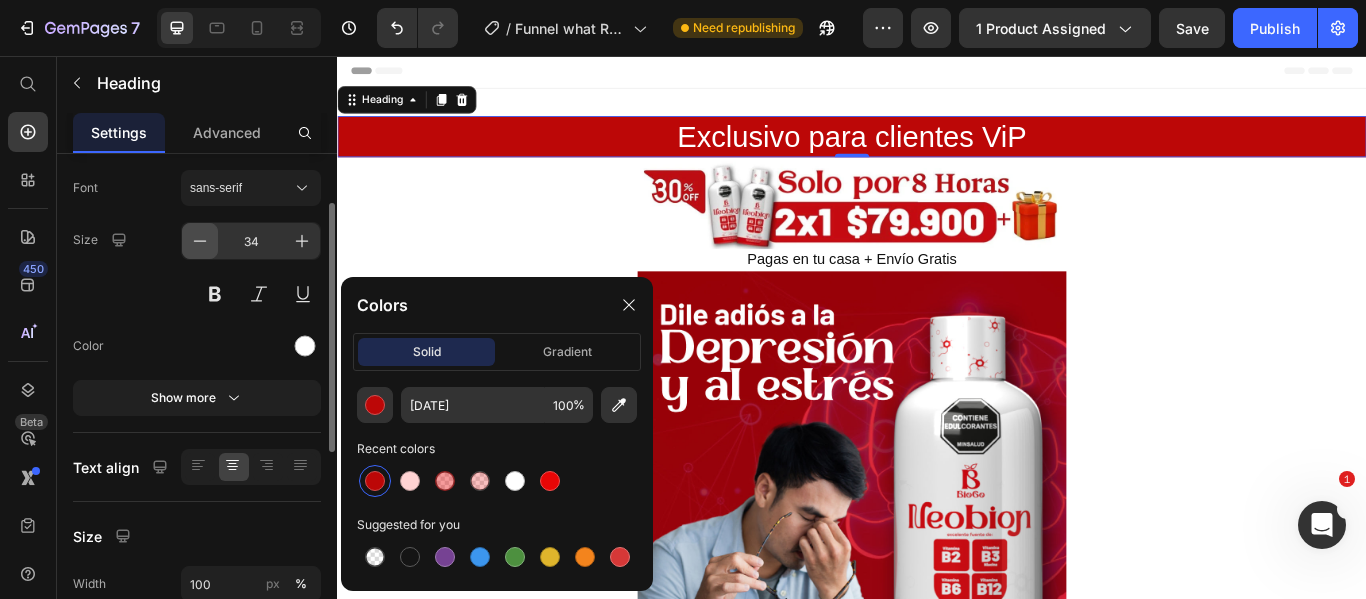 click 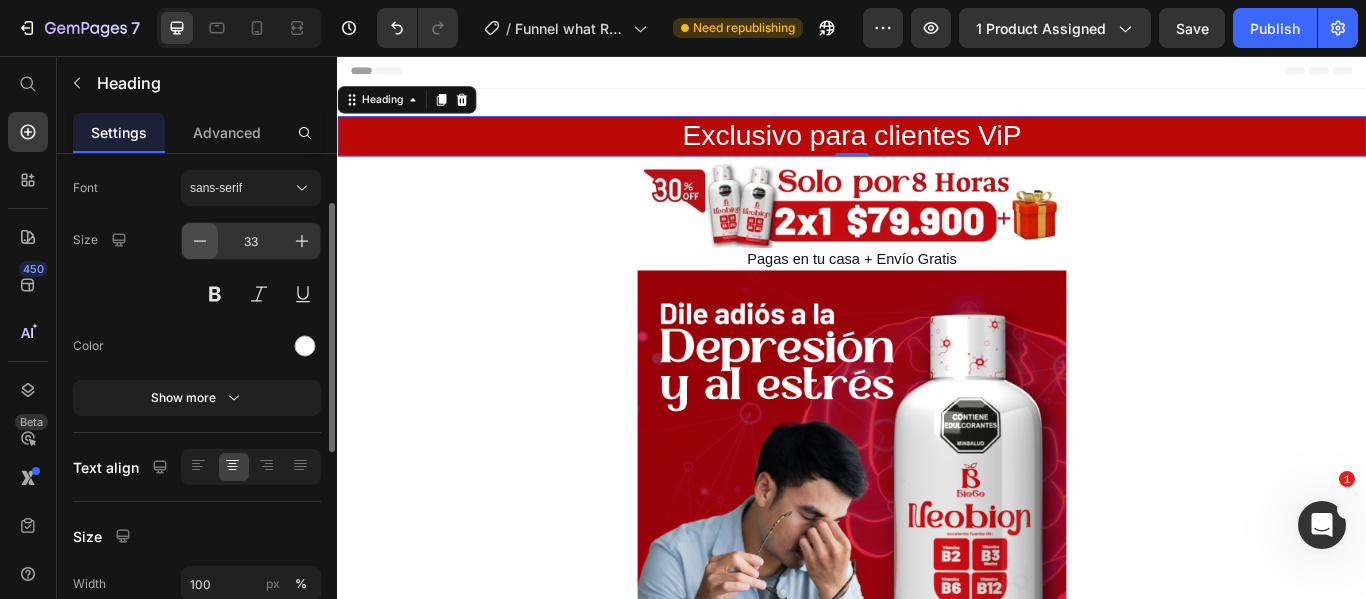 click 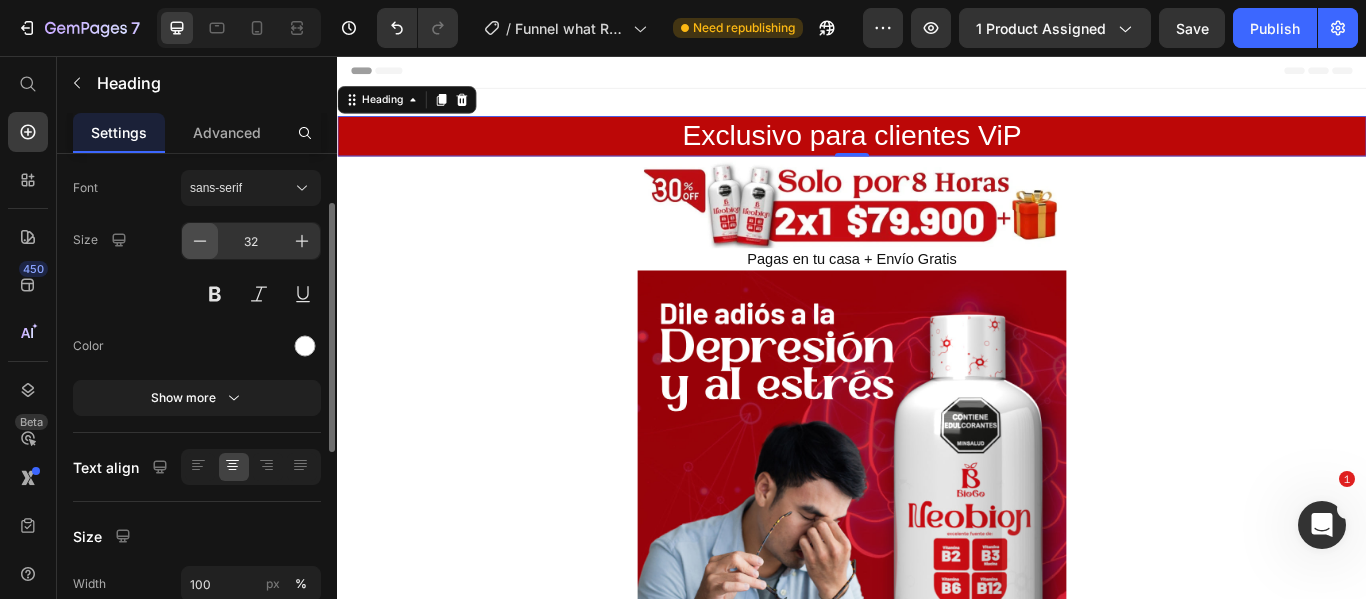 click 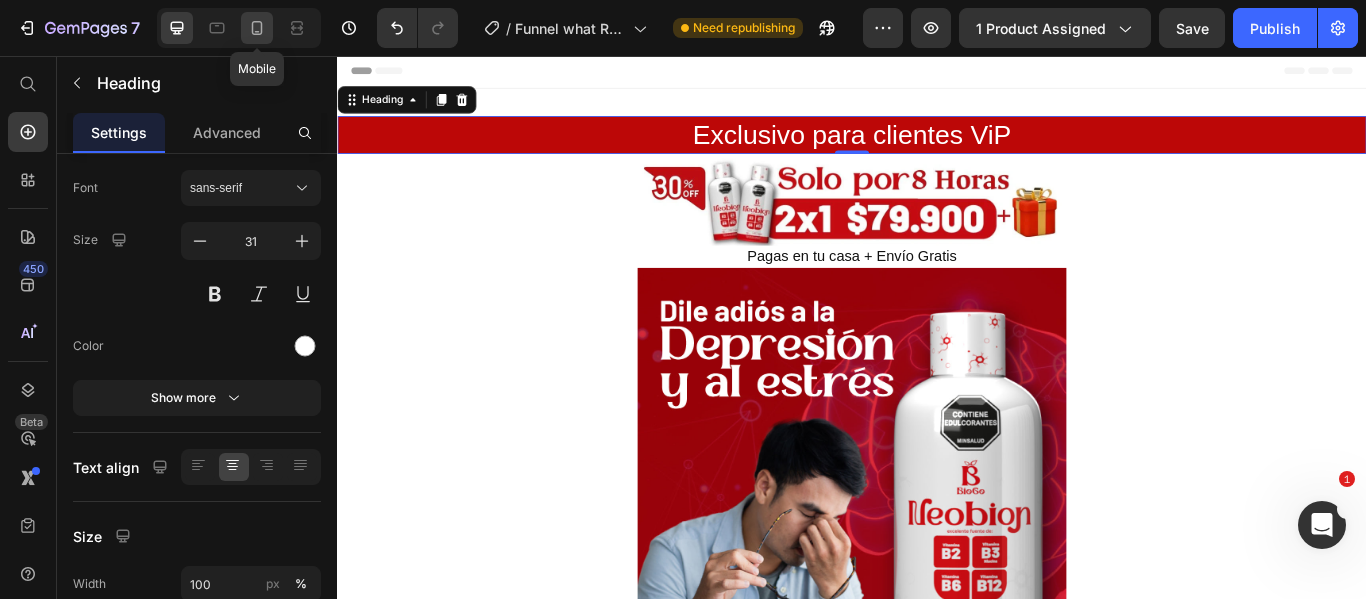 click 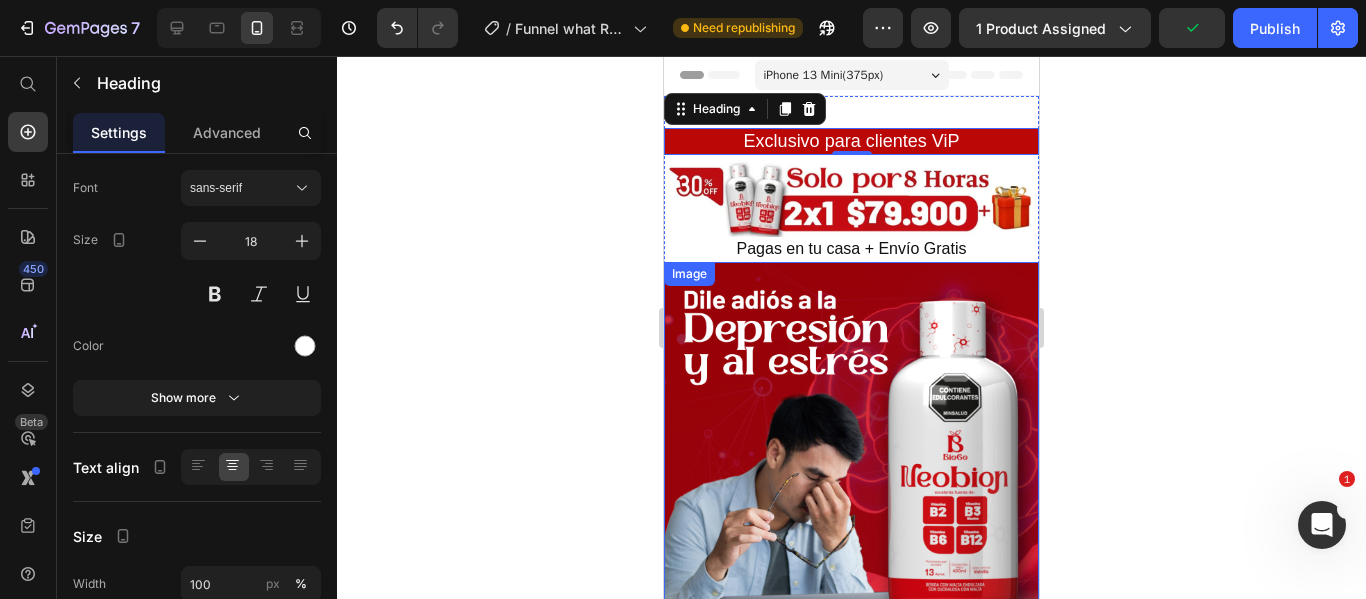 scroll, scrollTop: 0, scrollLeft: 0, axis: both 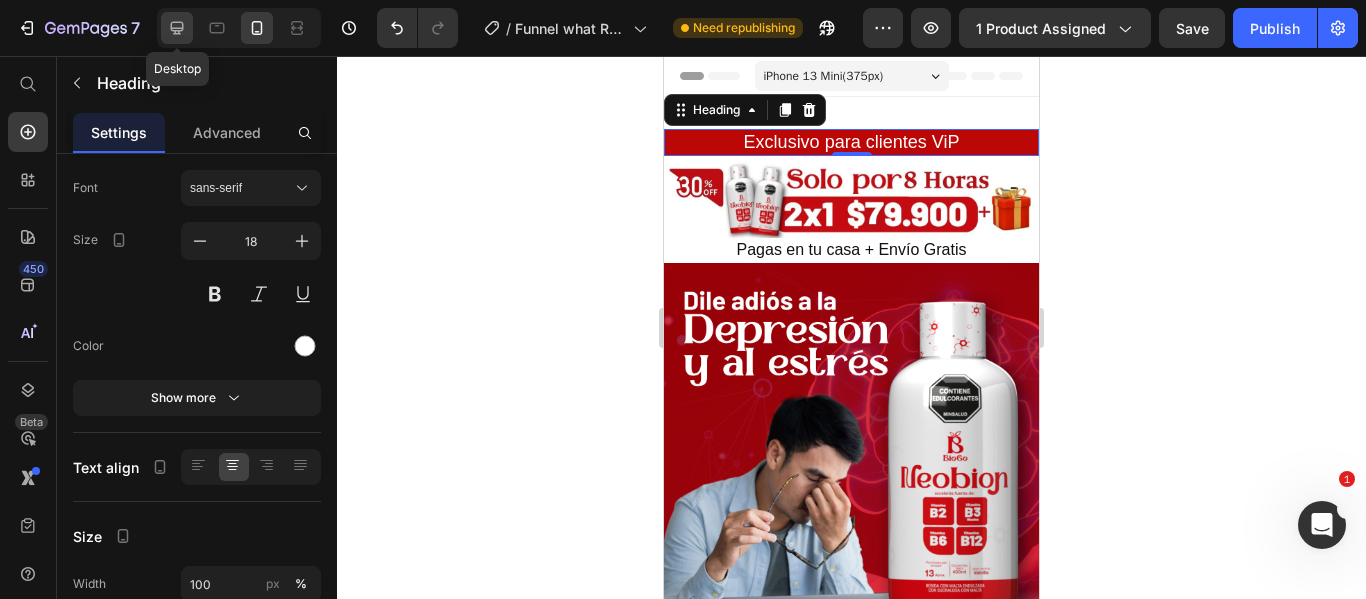 click 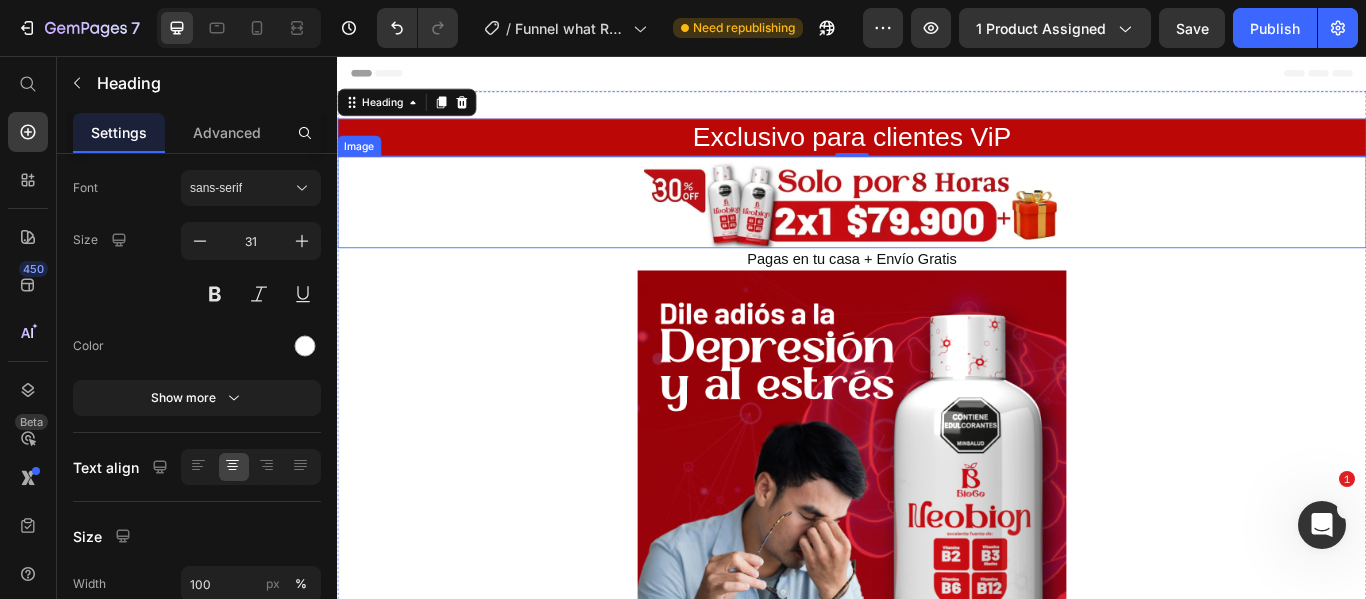 scroll, scrollTop: 3, scrollLeft: 0, axis: vertical 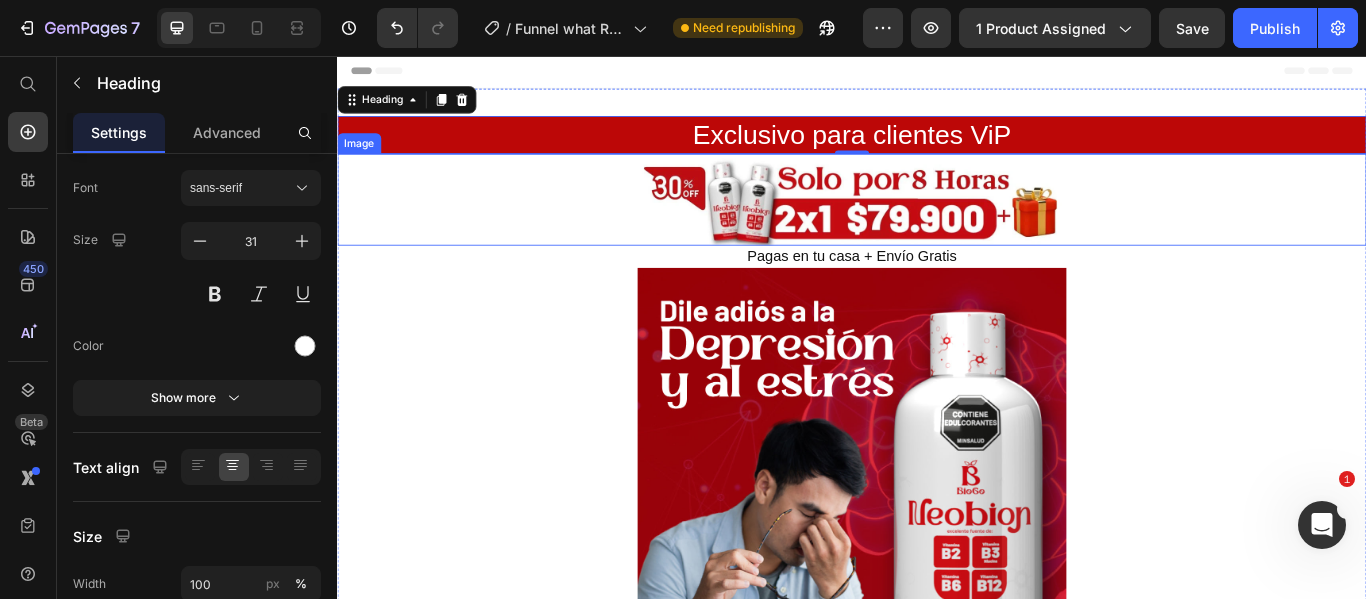 click at bounding box center [937, 223] 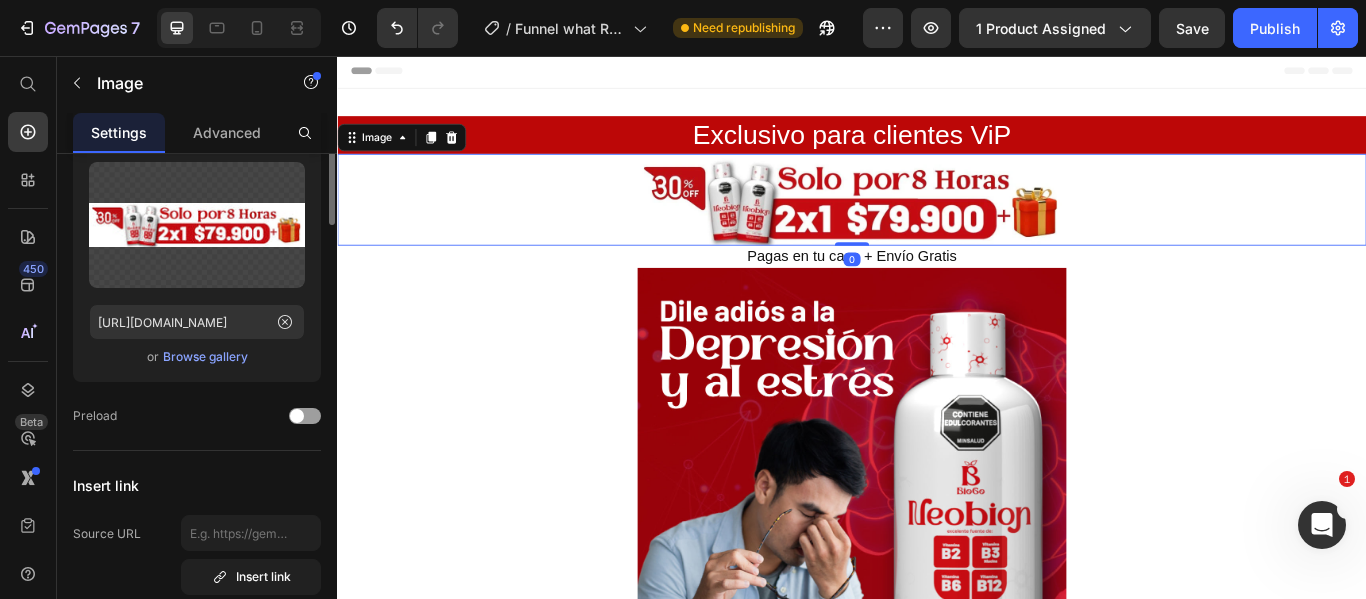 scroll, scrollTop: 0, scrollLeft: 0, axis: both 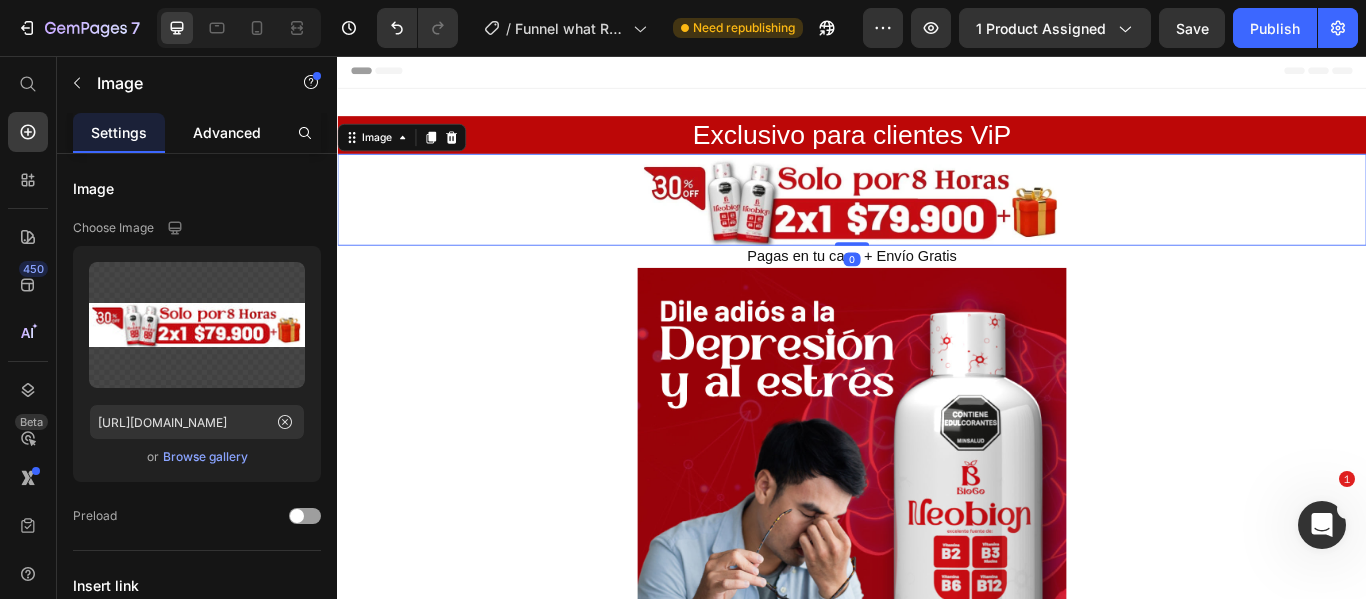 click on "Advanced" at bounding box center [227, 132] 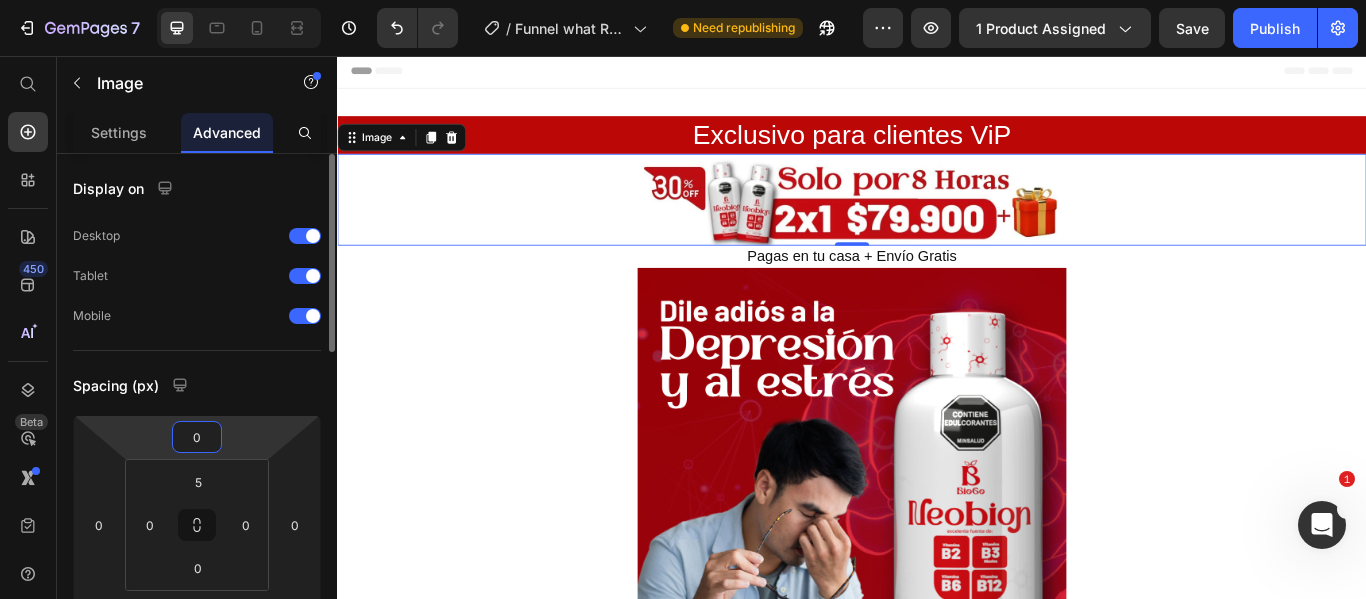 click on "0" at bounding box center [197, 437] 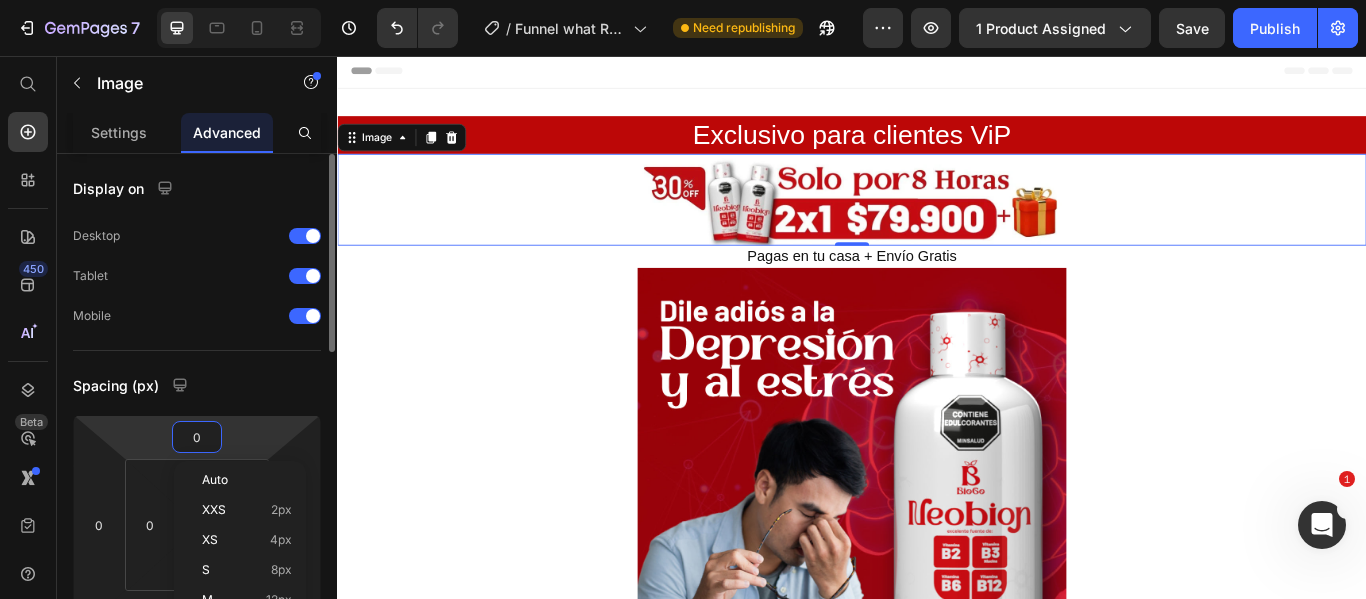 type on "5" 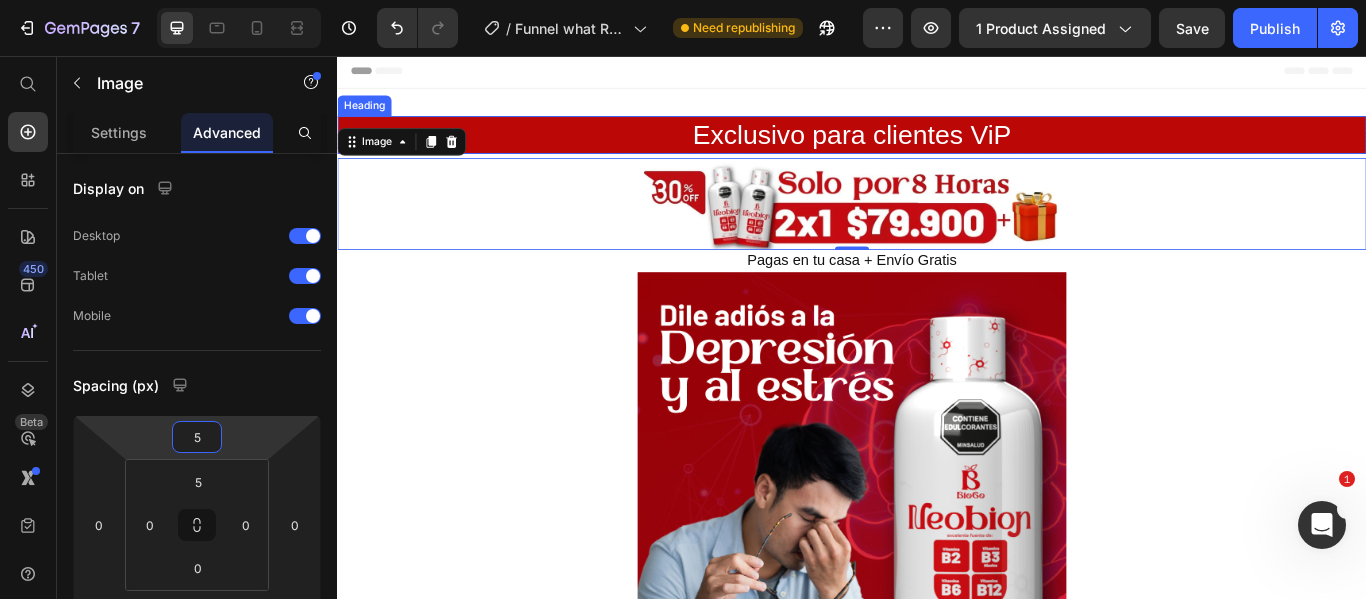 click on "Exclusivo para clientes ViP" at bounding box center (937, 148) 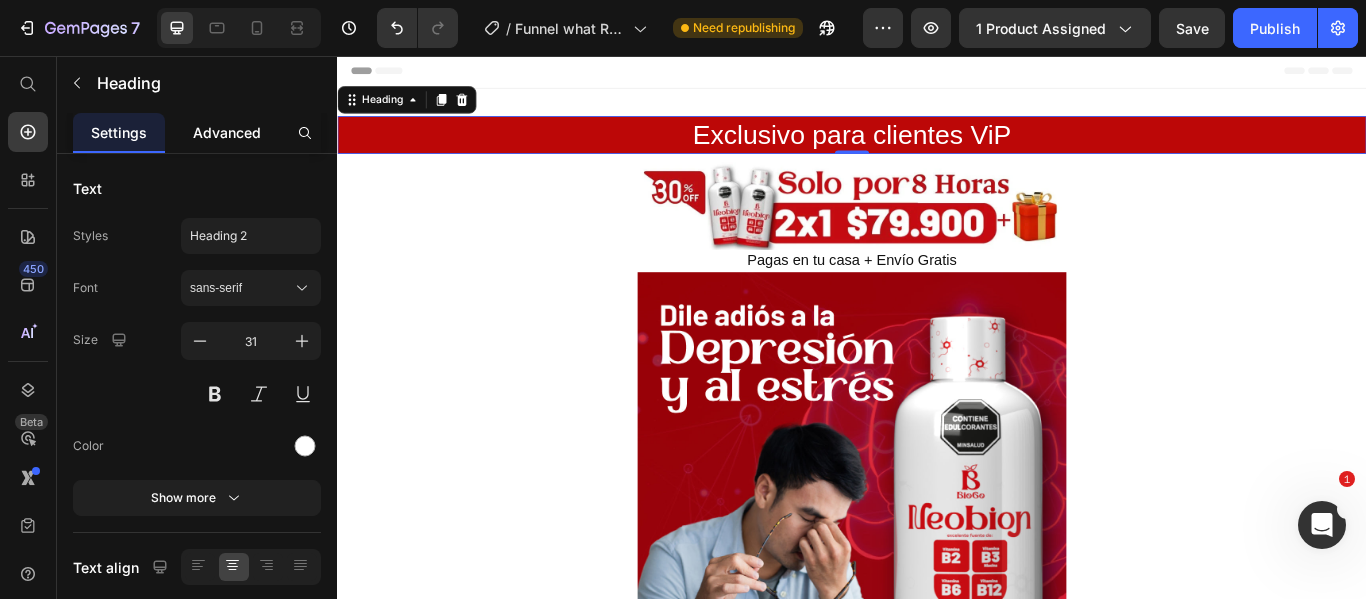 click on "Advanced" at bounding box center (227, 132) 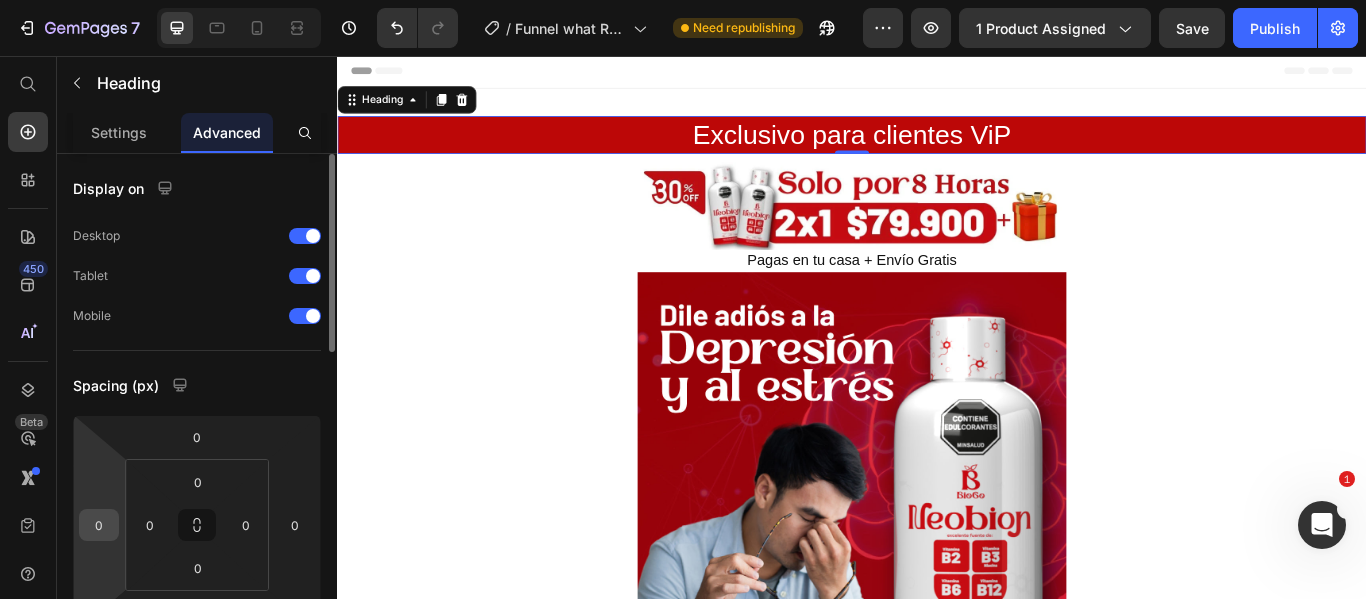 click on "0" at bounding box center (99, 525) 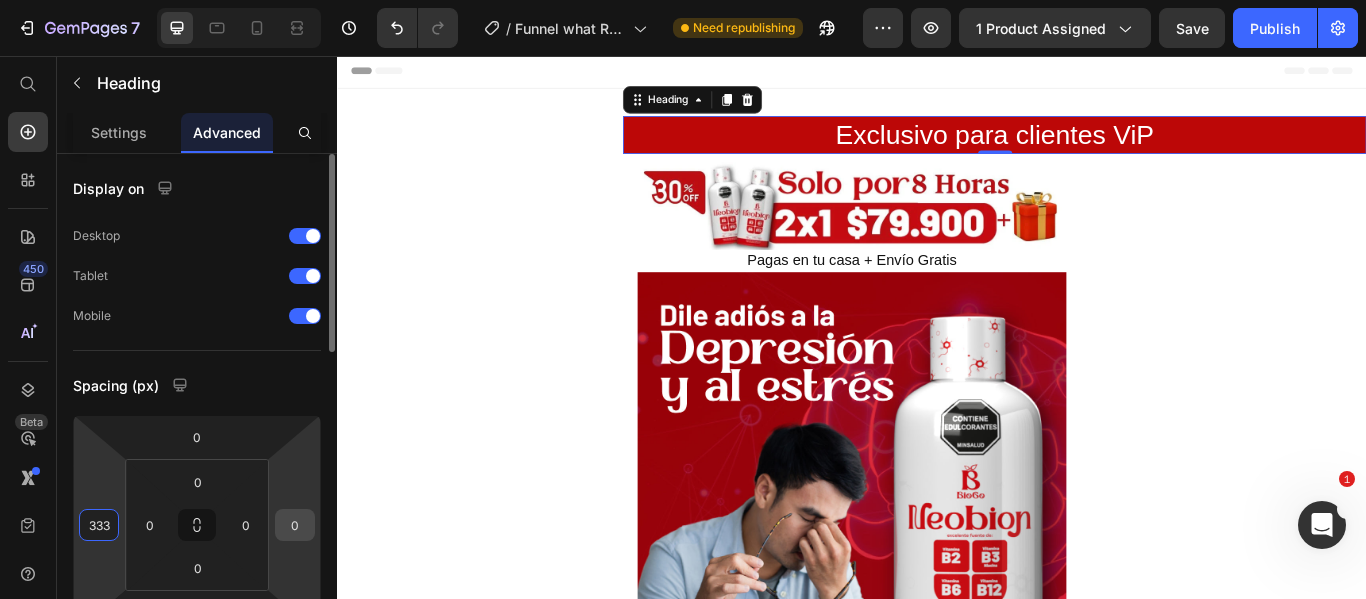 type on "333" 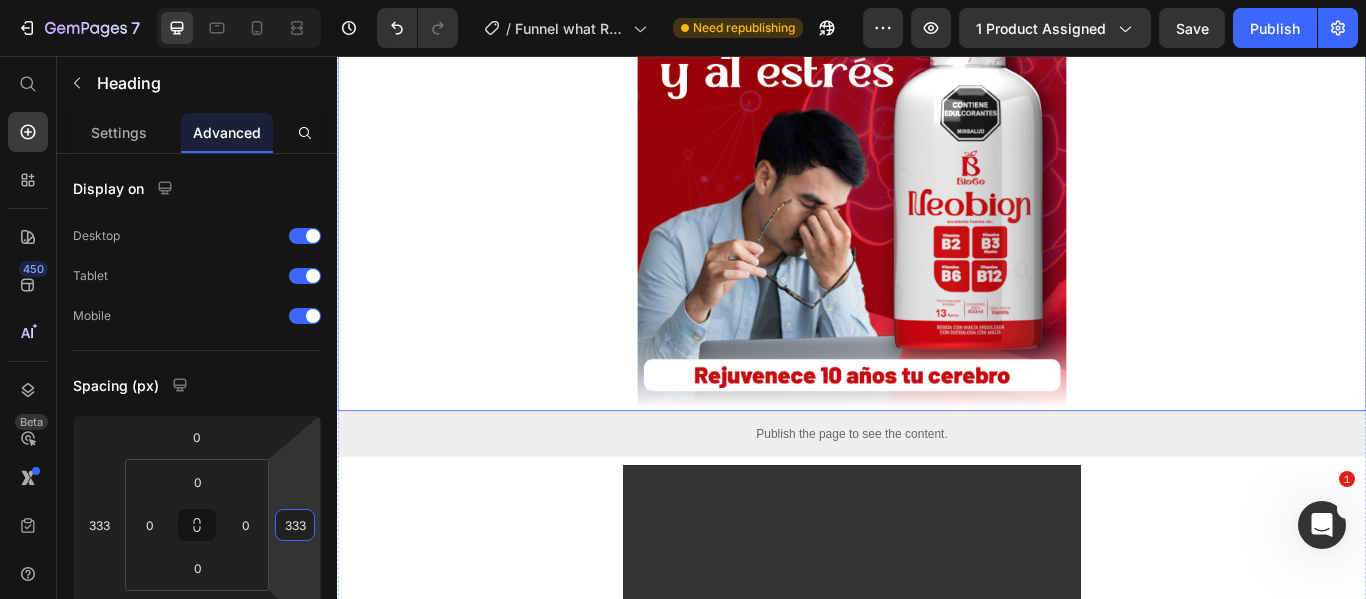 scroll, scrollTop: 403, scrollLeft: 0, axis: vertical 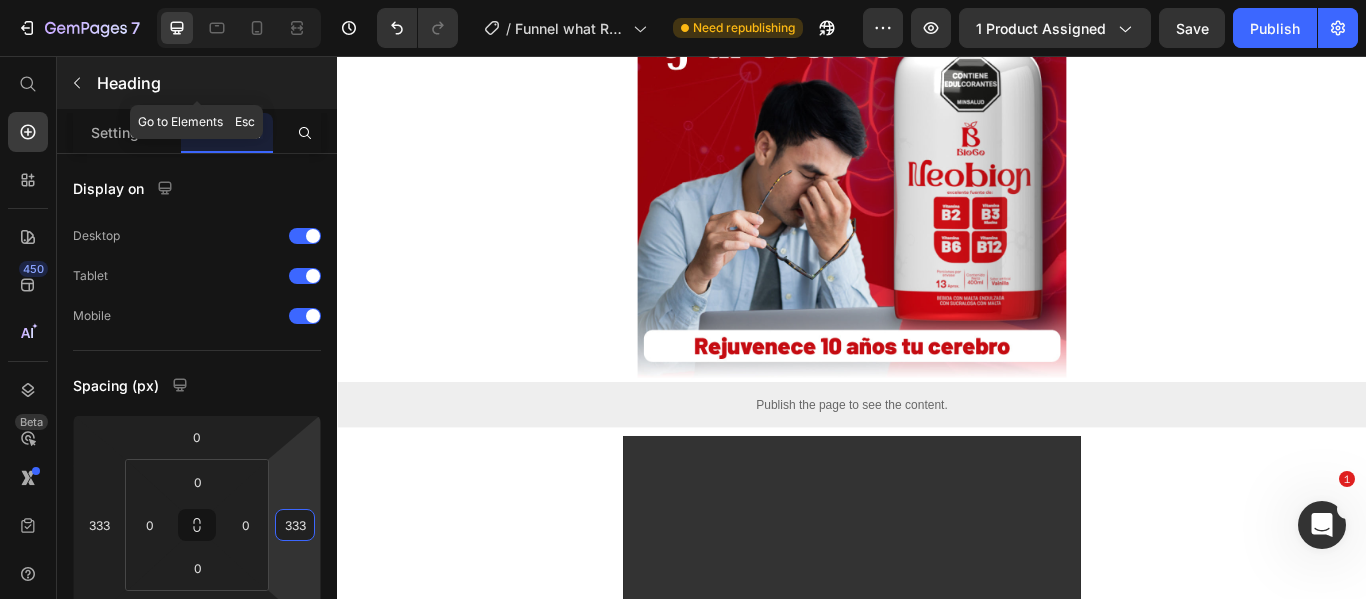type on "333" 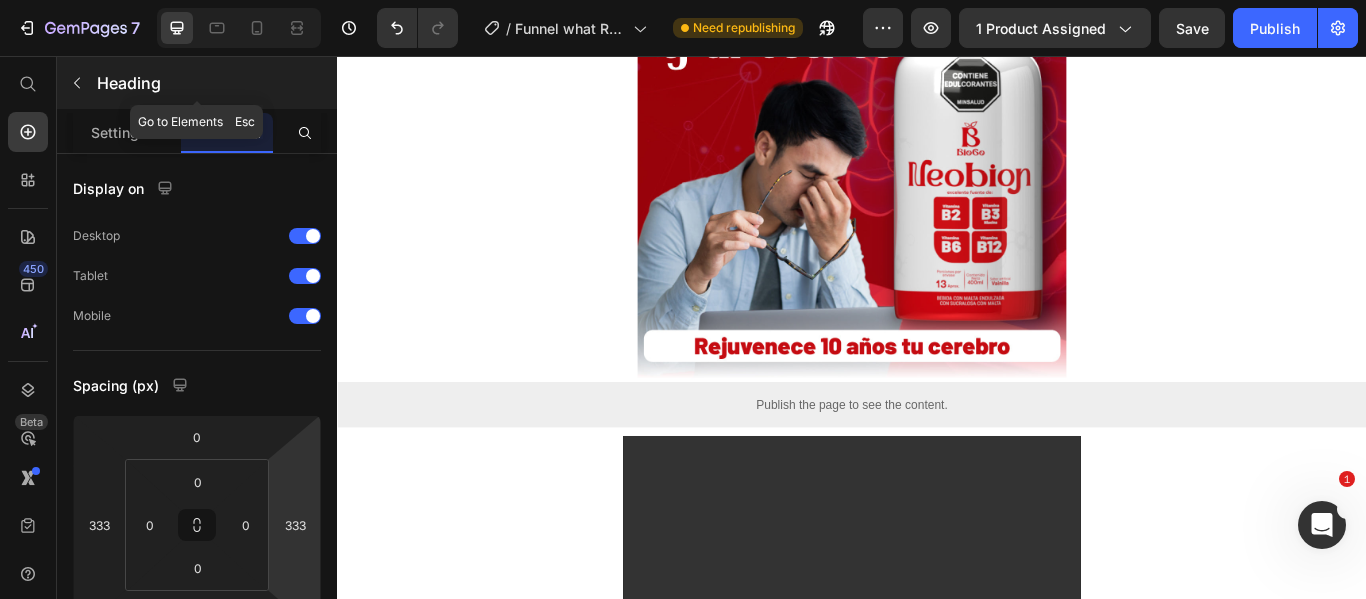 click 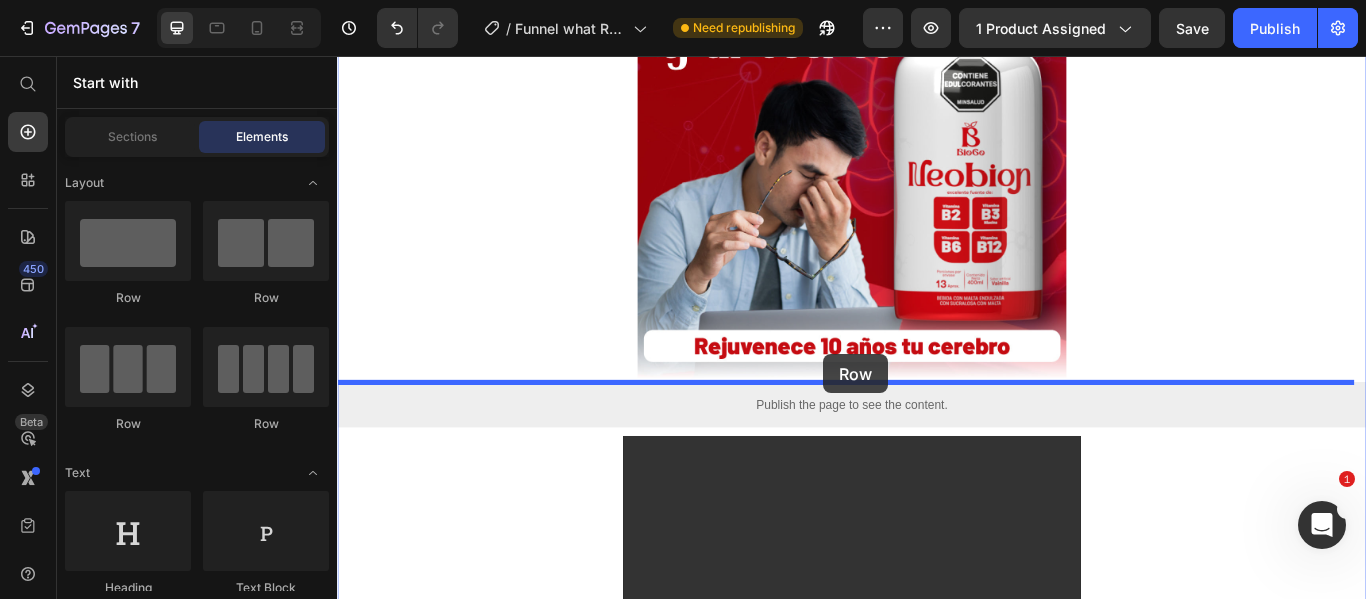 drag, startPoint x: 466, startPoint y: 302, endPoint x: 904, endPoint y: 404, distance: 449.7199 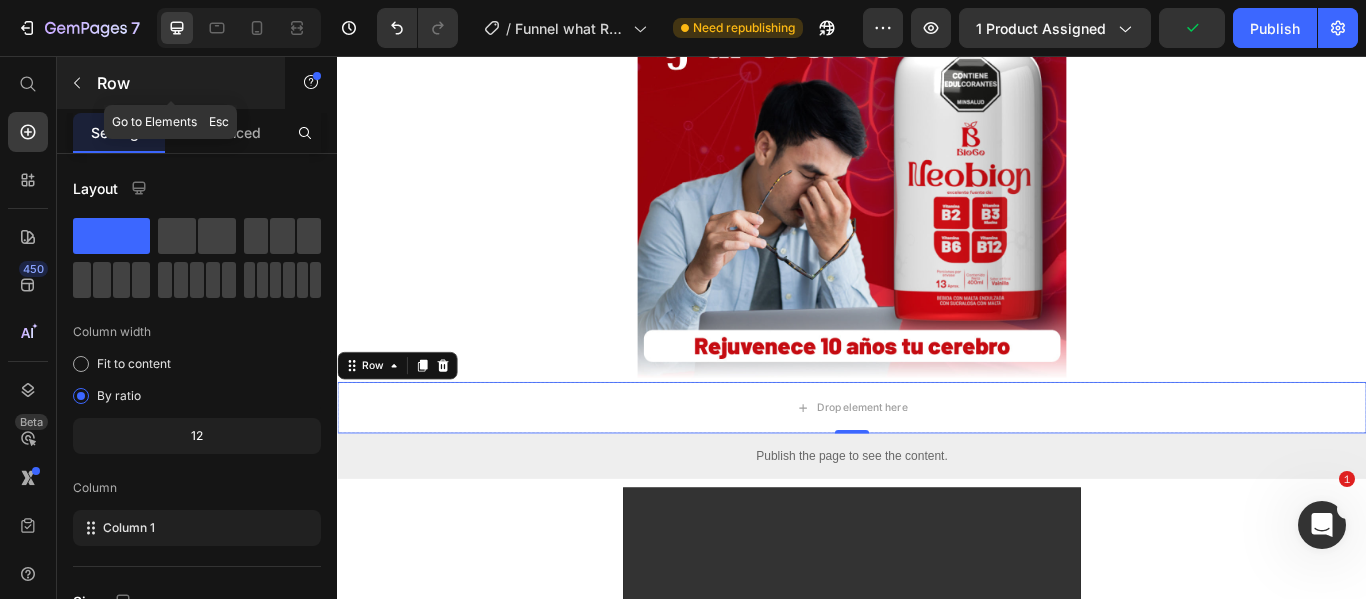 click 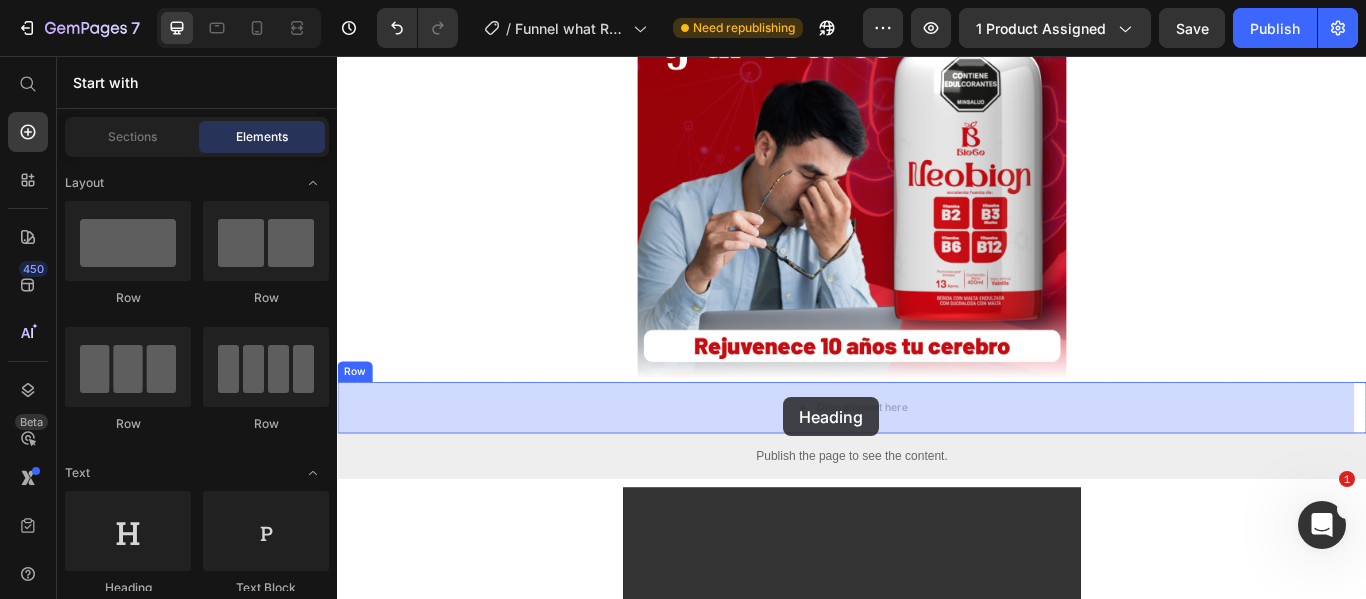 drag, startPoint x: 466, startPoint y: 597, endPoint x: 857, endPoint y: 454, distance: 416.3292 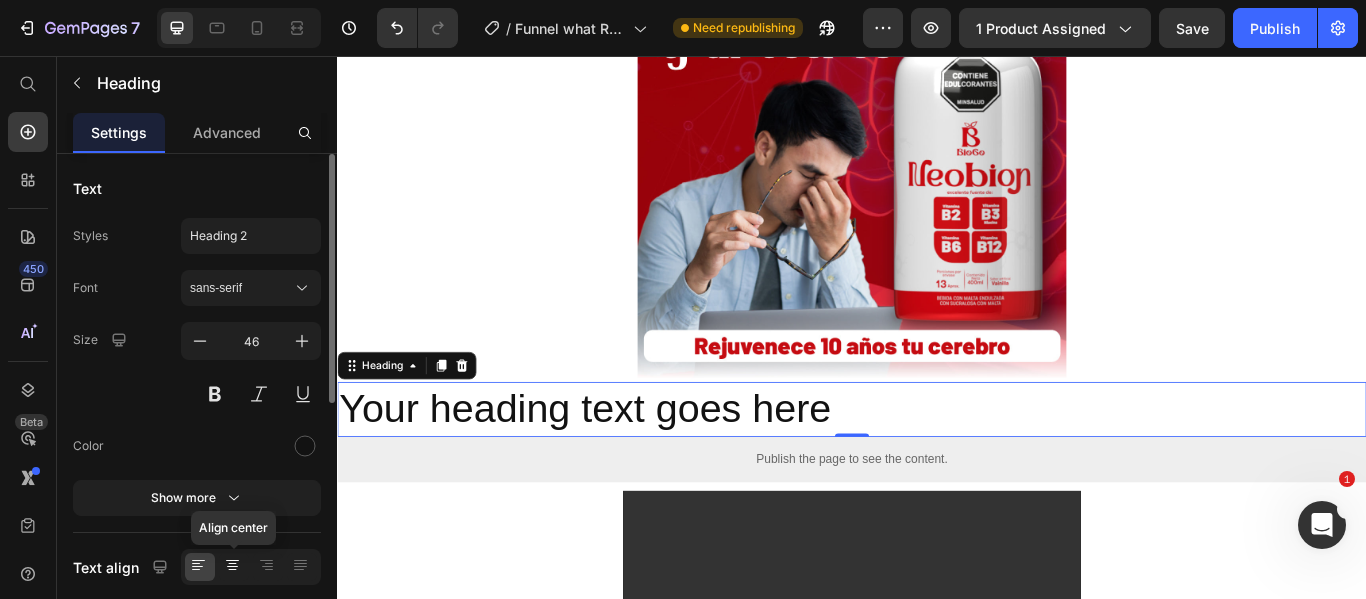 click 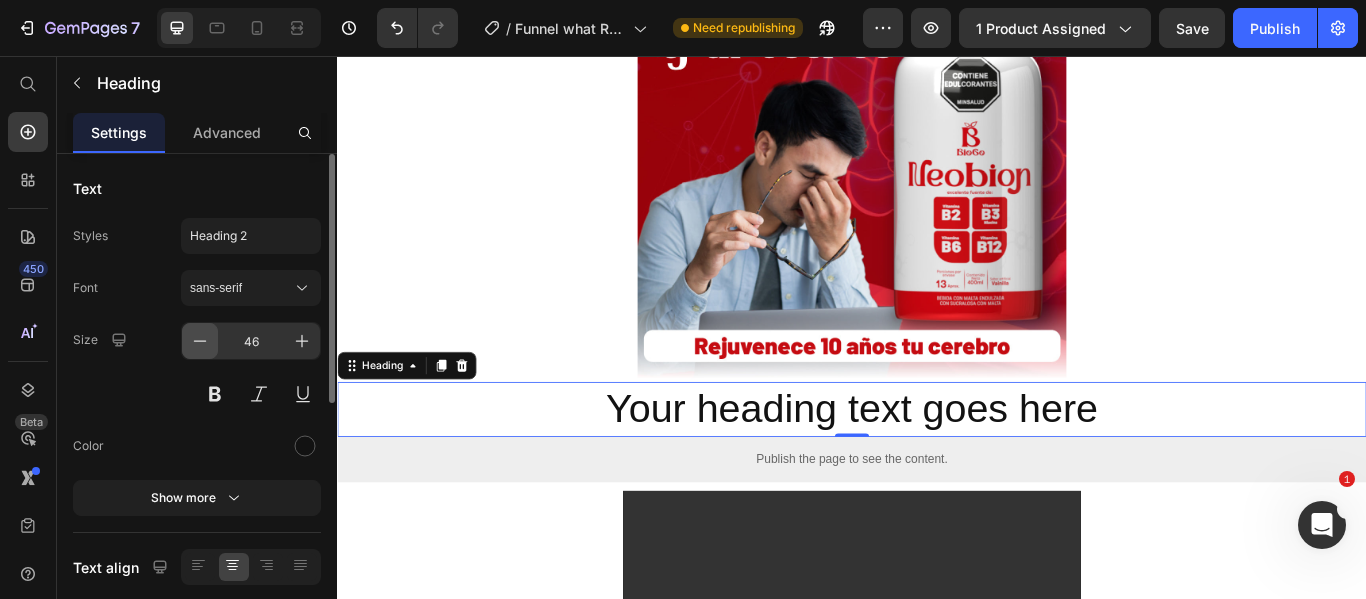 click 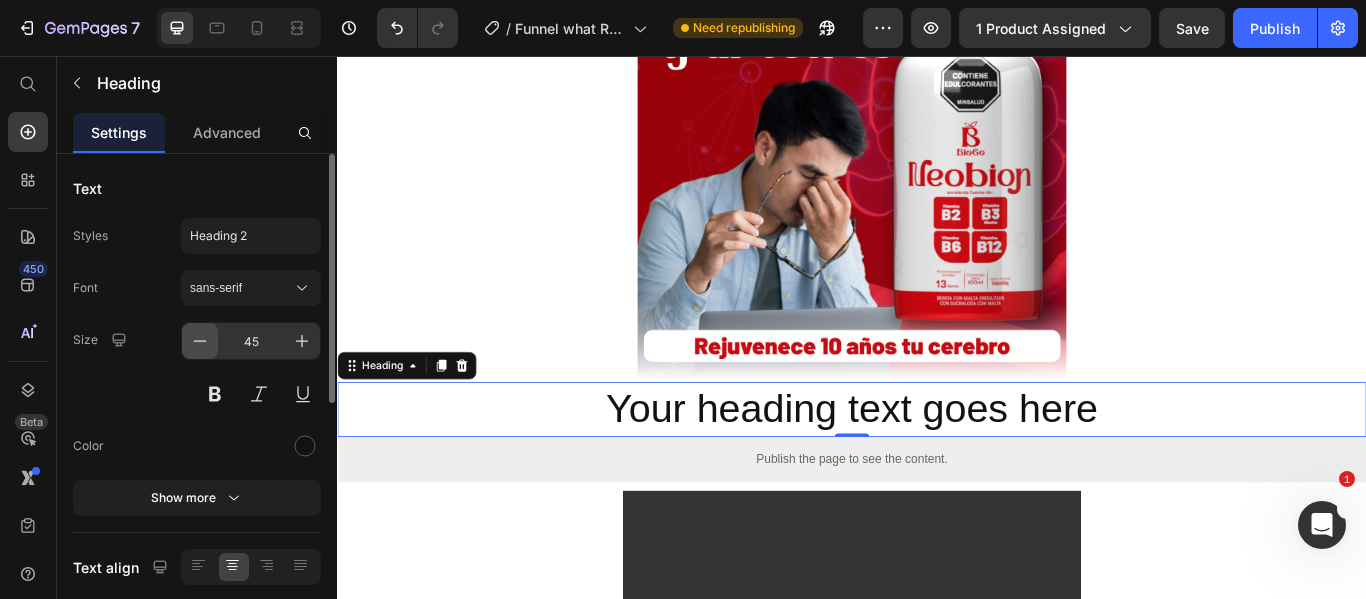 click 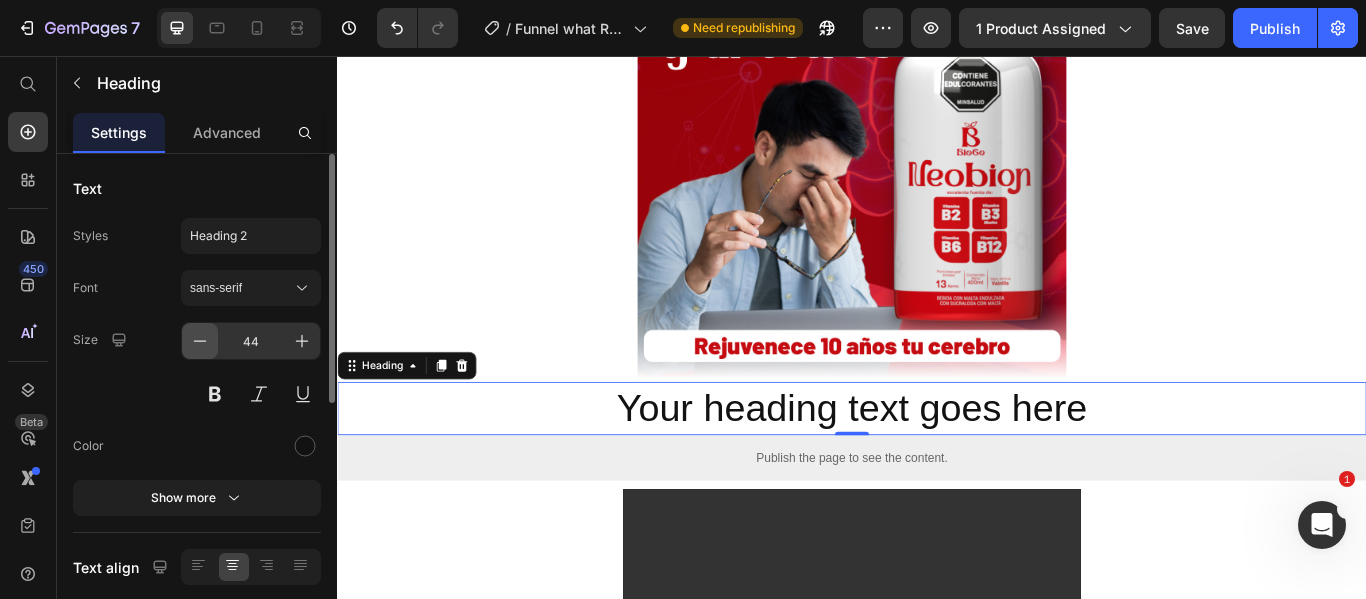 click 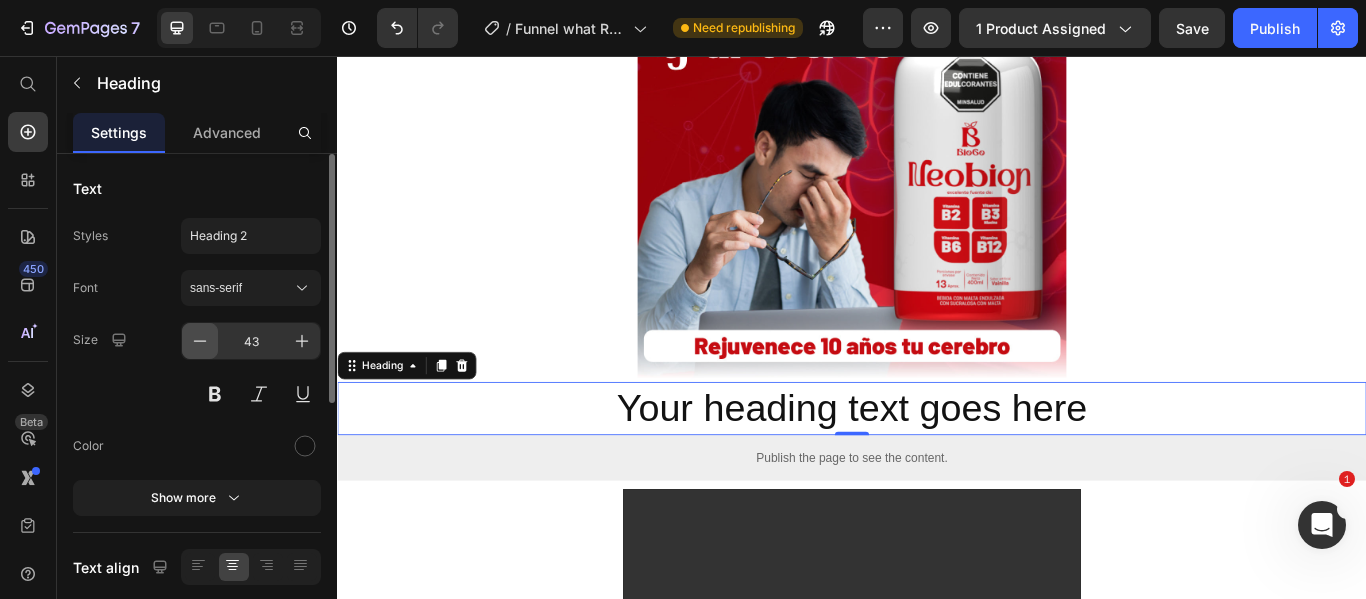 click 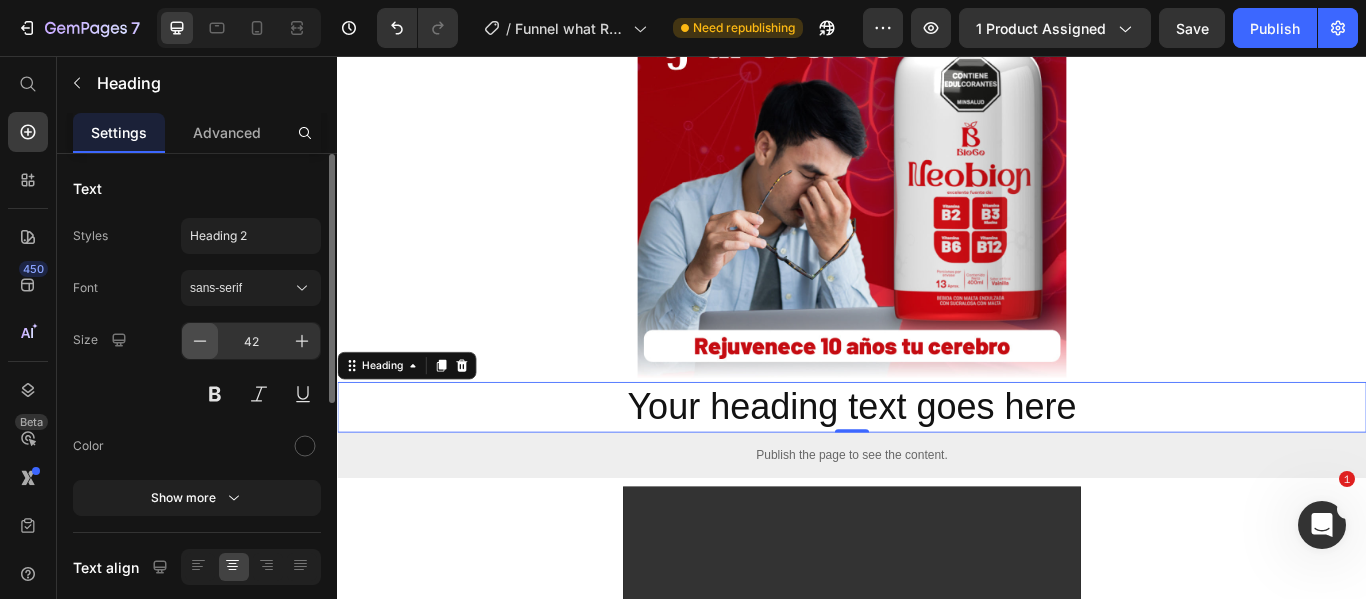 click 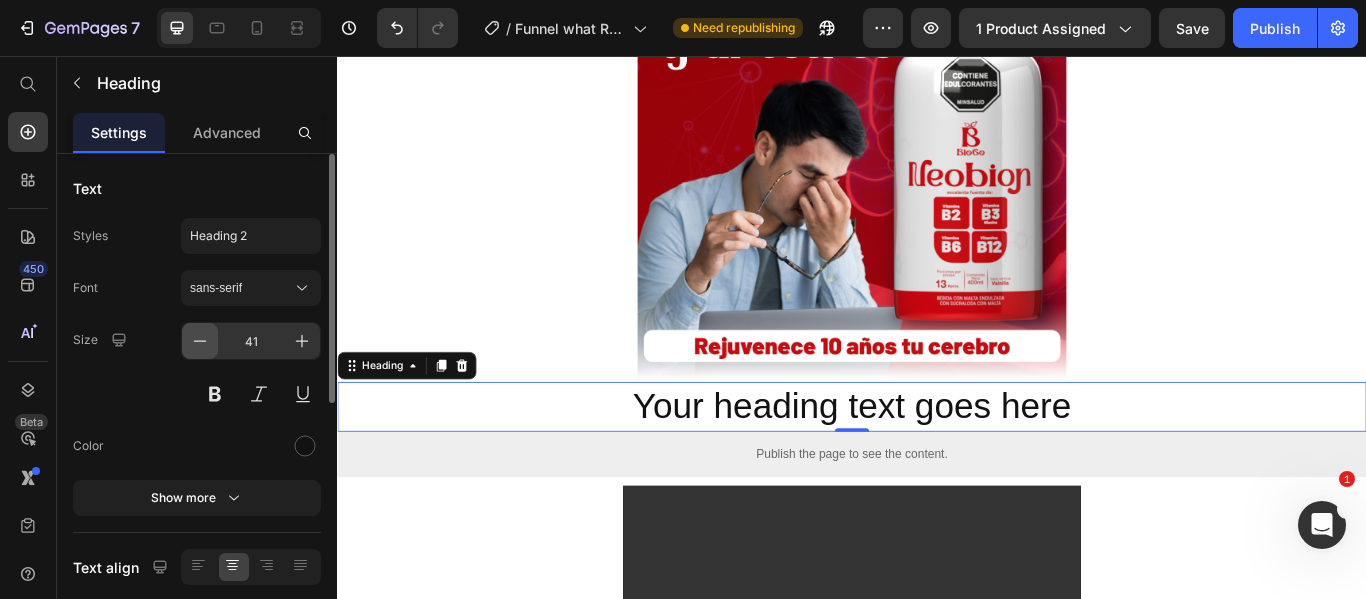 click 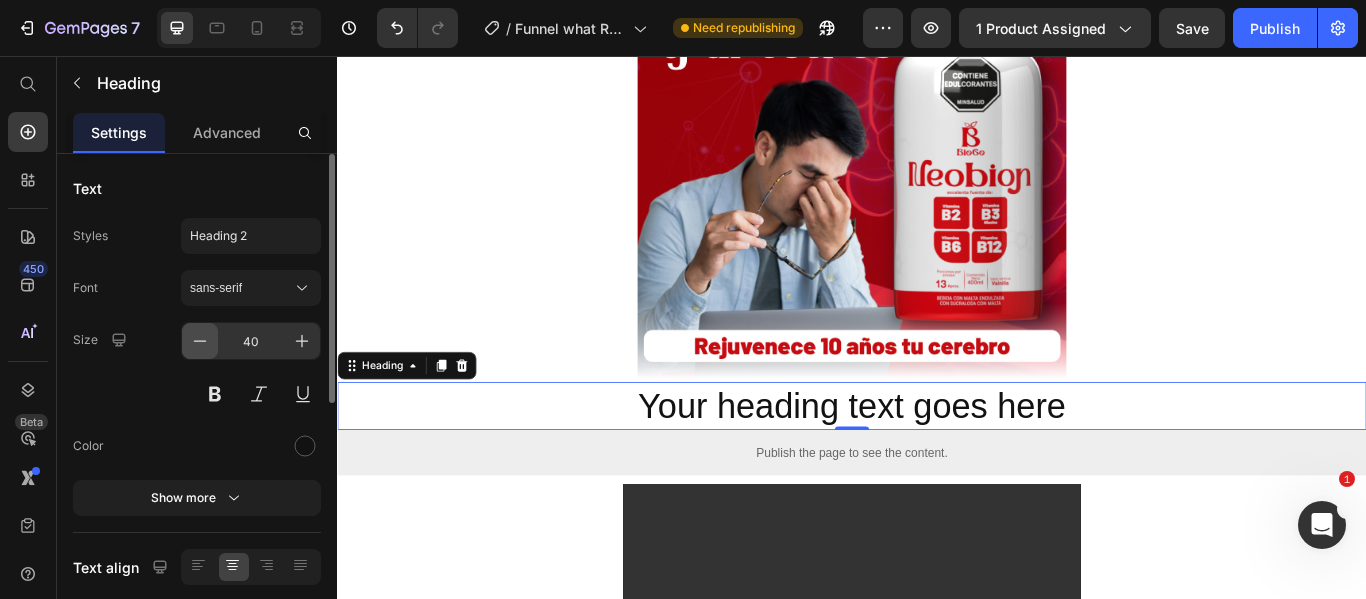 click 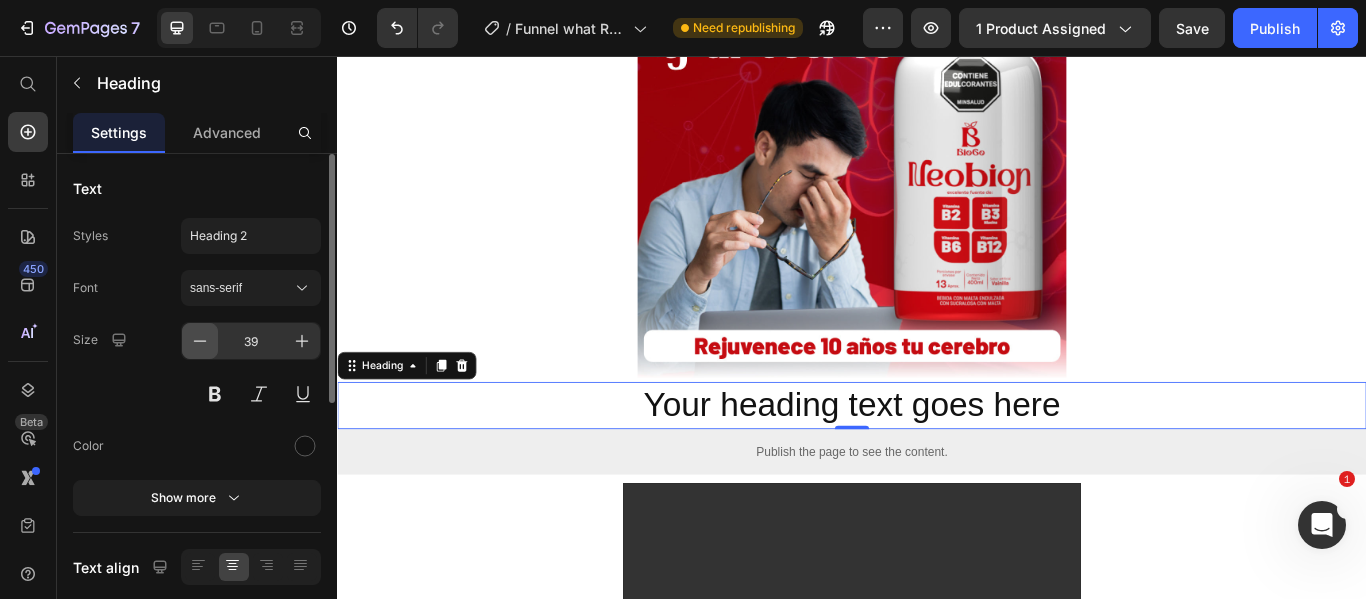 click 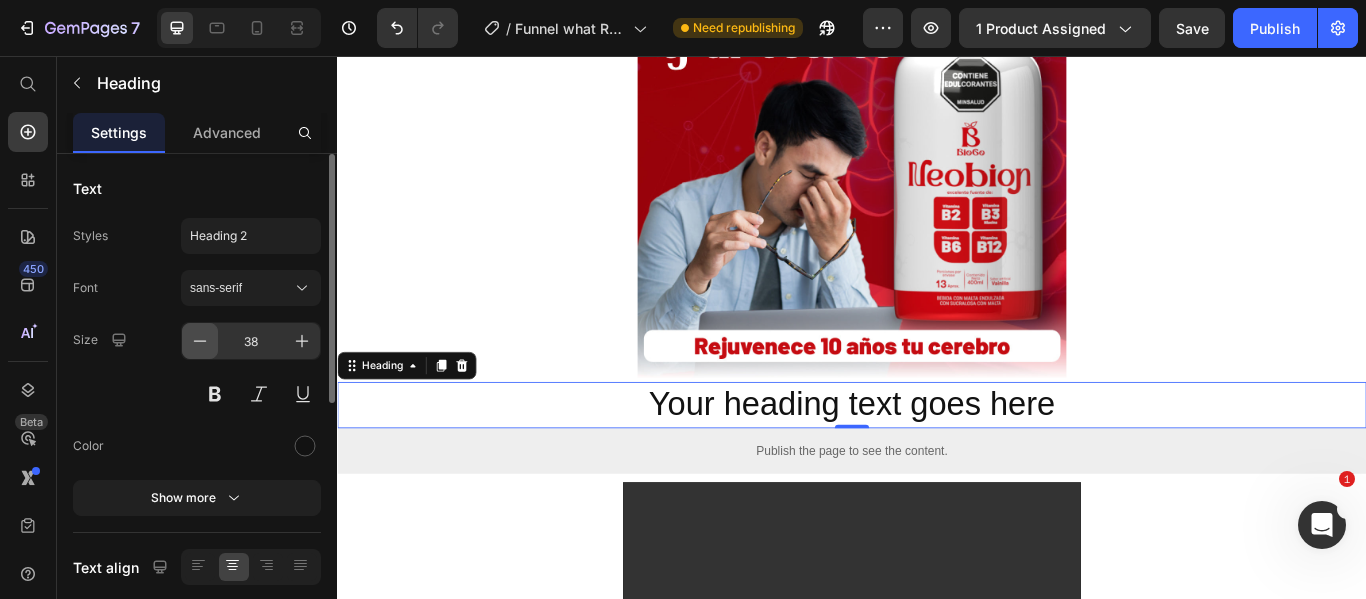 click 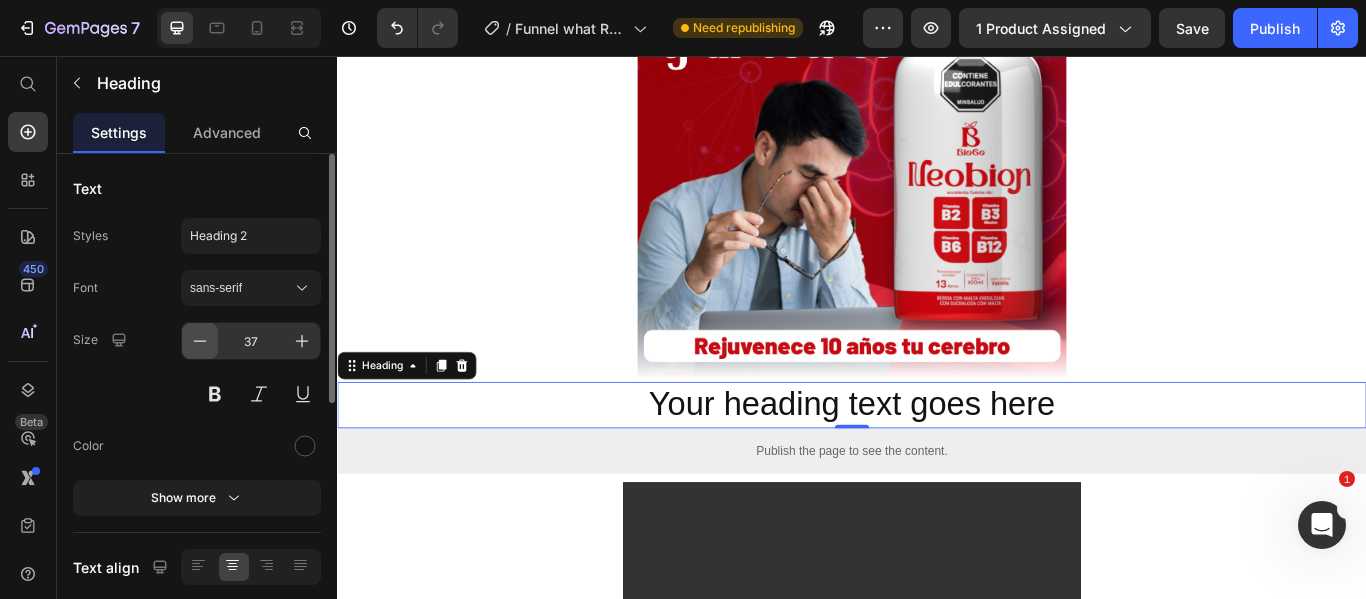 click 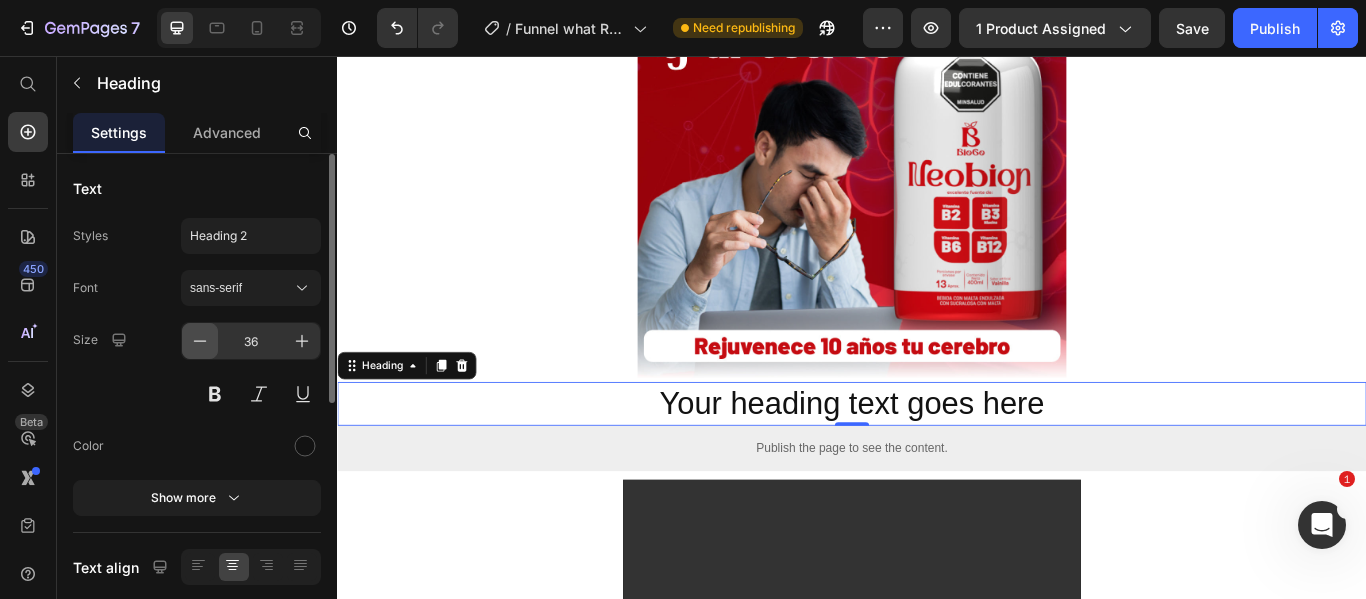 click 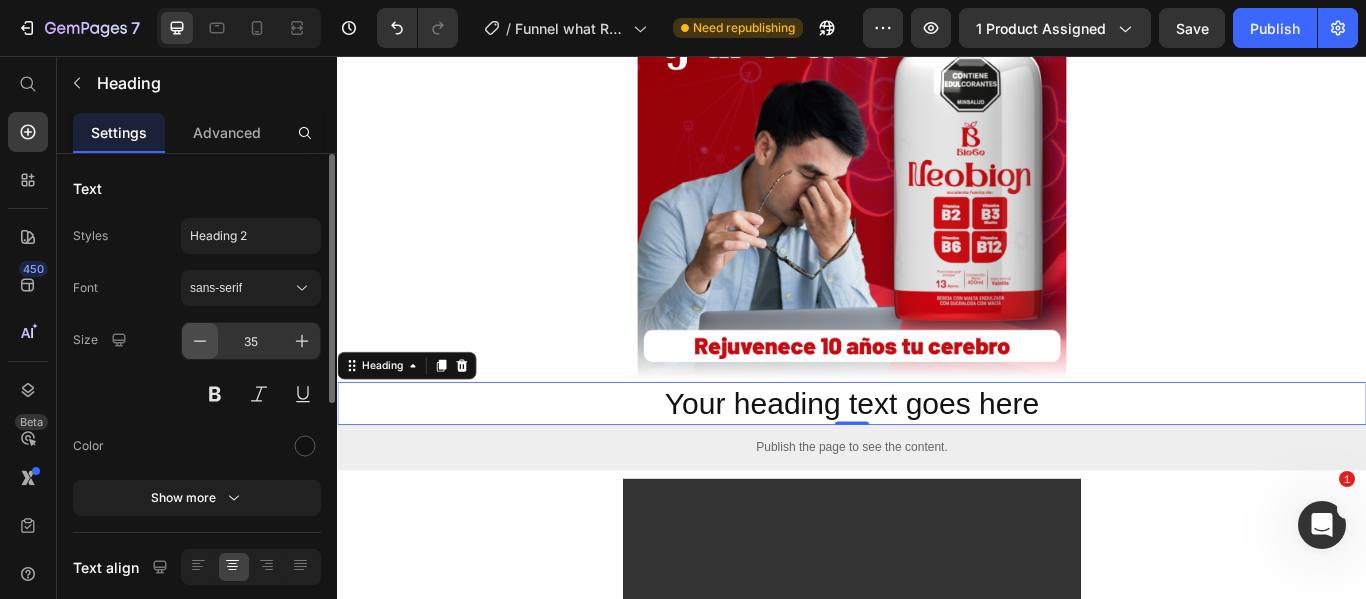click 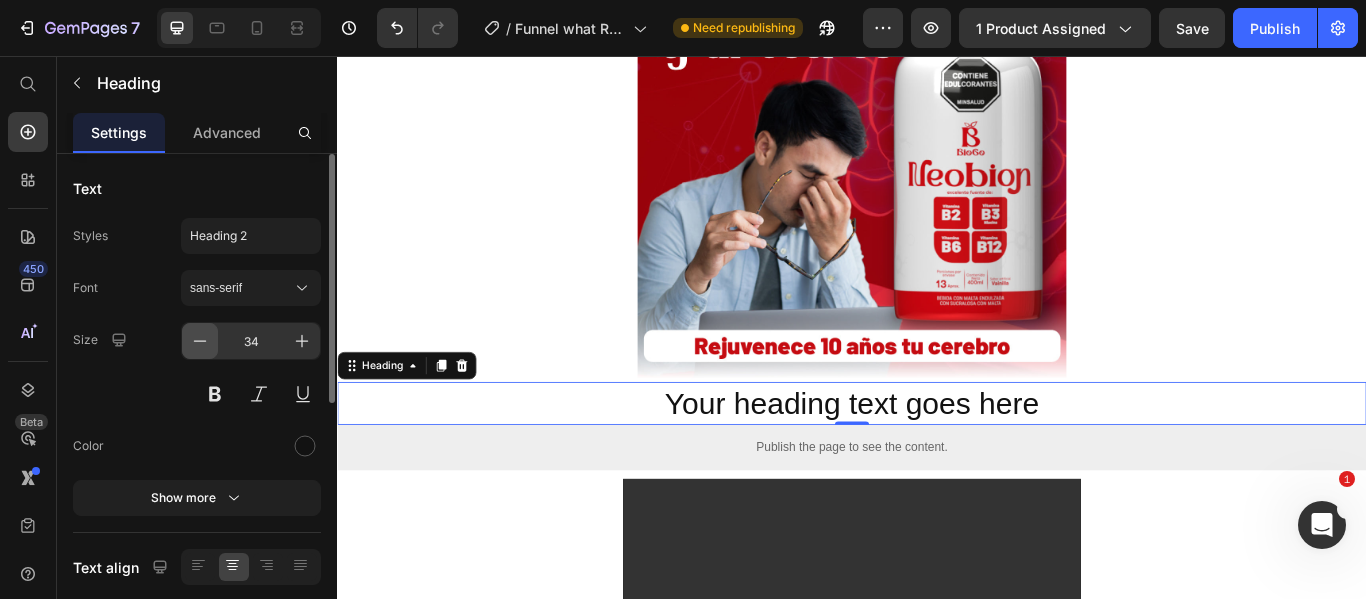 click 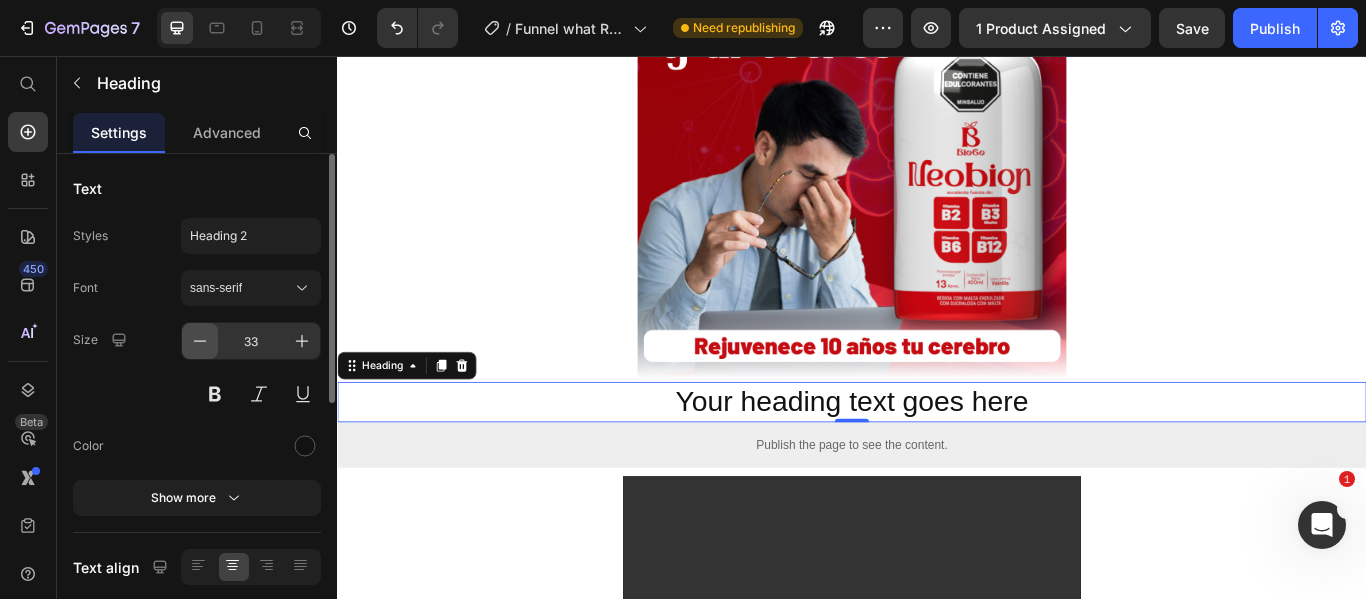 click 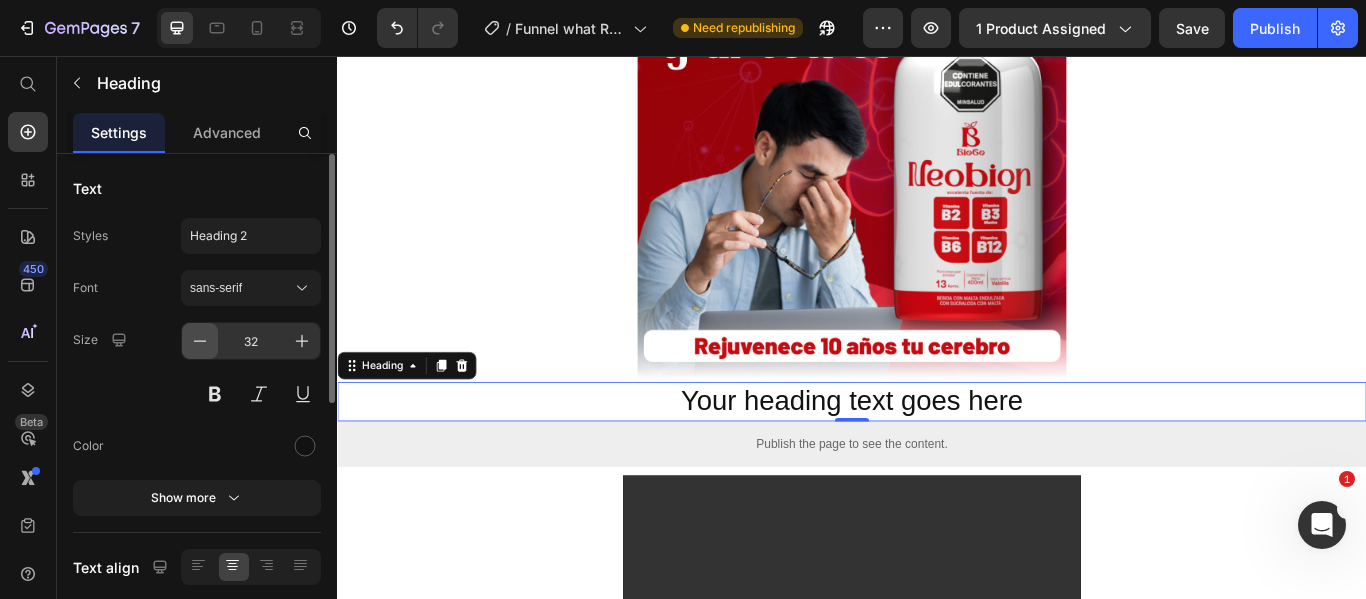 click 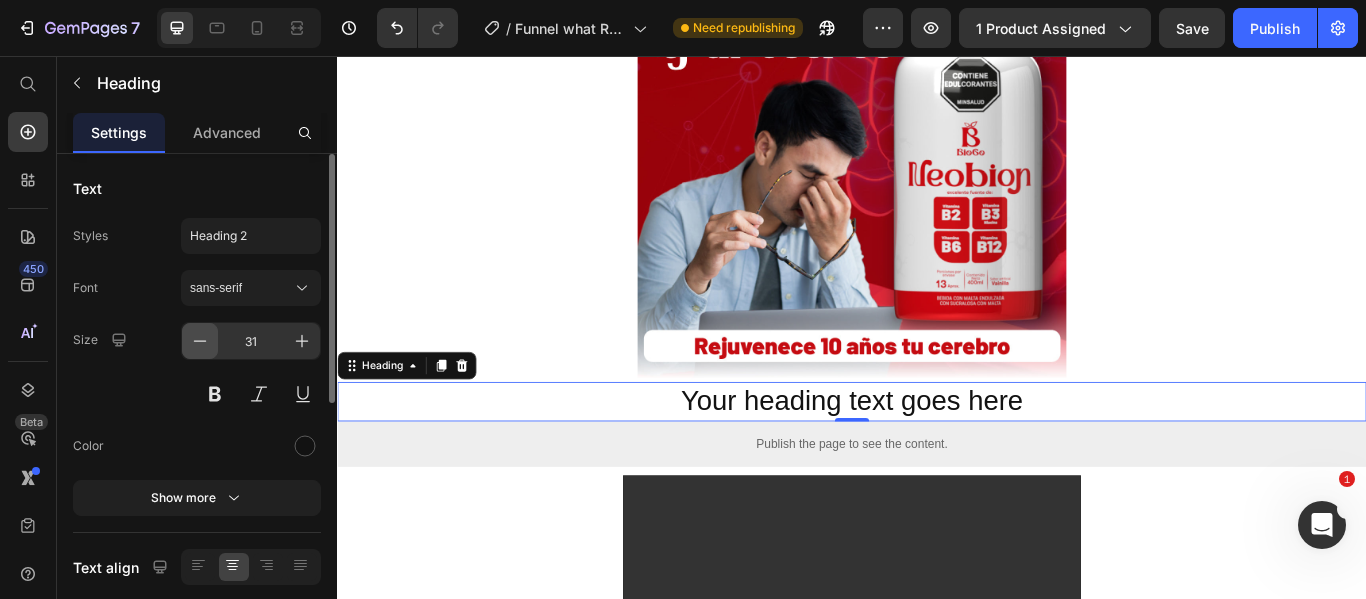 click 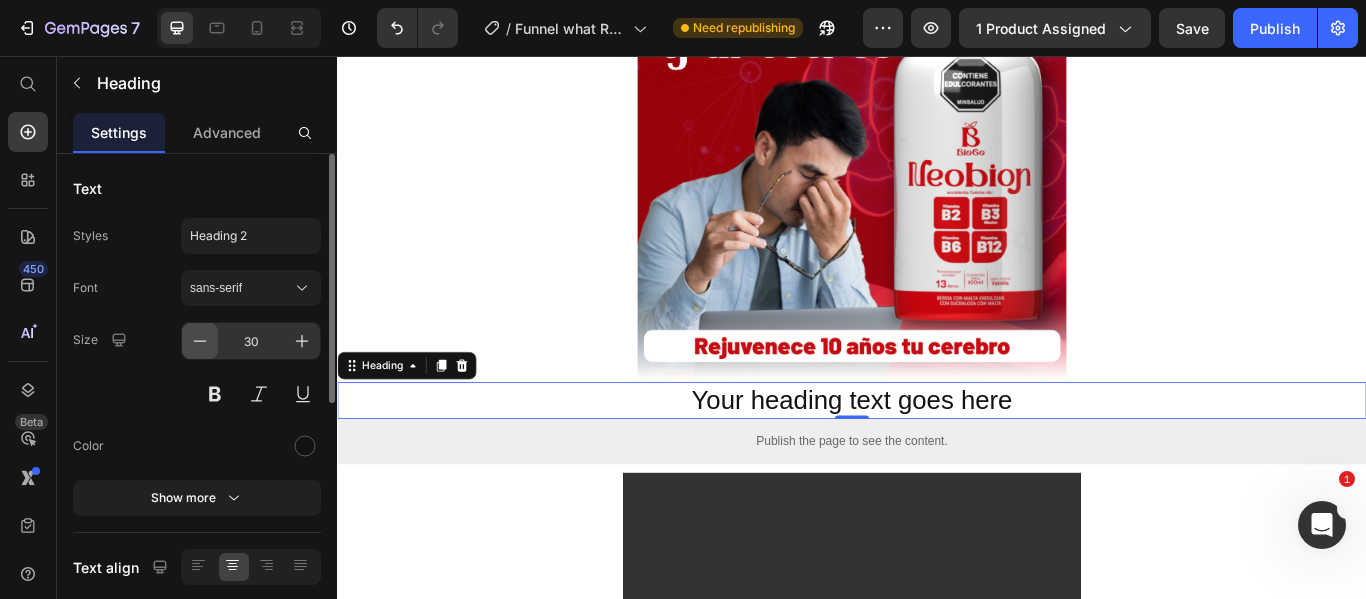 click 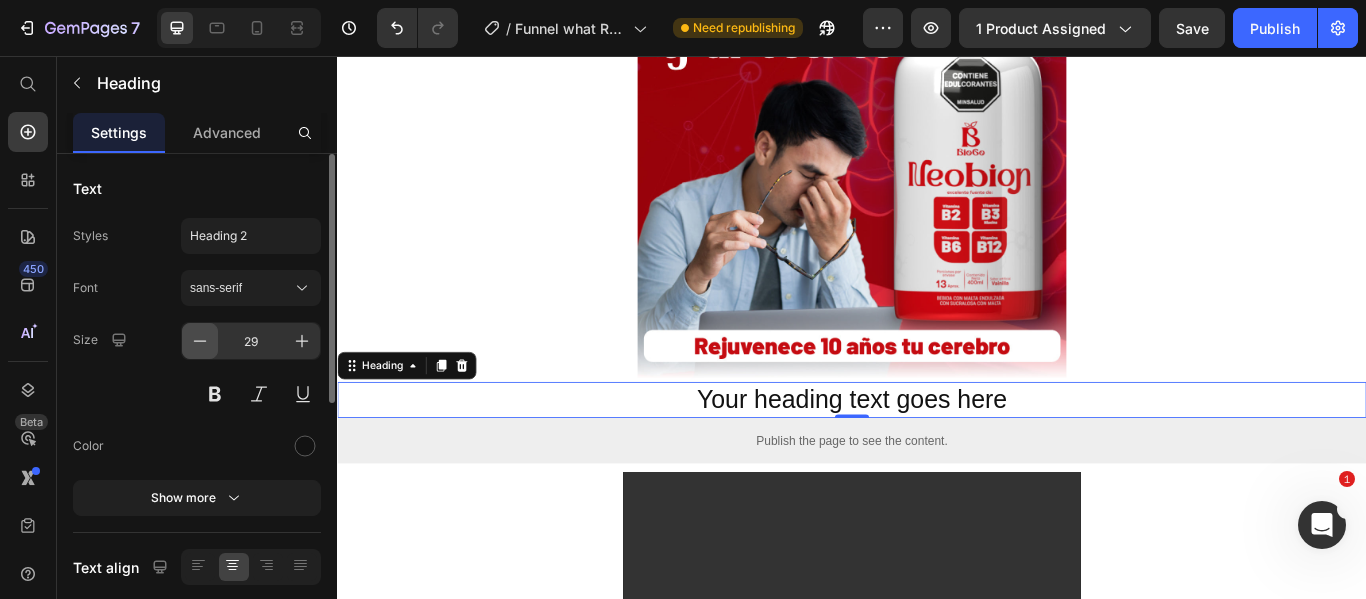 click 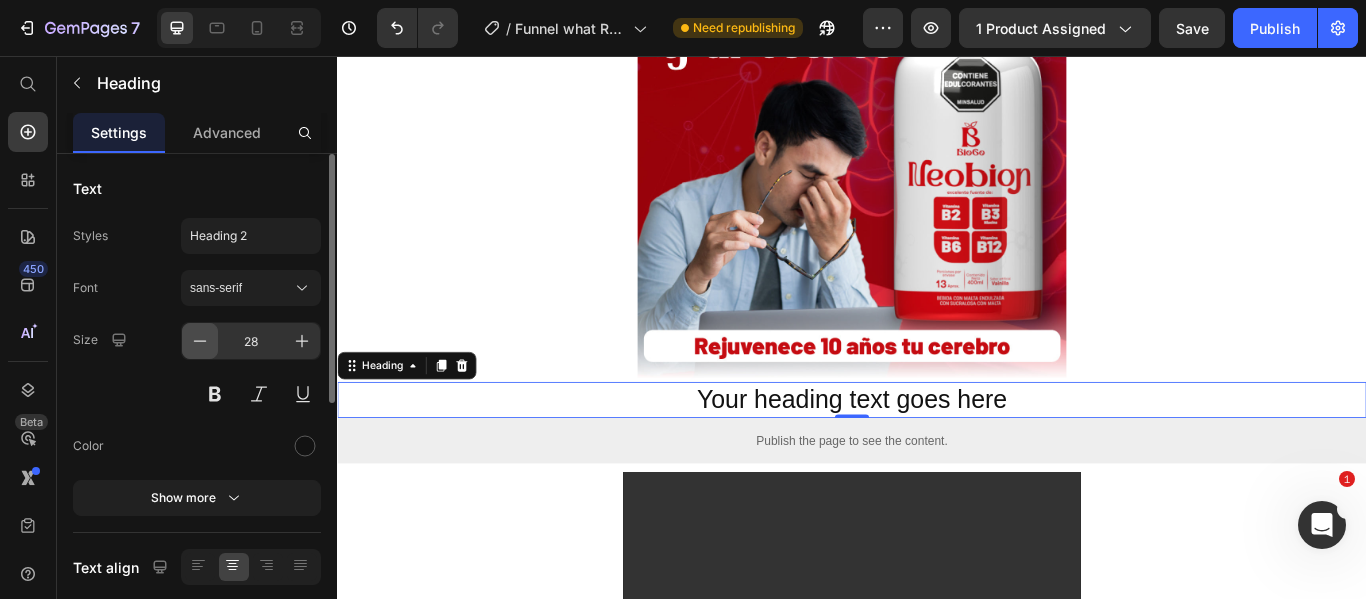 click 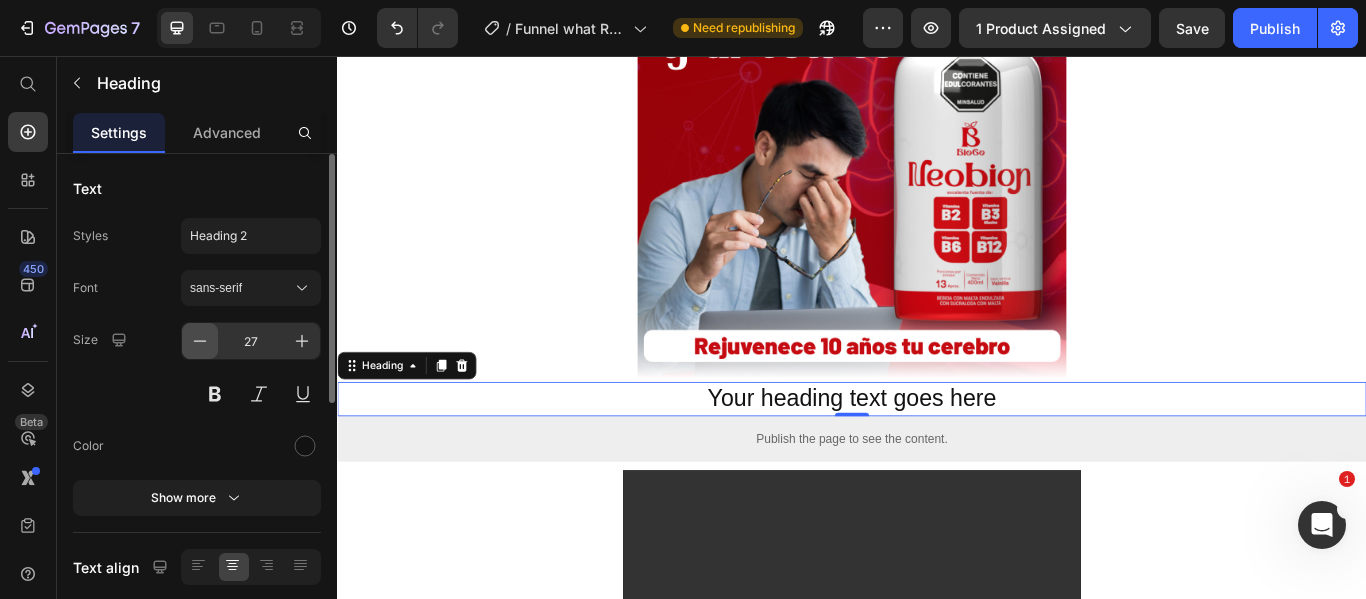 click 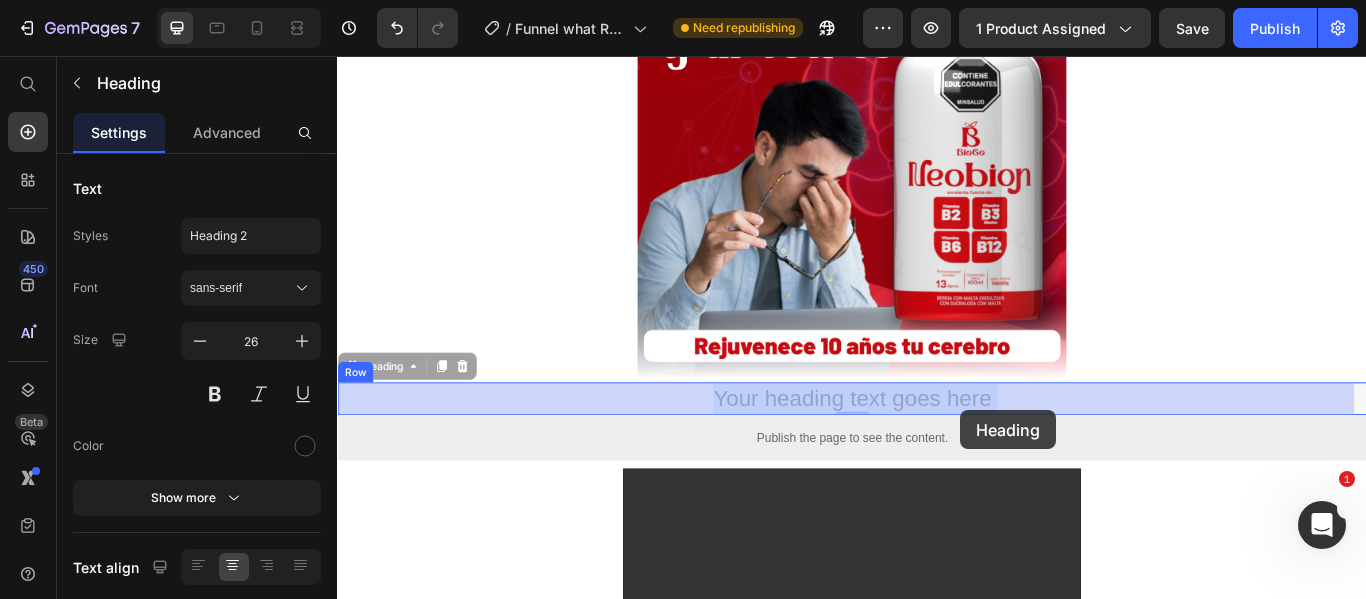 drag, startPoint x: 1098, startPoint y: 455, endPoint x: 1064, endPoint y: 469, distance: 36.769554 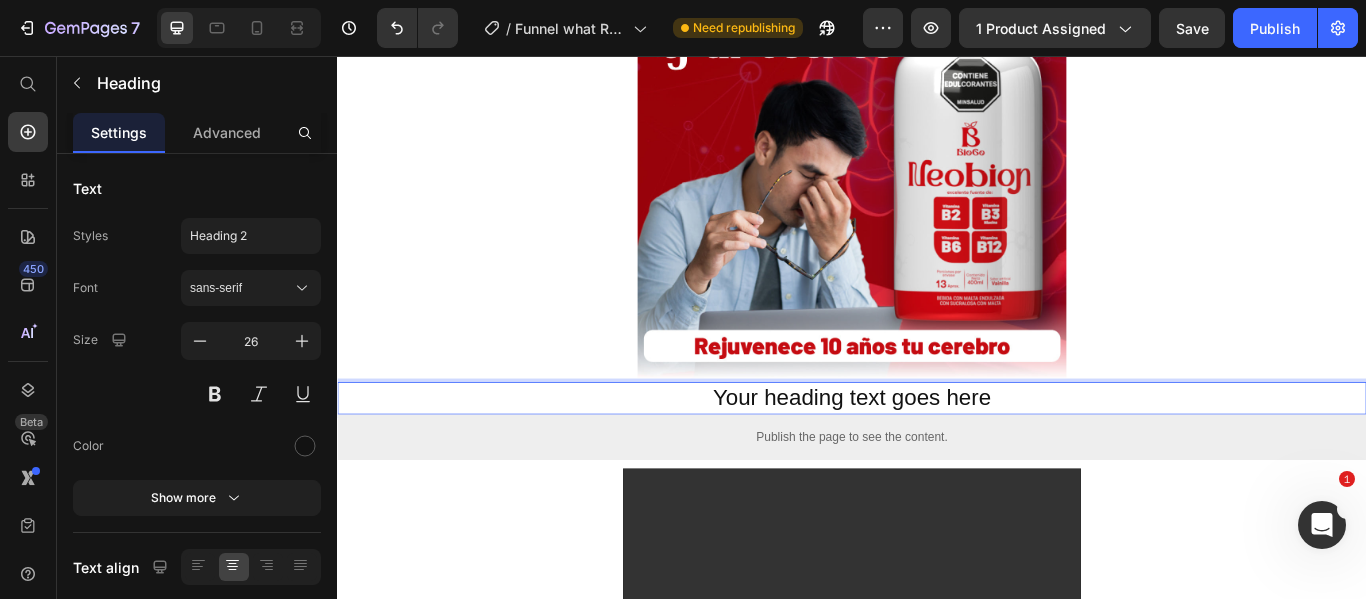 click on "Your heading text goes here" at bounding box center [937, 455] 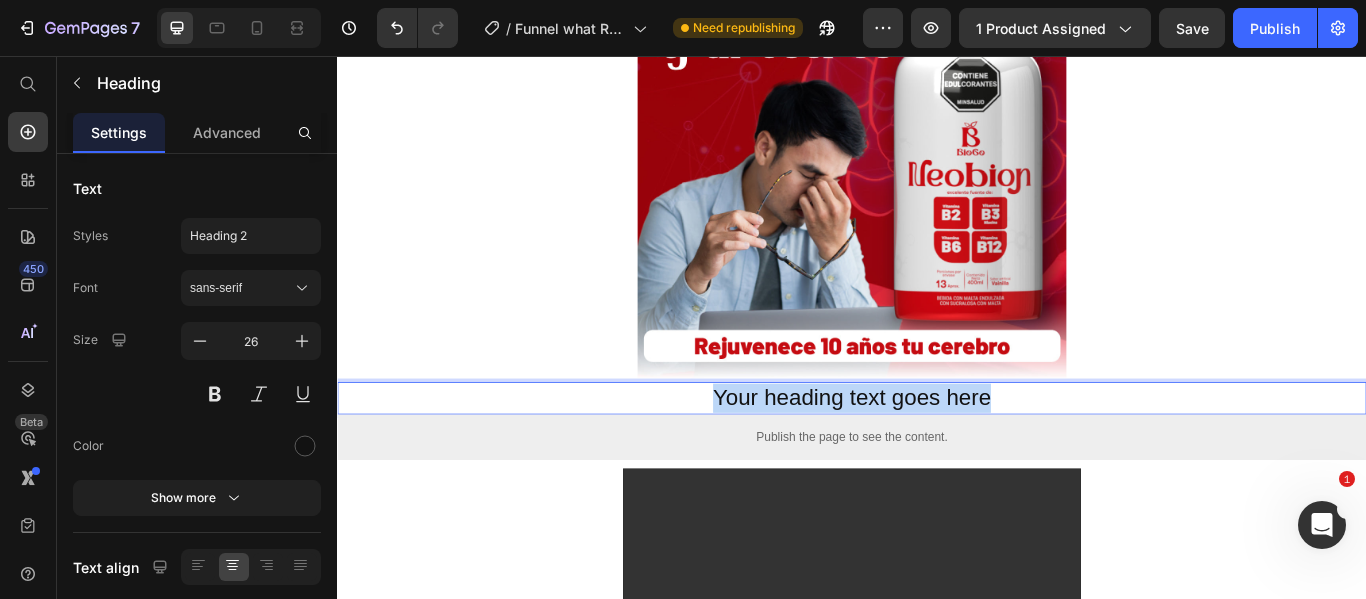 drag, startPoint x: 1088, startPoint y: 458, endPoint x: 764, endPoint y: 446, distance: 324.22214 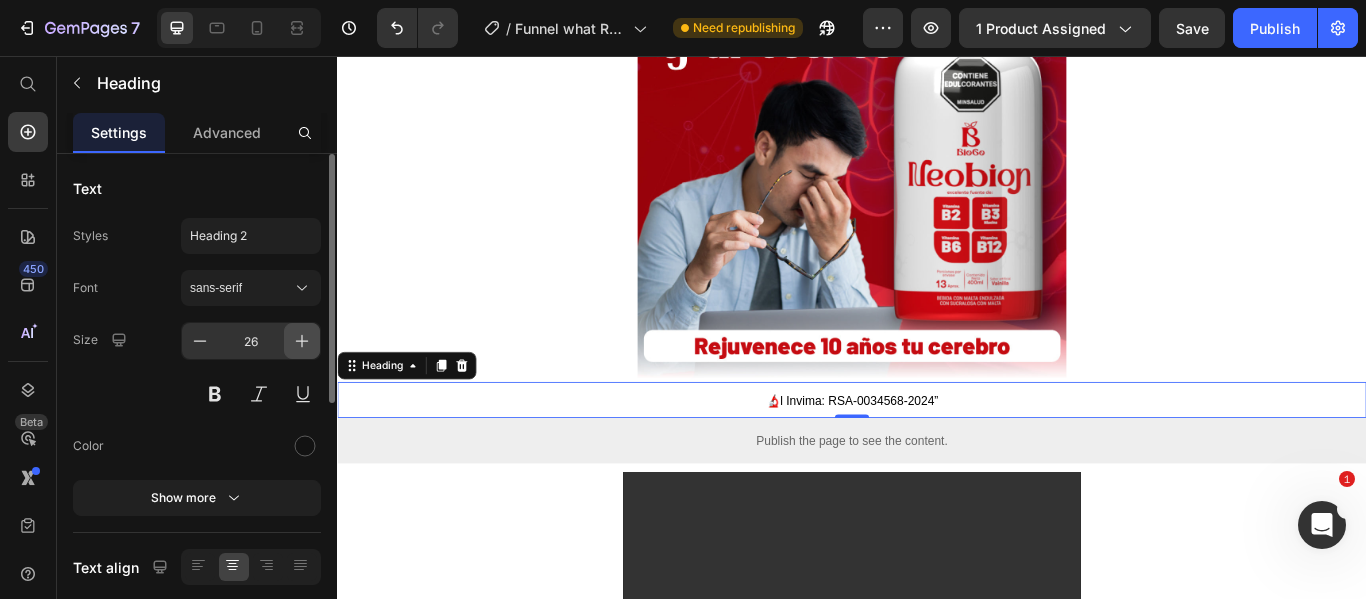 click 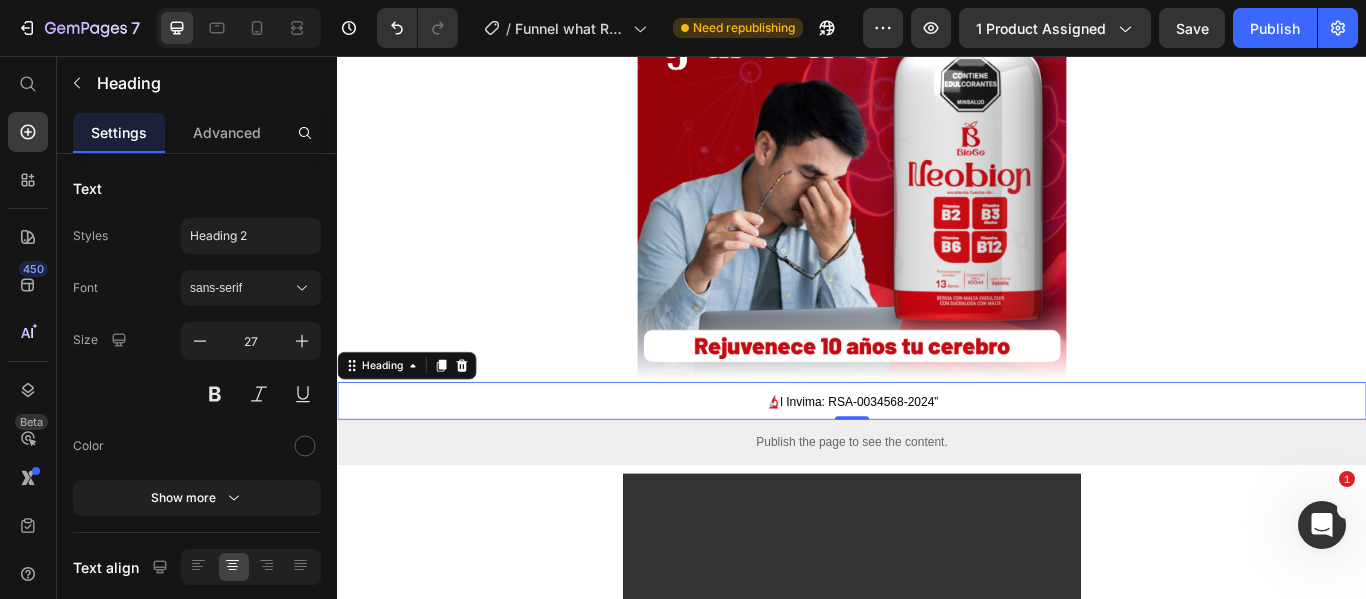 click on "🔬l Invima: RSA-0034568-2024”" at bounding box center [937, 457] 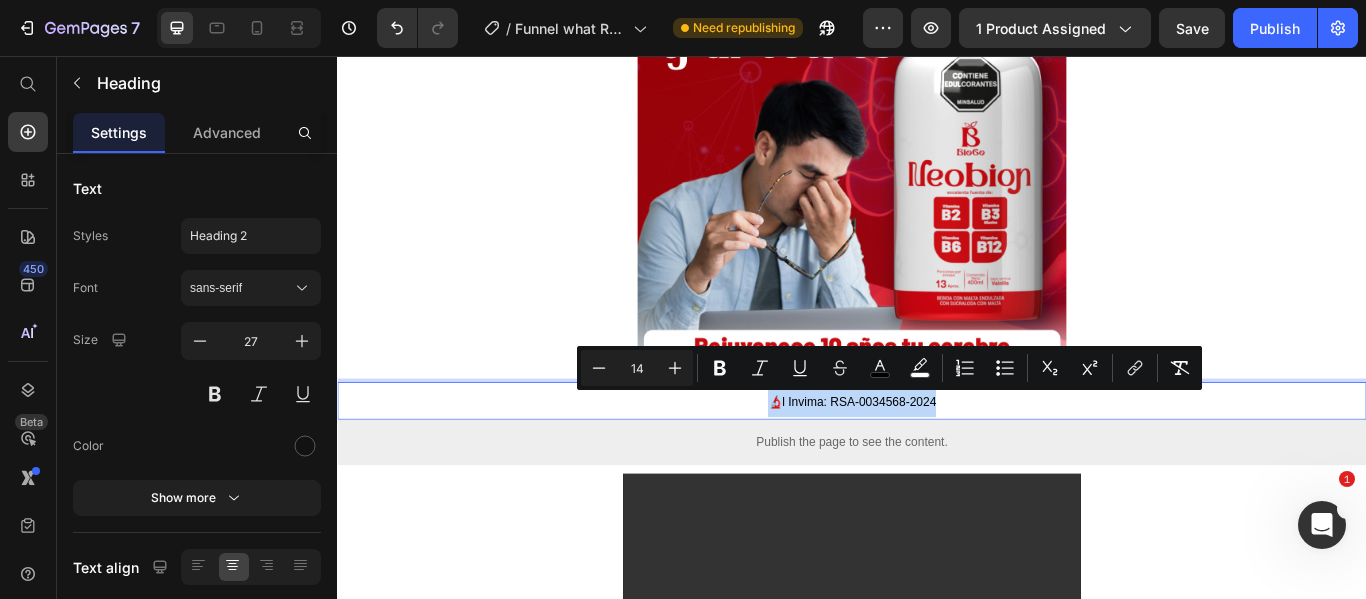 drag, startPoint x: 1044, startPoint y: 460, endPoint x: 819, endPoint y: 469, distance: 225.17993 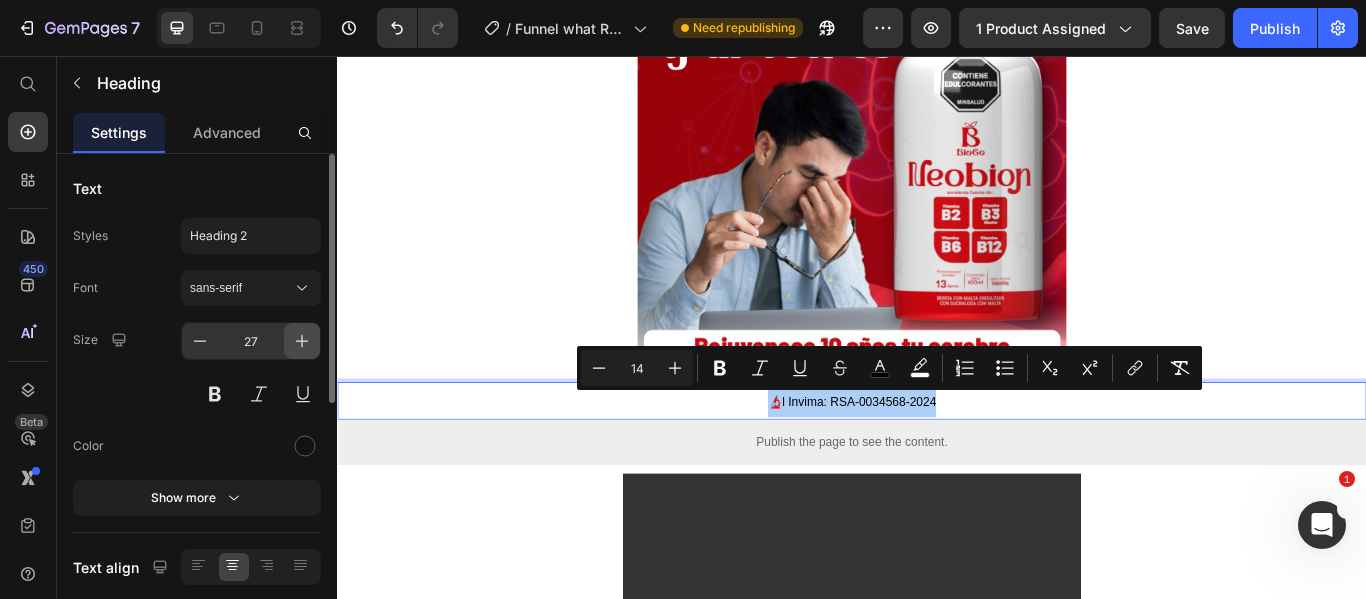 click 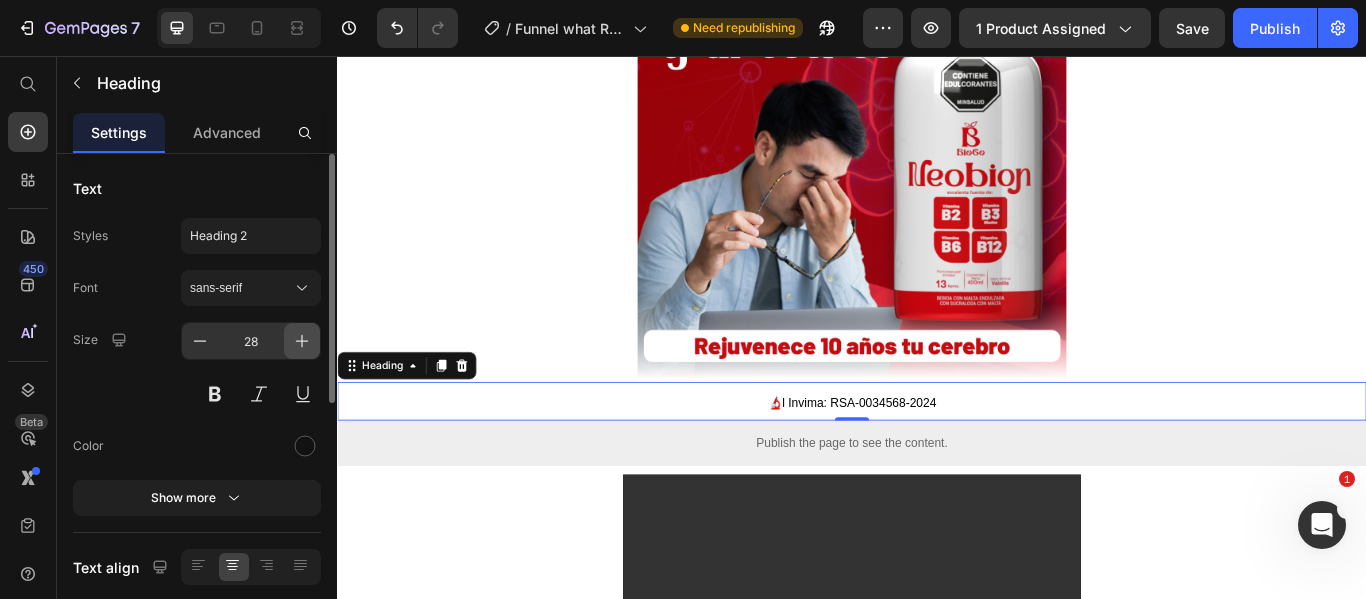 click 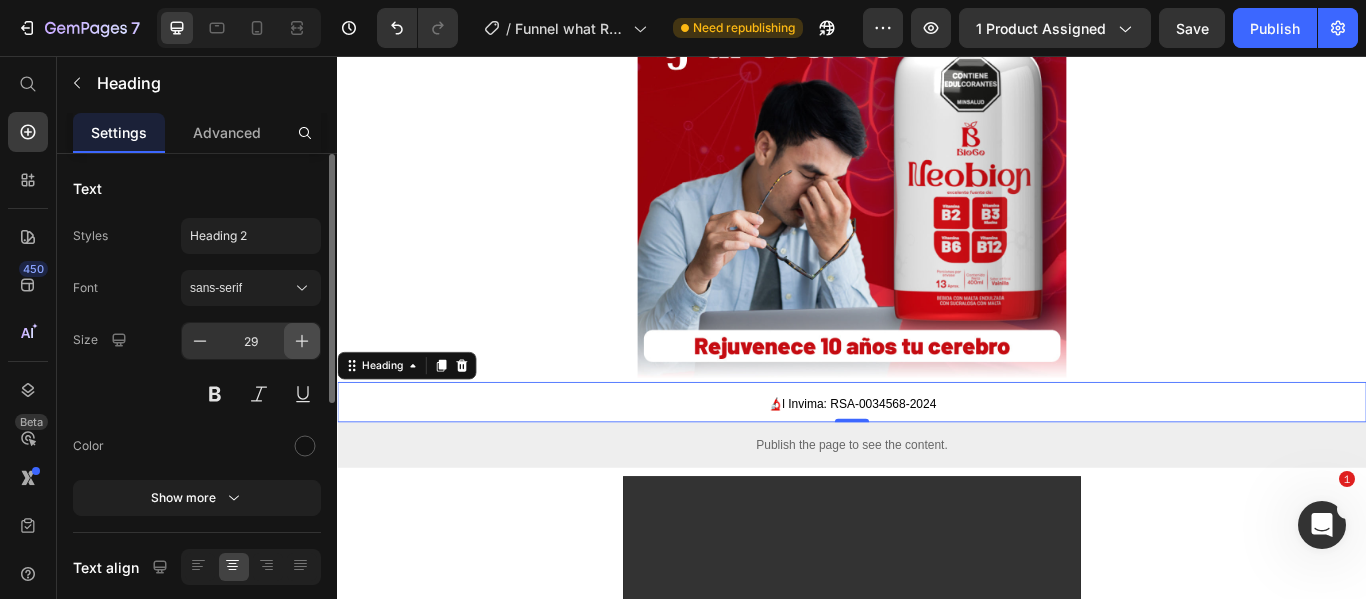 click 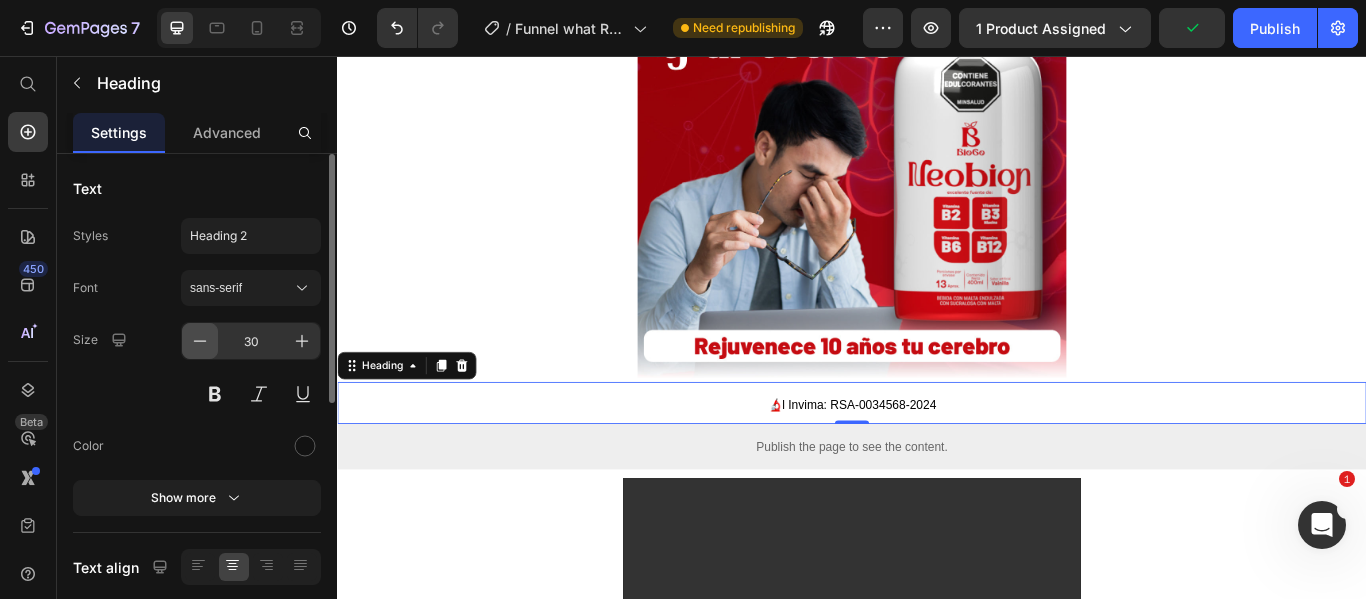 click 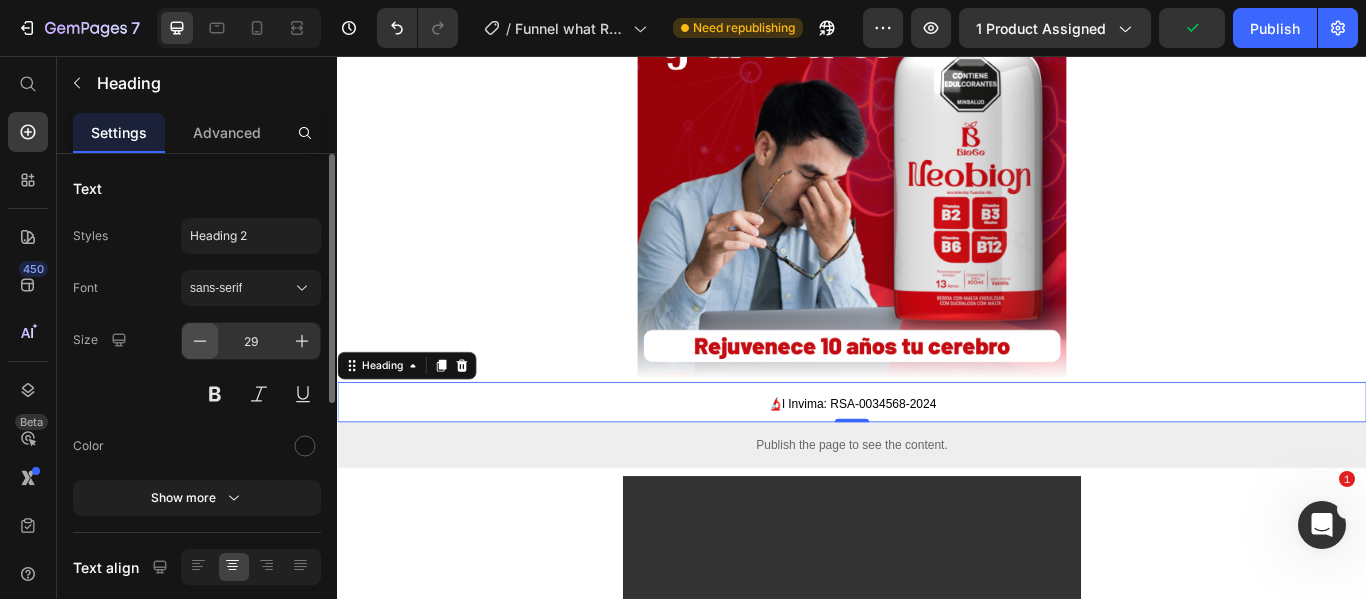 click 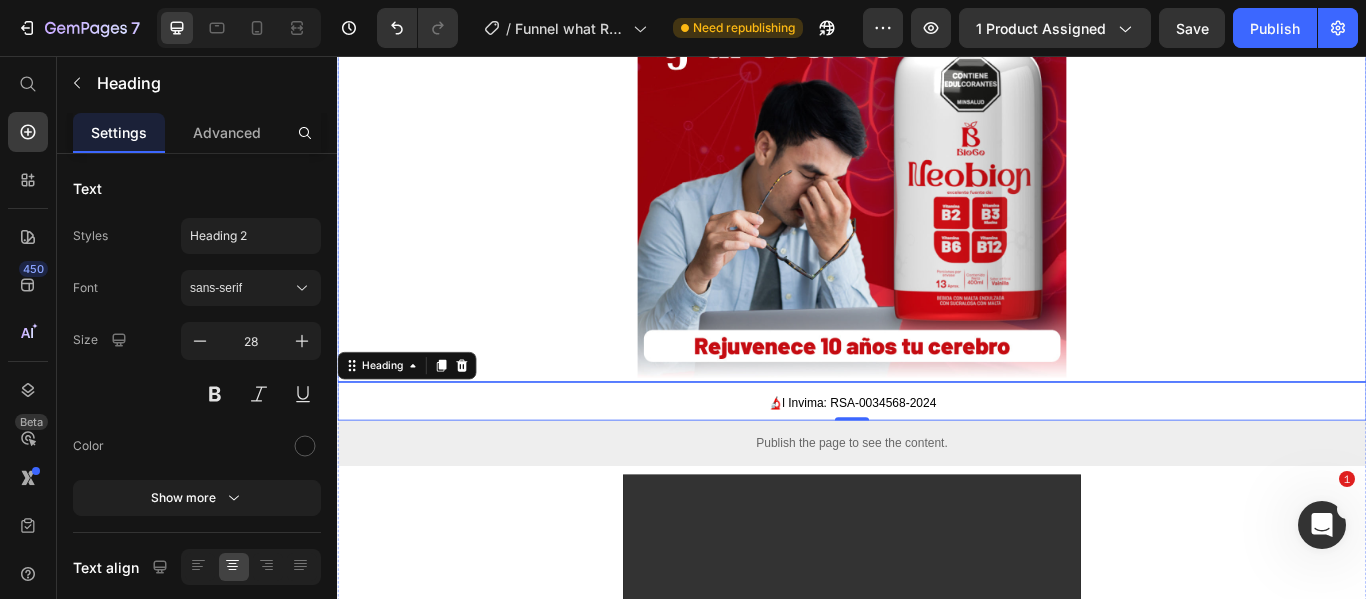 click at bounding box center [937, 172] 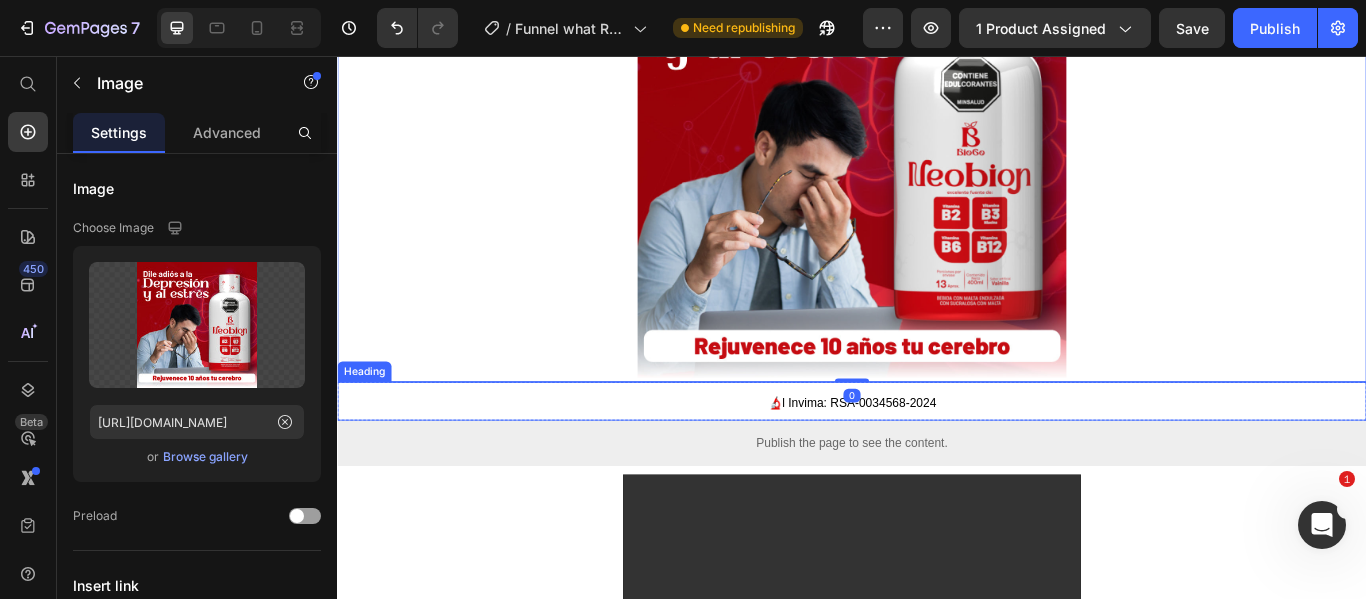 click on "🔬l Invima: RSA-0034568-2024" at bounding box center (937, 460) 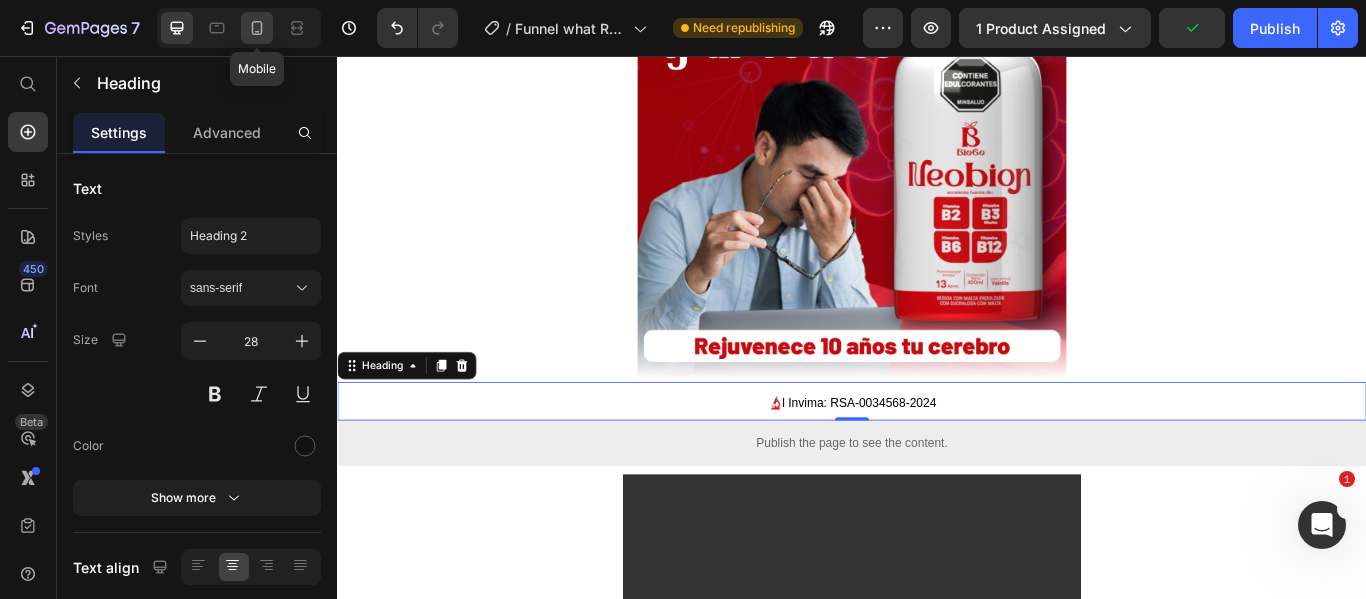 click 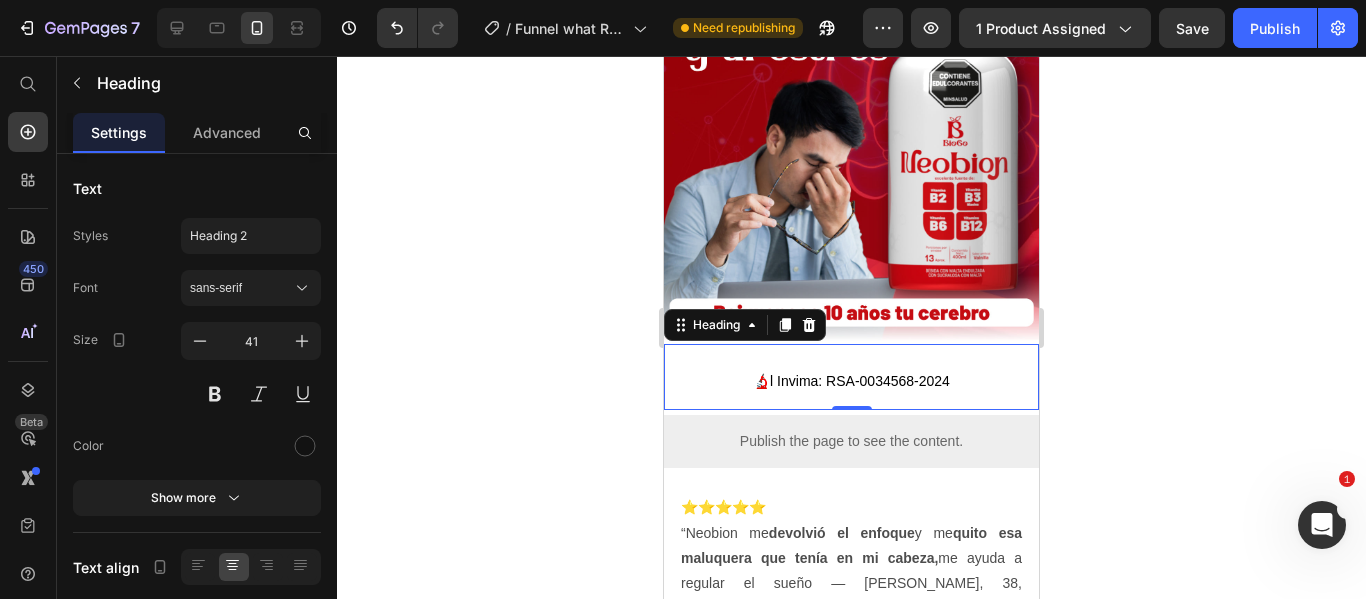 scroll, scrollTop: 857, scrollLeft: 0, axis: vertical 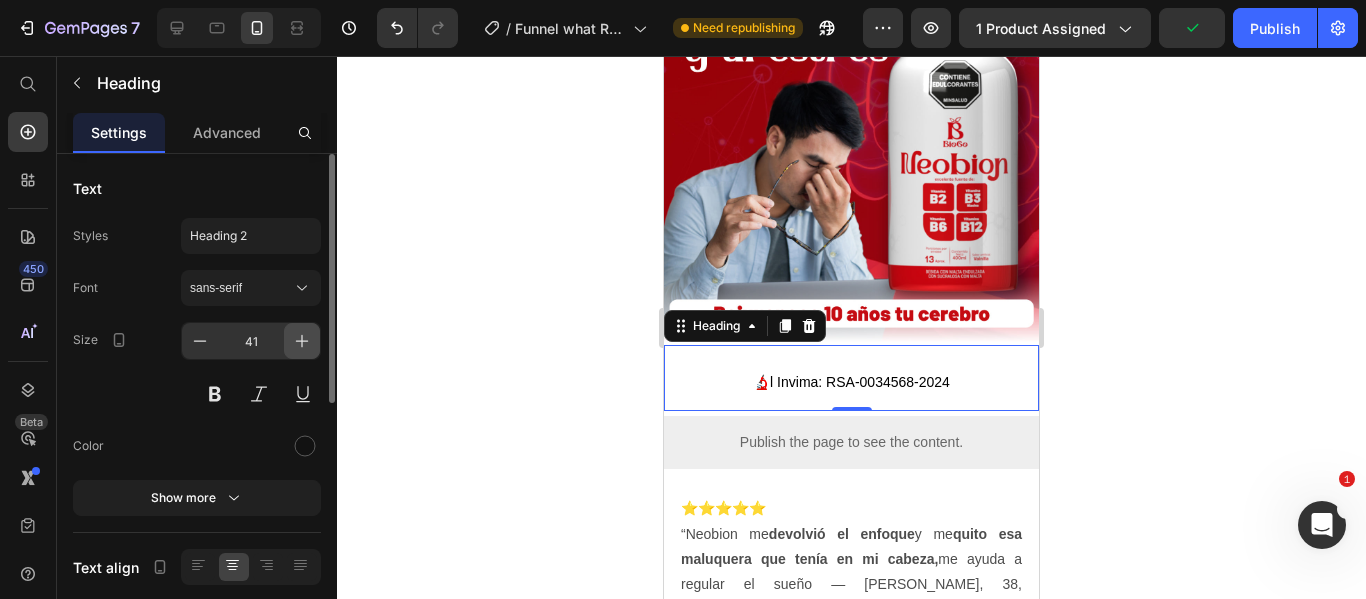 click 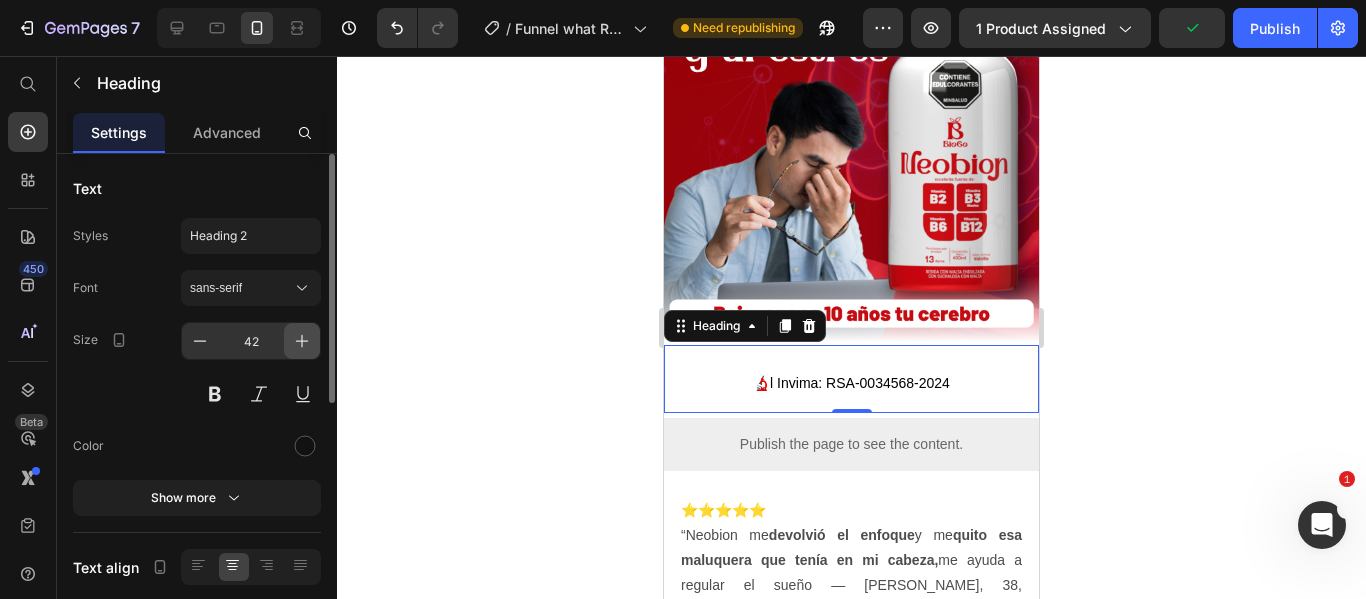 click 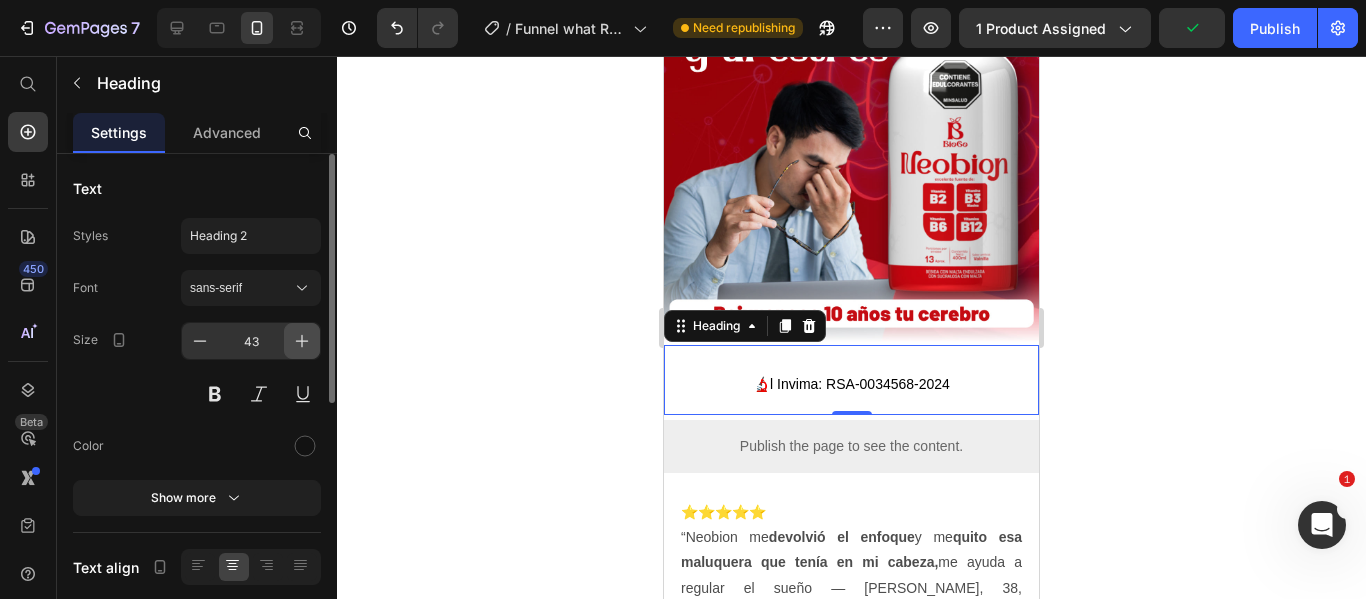 click 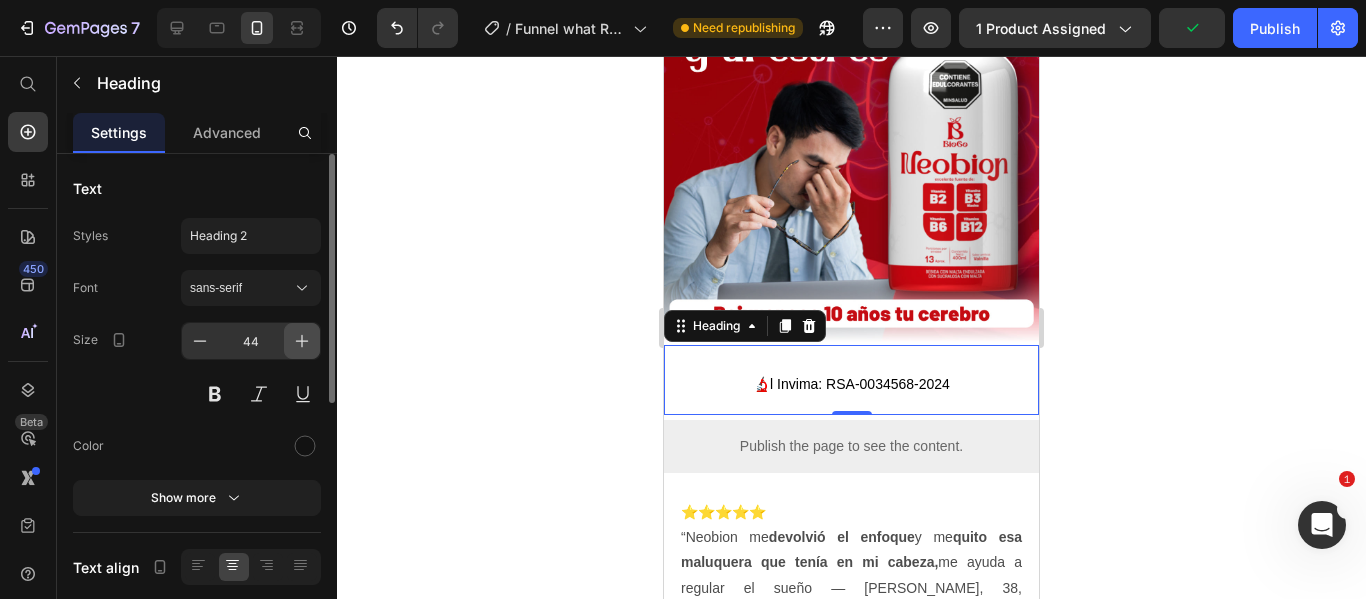 click 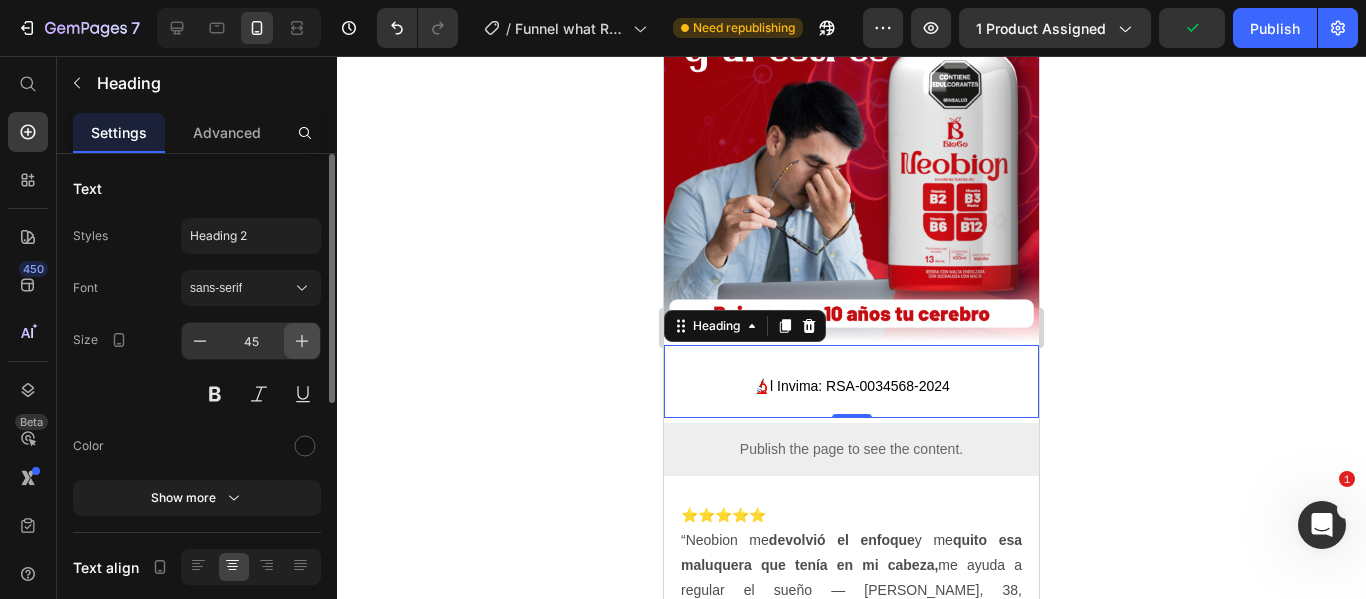 click 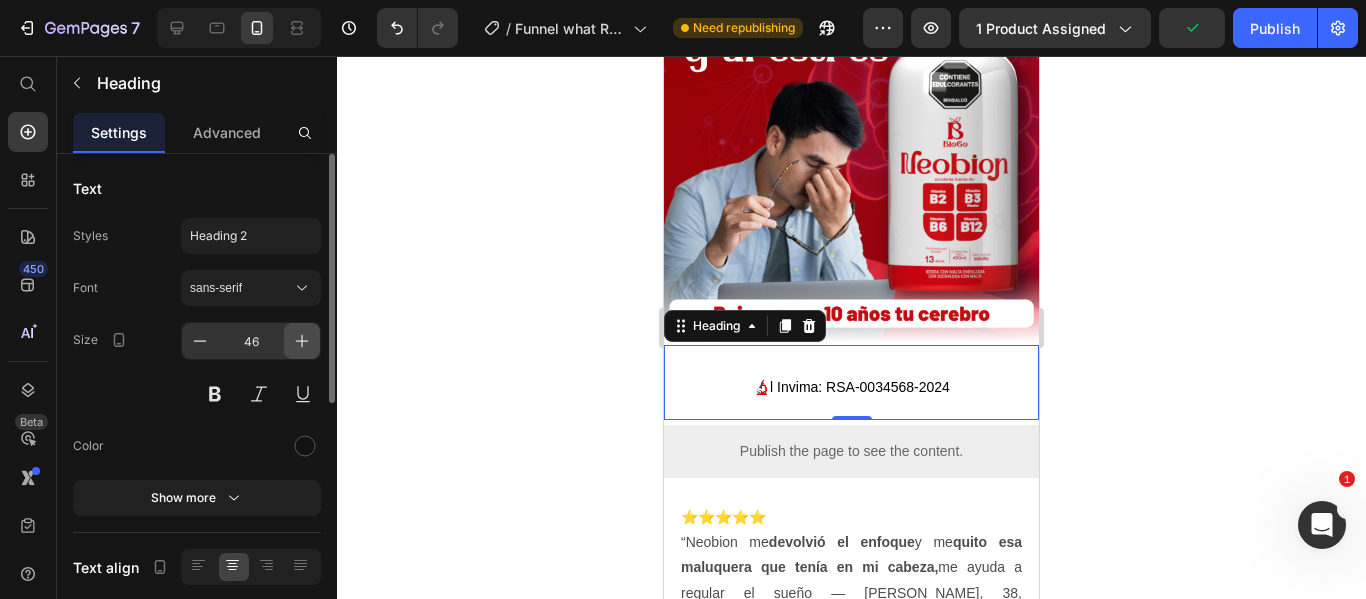 click 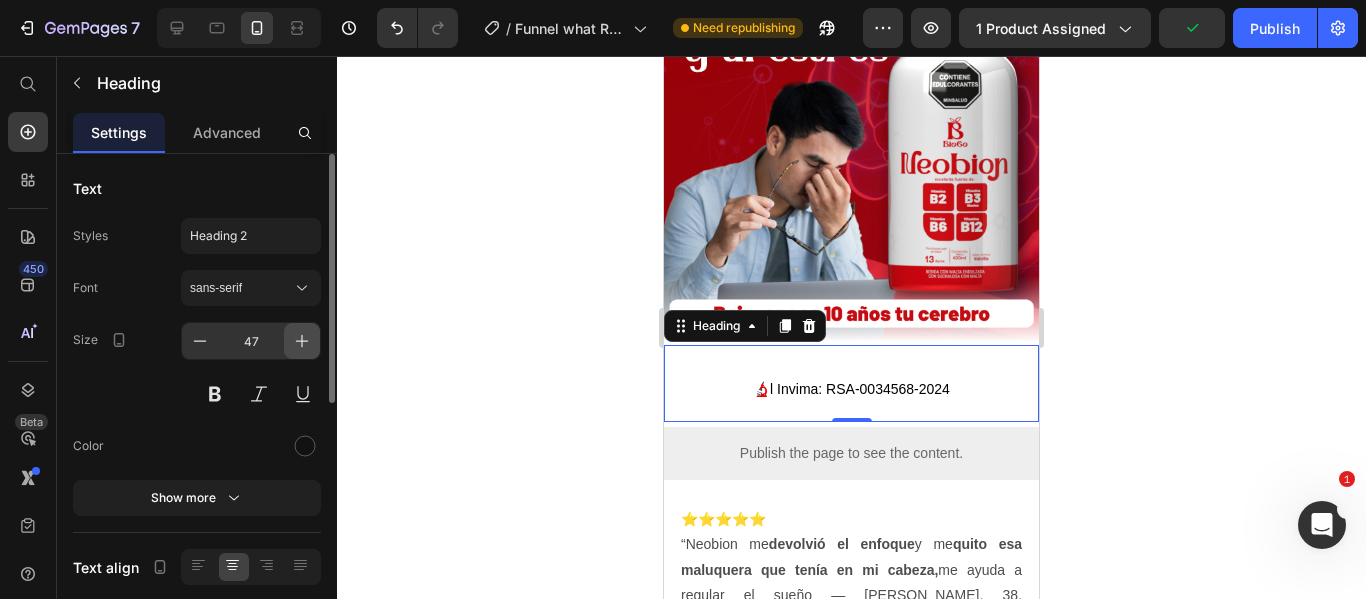 click 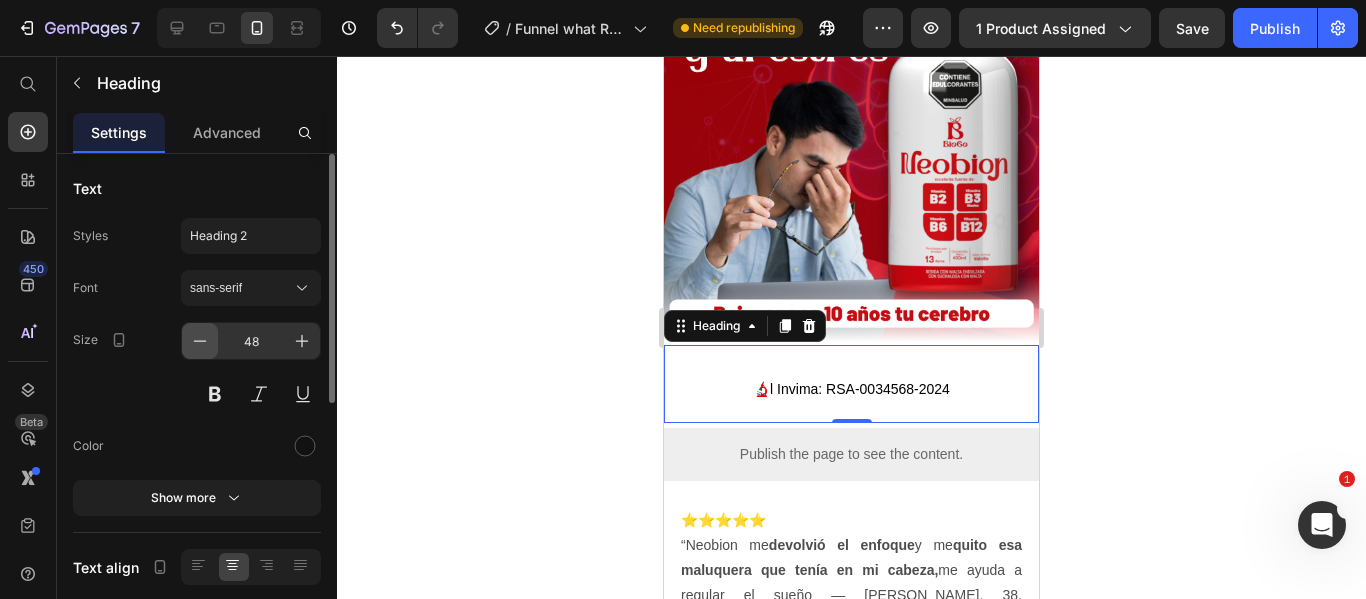 click at bounding box center [200, 341] 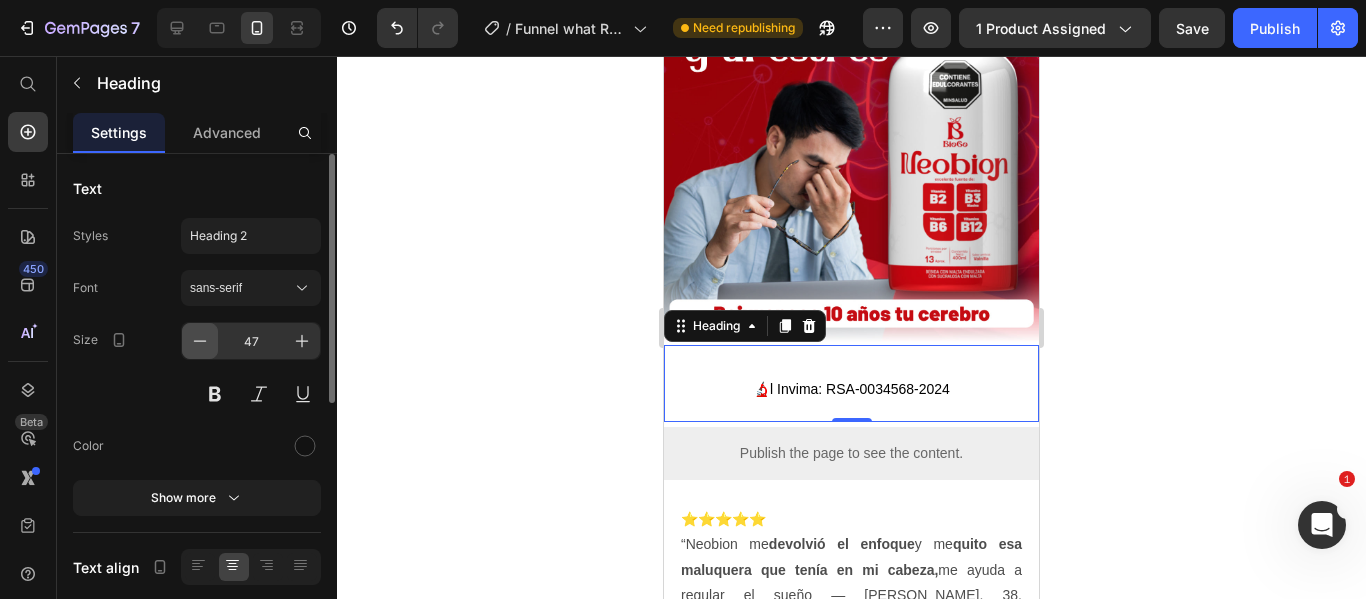 click at bounding box center [200, 341] 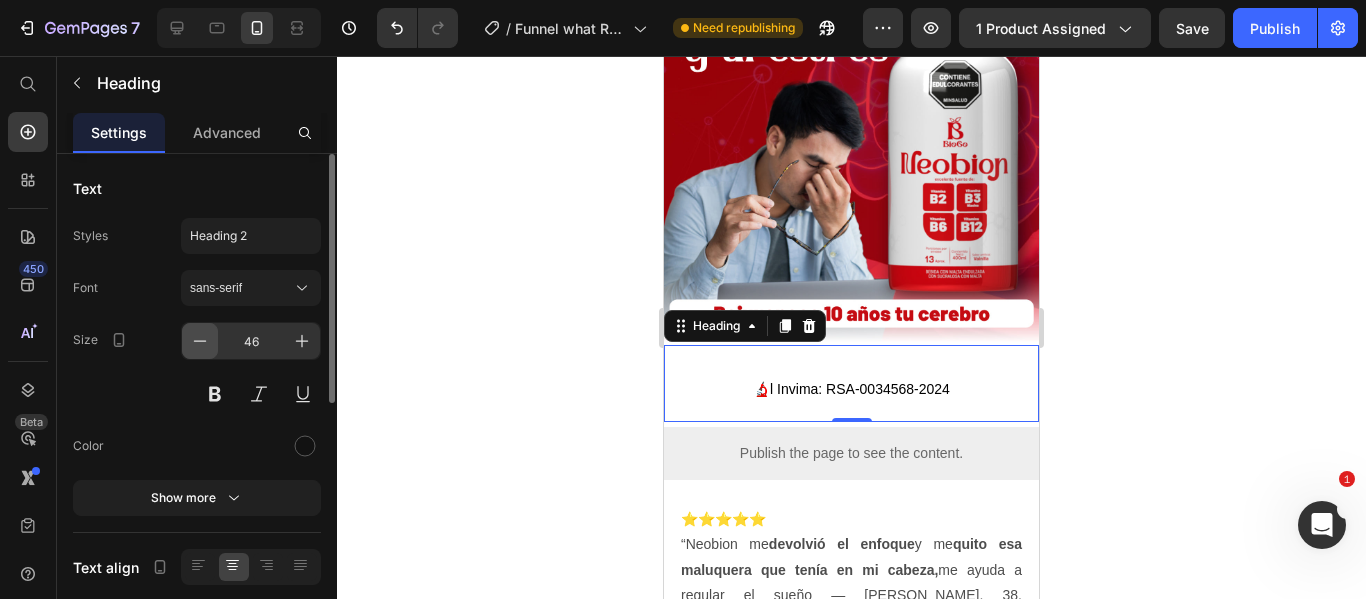 click at bounding box center [200, 341] 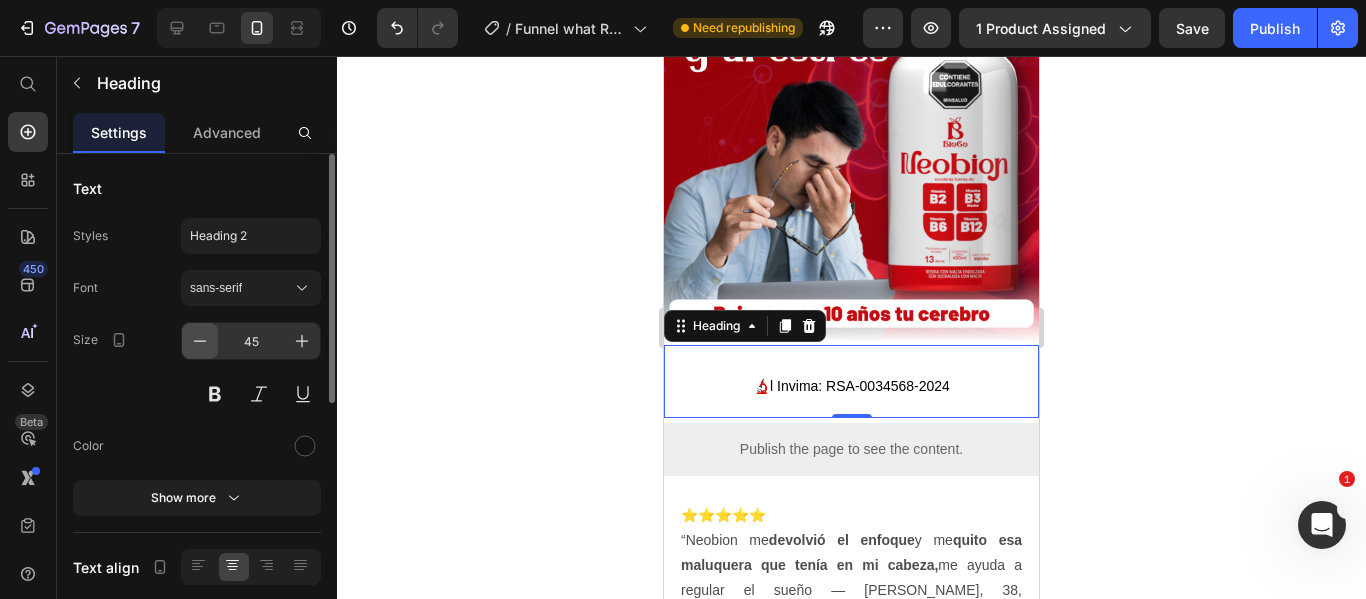 click at bounding box center [200, 341] 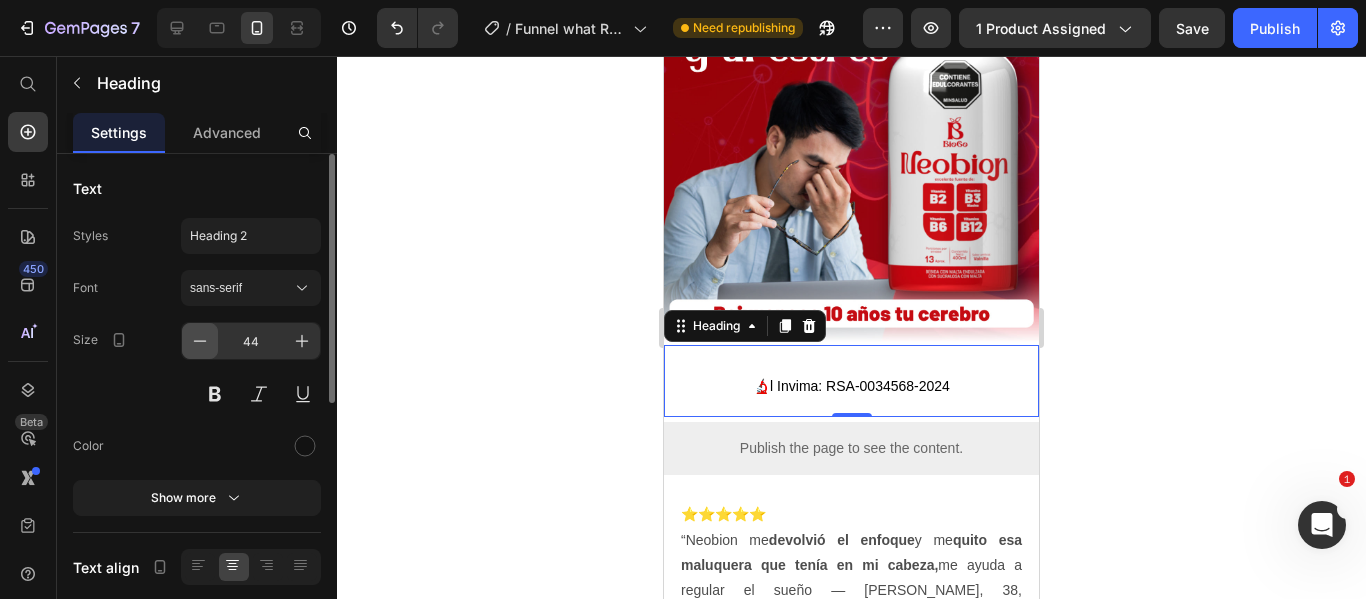 click at bounding box center (200, 341) 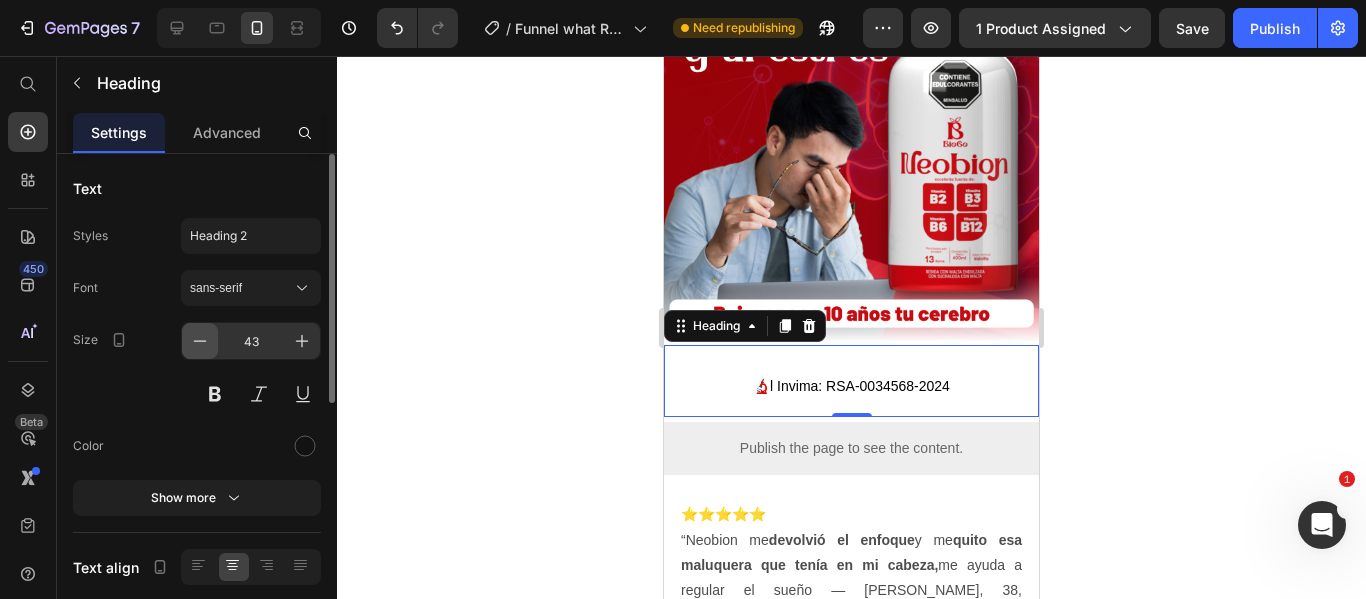click at bounding box center (200, 341) 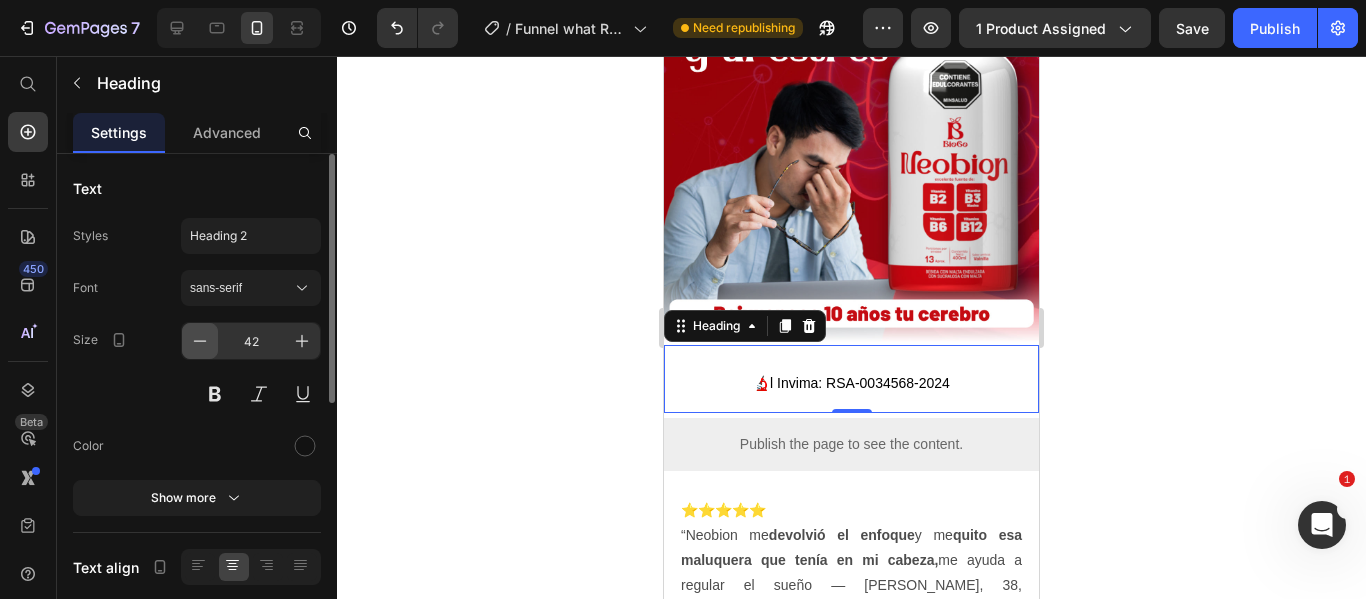 click at bounding box center [200, 341] 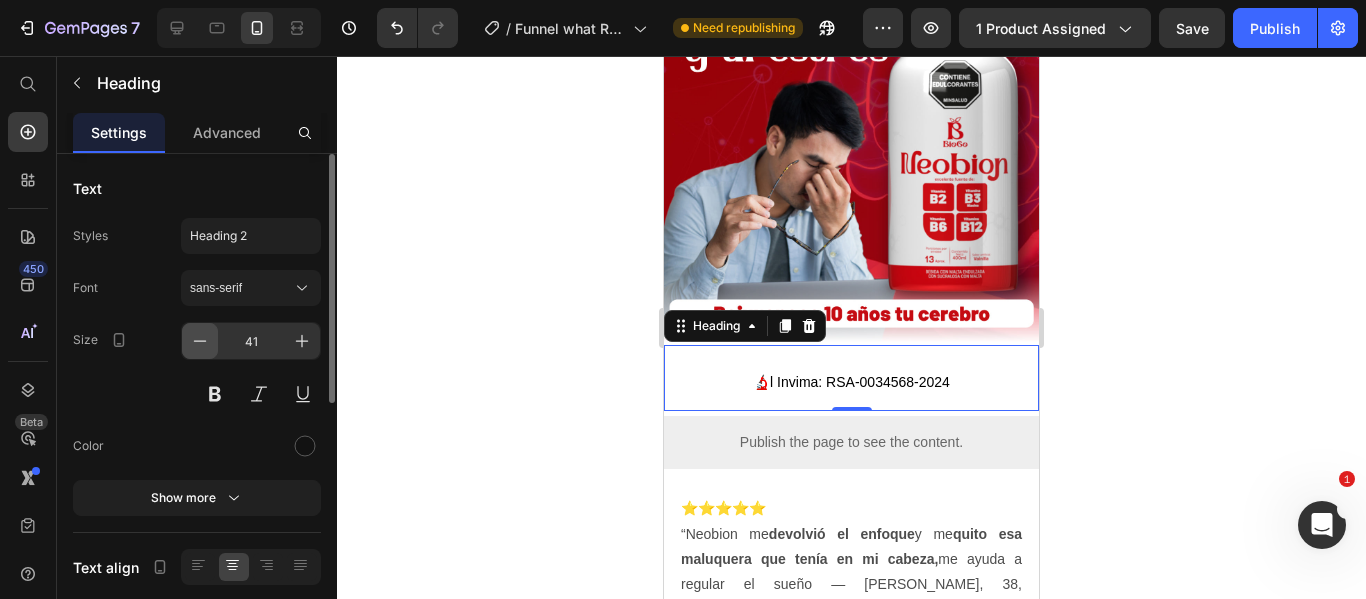 click at bounding box center (200, 341) 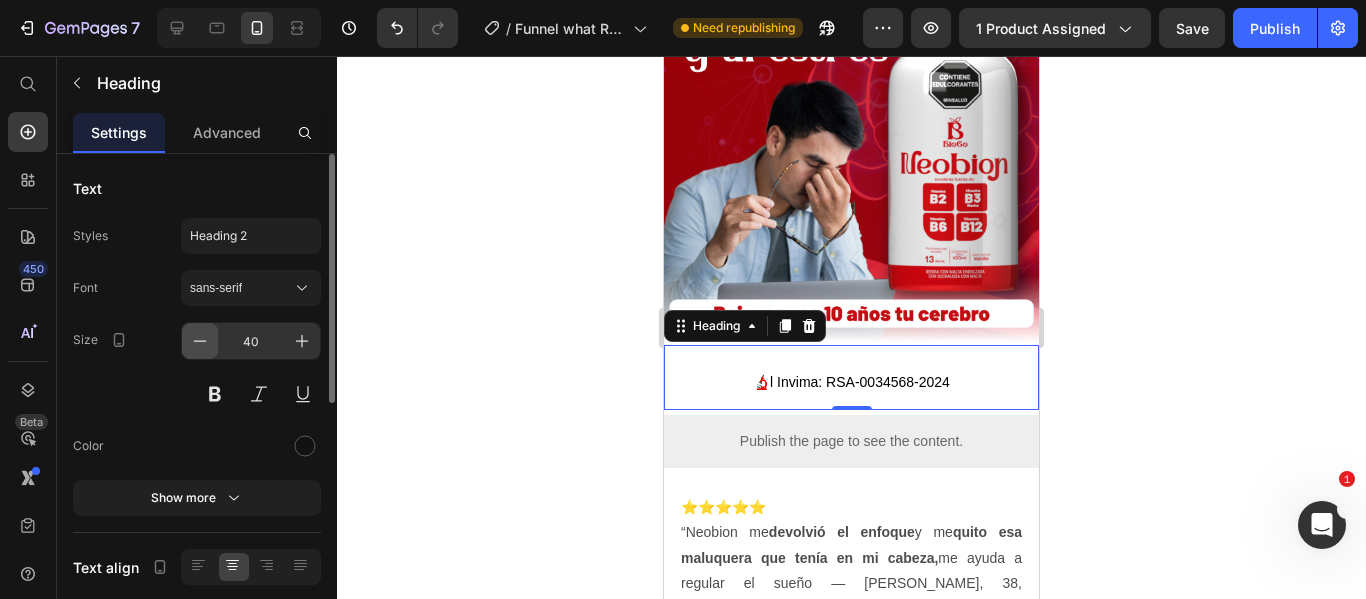 click at bounding box center [200, 341] 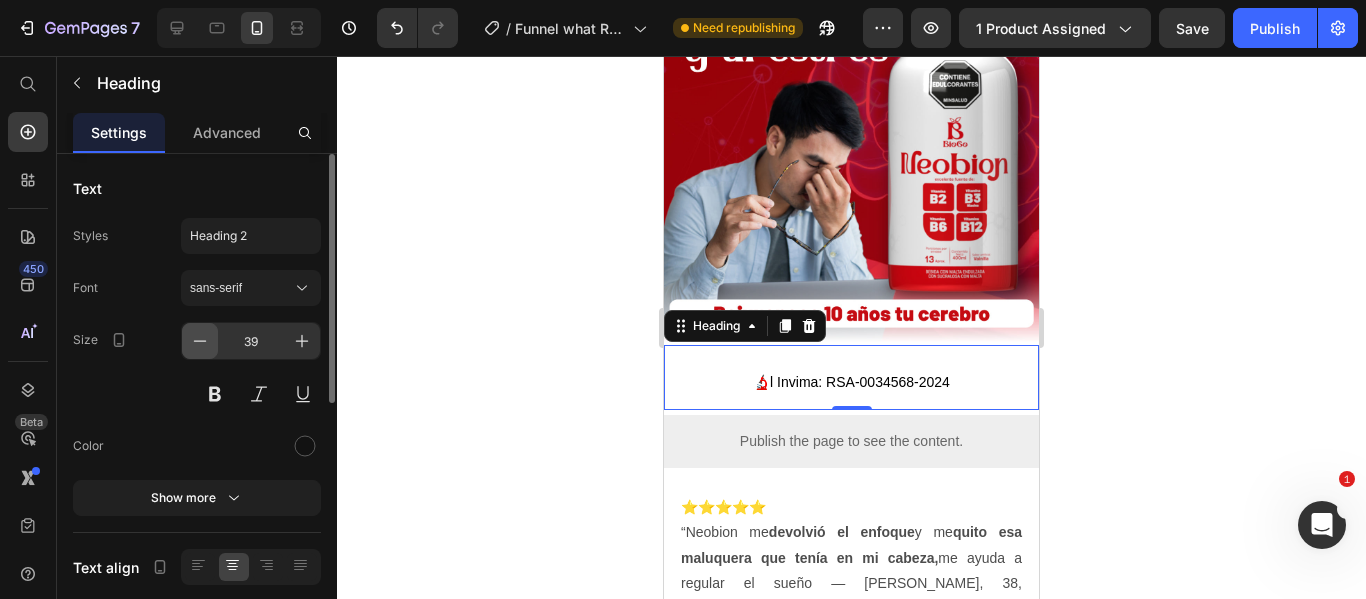 click at bounding box center (200, 341) 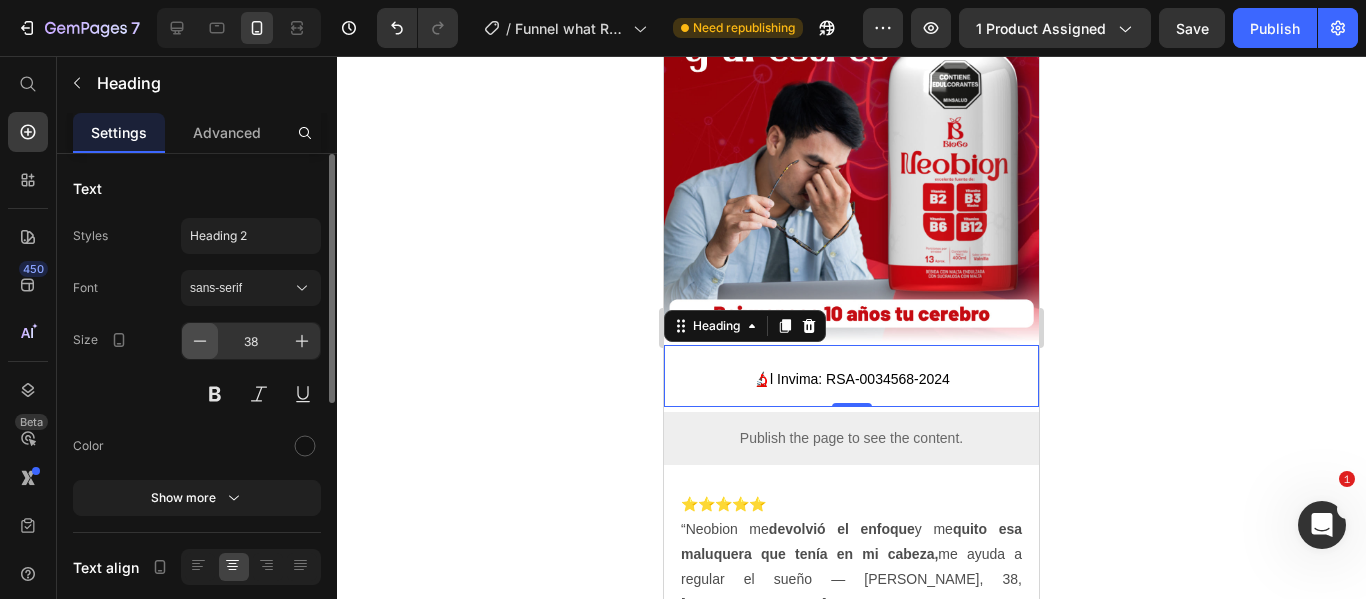 click at bounding box center (200, 341) 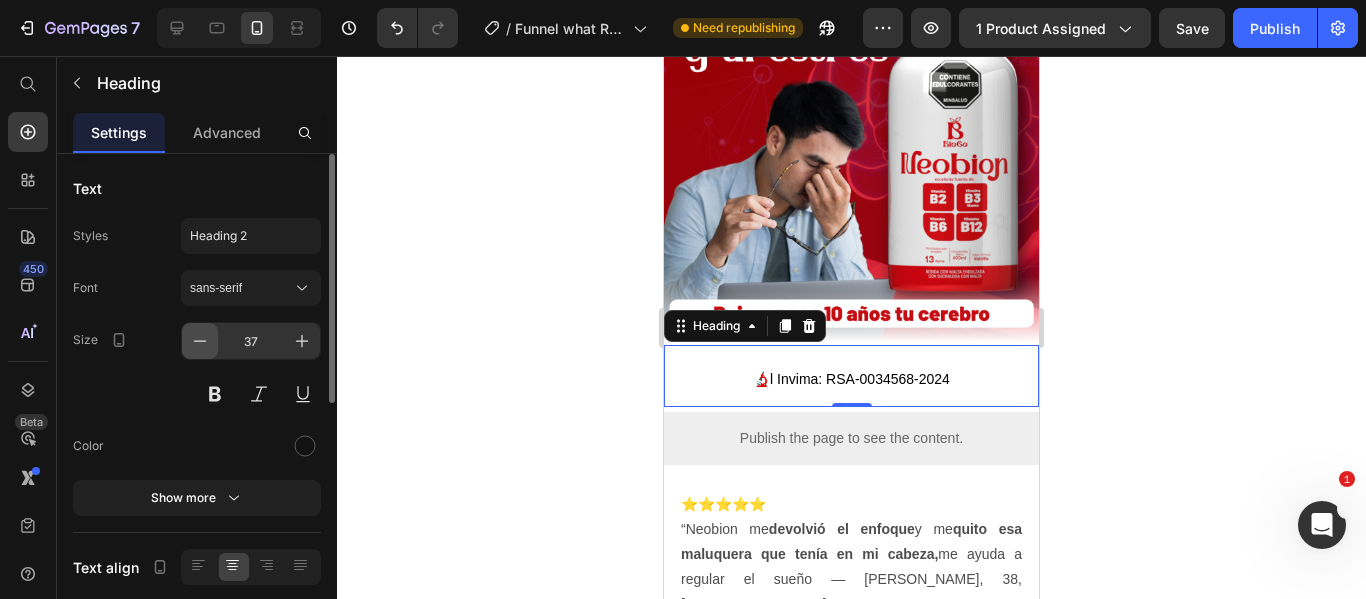 click at bounding box center [200, 341] 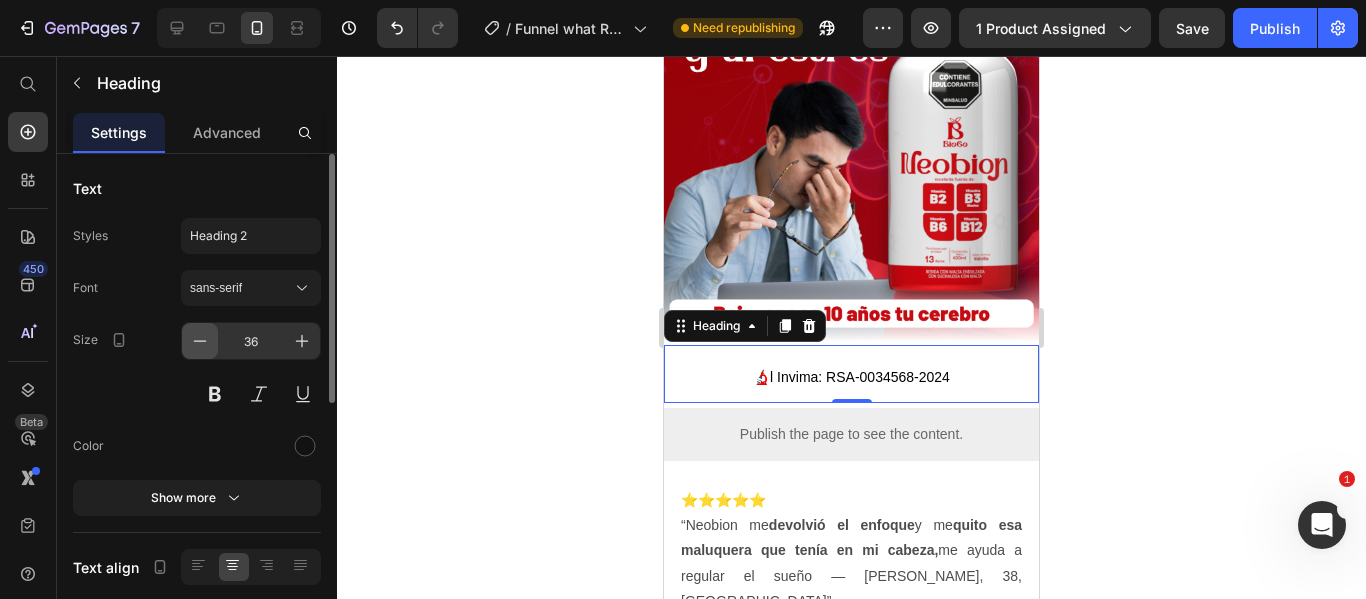 click at bounding box center (200, 341) 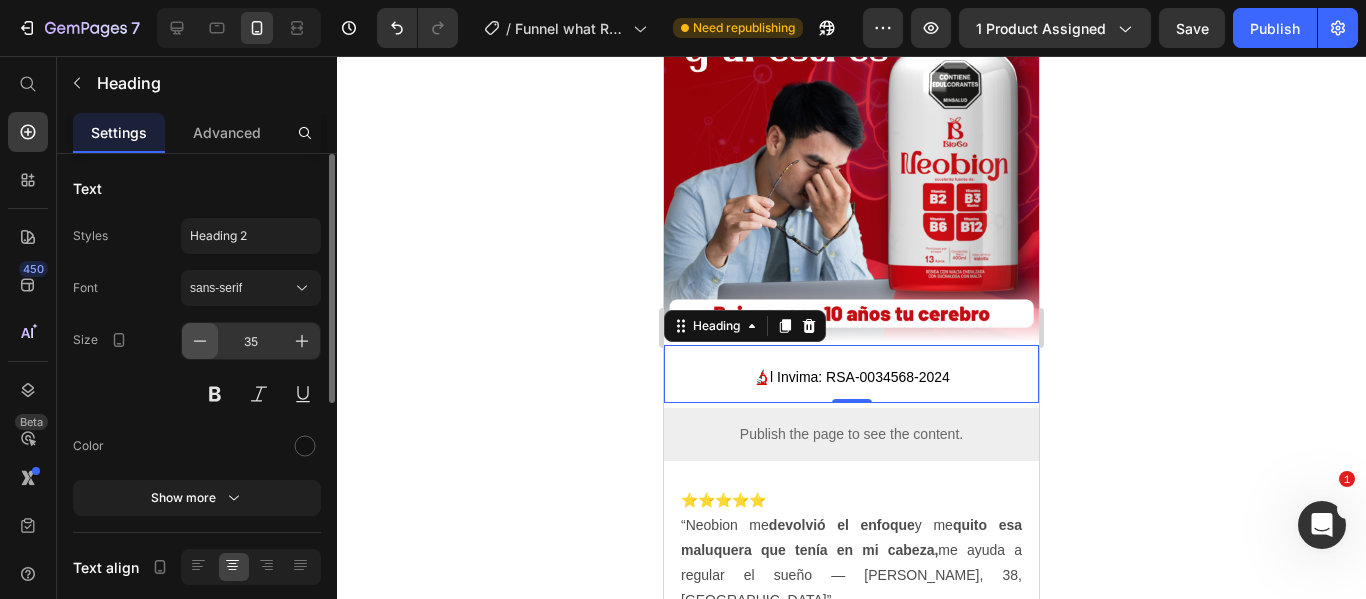 click at bounding box center [200, 341] 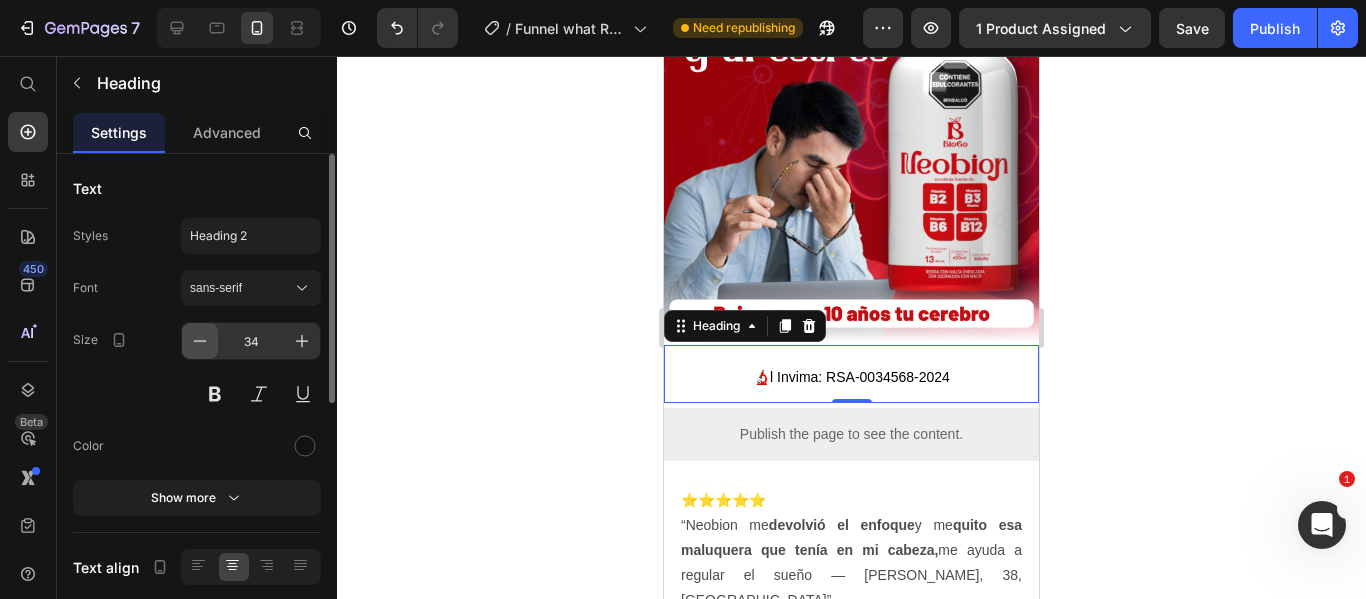 click at bounding box center [200, 341] 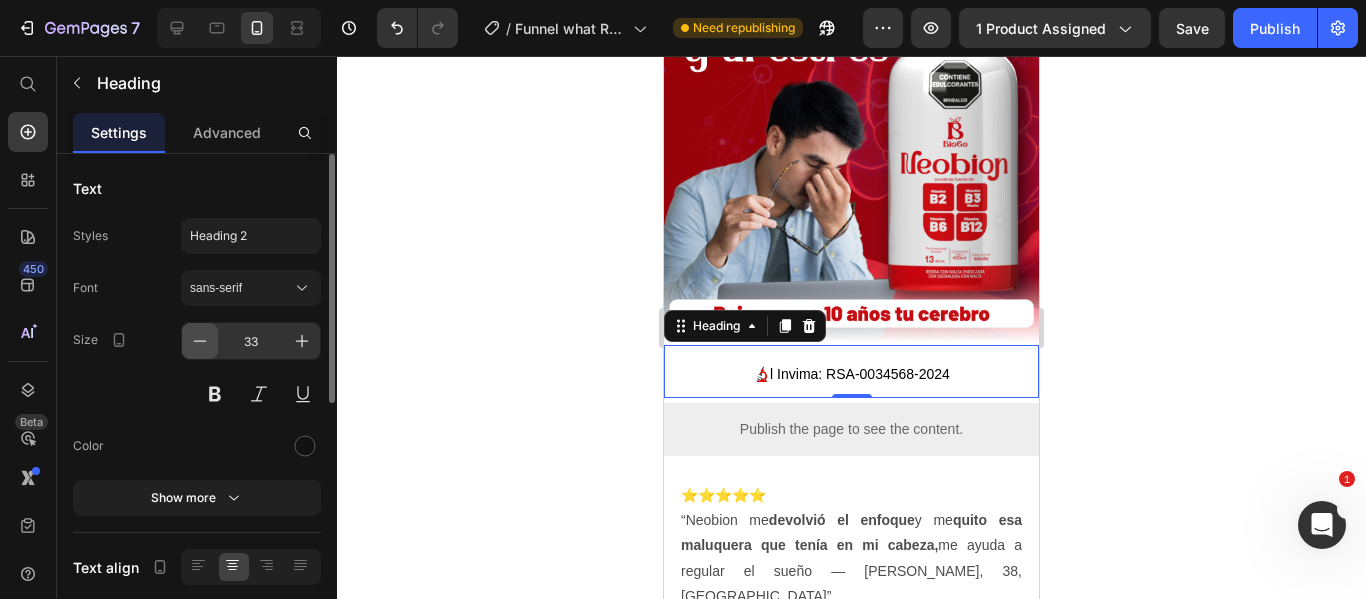 click at bounding box center [200, 341] 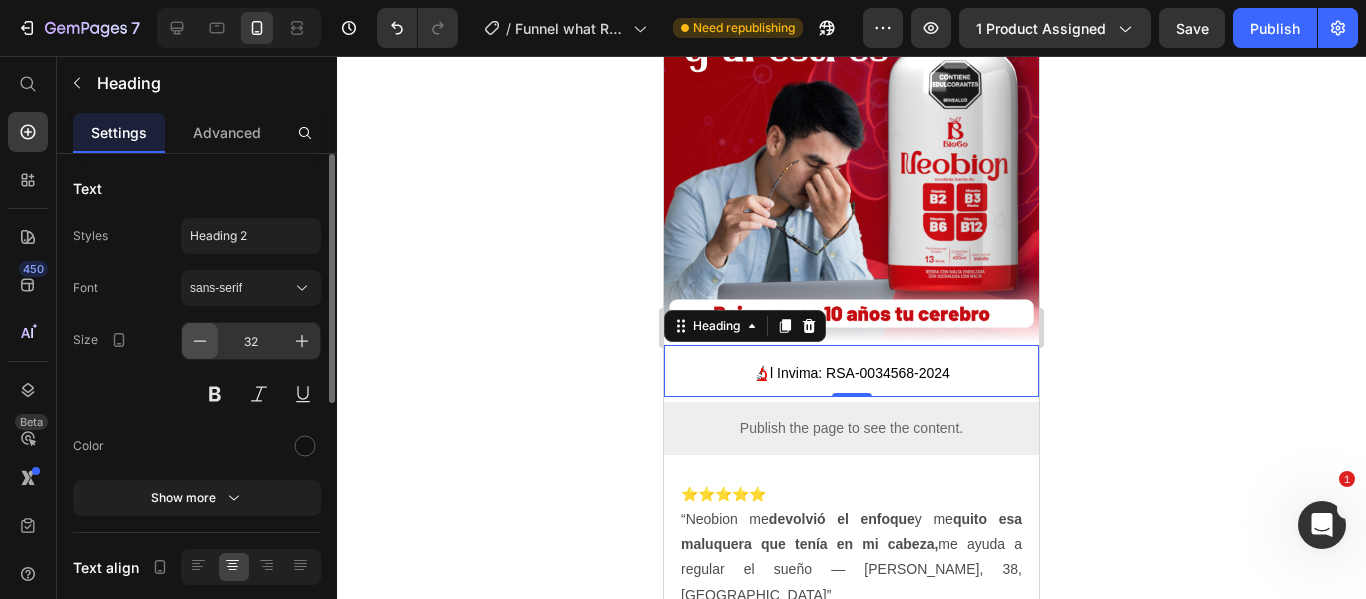 click at bounding box center (200, 341) 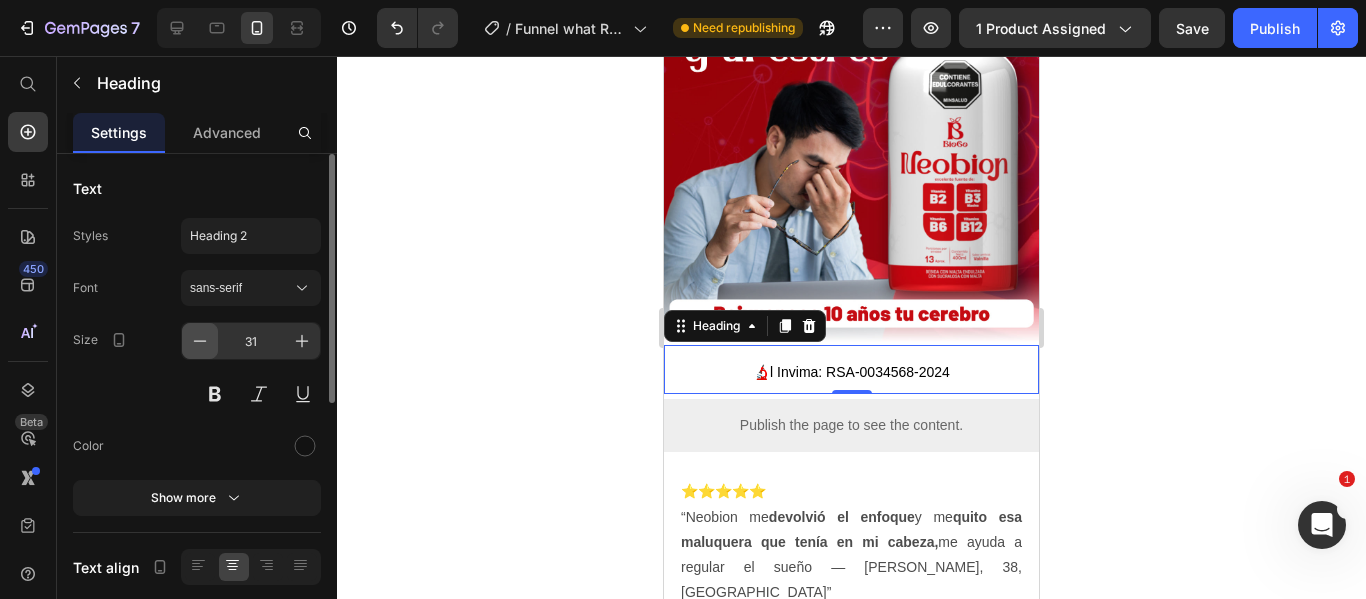 click at bounding box center [200, 341] 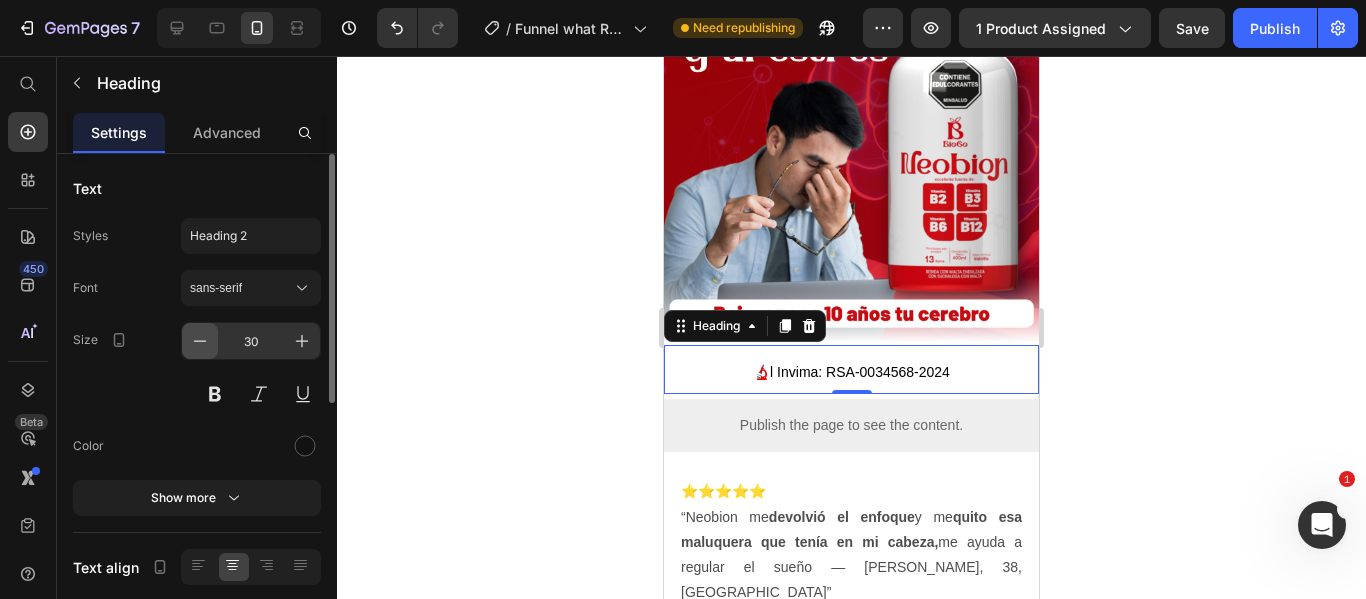 click at bounding box center (200, 341) 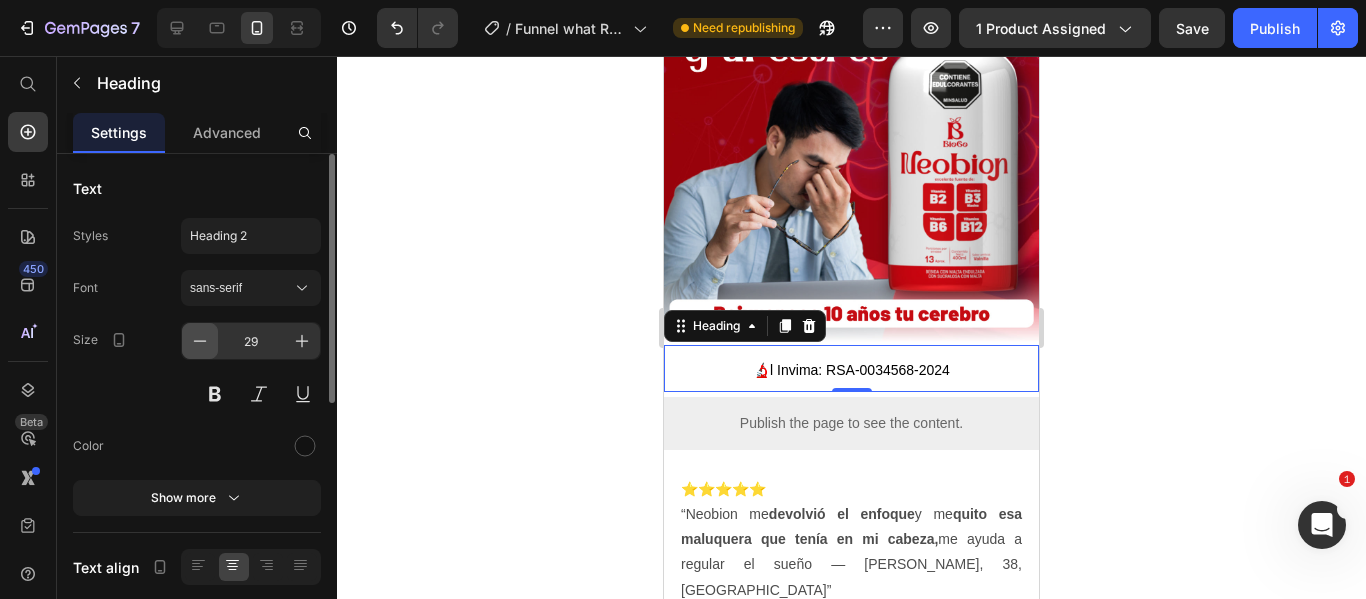click at bounding box center [200, 341] 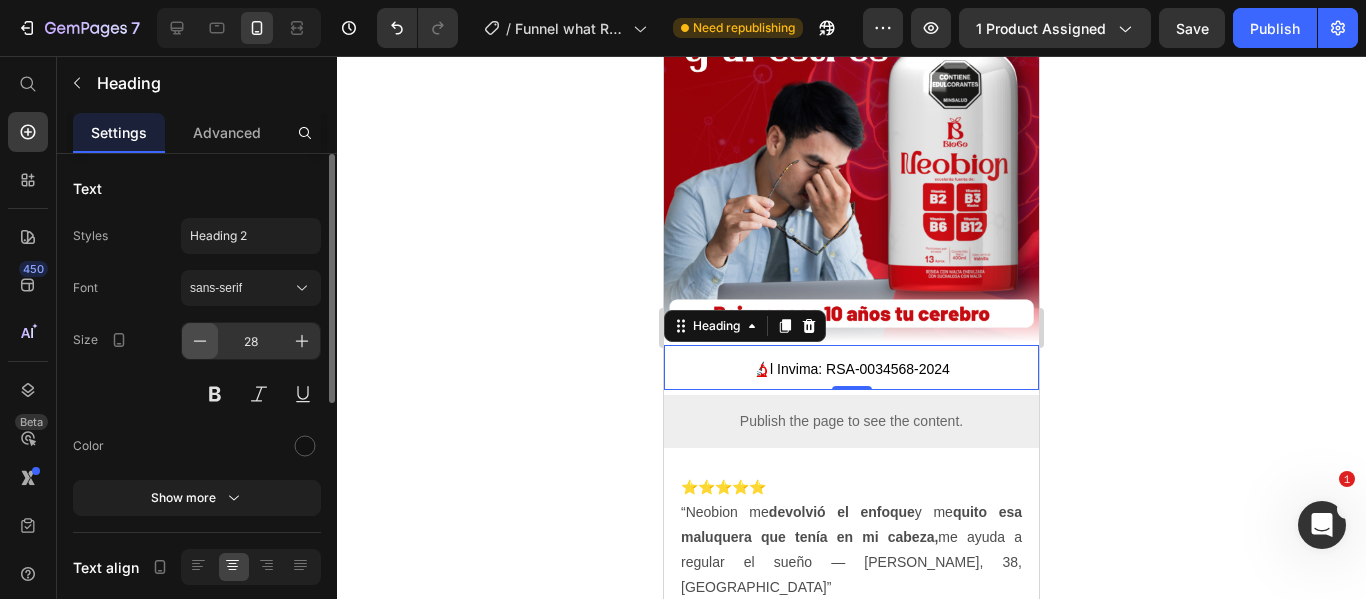 click at bounding box center (200, 341) 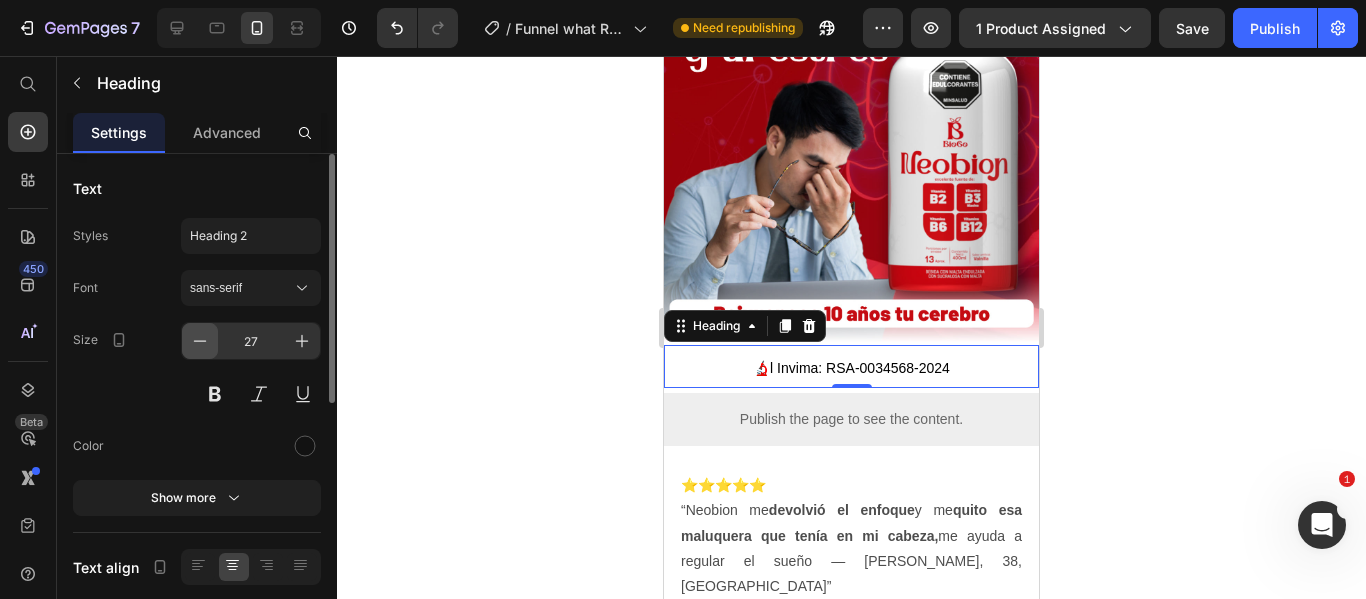 click at bounding box center [200, 341] 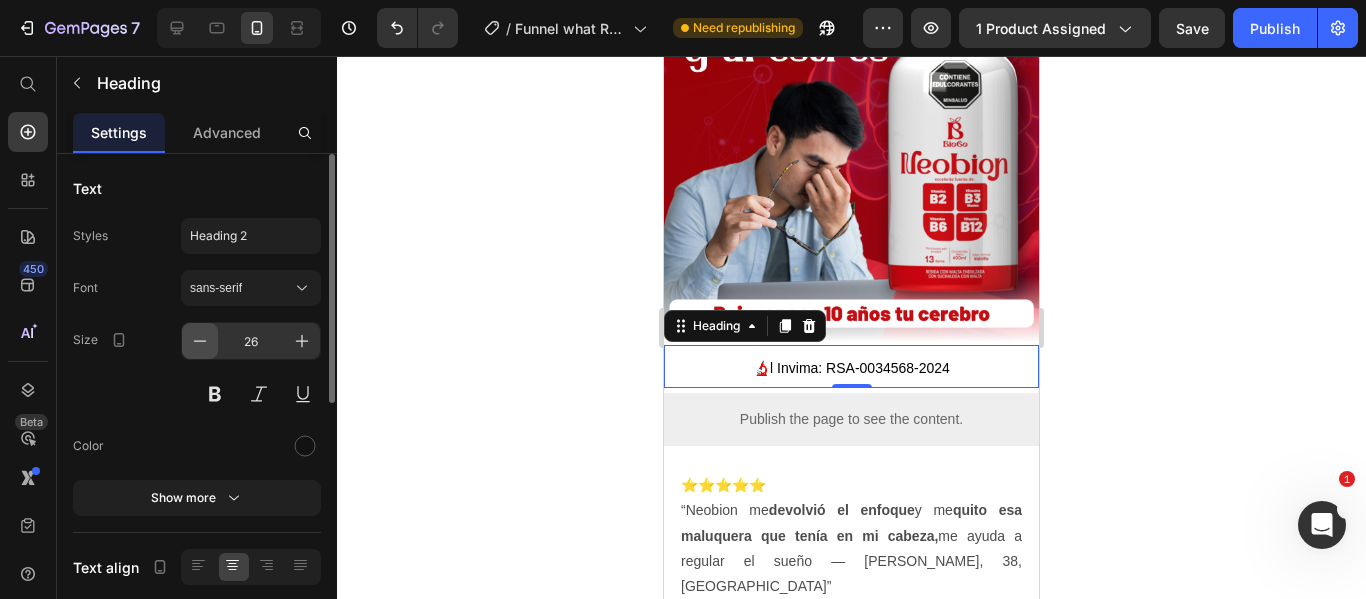 click at bounding box center (200, 341) 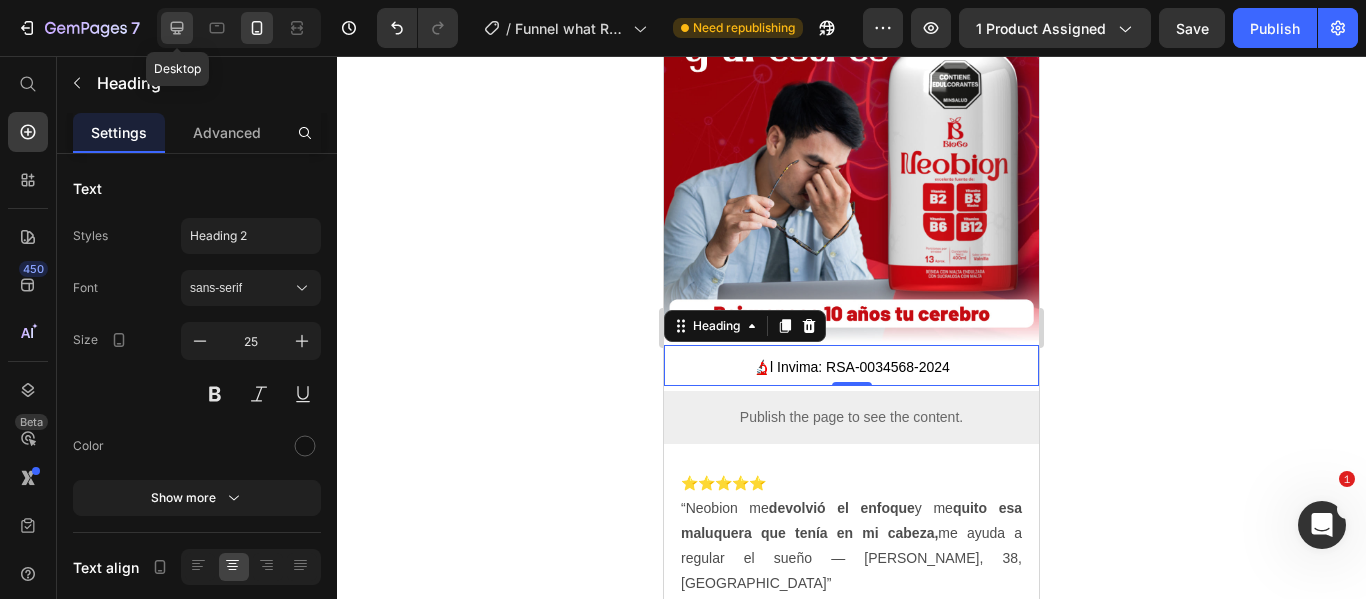 click 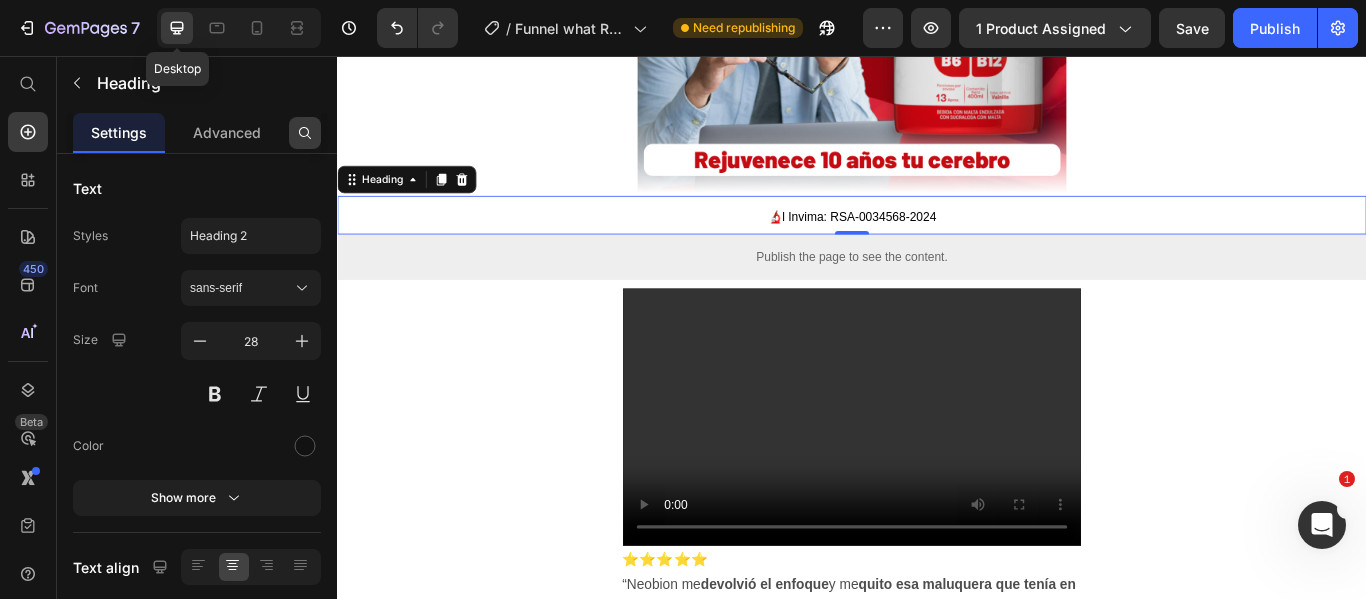 scroll, scrollTop: 713, scrollLeft: 0, axis: vertical 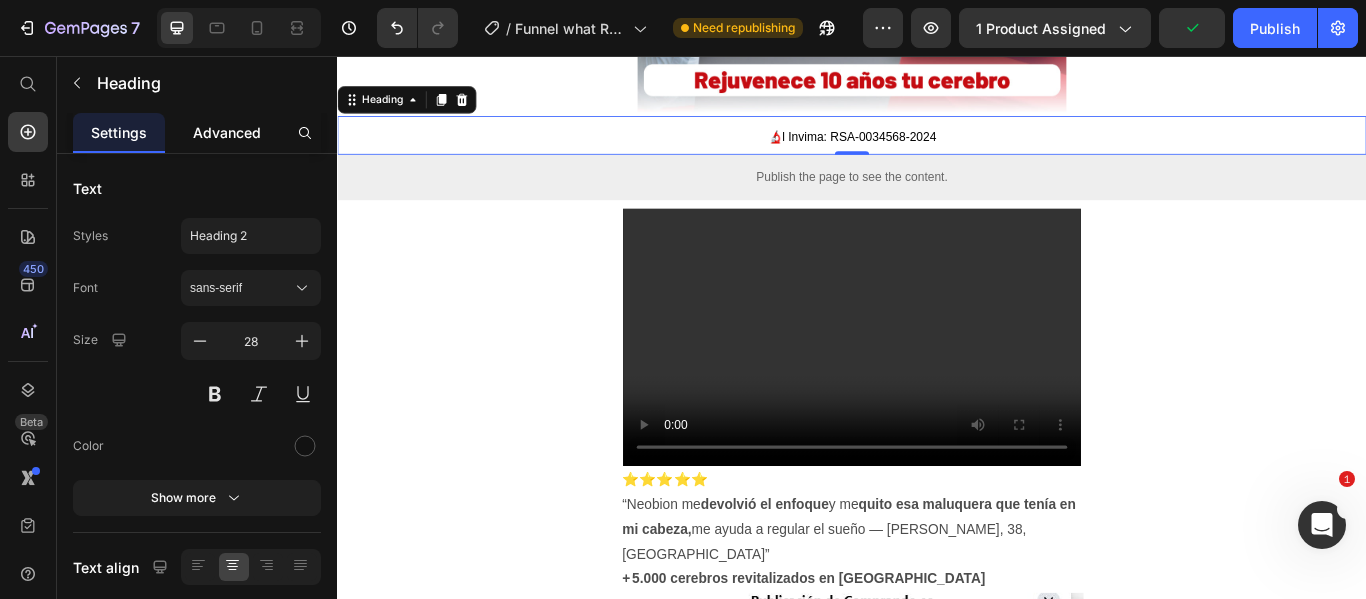 click on "Advanced" at bounding box center [227, 132] 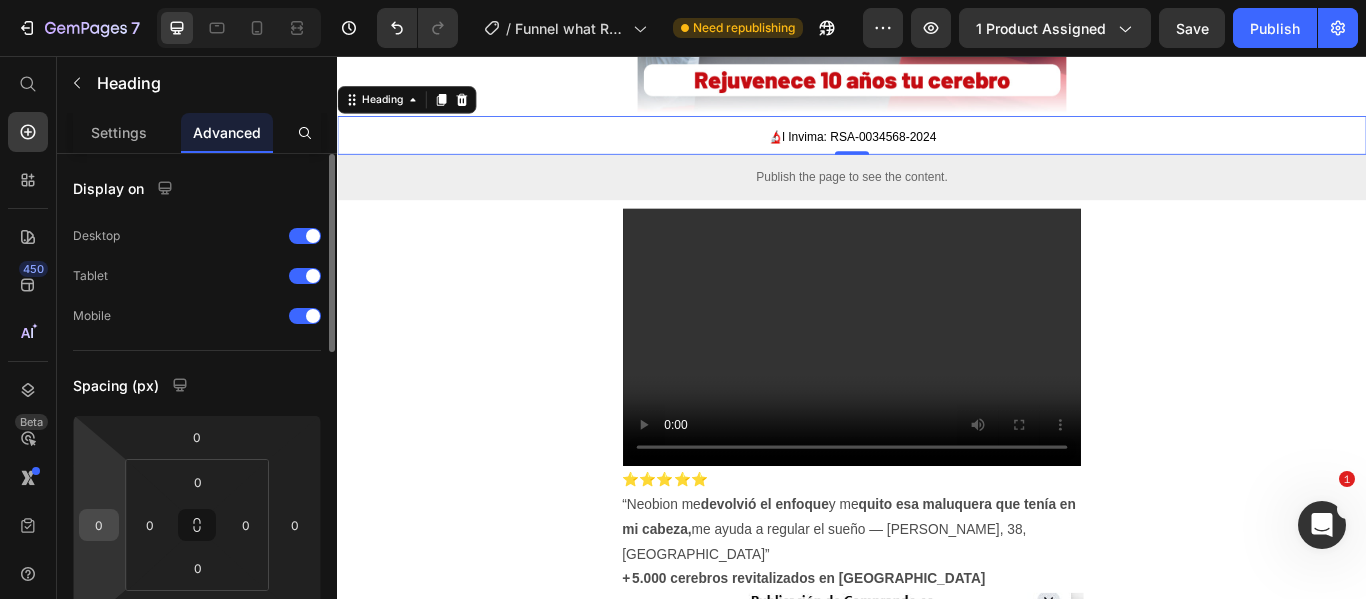 click on "0" at bounding box center (99, 525) 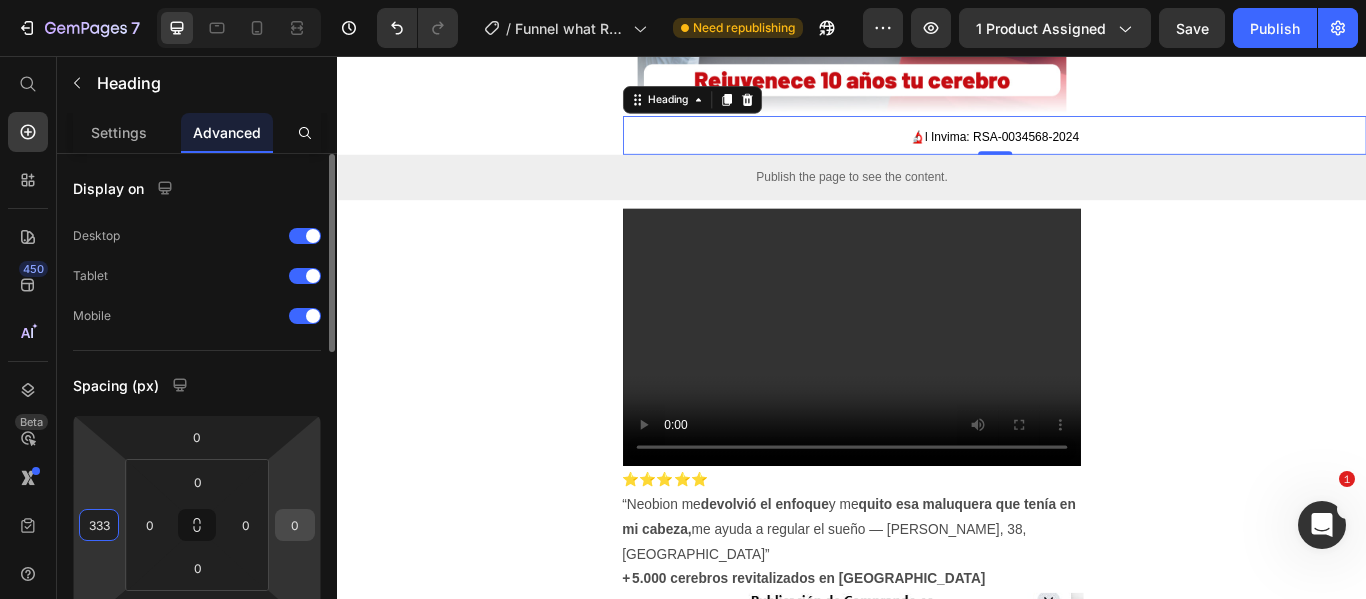 type on "333" 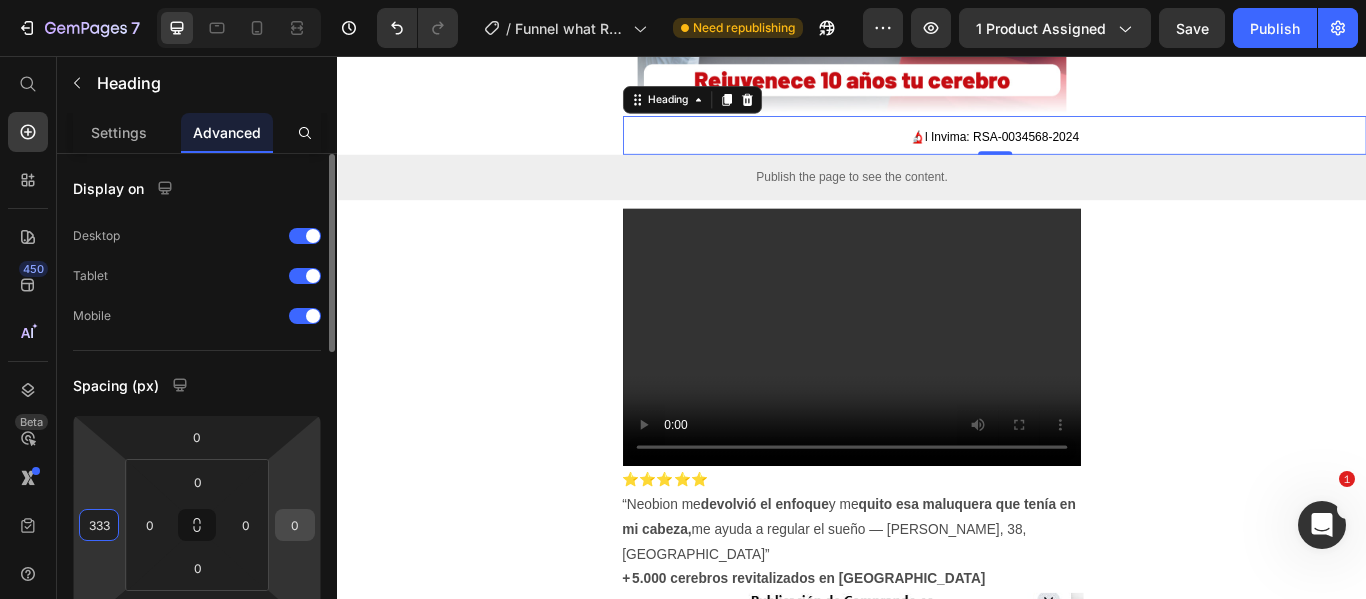 click on "0" at bounding box center [295, 525] 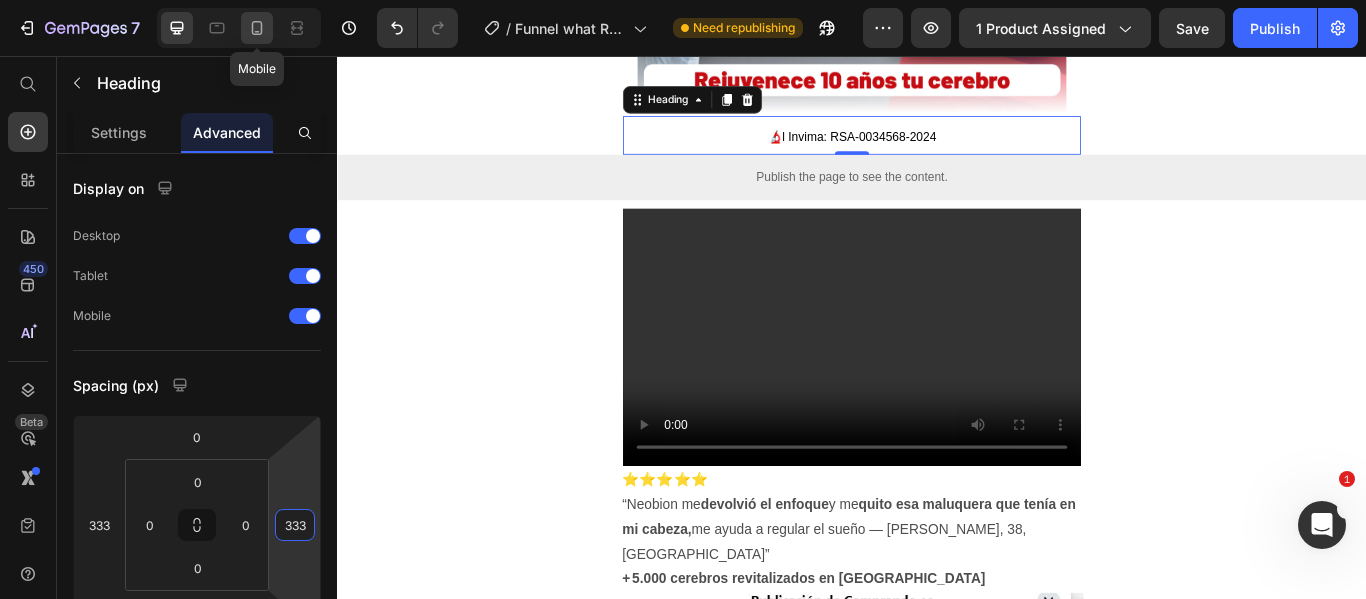 type on "333" 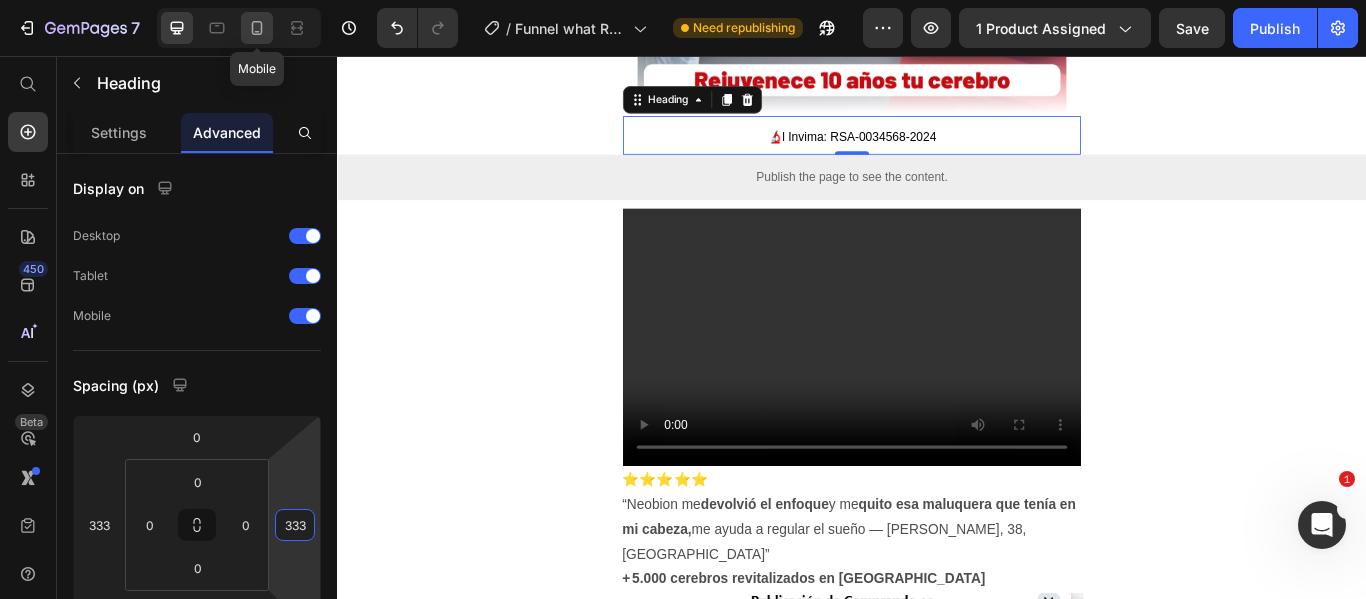 click 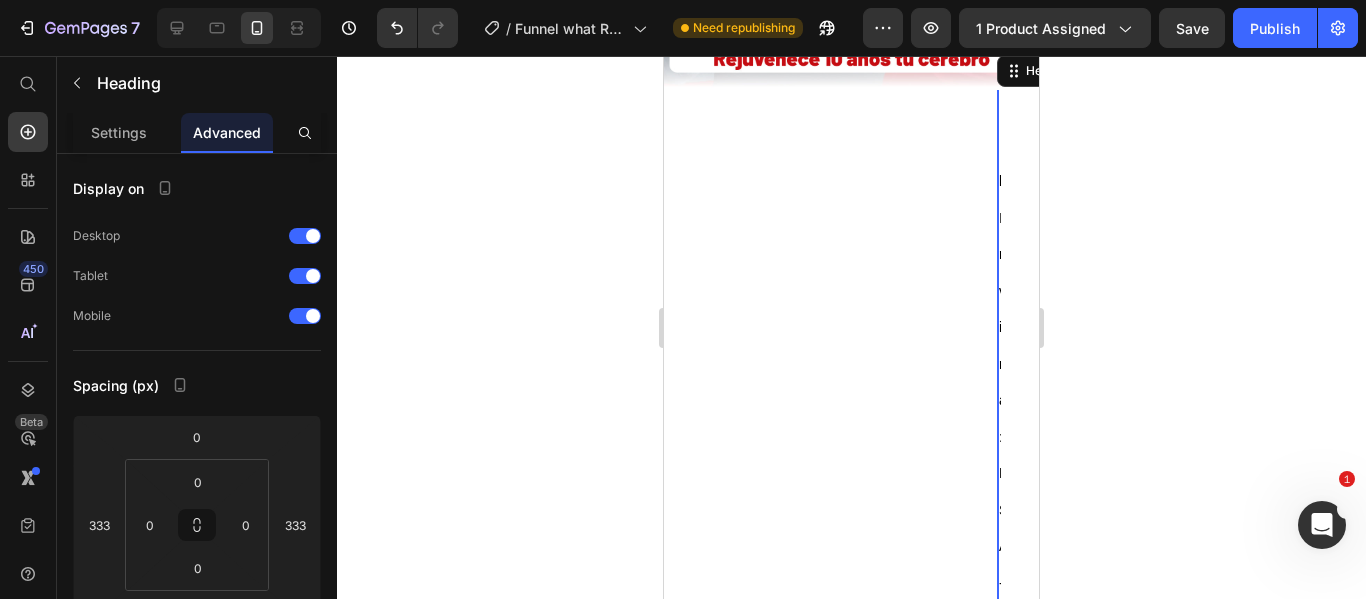 scroll, scrollTop: 1057, scrollLeft: 0, axis: vertical 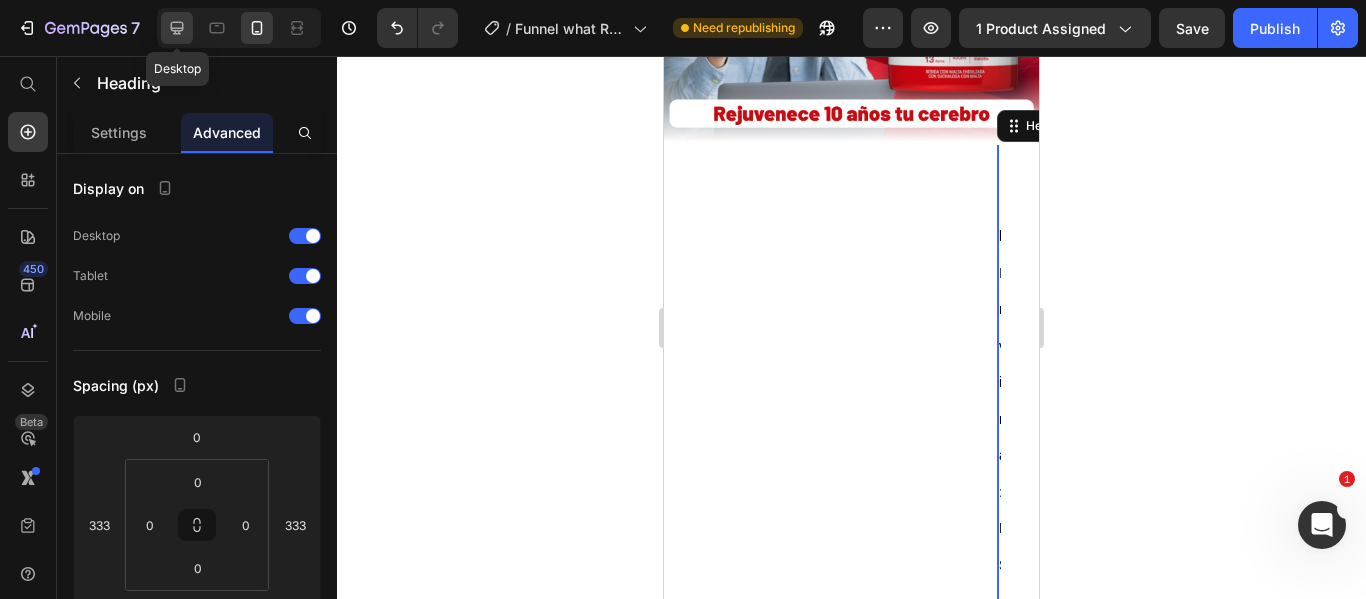 click 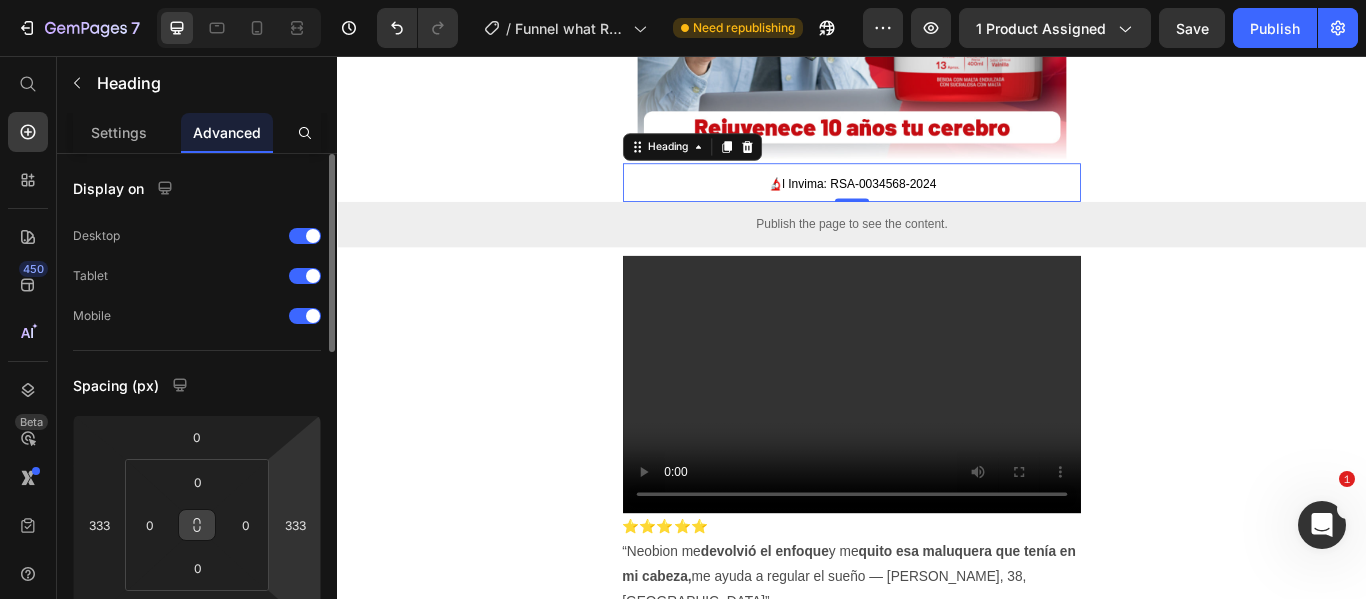 scroll, scrollTop: 713, scrollLeft: 0, axis: vertical 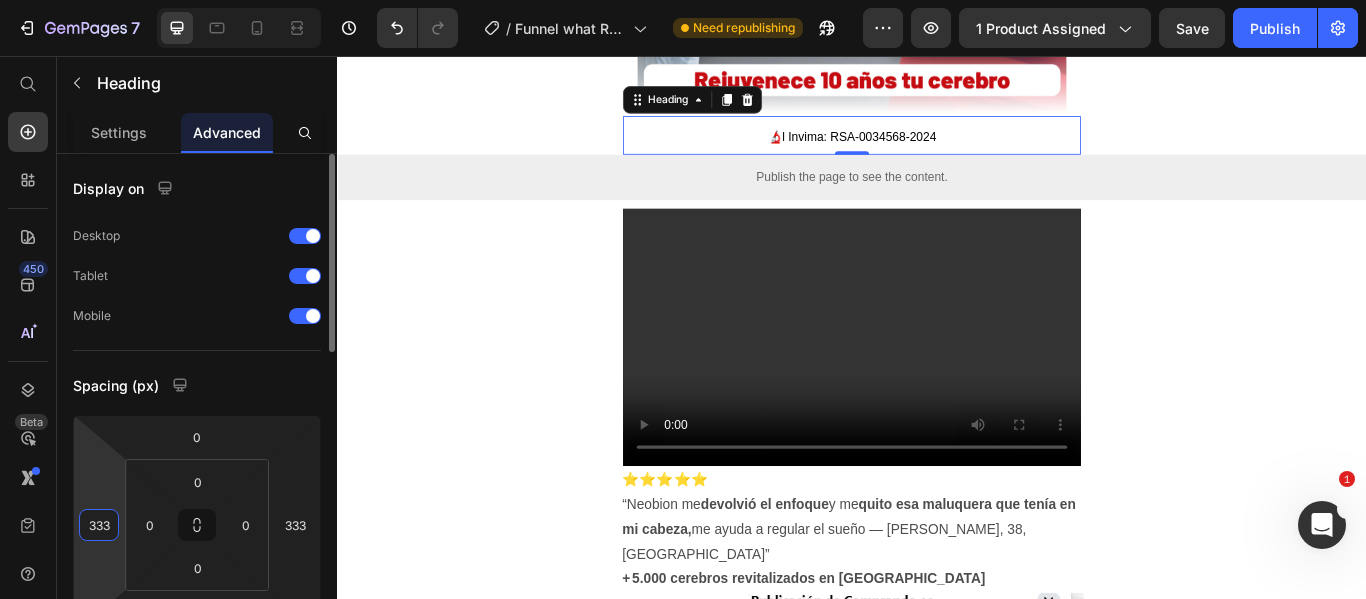 click on "333" at bounding box center [99, 525] 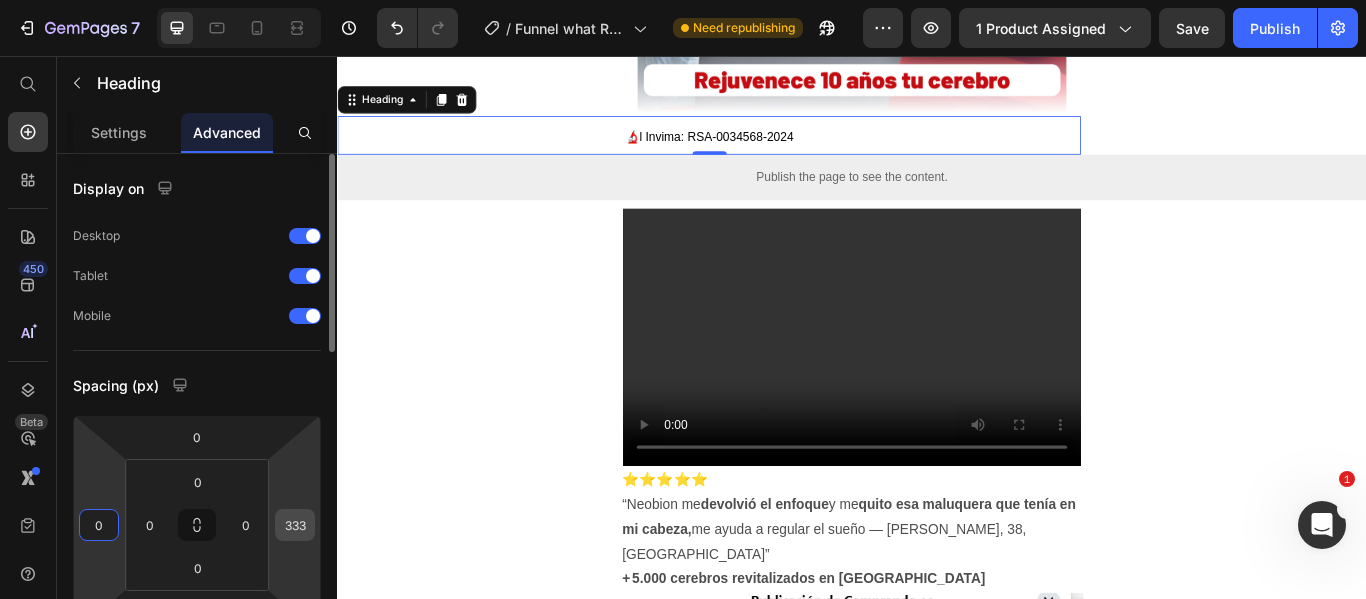 type on "0" 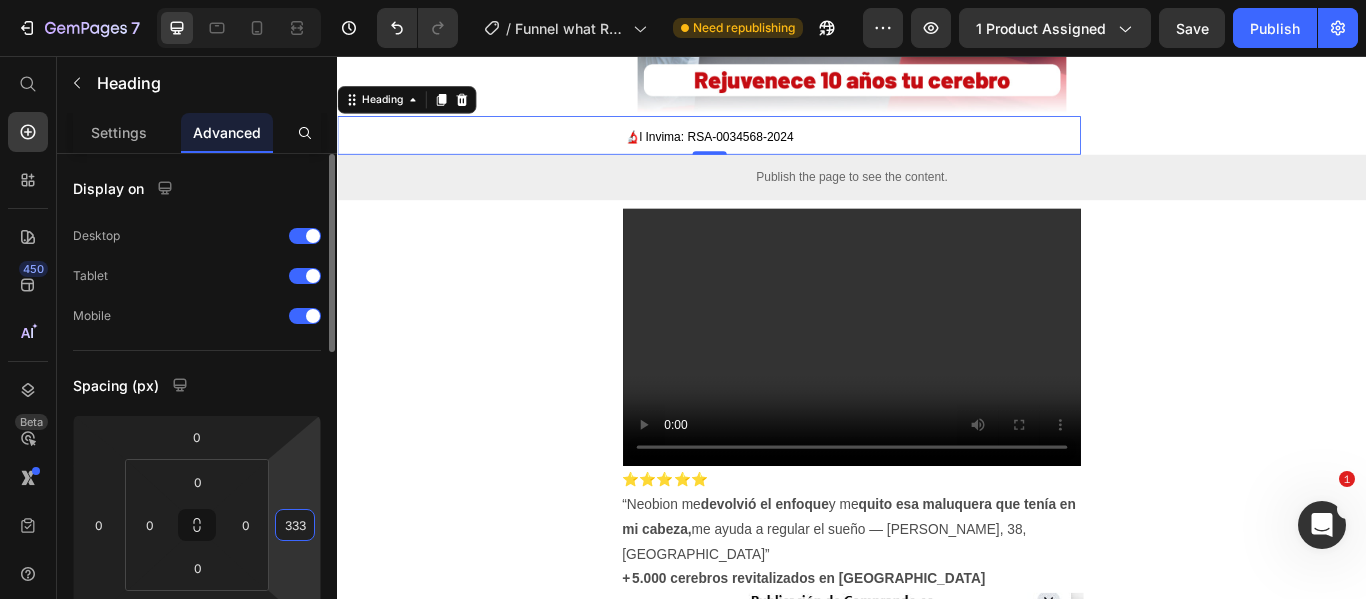 click on "333" at bounding box center (295, 525) 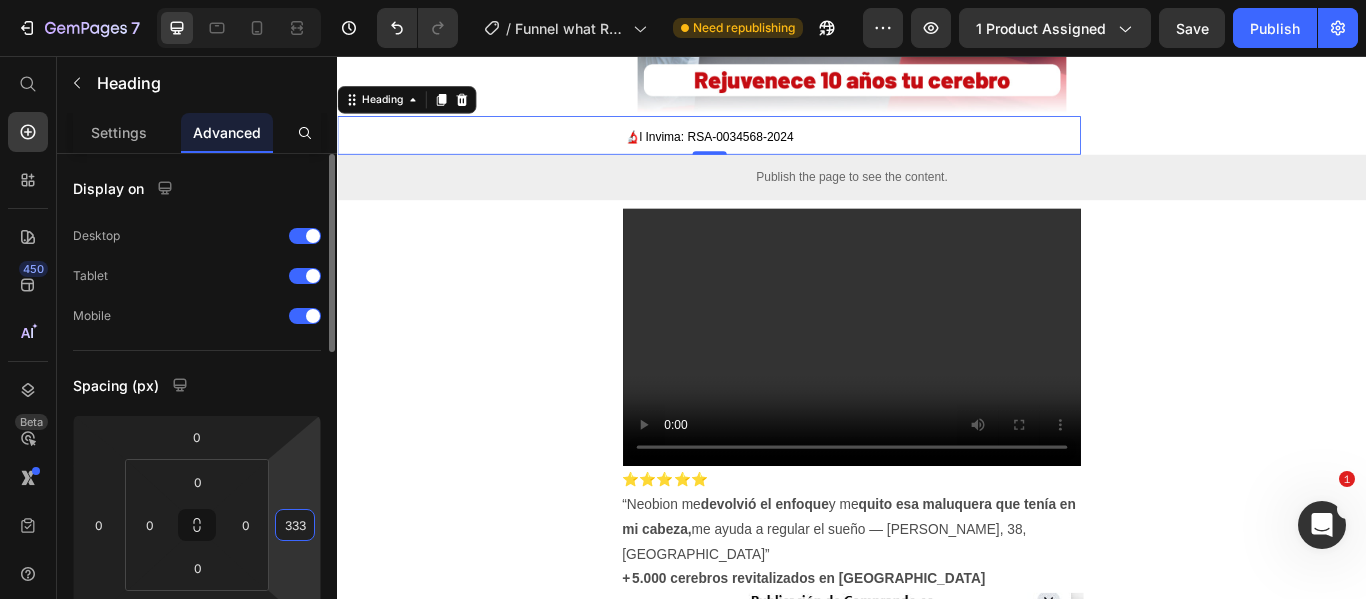type on "0" 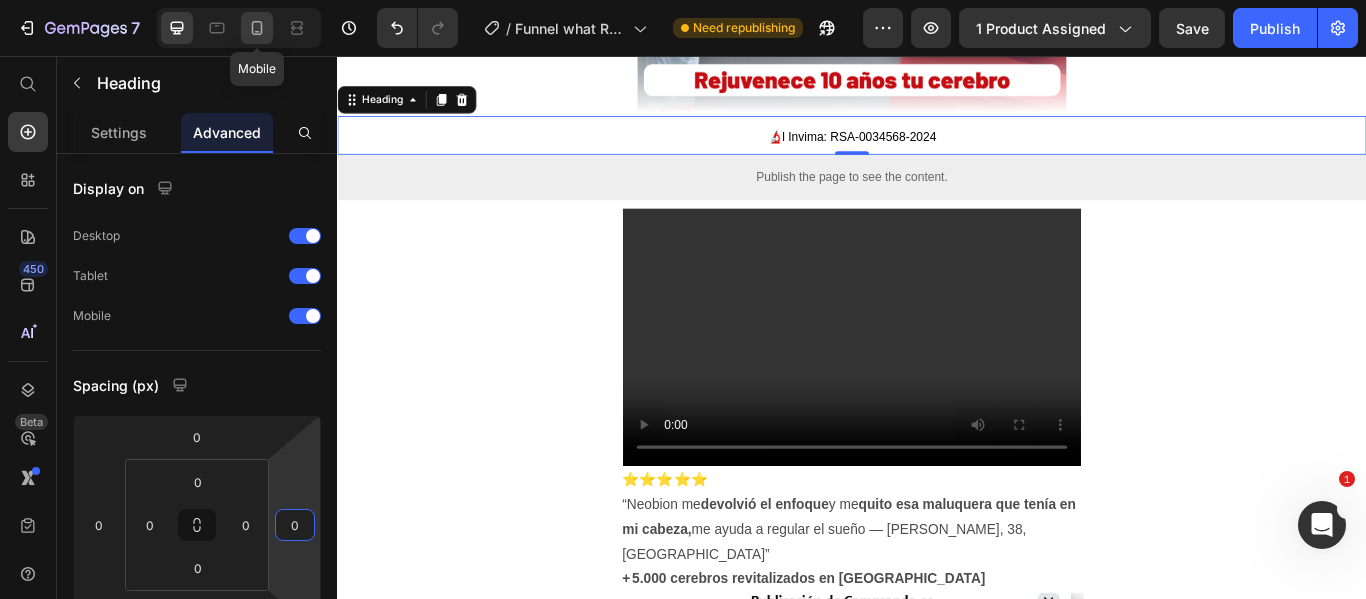 click 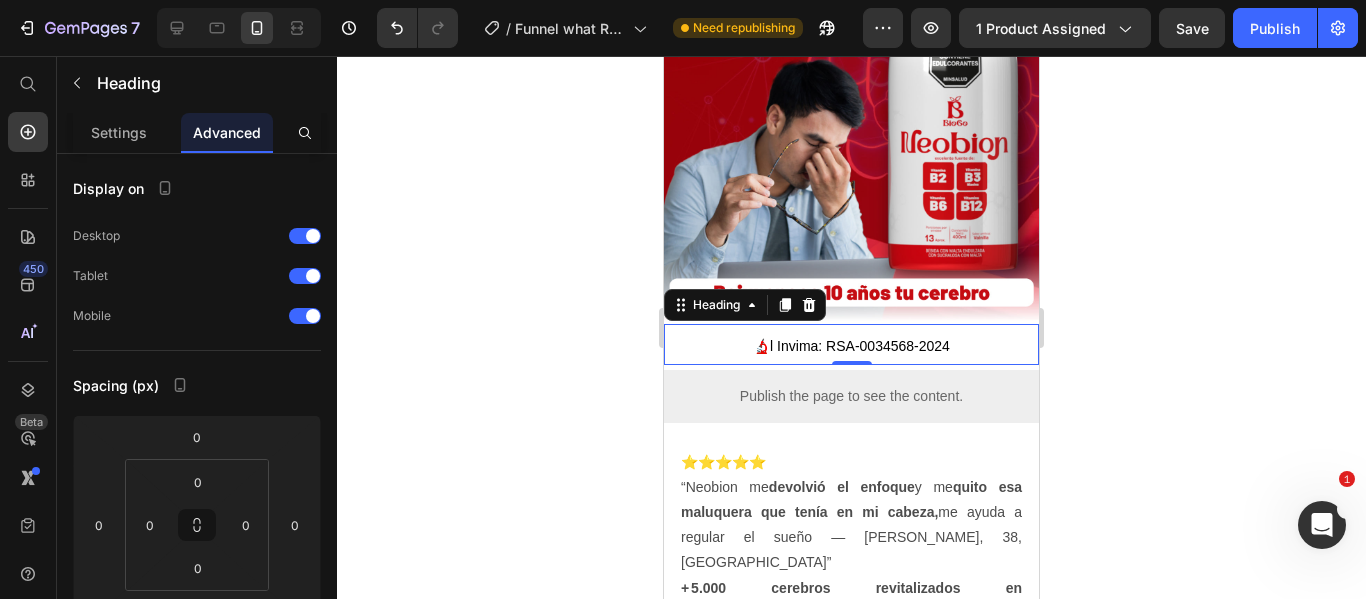 scroll, scrollTop: 857, scrollLeft: 0, axis: vertical 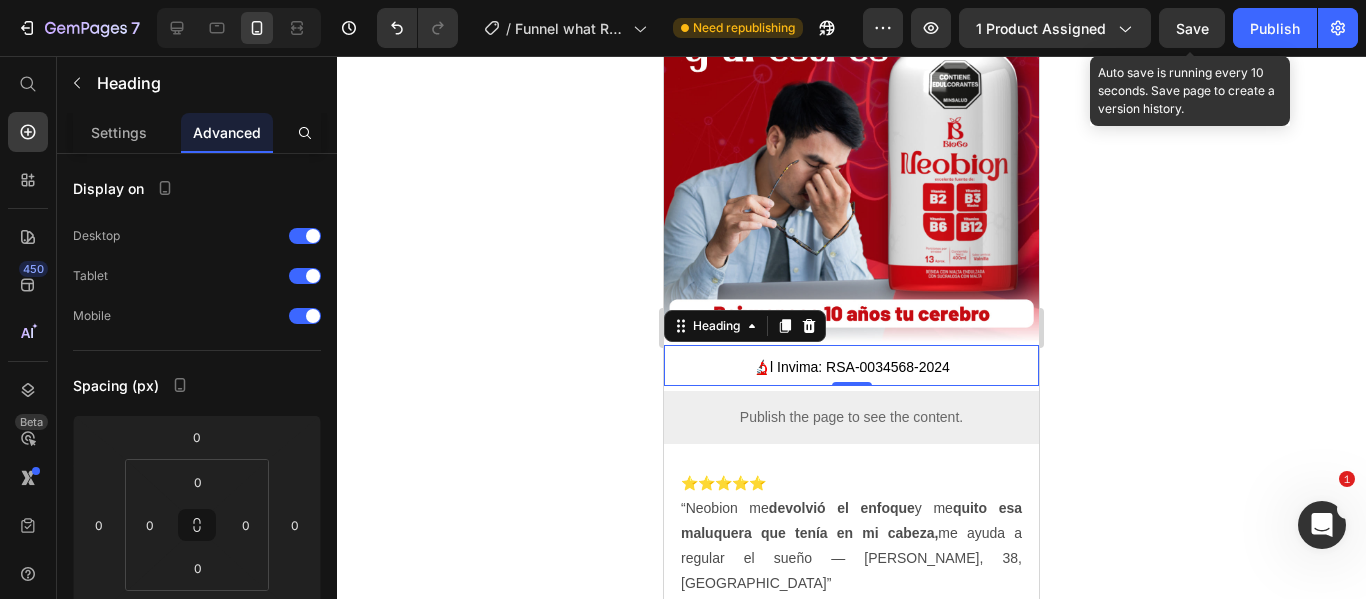 click on "Save" at bounding box center [1192, 28] 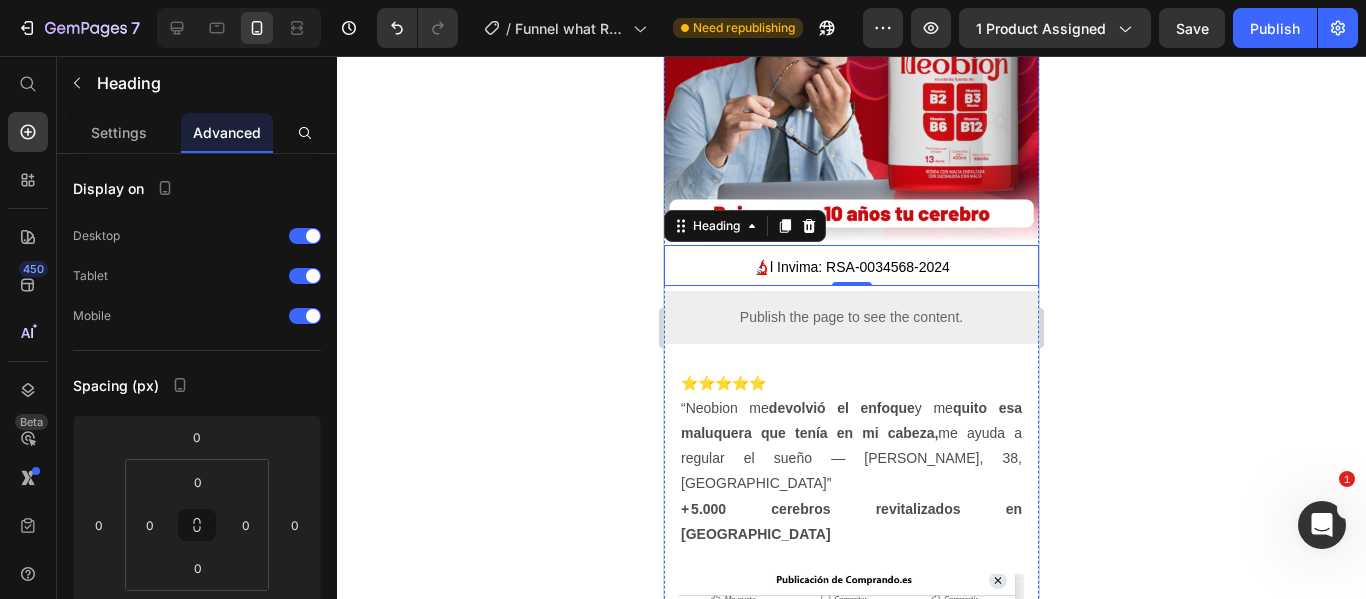 scroll, scrollTop: 857, scrollLeft: 0, axis: vertical 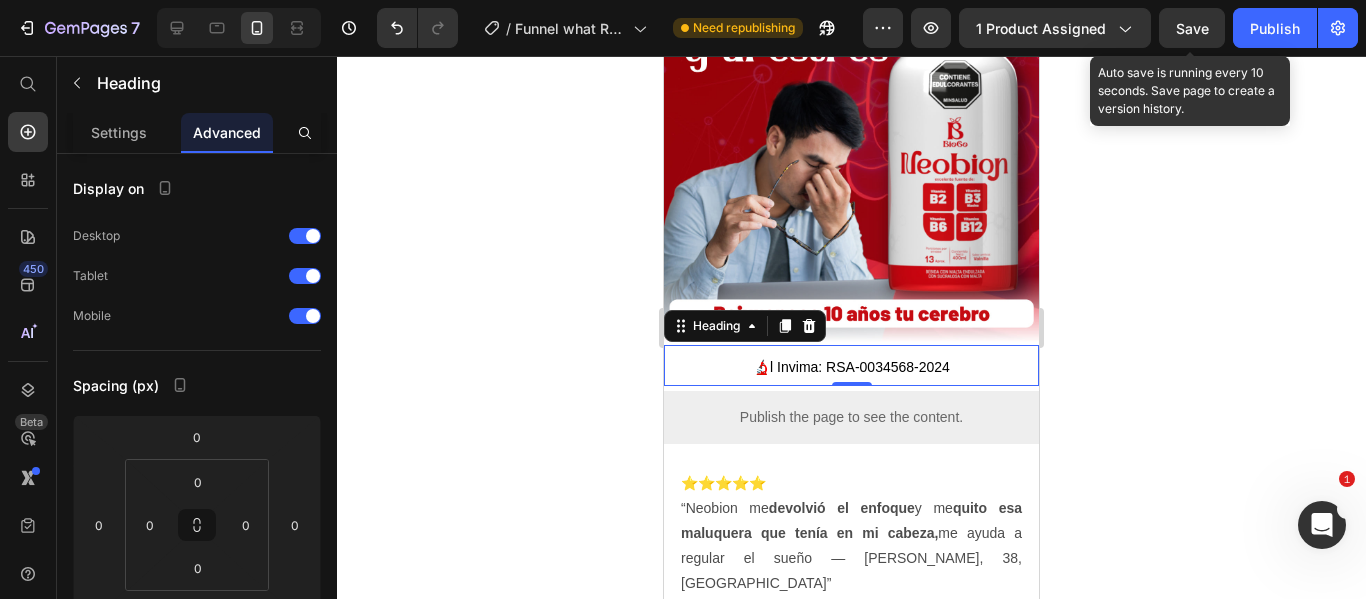 click on "Save" at bounding box center (1192, 28) 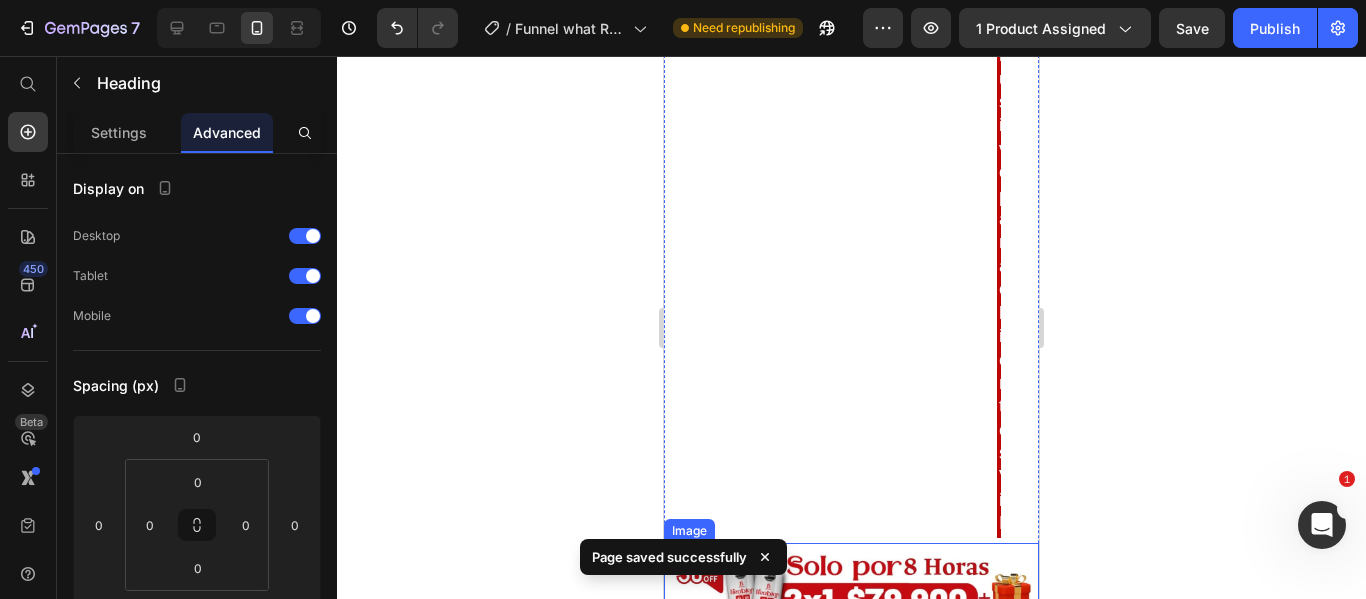 scroll, scrollTop: 0, scrollLeft: 0, axis: both 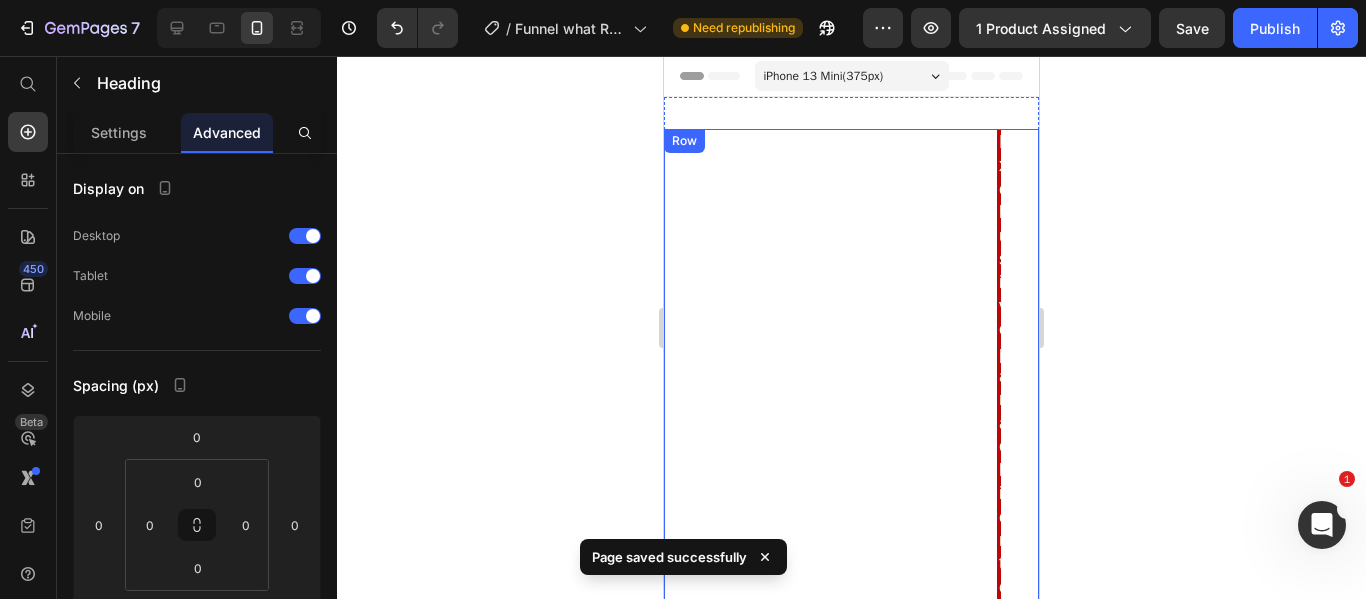 click on "Exclusivo para clientes ViP Heading" at bounding box center (851, 412) 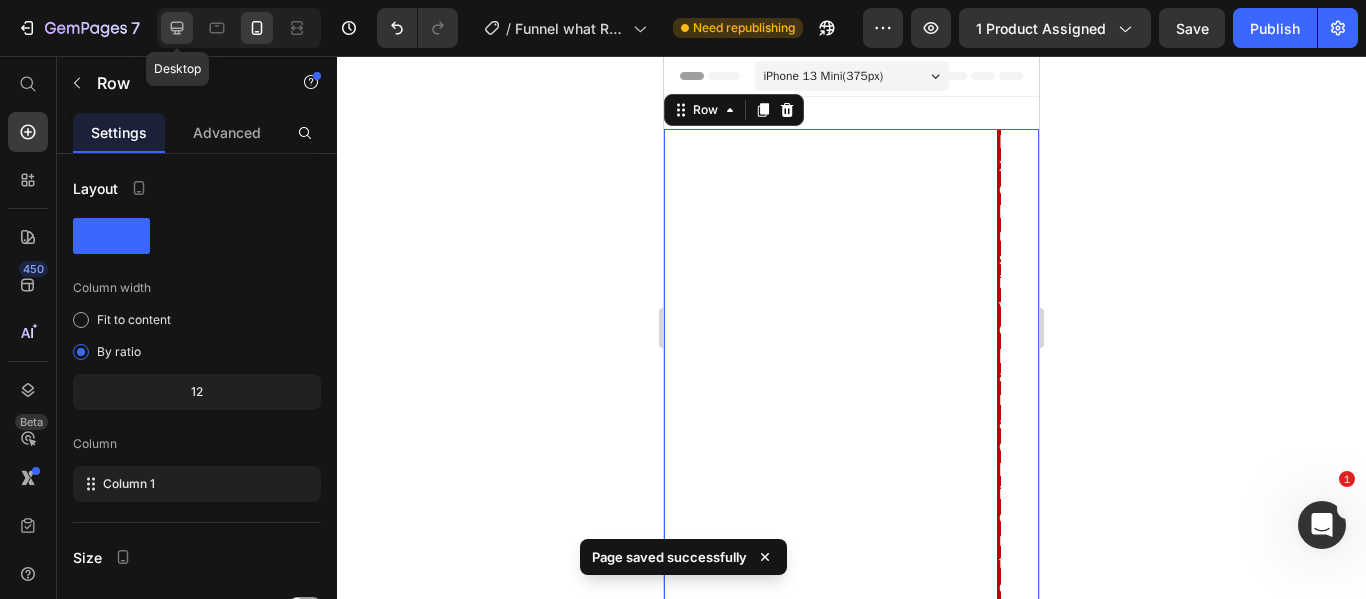 click 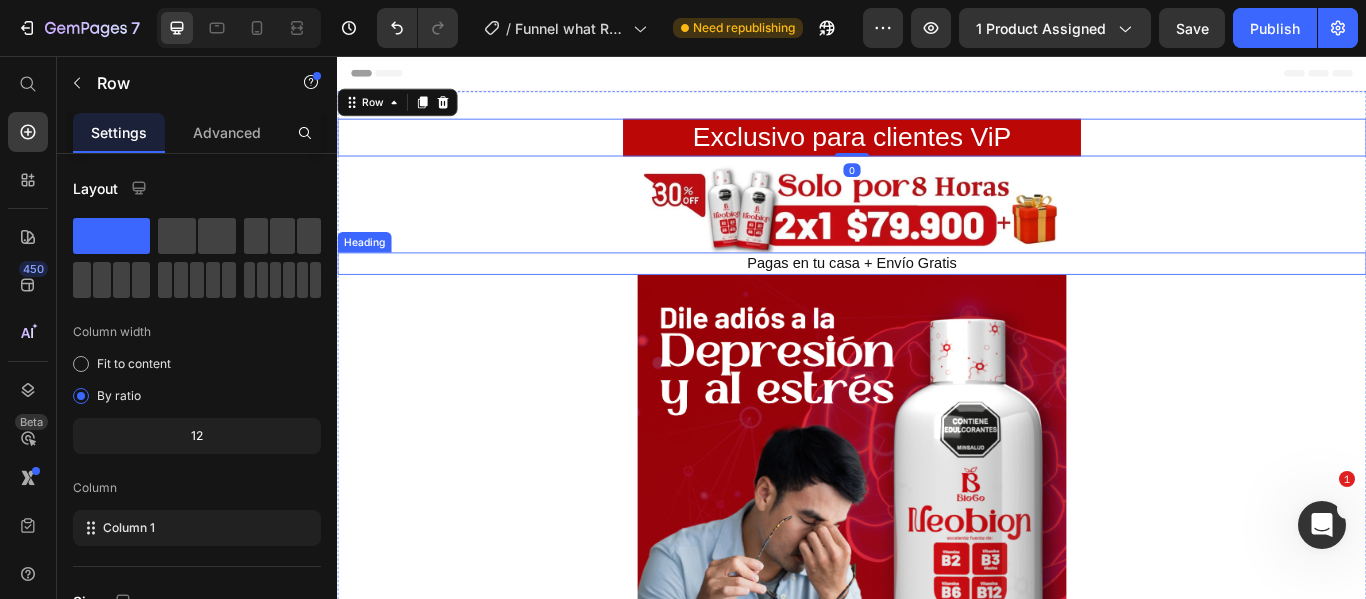 scroll, scrollTop: 3, scrollLeft: 0, axis: vertical 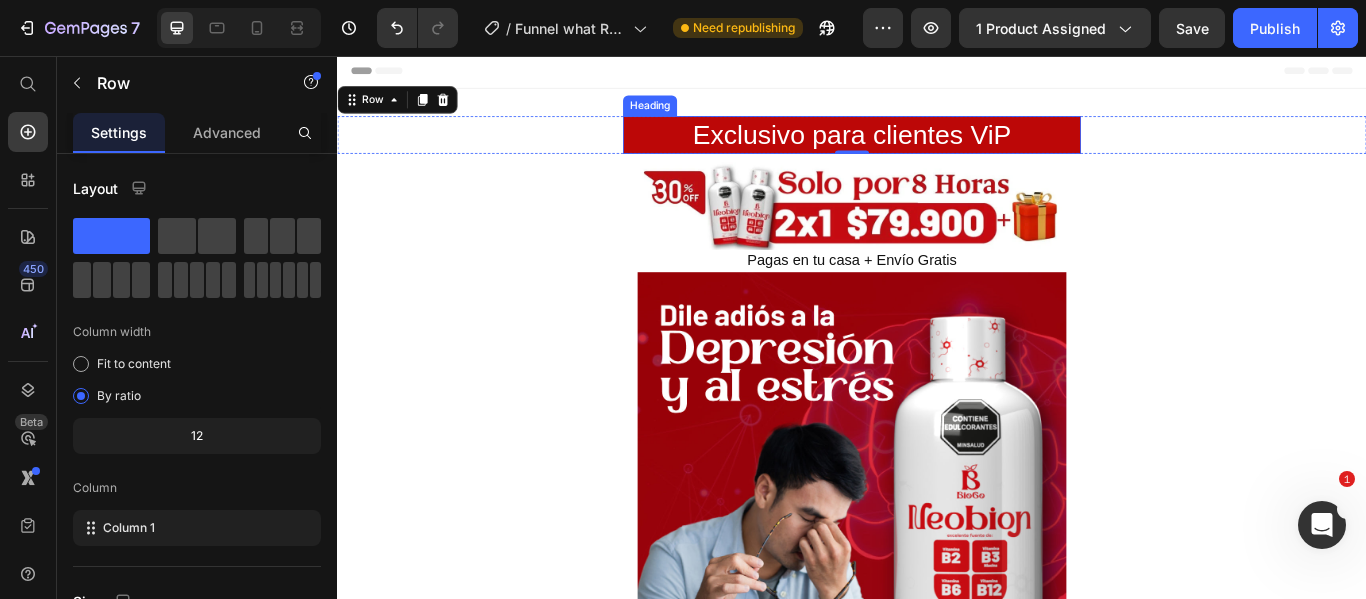 click on "Exclusivo para clientes ViP" at bounding box center [937, 148] 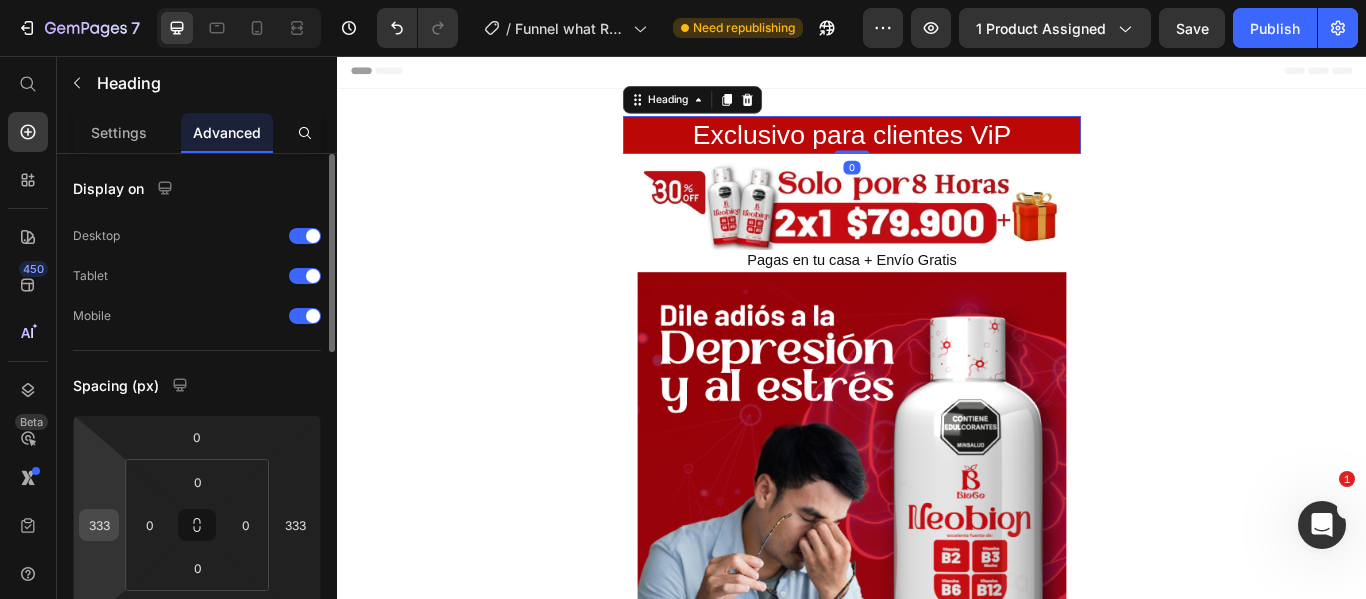 click on "333" at bounding box center (99, 525) 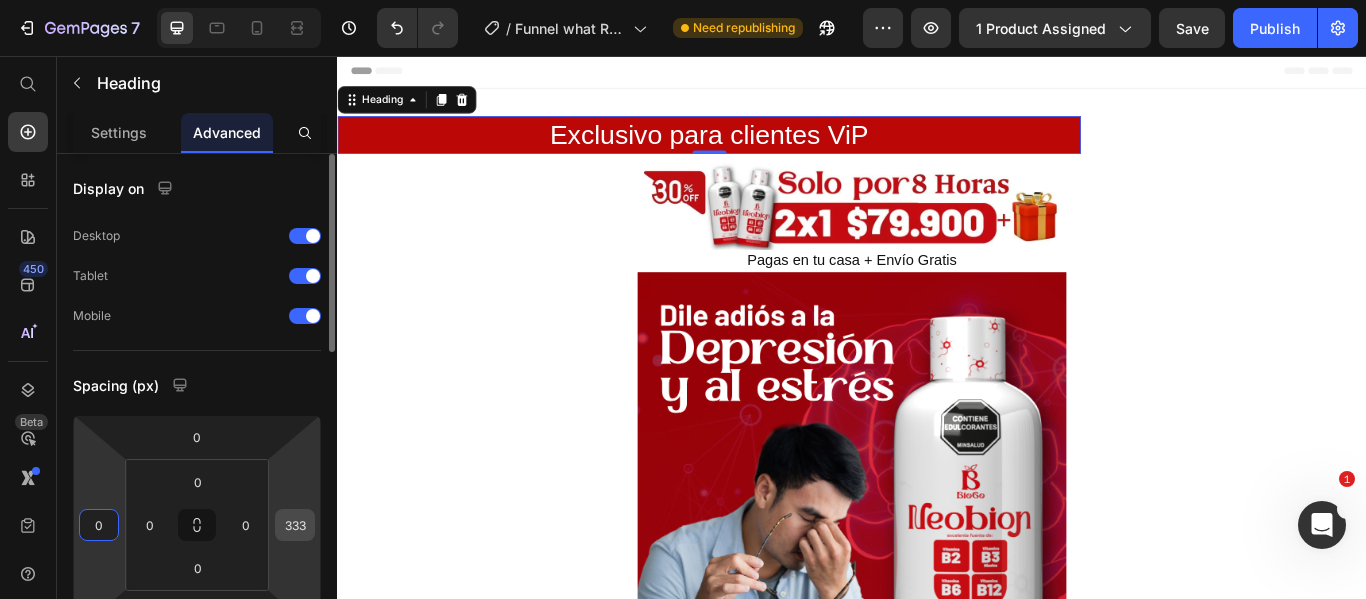 type on "0" 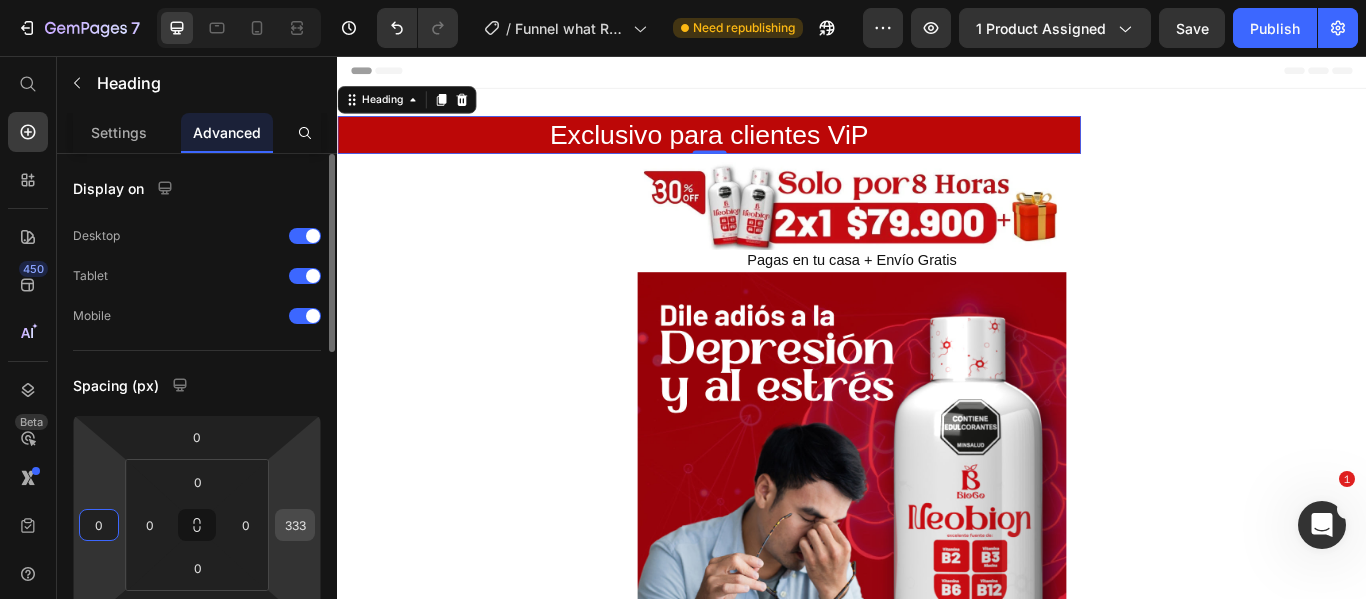 click on "333" at bounding box center (295, 525) 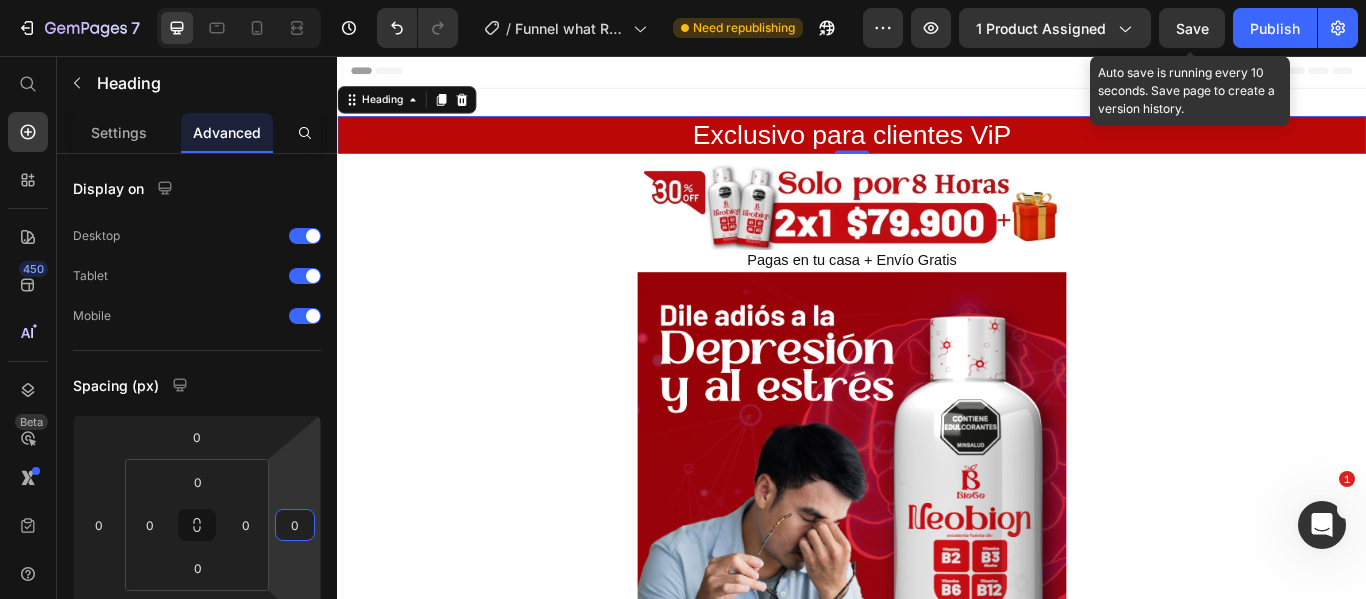 type on "0" 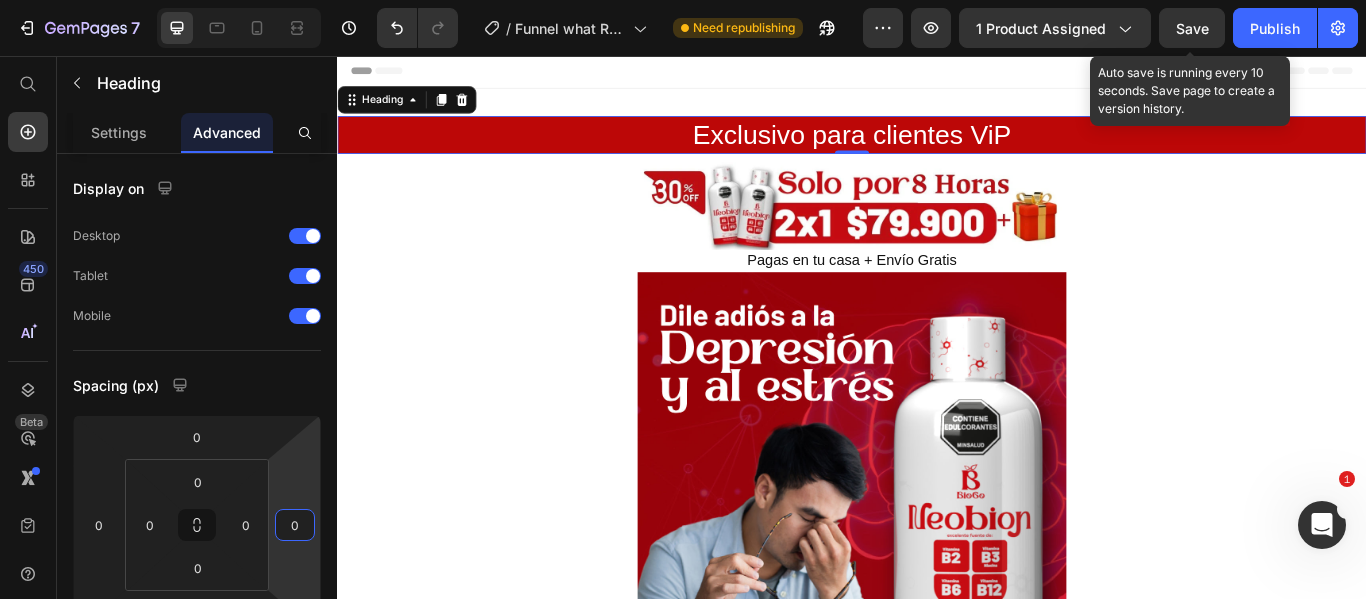 click on "Save" at bounding box center [1192, 28] 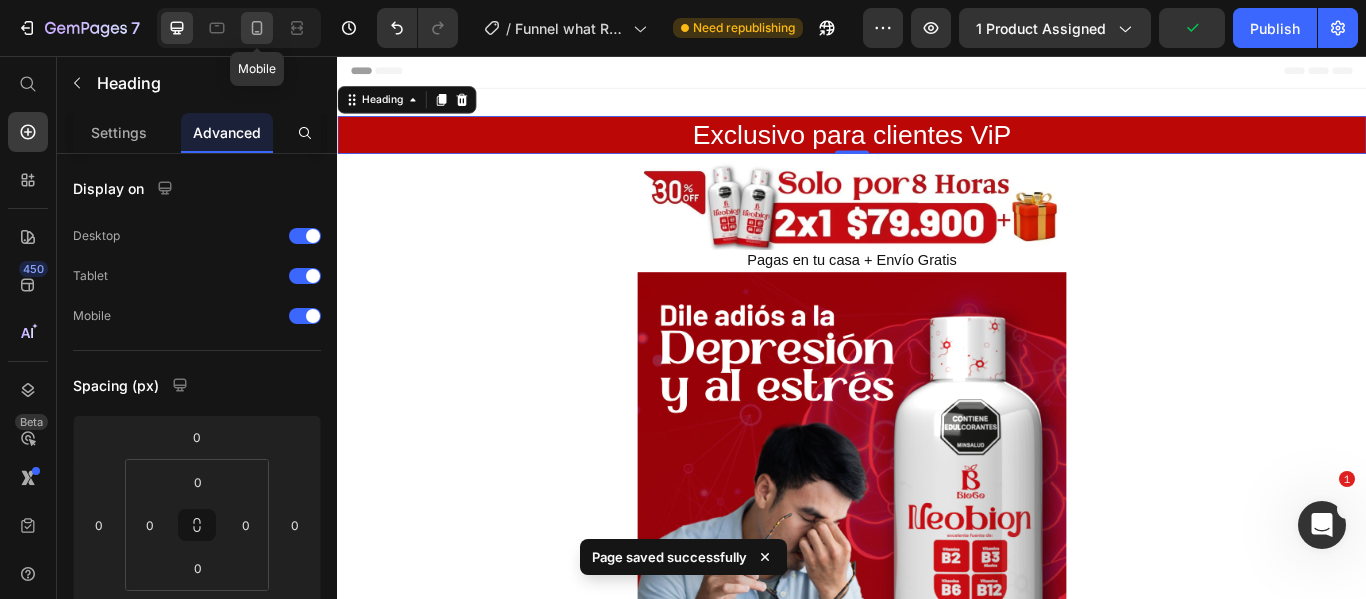 click 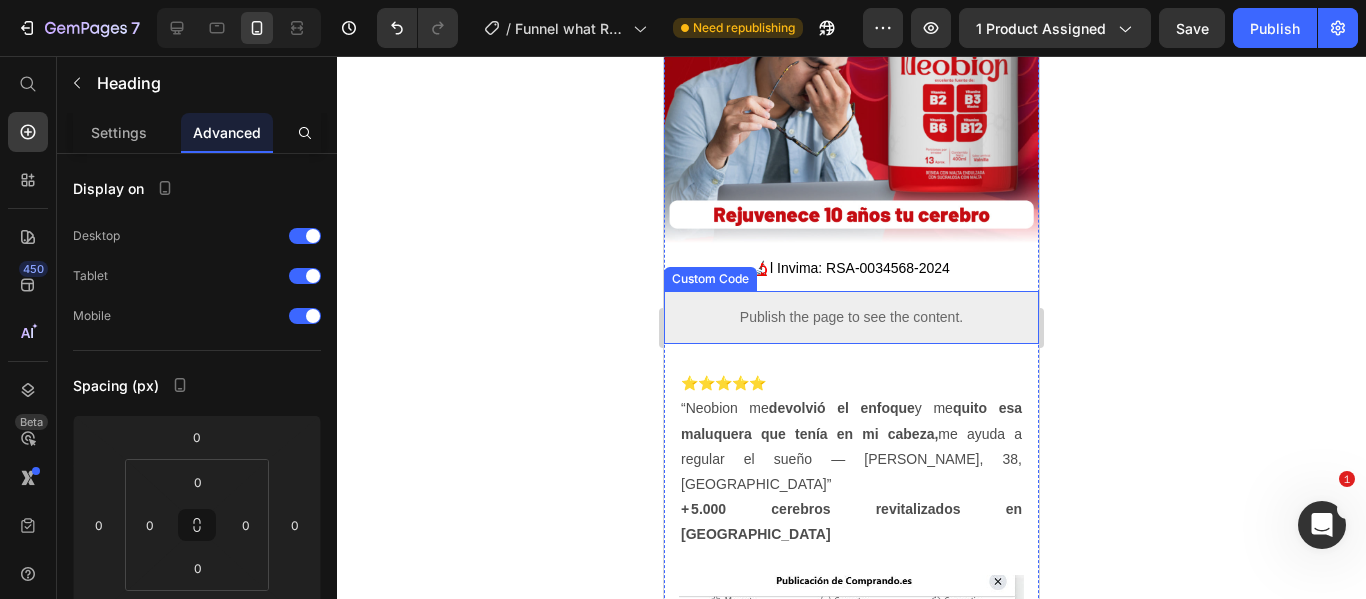 scroll, scrollTop: 403, scrollLeft: 0, axis: vertical 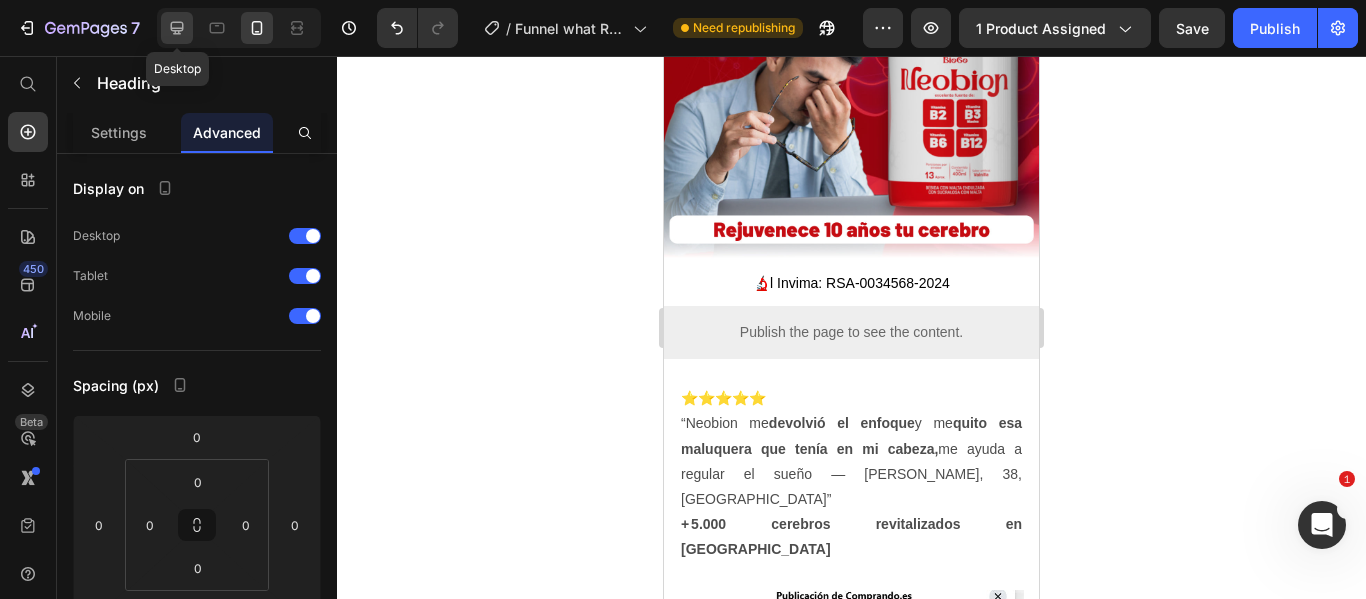 click 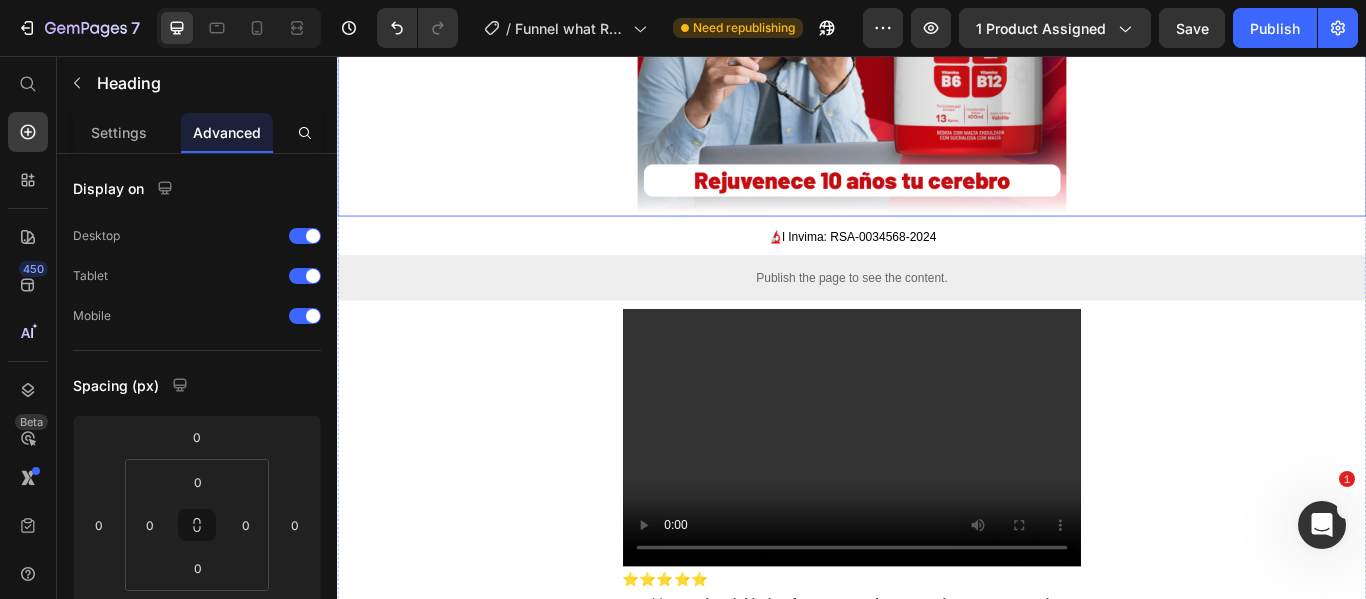scroll, scrollTop: 603, scrollLeft: 0, axis: vertical 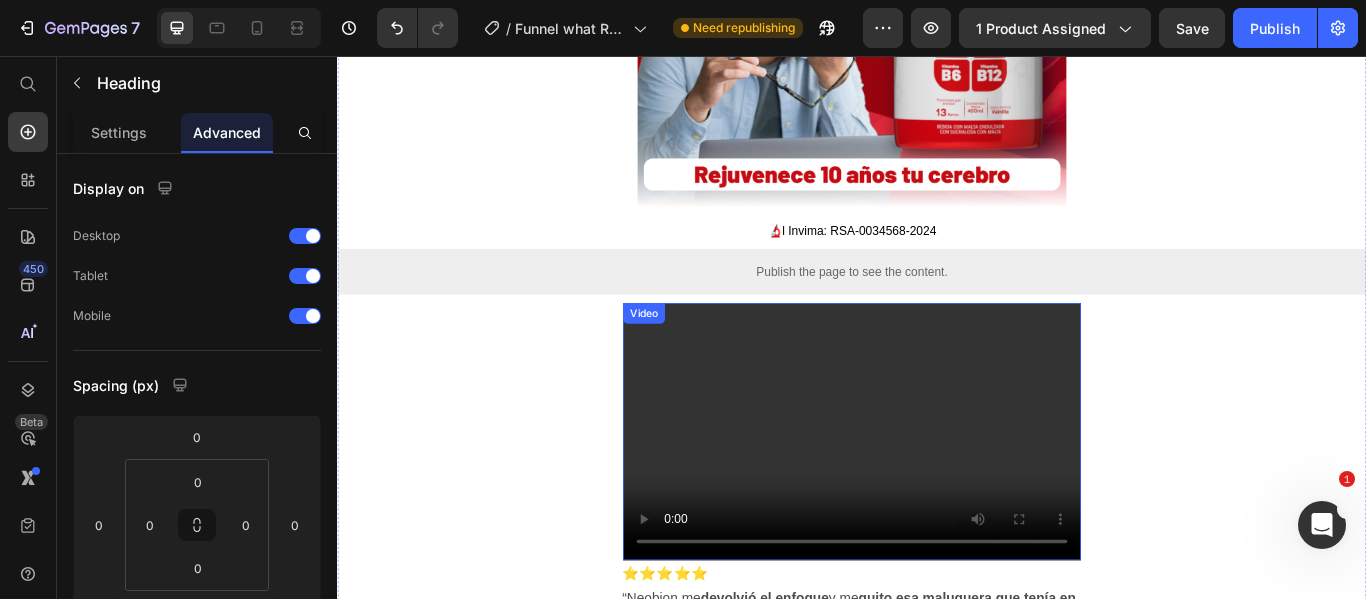 click at bounding box center [937, 494] 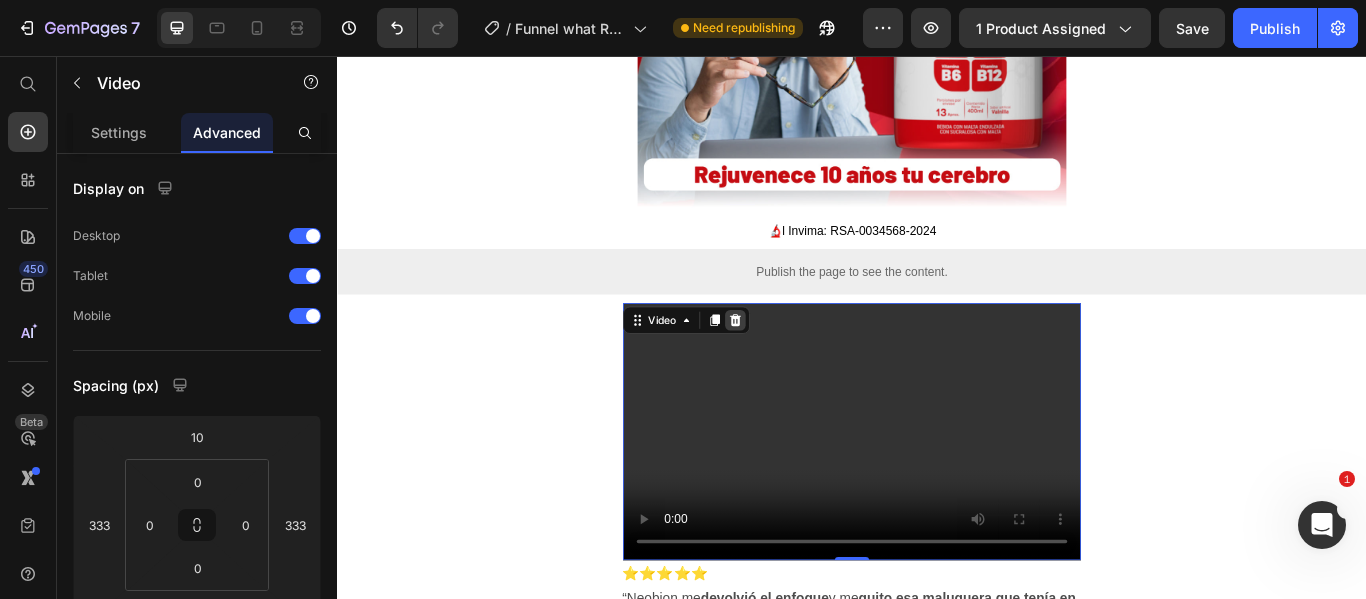 click 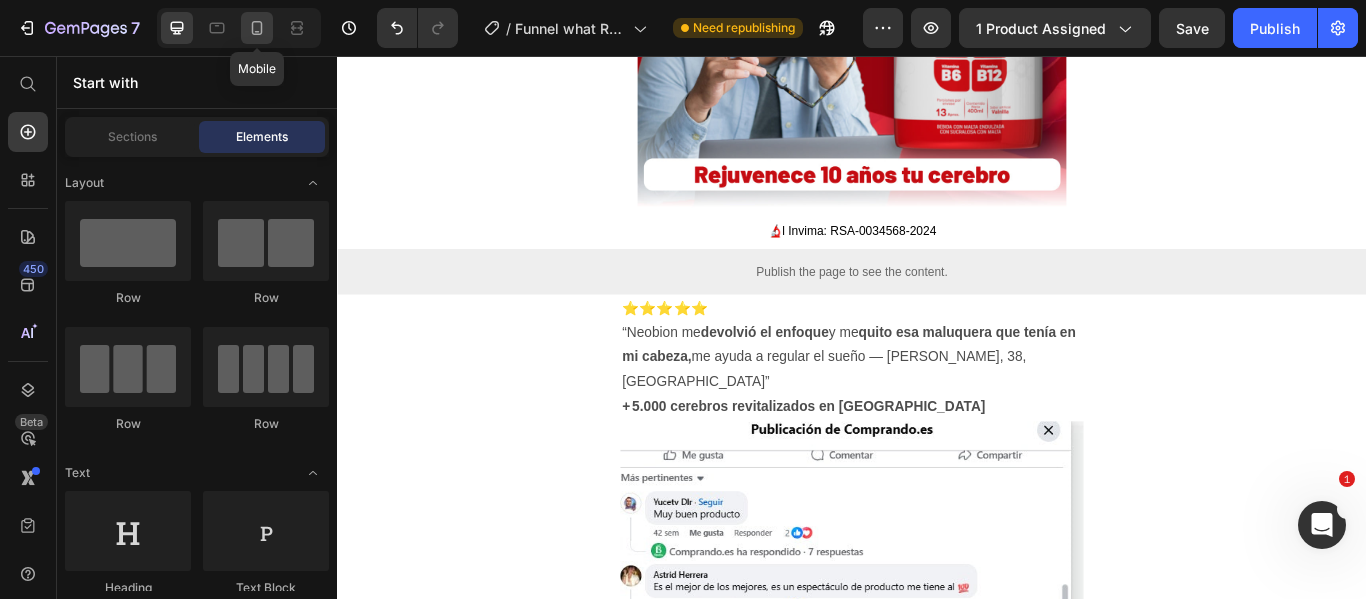 click 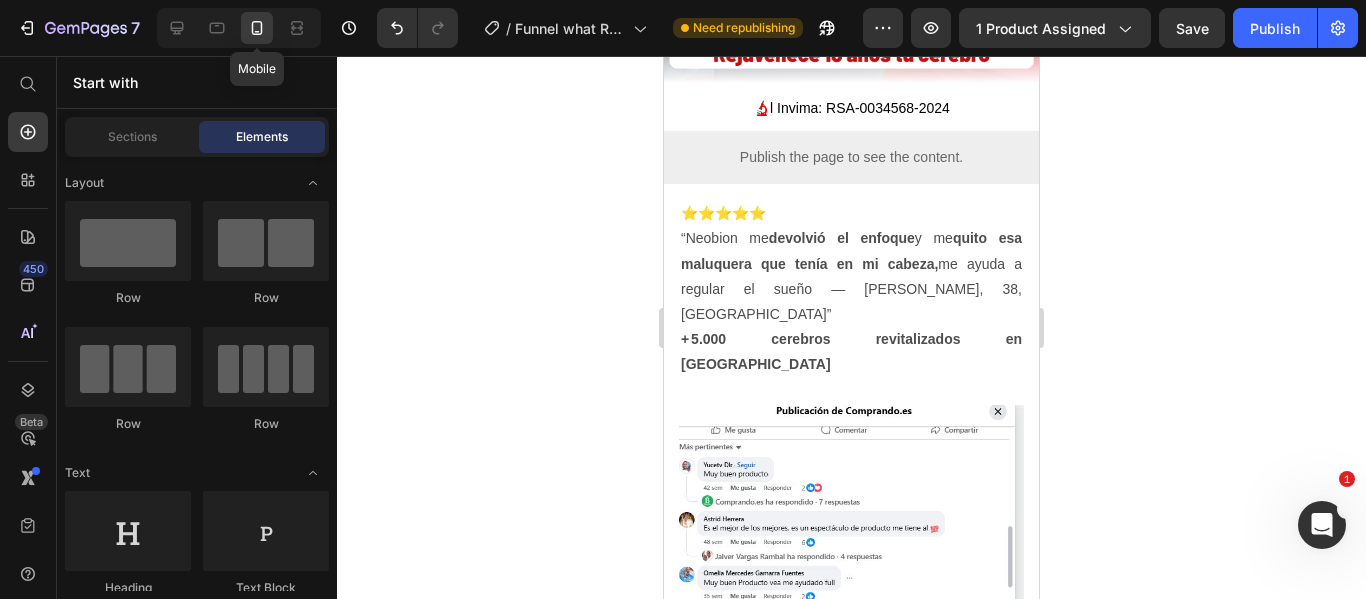 scroll, scrollTop: 557, scrollLeft: 0, axis: vertical 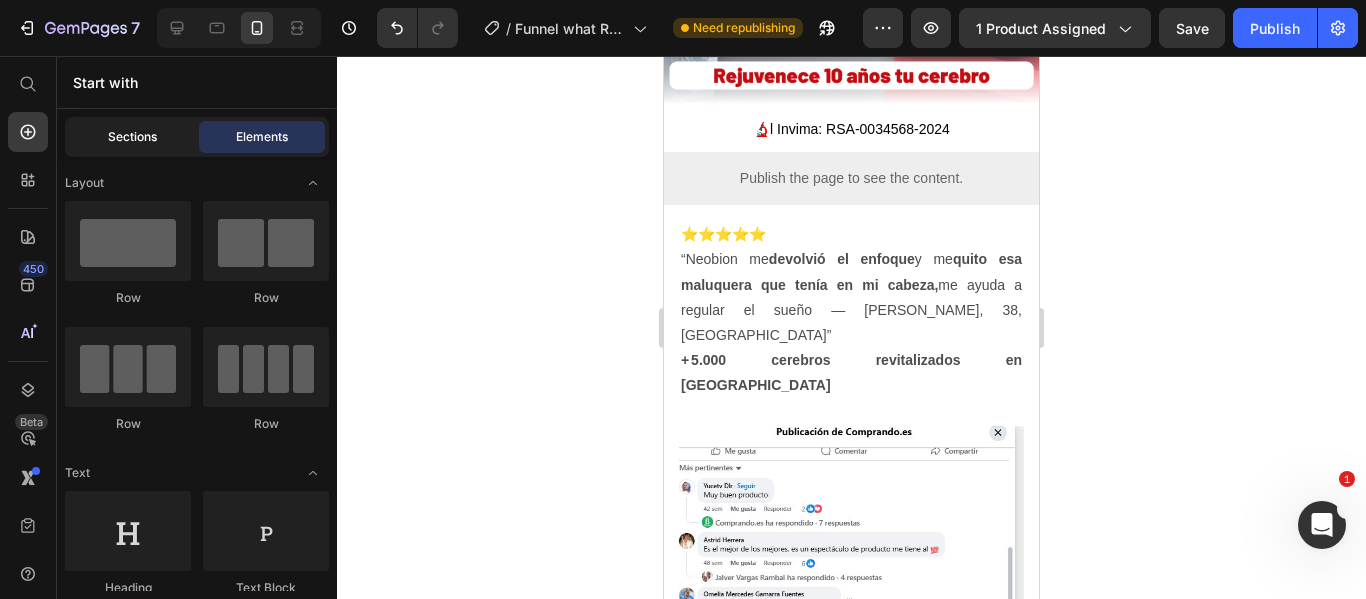 click on "Sections" at bounding box center (132, 137) 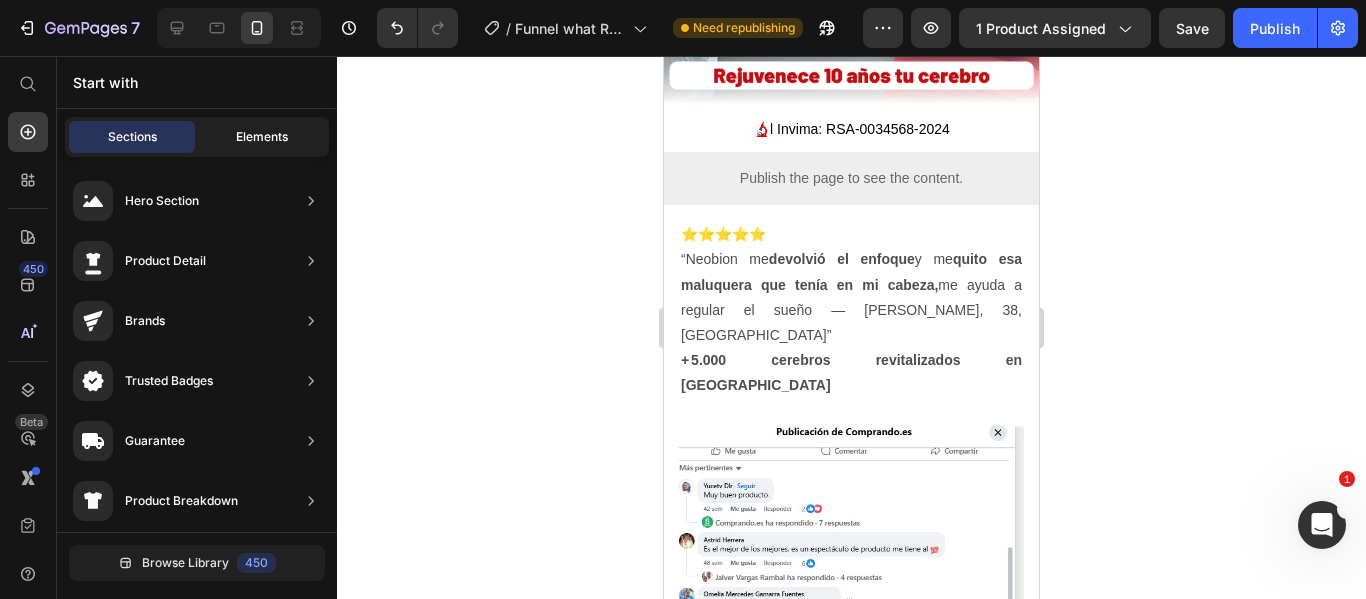 click on "Elements" 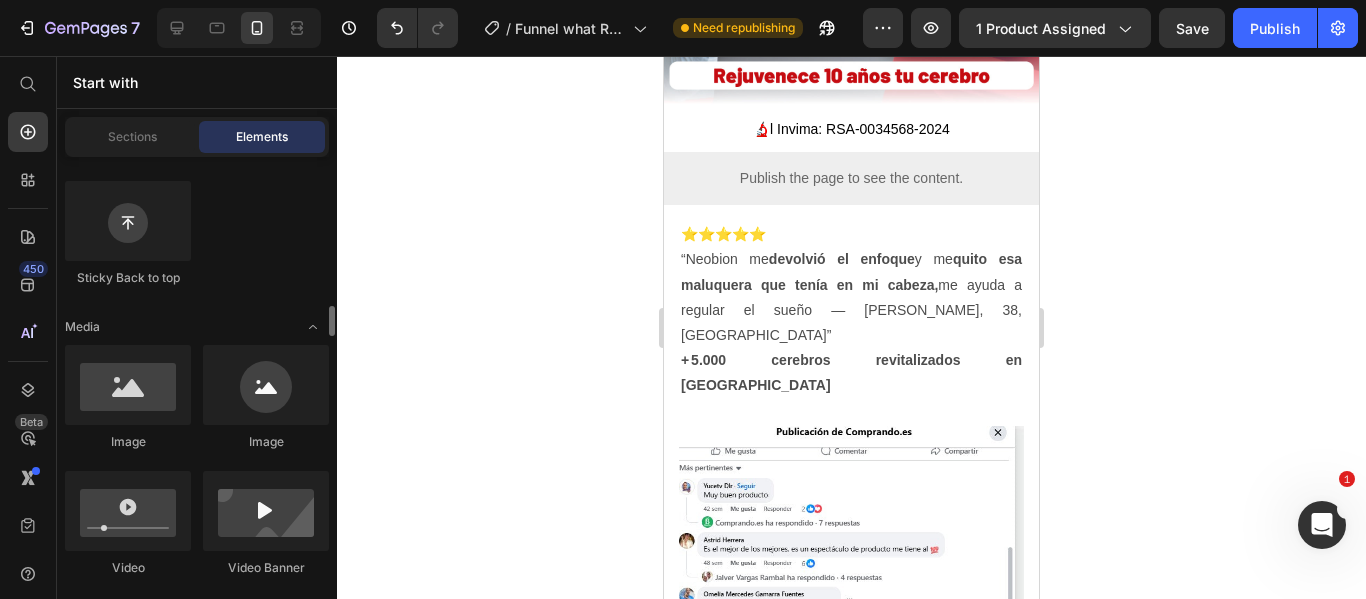 scroll, scrollTop: 700, scrollLeft: 0, axis: vertical 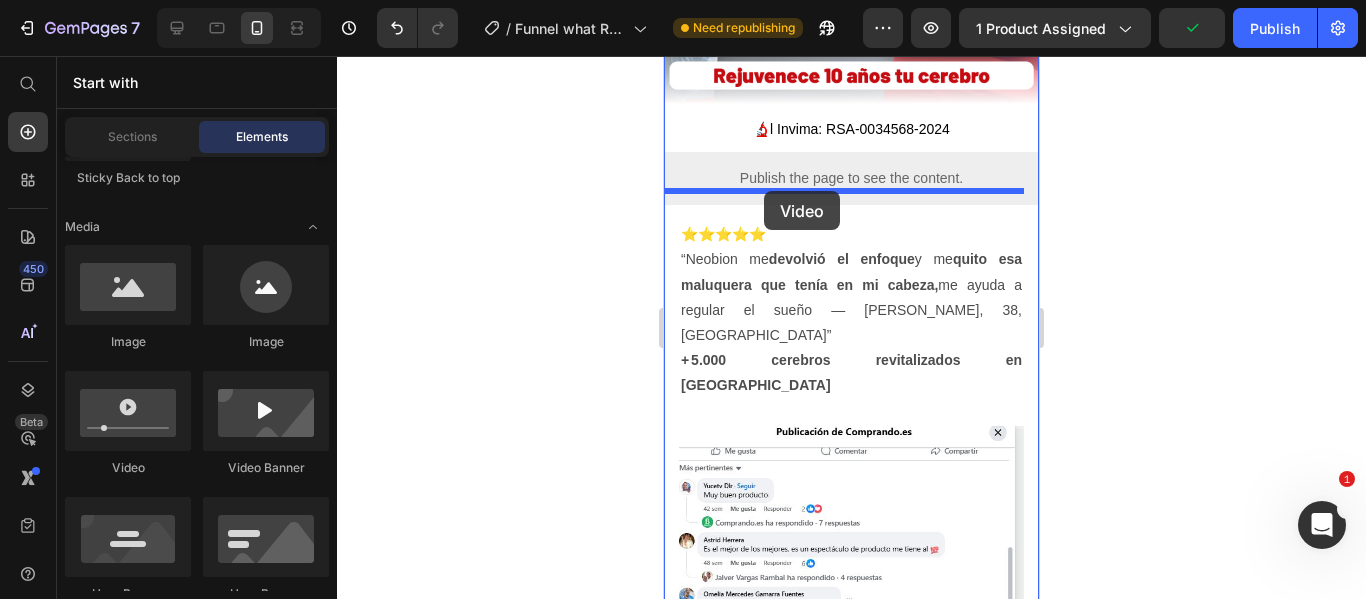drag, startPoint x: 792, startPoint y: 474, endPoint x: 764, endPoint y: 191, distance: 284.38177 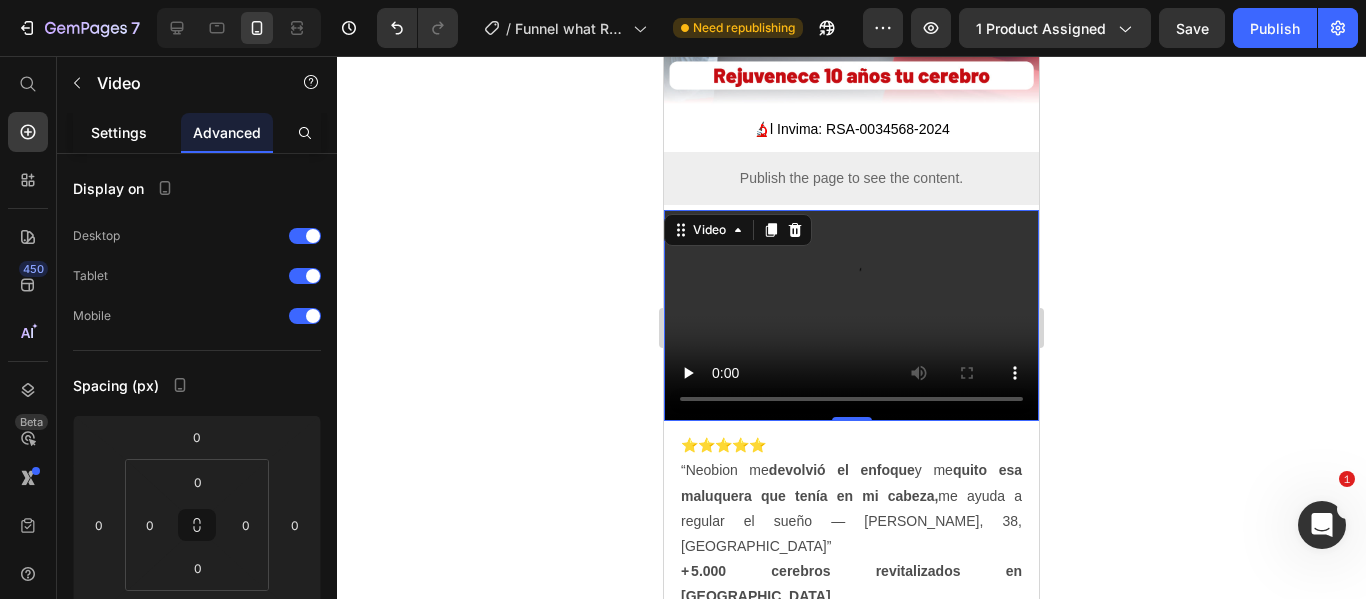 click on "Settings" at bounding box center (119, 132) 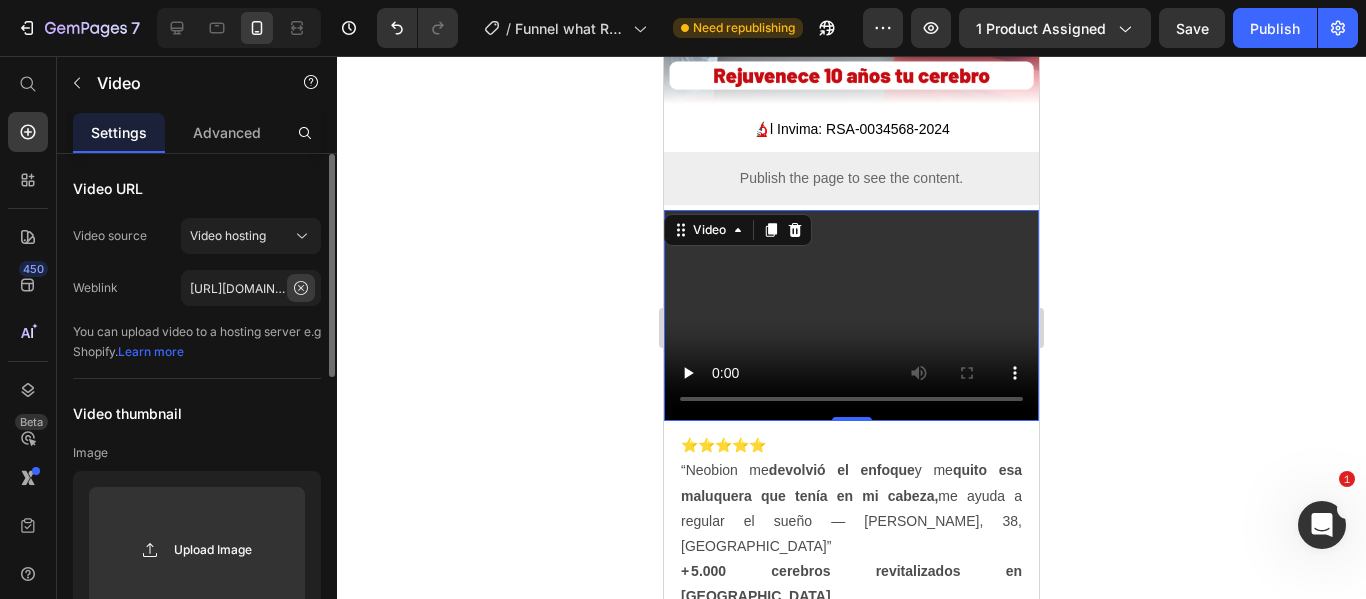 click 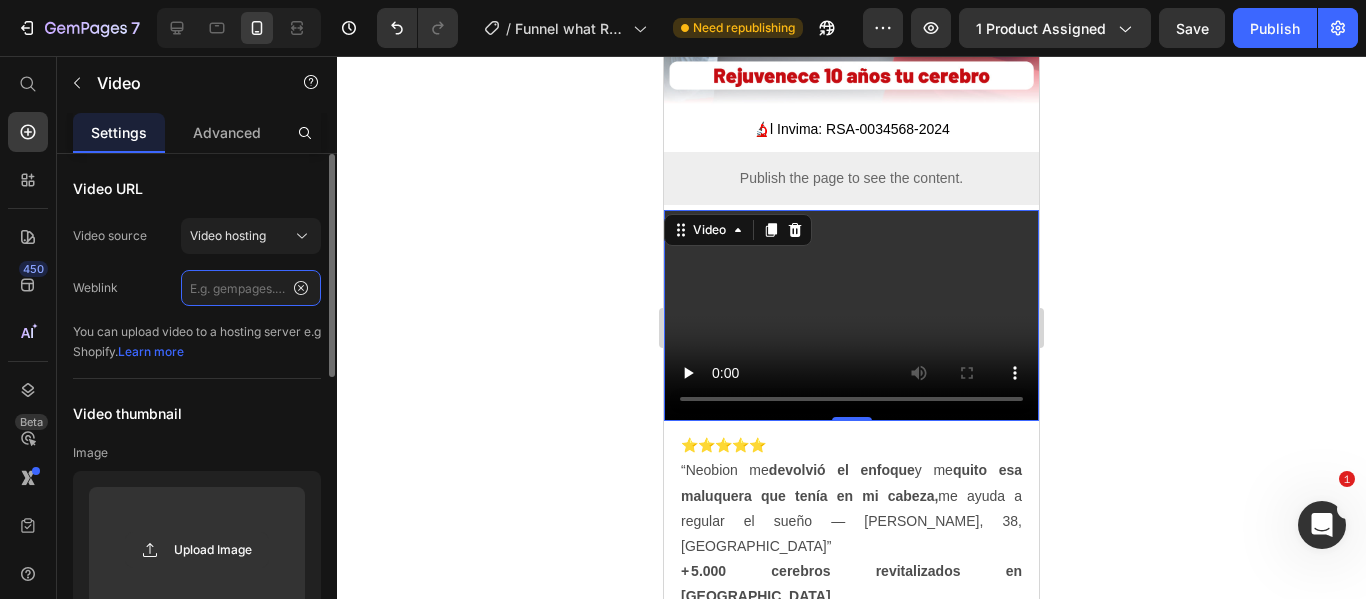 scroll, scrollTop: 0, scrollLeft: 0, axis: both 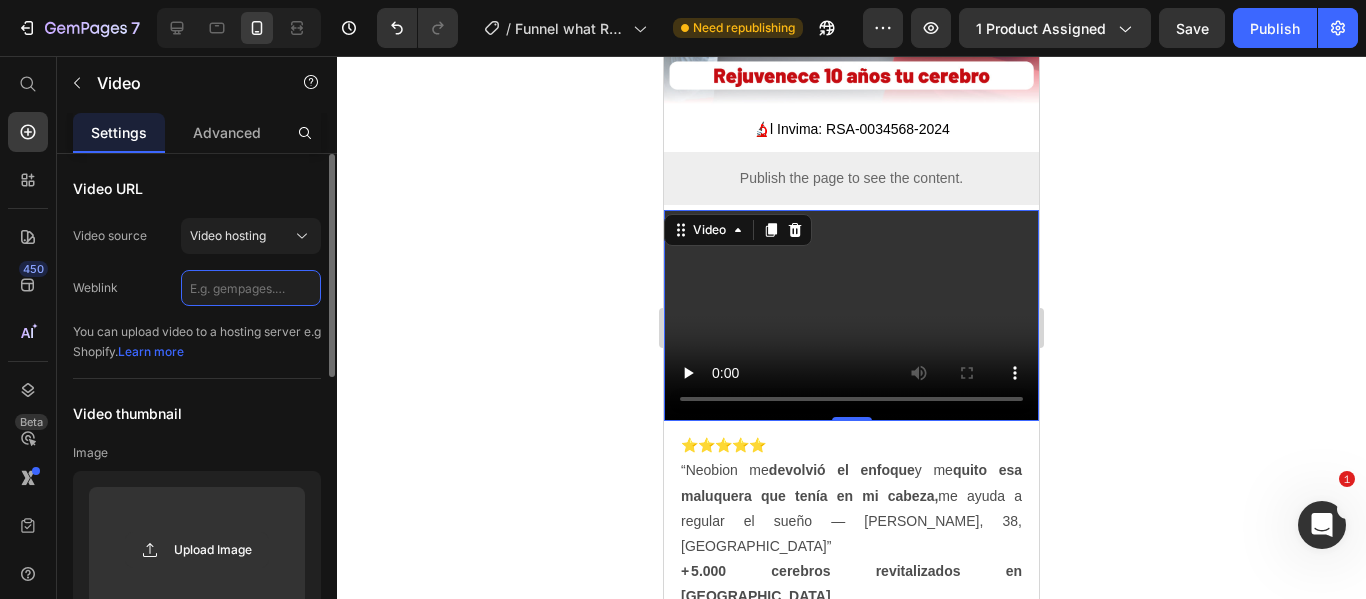 paste on "https://cdn.shopify.com/videos/c/o/v/946d1cda9d994109a4b67b180a8d37ff.mp4" 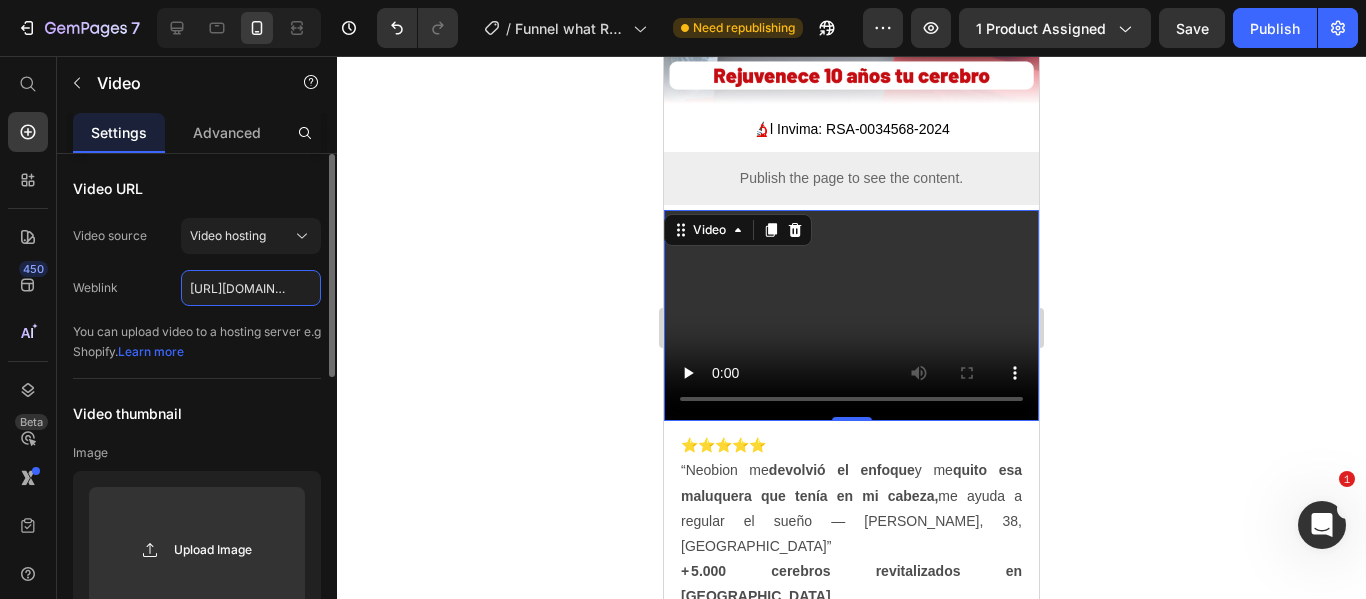 scroll, scrollTop: 0, scrollLeft: 364, axis: horizontal 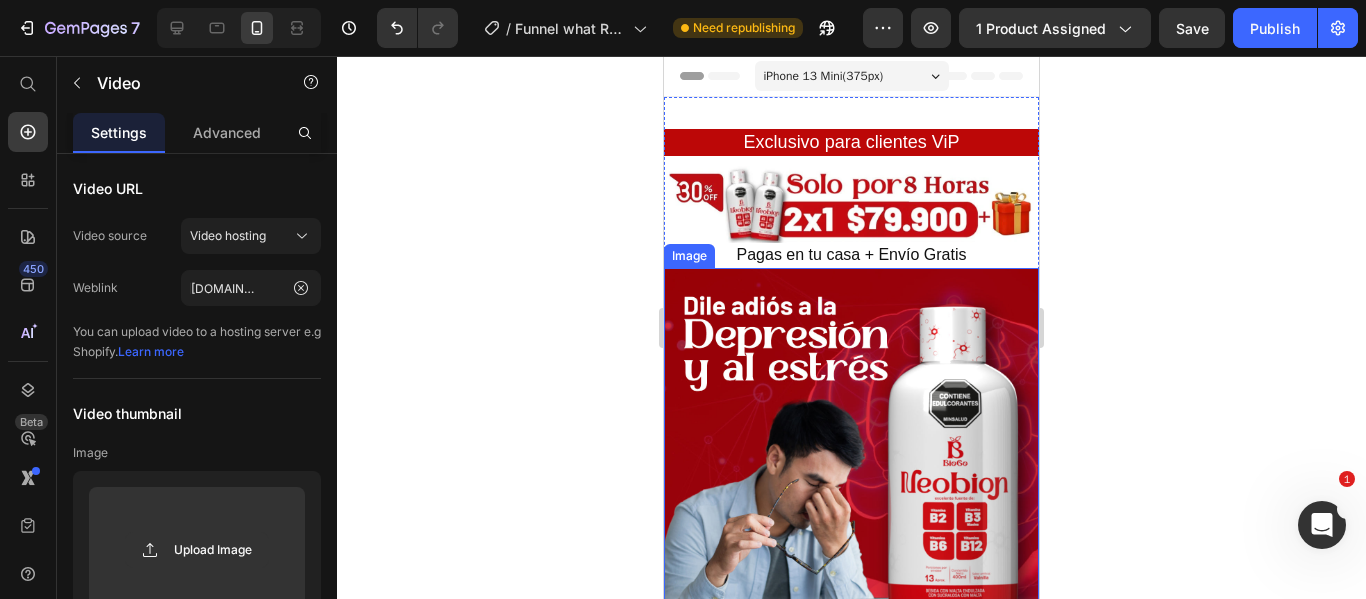 click at bounding box center (851, 466) 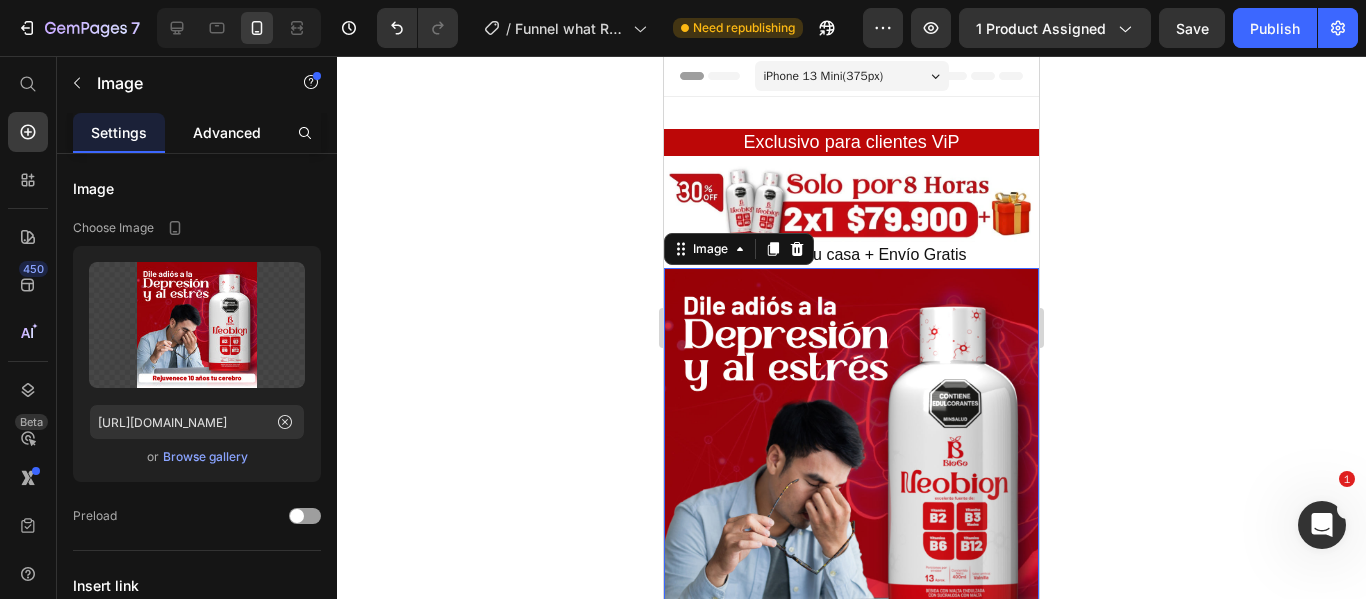 click on "Advanced" at bounding box center [227, 132] 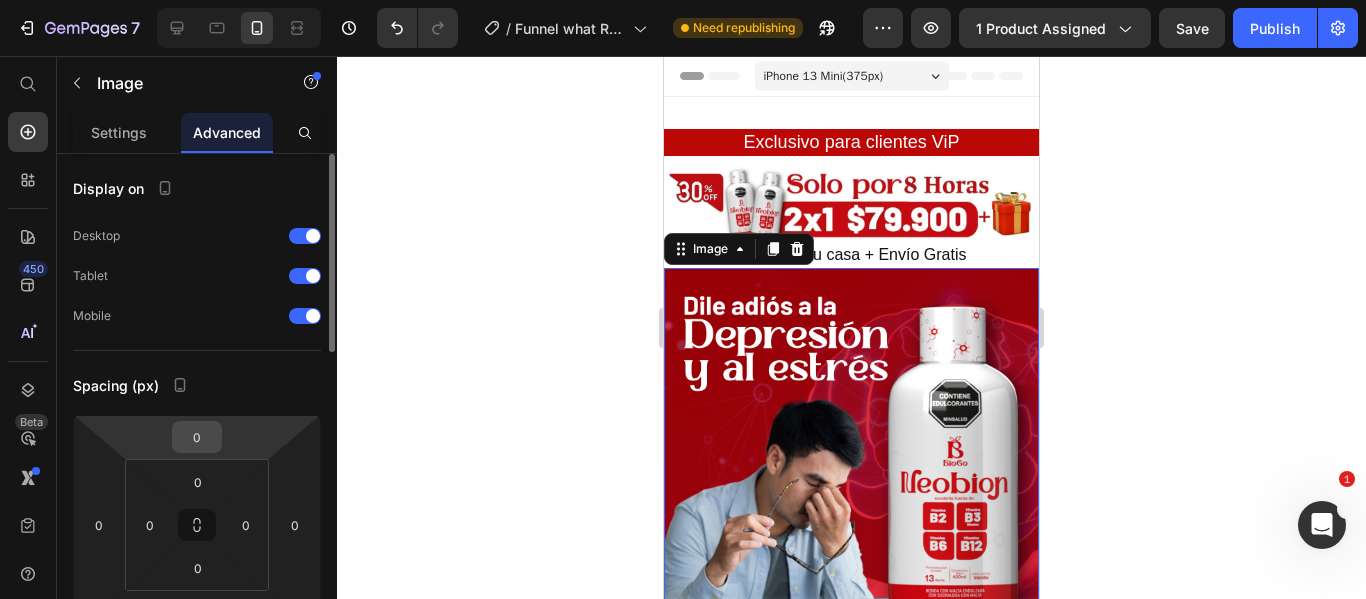 click on "0" at bounding box center [197, 437] 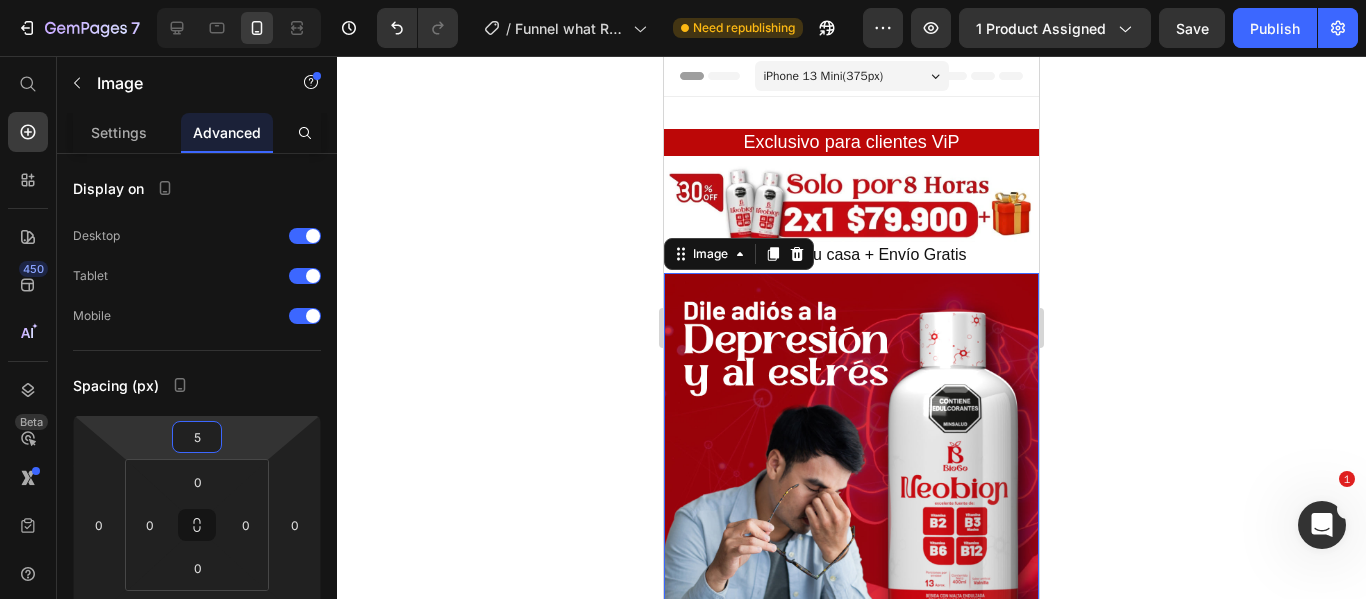 type on "5" 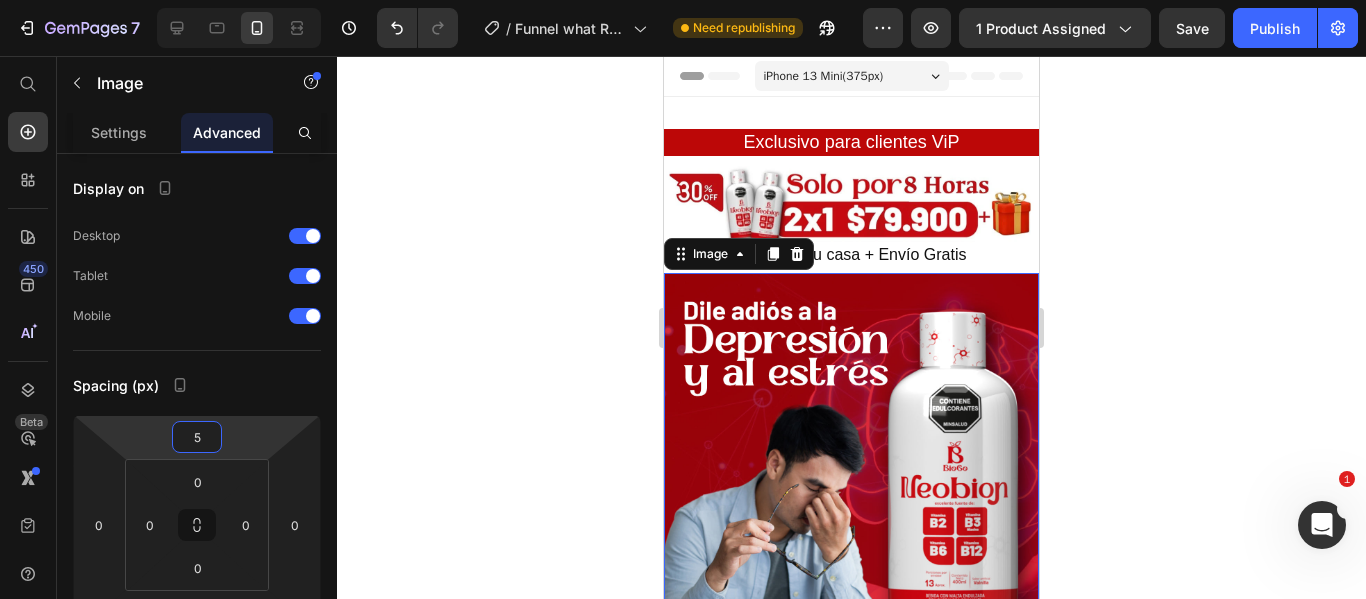 click at bounding box center (851, 471) 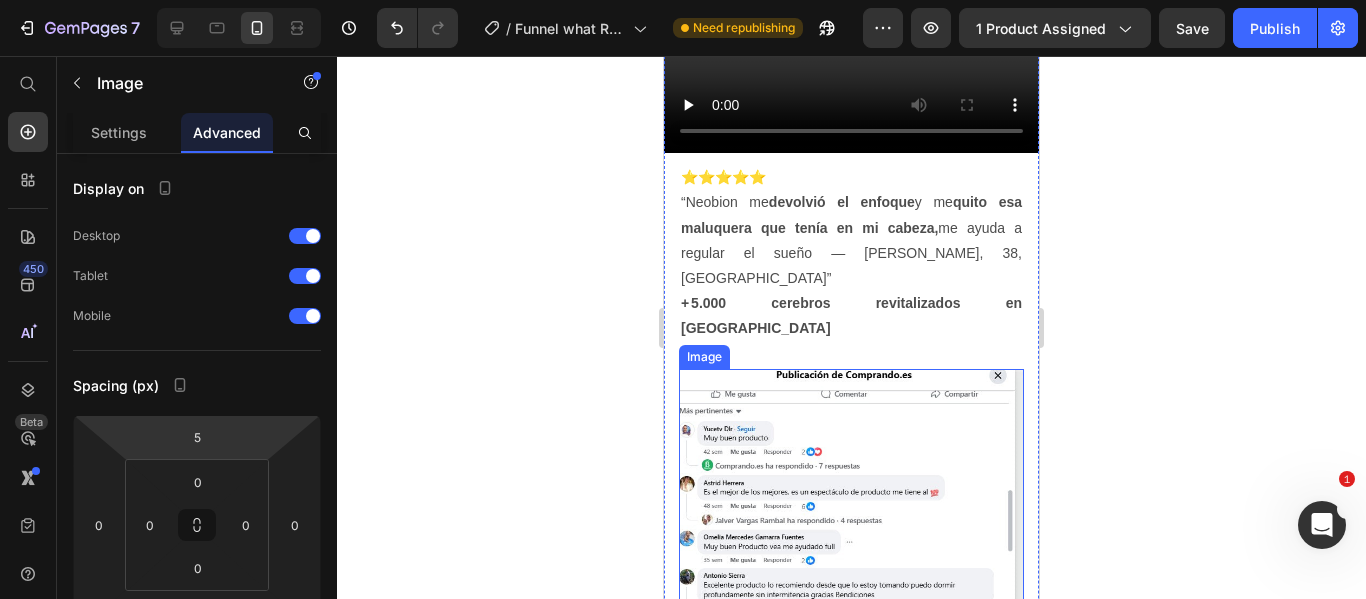 scroll, scrollTop: 800, scrollLeft: 0, axis: vertical 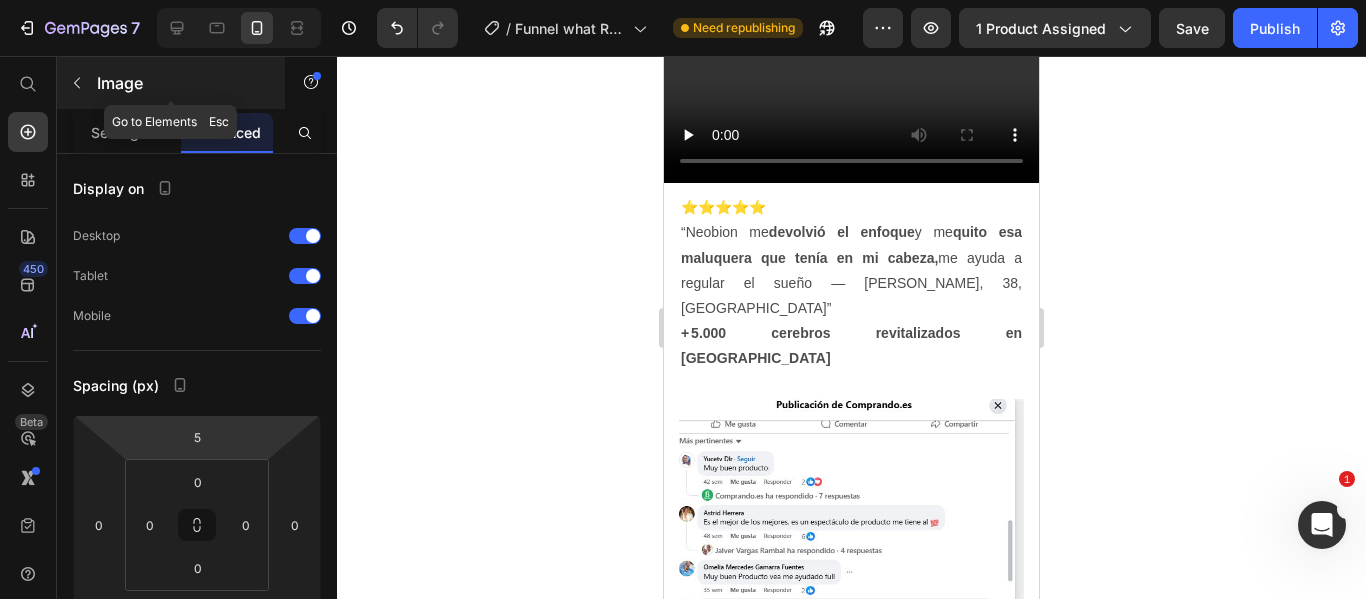 click 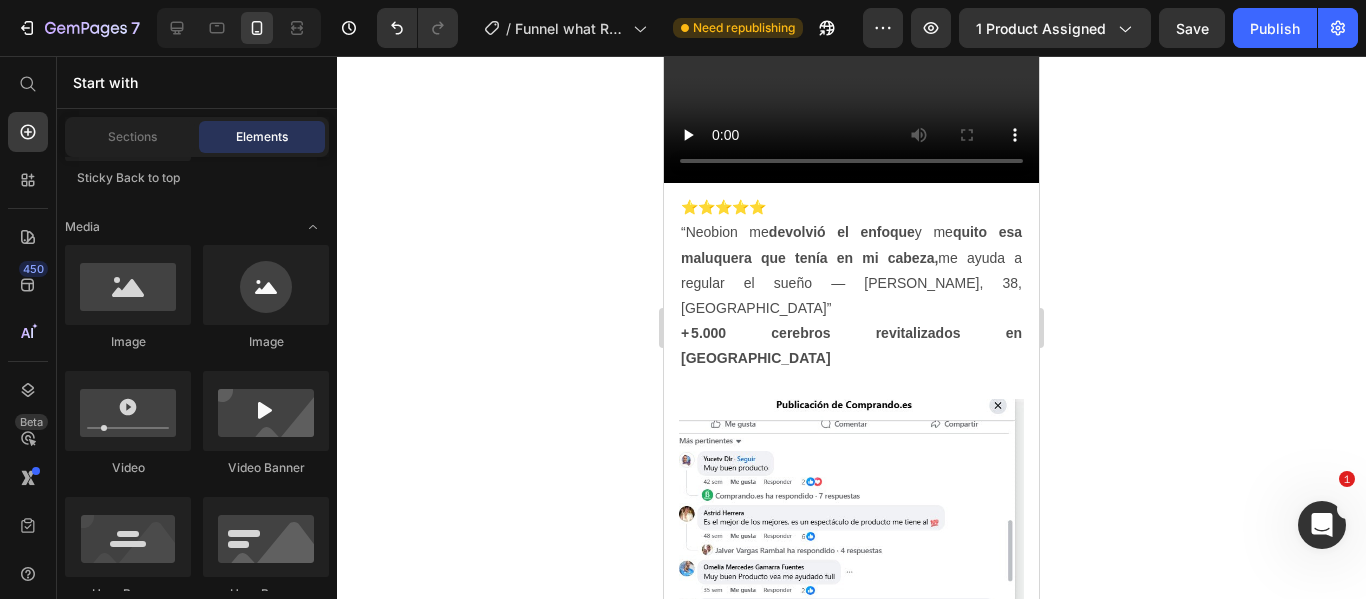 scroll, scrollTop: 300, scrollLeft: 0, axis: vertical 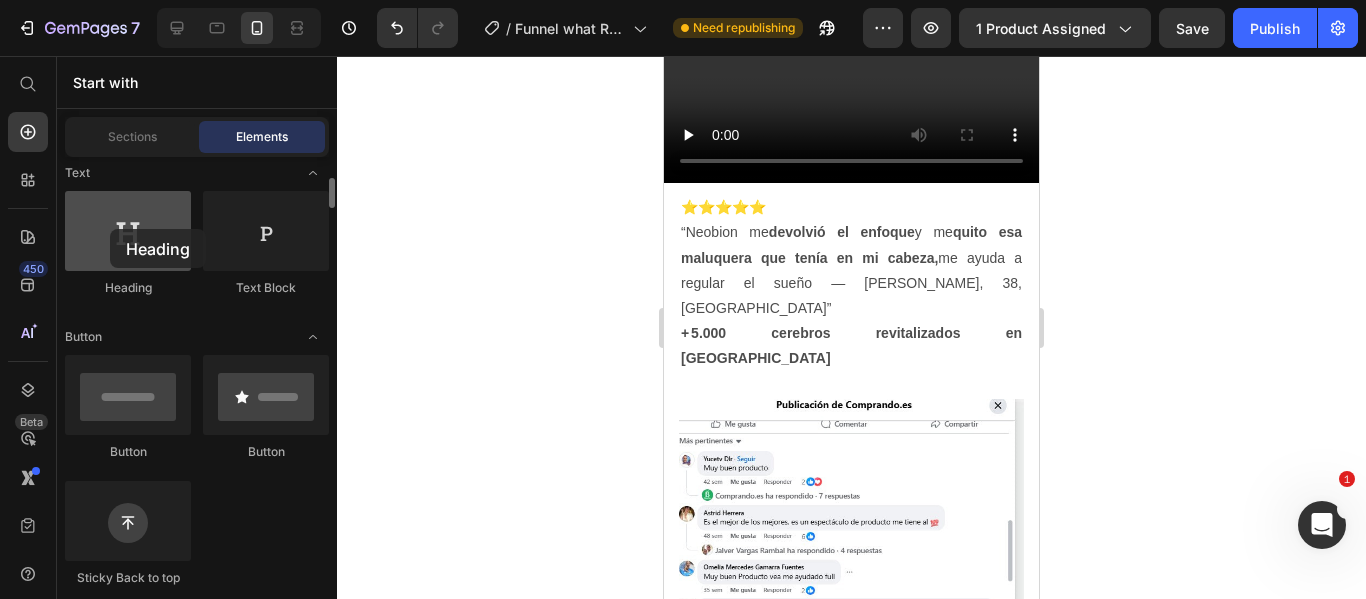 click at bounding box center (128, 231) 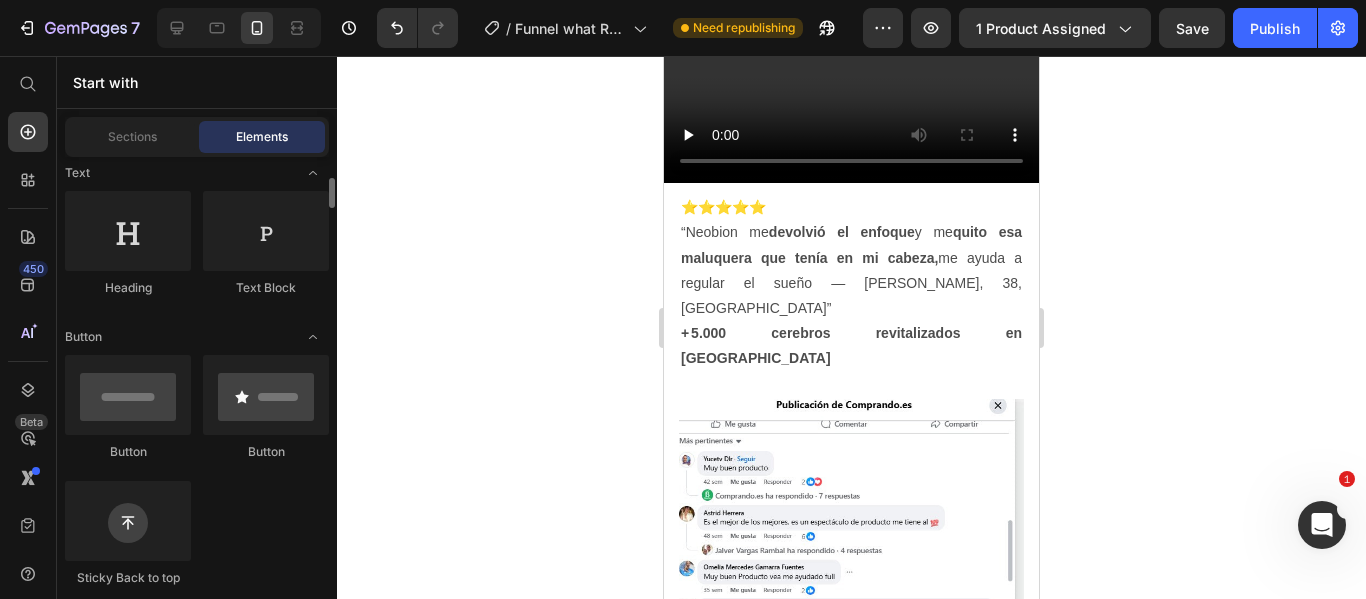 scroll, scrollTop: 0, scrollLeft: 0, axis: both 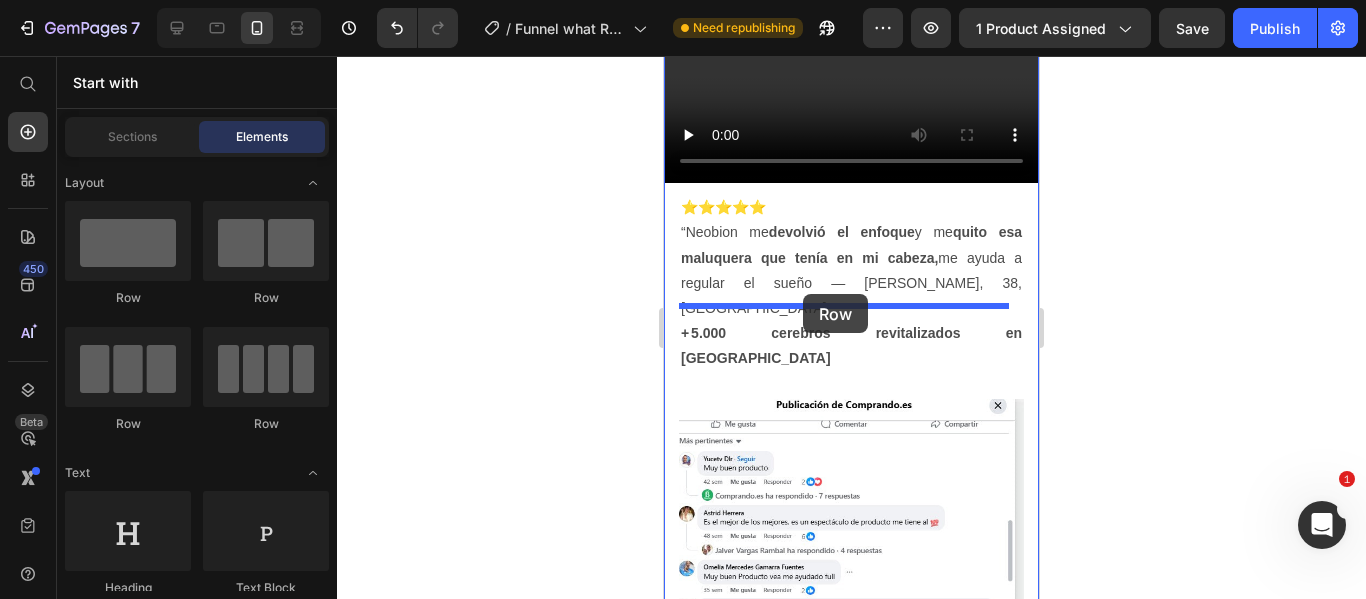 drag, startPoint x: 782, startPoint y: 310, endPoint x: 803, endPoint y: 294, distance: 26.400757 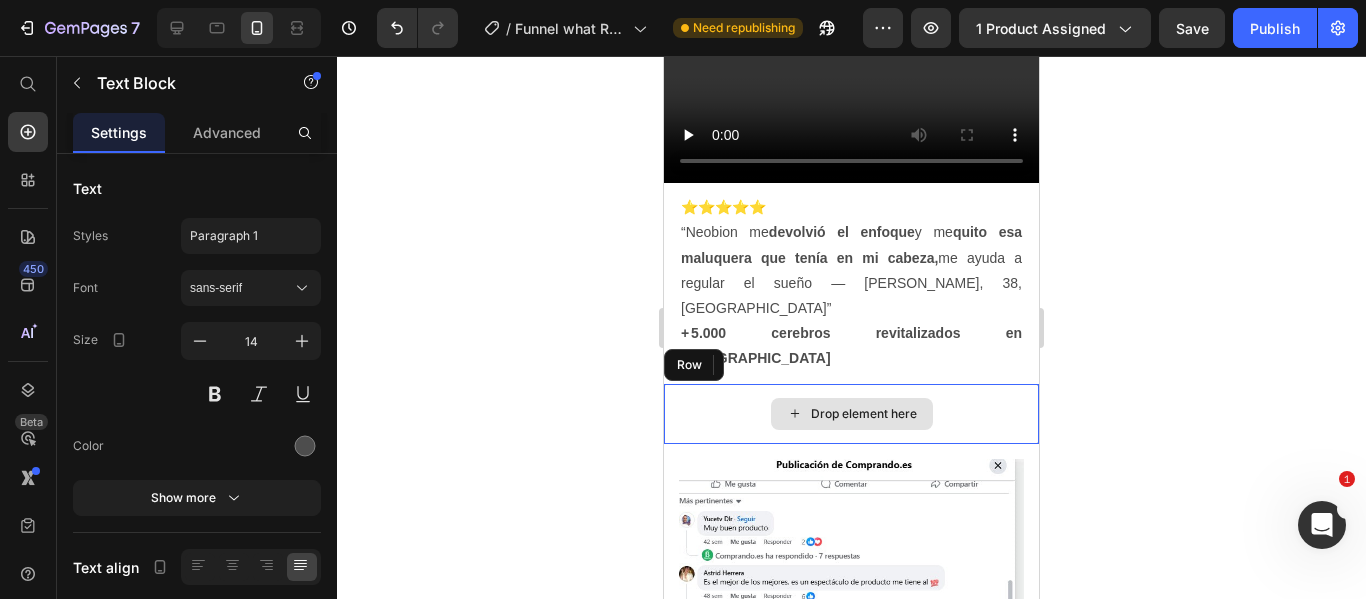 click on "Drop element here" at bounding box center (851, 414) 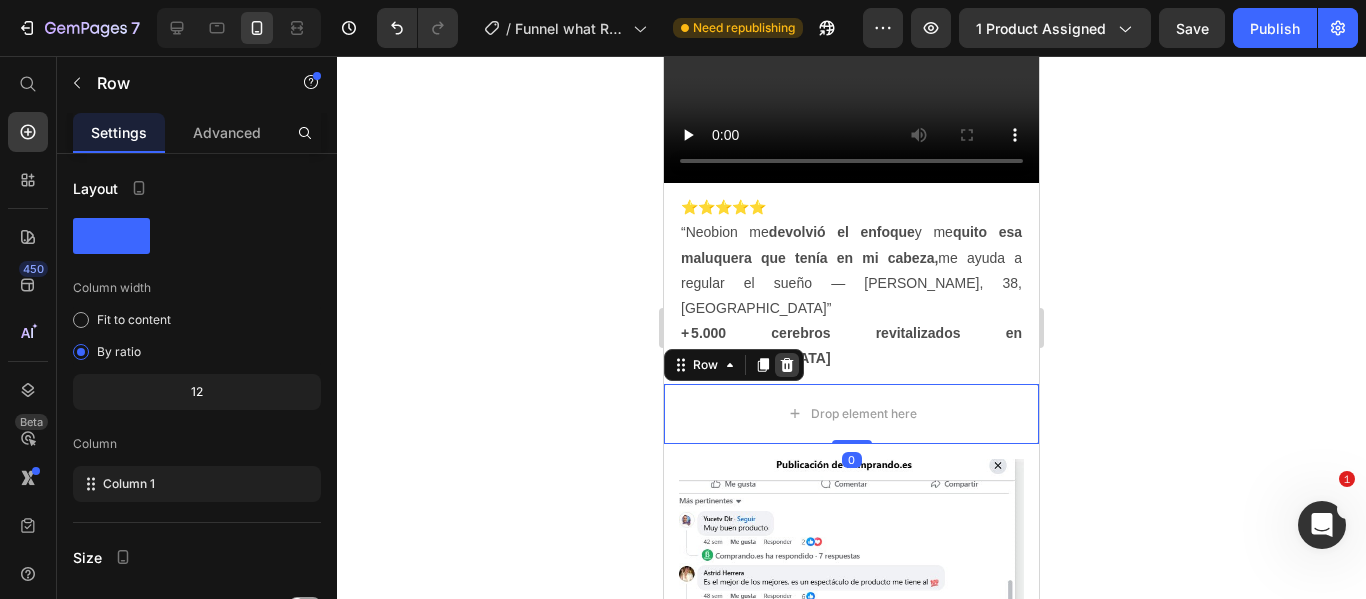 click 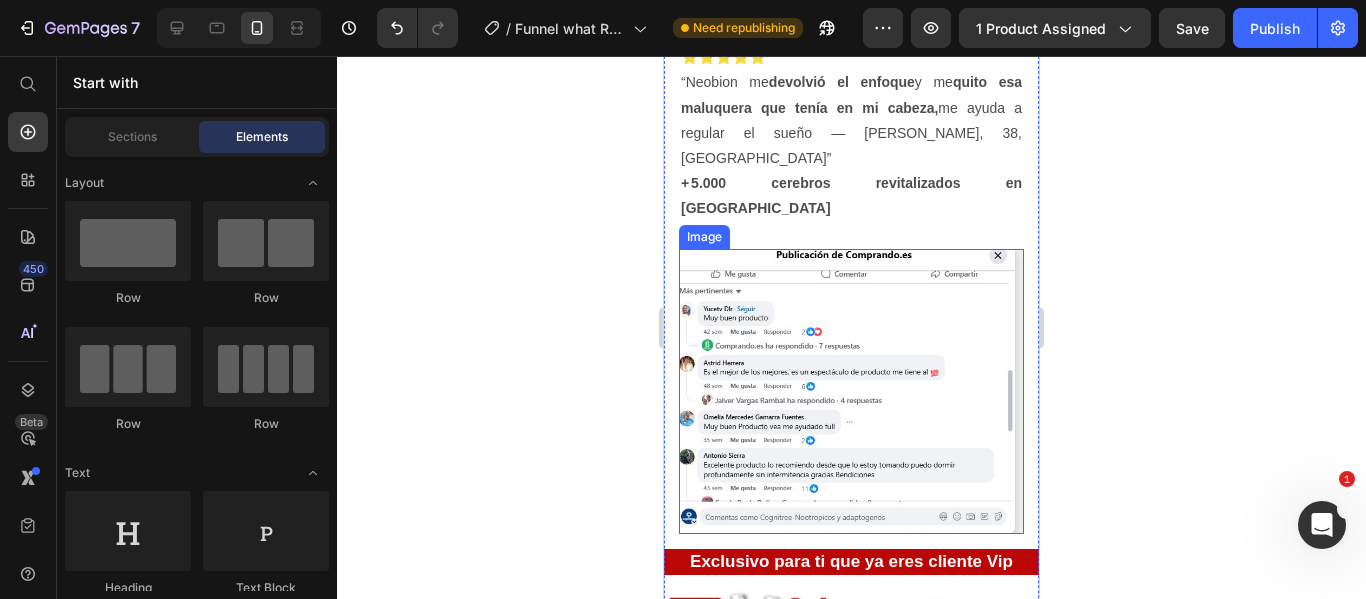 scroll, scrollTop: 1100, scrollLeft: 0, axis: vertical 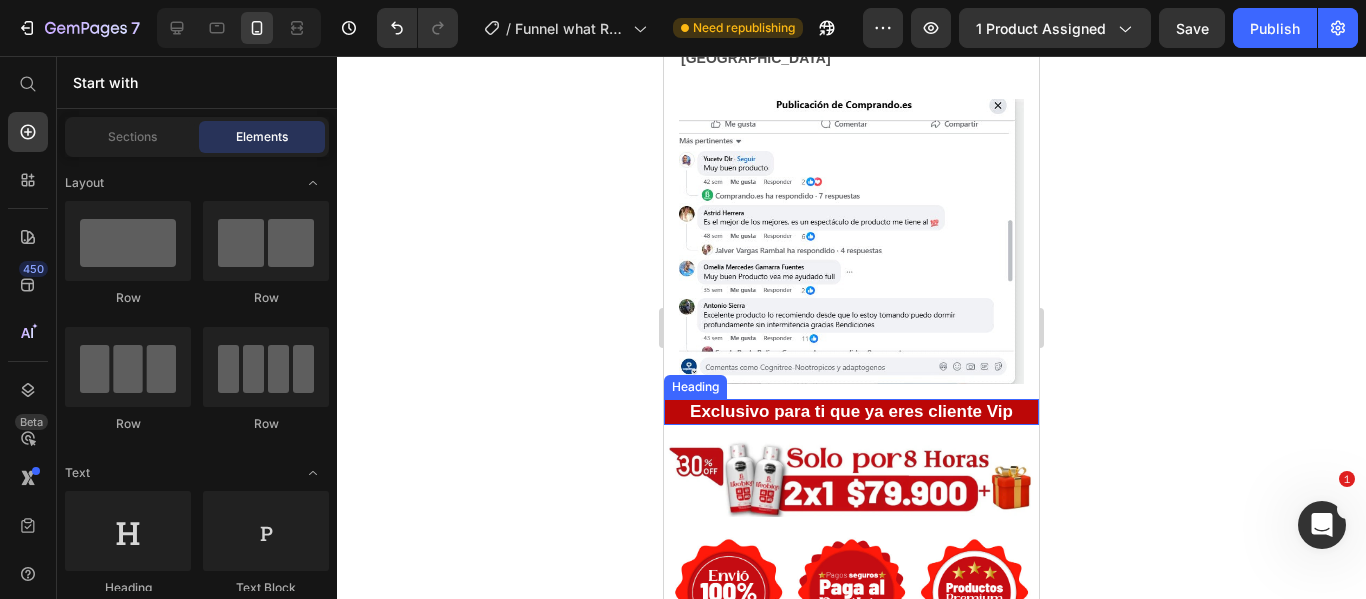 click on "Exclusivo para ti que ya eres cliente Vip" at bounding box center [851, 412] 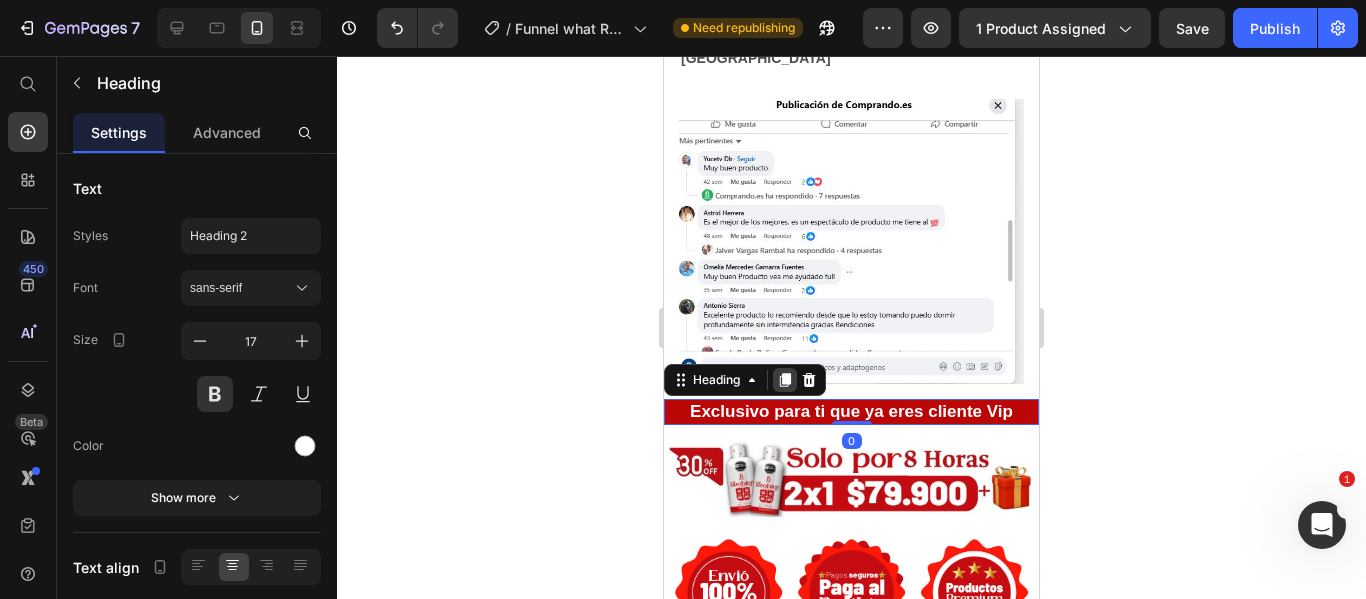 click 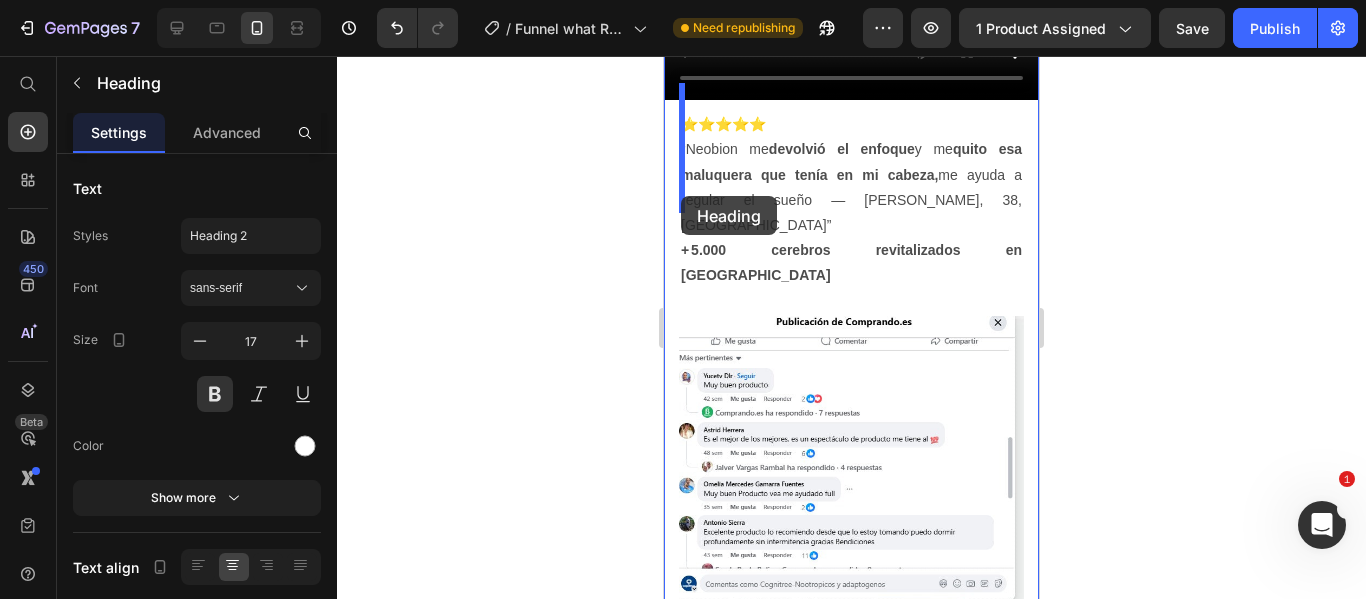 scroll, scrollTop: 859, scrollLeft: 0, axis: vertical 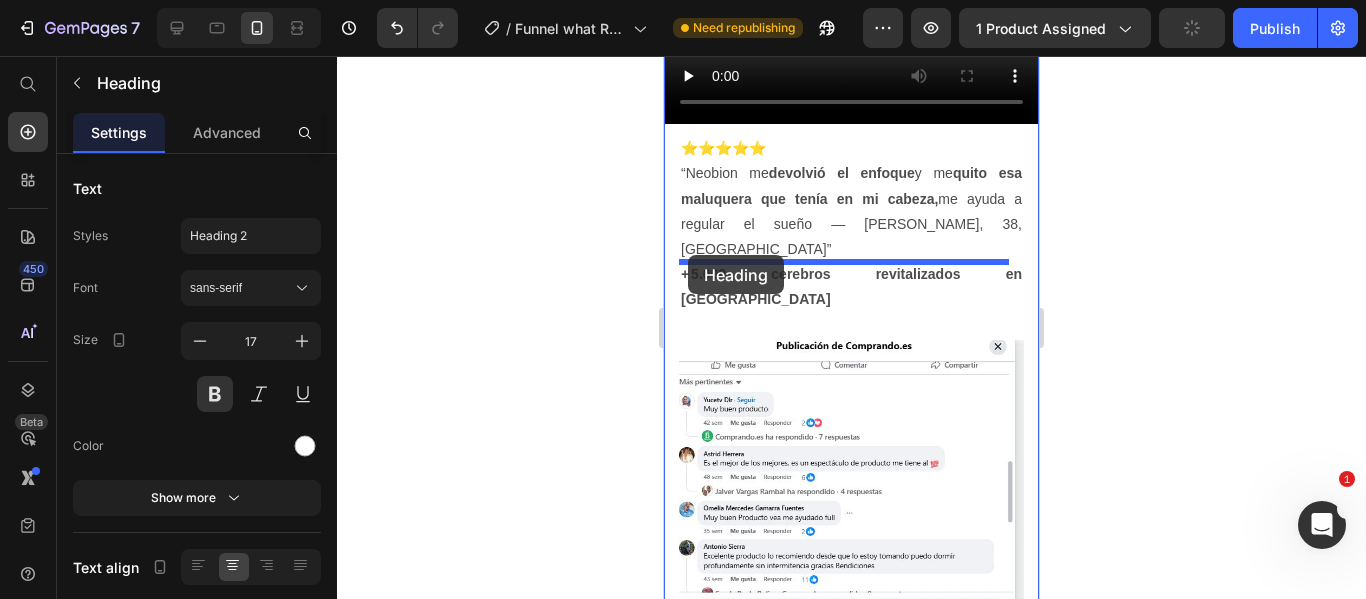 drag, startPoint x: 681, startPoint y: 324, endPoint x: 688, endPoint y: 255, distance: 69.354164 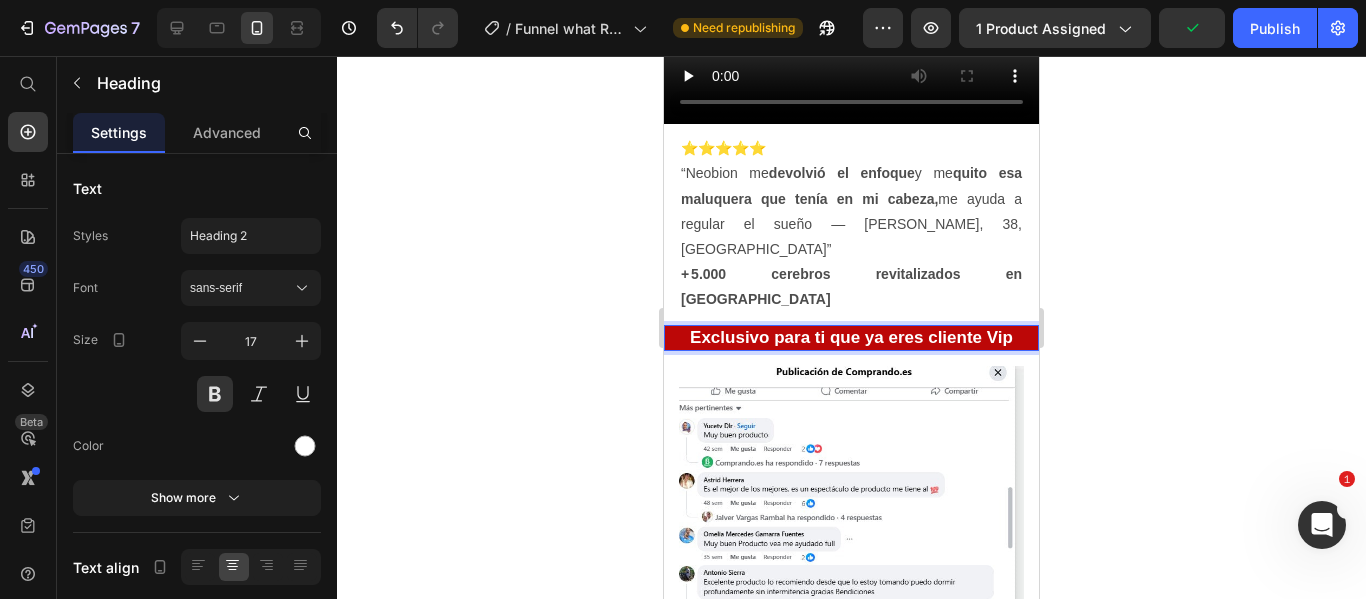 click on "Exclusivo para ti que ya eres cliente Vip" at bounding box center (851, 338) 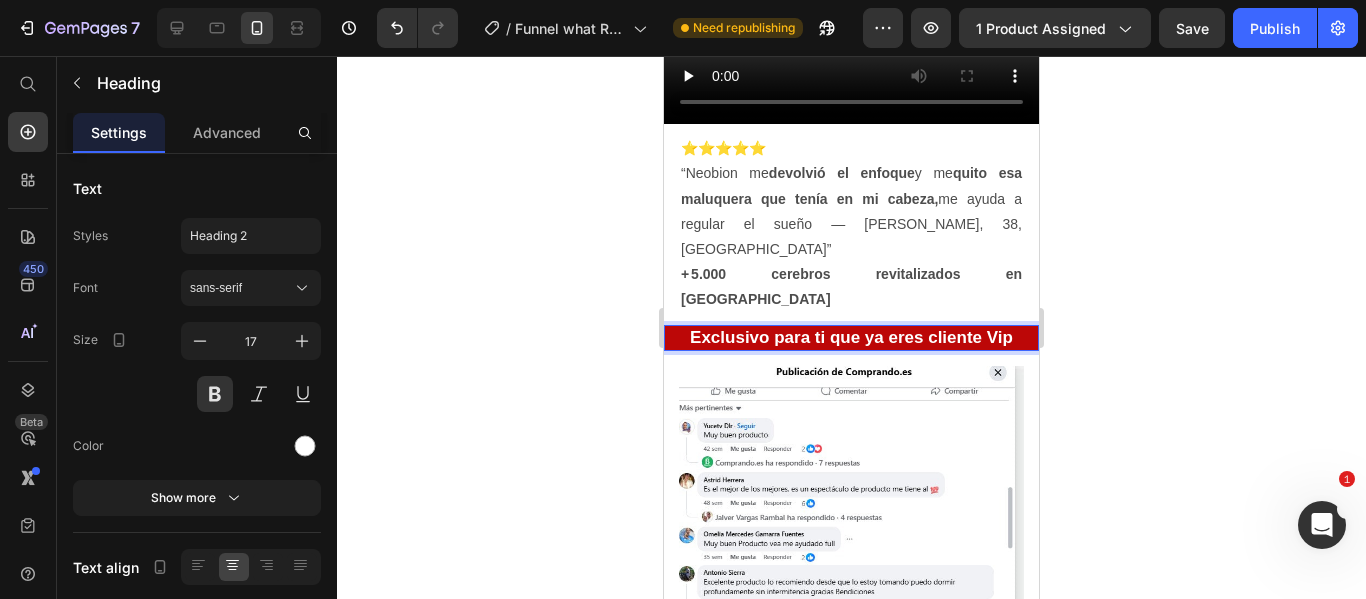 click on "Exclusivo para ti que ya eres cliente Vip" at bounding box center (851, 338) 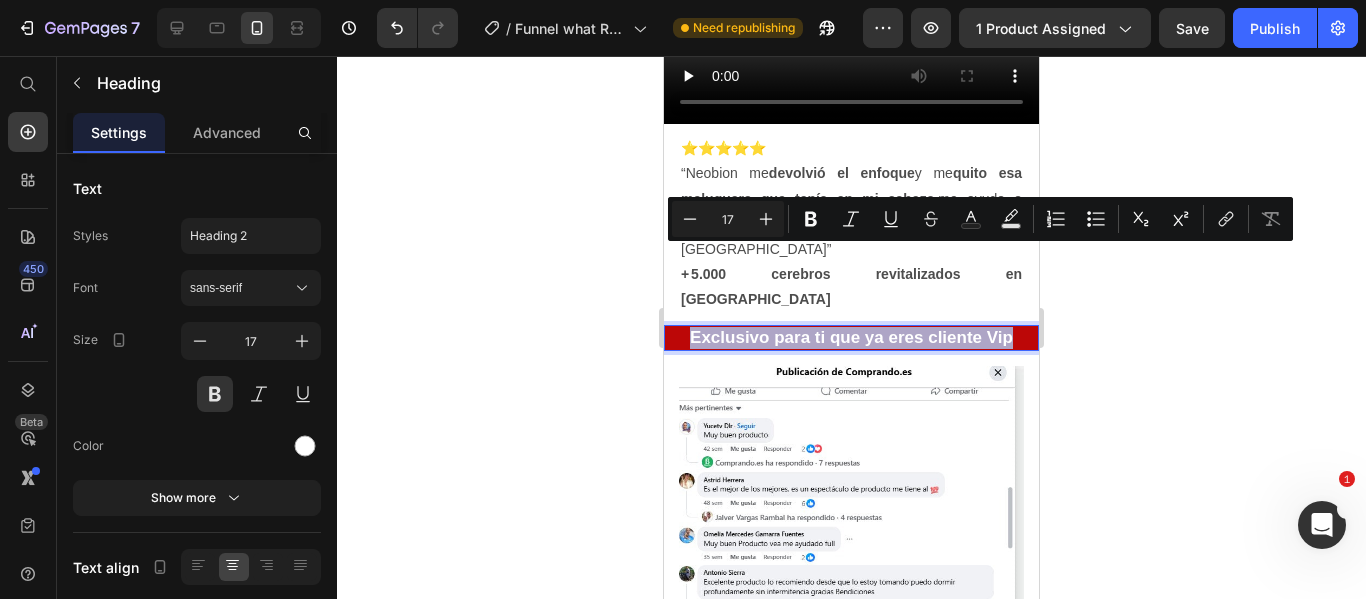 drag, startPoint x: 1006, startPoint y: 260, endPoint x: 683, endPoint y: 271, distance: 323.18726 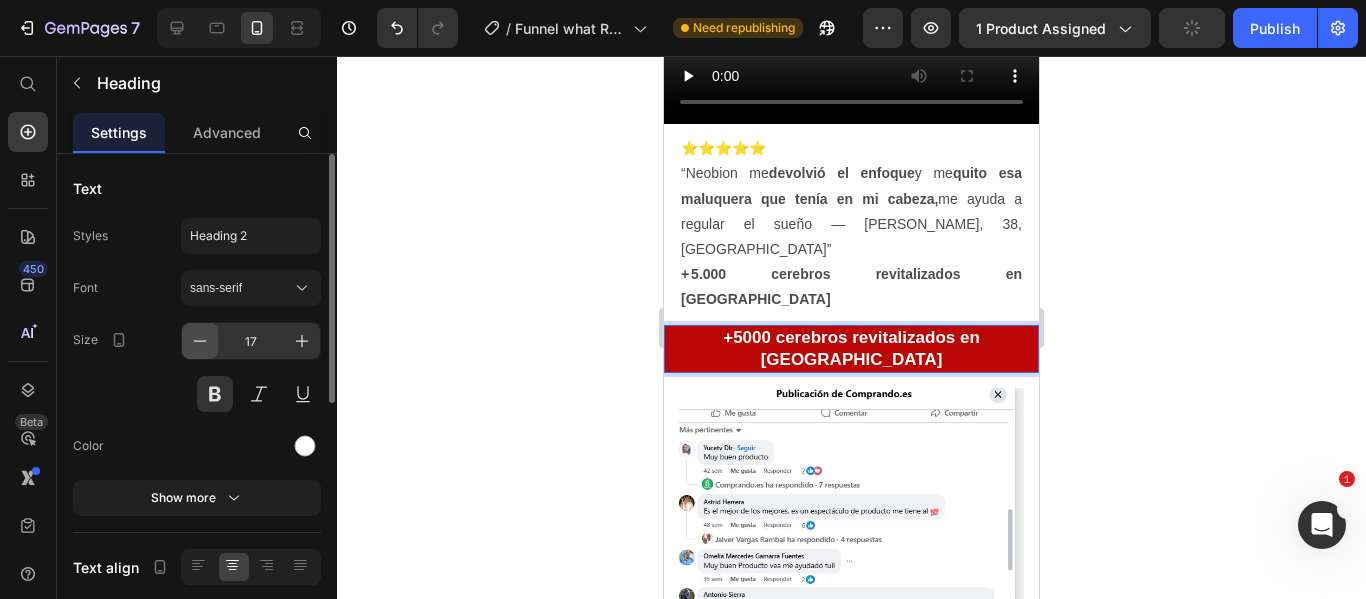 click 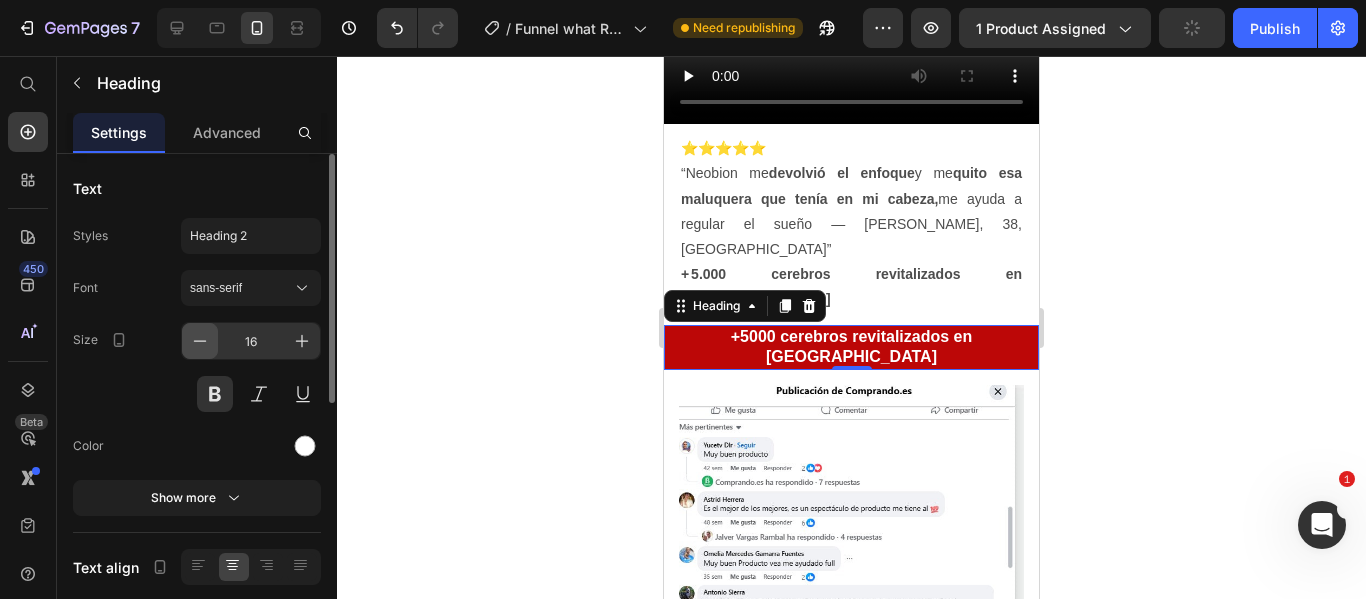 click 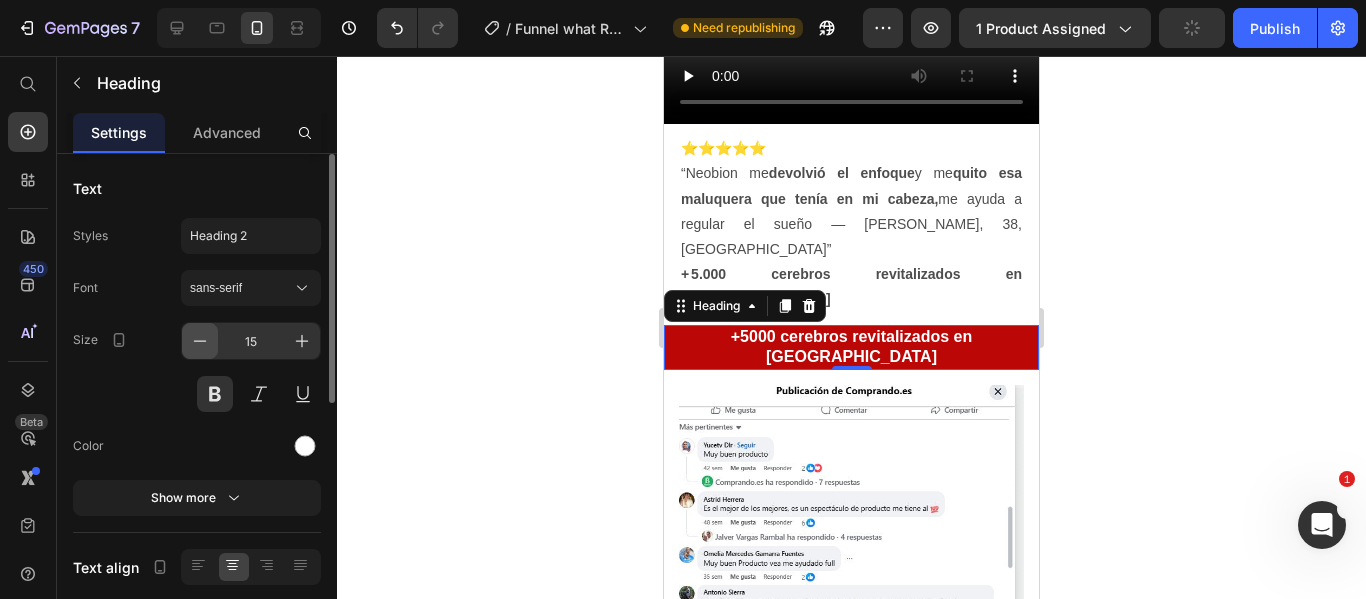 click 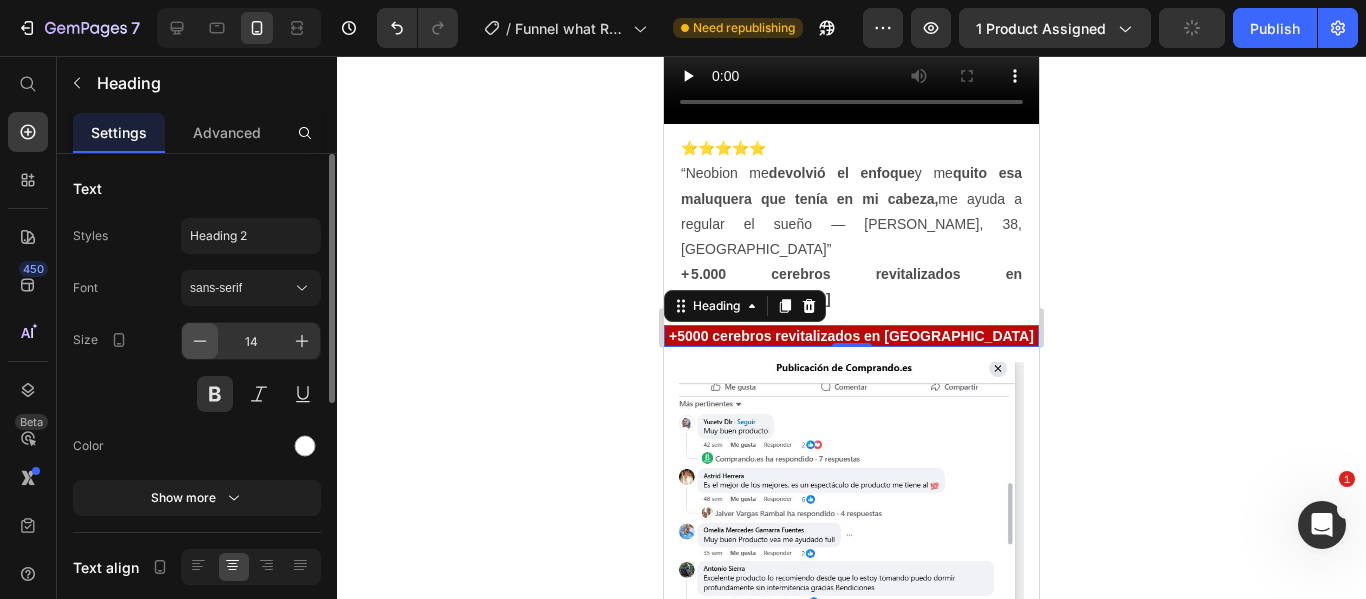 click 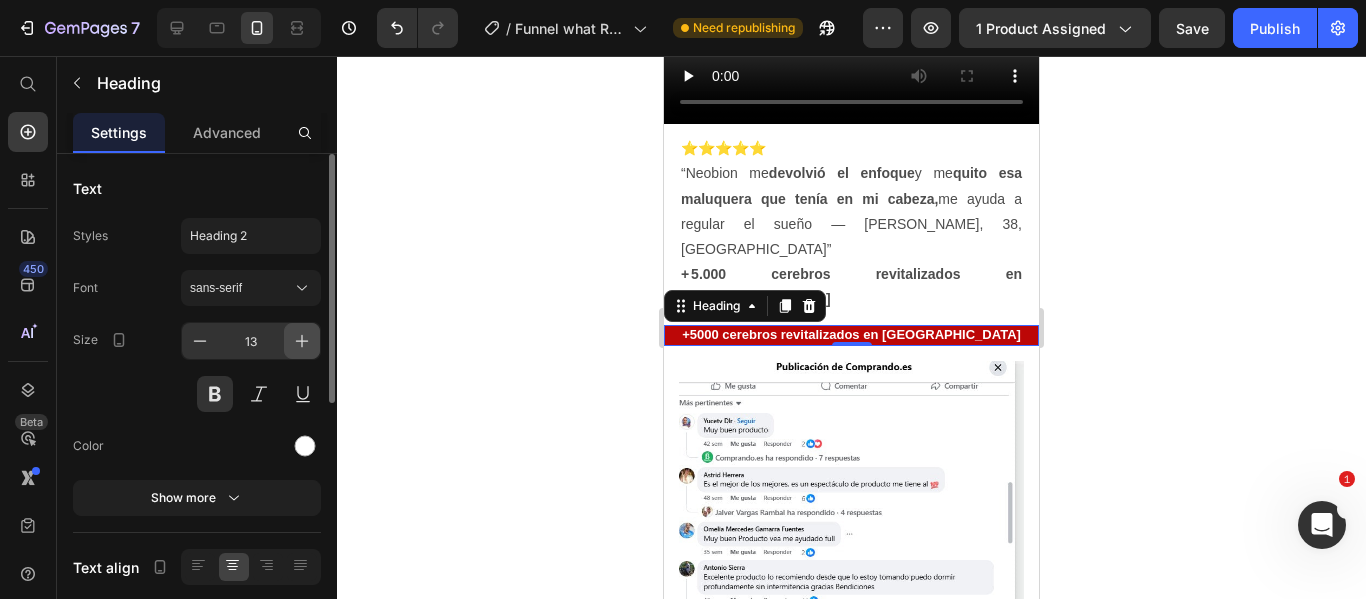 click 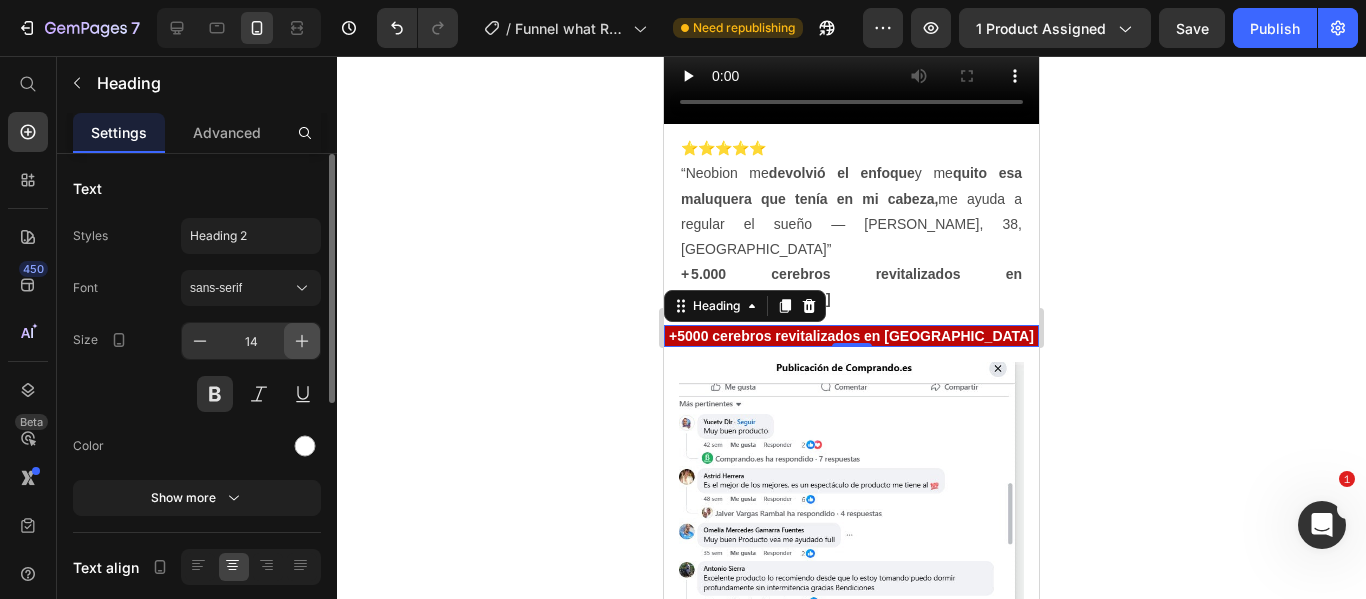 click 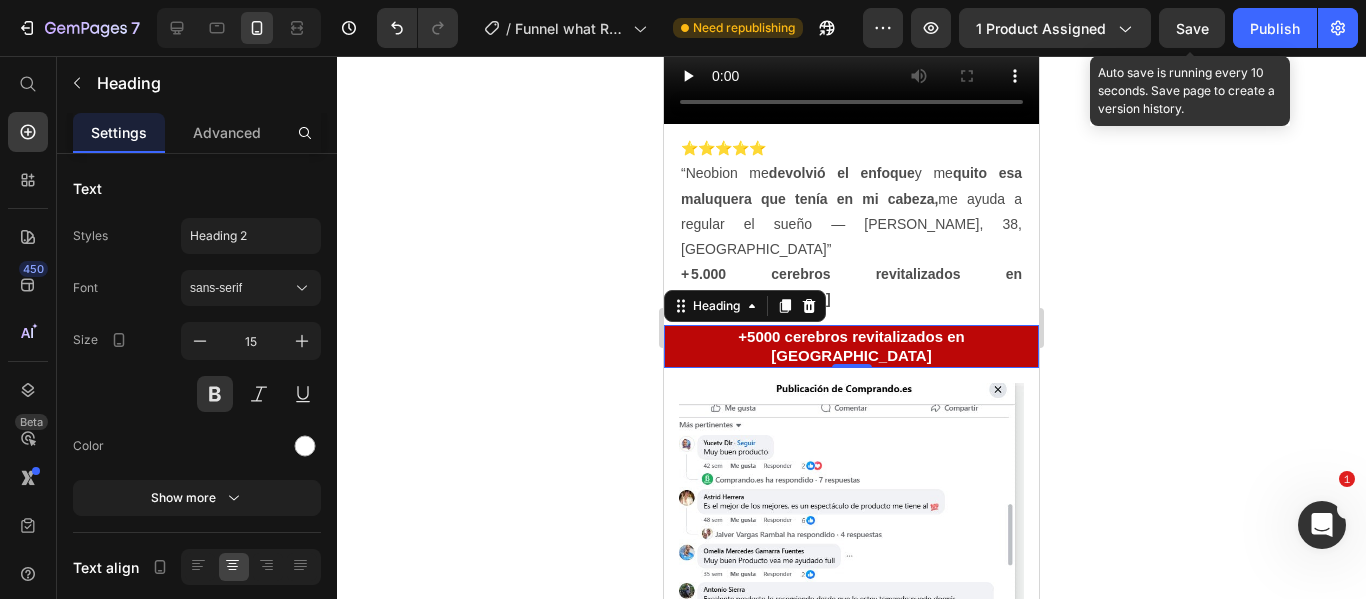 click on "Save" at bounding box center (1192, 28) 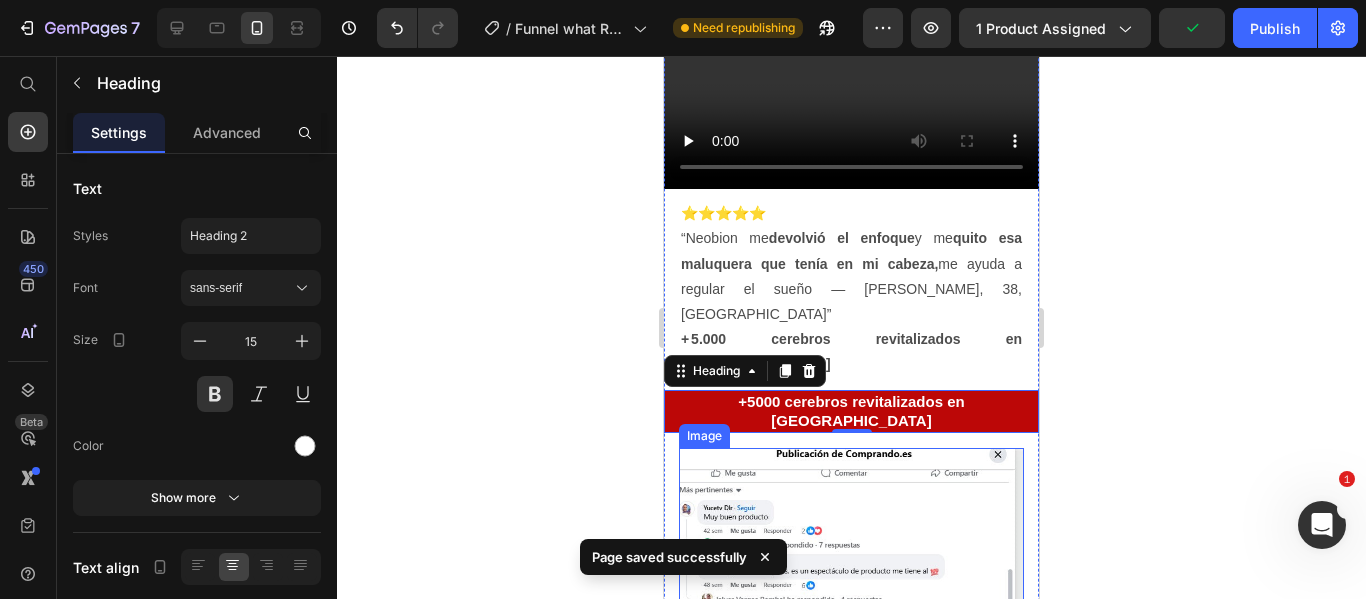 scroll, scrollTop: 759, scrollLeft: 0, axis: vertical 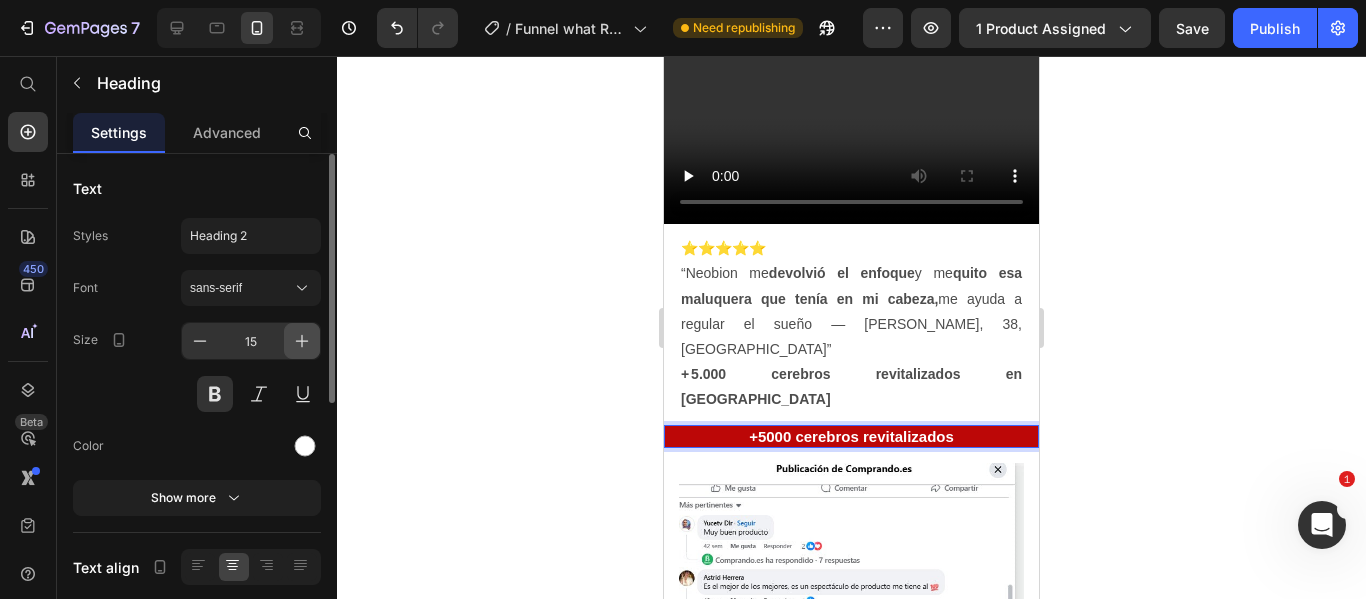 click 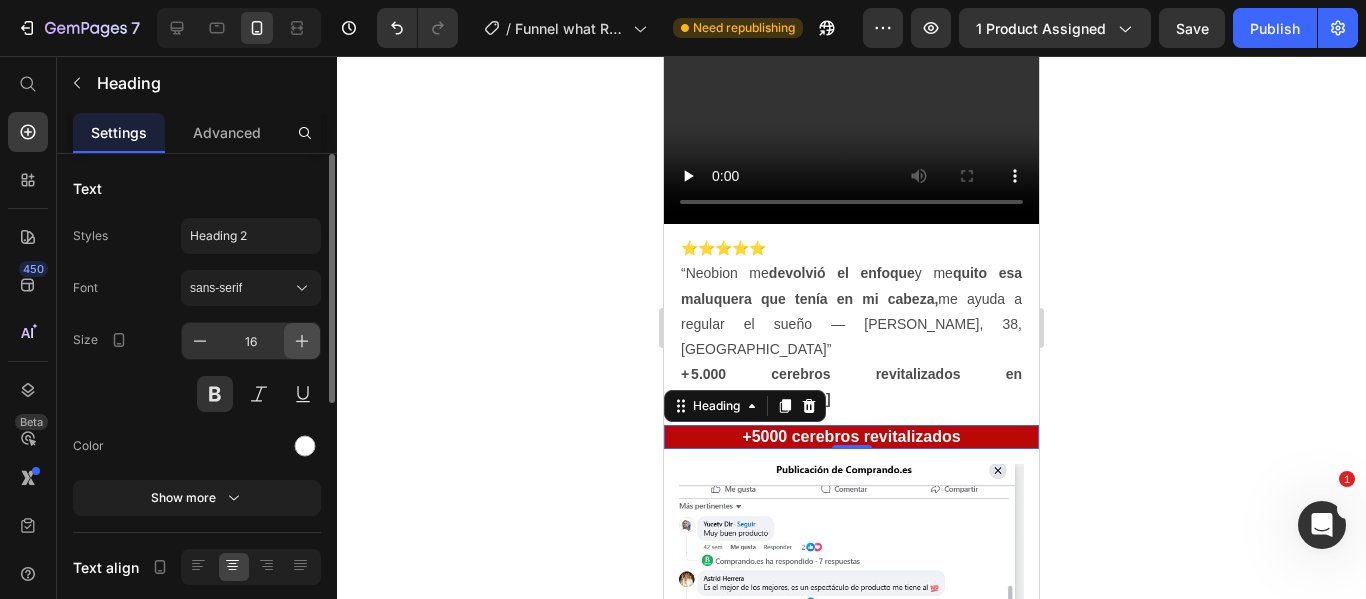 click 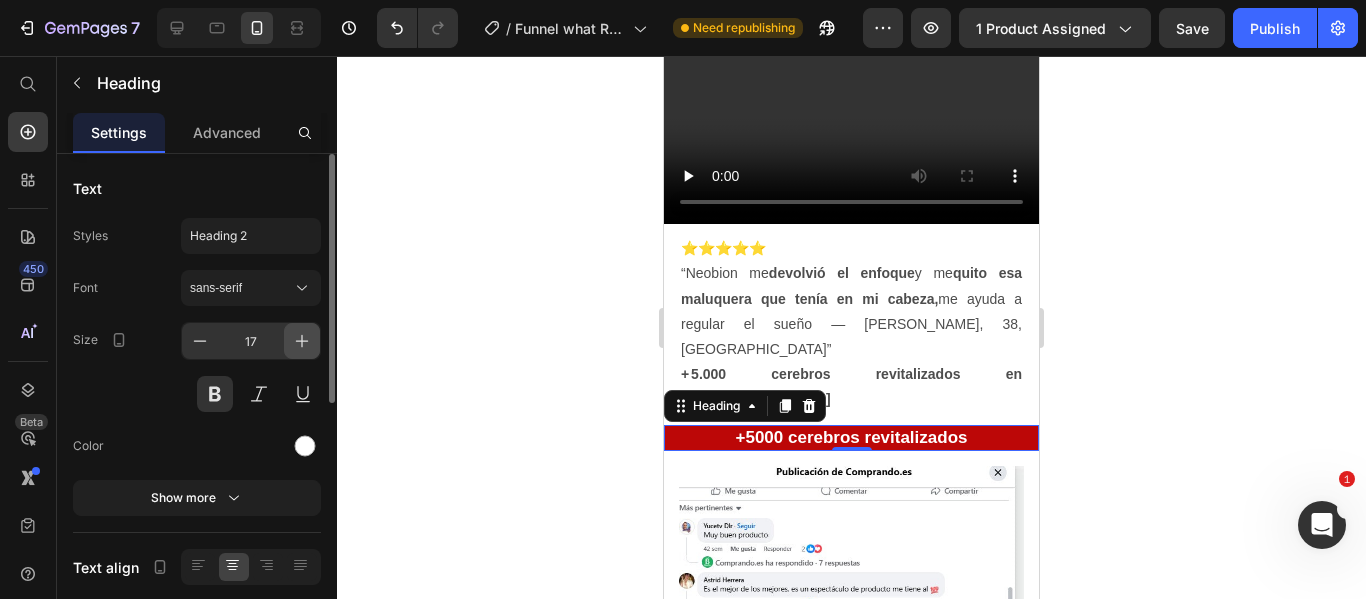 click 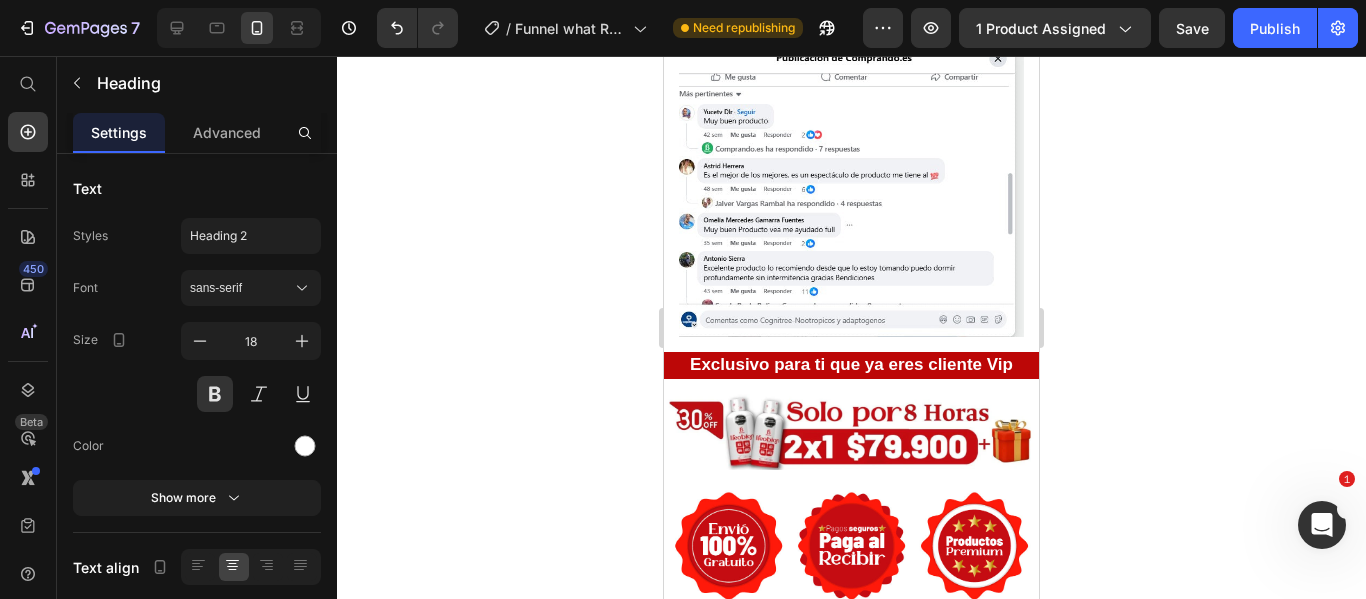 scroll, scrollTop: 1159, scrollLeft: 0, axis: vertical 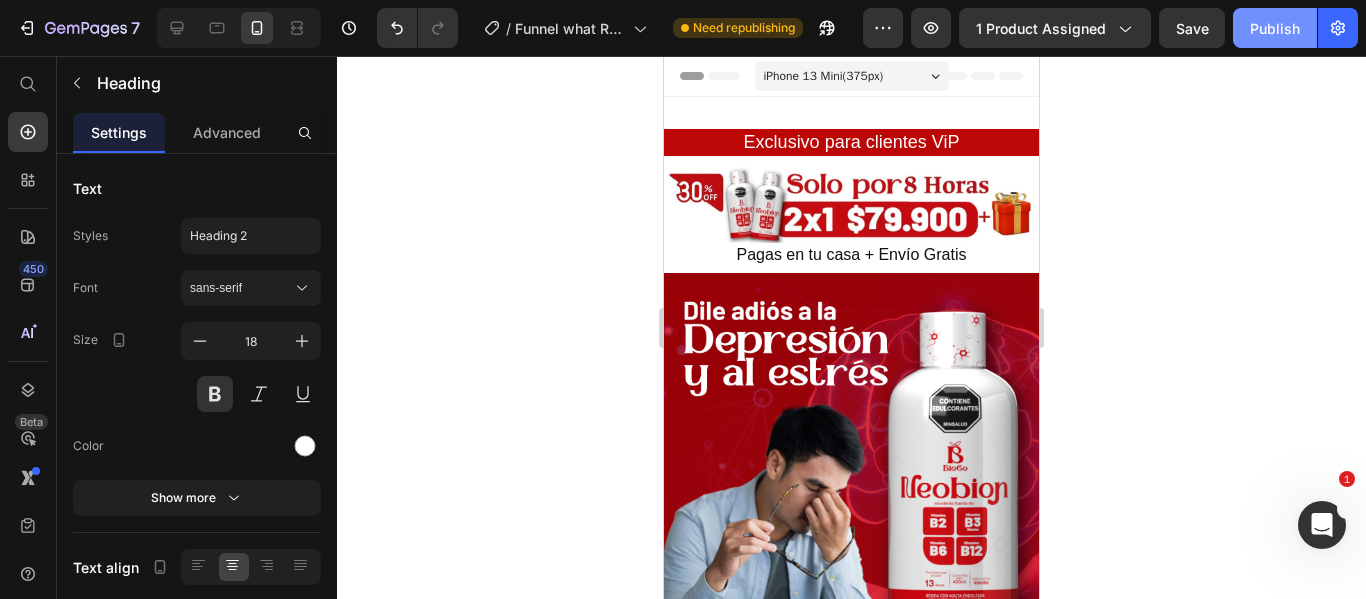 click on "Publish" at bounding box center [1275, 28] 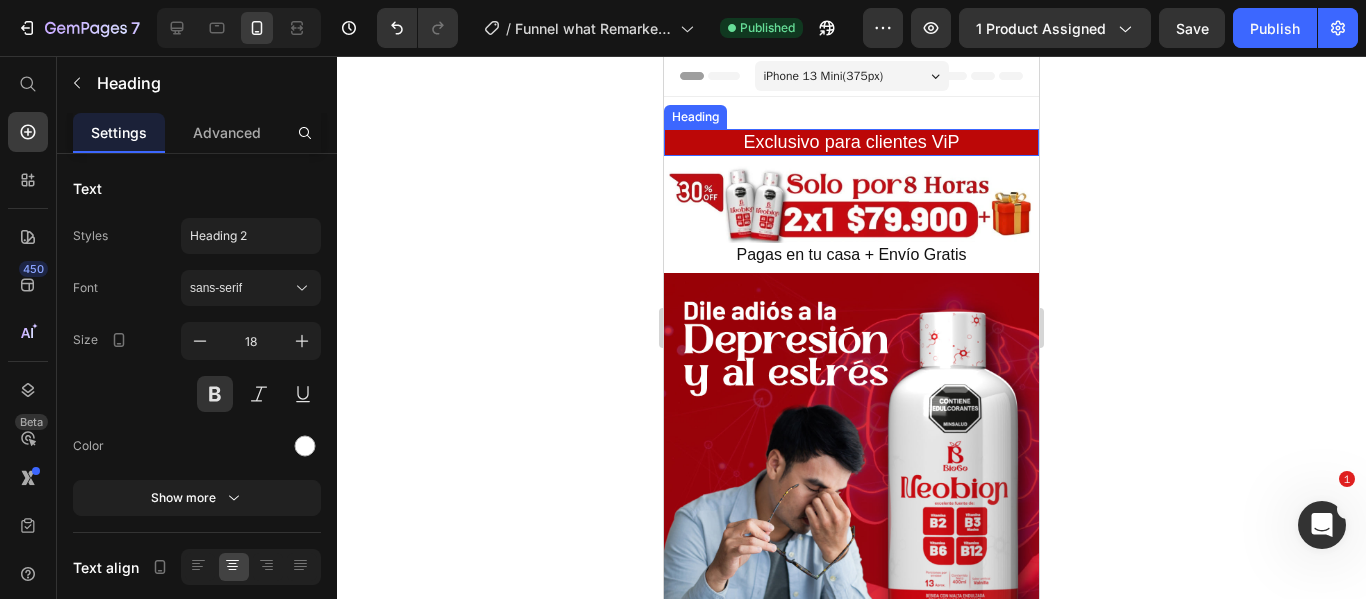 click on "Exclusivo para clientes ViP" at bounding box center [851, 142] 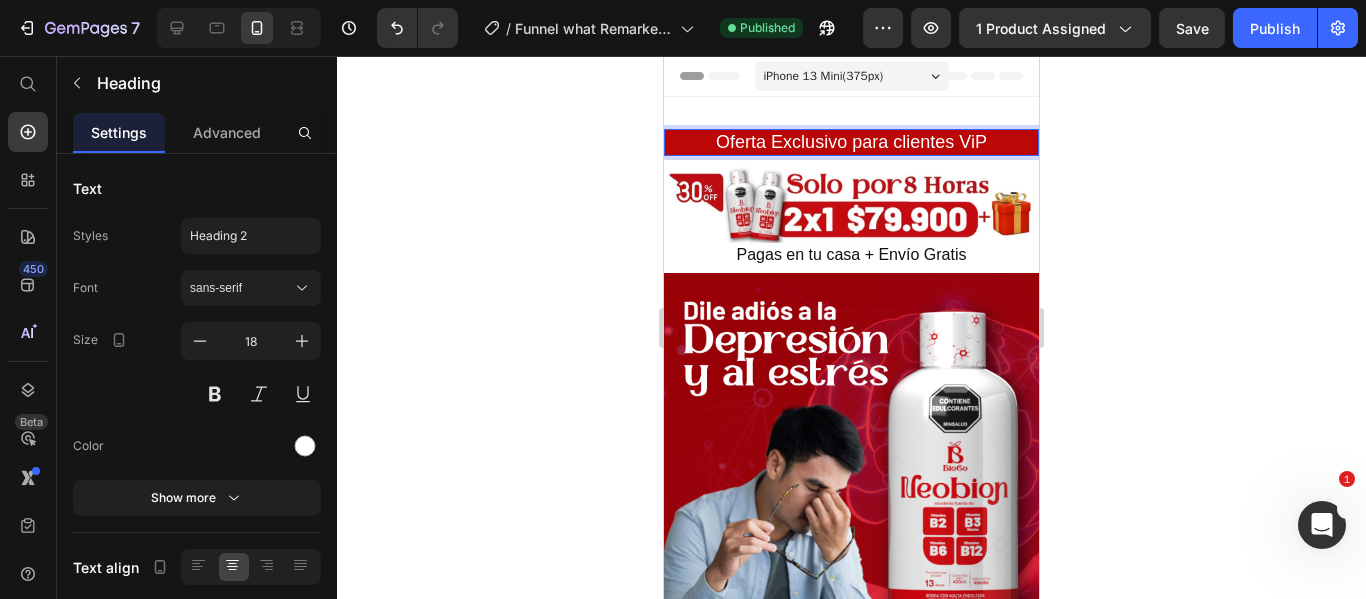 click on "Oferta Exclusivo para clientes ViP" at bounding box center (851, 142) 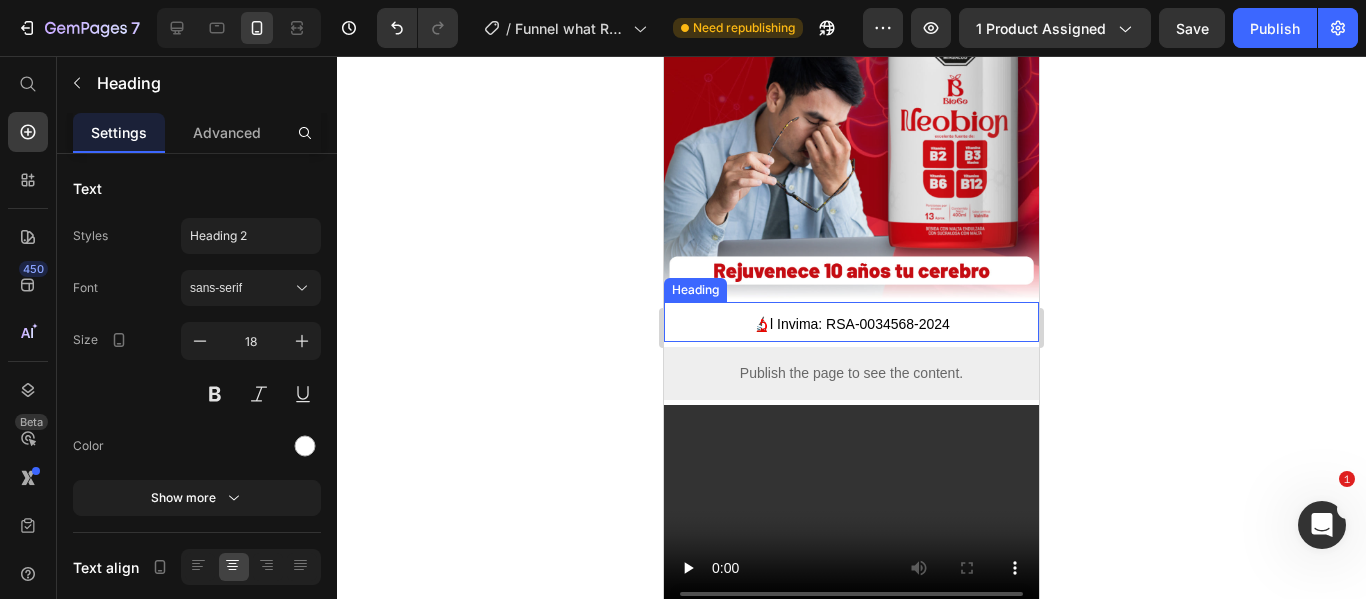 scroll, scrollTop: 400, scrollLeft: 0, axis: vertical 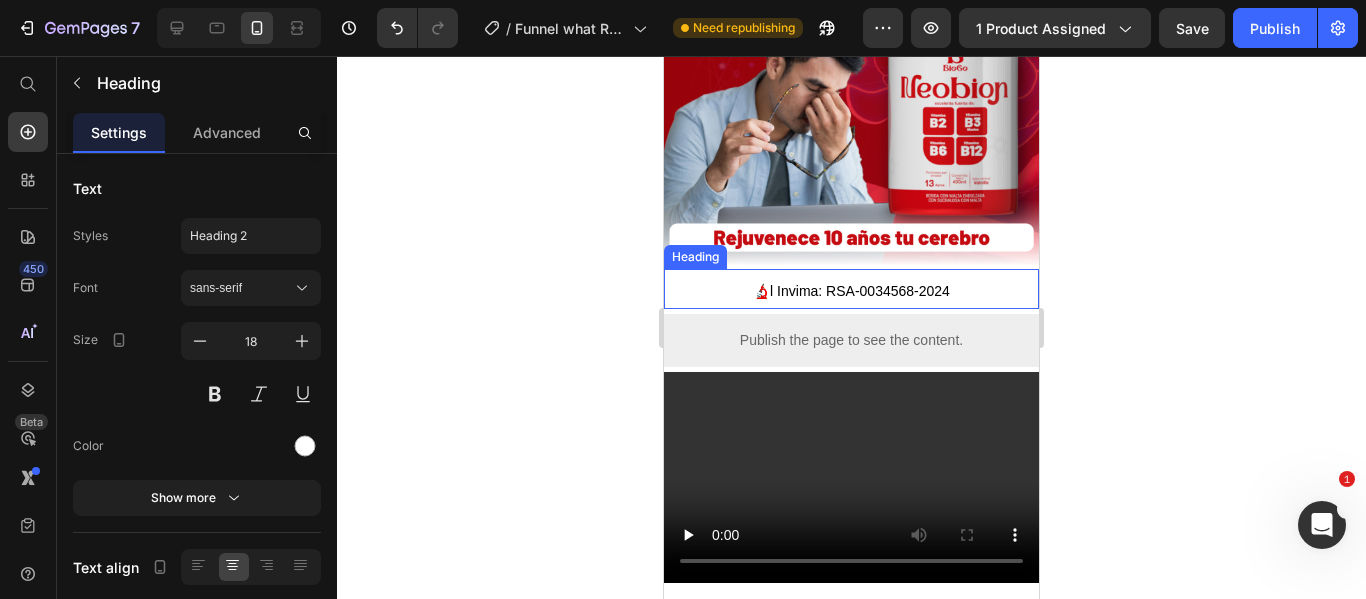 click on "🔬l Invima: RSA-0034568-2024" at bounding box center (851, 291) 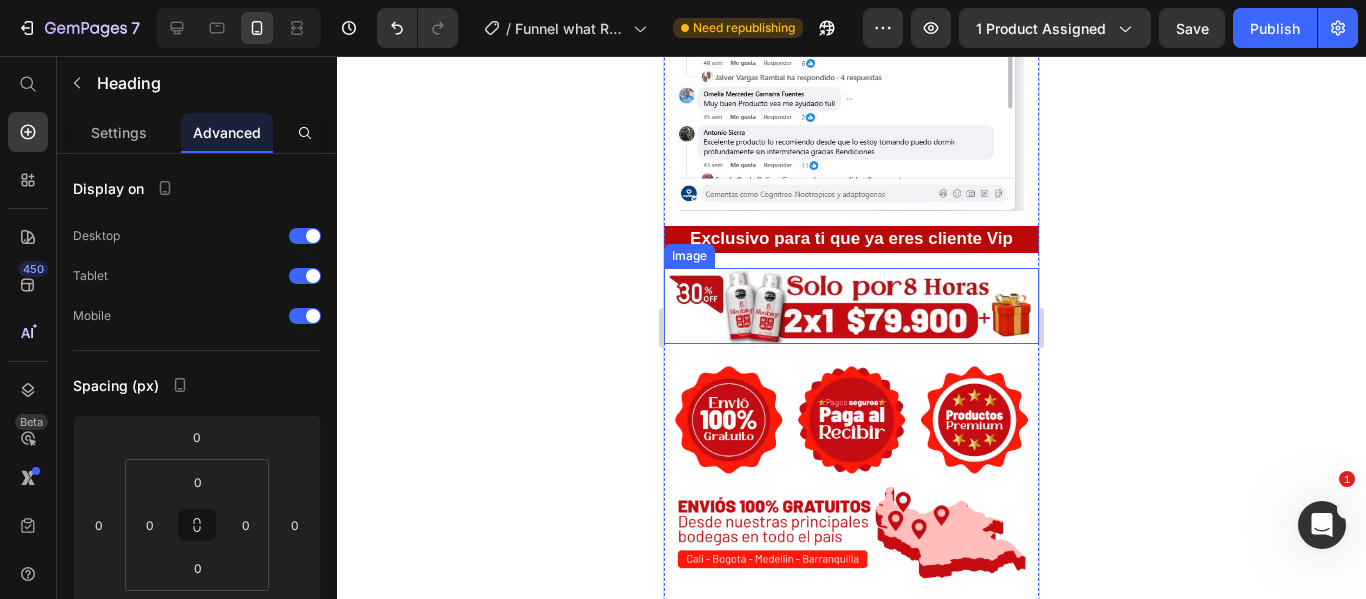 scroll, scrollTop: 1200, scrollLeft: 0, axis: vertical 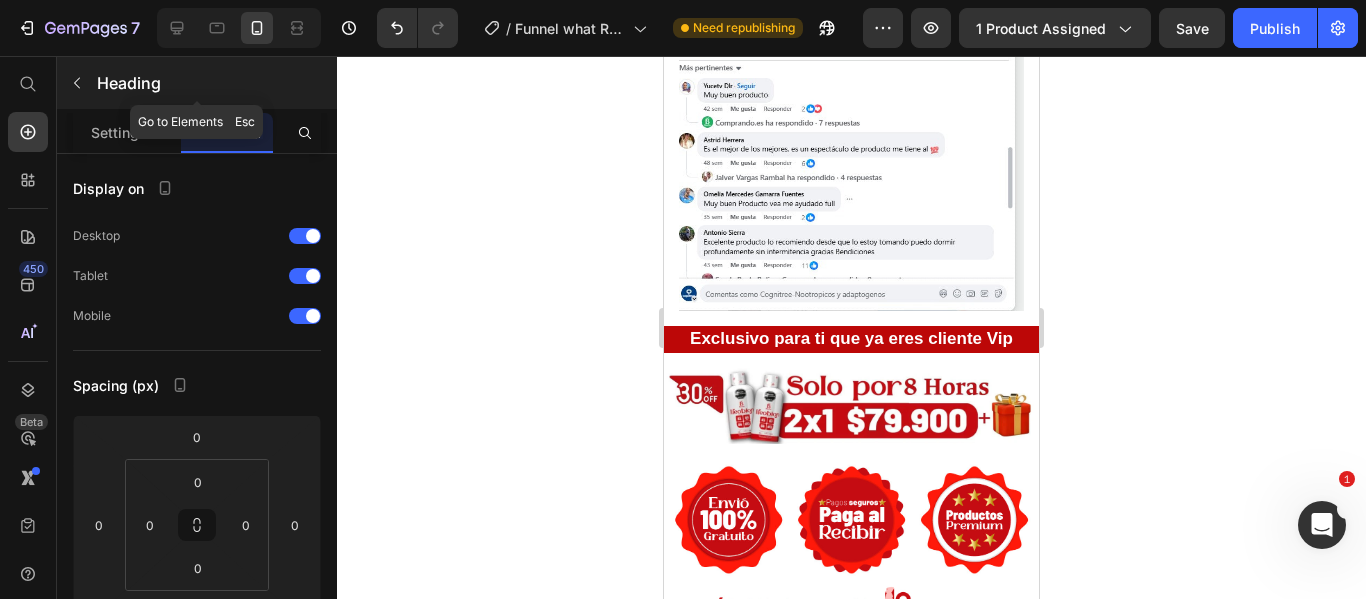 click 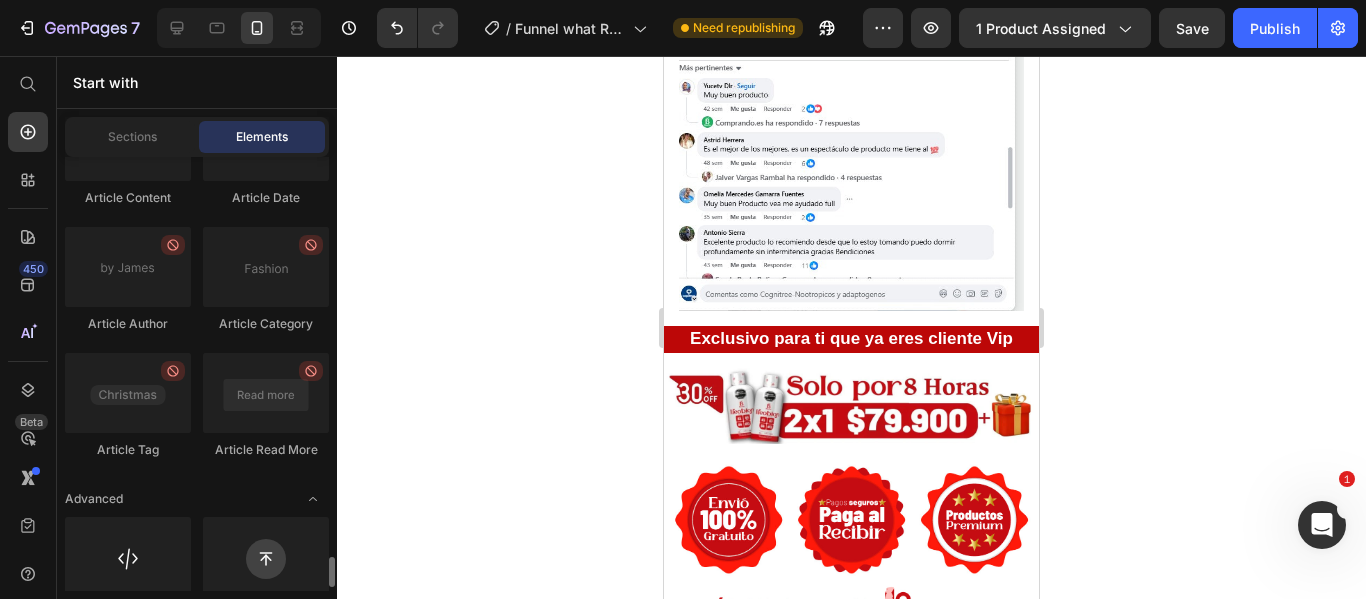 scroll, scrollTop: 5750, scrollLeft: 0, axis: vertical 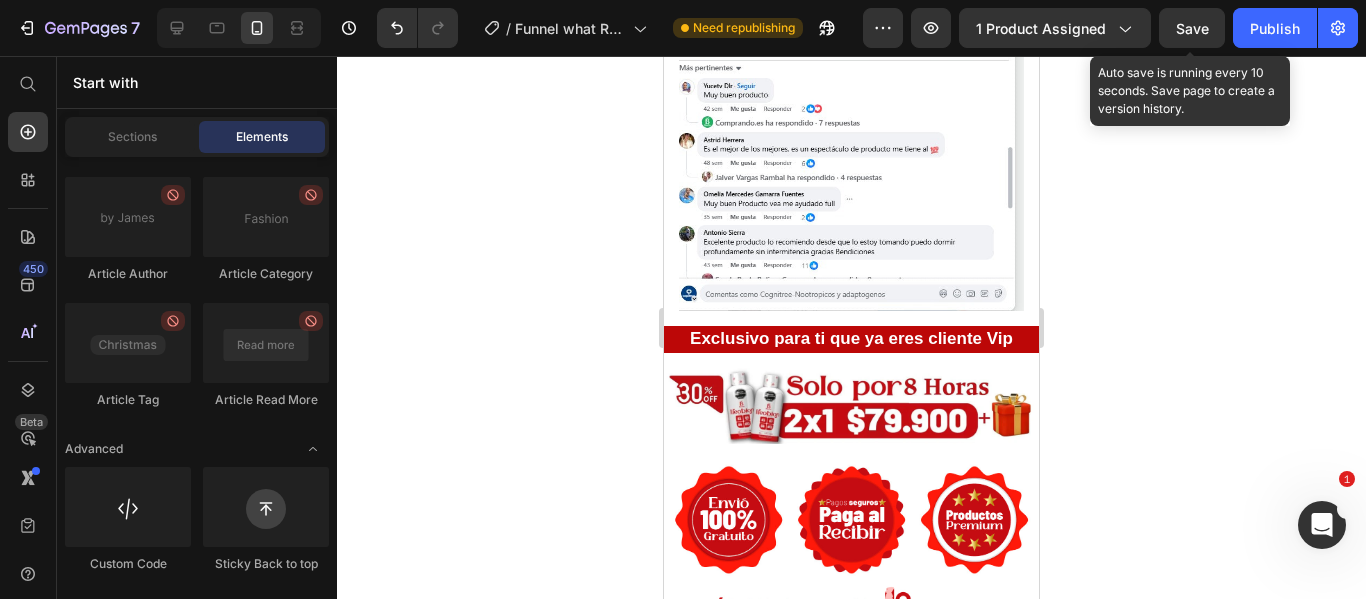 click on "Save" at bounding box center (1192, 28) 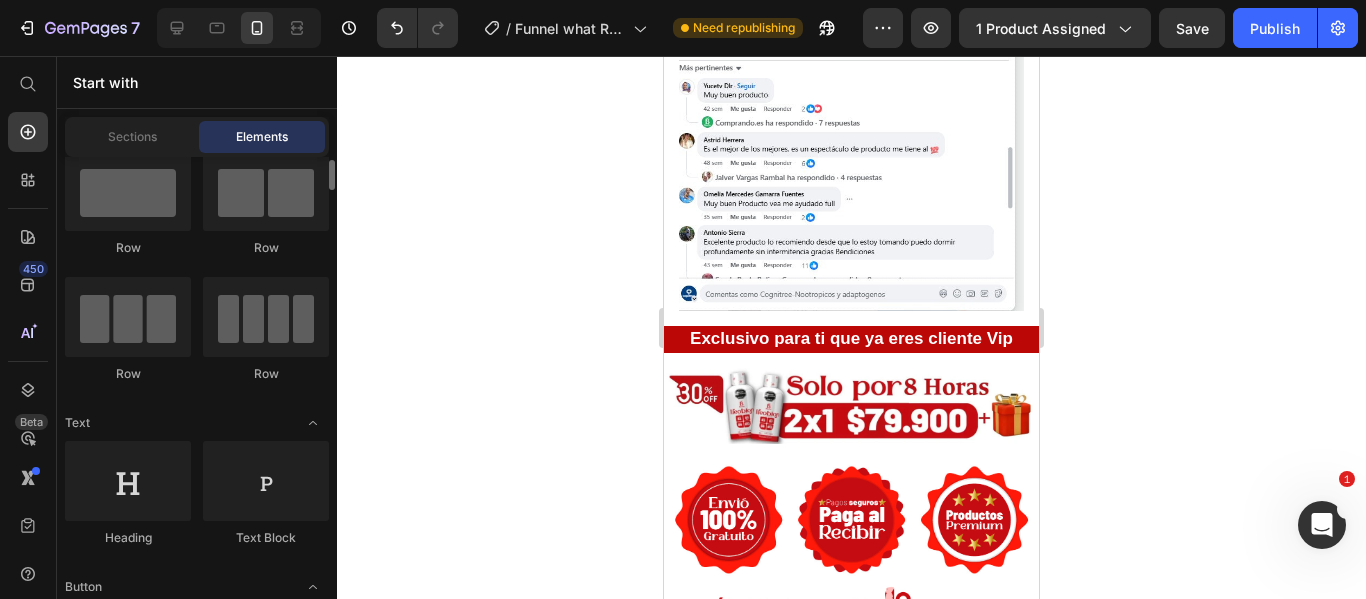 scroll, scrollTop: 0, scrollLeft: 0, axis: both 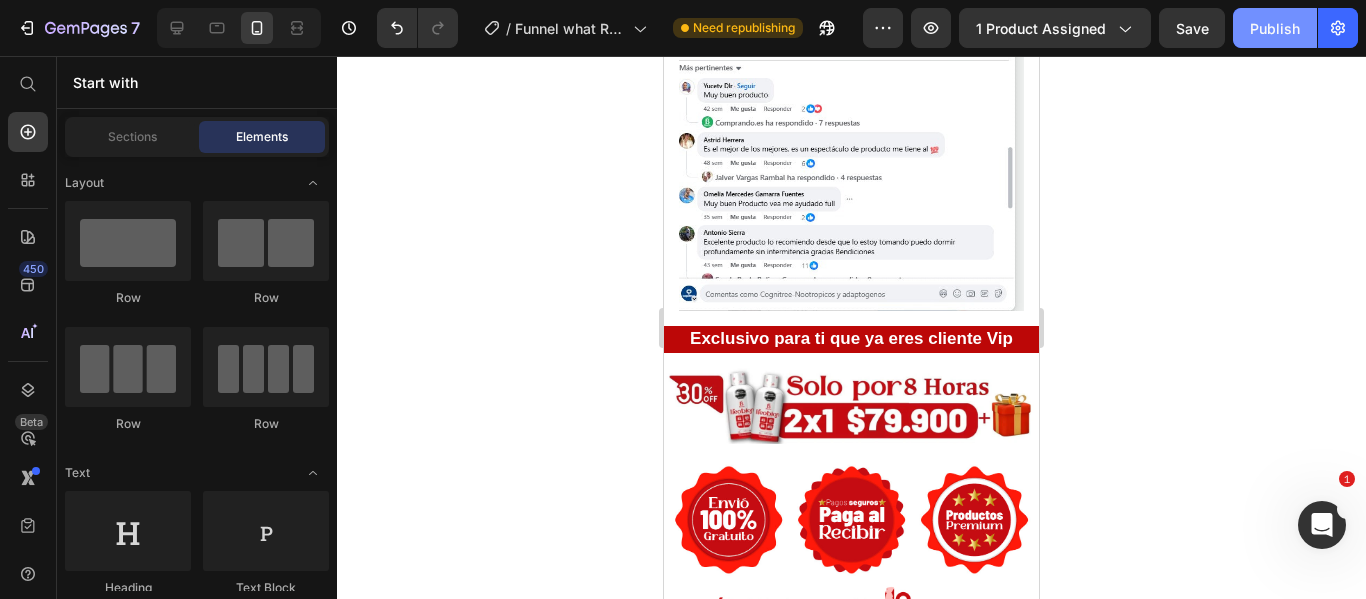 click on "Publish" at bounding box center [1275, 28] 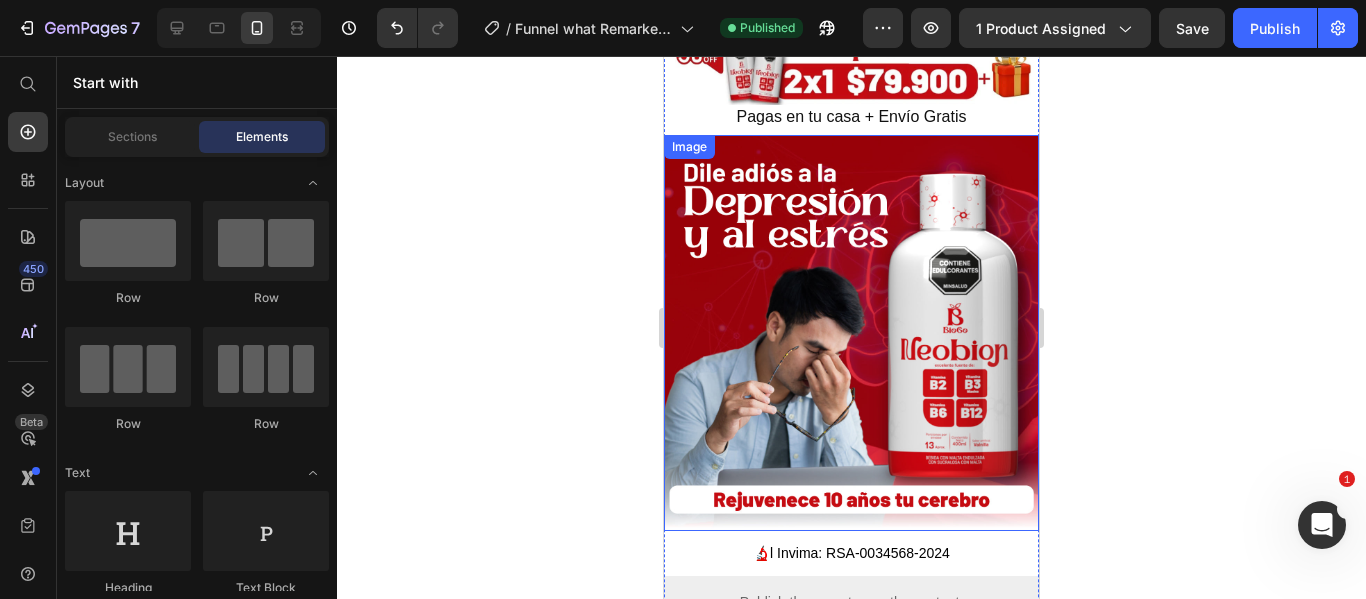 scroll, scrollTop: 0, scrollLeft: 0, axis: both 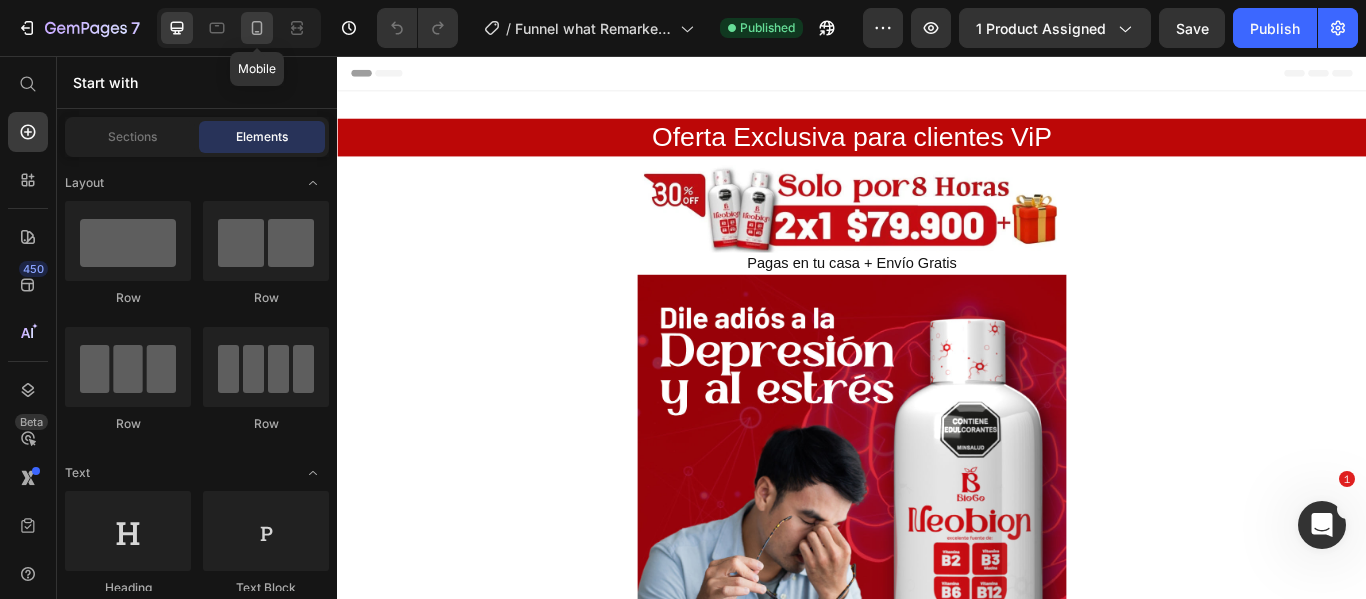 click 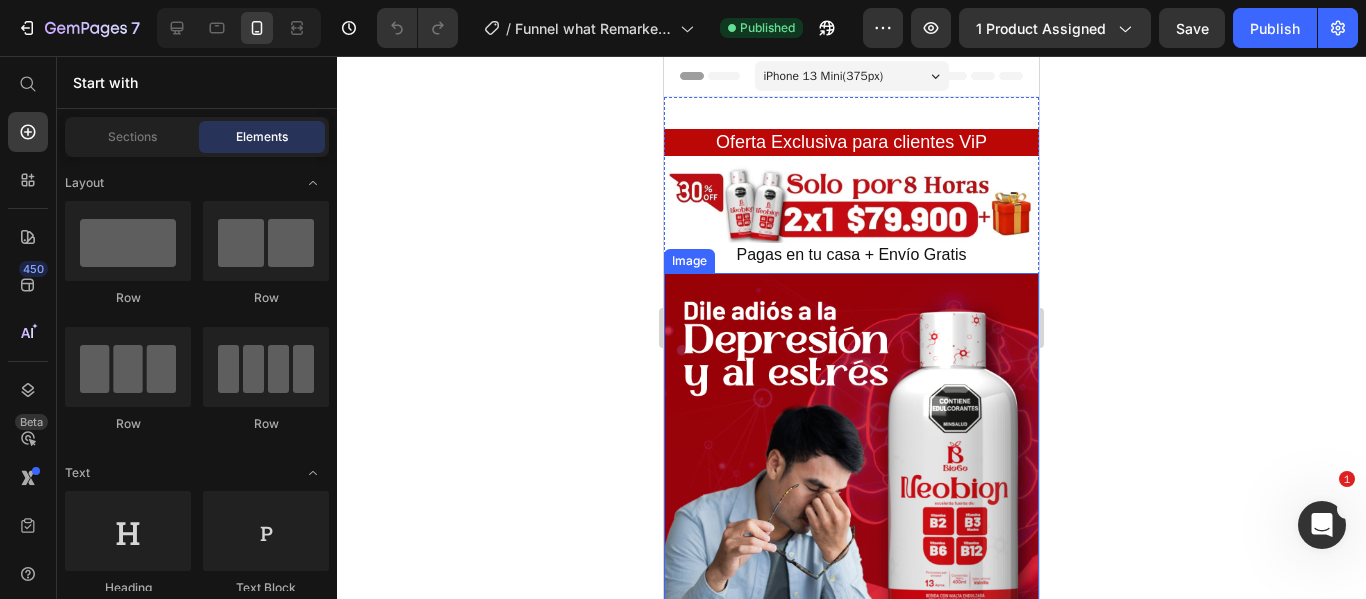 click at bounding box center [851, 471] 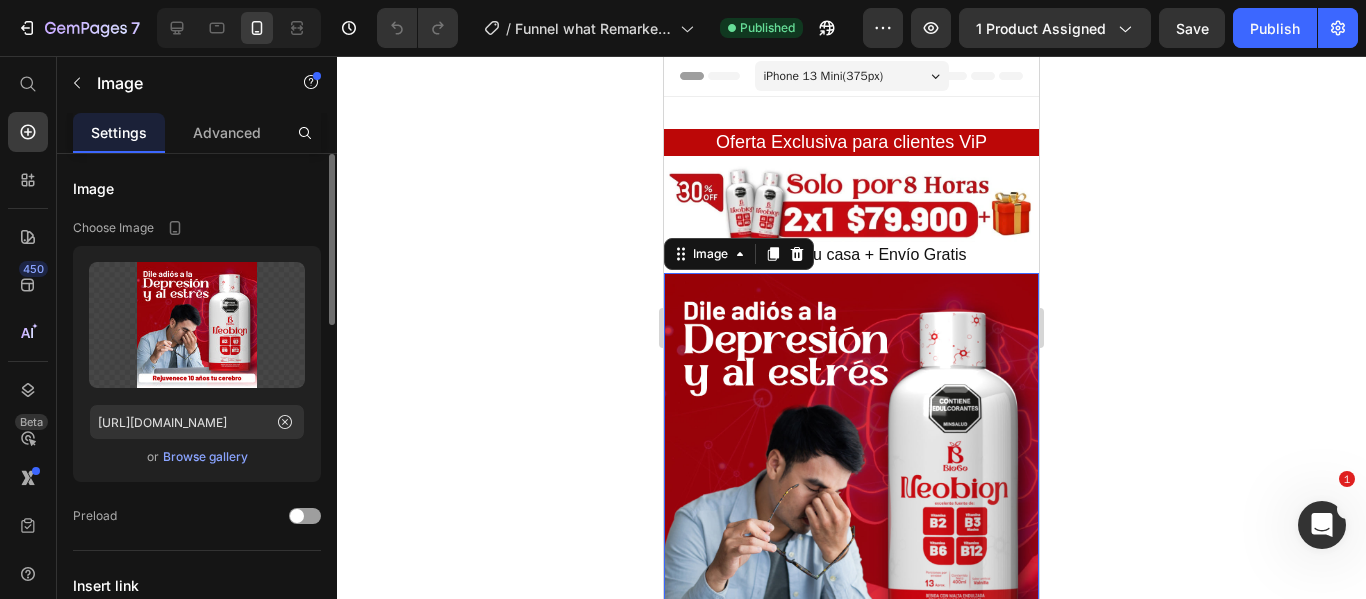 click on "Browse gallery" at bounding box center (205, 457) 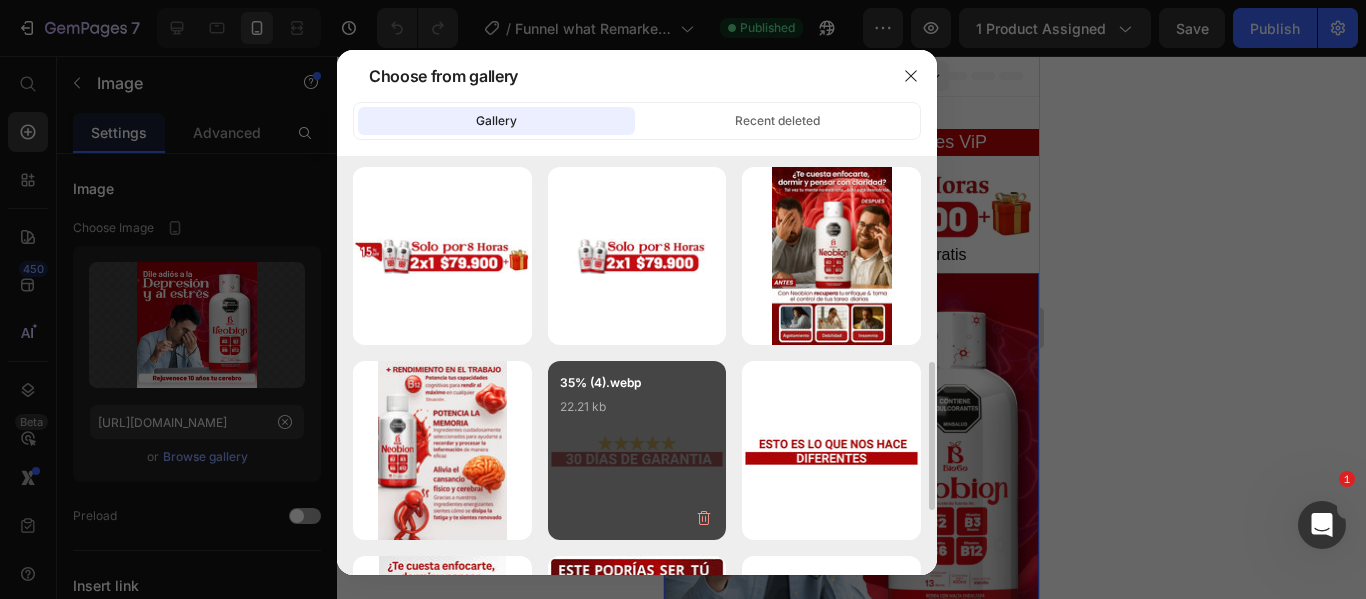 scroll, scrollTop: 400, scrollLeft: 0, axis: vertical 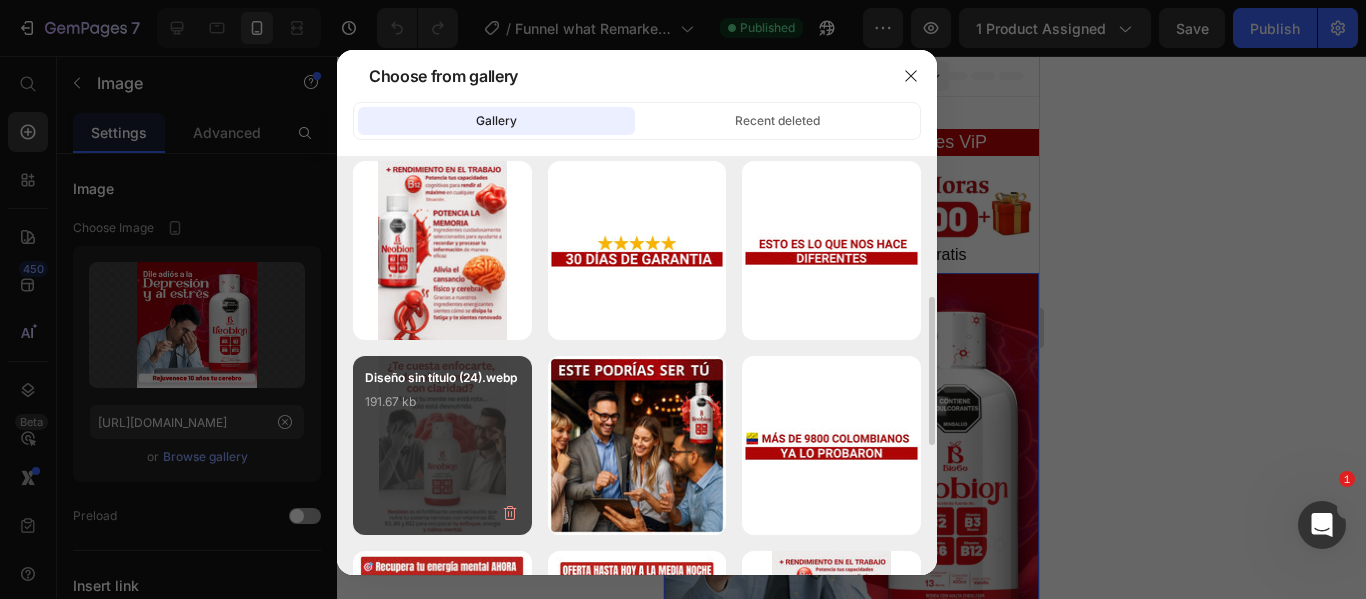 click on "191.67 kb" at bounding box center (442, 402) 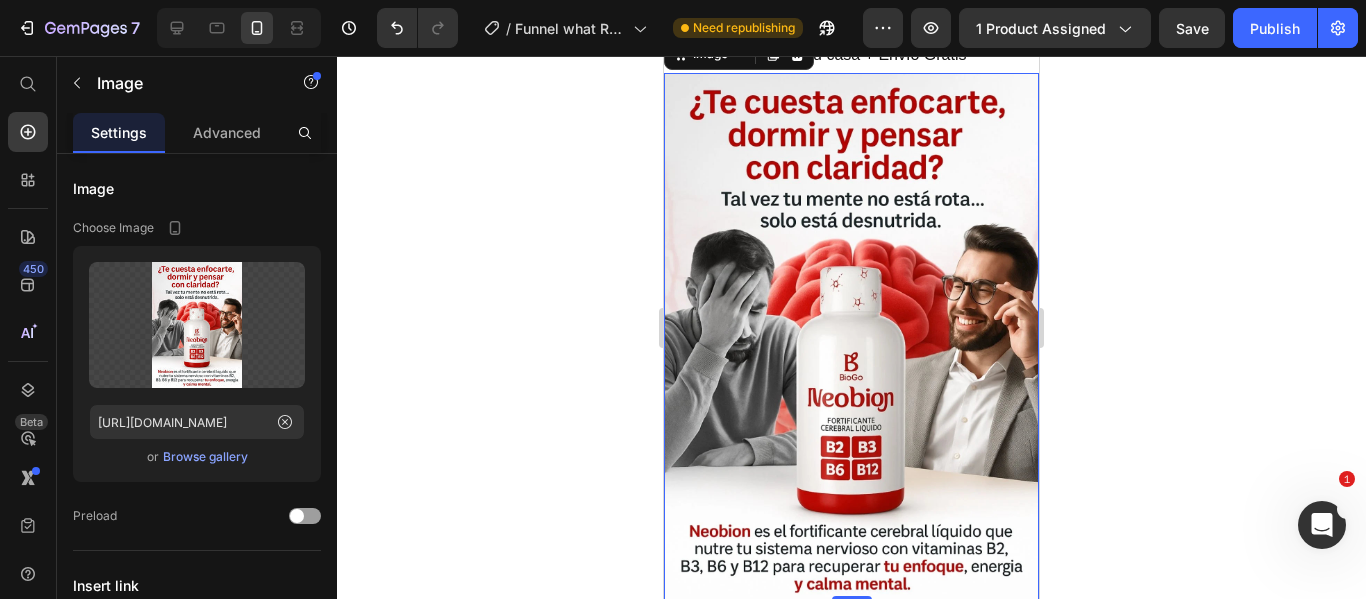 scroll, scrollTop: 0, scrollLeft: 0, axis: both 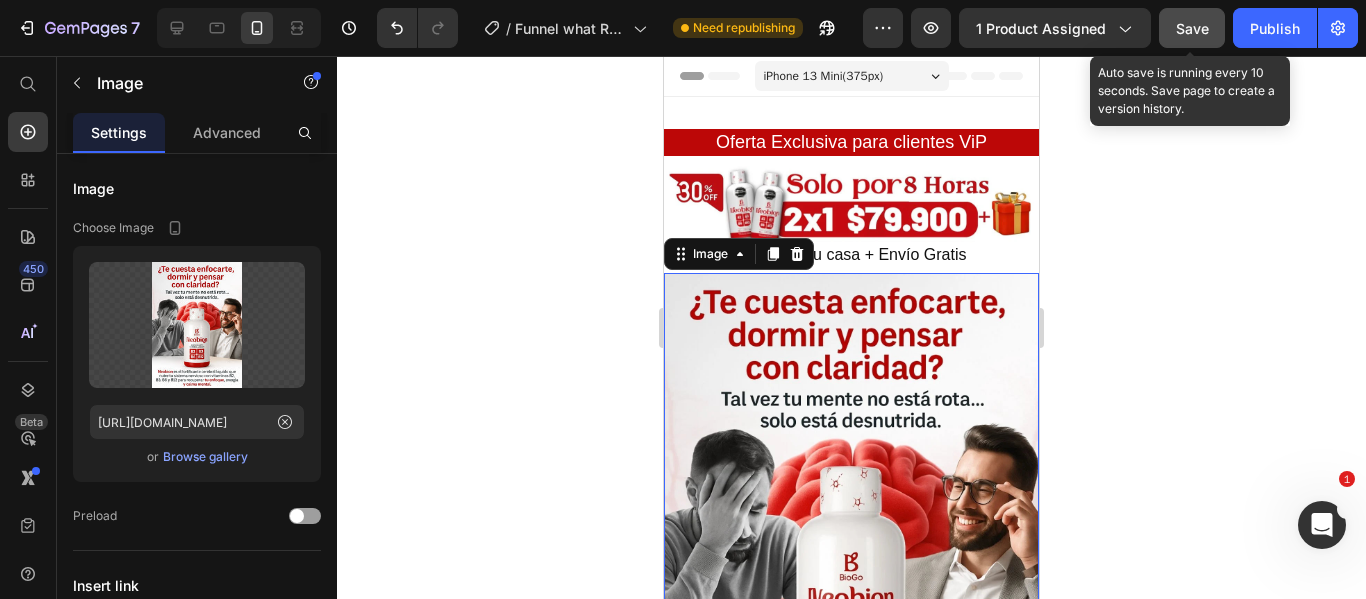 click on "Save" at bounding box center [1192, 28] 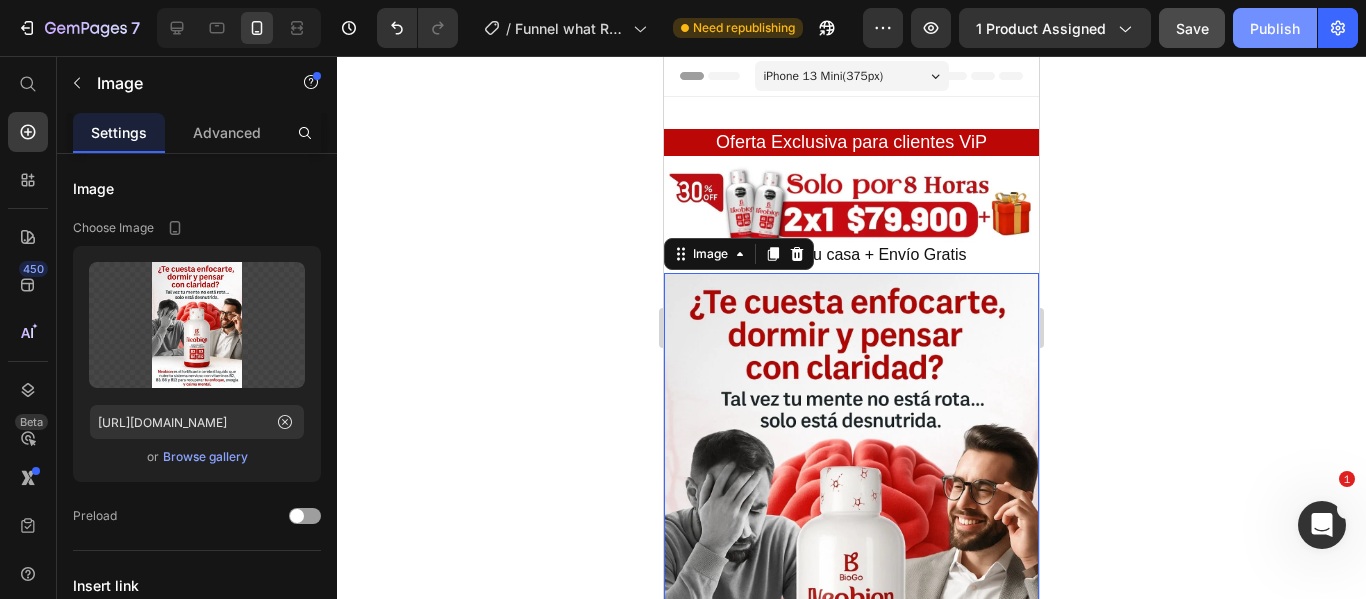 click on "Publish" at bounding box center (1275, 28) 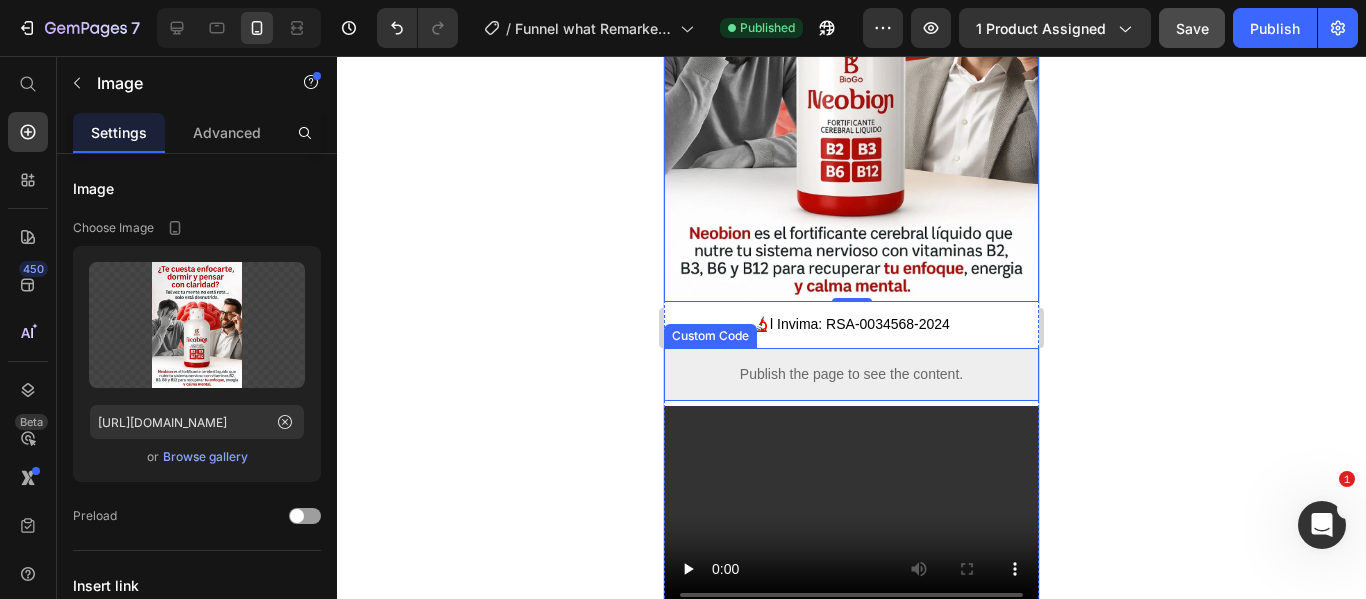 scroll, scrollTop: 500, scrollLeft: 0, axis: vertical 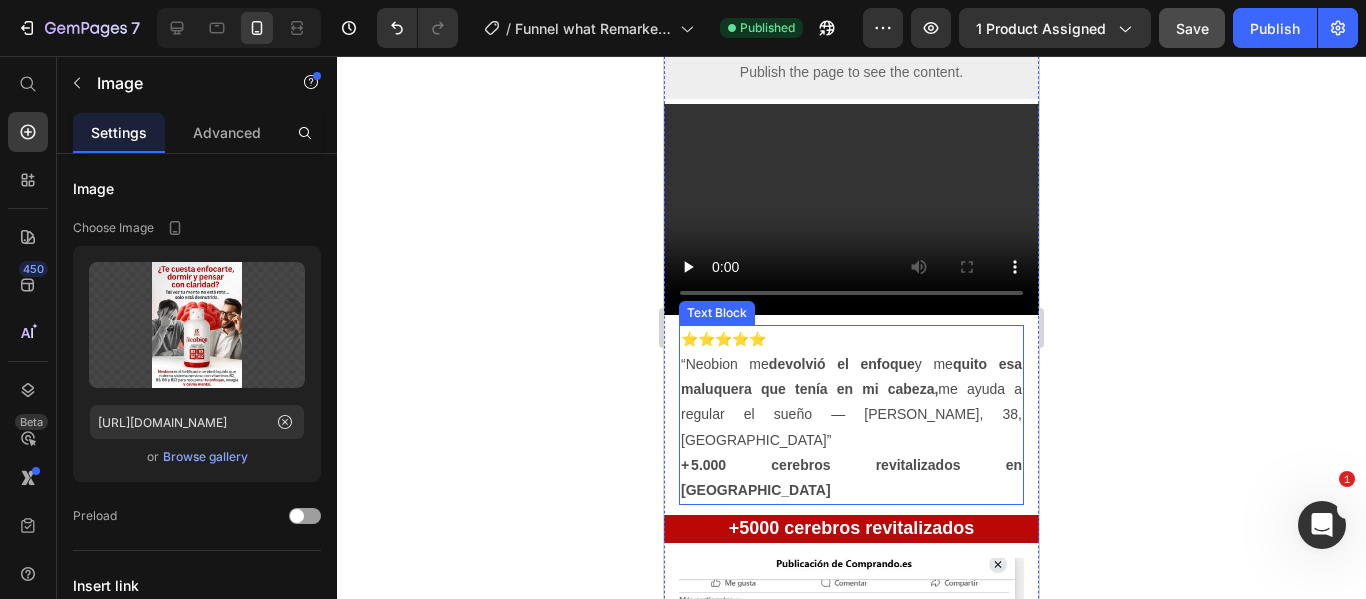 click on "⭐⭐⭐⭐⭐ “Neobion me  devolvió el enfoque  y me  quito esa maluquera   que tenía en mi cabeza,  me ayuda a regular el sueño — Anibal, 38, Barranquilla” + 5.000 cerebros revitalizados en Colombia" at bounding box center [851, 415] 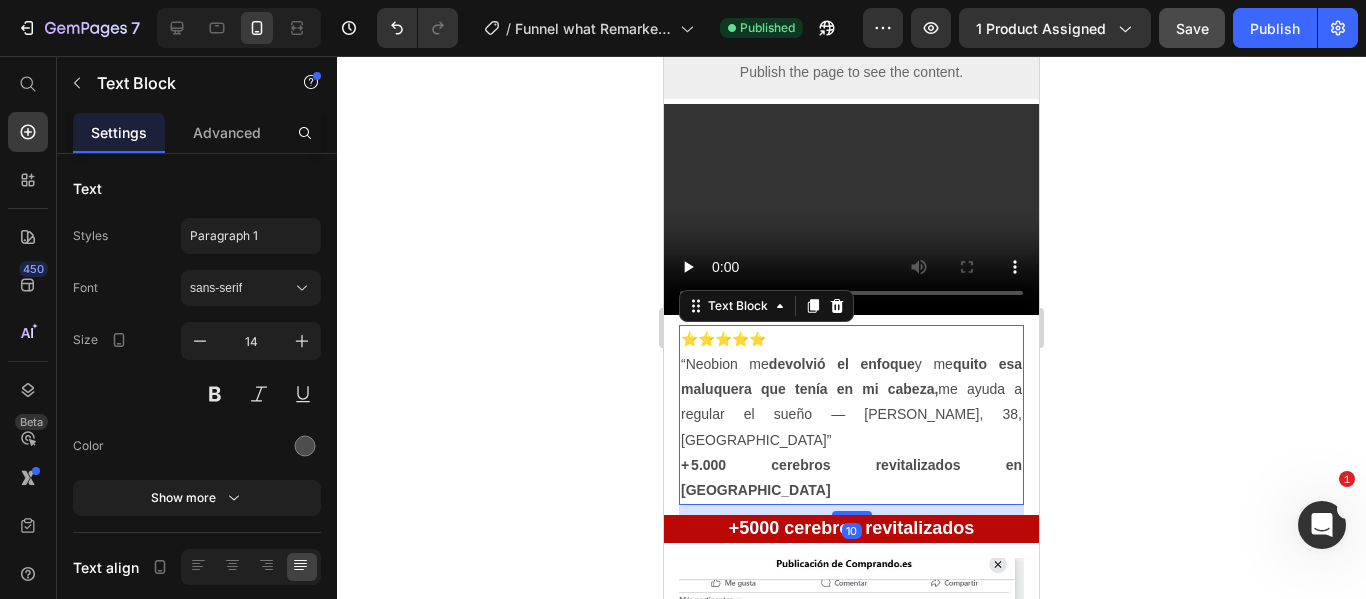 click on "⭐⭐⭐⭐⭐ “Neobion me  devolvió el enfoque  y me  quito esa maluquera   que tenía en mi cabeza,  me ayuda a regular el sueño — Anibal, 38, Barranquilla” + 5.000 cerebros revitalizados en Colombia" at bounding box center (851, 415) 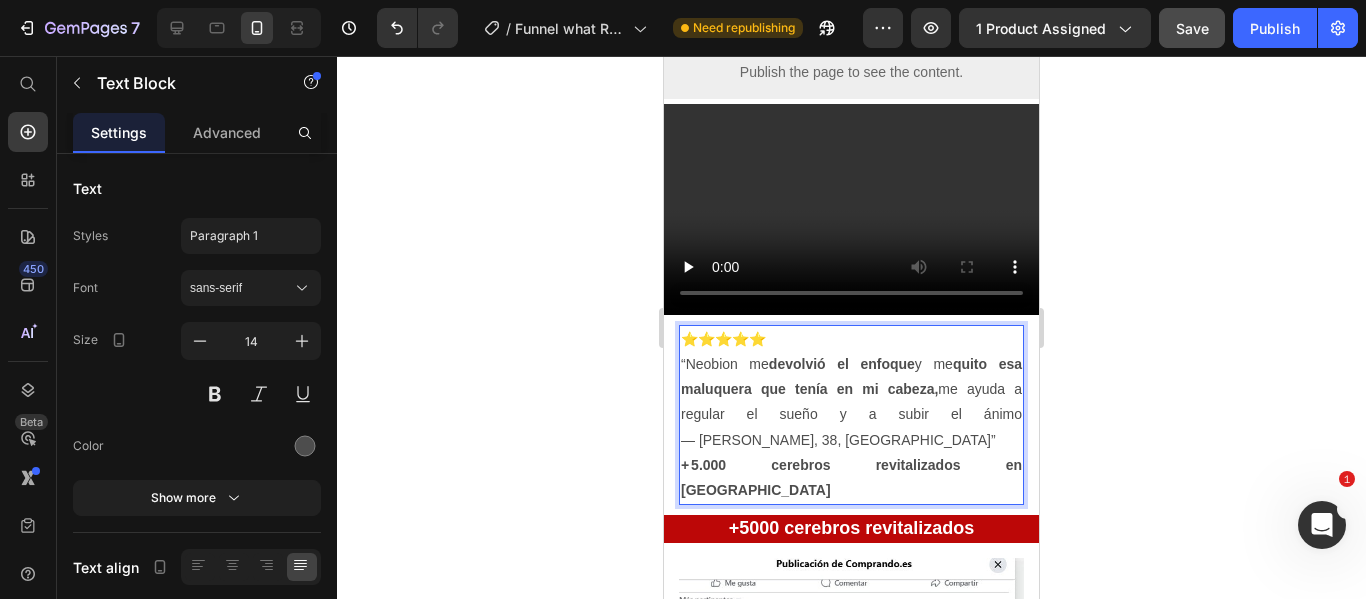 click on "⭐⭐⭐⭐⭐ “Neobion me  devolvió el enfoque  y me  quito esa maluquera   que tenía en mi cabeza,  me ayuda a regular el sueño y a subir el ánimo — Anibal, 38, Barranquilla” + 5.000 cerebros revitalizados en Colombia" at bounding box center [851, 415] 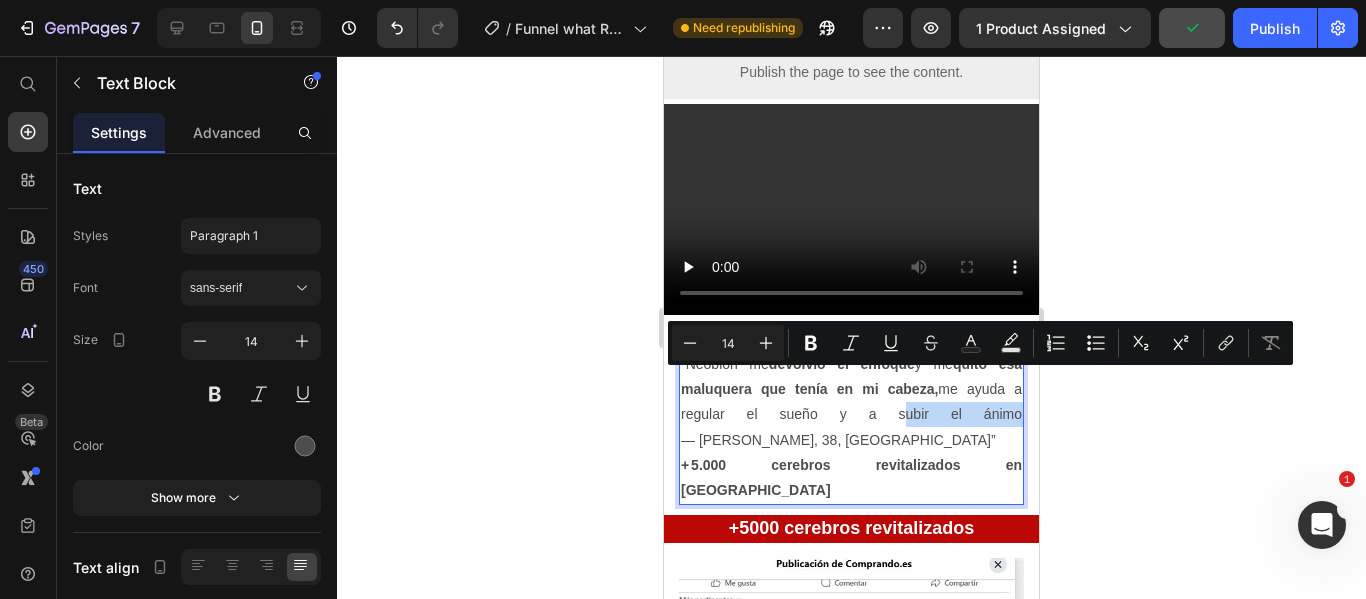 drag, startPoint x: 820, startPoint y: 382, endPoint x: 909, endPoint y: 382, distance: 89 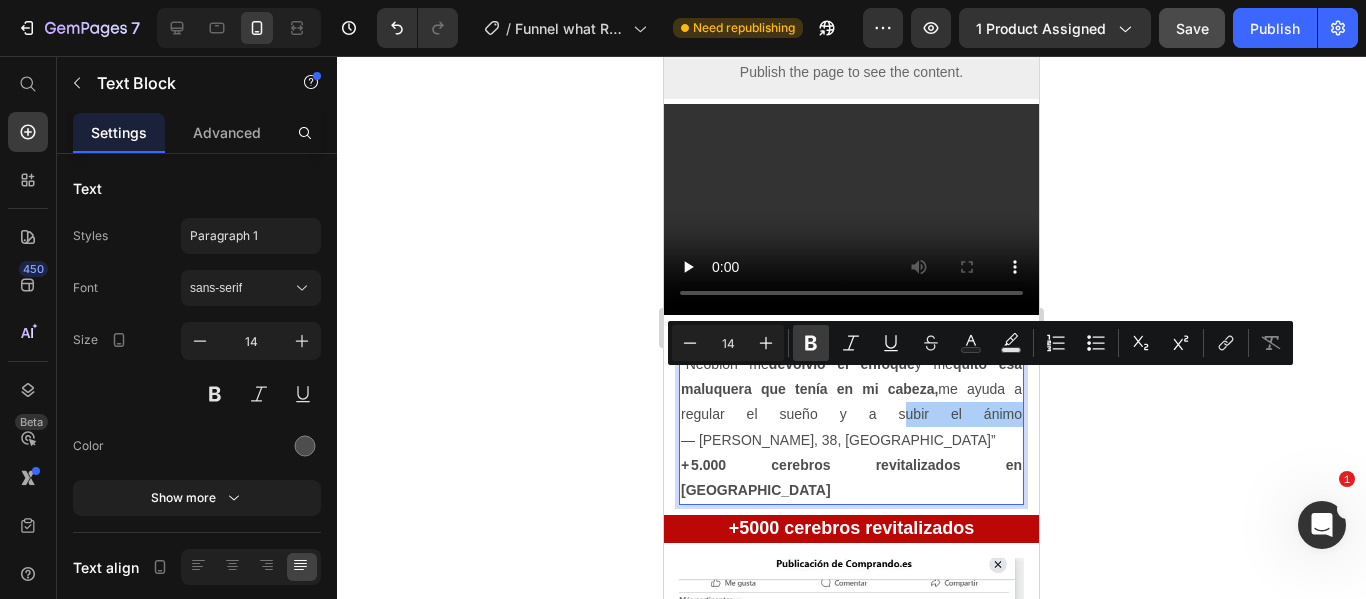 click 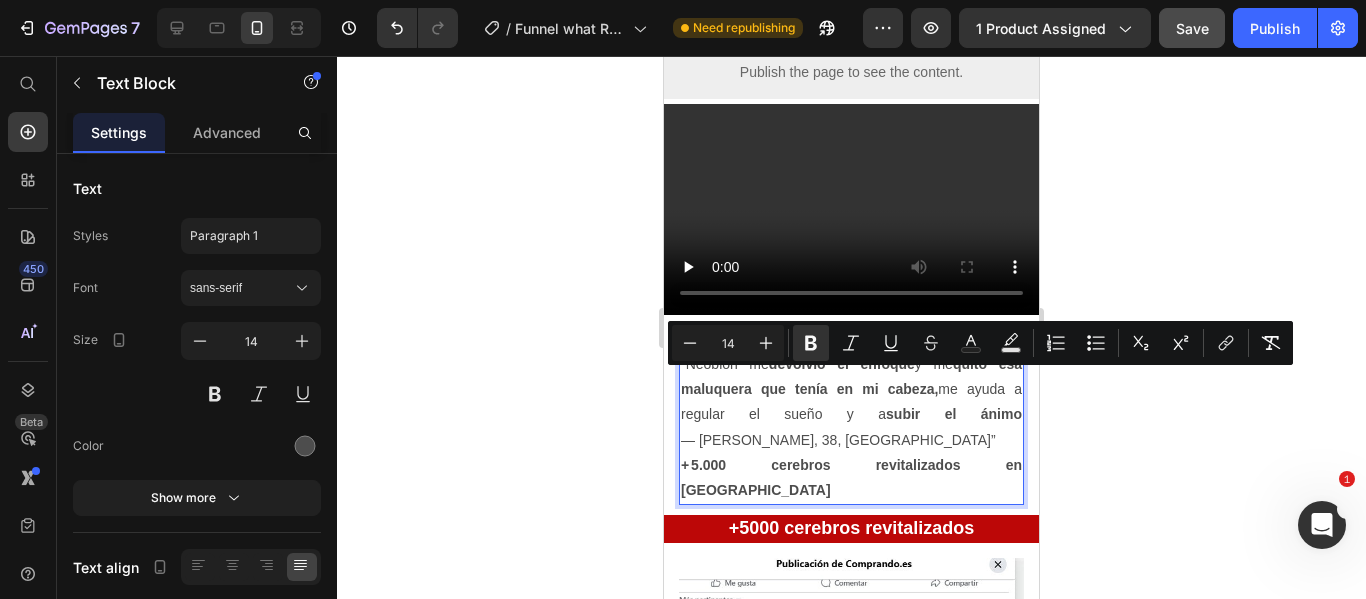 click 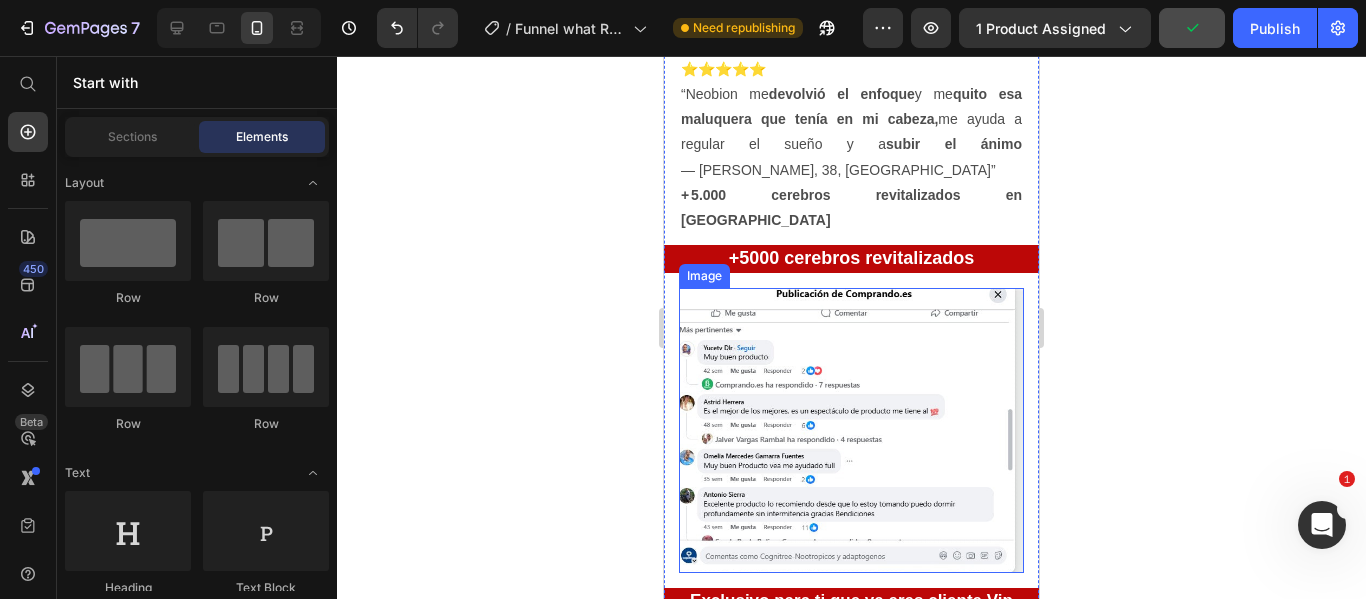 scroll, scrollTop: 1200, scrollLeft: 0, axis: vertical 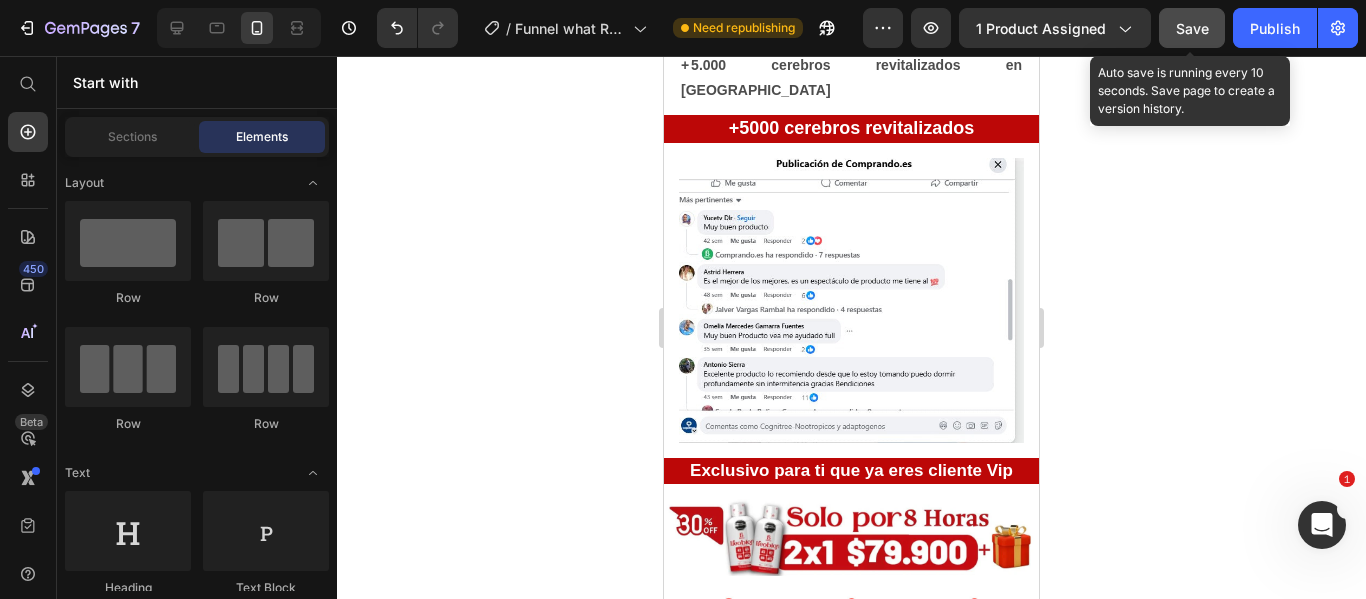 click on "Save" at bounding box center [1192, 28] 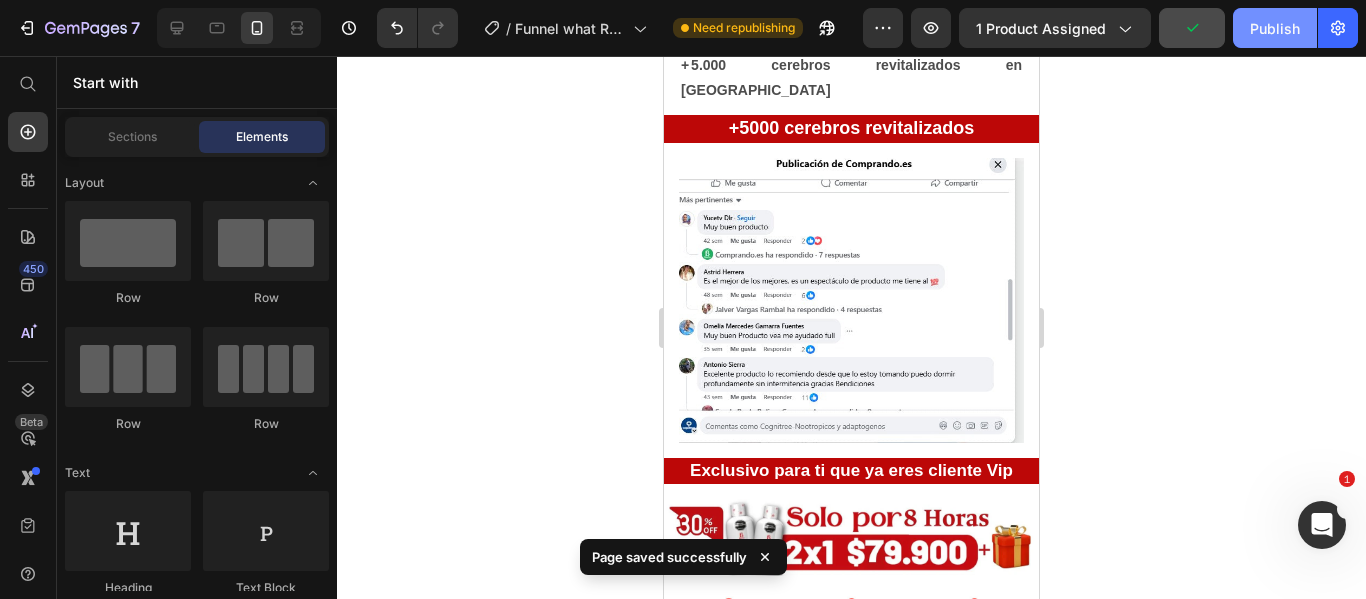 click on "Publish" at bounding box center (1275, 28) 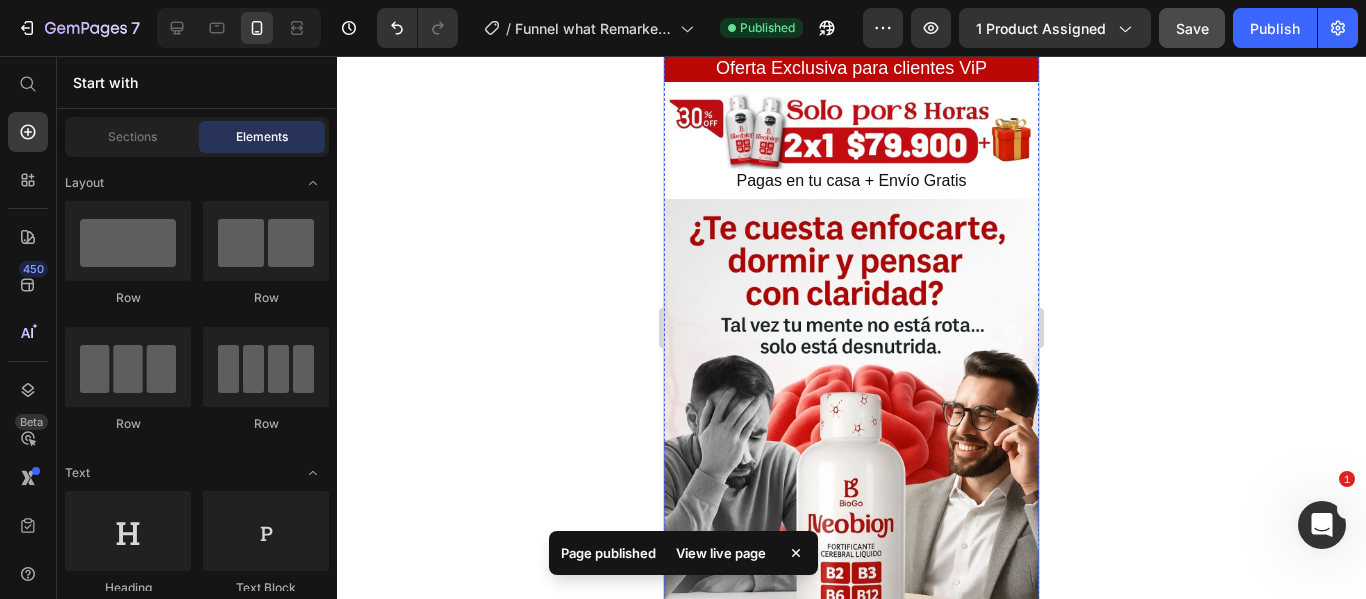 scroll, scrollTop: 0, scrollLeft: 0, axis: both 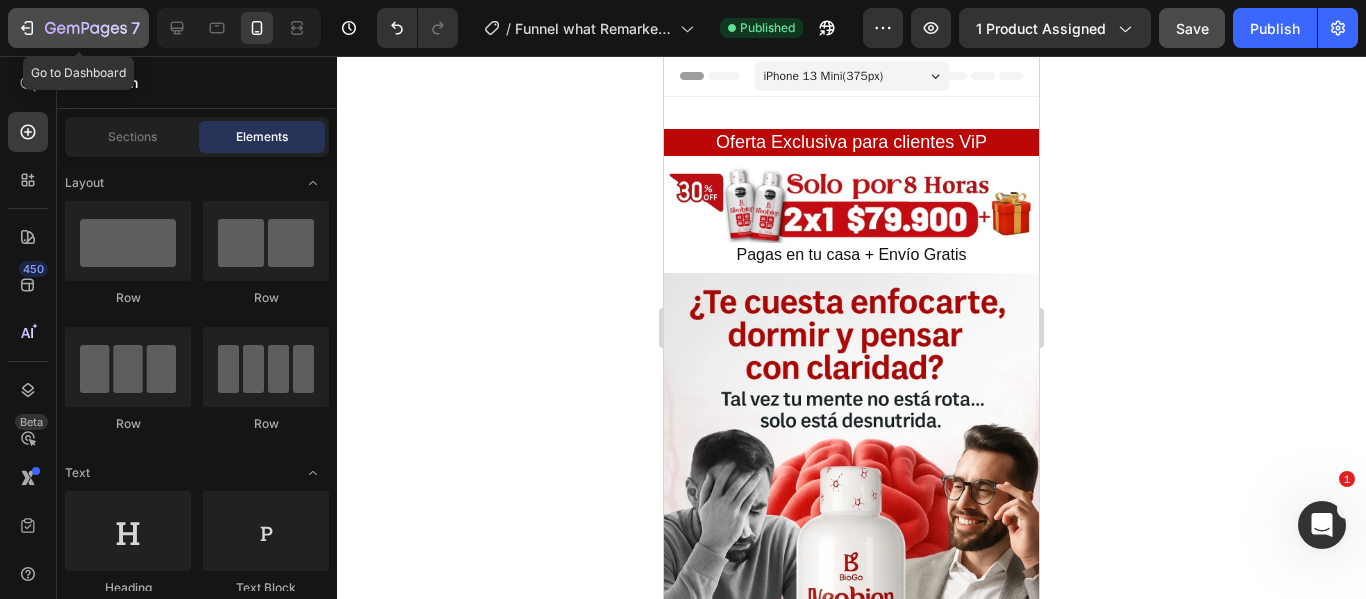 click on "7" at bounding box center (78, 28) 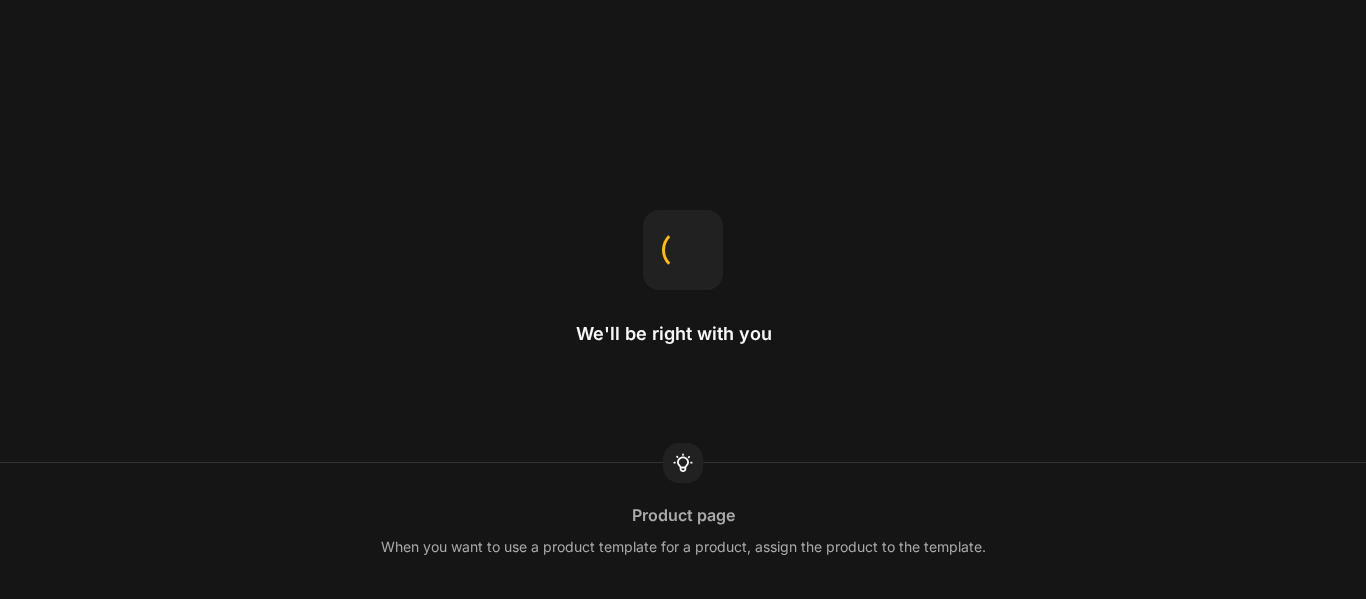 scroll, scrollTop: 0, scrollLeft: 0, axis: both 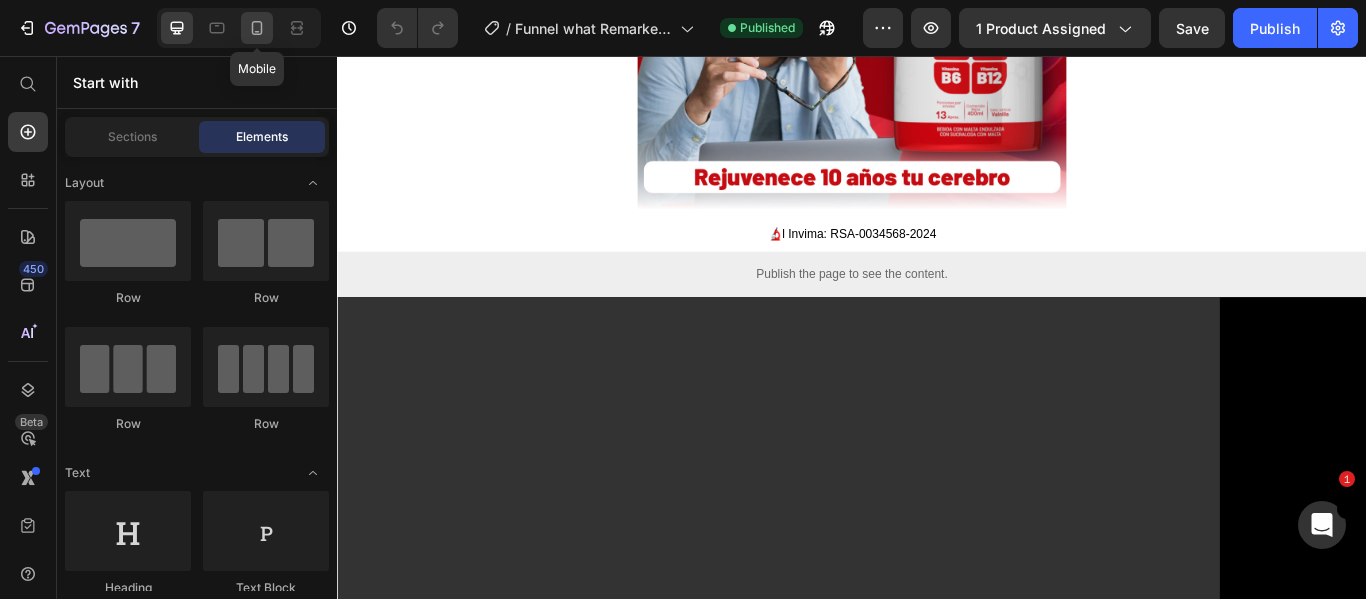 click 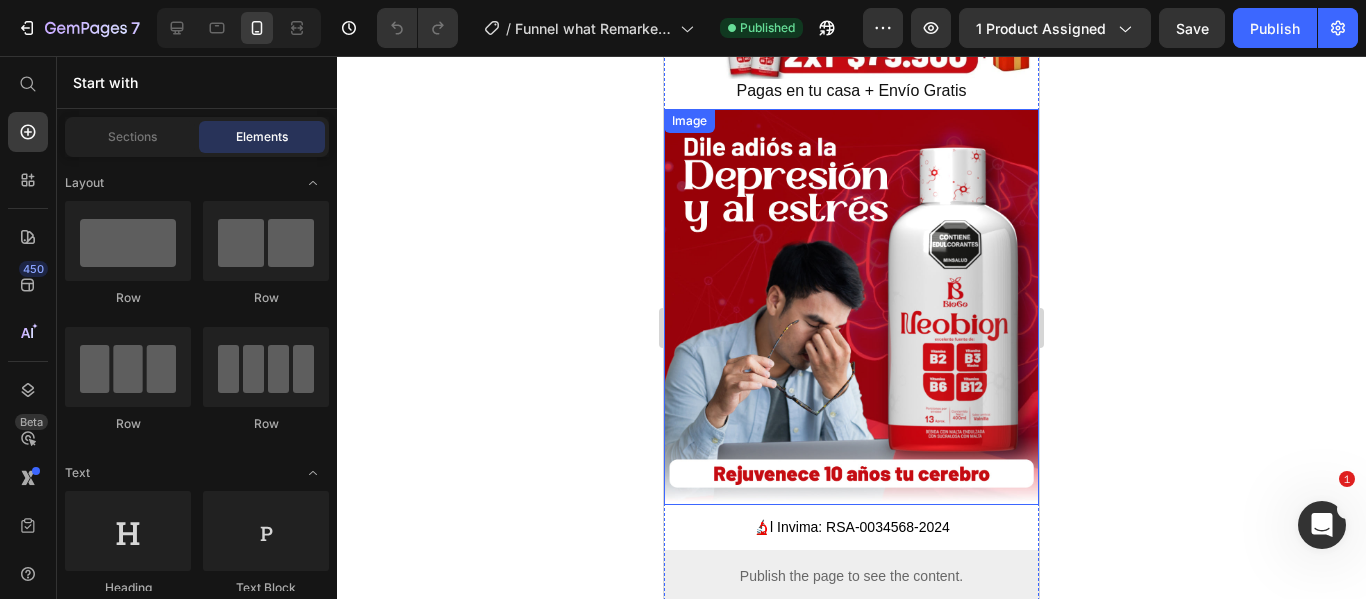 scroll, scrollTop: 129, scrollLeft: 0, axis: vertical 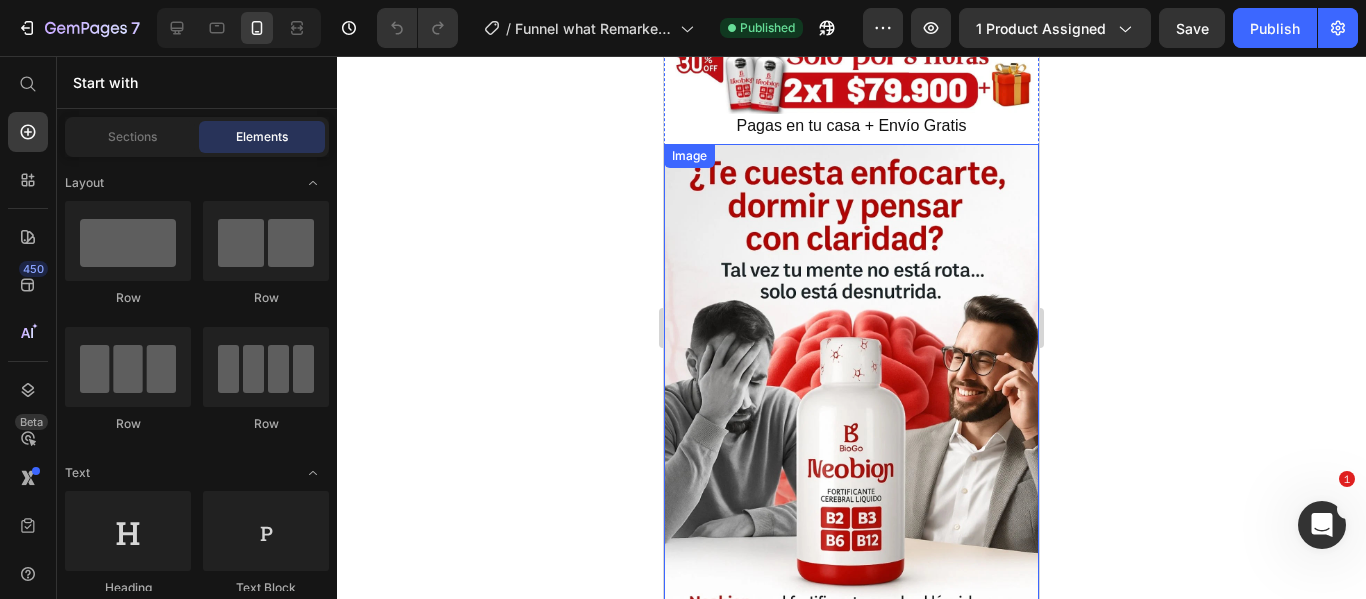 click at bounding box center [851, 408] 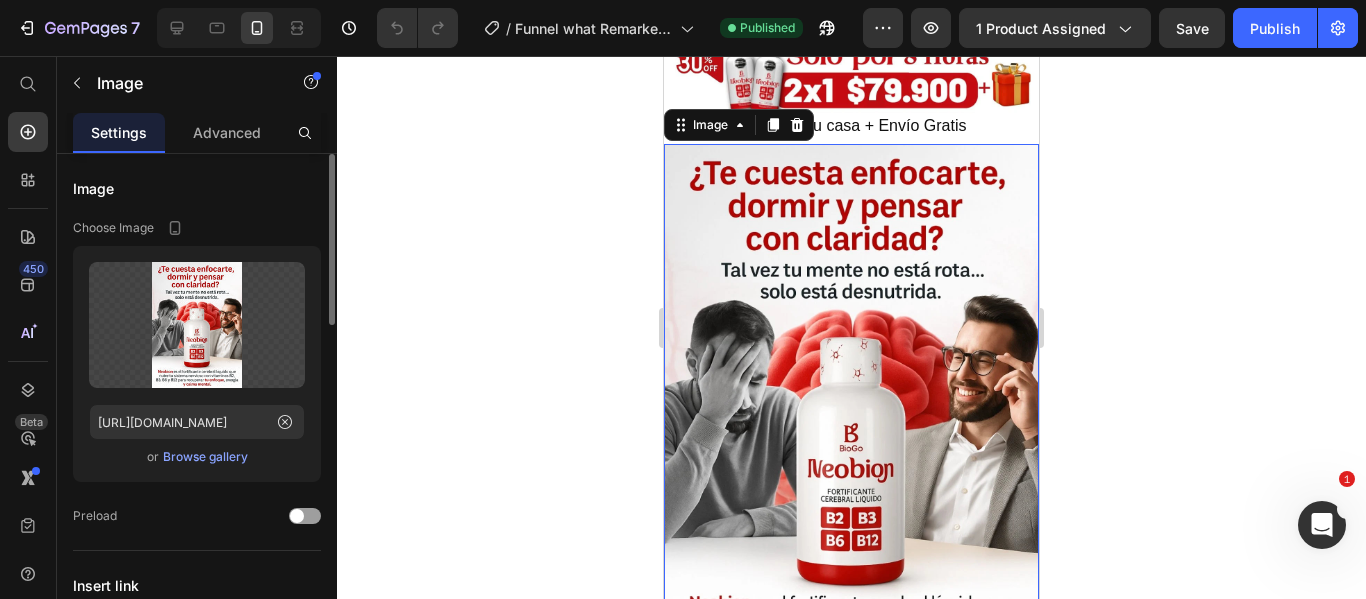 click on "Browse gallery" at bounding box center (205, 457) 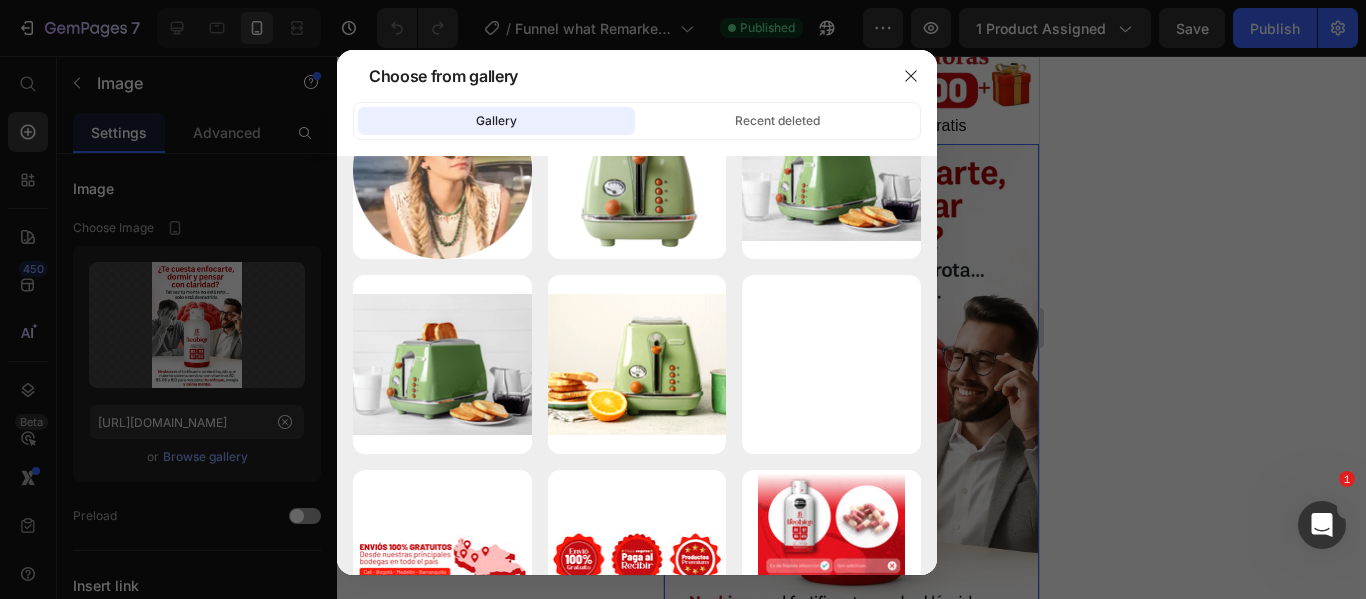 scroll, scrollTop: 2438, scrollLeft: 0, axis: vertical 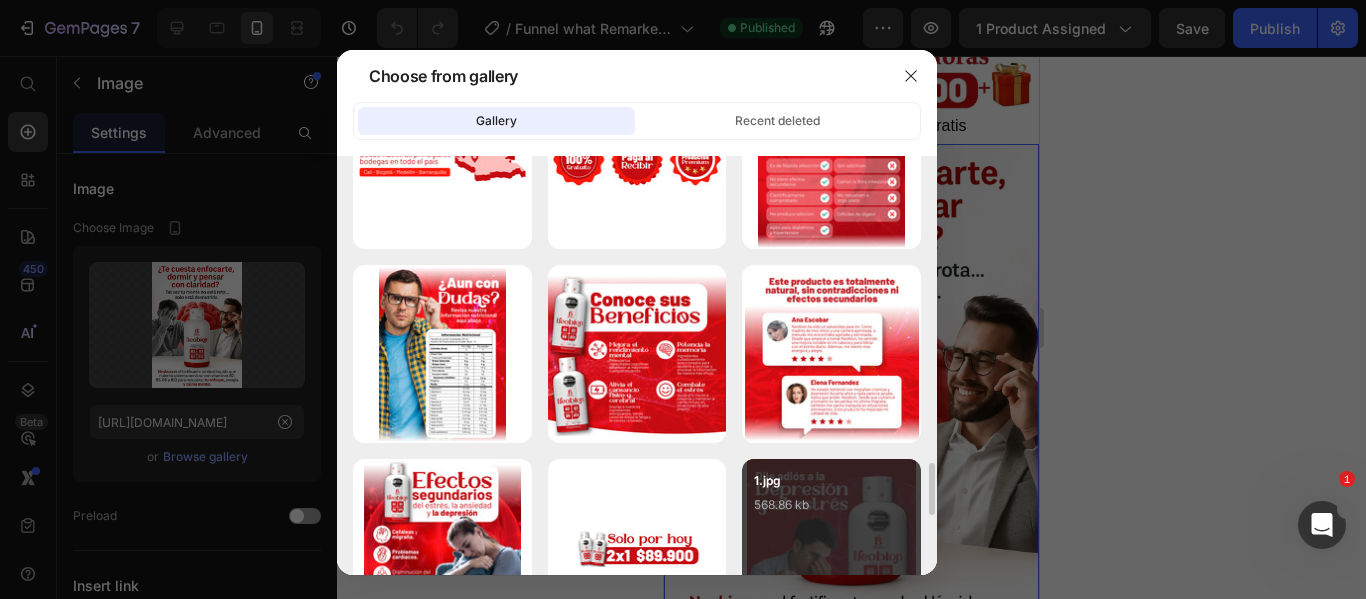 click on "568.86 kb" at bounding box center (831, 505) 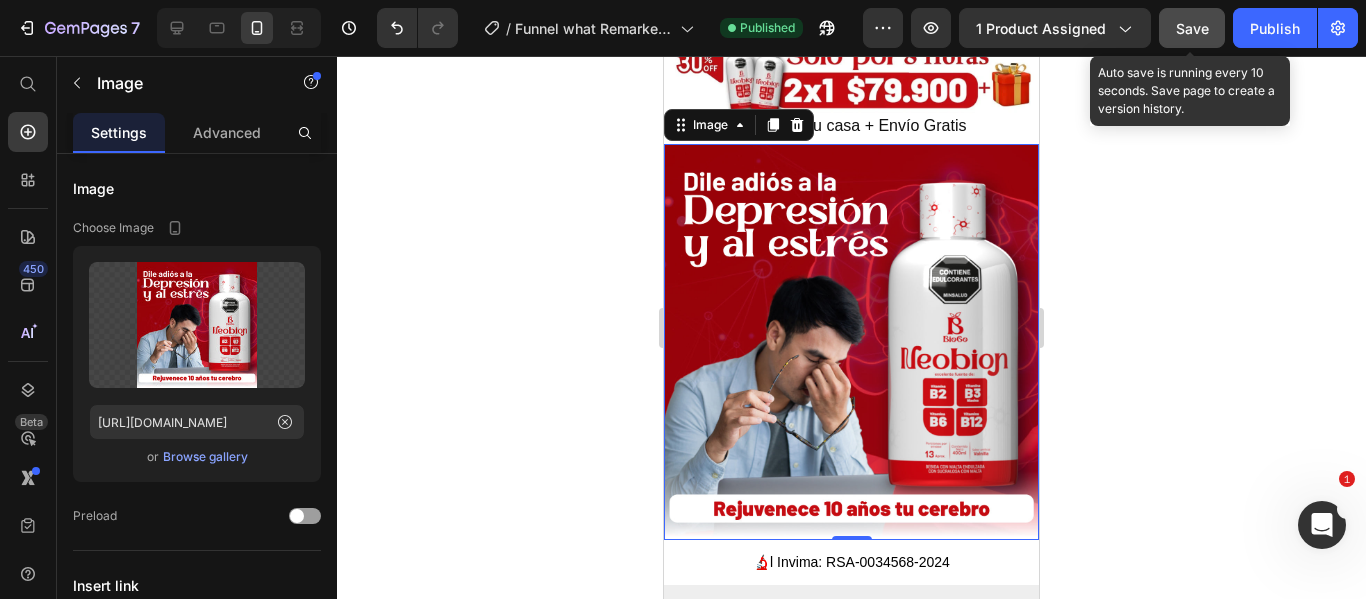 click on "Save" at bounding box center [1192, 28] 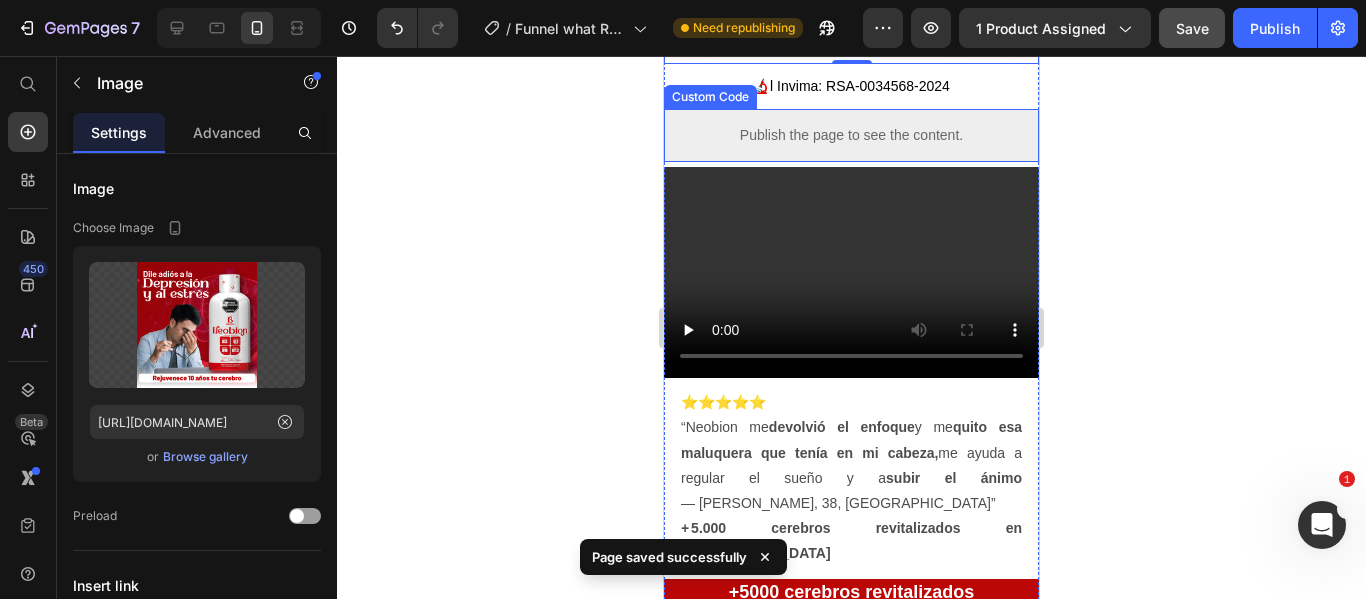 scroll, scrollTop: 629, scrollLeft: 0, axis: vertical 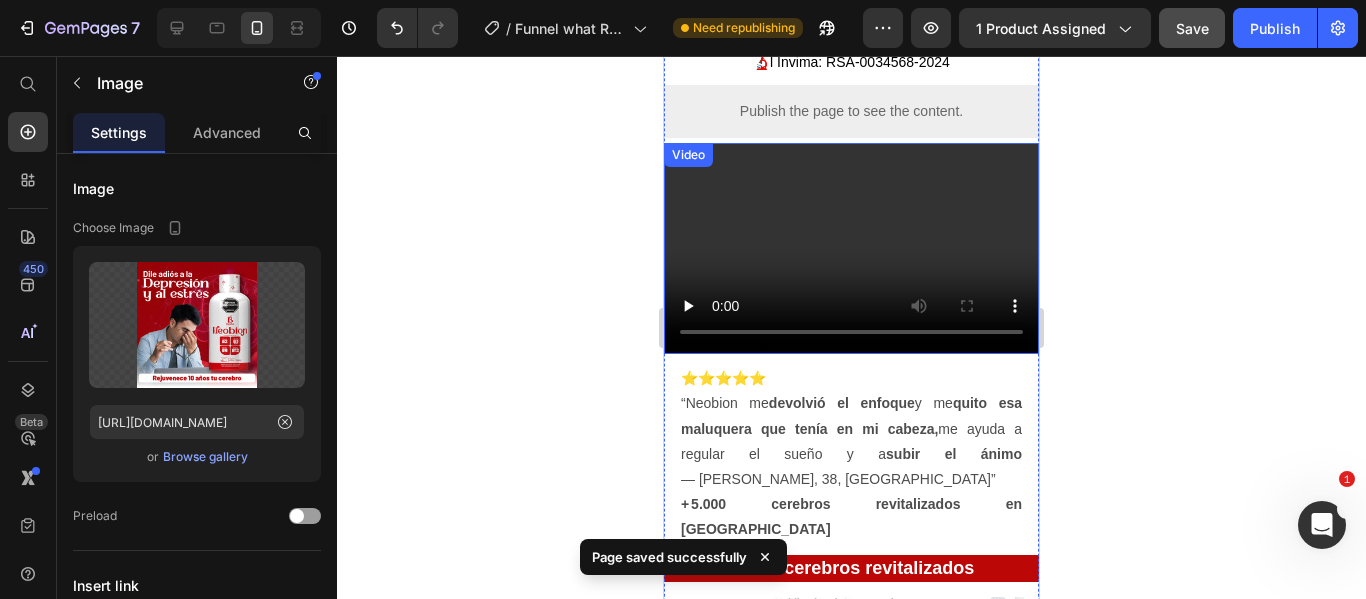 click at bounding box center [851, 248] 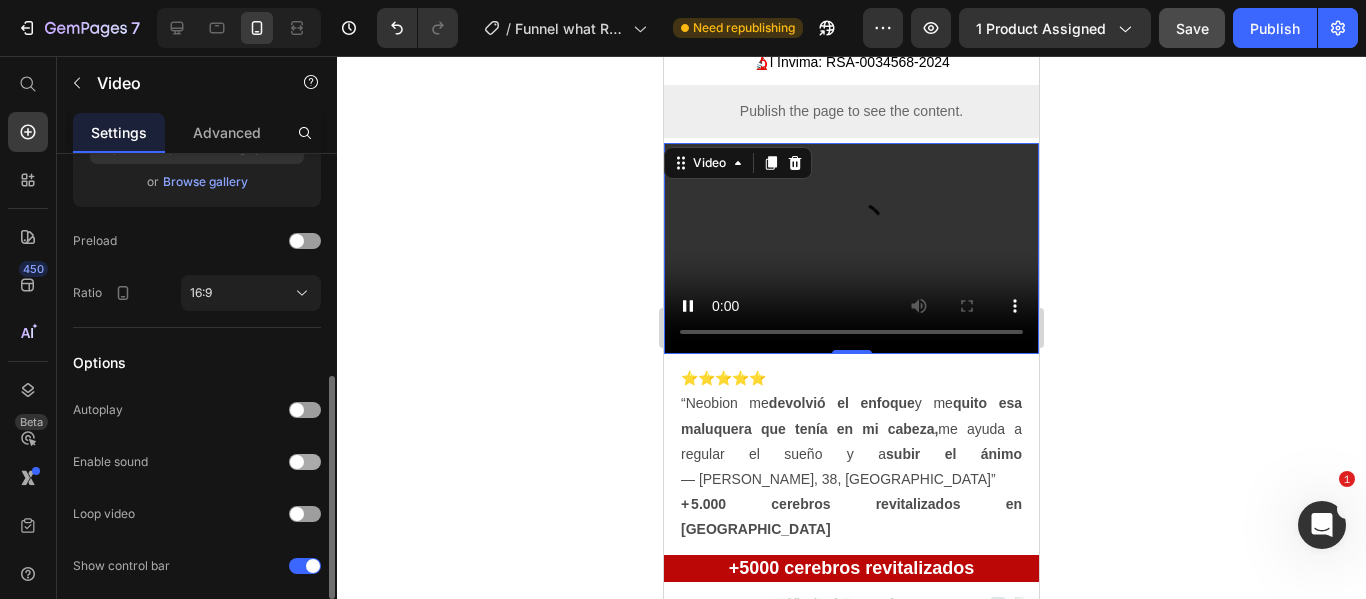 scroll, scrollTop: 600, scrollLeft: 0, axis: vertical 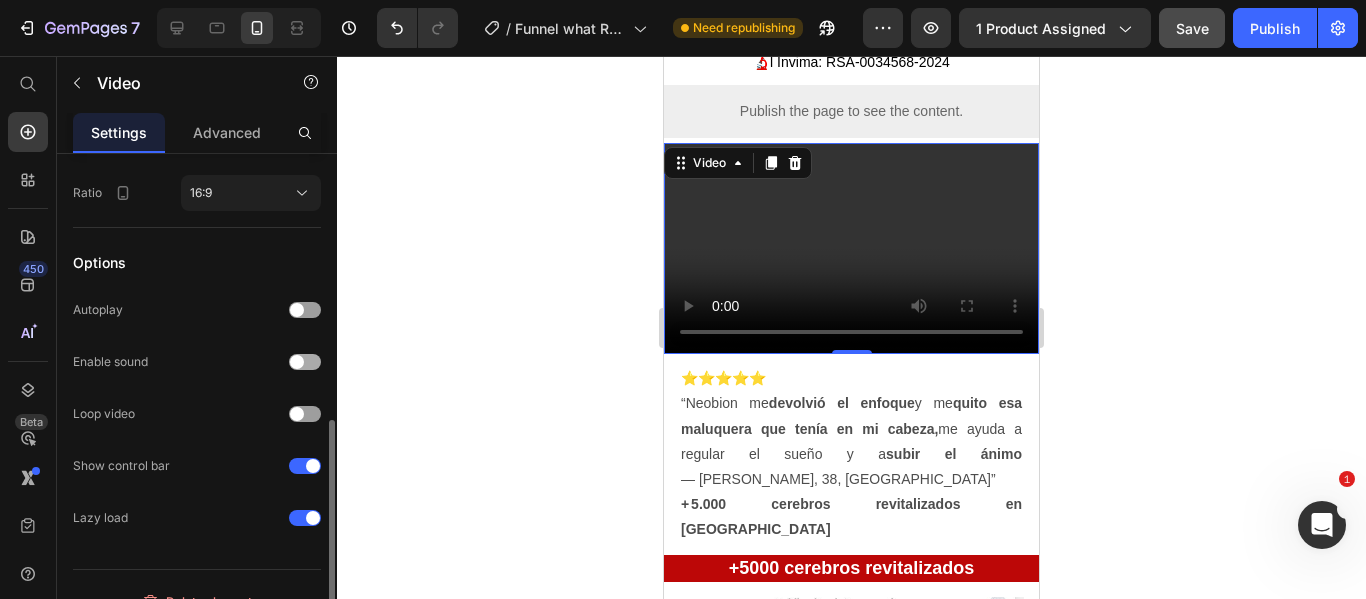 click at bounding box center (305, 362) 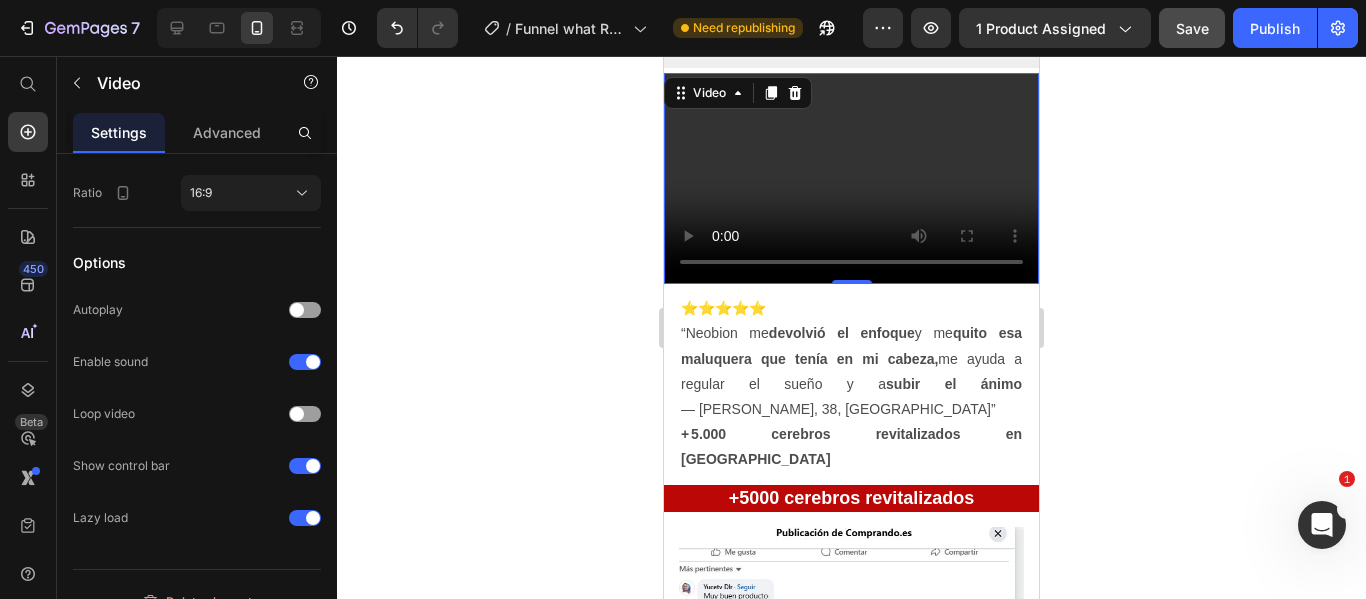 scroll, scrollTop: 729, scrollLeft: 0, axis: vertical 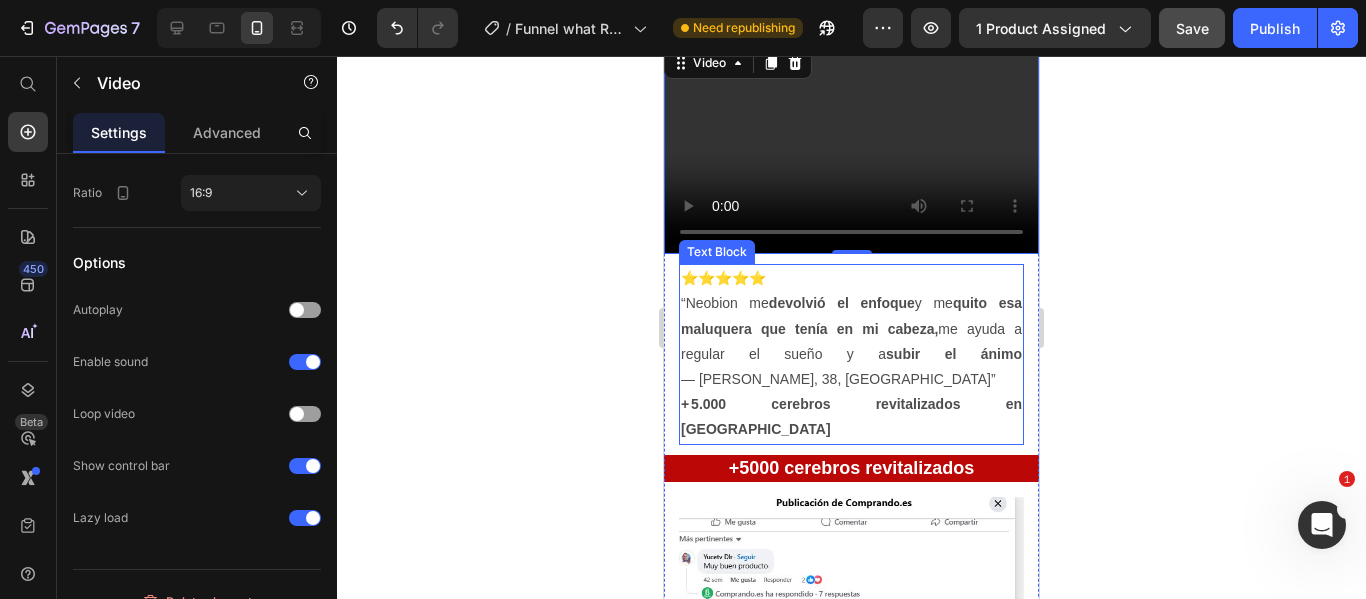 click on "devolvió el enfoque" at bounding box center [842, 303] 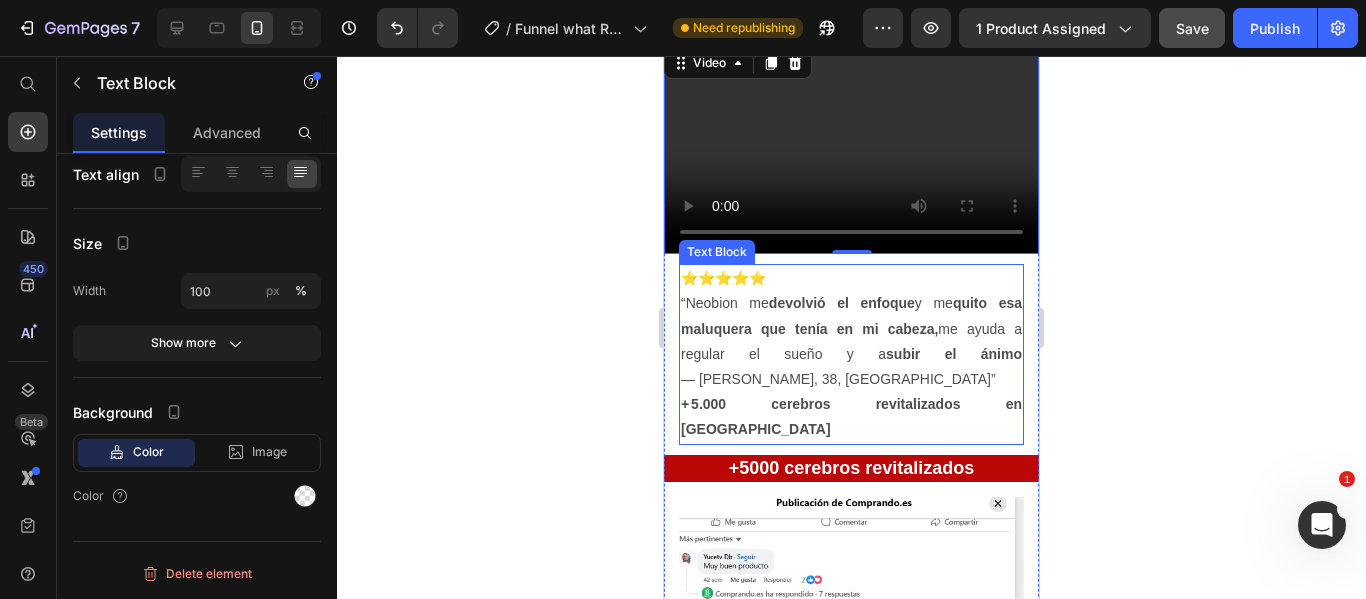 scroll, scrollTop: 0, scrollLeft: 0, axis: both 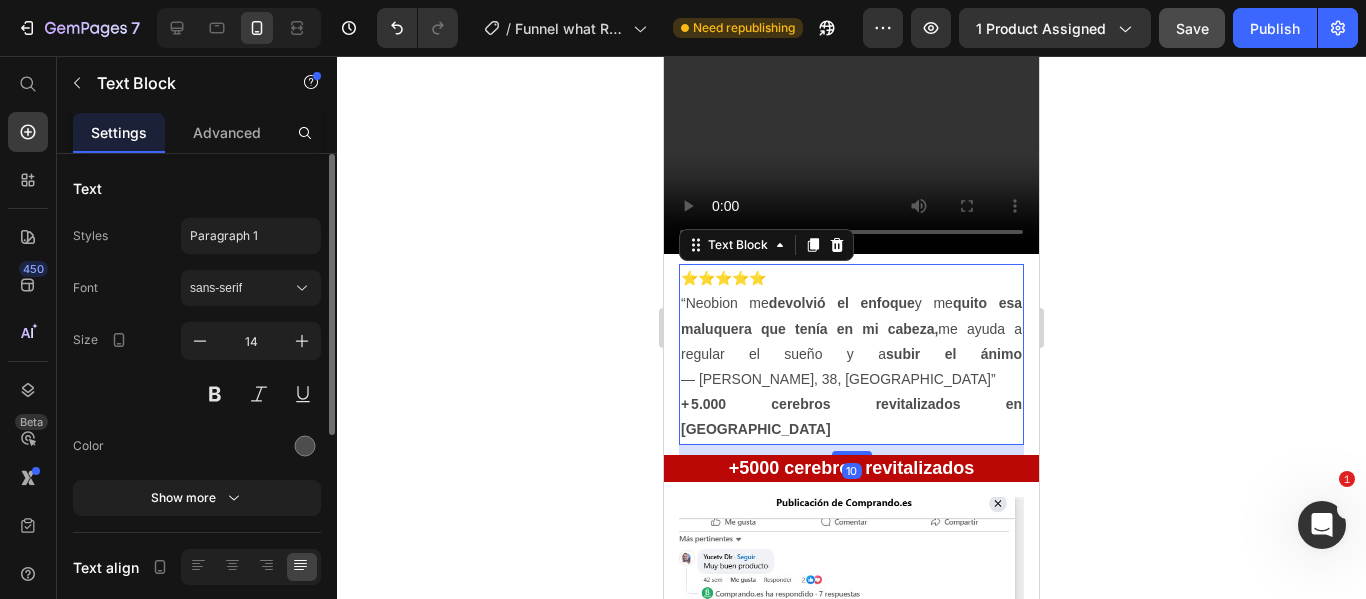 click on "devolvió el enfoque" at bounding box center (842, 303) 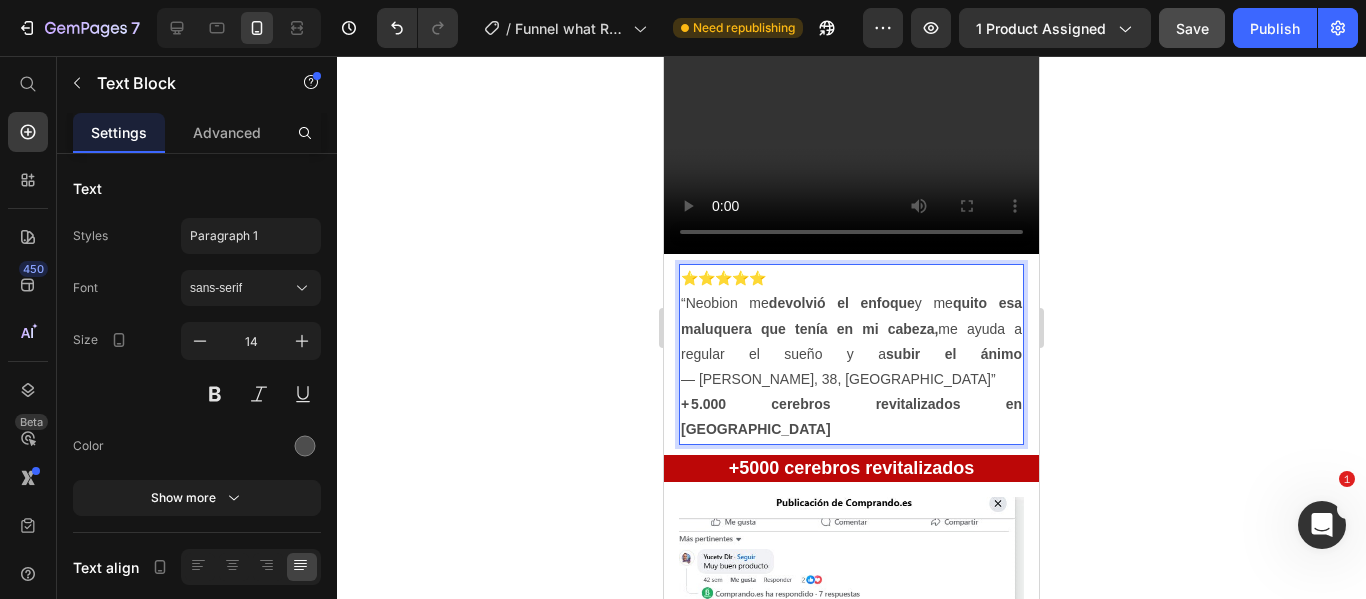 click on "devolvió el enfoque" at bounding box center (842, 303) 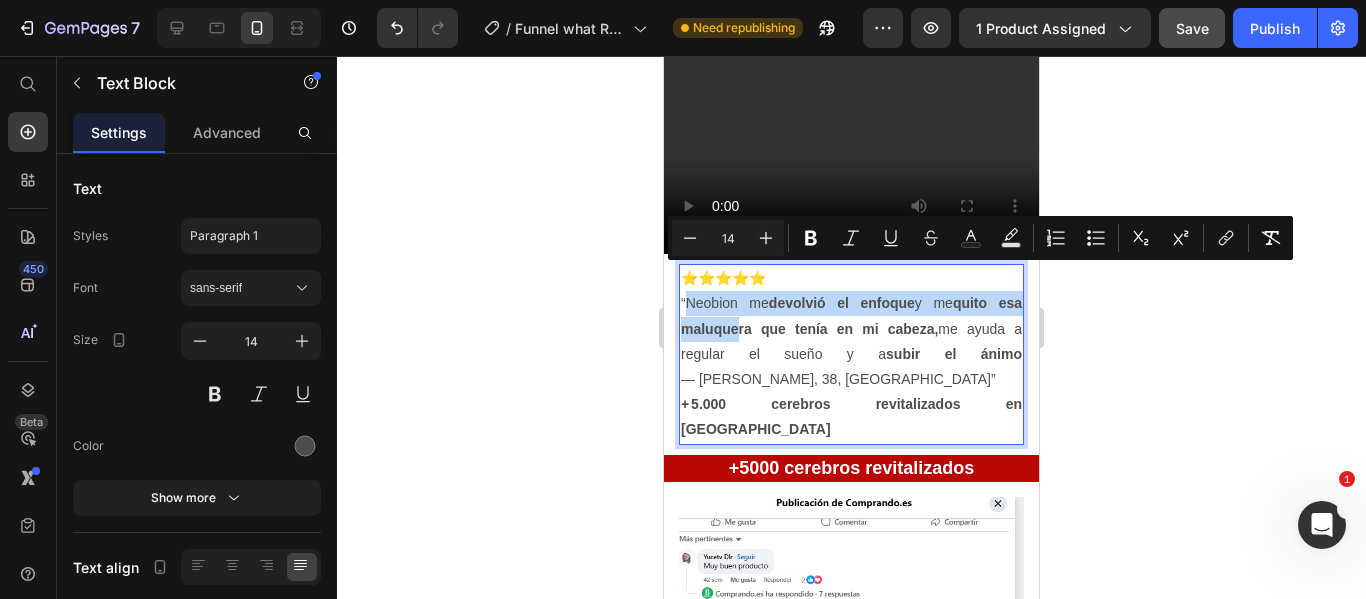 drag, startPoint x: 685, startPoint y: 273, endPoint x: 738, endPoint y: 306, distance: 62.433964 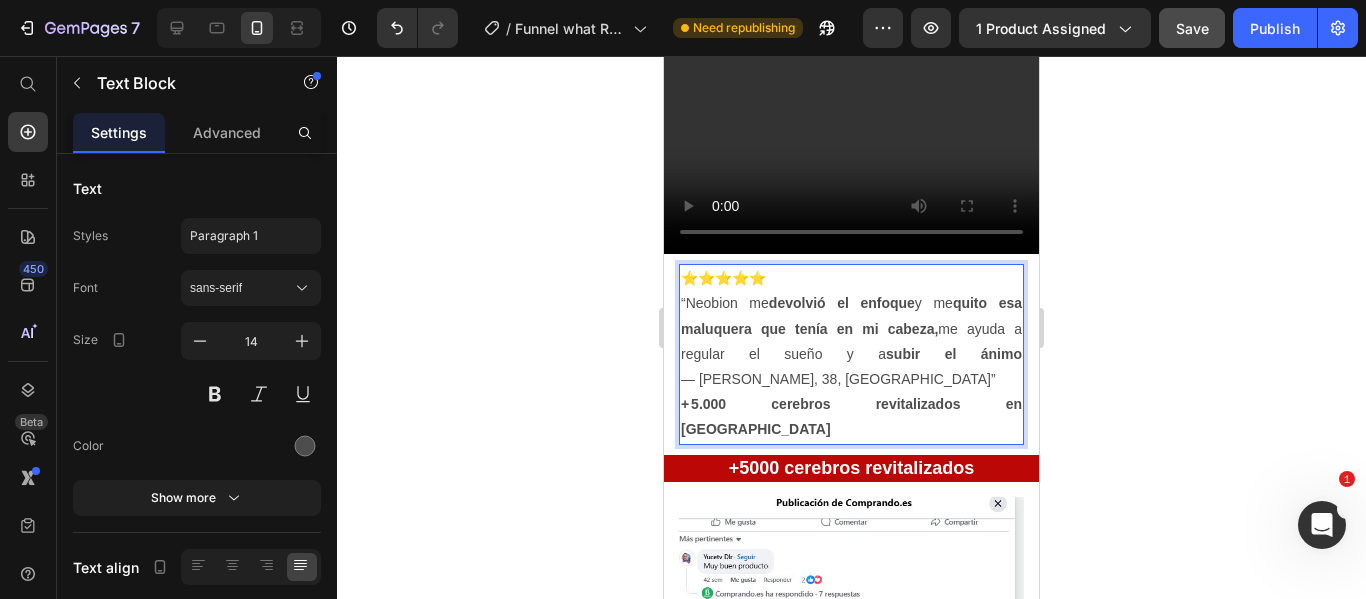 click on "⭐⭐⭐⭐⭐ “Neobion me  devolvió el enfoque  y me  quito esa maluquera   que tenía en mi cabeza,  me ayuda a regular el sueño y a  subir el ánimo  — [PERSON_NAME], 38, [GEOGRAPHIC_DATA]” + 5.000 cerebros revitalizados en [GEOGRAPHIC_DATA]" at bounding box center (851, 354) 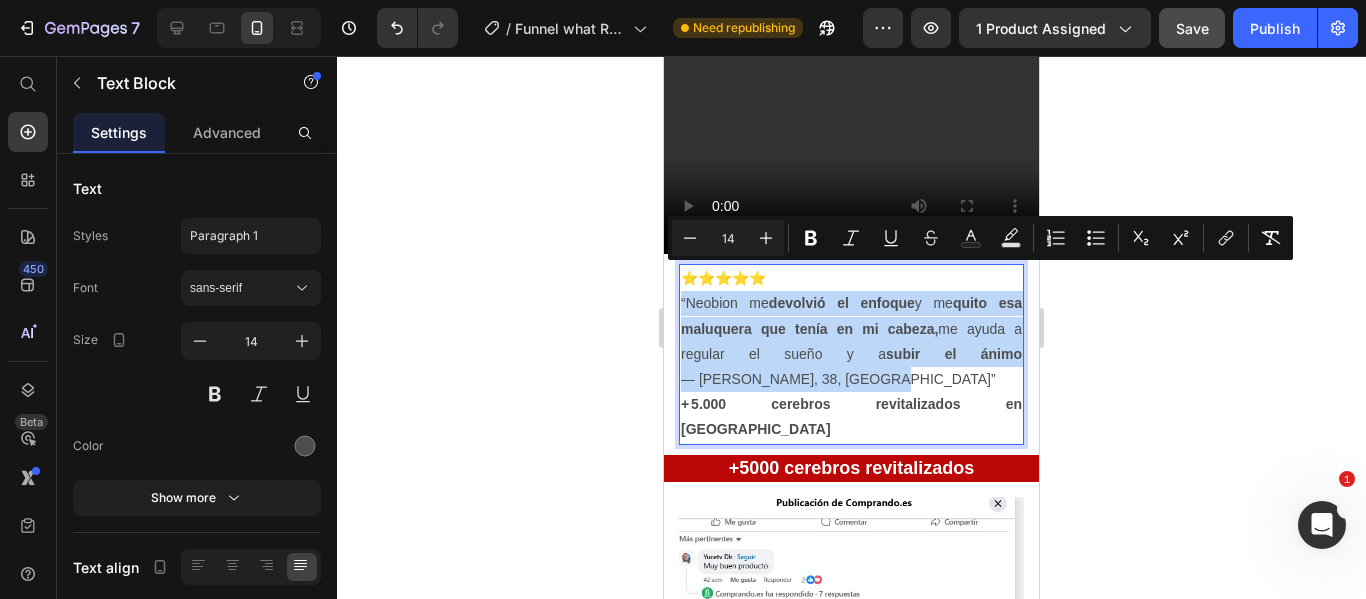 drag, startPoint x: 682, startPoint y: 272, endPoint x: 783, endPoint y: 355, distance: 130.72873 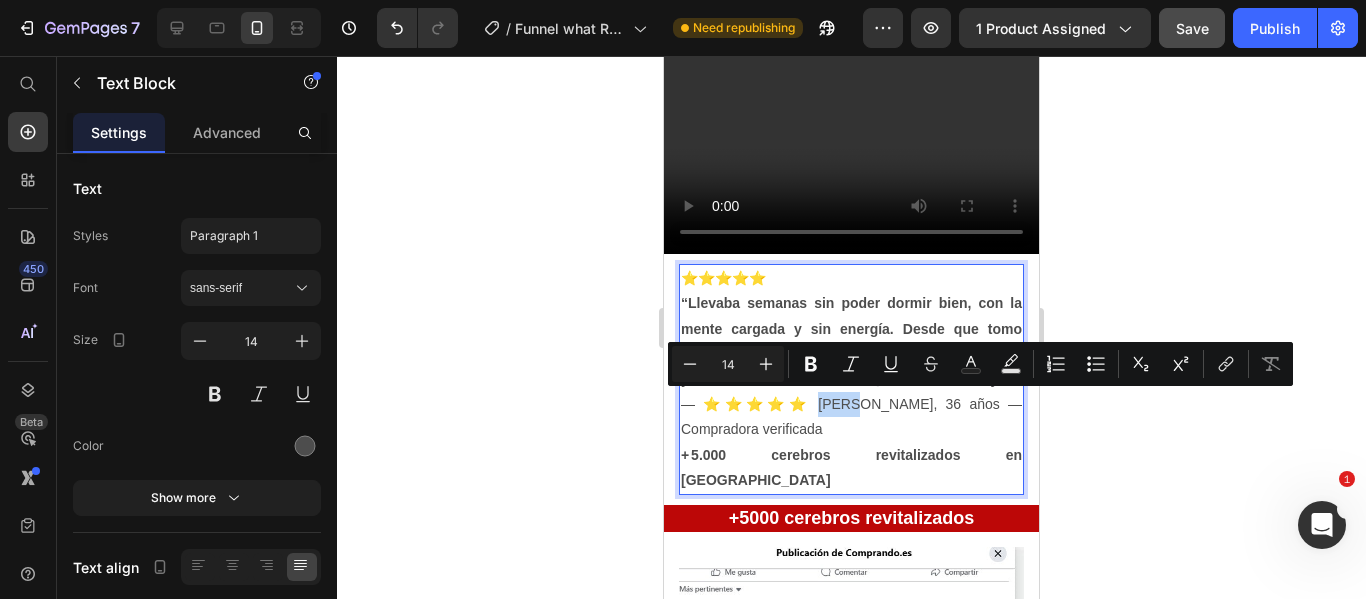 drag, startPoint x: 884, startPoint y: 404, endPoint x: 850, endPoint y: 404, distance: 34 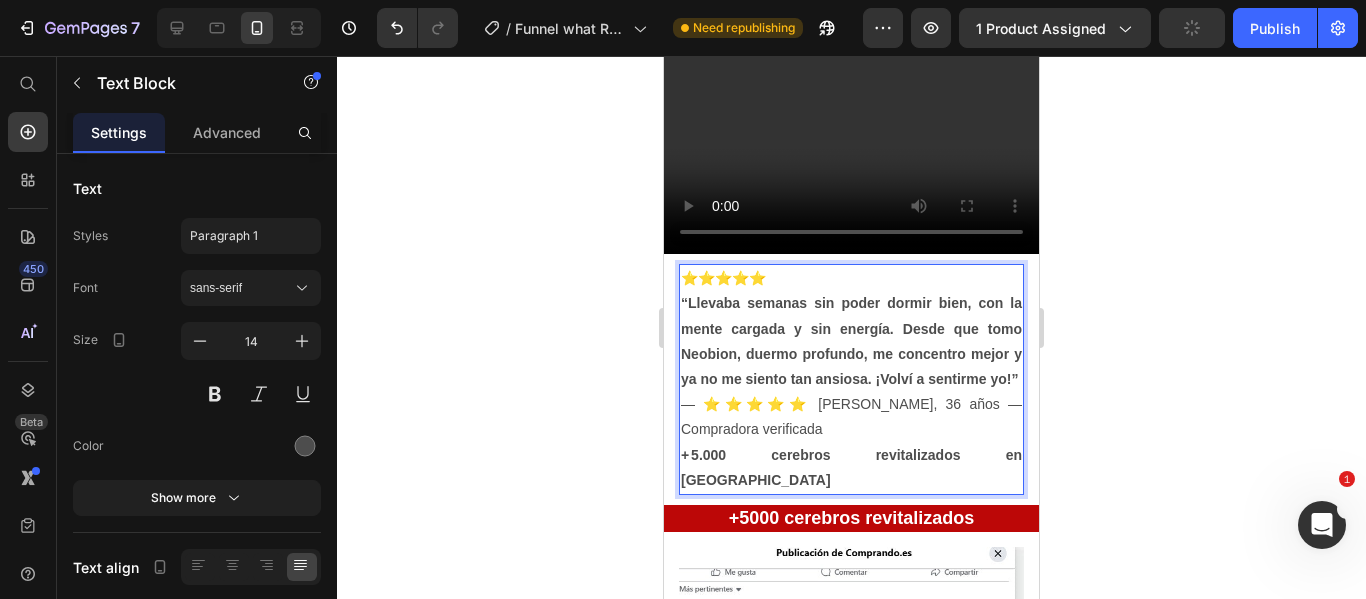 click on "⭐⭐⭐⭐⭐ “Llevaba semanas sin poder dormir bien, con la mente cargada y sin energía. Desde que tomo Neobion, duermo profundo, me concentro mejor y ya no me siento tan ansiosa. ¡Volví a sentirme yo!” — ⭐⭐⭐⭐⭐ [PERSON_NAME], 36 años — Compradora verificada + 5.000 cerebros revitalizados en [GEOGRAPHIC_DATA]" at bounding box center [851, 379] 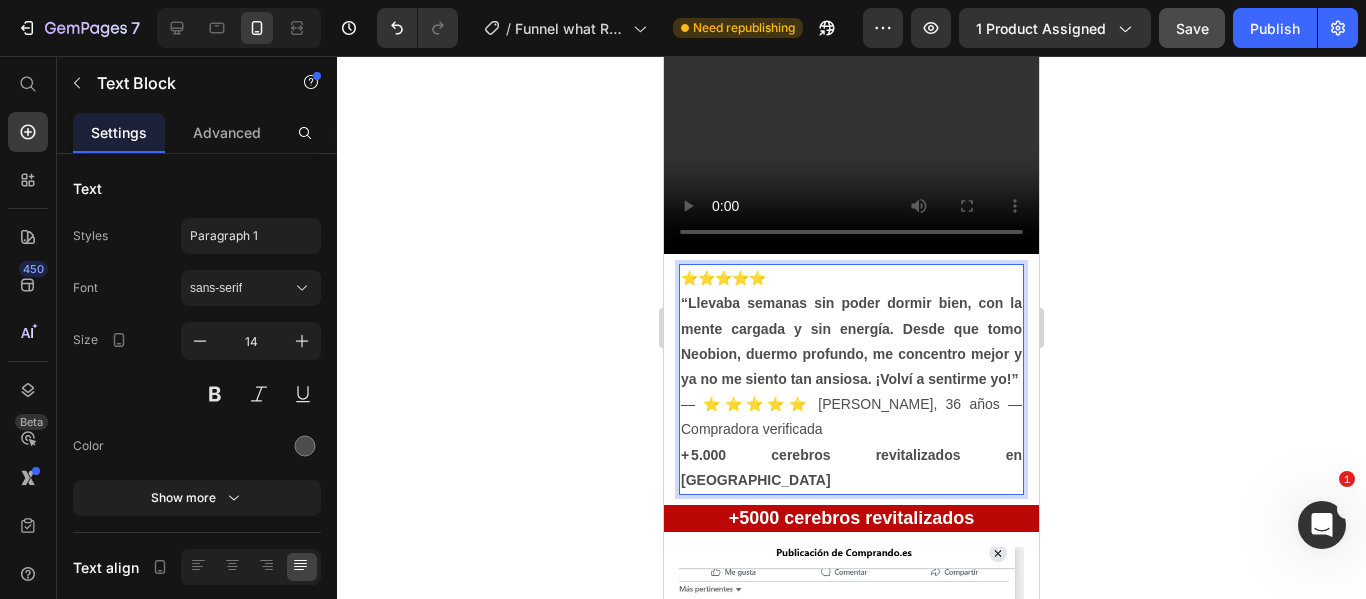 click on "⭐⭐⭐⭐⭐ “Llevaba semanas sin poder dormir bien, con la mente cargada y sin energía. Desde que tomo Neobion, duermo profundo, me concentro mejor y ya no me siento tan ansiosa. ¡Volví a sentirme yo!” — ⭐⭐⭐⭐⭐ [PERSON_NAME], 36 años — Compradora verificada + 5.000 cerebros revitalizados en [GEOGRAPHIC_DATA]" at bounding box center [851, 379] 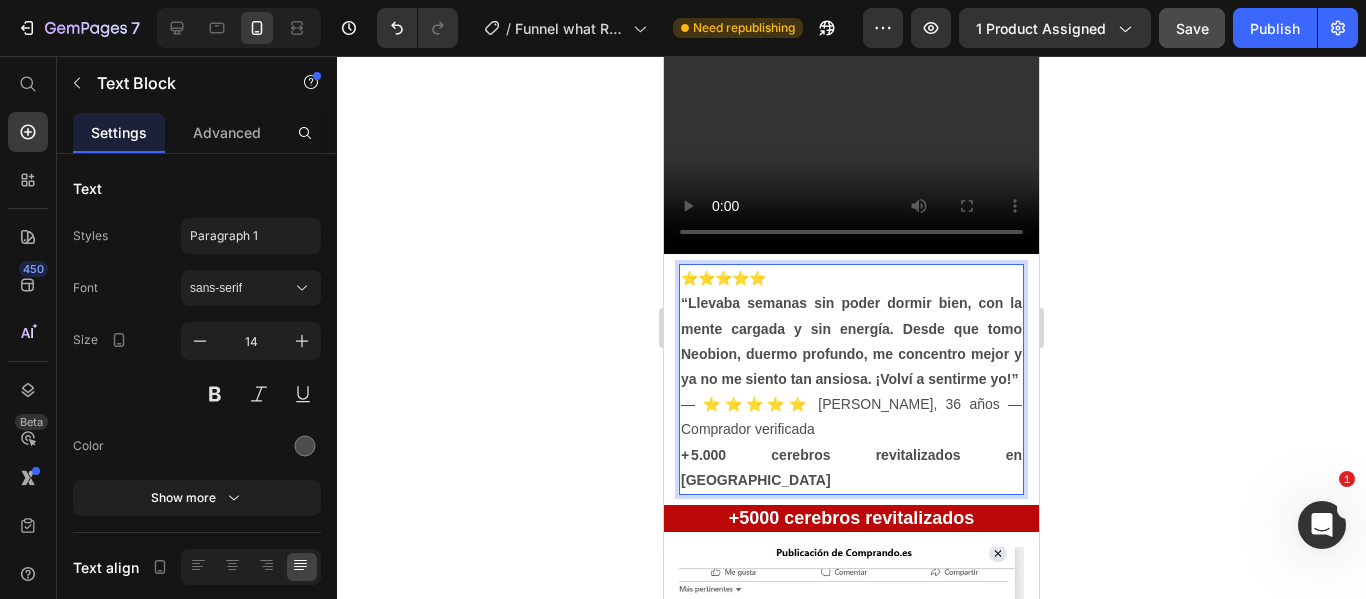 click on "⭐⭐⭐⭐⭐ “Llevaba semanas sin poder dormir bien, con la mente cargada y sin energía. Desde que tomo Neobion, duermo profundo, me concentro mejor y ya no me siento tan ansiosa. ¡Volví a sentirme yo!” — ⭐⭐⭐⭐⭐ [PERSON_NAME], 36 años — Comprador verificada + 5.000 cerebros revitalizados en [GEOGRAPHIC_DATA]" at bounding box center (851, 379) 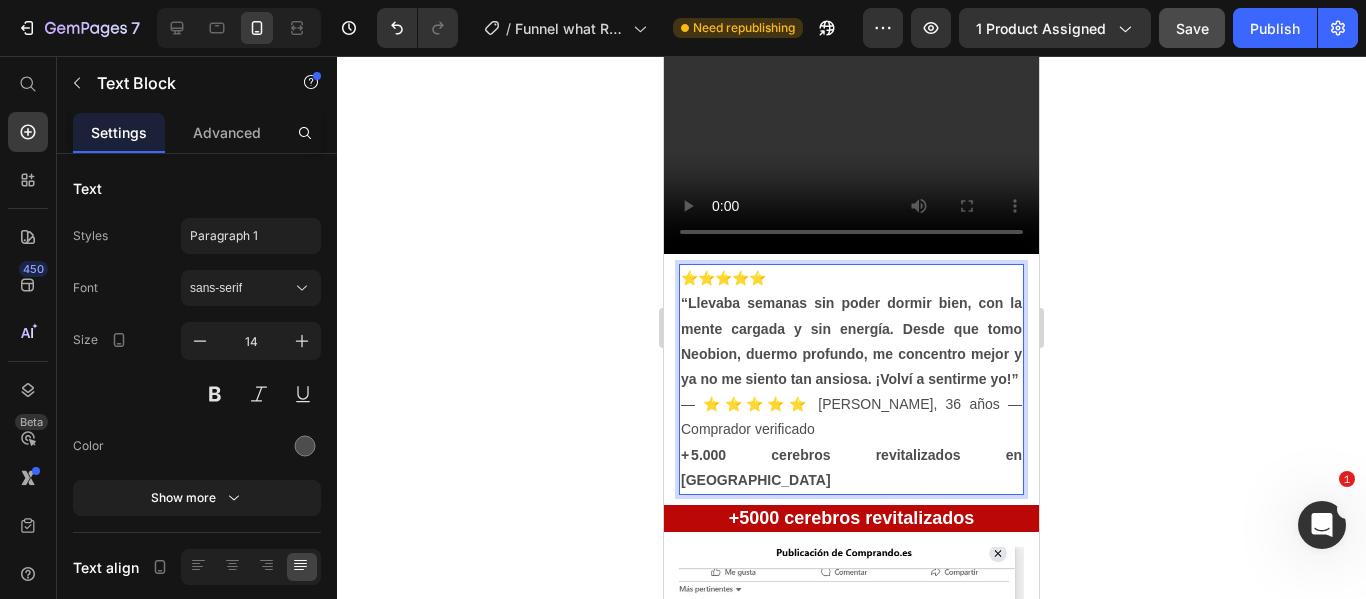 click on "“Llevaba semanas sin poder dormir bien, con la mente cargada y sin energía. Desde que tomo Neobion, duermo profundo, me concentro mejor y ya no me siento tan ansiosa. ¡Volví a sentirme yo!”" at bounding box center (851, 341) 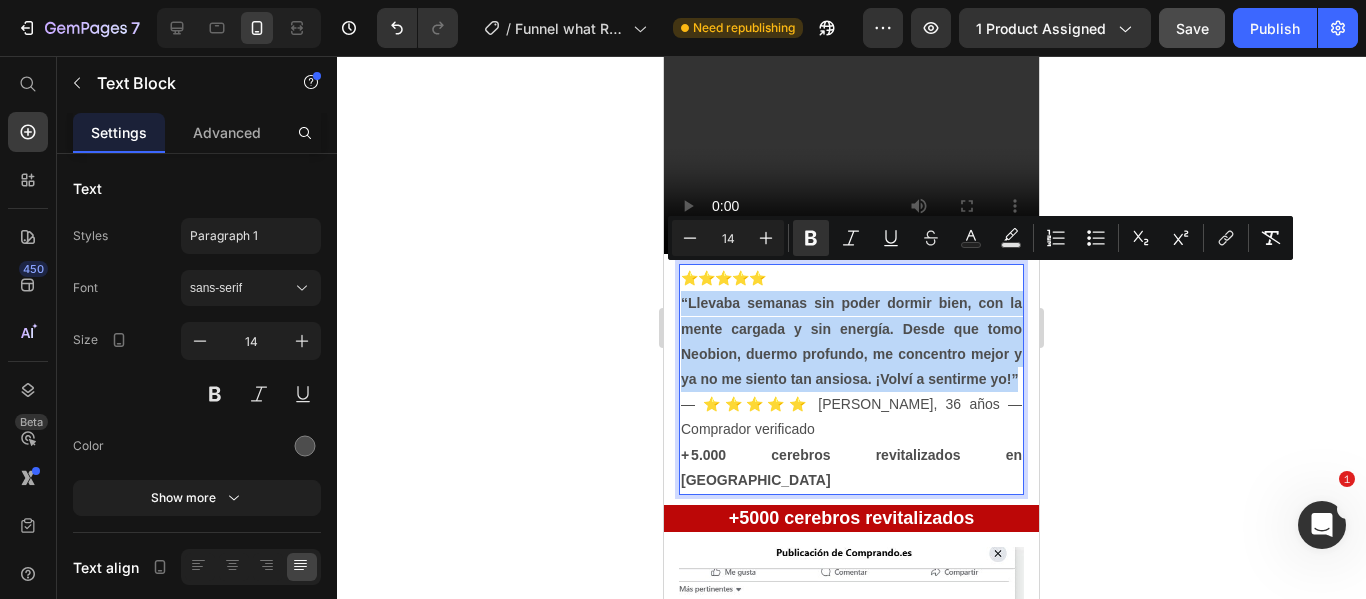 drag, startPoint x: 683, startPoint y: 274, endPoint x: 738, endPoint y: 376, distance: 115.88356 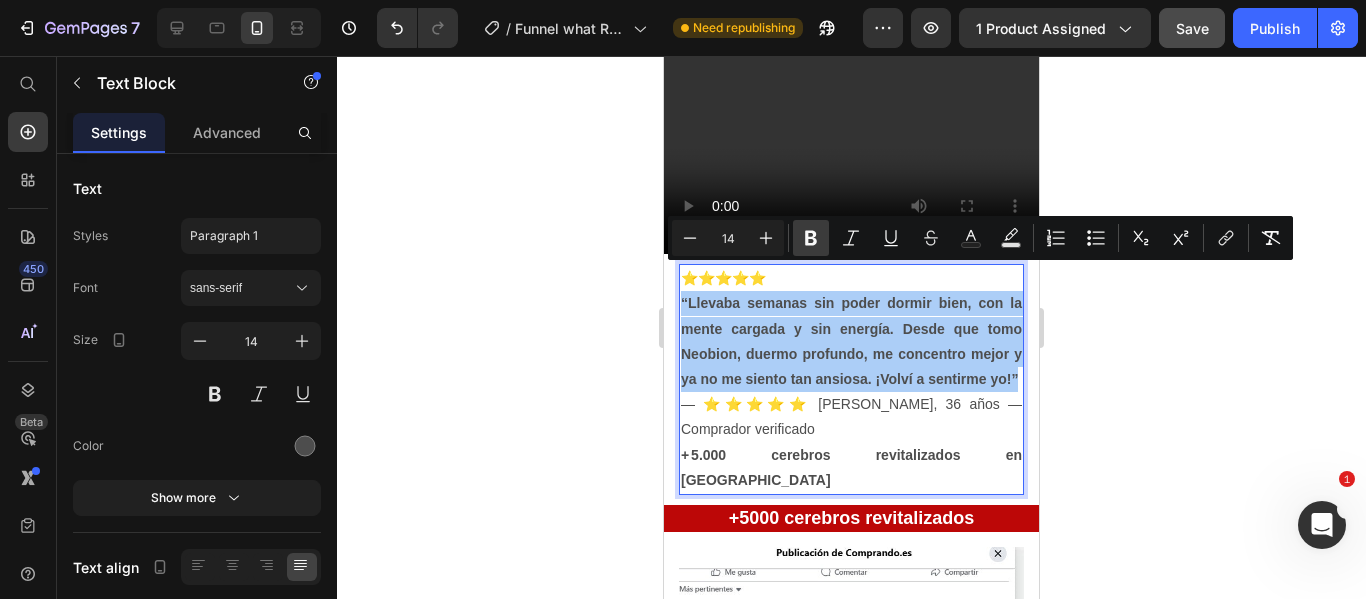click 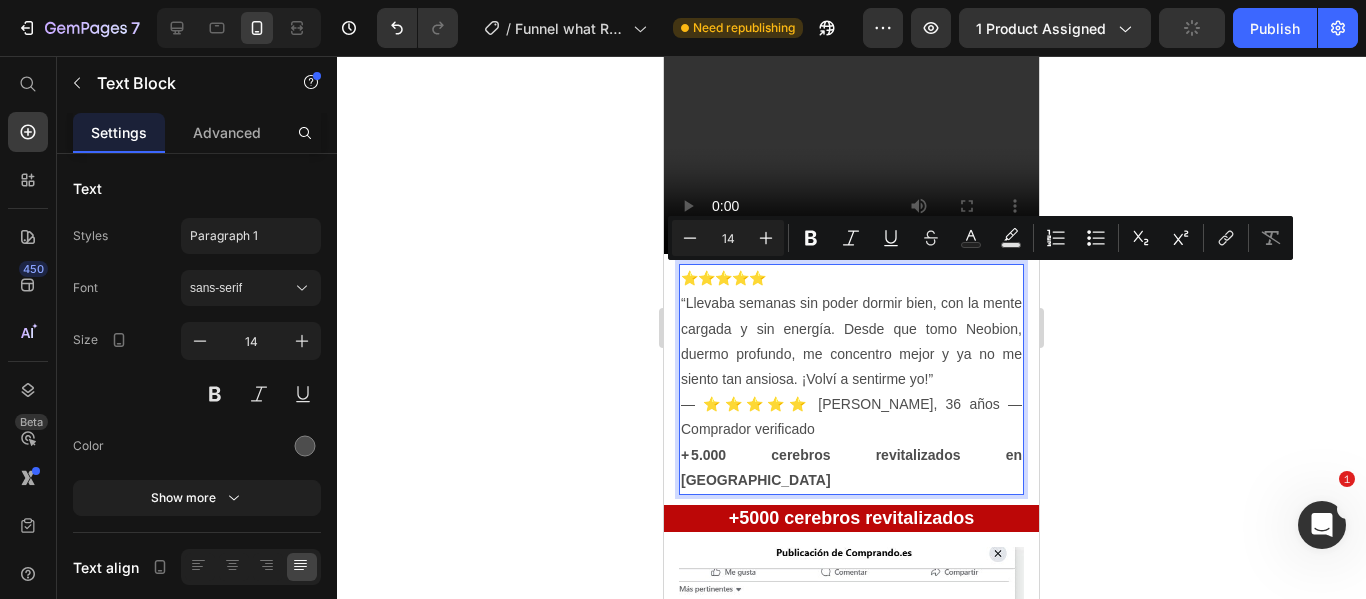 click on "⭐⭐⭐⭐⭐ “Llevaba semanas sin poder dormir bien, con la mente cargada y sin energía. Desde que tomo Neobion, duermo profundo, me concentro mejor y ya no me siento tan ansiosa. ¡Volví a sentirme yo!” — ⭐⭐⭐⭐⭐ Anibal C., 36 años — Comprador verificado + 5.000 cerebros revitalizados en Colombia" at bounding box center (851, 379) 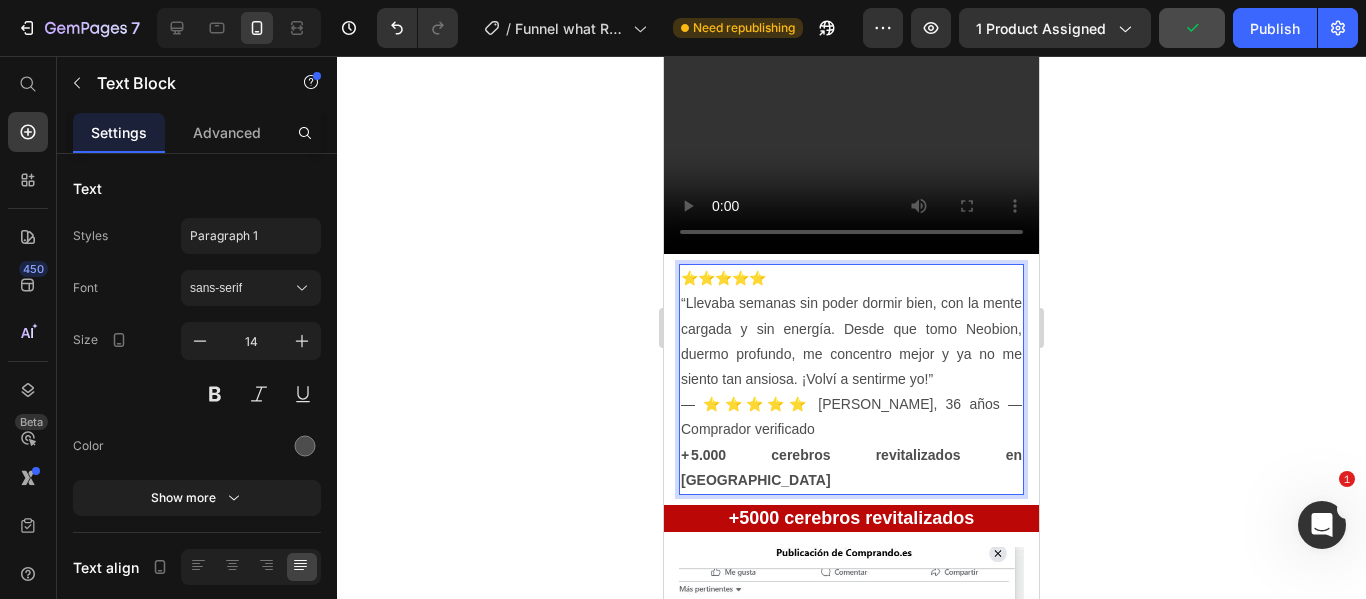click on "⭐⭐⭐⭐⭐ “Llevaba semanas sin poder dormir bien, con la mente cargada y sin energía. Desde que tomo Neobion, duermo profundo, me concentro mejor y ya no me siento tan ansiosa. ¡Volví a sentirme yo!” — ⭐⭐⭐⭐⭐ Anibal C., 36 años — Comprador verificado + 5.000 cerebros revitalizados en Colombia" at bounding box center (851, 379) 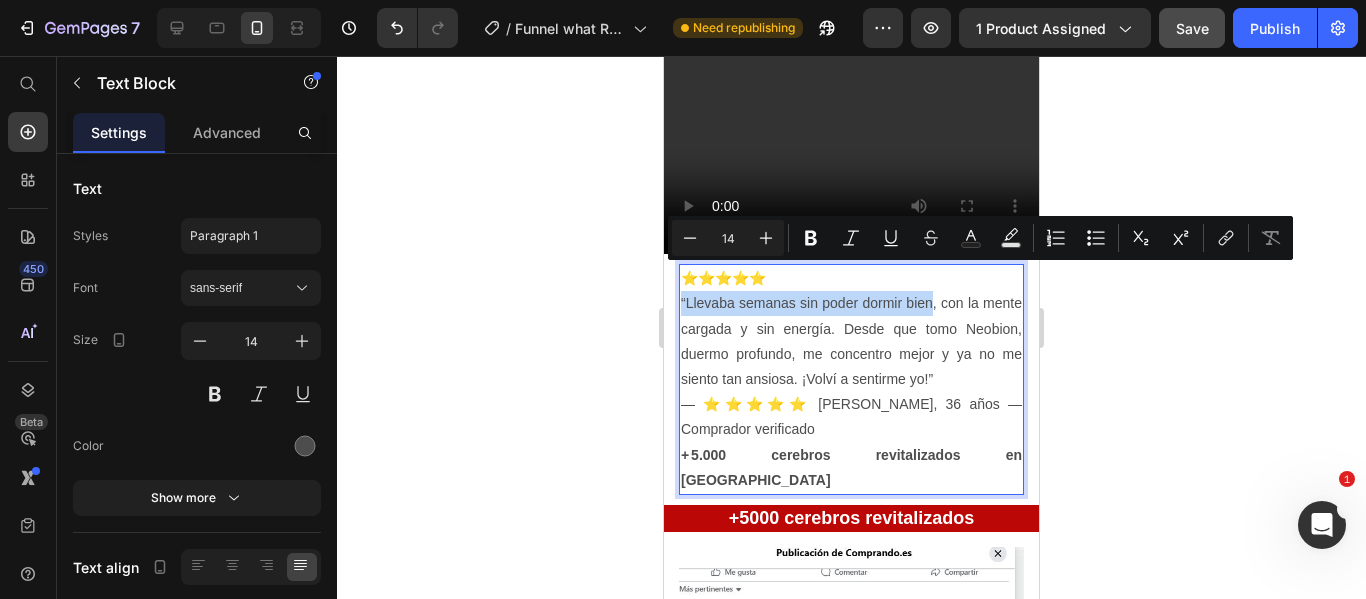 drag, startPoint x: 683, startPoint y: 277, endPoint x: 952, endPoint y: 281, distance: 269.02972 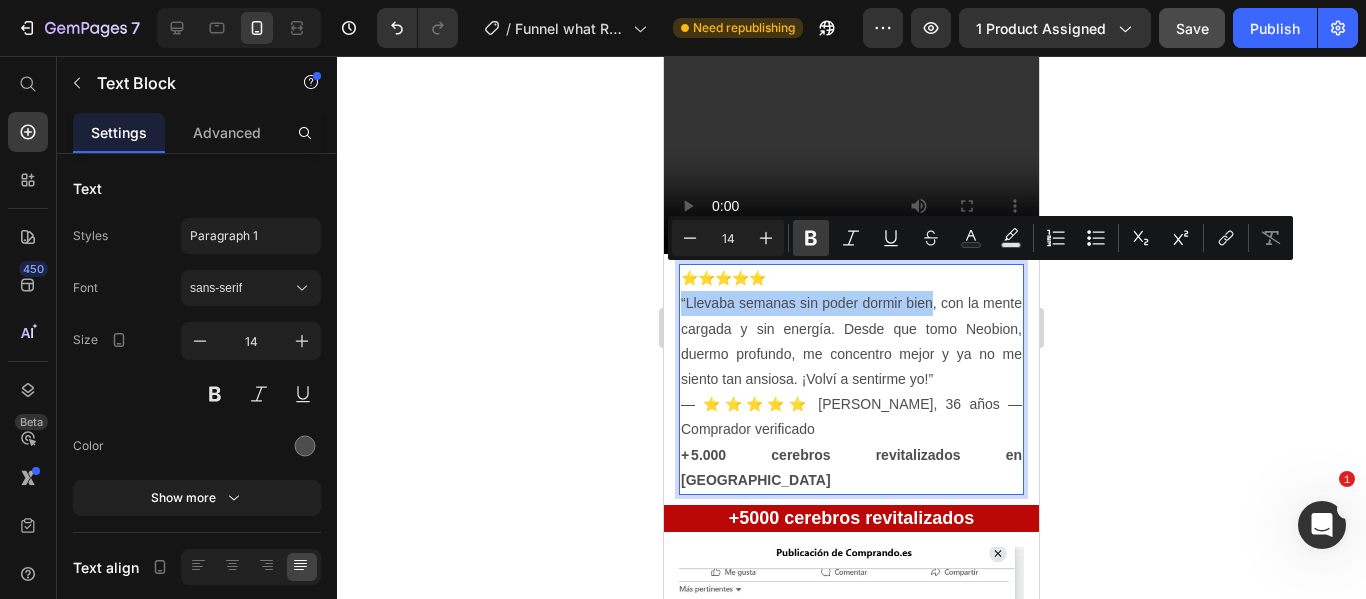 click 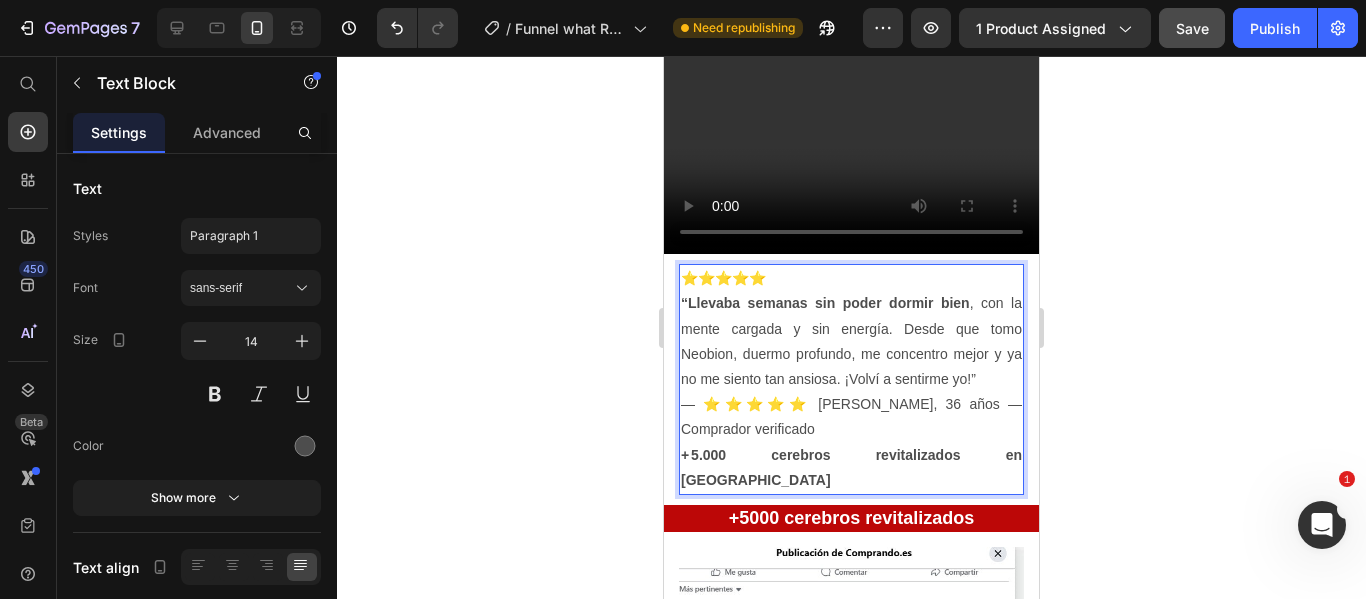 click on "⭐⭐⭐⭐⭐ “Llevaba semanas sin poder dormir bien , con la mente cargada y sin energía. Desde que tomo Neobion, duermo profundo, me concentro mejor y ya no me siento tan ansiosa. ¡Volví a sentirme yo!” — ⭐⭐⭐⭐⭐ Anibal C., 36 años — Comprador verificado + 5.000 cerebros revitalizados en Colombia" at bounding box center [851, 379] 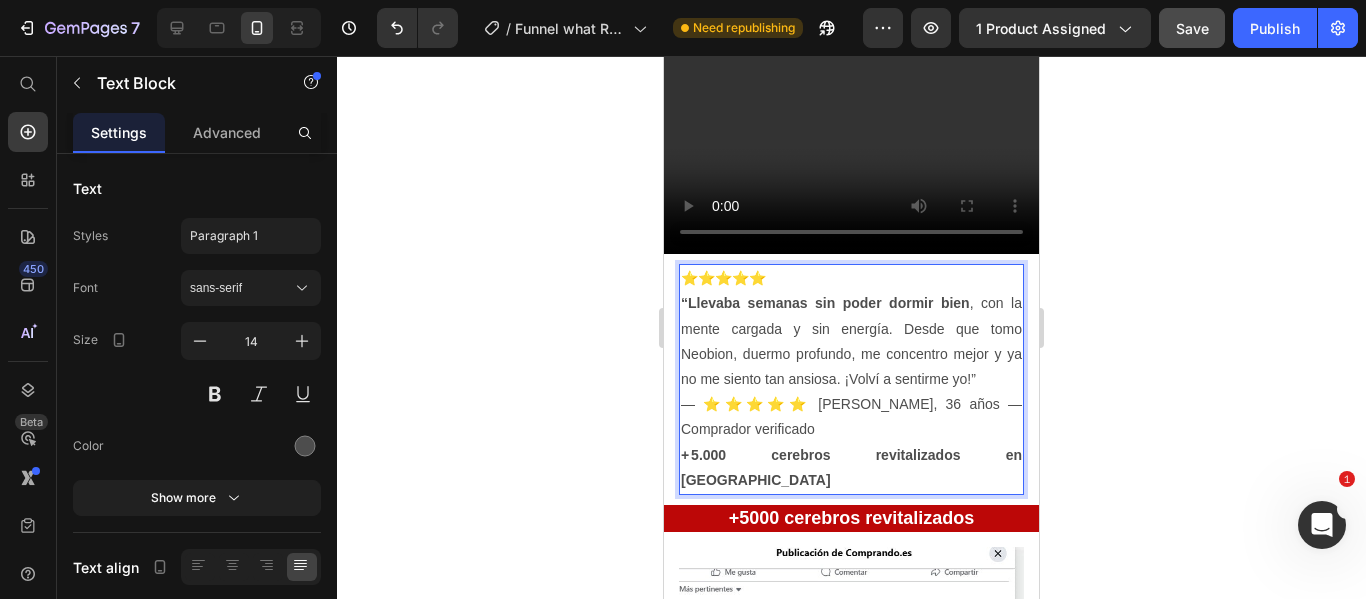 click on "⭐⭐⭐⭐⭐ “Llevaba semanas sin poder dormir bien , con la mente cargada y sin energía. Desde que tomo Neobion, duermo profundo, me concentro mejor y ya no me siento tan ansiosa. ¡Volví a sentirme yo!” — ⭐⭐⭐⭐⭐ Anibal C., 36 años — Comprador verificado + 5.000 cerebros revitalizados en Colombia" at bounding box center [851, 379] 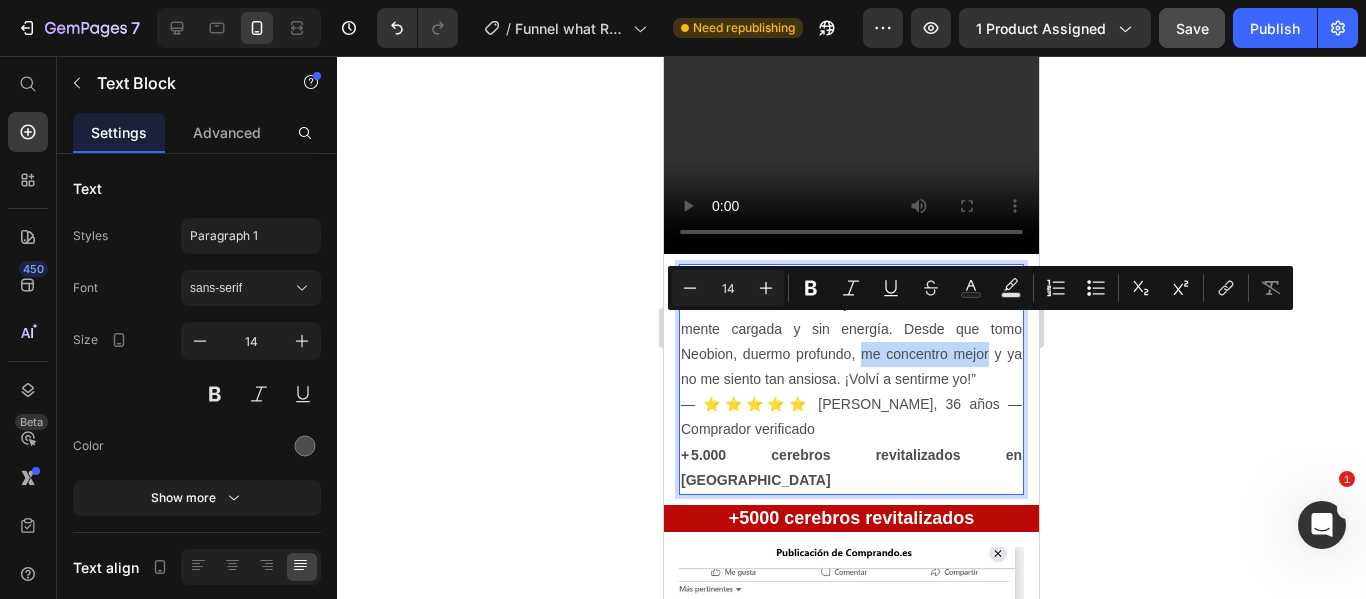 drag, startPoint x: 866, startPoint y: 329, endPoint x: 993, endPoint y: 327, distance: 127.01575 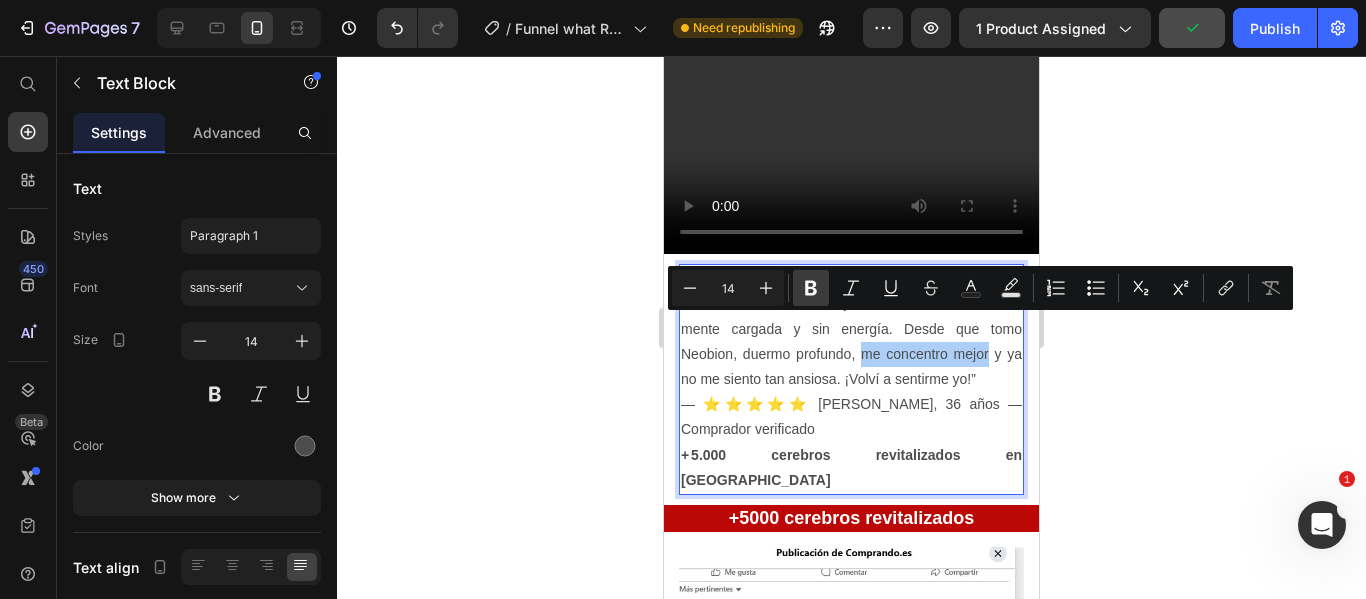 click 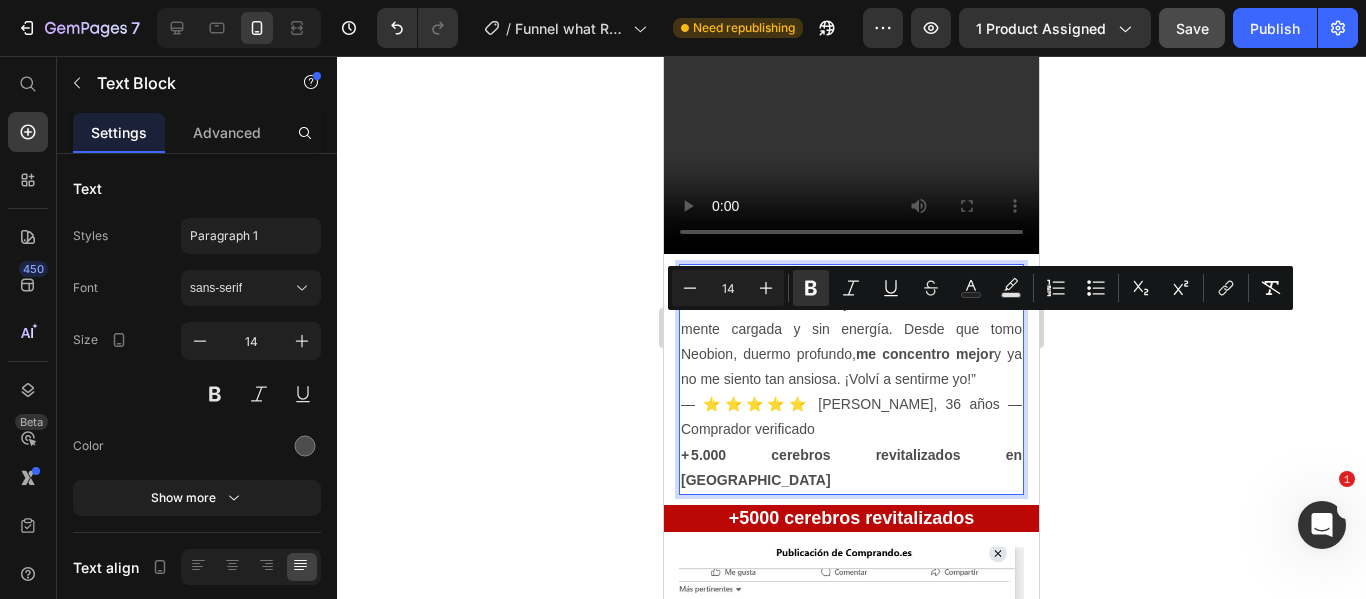 click on "⭐⭐⭐⭐⭐ “Llevaba semanas sin poder dormir bien , con la mente cargada y sin energía. Desde que tomo Neobion, duermo profundo,  me concentro mejor  y ya no me siento tan ansiosa. ¡Volví a sentirme yo!” — ⭐⭐⭐⭐⭐ Anibal C., 36 años — Comprador verificado + 5.000 cerebros revitalizados en Colombia" at bounding box center (851, 379) 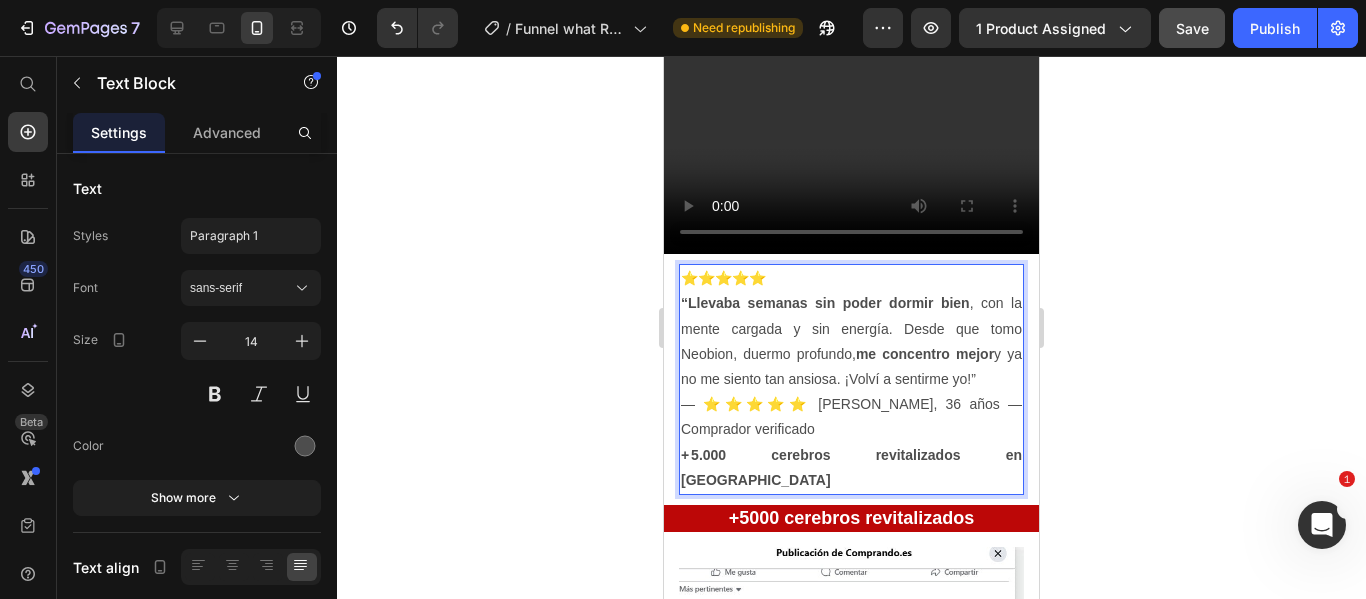 click on "⭐⭐⭐⭐⭐ “Llevaba semanas sin poder dormir bien , con la mente cargada y sin energía. Desde que tomo Neobion, duermo profundo,  me concentro mejor  y ya no me siento tan ansiosa. ¡Volví a sentirme yo!” — ⭐⭐⭐⭐⭐ Anibal C., 36 años — Comprador verificado + 5.000 cerebros revitalizados en Colombia" at bounding box center [851, 379] 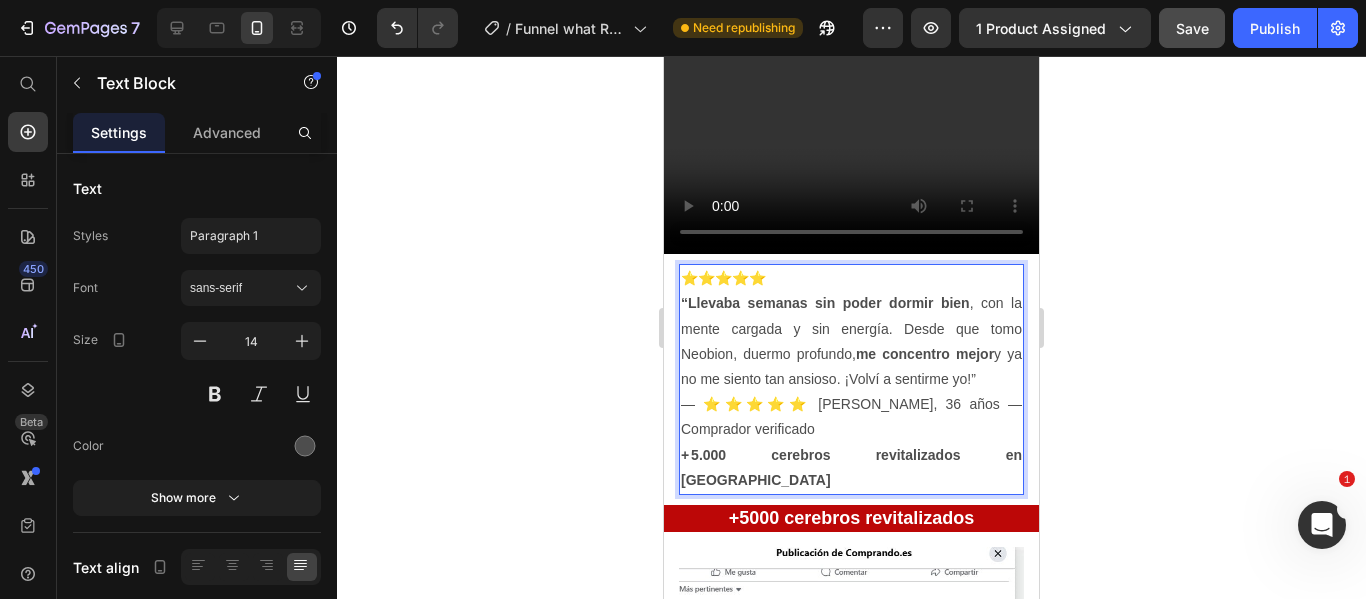 click on "⭐⭐⭐⭐⭐ “Llevaba semanas sin poder dormir bien , con la mente cargada y sin energía. Desde que tomo Neobion, duermo profundo,  me concentro mejor  y ya no me siento tan ansioso. ¡Volví a sentirme yo!” — ⭐⭐⭐⭐⭐ Anibal C., 36 años — Comprador verificado + 5.000 cerebros revitalizados en Colombia" at bounding box center (851, 379) 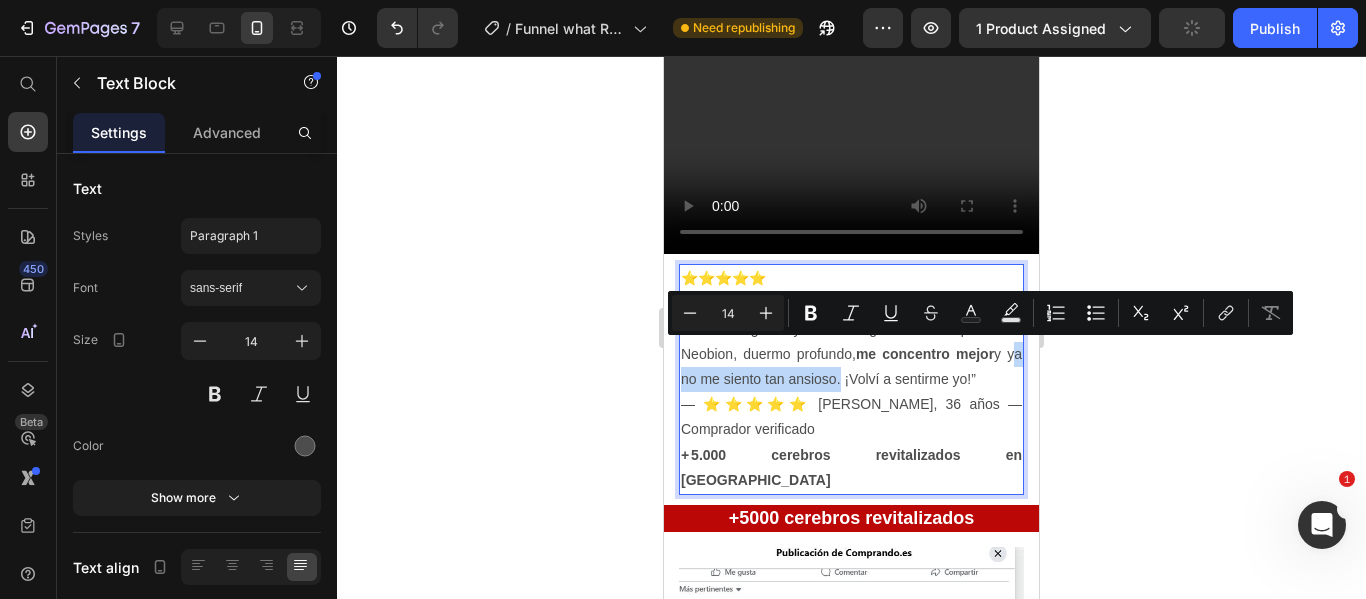 drag, startPoint x: 683, startPoint y: 355, endPoint x: 856, endPoint y: 357, distance: 173.01157 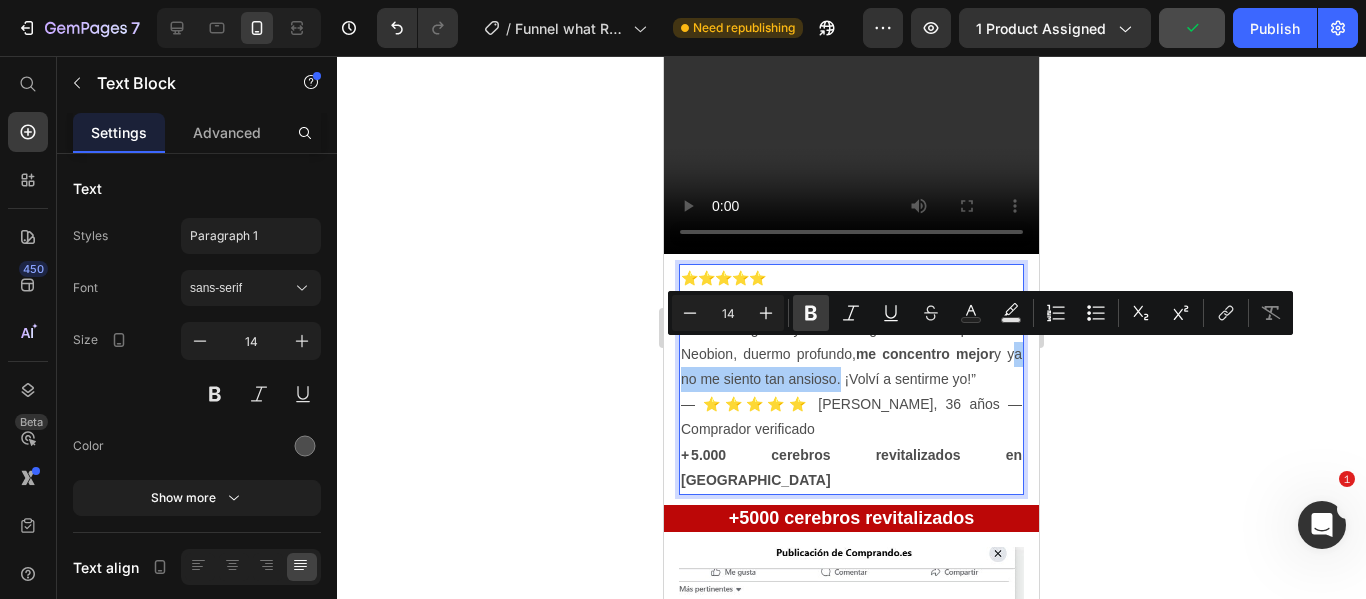 click 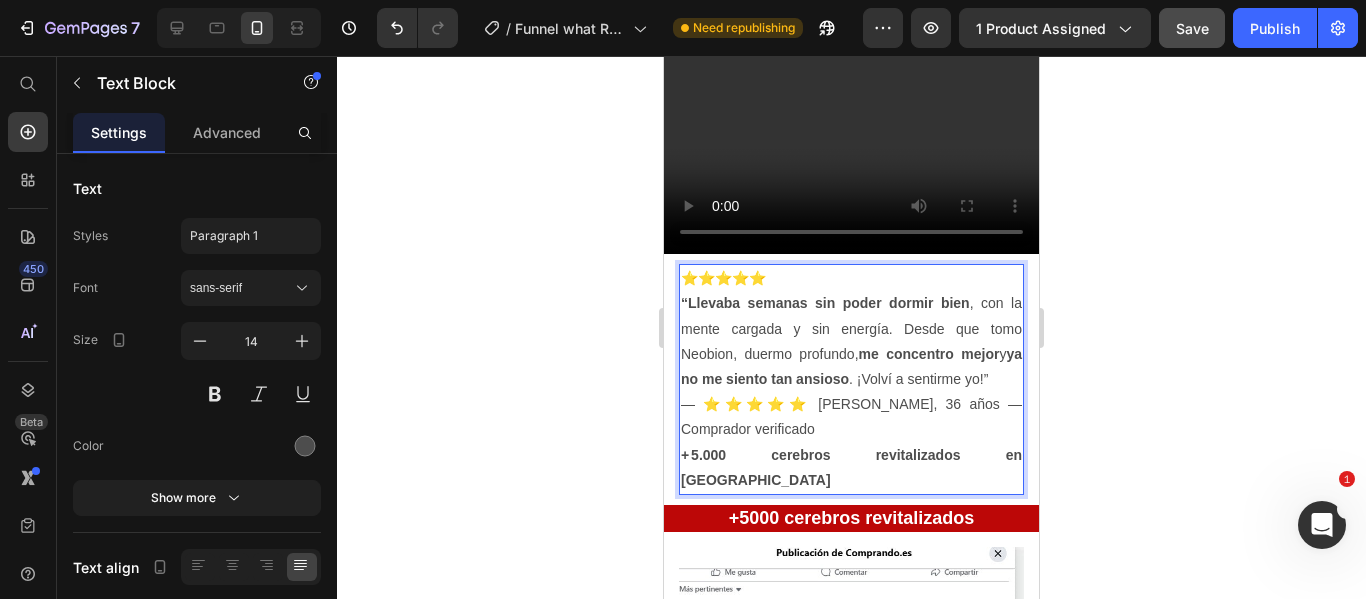 click on "⭐⭐⭐⭐⭐ “Llevaba semanas sin poder dormir bien , con la mente cargada y sin energía. Desde que tomo Neobion, duermo profundo,  me concentro mejor  y  ya no me siento tan ansioso . ¡Volví a sentirme yo!” — ⭐⭐⭐⭐⭐ Anibal C., 36 años — Comprador verificado + 5.000 cerebros revitalizados en Colombia" at bounding box center (851, 379) 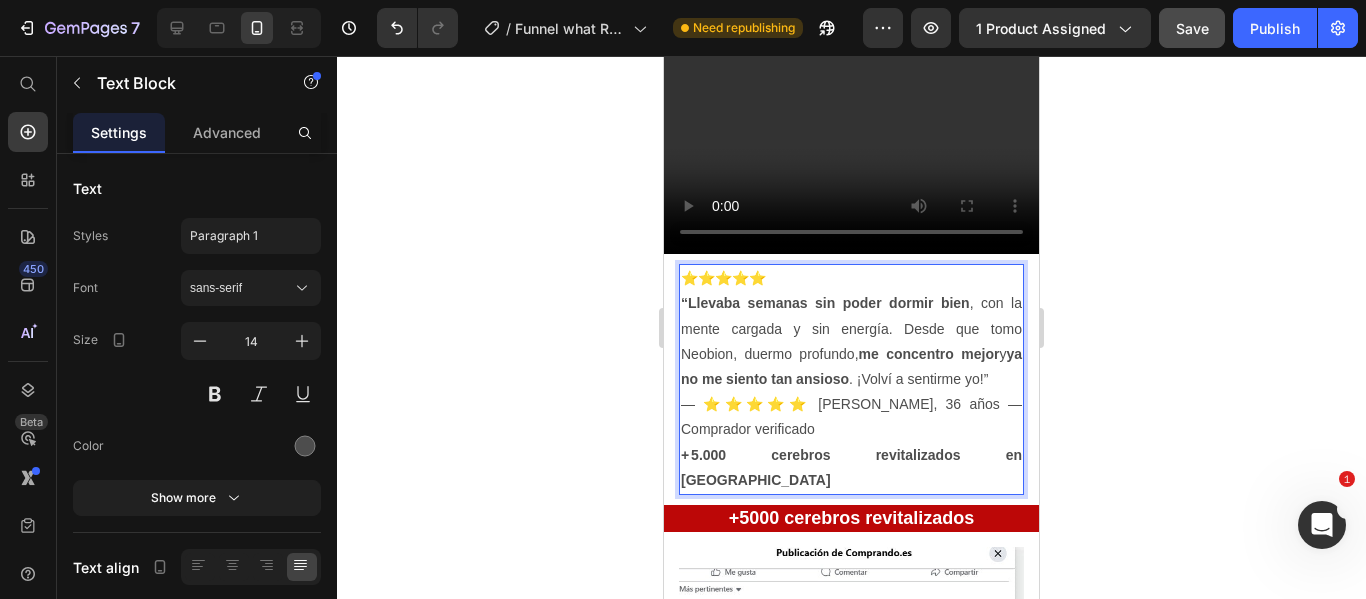 click on "“Llevaba semanas sin poder dormir bien" at bounding box center [825, 303] 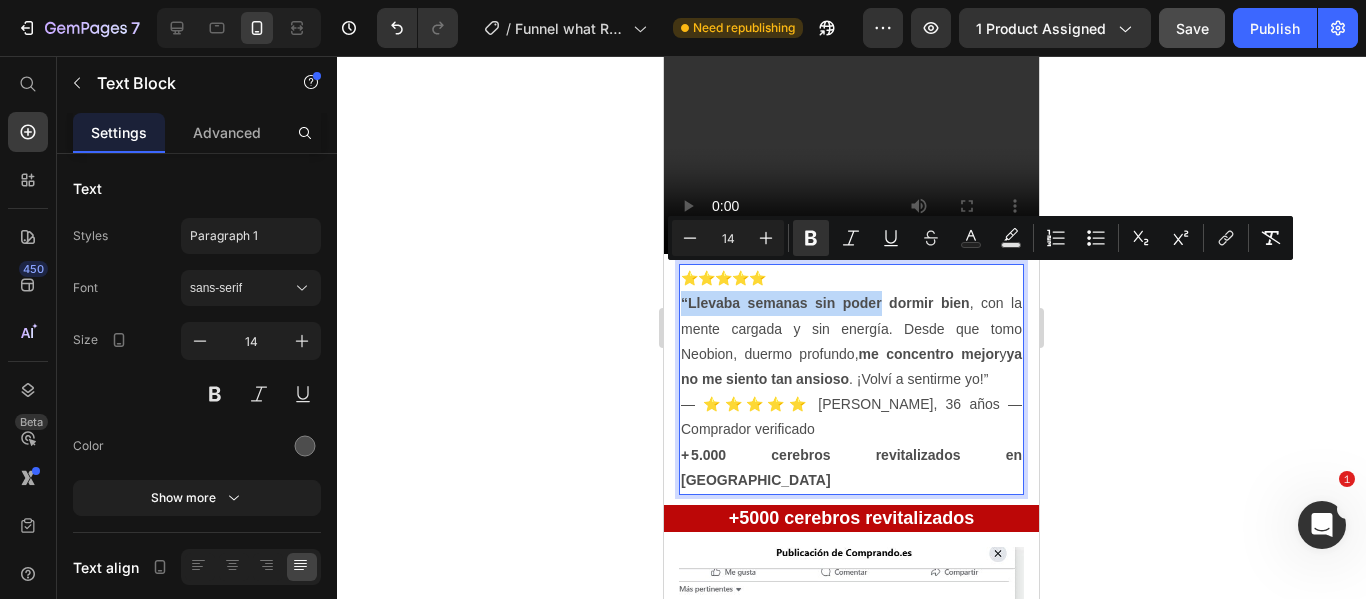 drag, startPoint x: 683, startPoint y: 272, endPoint x: 874, endPoint y: 278, distance: 191.09422 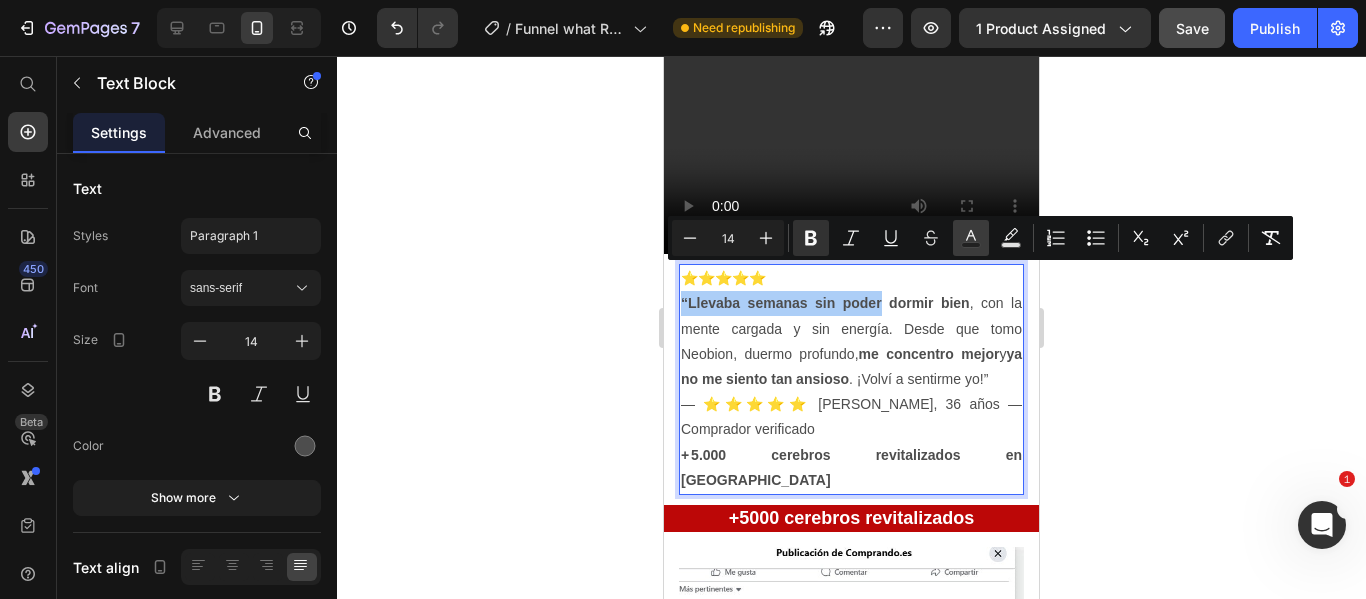 click 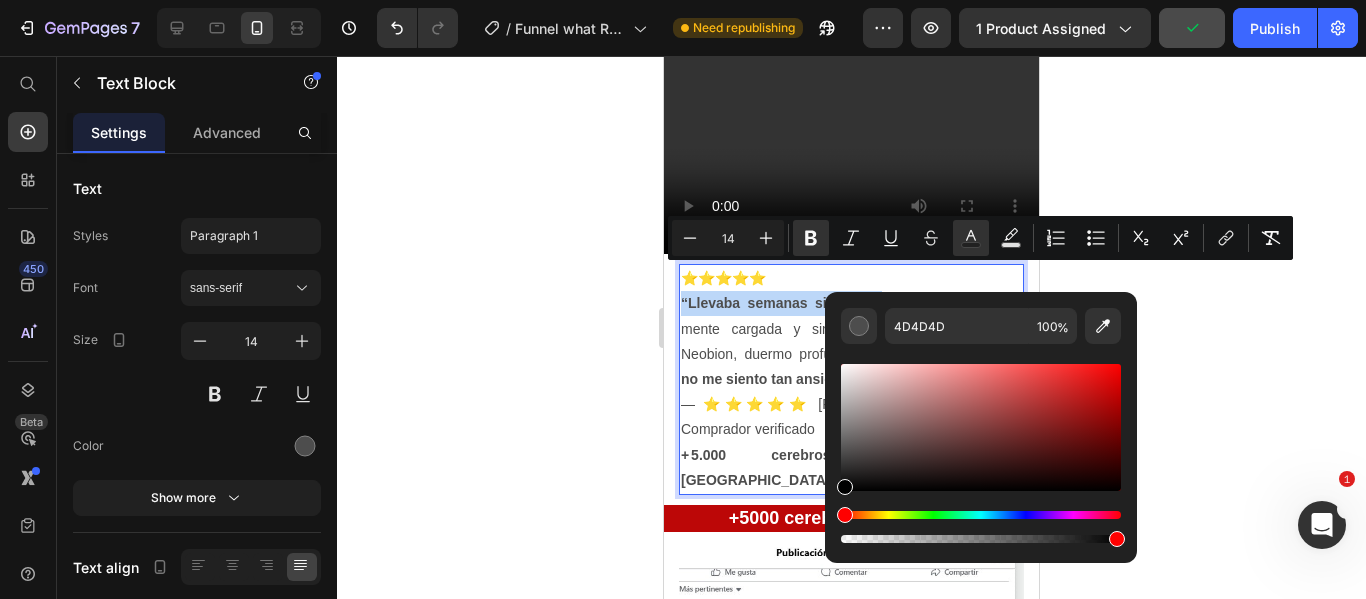 type on "000000" 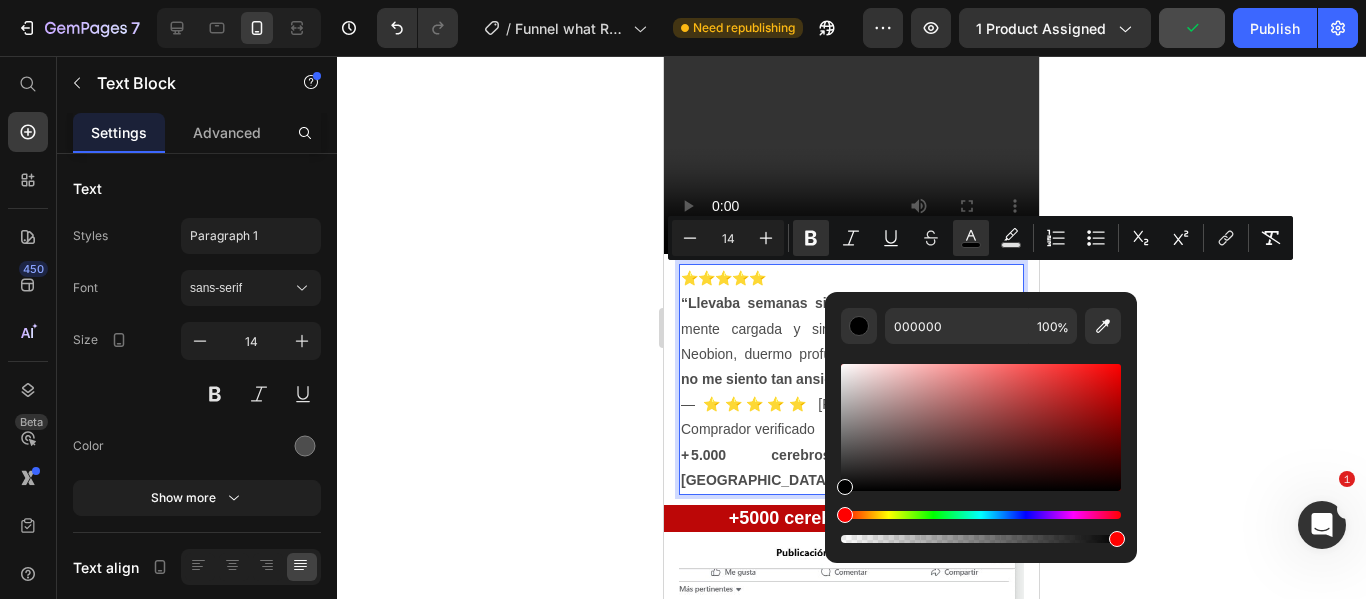 drag, startPoint x: 843, startPoint y: 455, endPoint x: 836, endPoint y: 497, distance: 42.579338 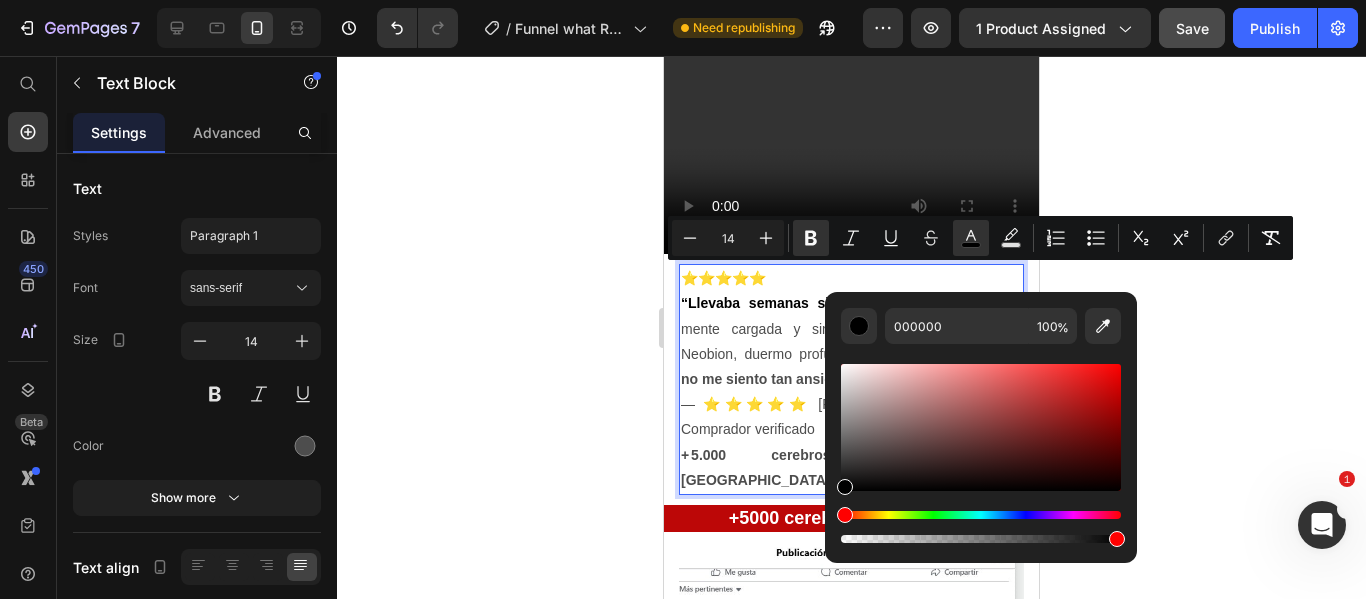 click on "⭐⭐⭐⭐⭐ “Llevaba semanas sin poder  dormir bien , con la mente cargada y sin energía. Desde que tomo Neobion, duermo profundo,  me concentro mejor  y  ya no me siento tan ansioso . ¡Volví a sentirme yo!” — ⭐⭐⭐⭐⭐ Anibal C., 36 años — Comprador verificado + 5.000 cerebros revitalizados en Colombia" at bounding box center [851, 379] 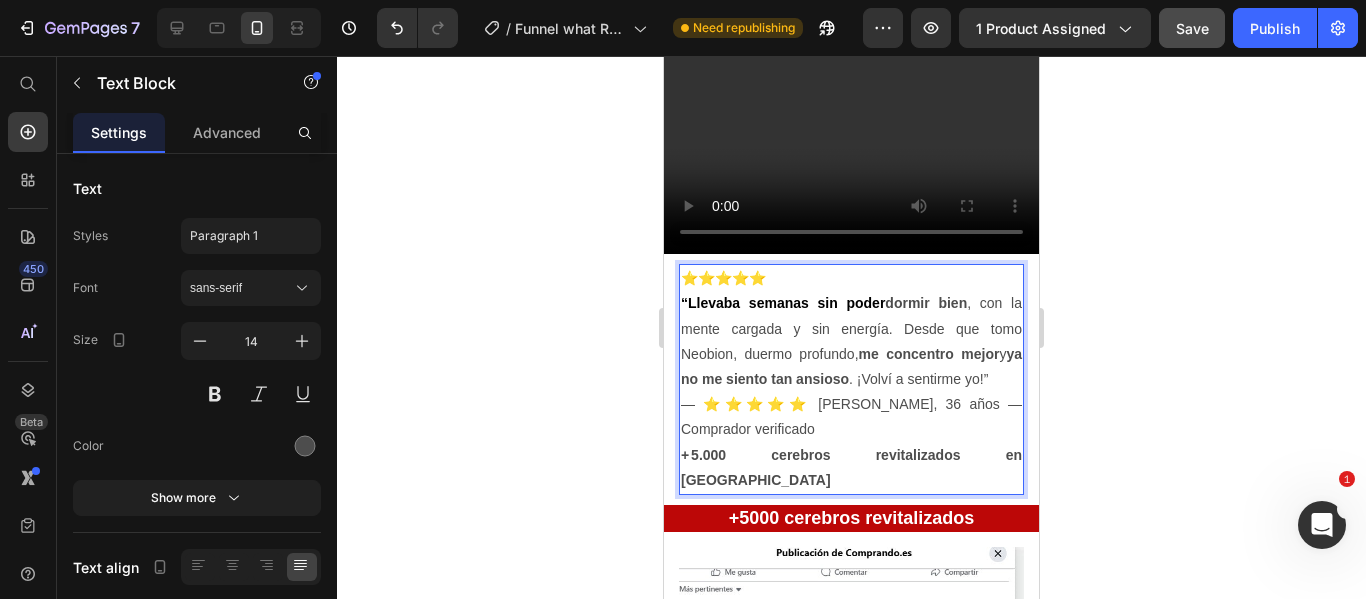 click on "dormir bien" at bounding box center [926, 303] 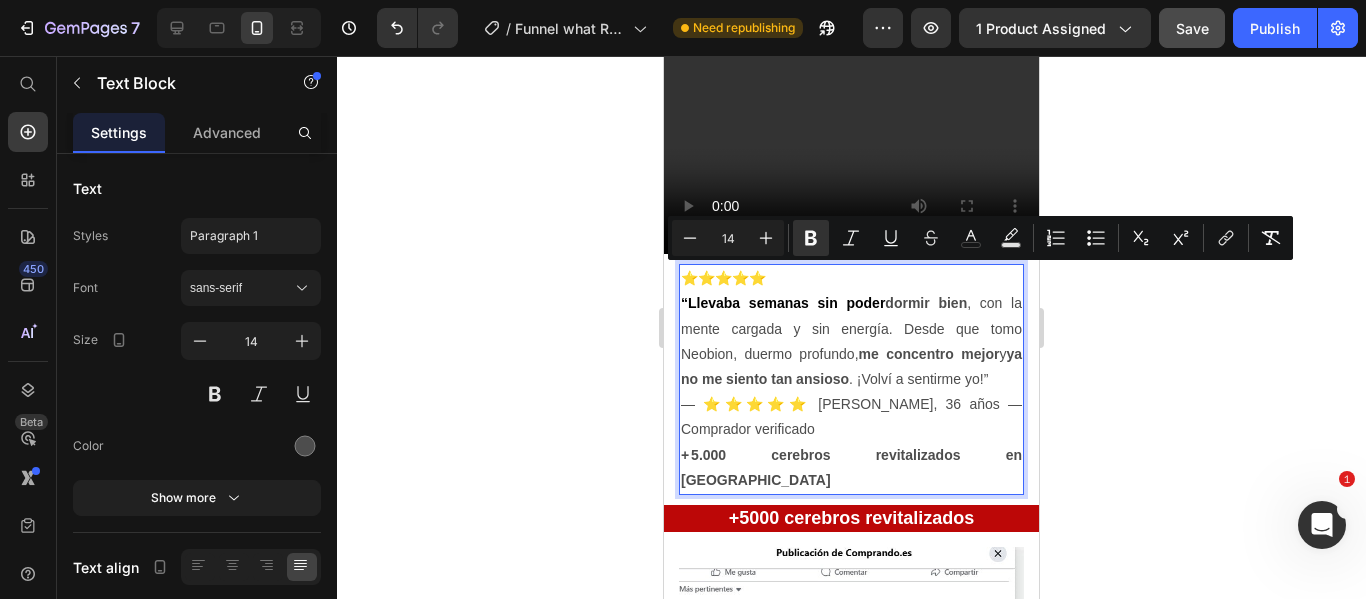 drag, startPoint x: 884, startPoint y: 277, endPoint x: 958, endPoint y: 275, distance: 74.02702 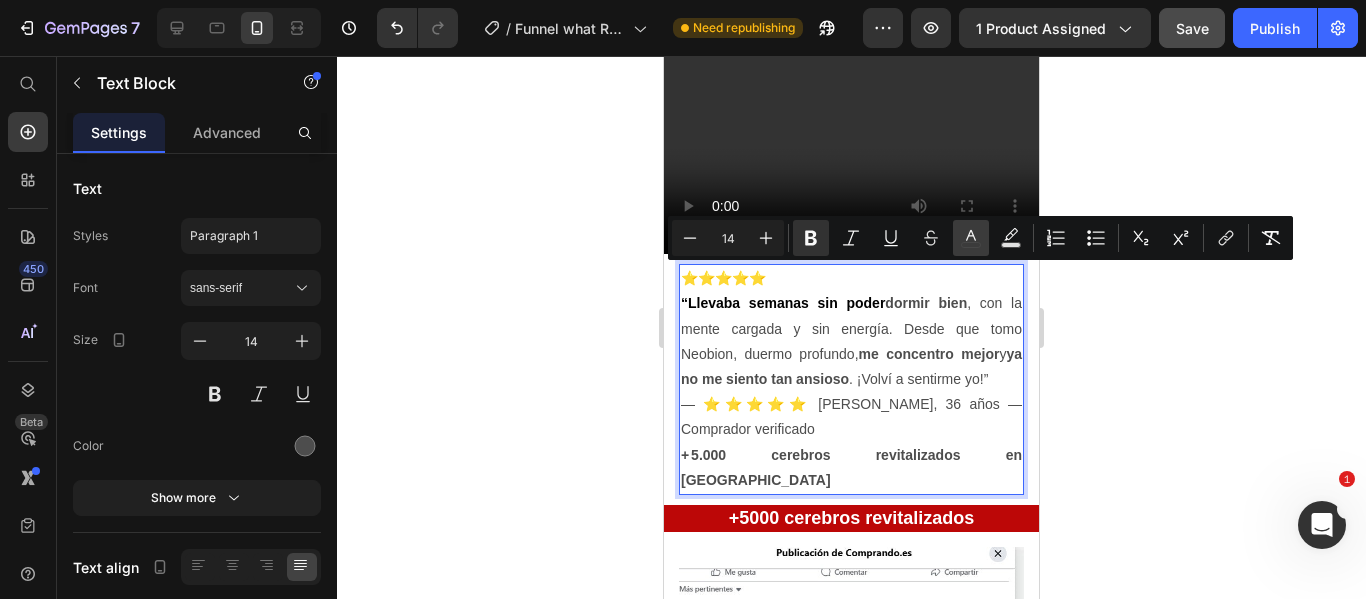 click 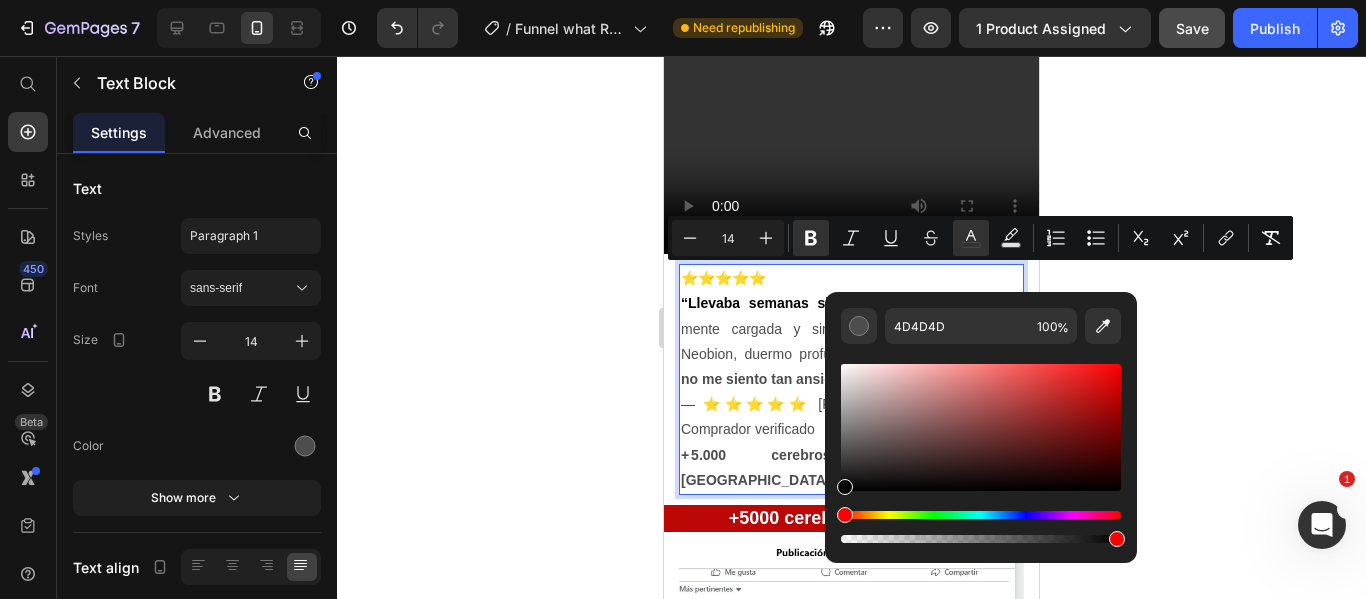 type on "000000" 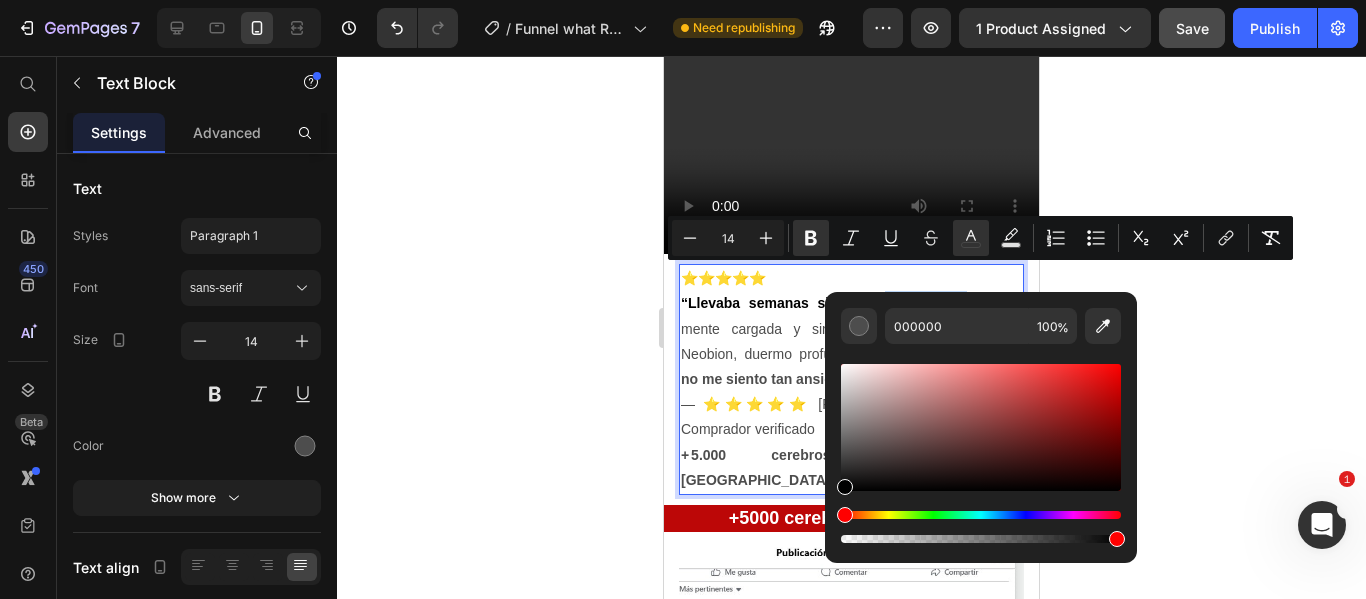 drag, startPoint x: 850, startPoint y: 454, endPoint x: 840, endPoint y: 496, distance: 43.174065 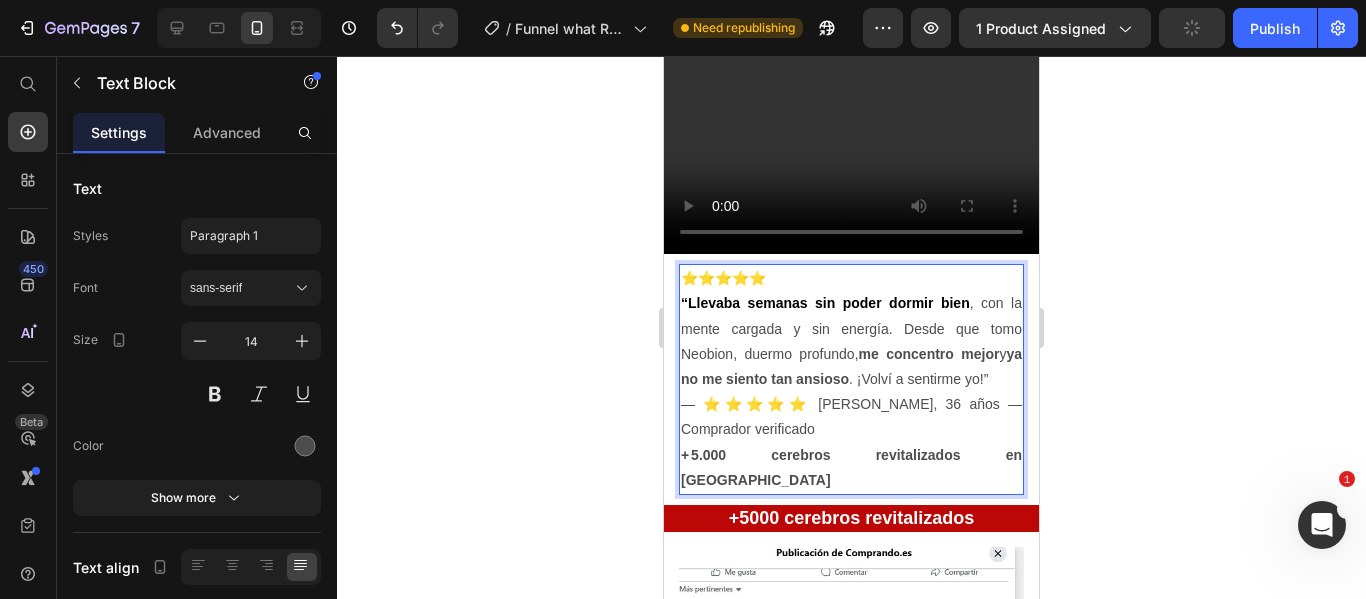 click on "⭐⭐⭐⭐⭐ “Llevaba semanas sin poder   dormir bien , con la mente cargada y sin energía. Desde que tomo Neobion, duermo profundo,  me concentro mejor  y  ya no me siento tan ansioso . ¡Volví a sentirme yo!” — ⭐⭐⭐⭐⭐ Anibal C., 36 años — Comprador verificado + 5.000 cerebros revitalizados en Colombia" at bounding box center (851, 379) 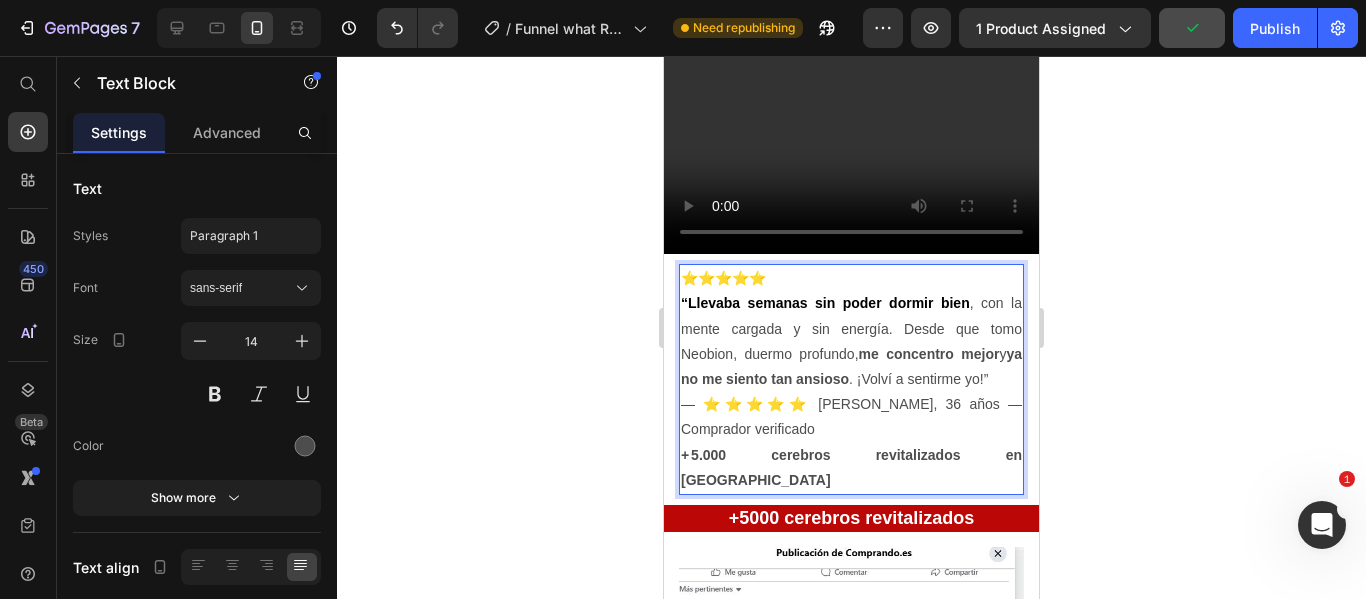 click on "me concentro mejor" at bounding box center [929, 354] 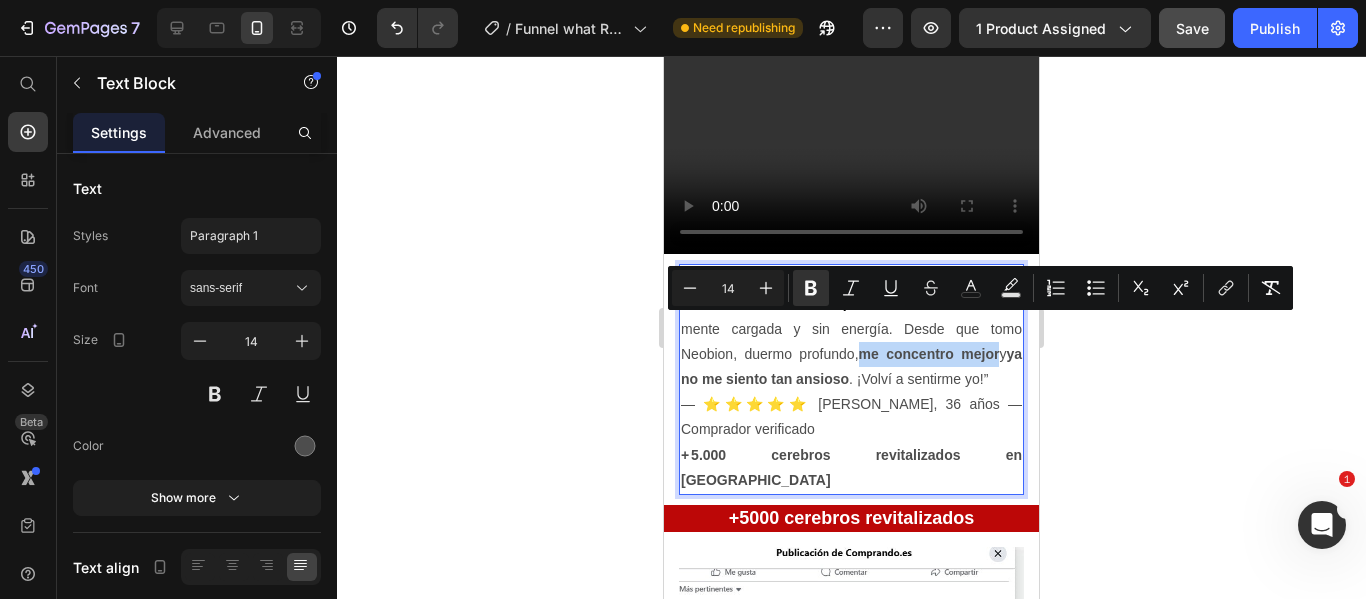 drag, startPoint x: 860, startPoint y: 327, endPoint x: 995, endPoint y: 331, distance: 135.05925 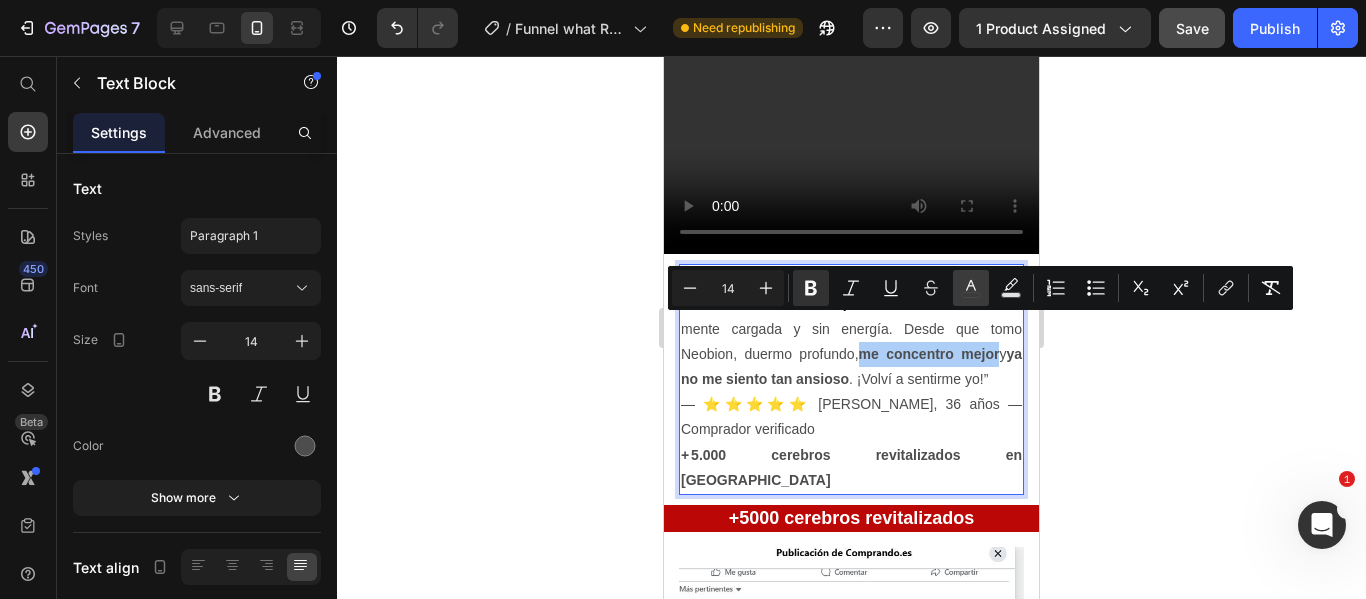 click 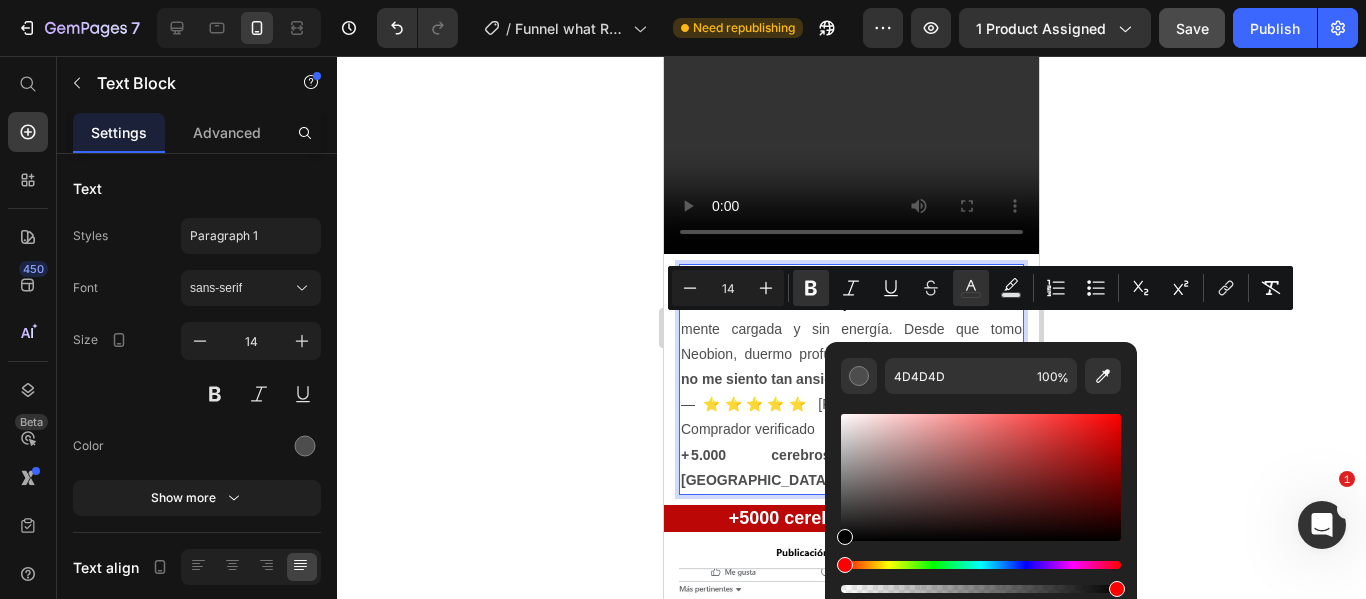 drag, startPoint x: 844, startPoint y: 506, endPoint x: 836, endPoint y: 549, distance: 43.737854 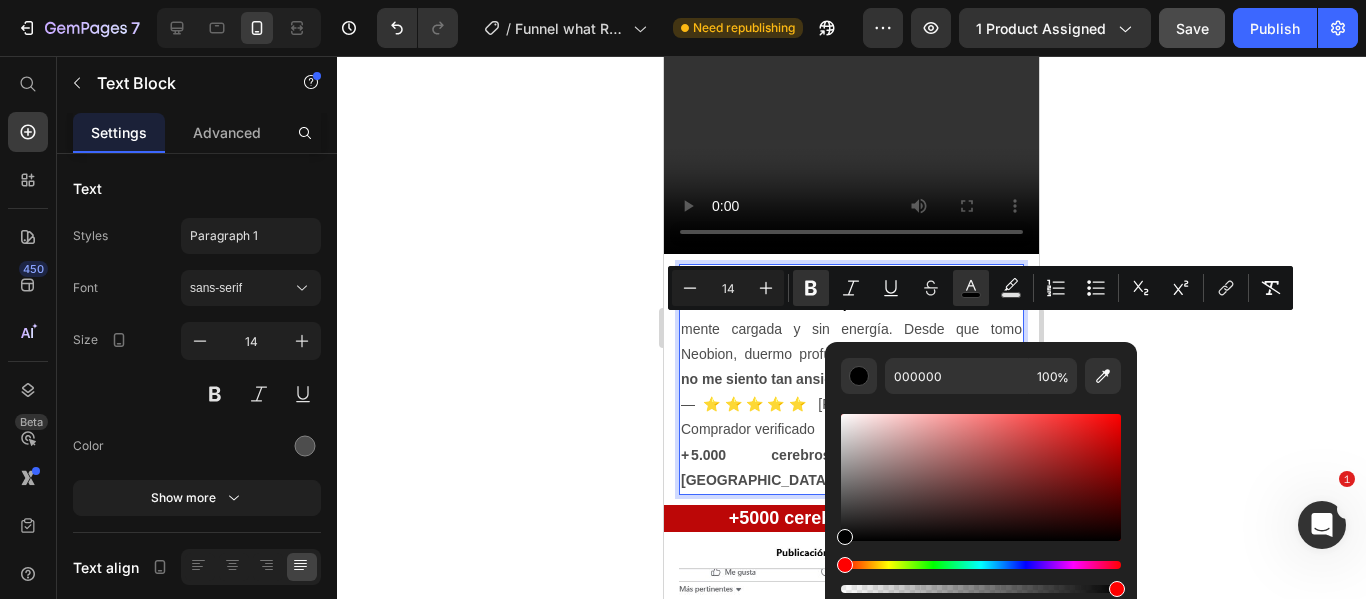 click on "⭐⭐⭐⭐⭐ “Llevaba semanas sin poder   dormir bien , con la mente cargada y sin energía. Desde que tomo Neobion, duermo profundo,  me concentro mejor  y  ya no me siento tan ansioso . ¡Volví a sentirme yo!” — ⭐⭐⭐⭐⭐ Anibal C., 36 años — Comprador verificado + 5.000 cerebros revitalizados en Colombia" at bounding box center [851, 379] 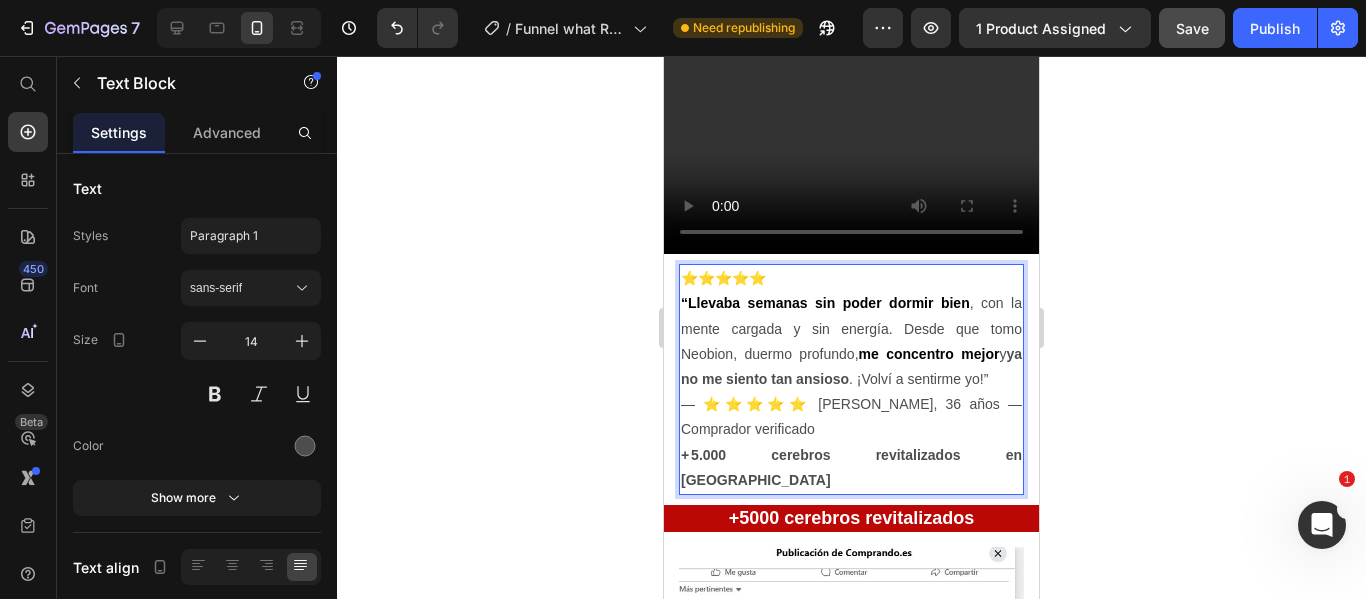 click on "ya no me siento tan ansioso" at bounding box center (851, 366) 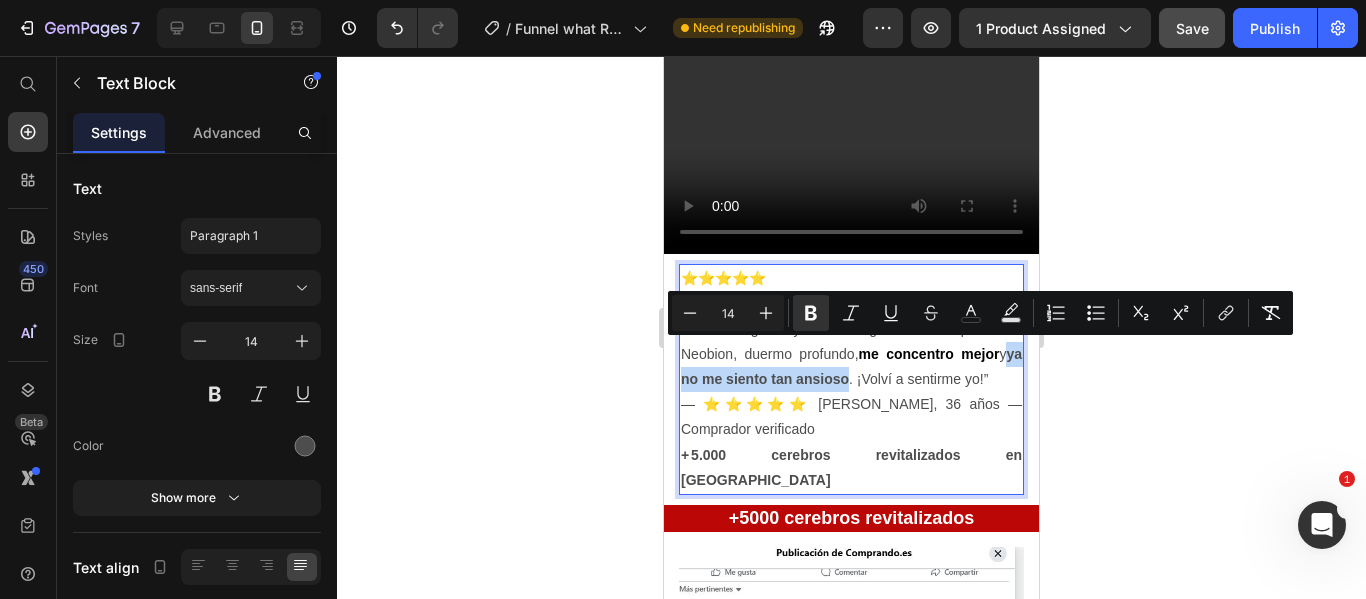 drag, startPoint x: 683, startPoint y: 351, endPoint x: 886, endPoint y: 351, distance: 203 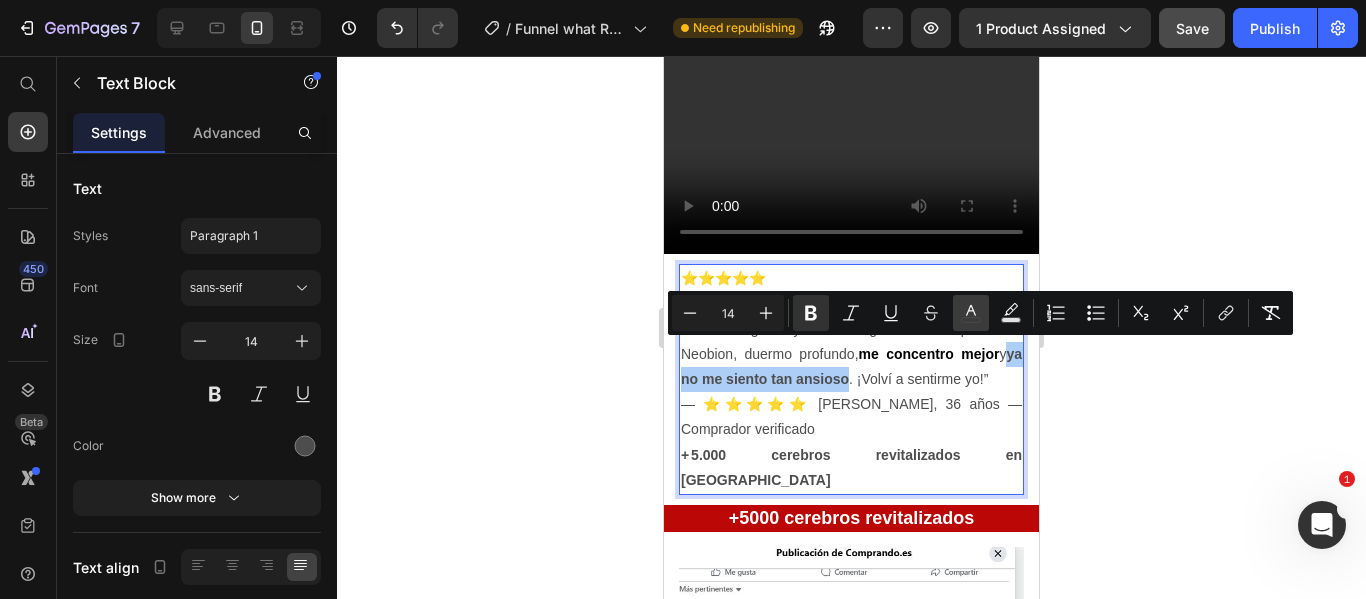 click 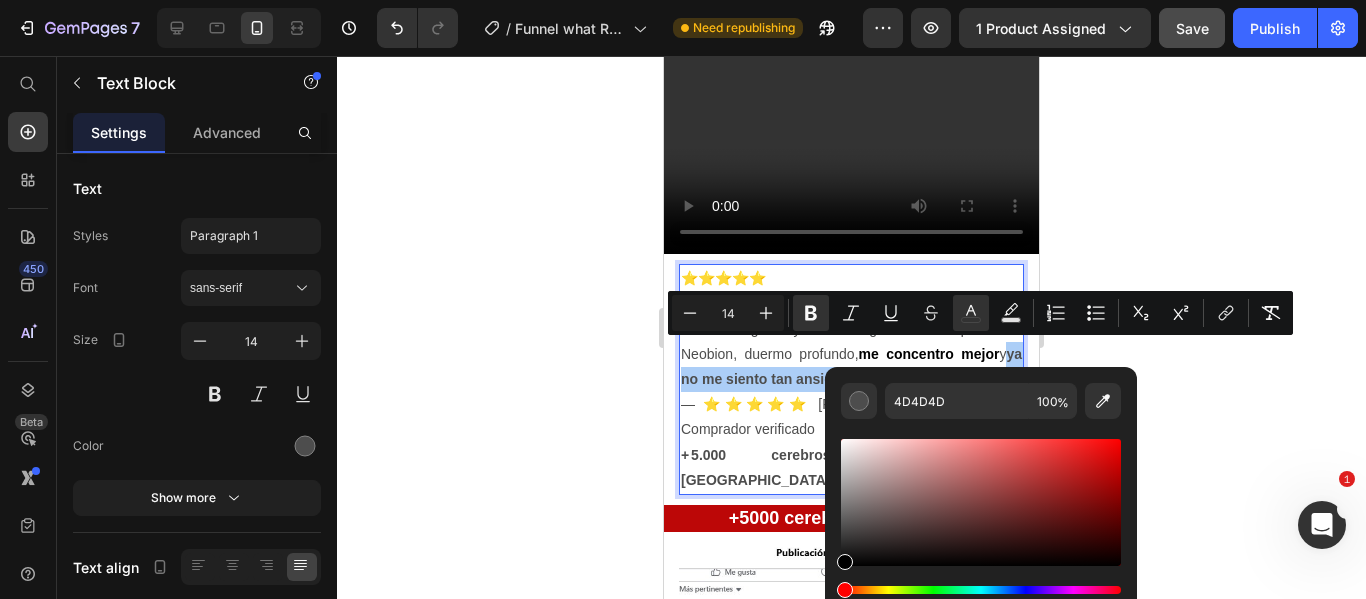 drag, startPoint x: 845, startPoint y: 534, endPoint x: 834, endPoint y: 576, distance: 43.416588 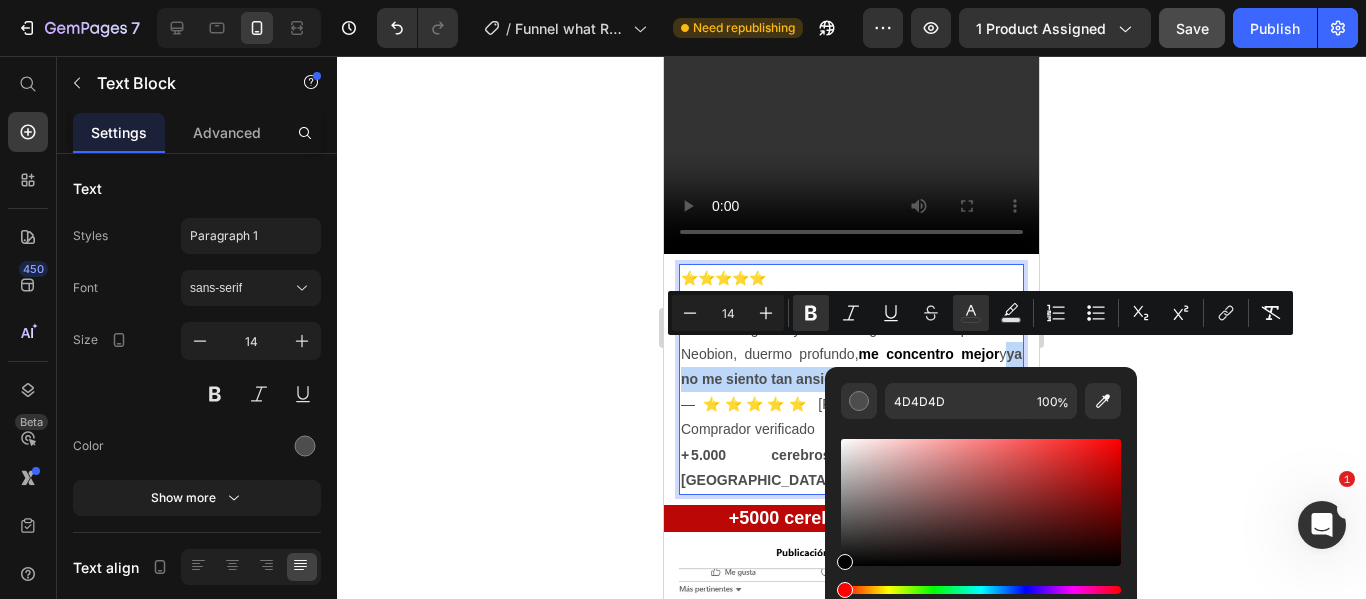 type on "000000" 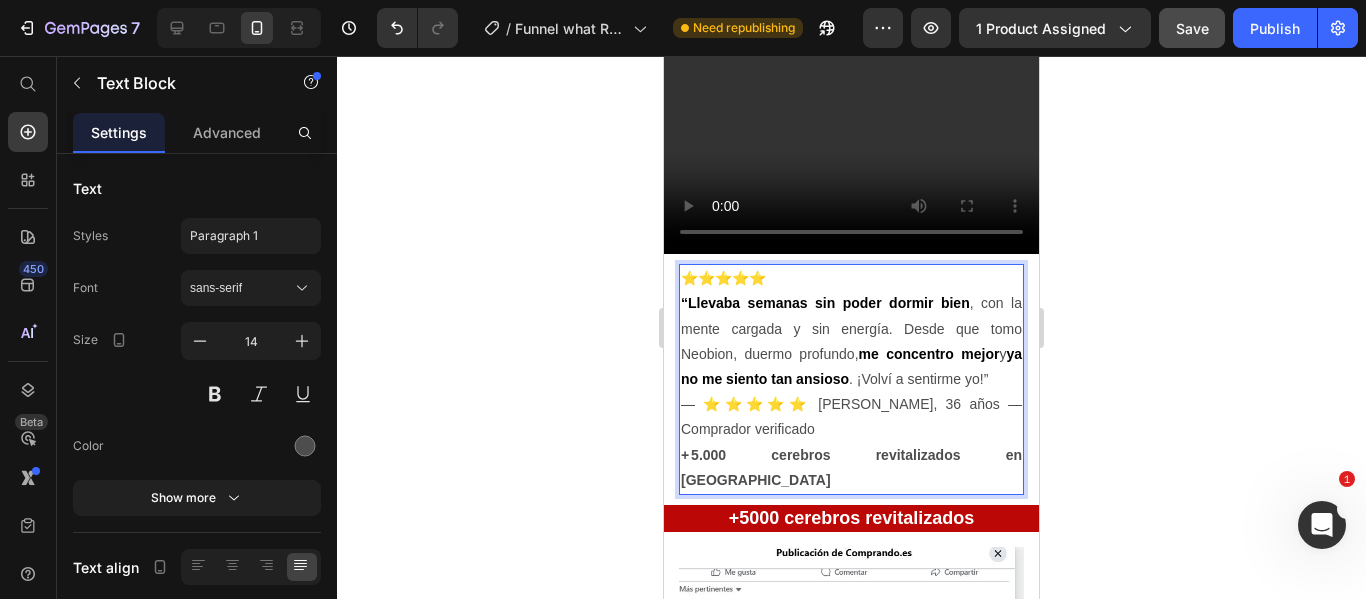 click on "⭐⭐⭐⭐⭐ “Llevaba semanas sin poder   dormir bien , con la mente cargada y sin energía. Desde que tomo Neobion, duermo profundo,  me concentro mejor  y  ya no me siento tan ansioso . ¡Volví a sentirme yo!” — ⭐⭐⭐⭐⭐ Anibal C., 36 años — Comprador verificado + 5.000 cerebros revitalizados en Colombia" at bounding box center [851, 379] 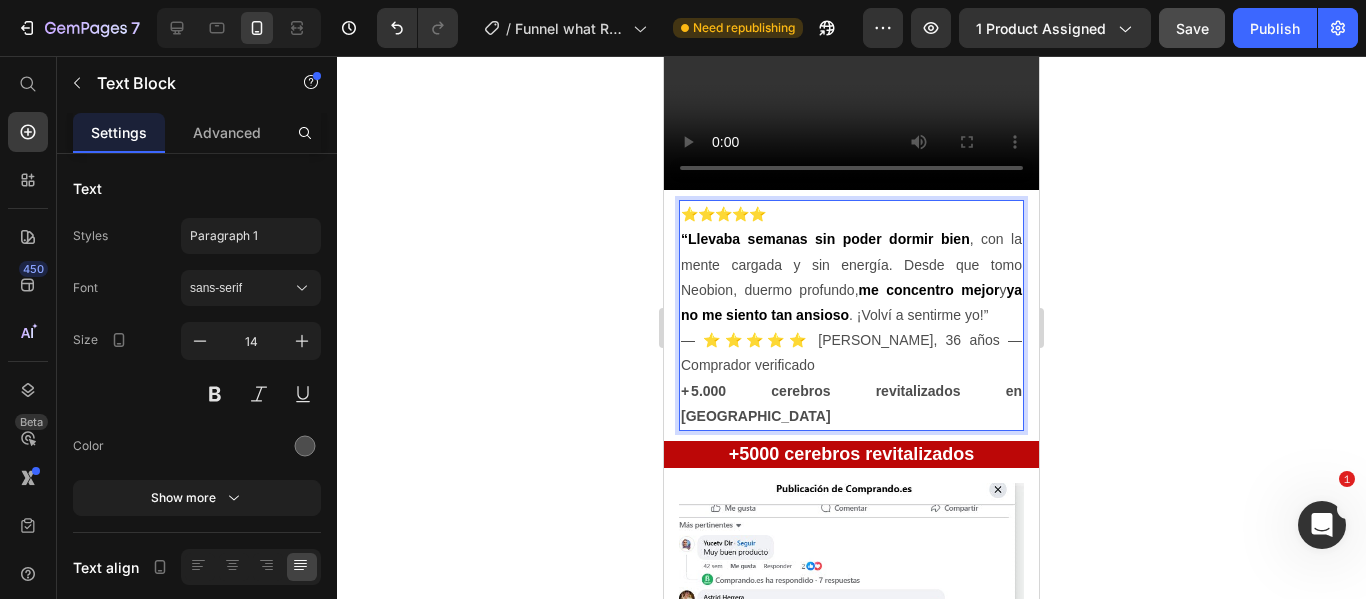scroll, scrollTop: 829, scrollLeft: 0, axis: vertical 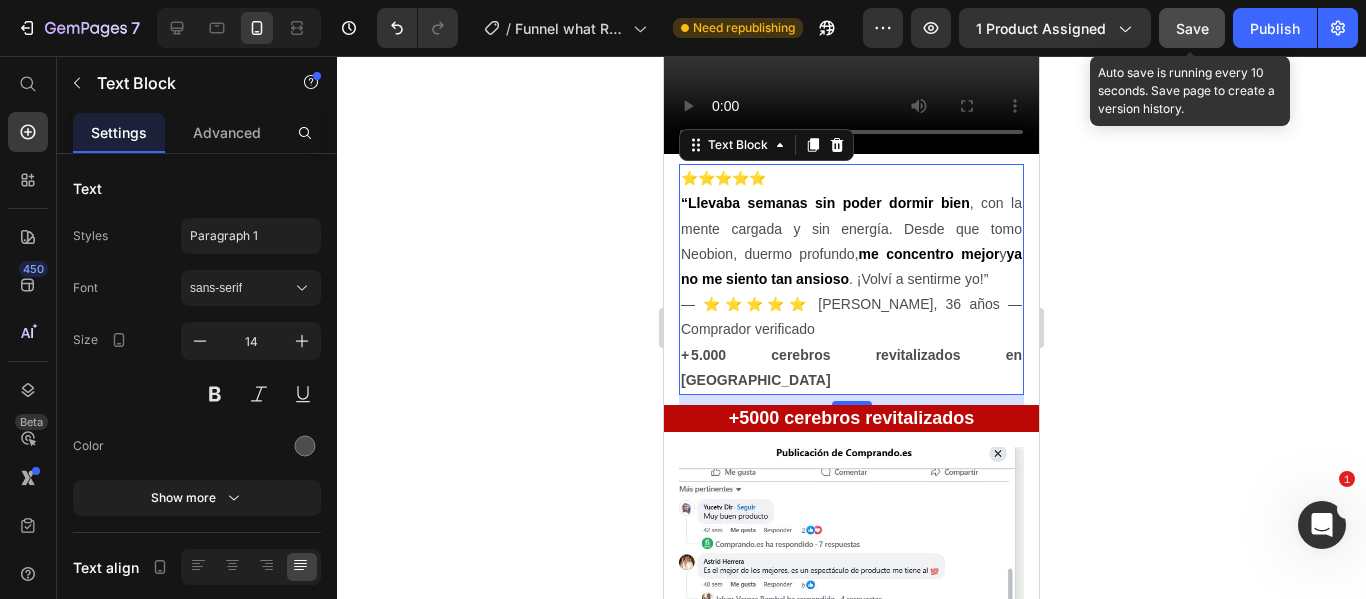 click on "Save" at bounding box center (1192, 28) 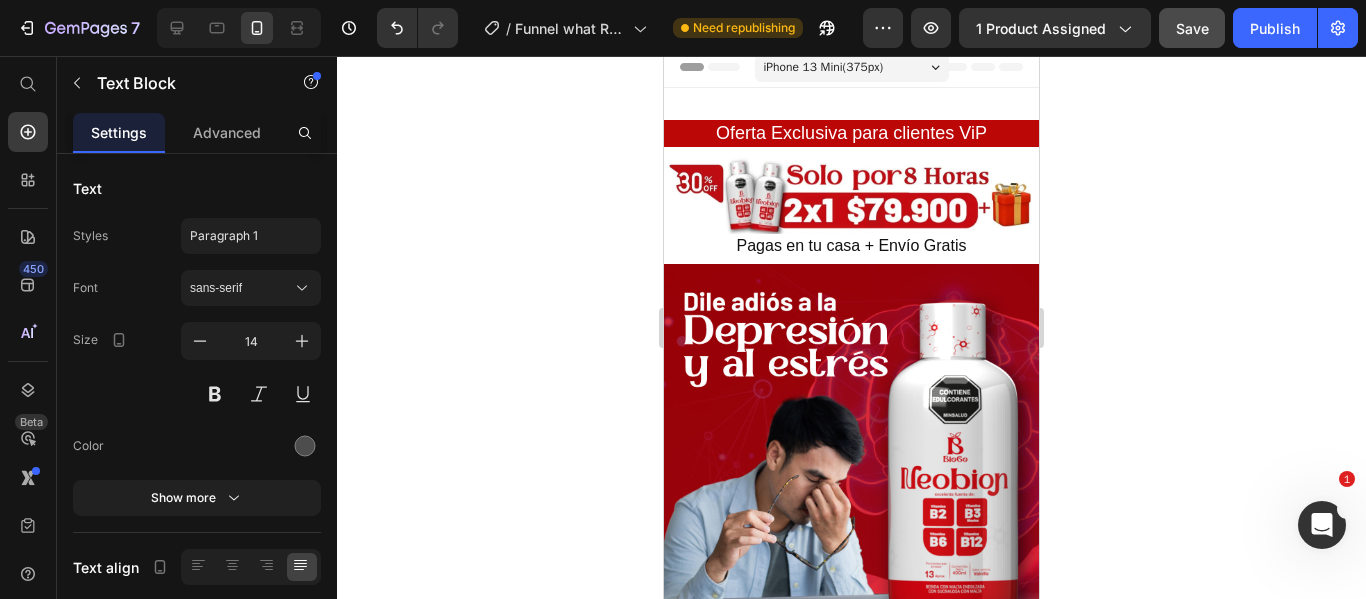 scroll, scrollTop: 0, scrollLeft: 0, axis: both 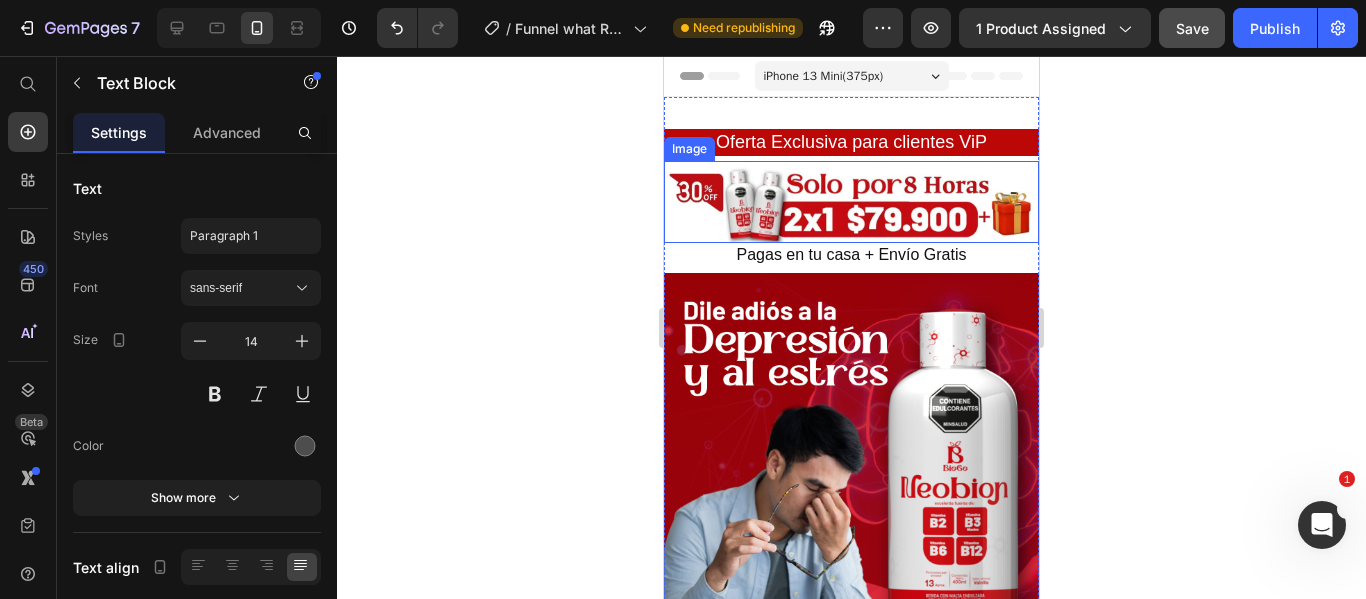 click at bounding box center [851, 201] 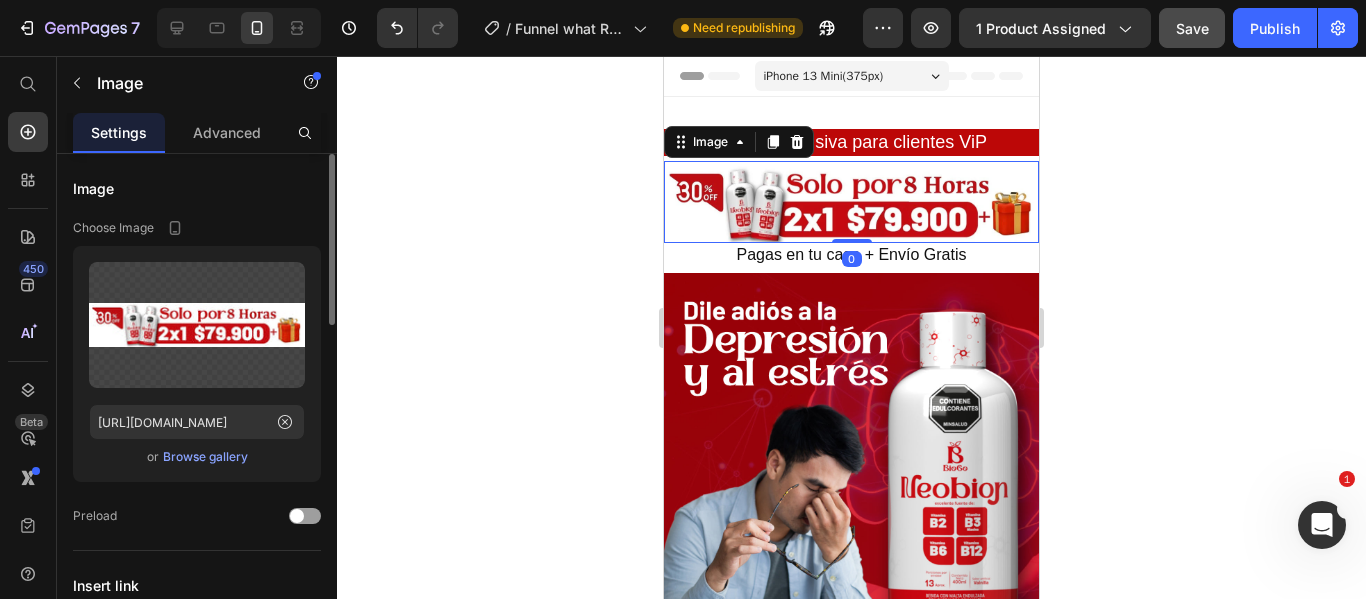 click on "Browse gallery" at bounding box center (205, 457) 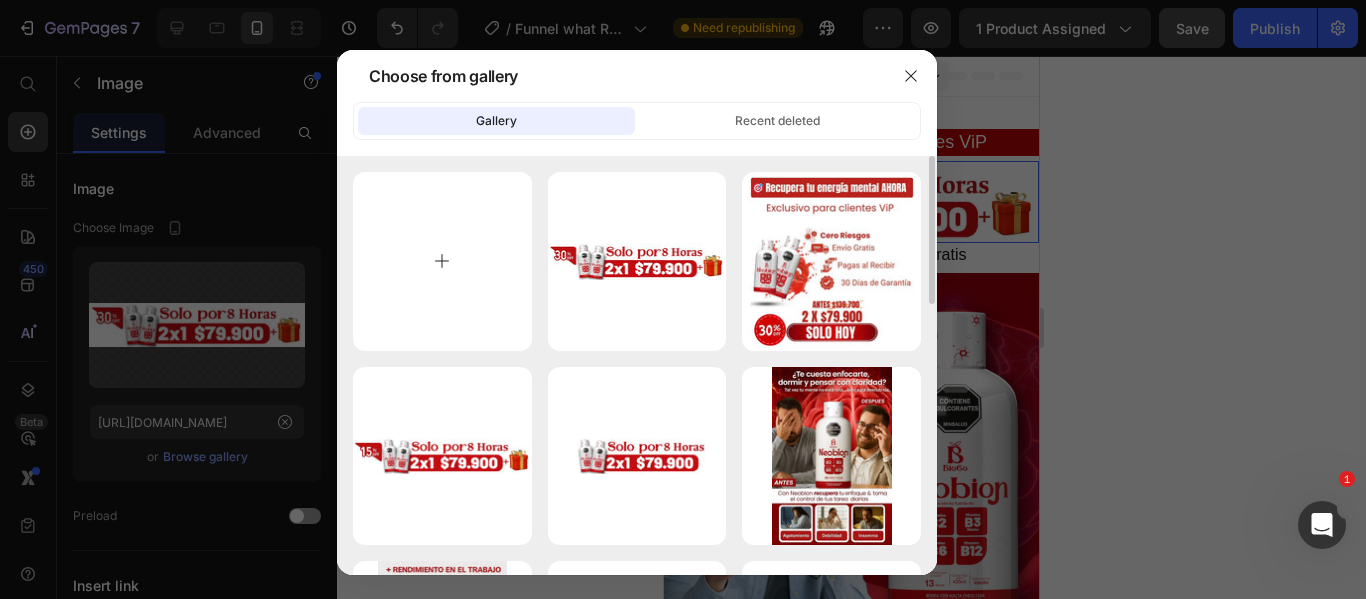 click at bounding box center [442, 261] 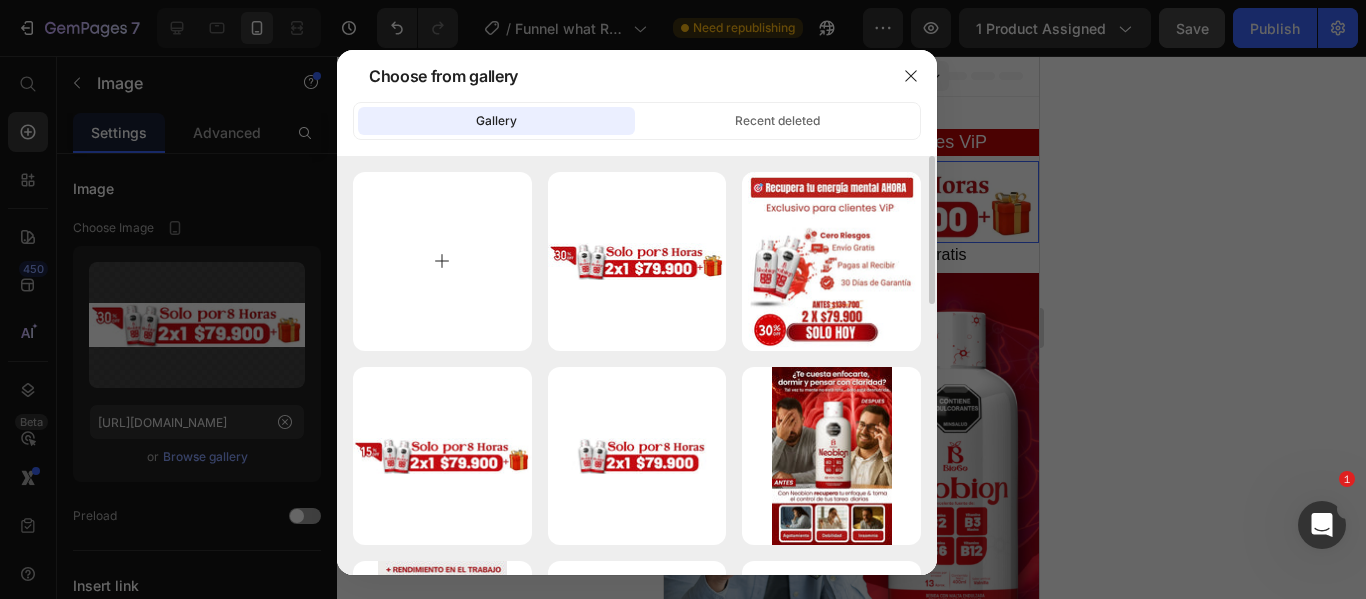 type on "C:\fakepath\8 Horas (3).webp" 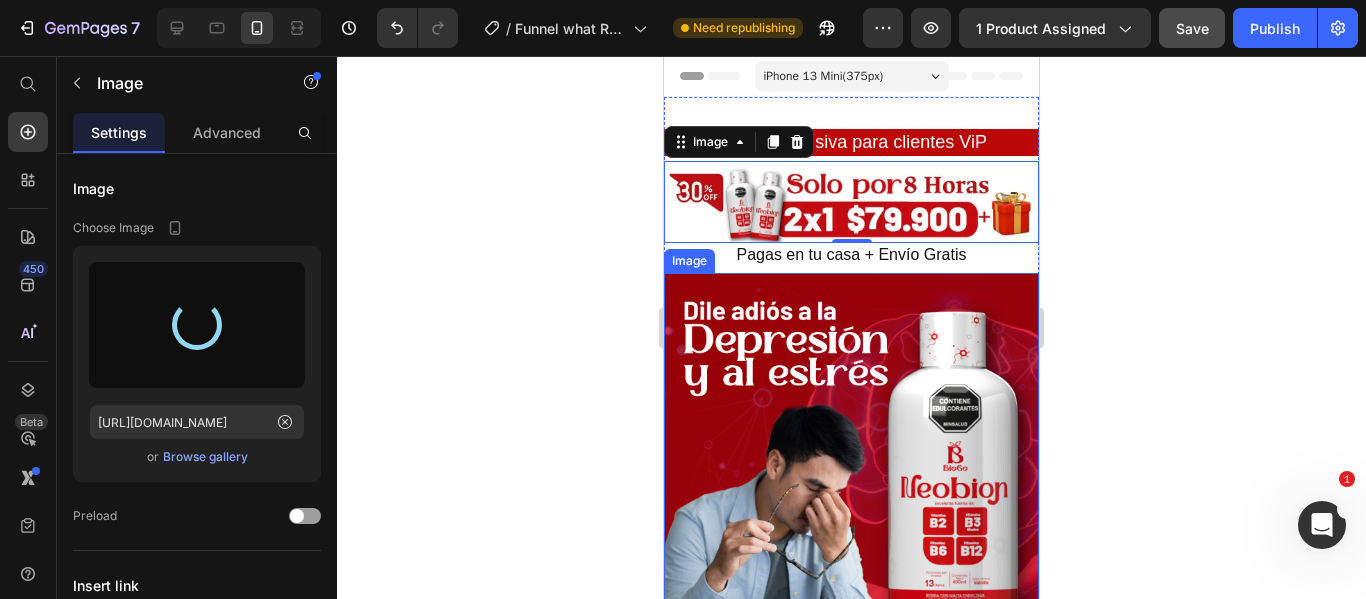 type on "https://cdn.shopify.com/s/files/1/0678/8019/0090/files/gempages_552985394614895744-56624aef-8784-448a-8821-9c6a66f2dd10.webp" 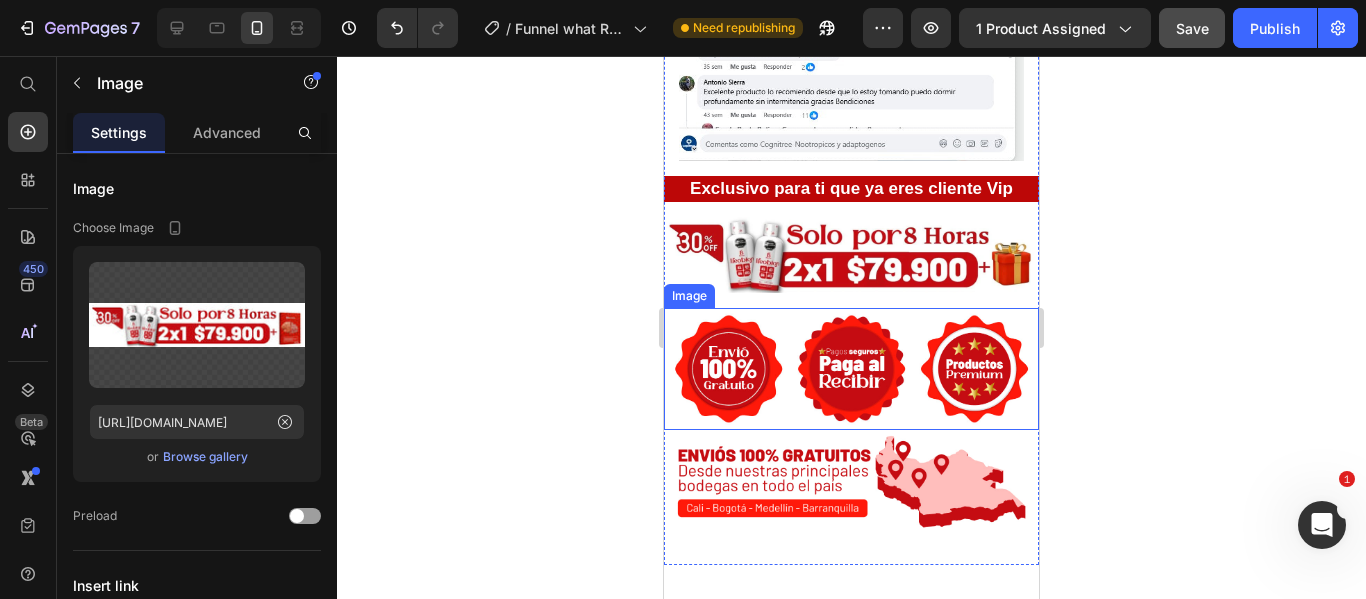 scroll, scrollTop: 1400, scrollLeft: 0, axis: vertical 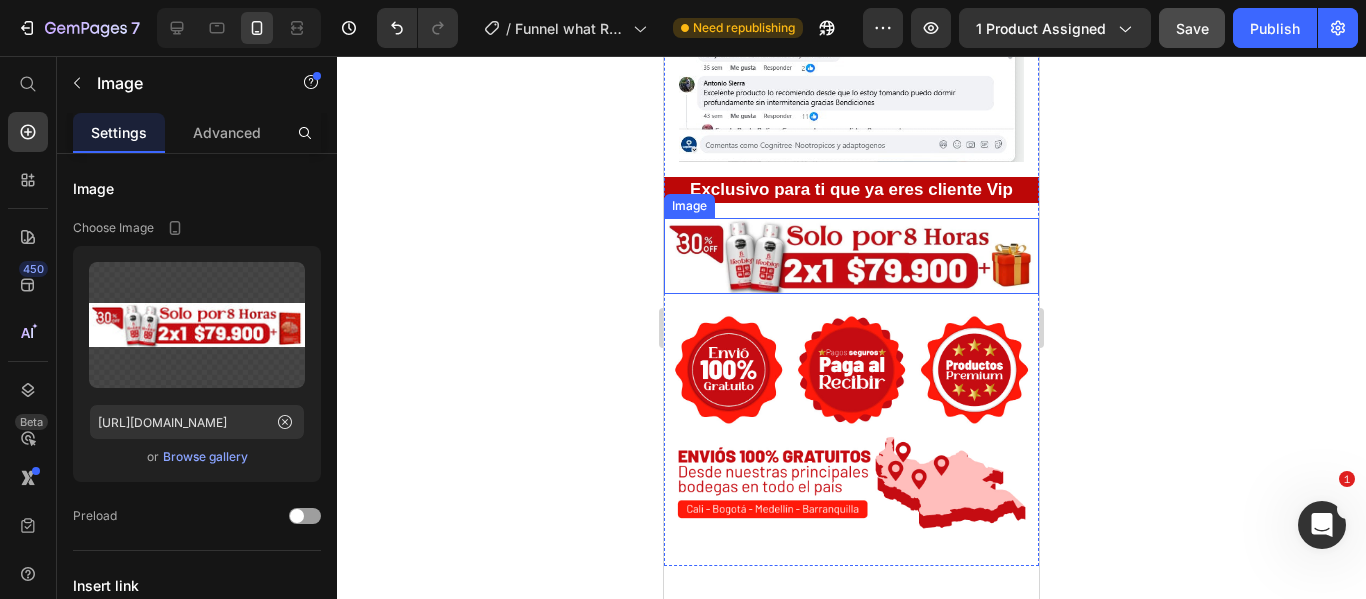click at bounding box center [851, 256] 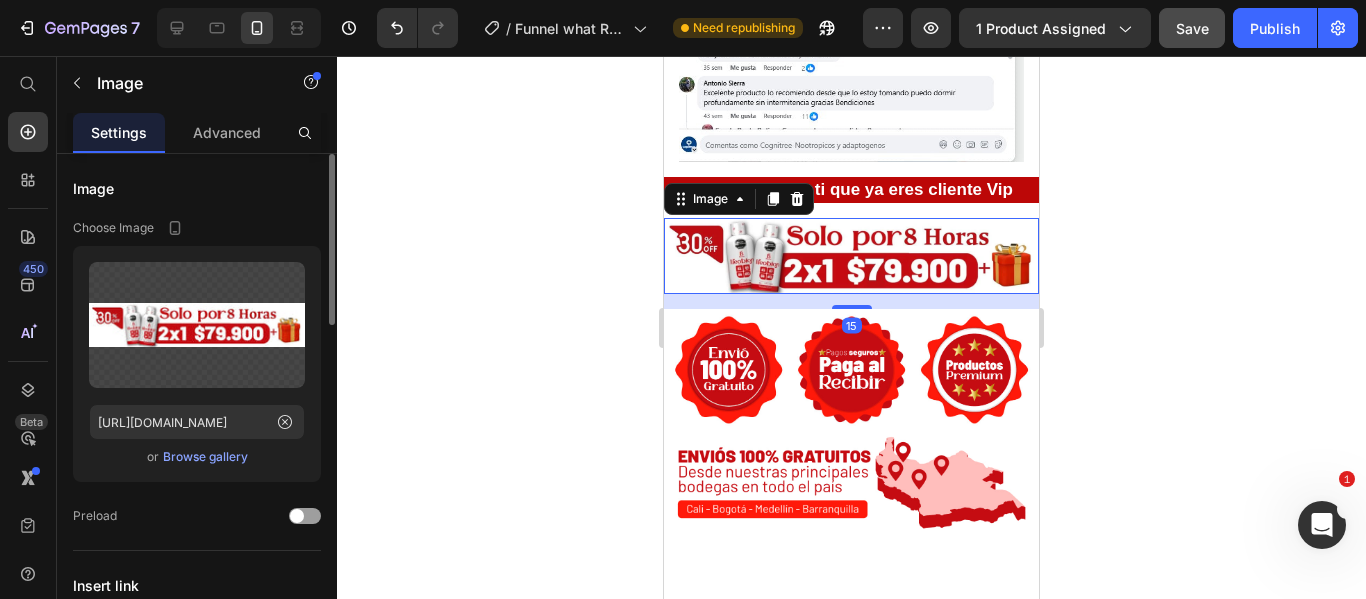 click on "Browse gallery" at bounding box center [205, 457] 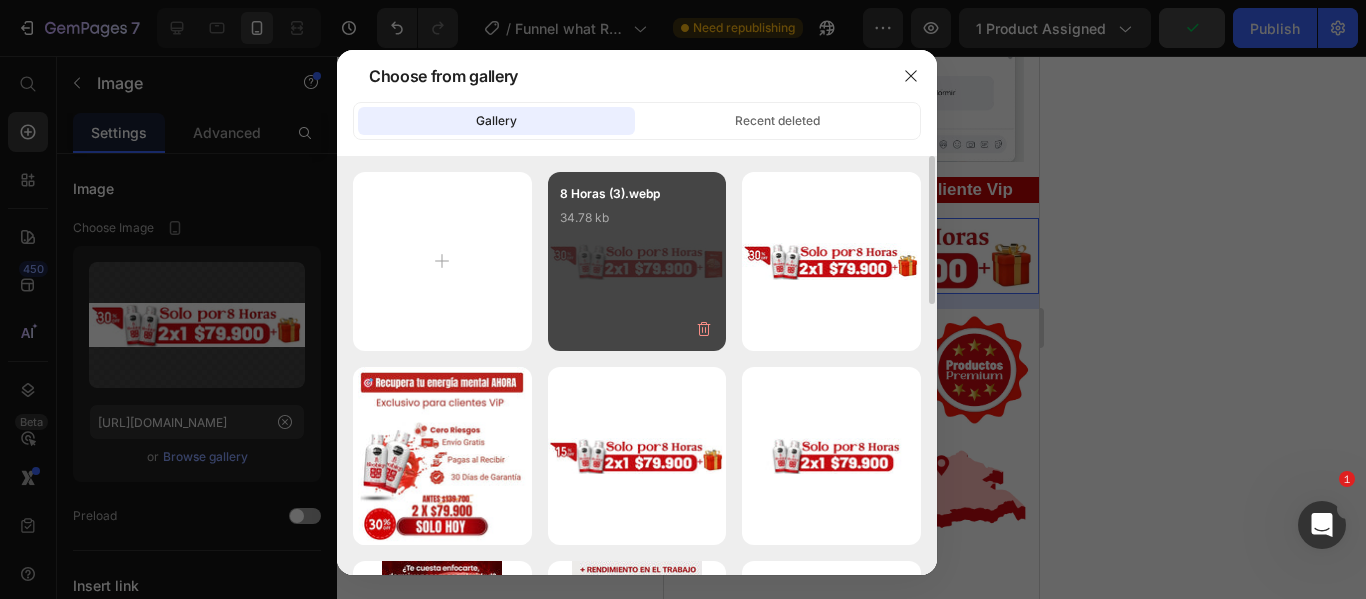 click on "8 Horas (3).webp 34.78 kb" at bounding box center [637, 224] 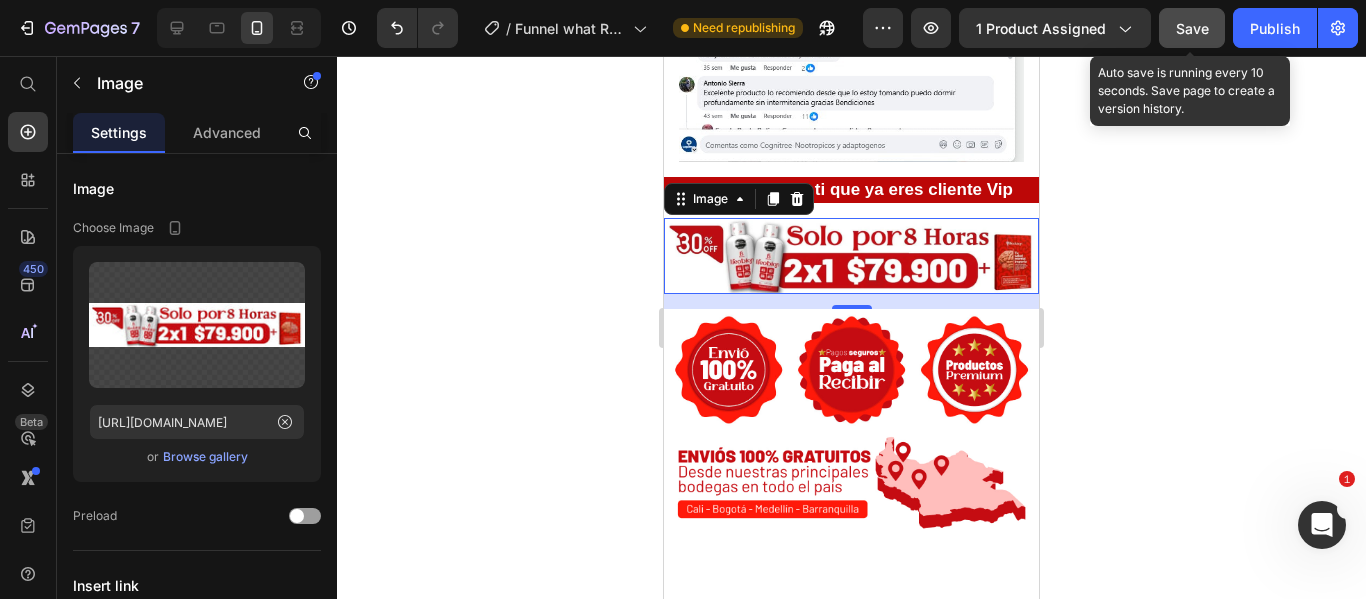 click on "Save" at bounding box center (1192, 28) 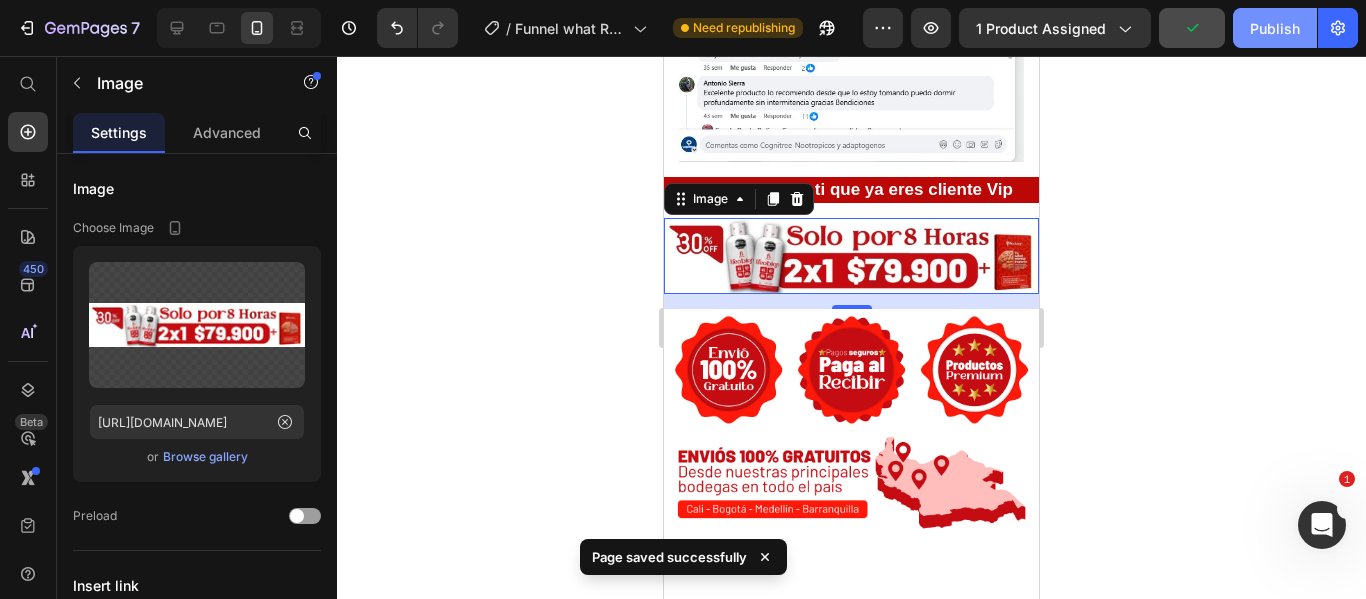 click on "Publish" at bounding box center (1275, 28) 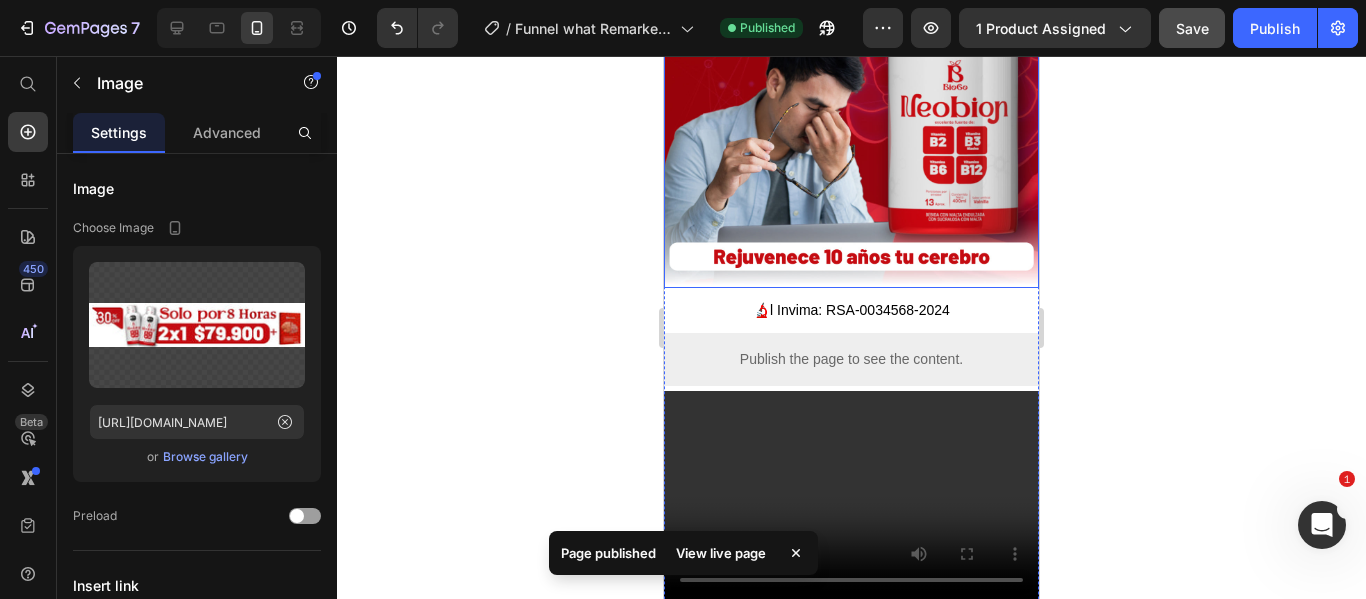 scroll, scrollTop: 500, scrollLeft: 0, axis: vertical 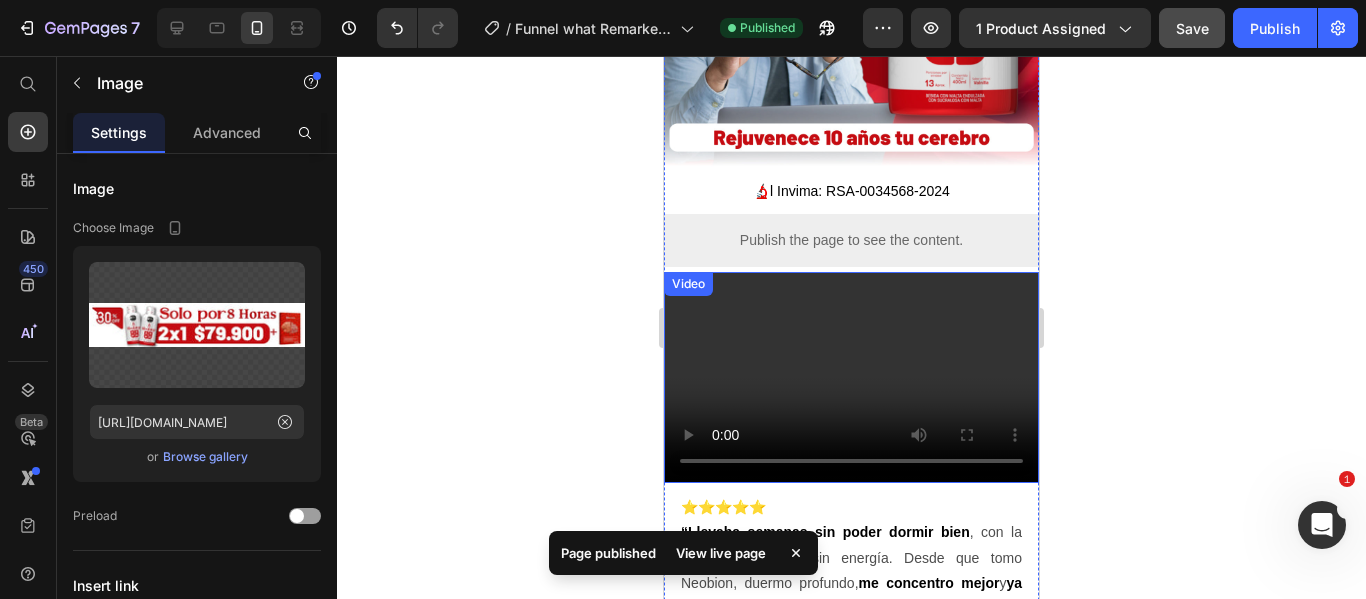 type 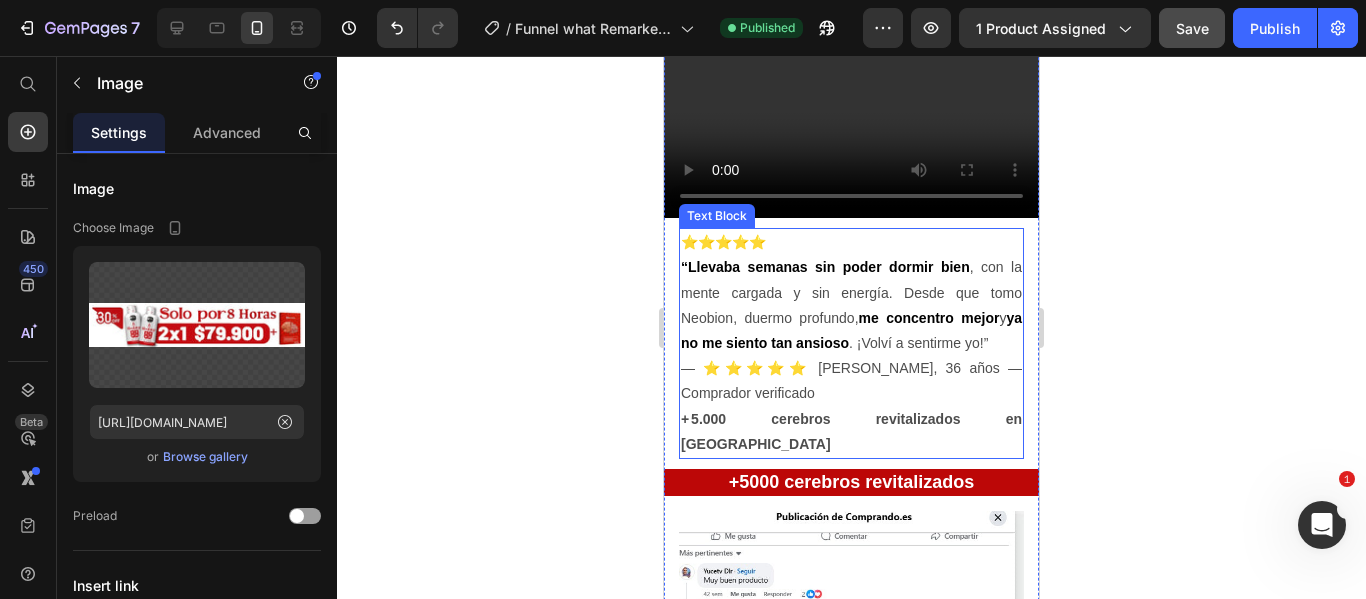 scroll, scrollTop: 800, scrollLeft: 0, axis: vertical 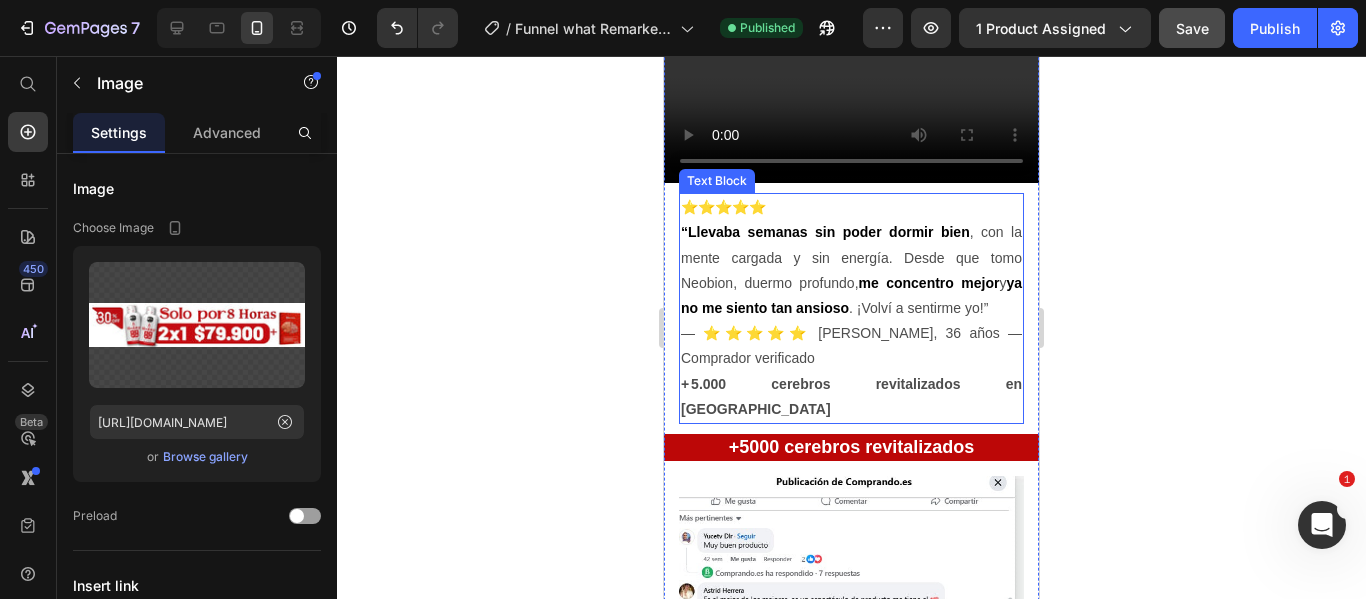 click on "⭐⭐⭐⭐⭐ “Llevaba semanas sin poder   dormir bien , con la mente cargada y sin energía. Desde que tomo Neobion, duermo profundo,  me concentro mejor  y  ya no me siento tan ansioso . ¡Volví a sentirme yo!” — ⭐⭐⭐⭐⭐ Anibal C., 36 años — Comprador verificado + 5.000 cerebros revitalizados en Colombia" at bounding box center [851, 308] 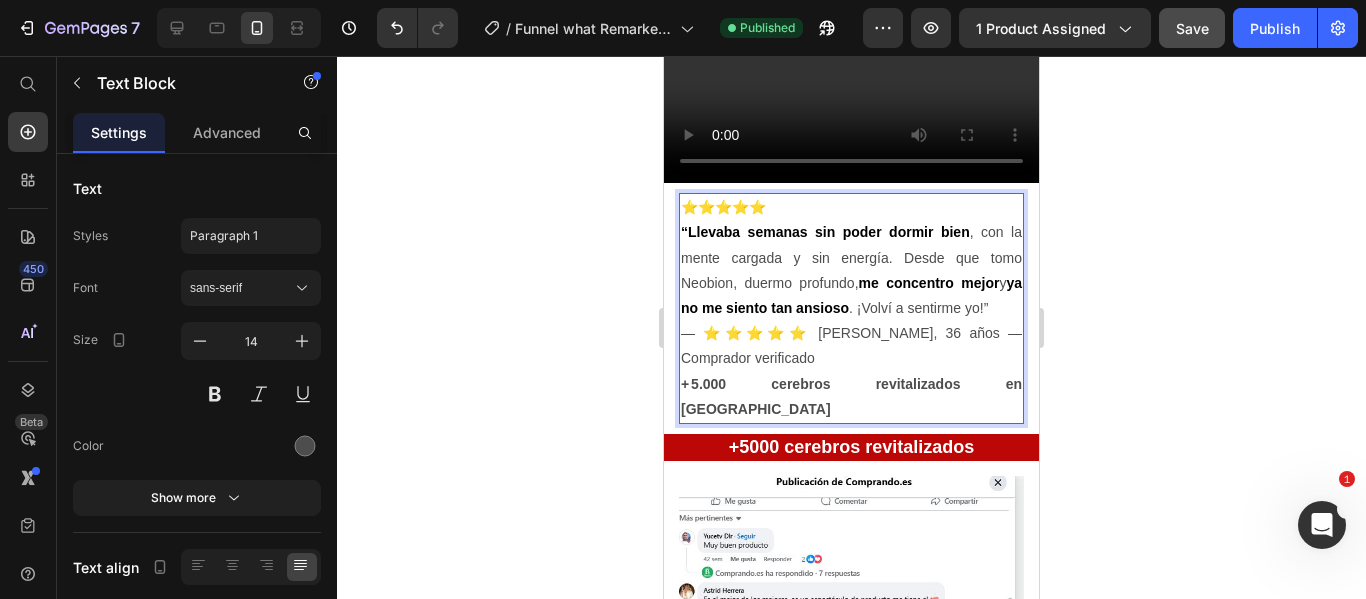 click on "⭐⭐⭐⭐⭐ “Llevaba semanas sin poder   dormir bien , con la mente cargada y sin energía. Desde que tomo Neobion, duermo profundo,  me concentro mejor  y  ya no me siento tan ansioso . ¡Volví a sentirme yo!” — ⭐⭐⭐⭐⭐ Anibal C., 36 años — Comprador verificado + 5.000 cerebros revitalizados en Colombia" at bounding box center (851, 308) 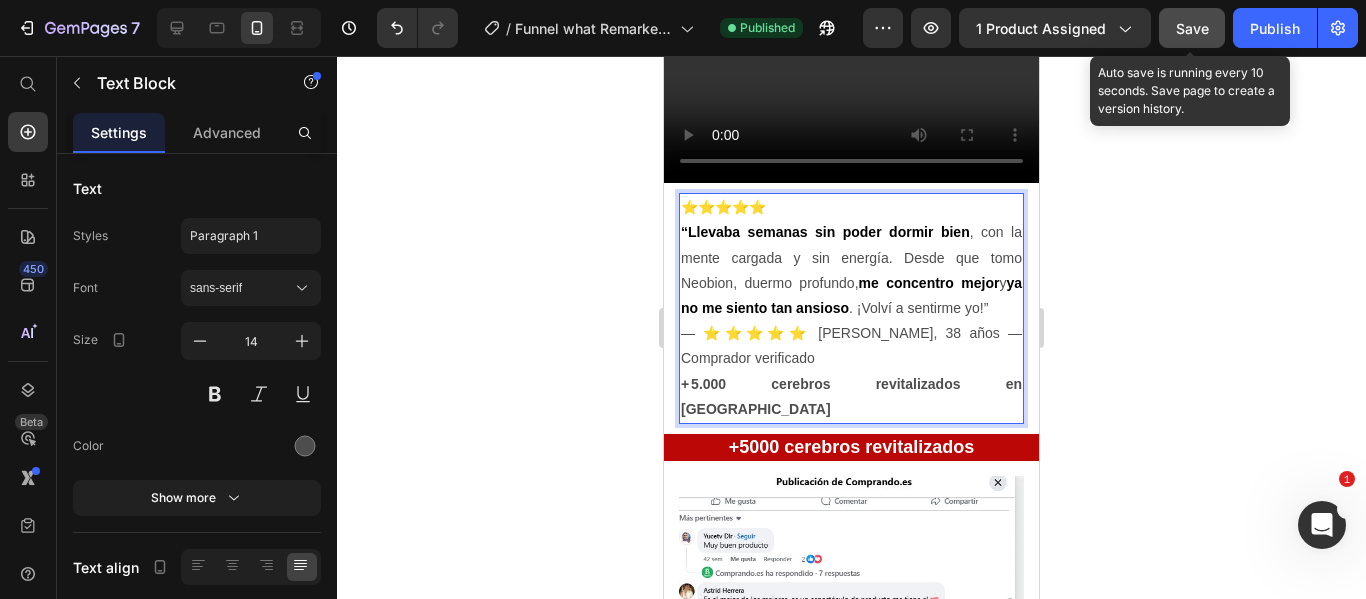 click on "Save" at bounding box center [1192, 28] 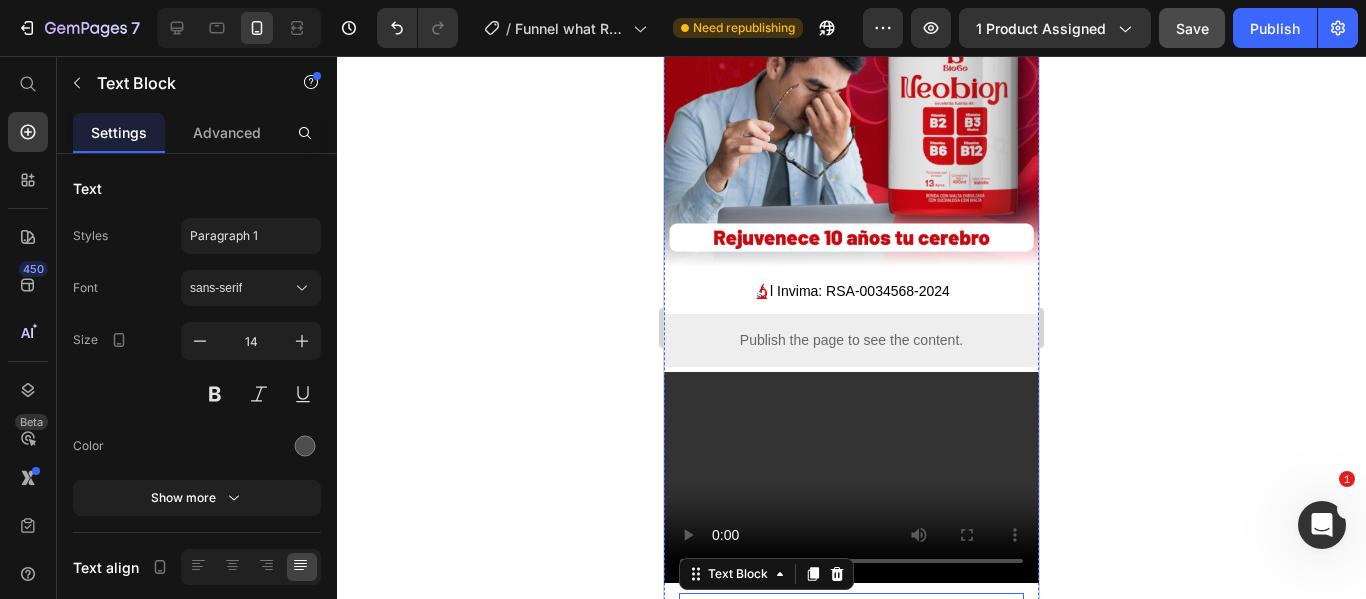 scroll, scrollTop: 0, scrollLeft: 0, axis: both 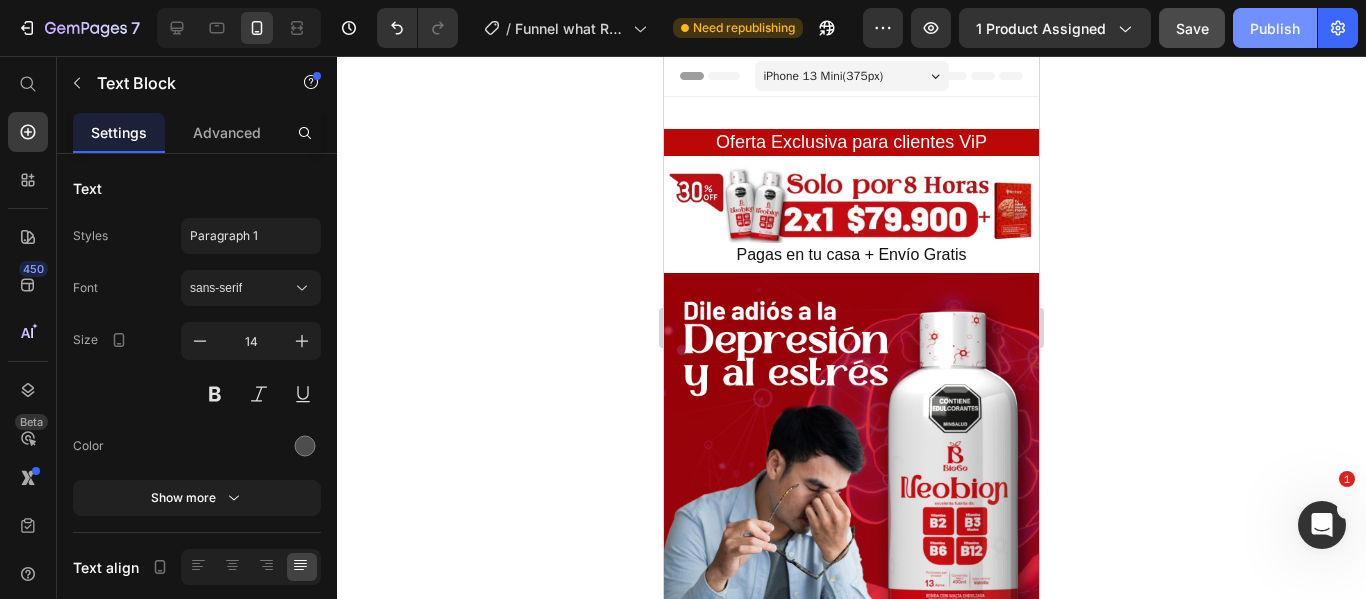 click on "Publish" at bounding box center [1275, 28] 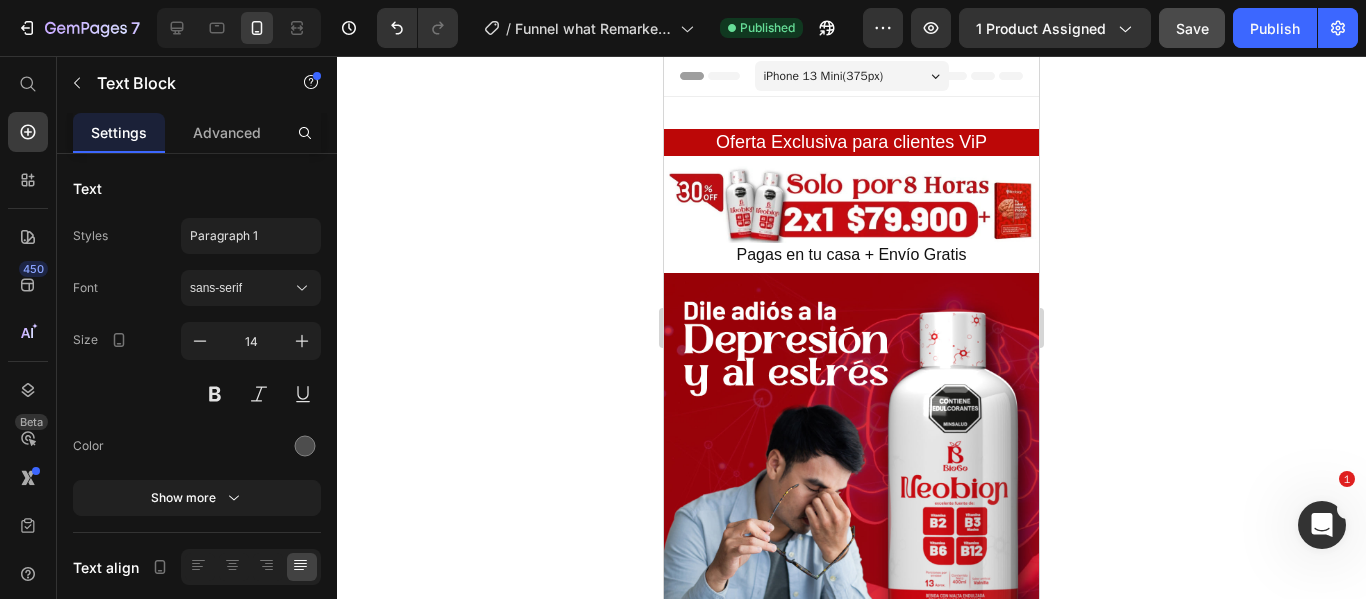 click 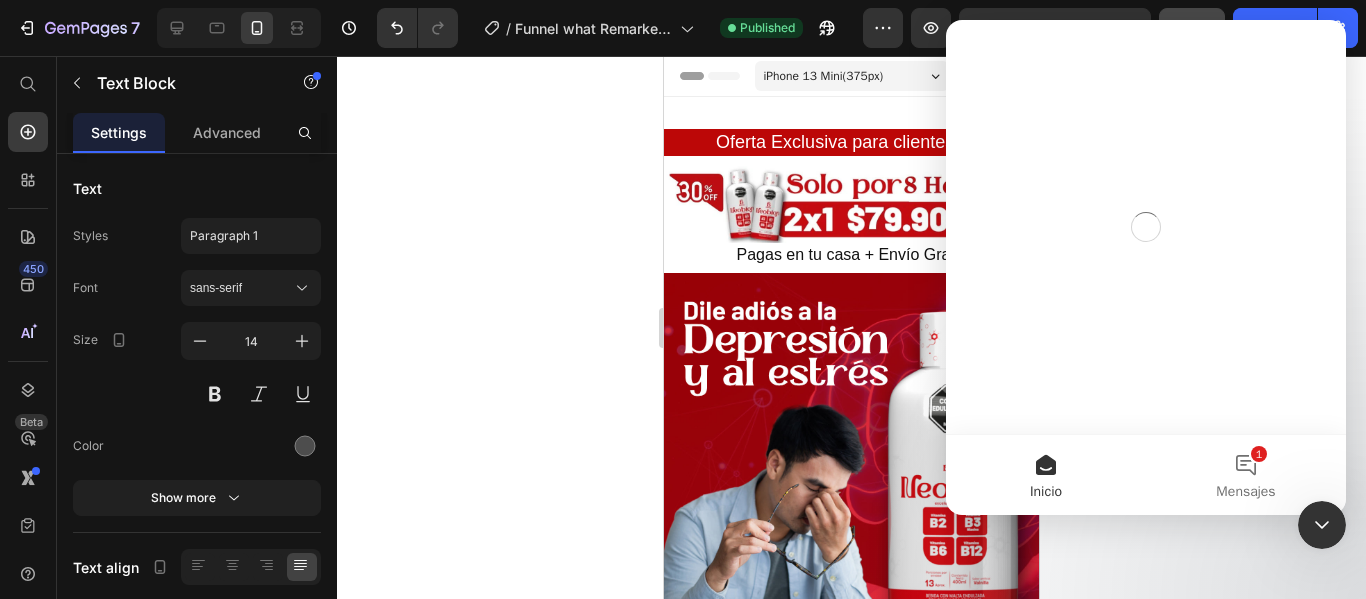 scroll, scrollTop: 0, scrollLeft: 0, axis: both 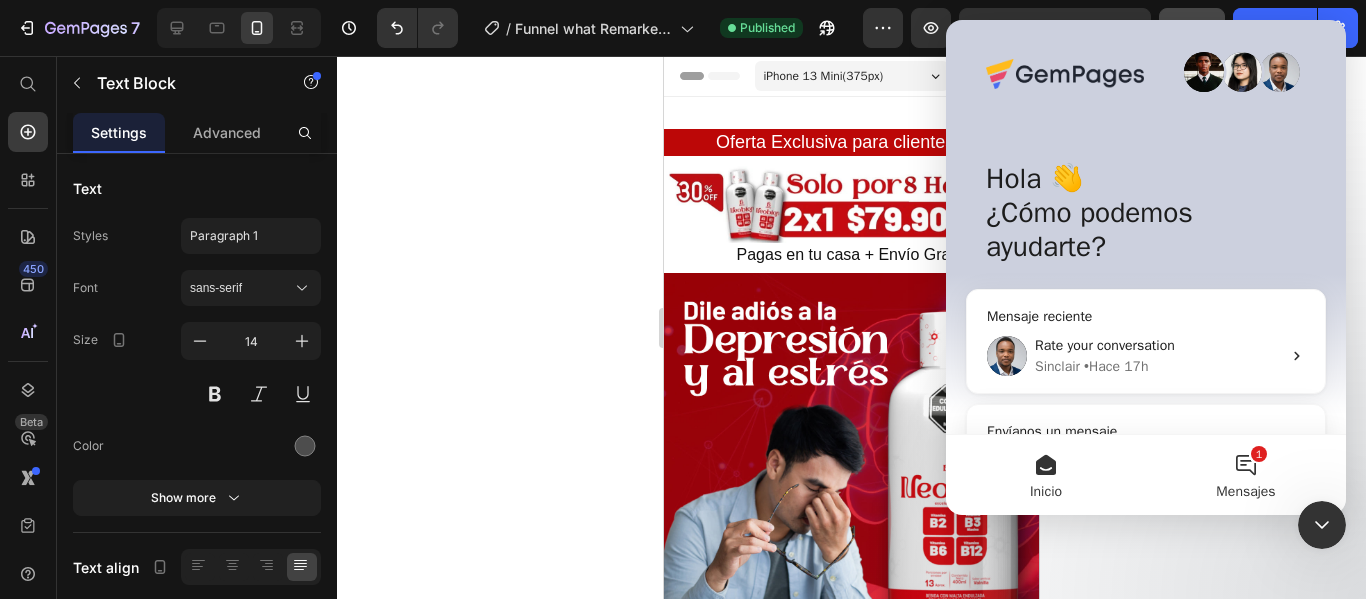 click on "1 Mensajes" at bounding box center (1246, 475) 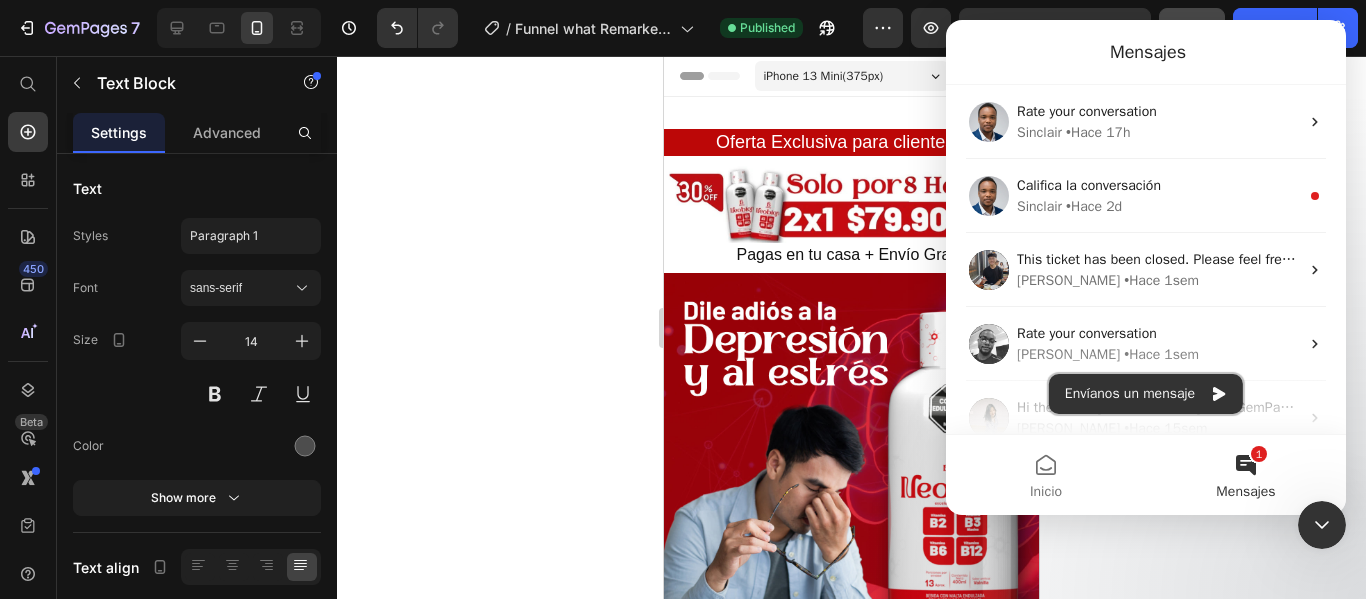 click on "Envíanos un mensaje" at bounding box center [1146, 394] 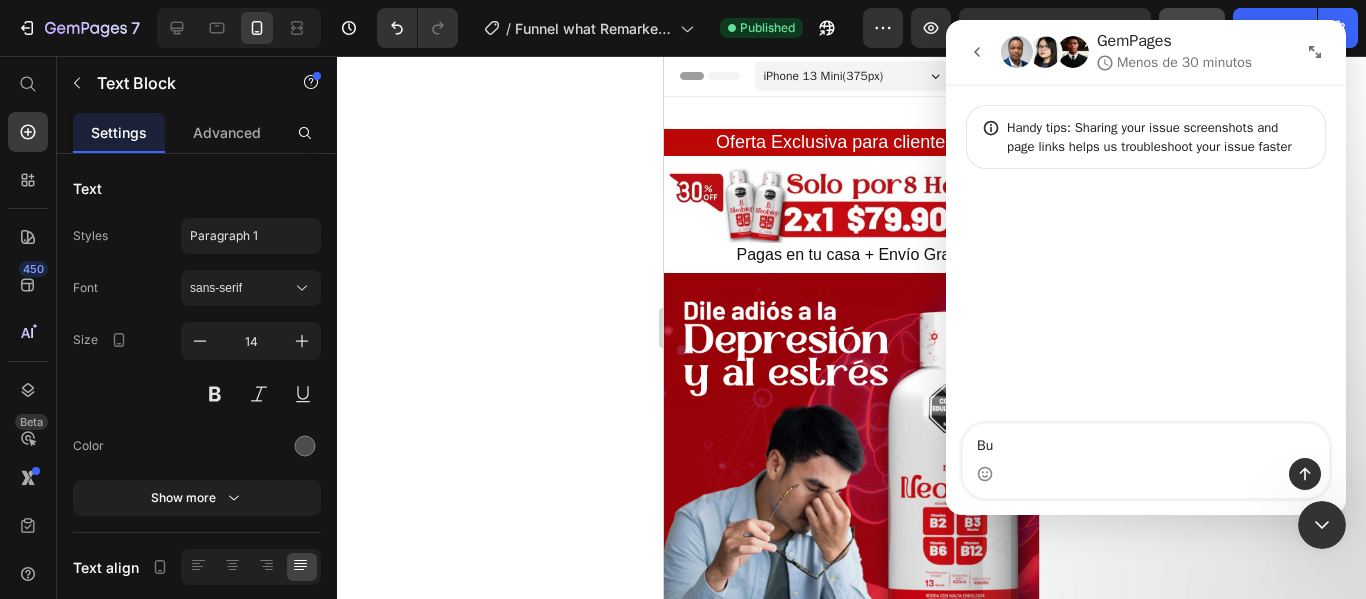 type on "B" 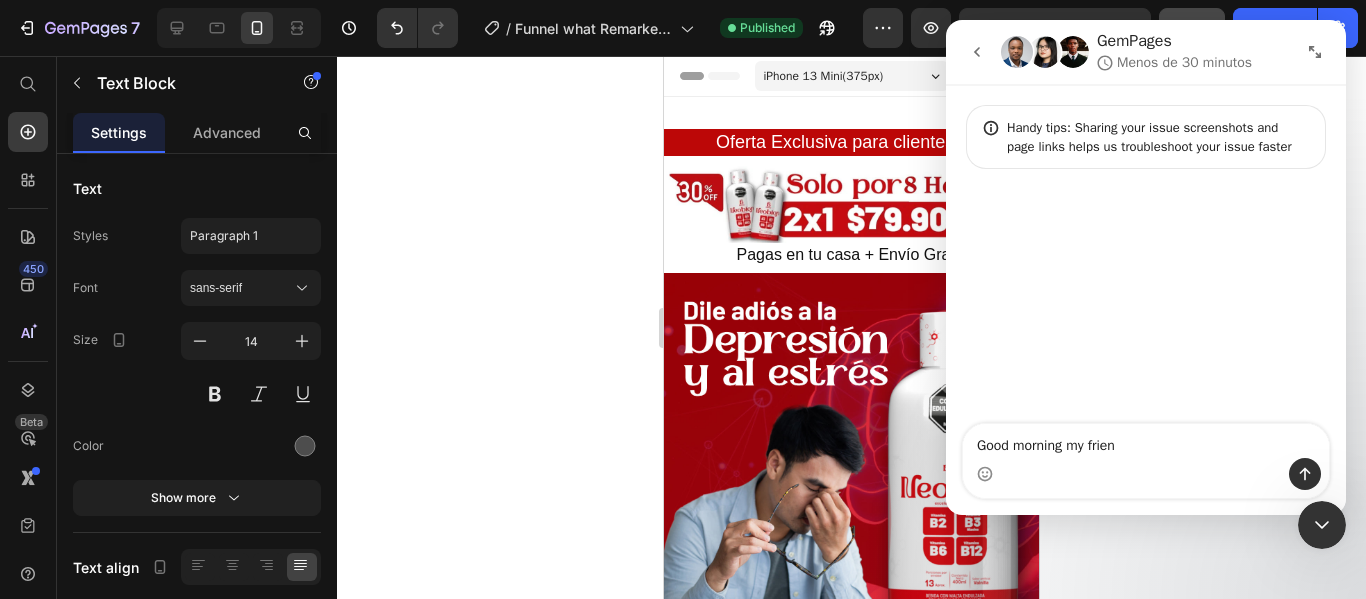 type on "Good morning my friend" 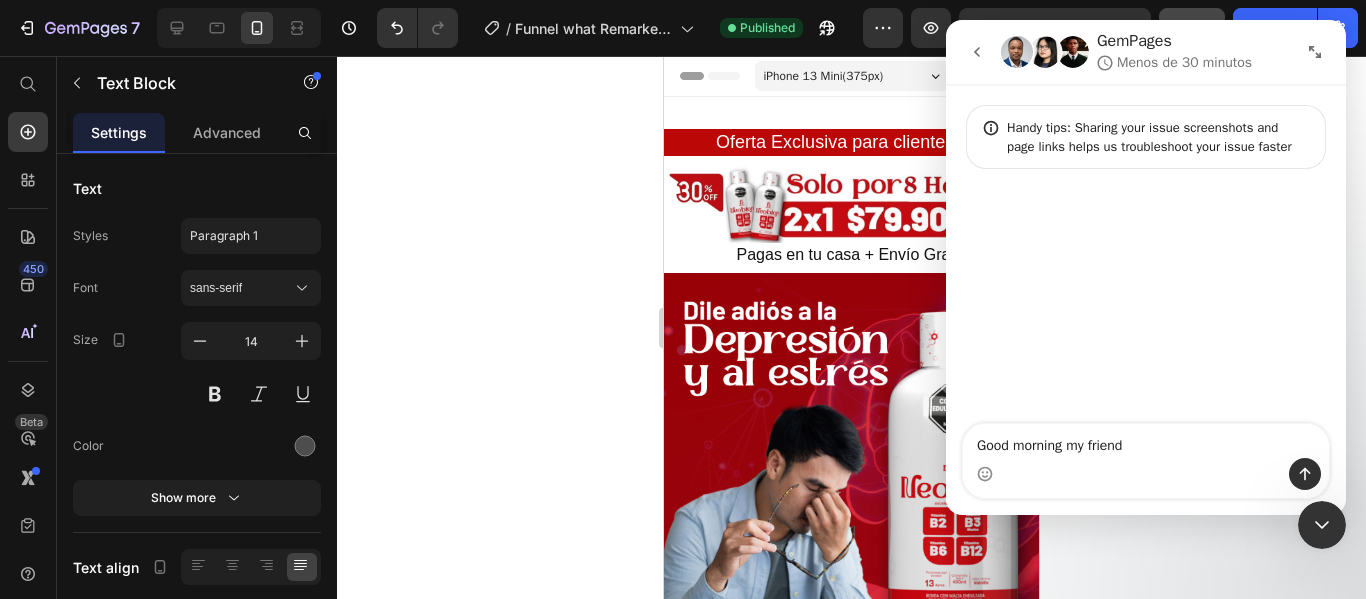 type 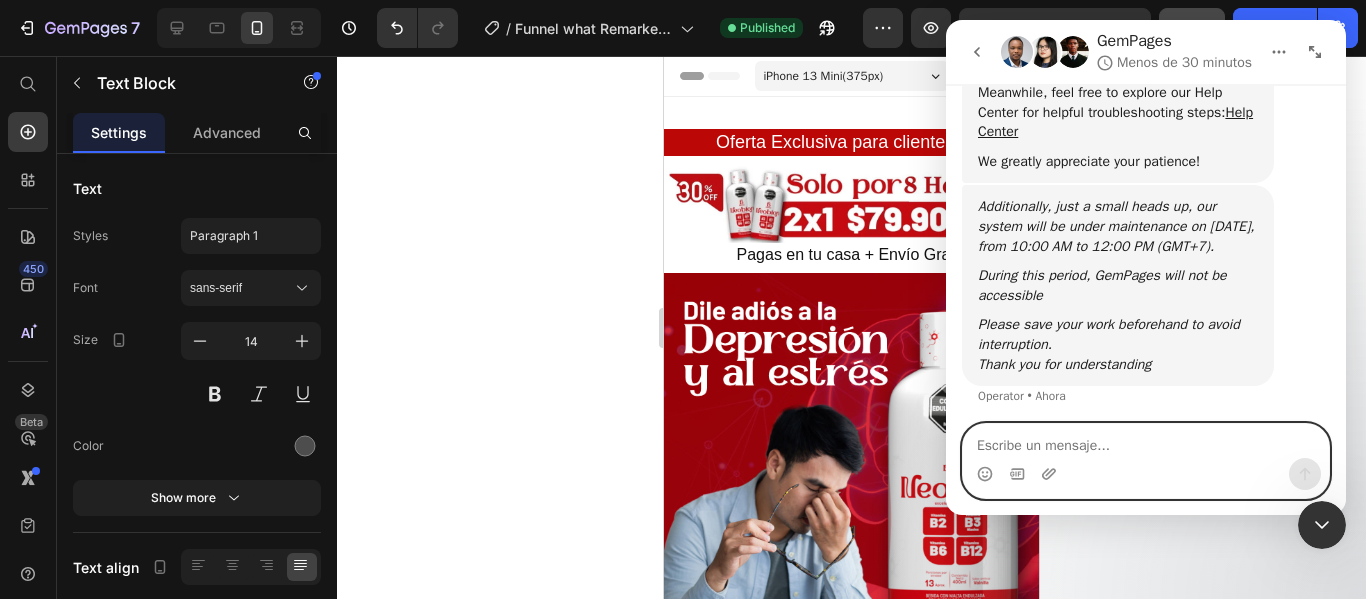 scroll, scrollTop: 304, scrollLeft: 0, axis: vertical 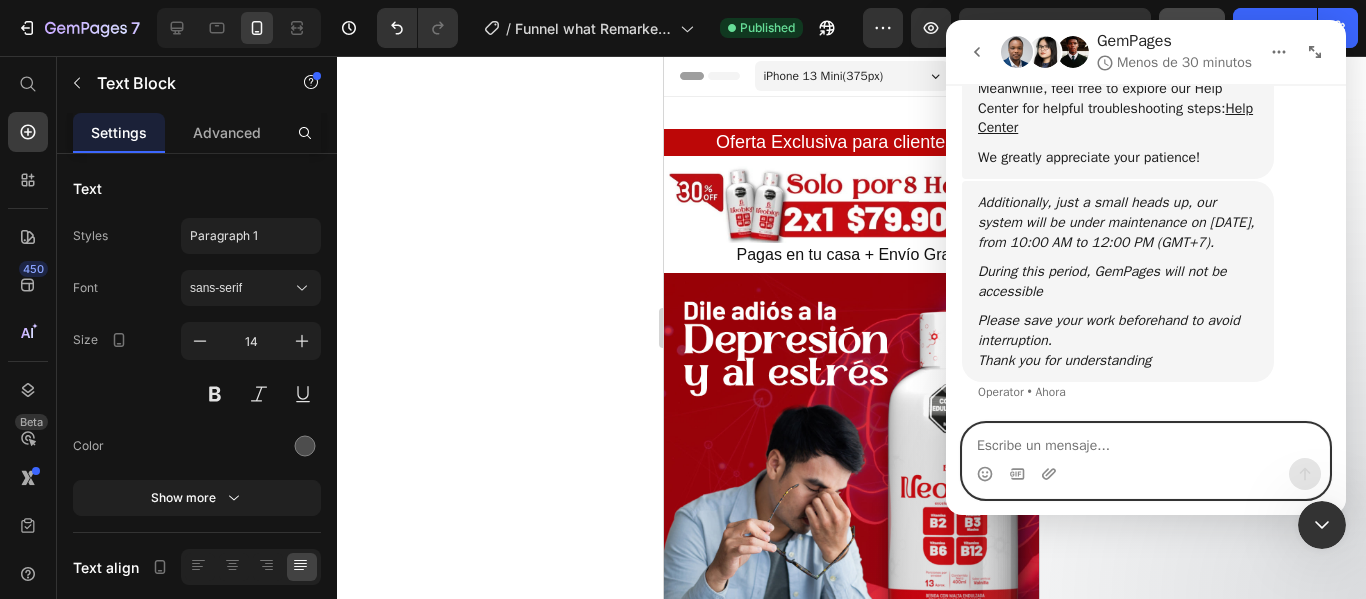 paste on "How can I set a countdown timer?" 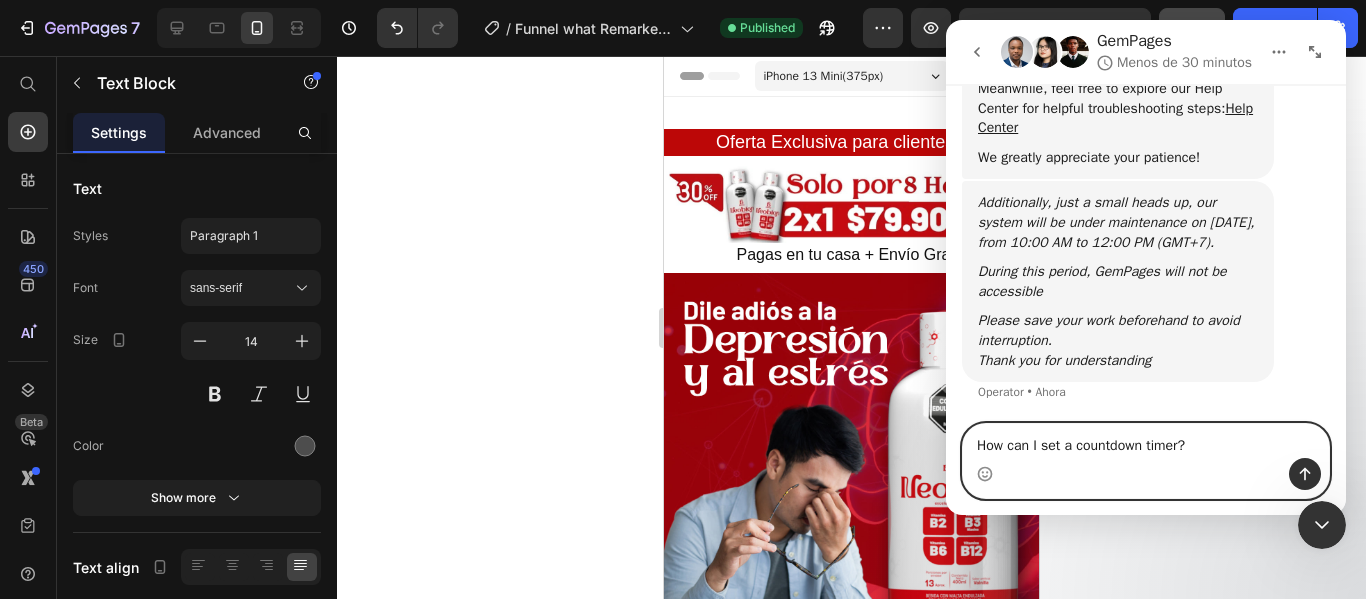type 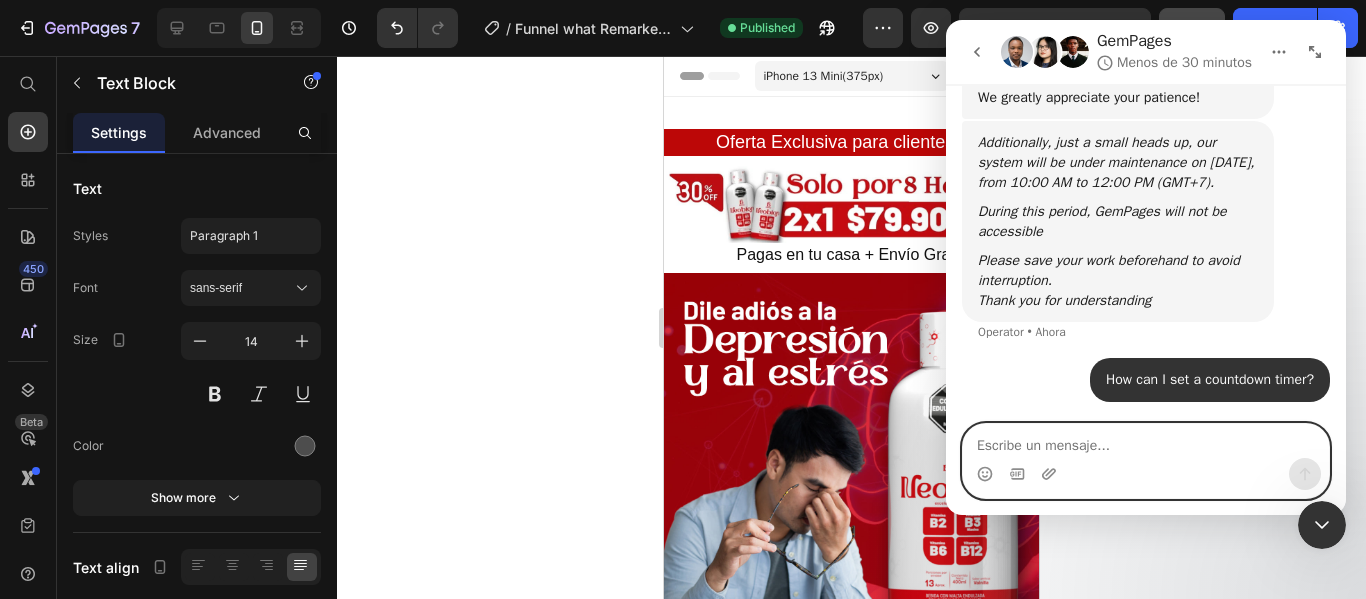 scroll, scrollTop: 363, scrollLeft: 0, axis: vertical 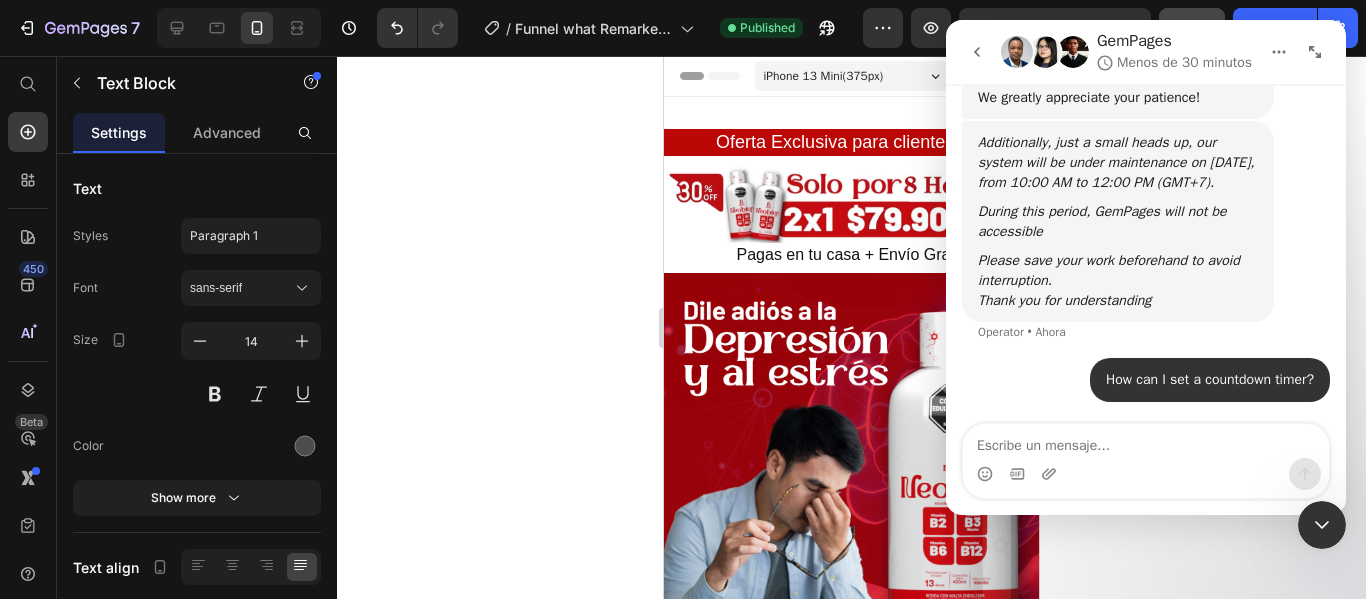 click 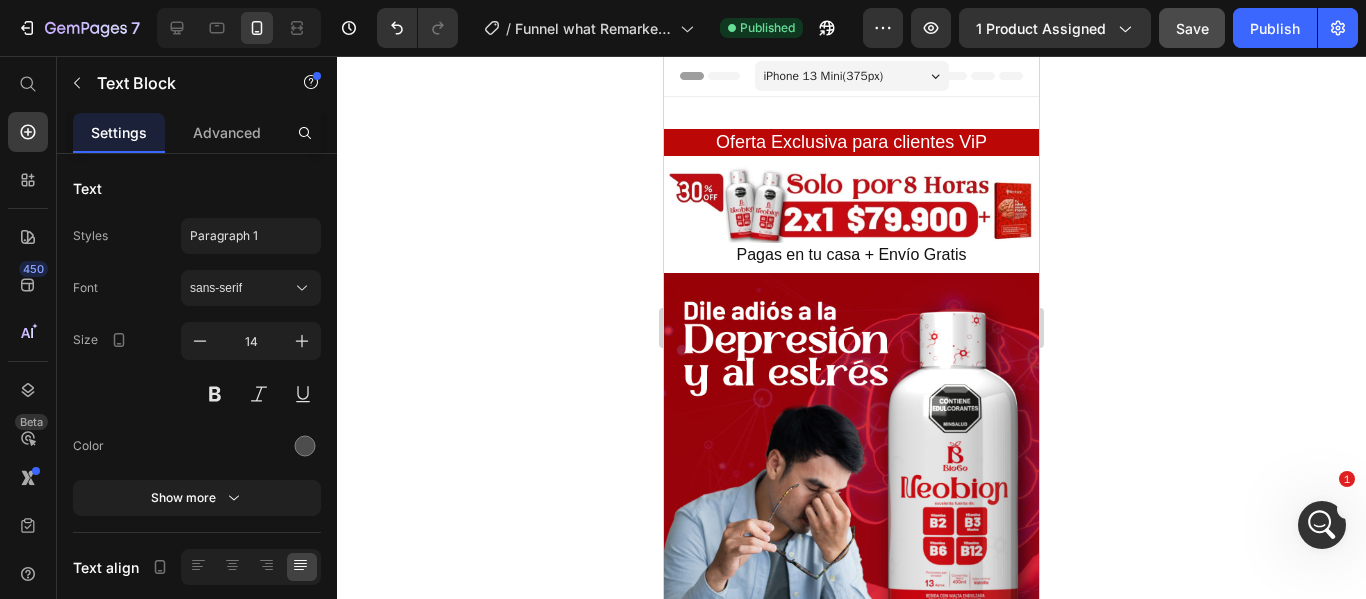 scroll, scrollTop: 0, scrollLeft: 0, axis: both 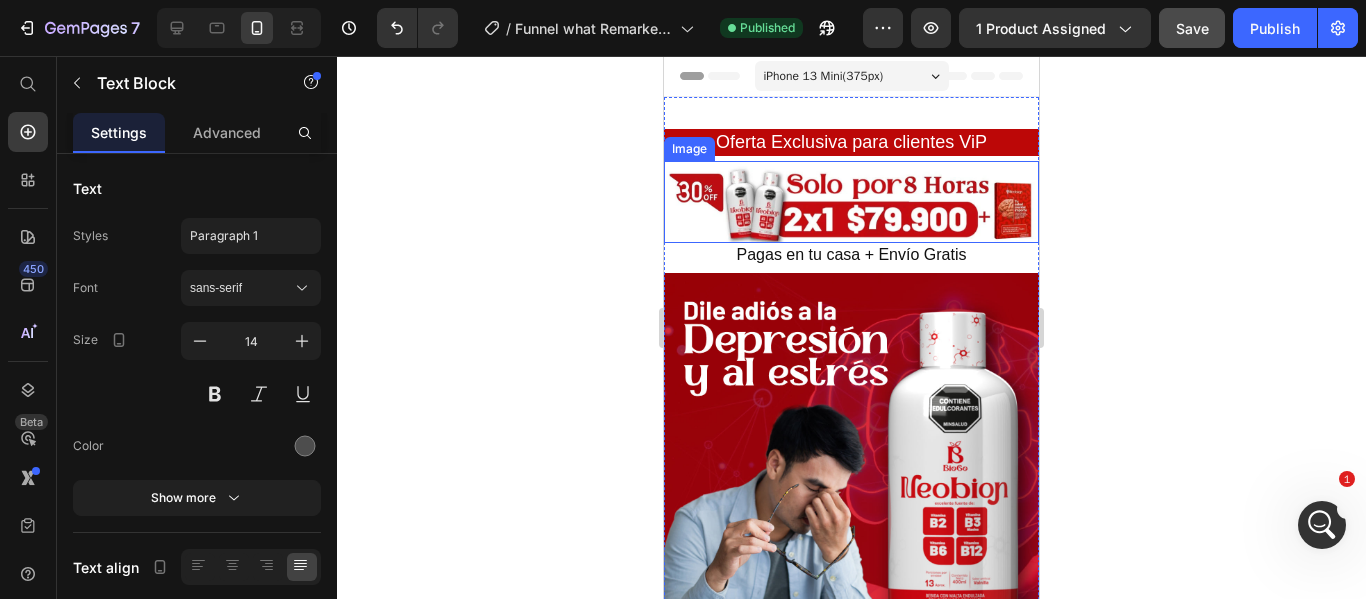 click at bounding box center [851, 201] 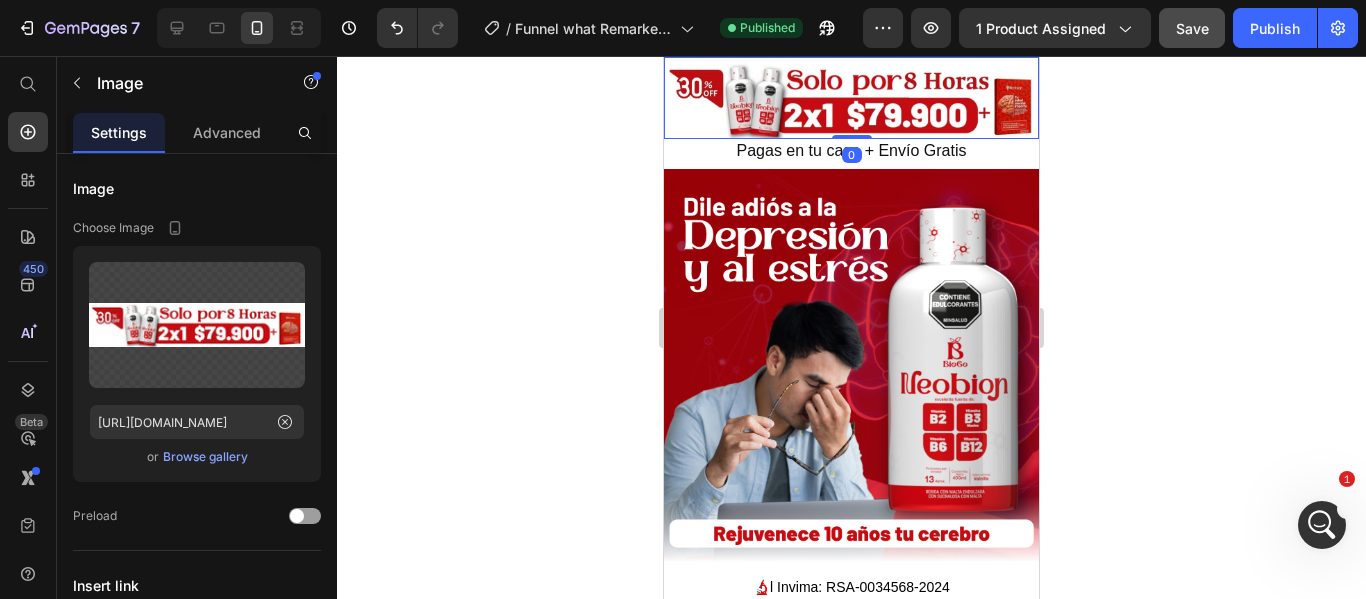 scroll, scrollTop: 200, scrollLeft: 0, axis: vertical 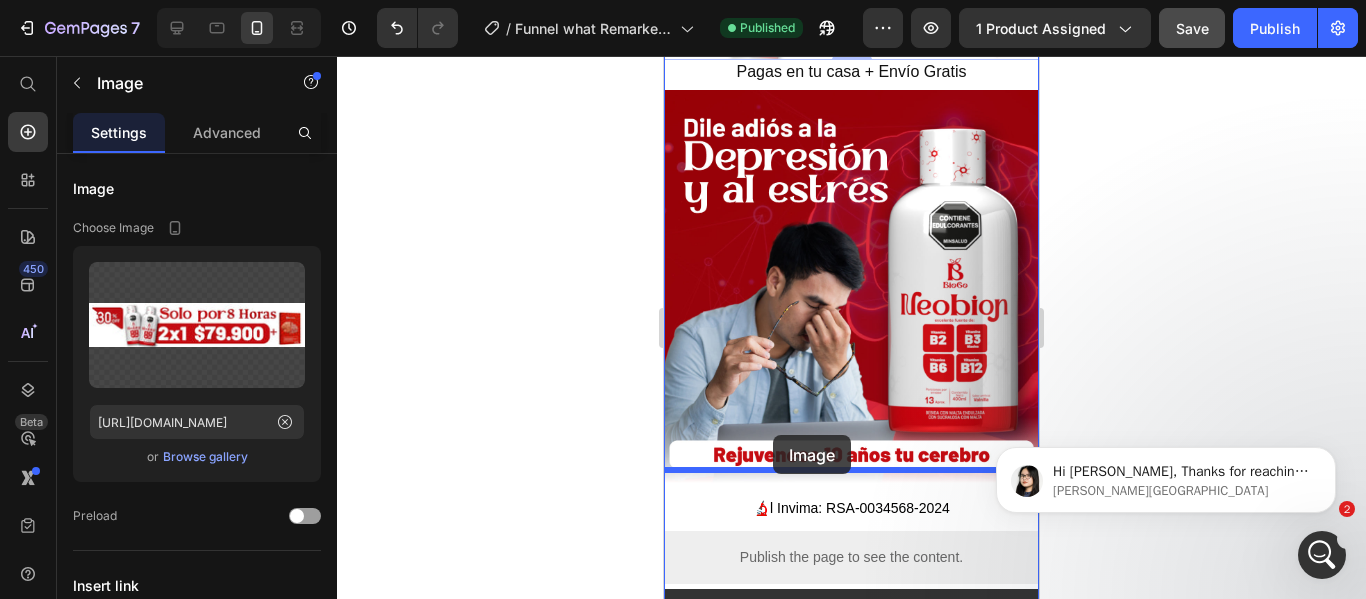drag, startPoint x: 678, startPoint y: 144, endPoint x: 773, endPoint y: 435, distance: 306.11435 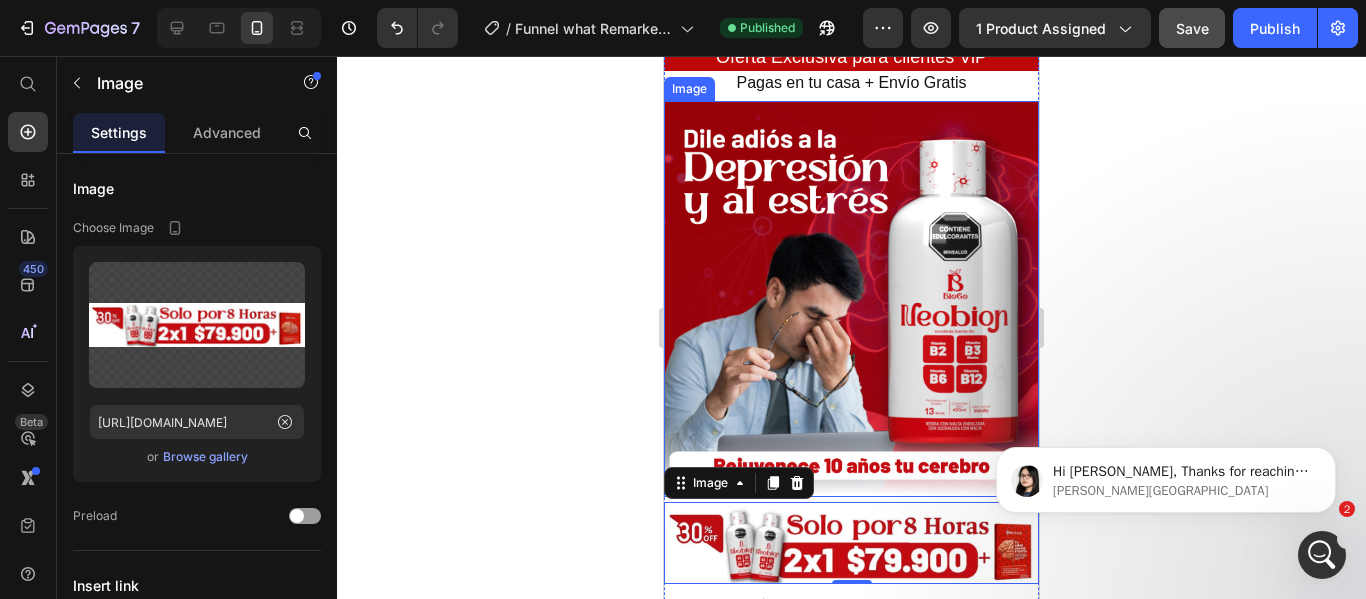 scroll, scrollTop: 200, scrollLeft: 0, axis: vertical 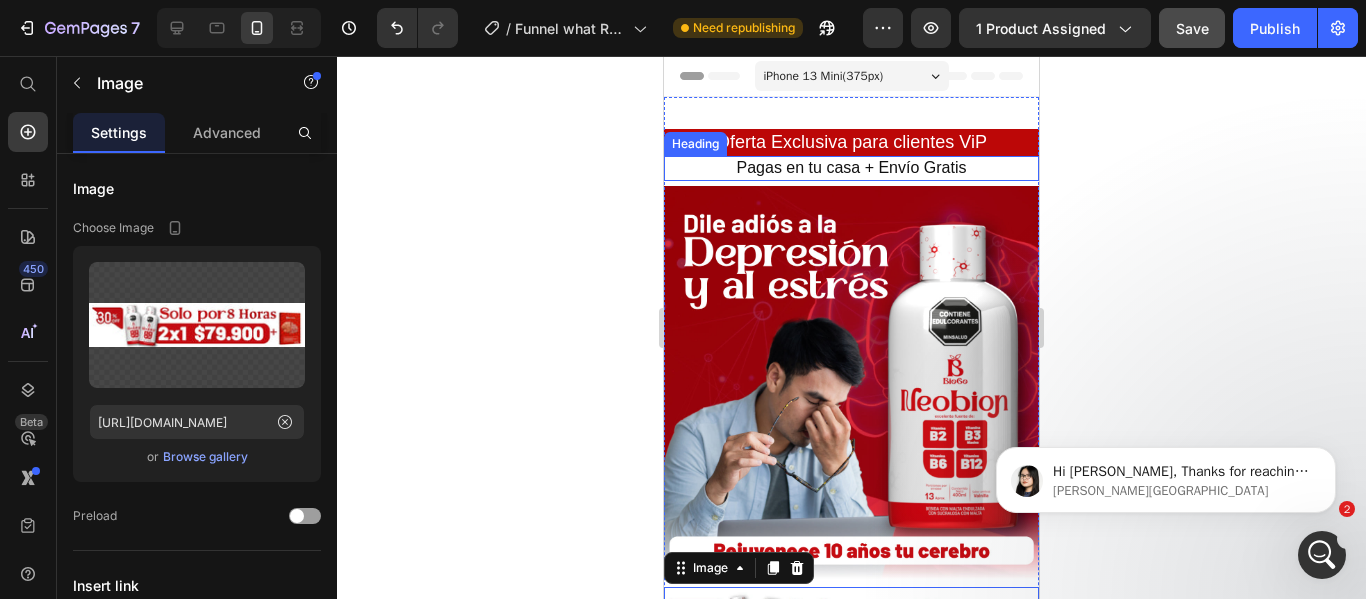 click on "Pagas en tu casa + Envío Gratis" at bounding box center [851, 168] 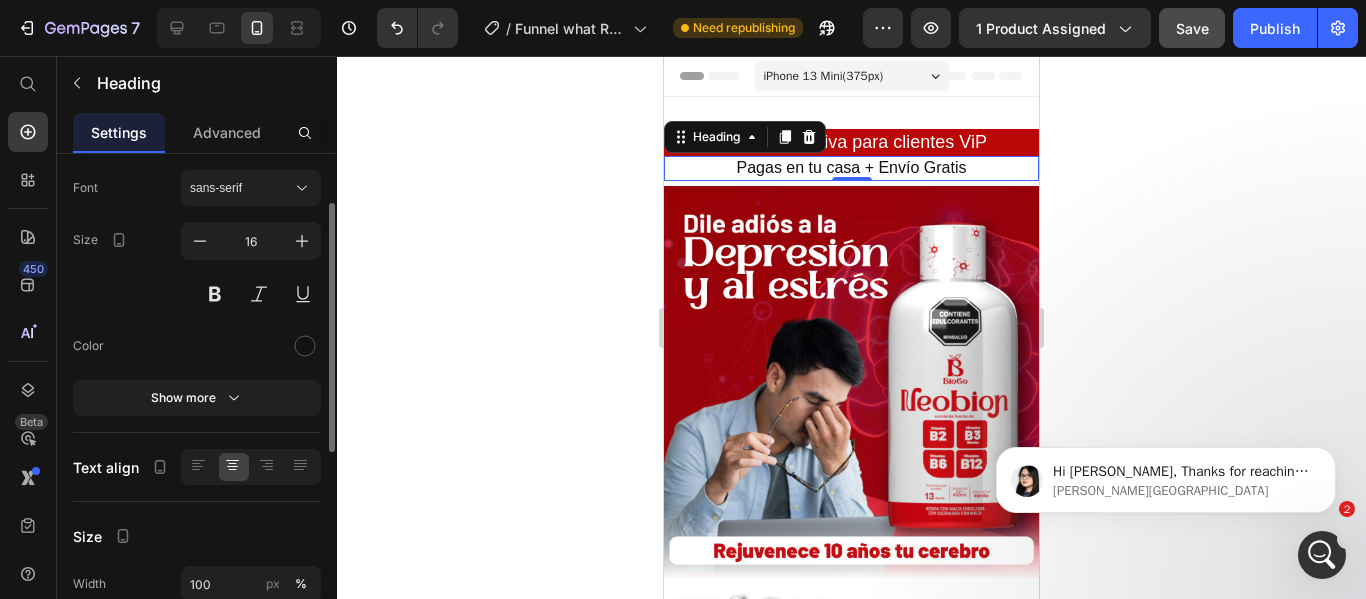 scroll, scrollTop: 0, scrollLeft: 0, axis: both 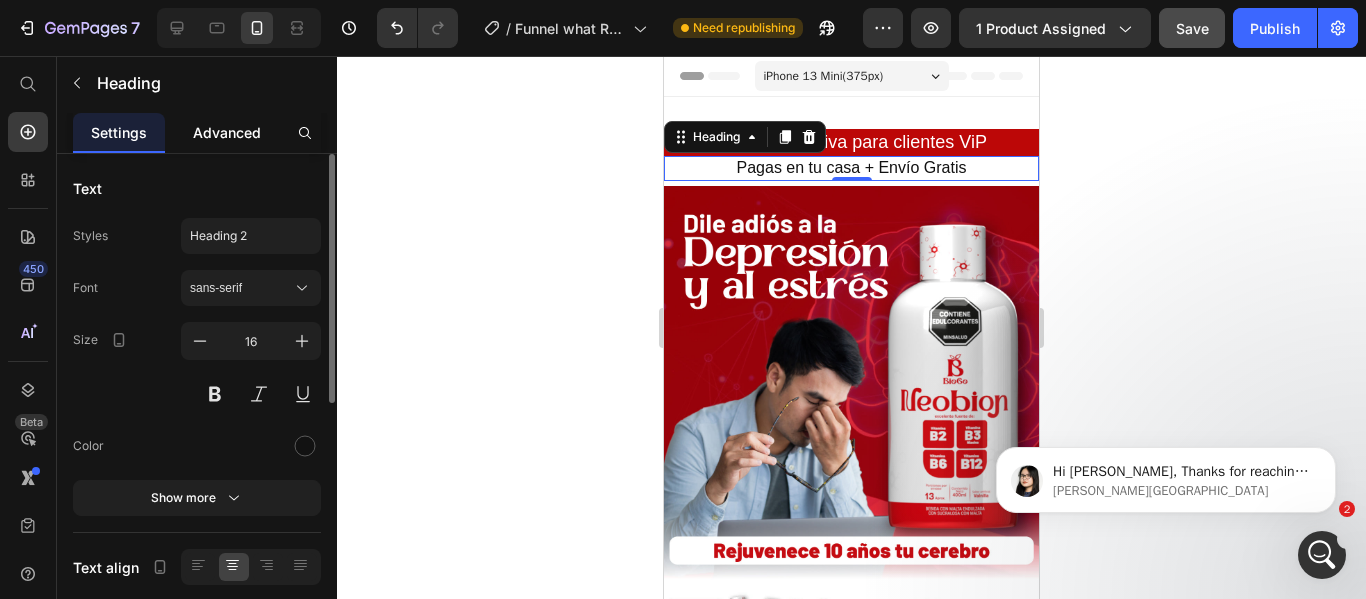 click on "Advanced" at bounding box center [227, 132] 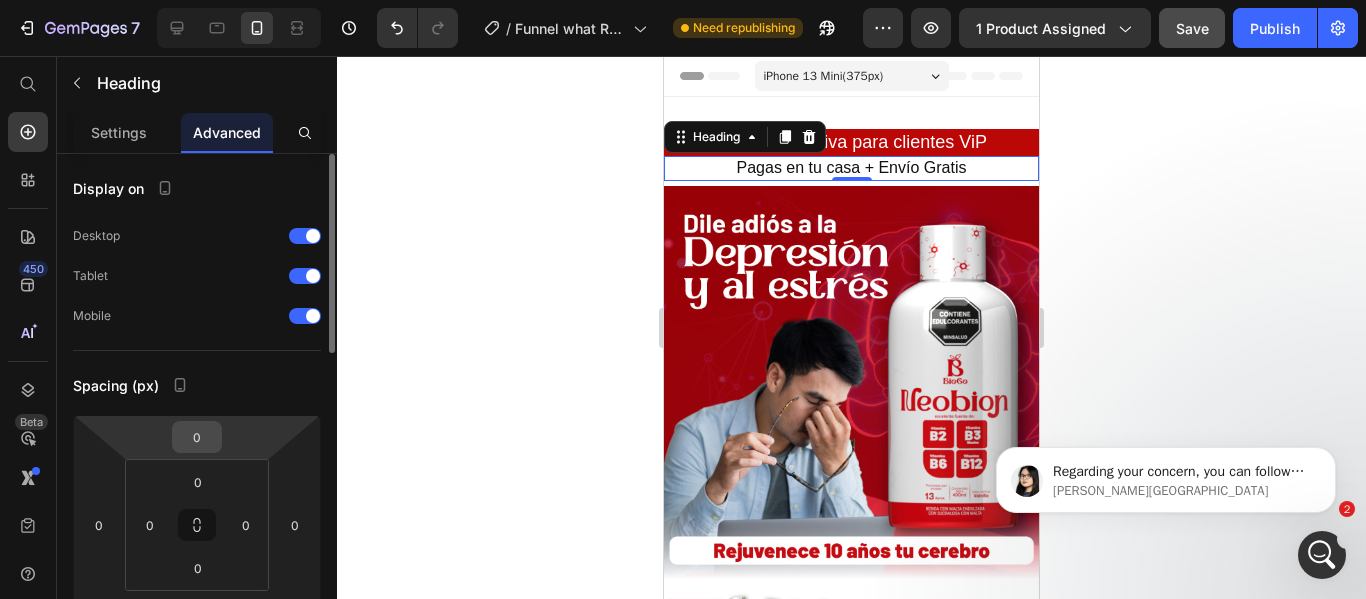 click on "0" at bounding box center (197, 437) 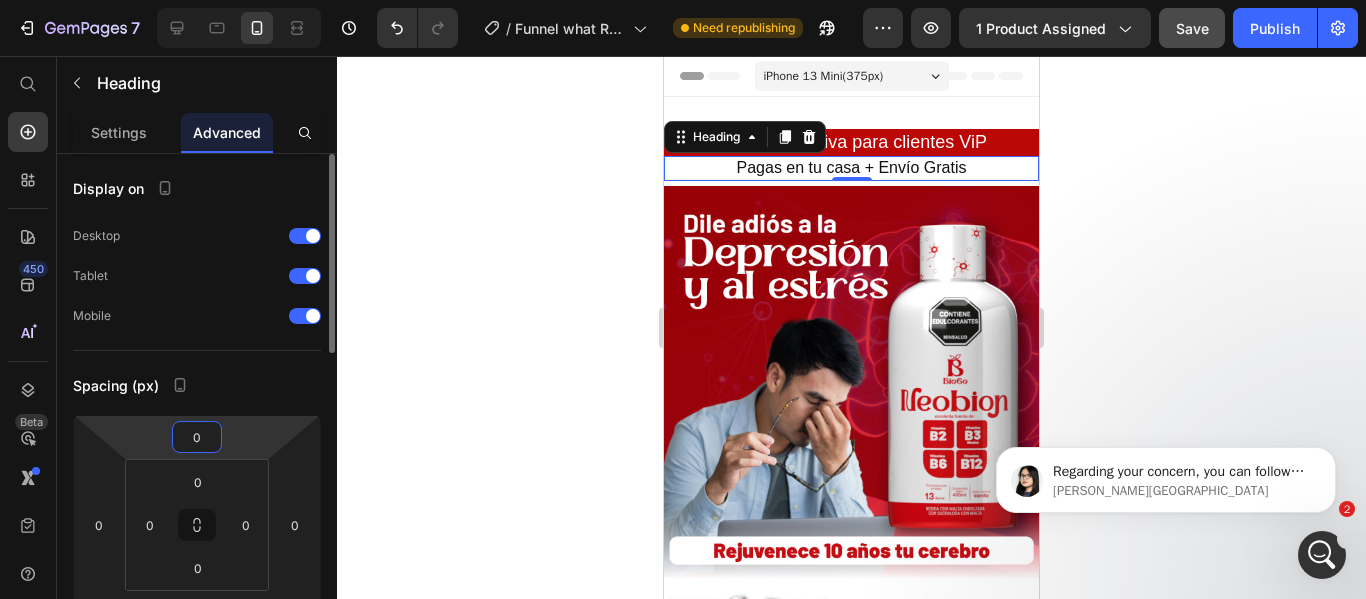 scroll, scrollTop: 596, scrollLeft: 0, axis: vertical 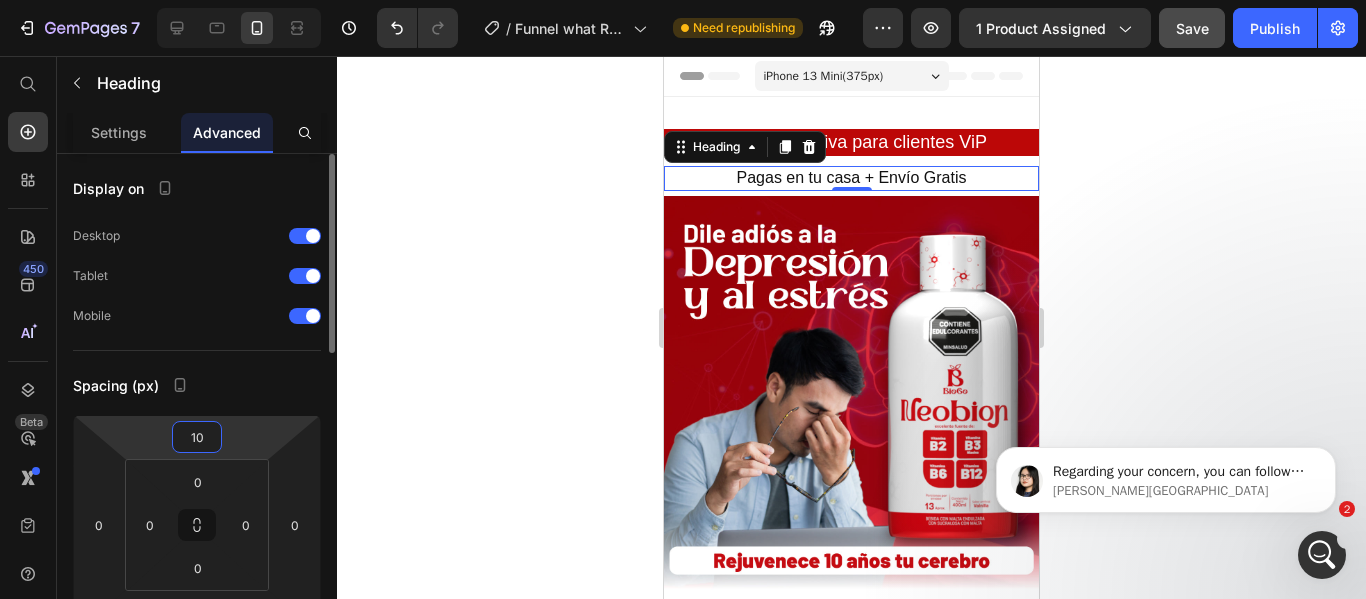type on "1" 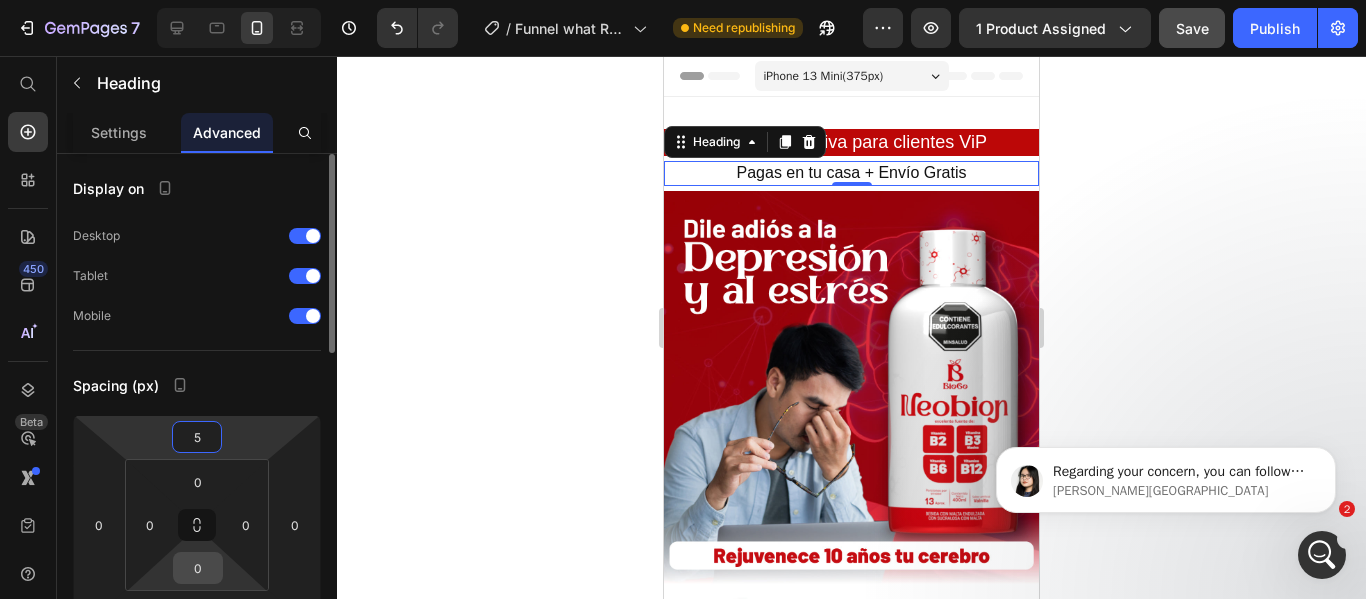 type on "5" 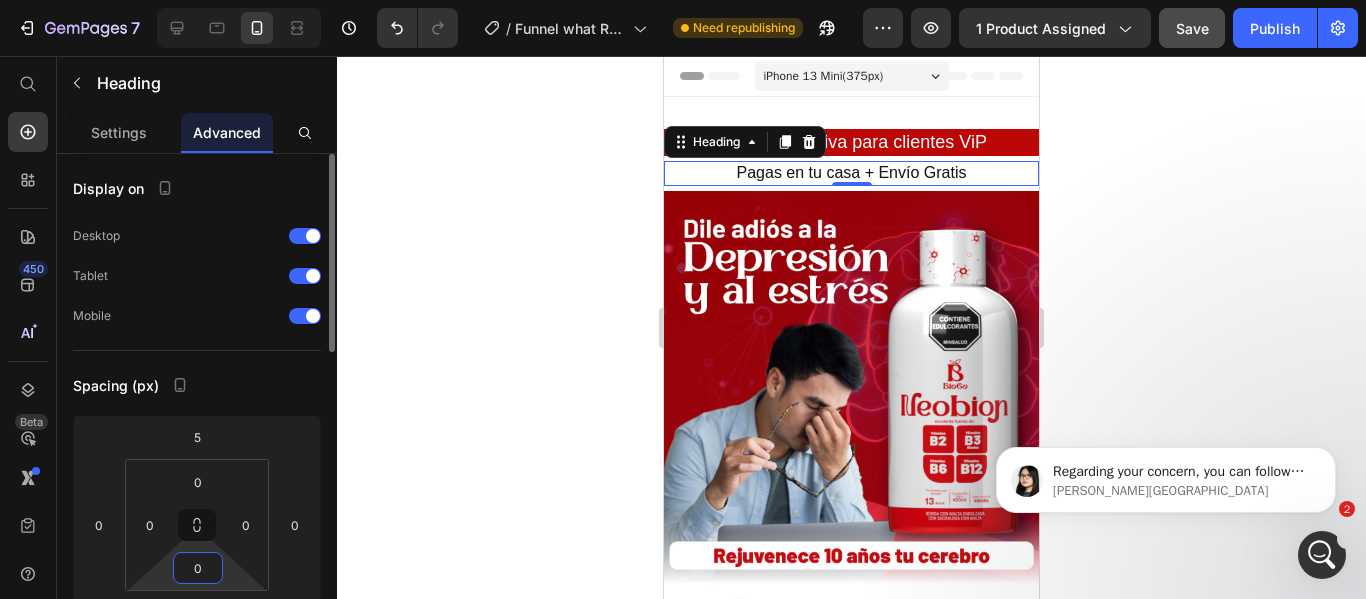 click on "0" at bounding box center (198, 568) 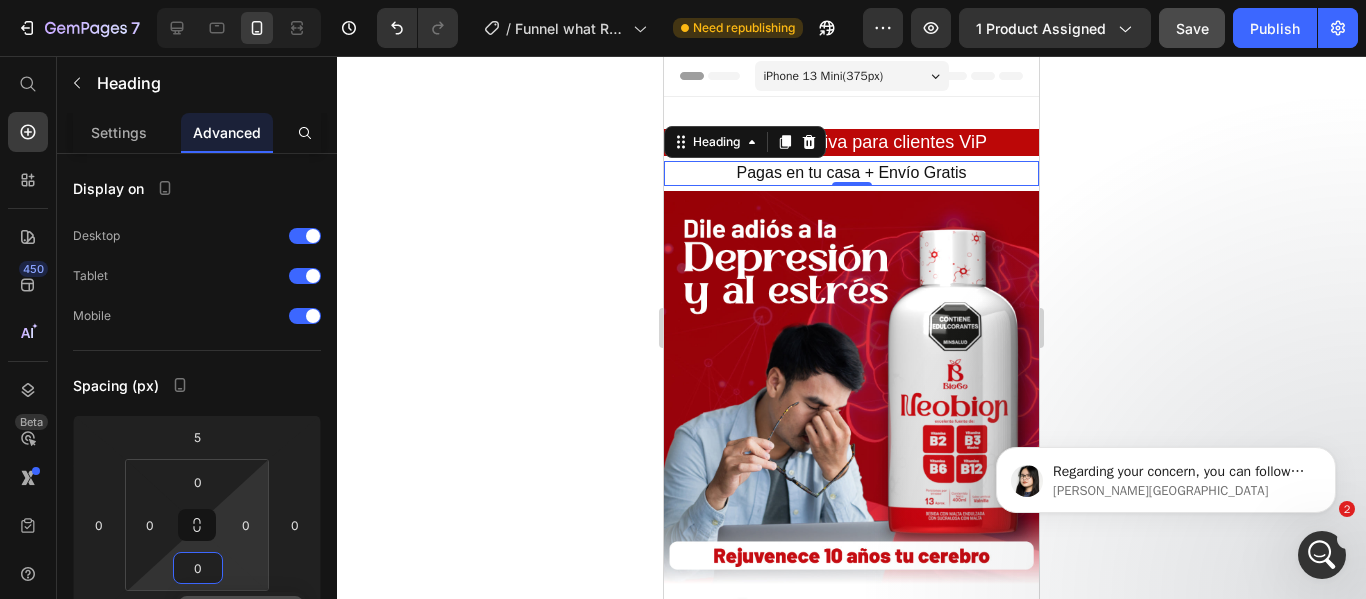 scroll, scrollTop: 100, scrollLeft: 0, axis: vertical 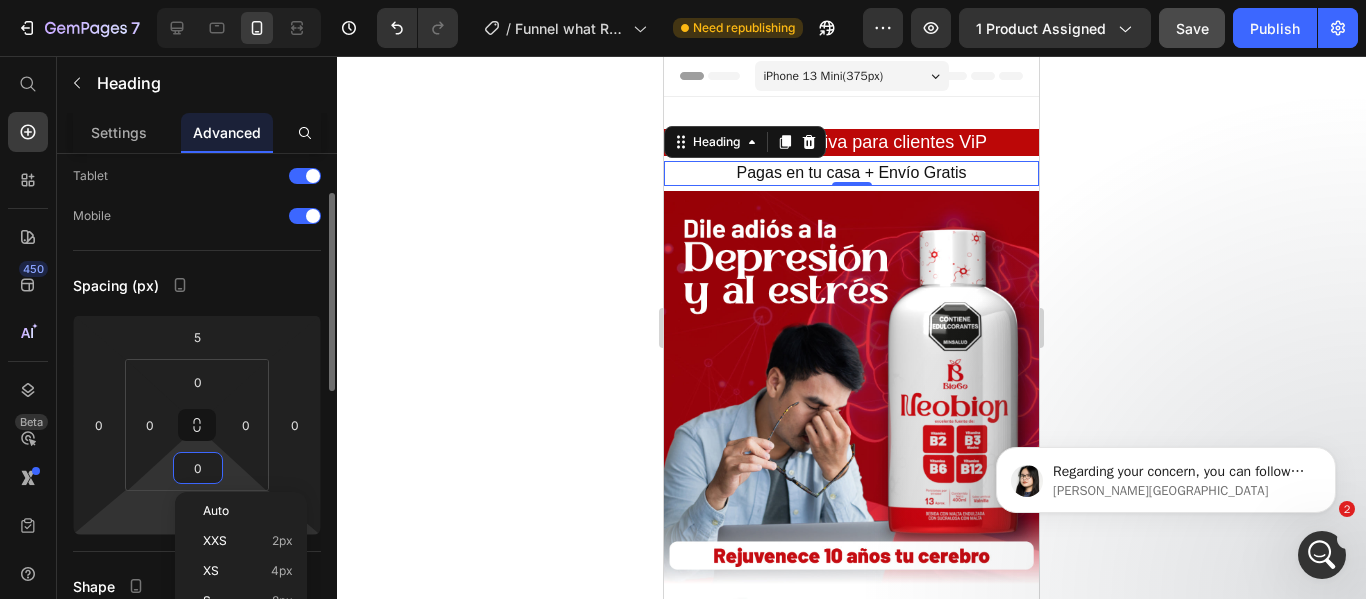 click on "7  Version history  /  Funnel what Remarketing Neobion Need republishing Preview 1 product assigned  Save   Publish  450 Beta Start with Sections Elements Hero Section Product Detail Brands Trusted Badges Guarantee Product Breakdown How to use Testimonials Compare Bundle FAQs Social Proof Brand Story Product List Collection Blog List Contact Sticky Add to Cart Custom Footer Browse Library 450 Layout
Row
Row
Row
Row Text
Heading
Text Block Button
Button
Button
Sticky Back to top Media" at bounding box center (683, 0) 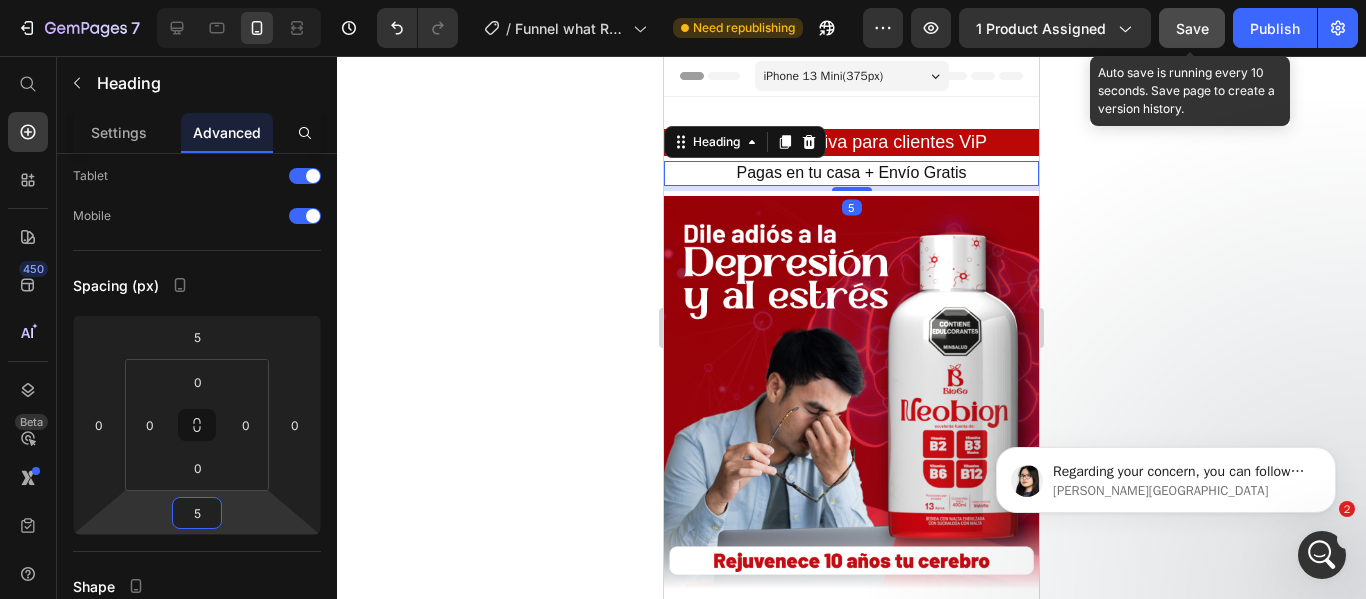type on "5" 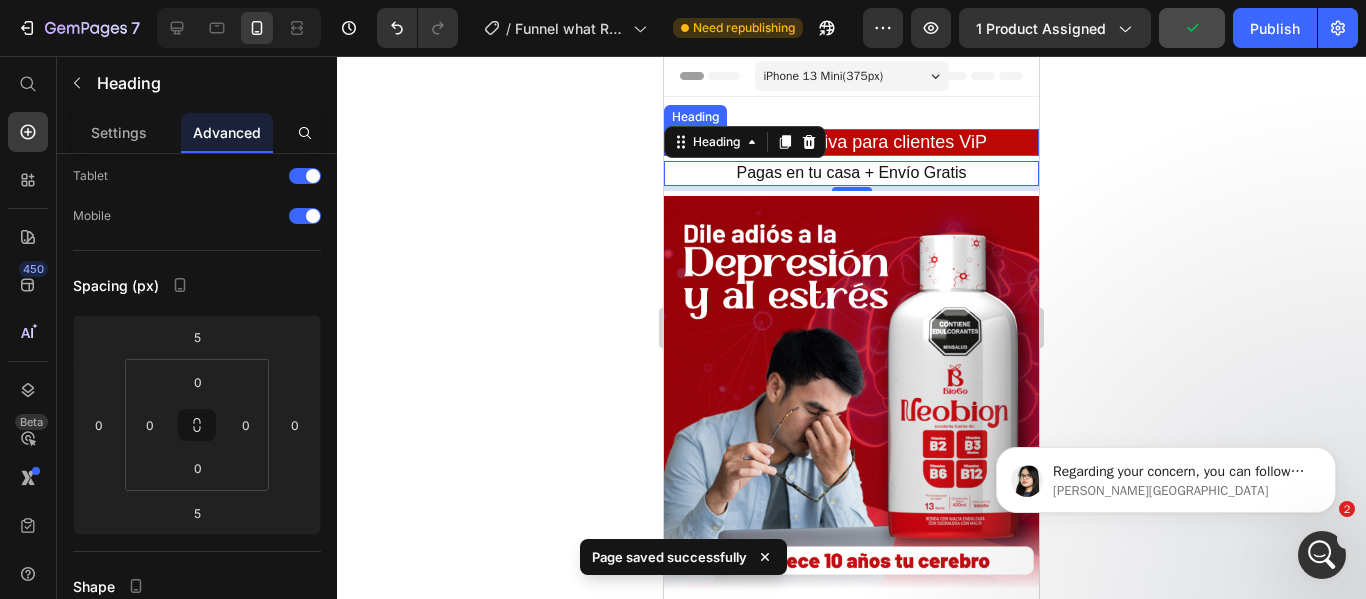click on "Oferta Exclusiva para clientes ViP" at bounding box center [851, 142] 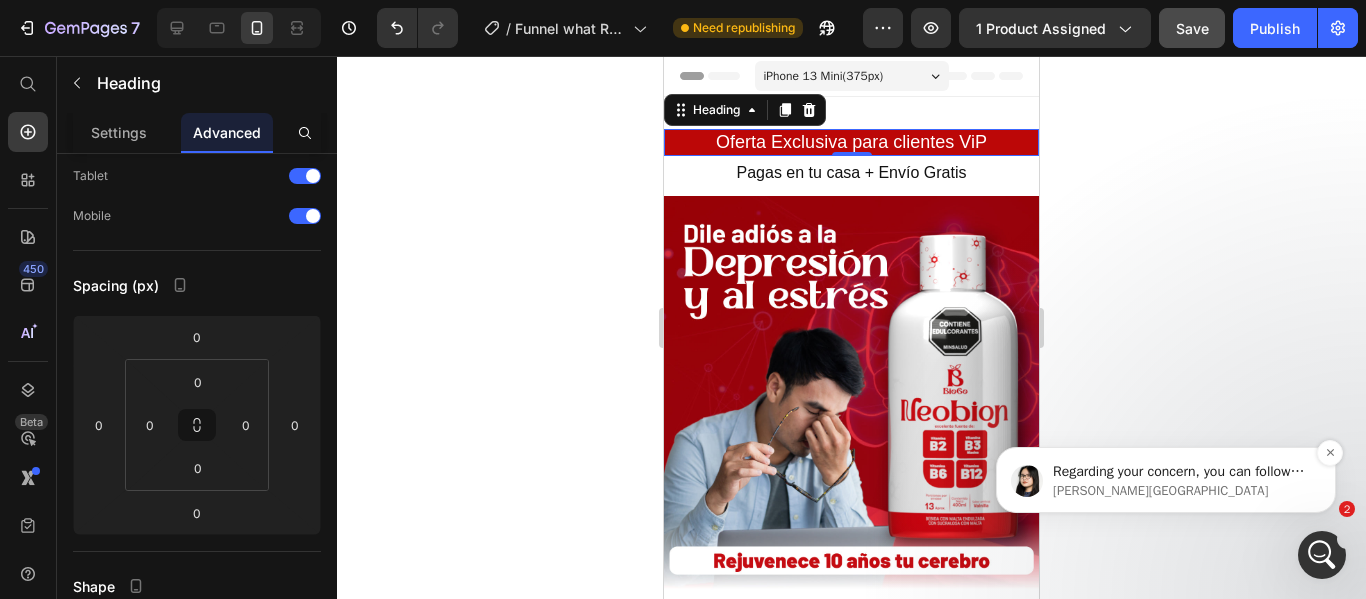 click on "Regarding your concern, you can follow the steps here to set up Countdown Timer: https://help.gempages.net/articles/countdown-element" at bounding box center (1182, 472) 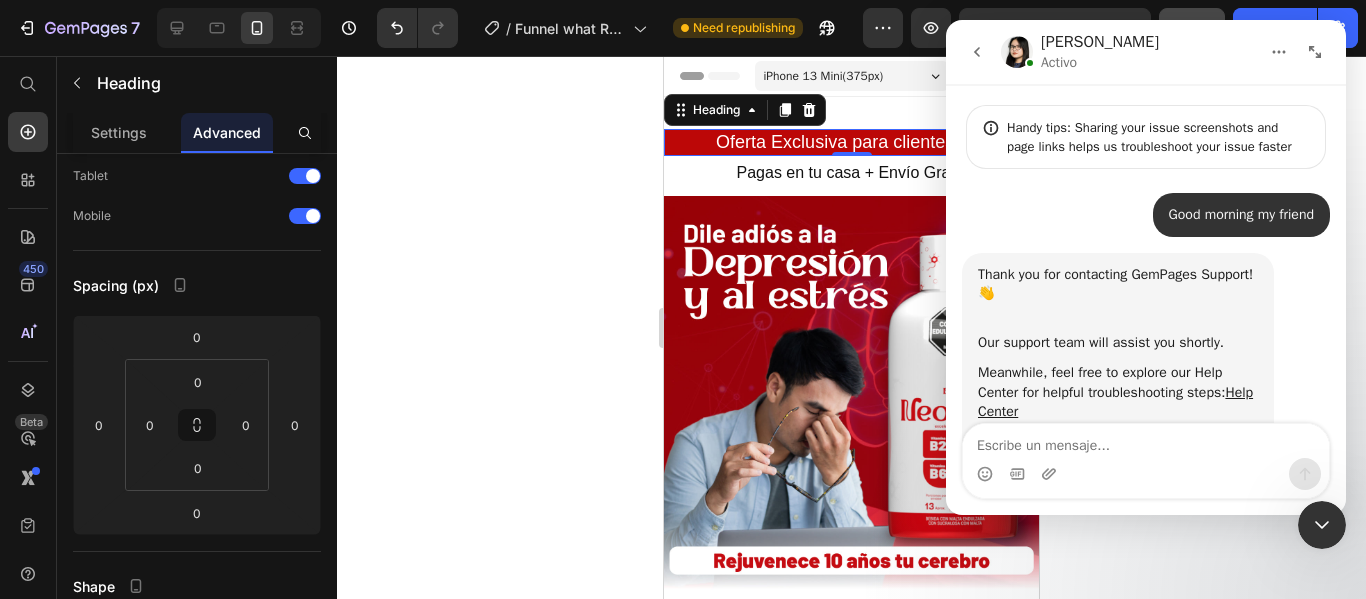 scroll, scrollTop: 107, scrollLeft: 0, axis: vertical 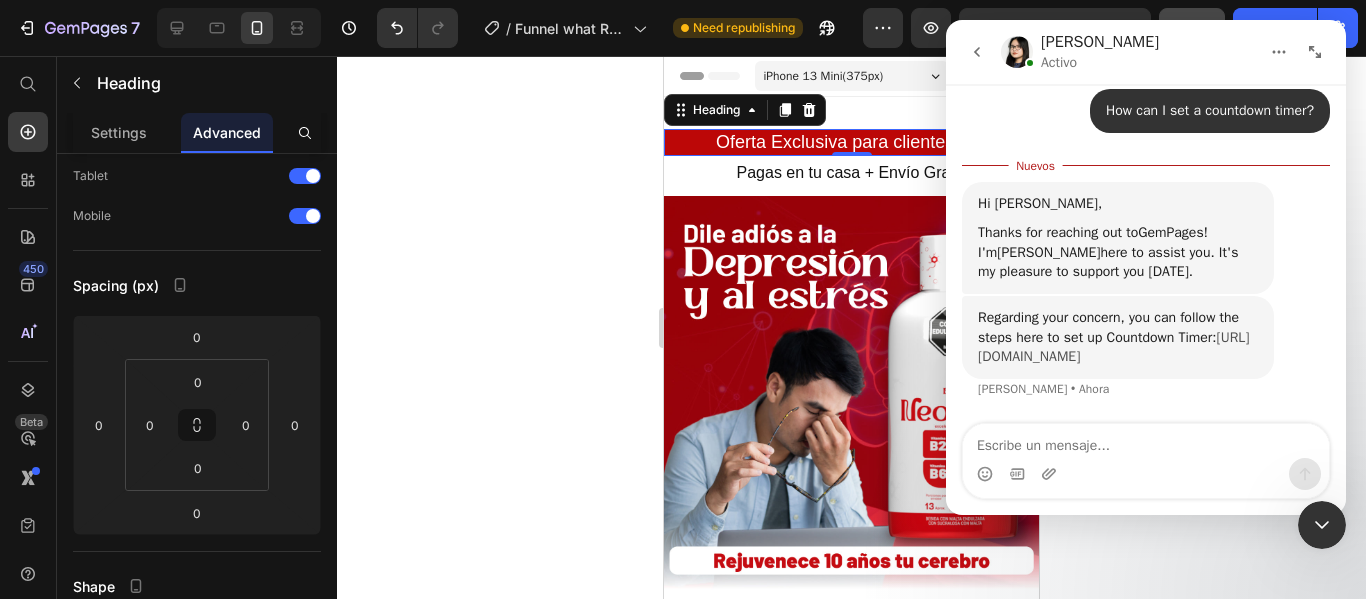 click on "https://help.gempages.net/articles/countdown-element" at bounding box center [1114, 347] 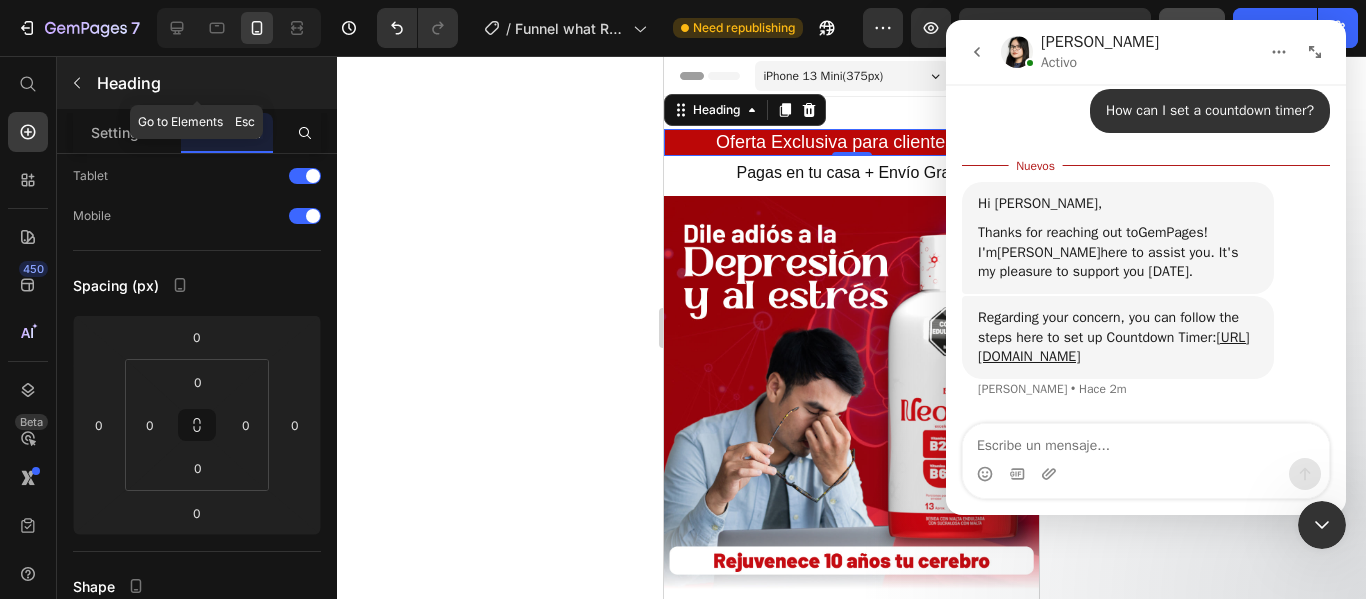 click at bounding box center [77, 83] 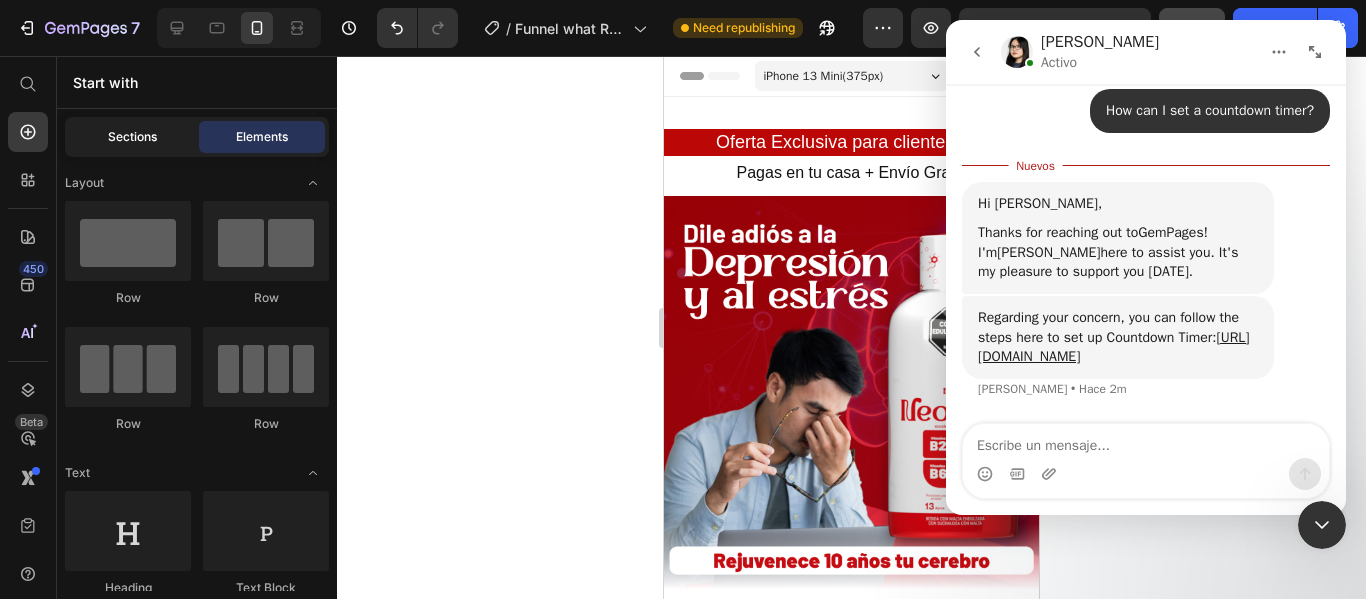 click on "Sections" at bounding box center [132, 137] 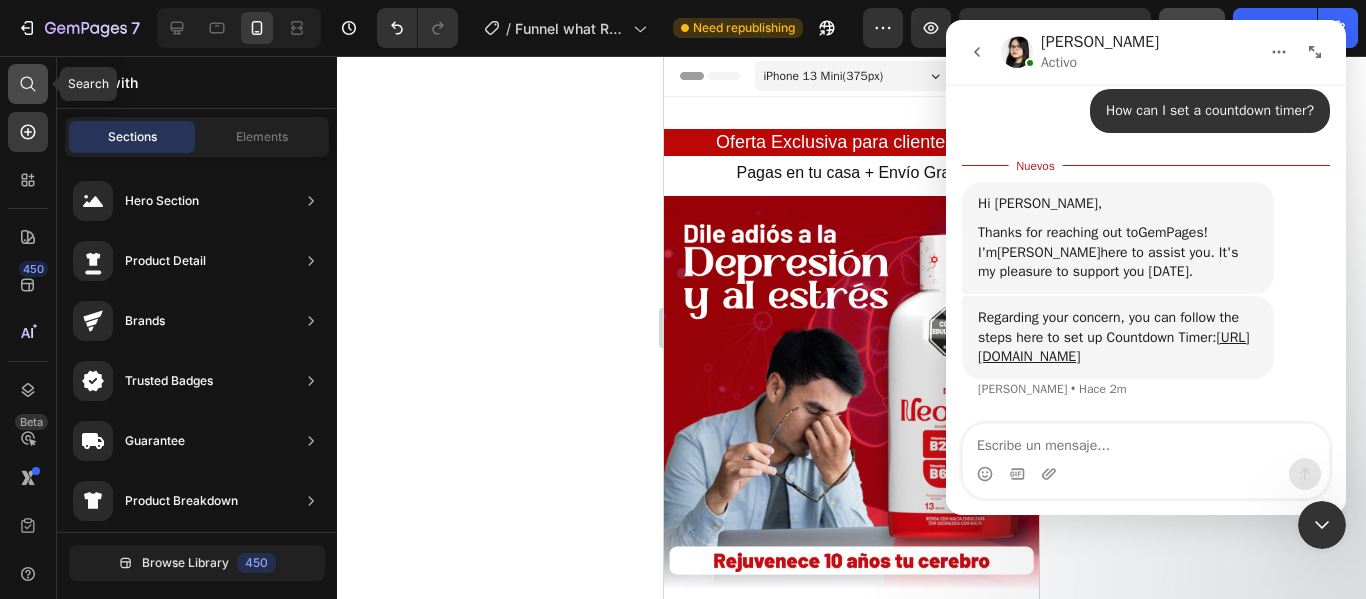 click 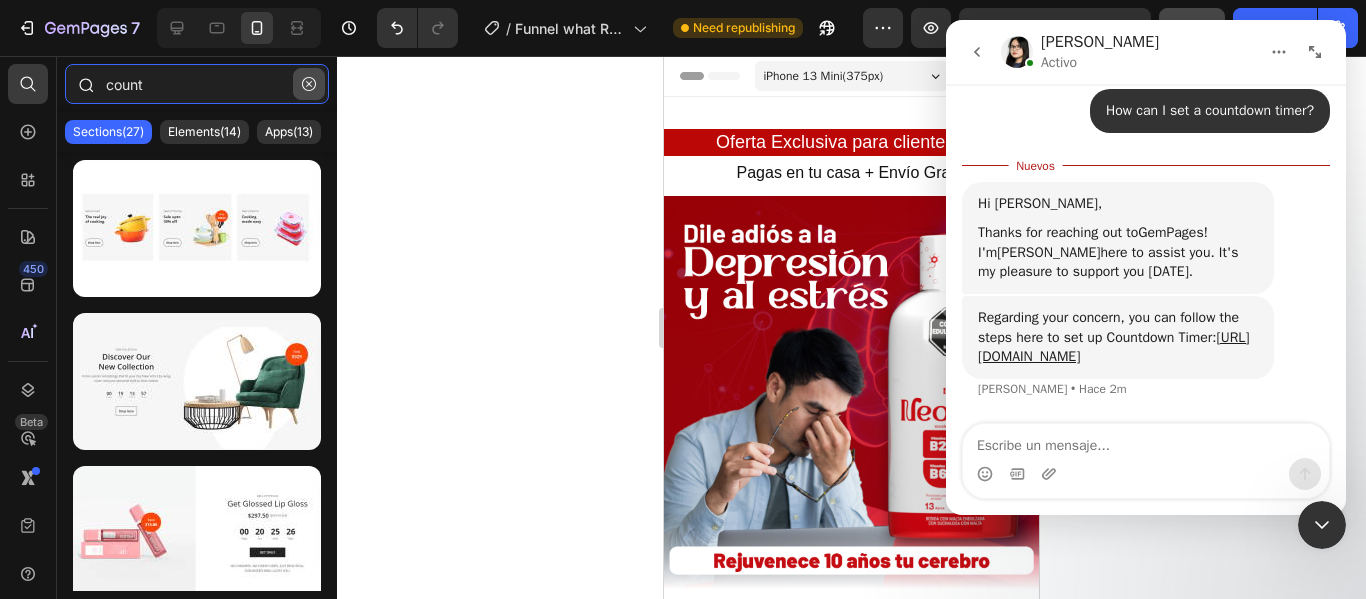 type on "count" 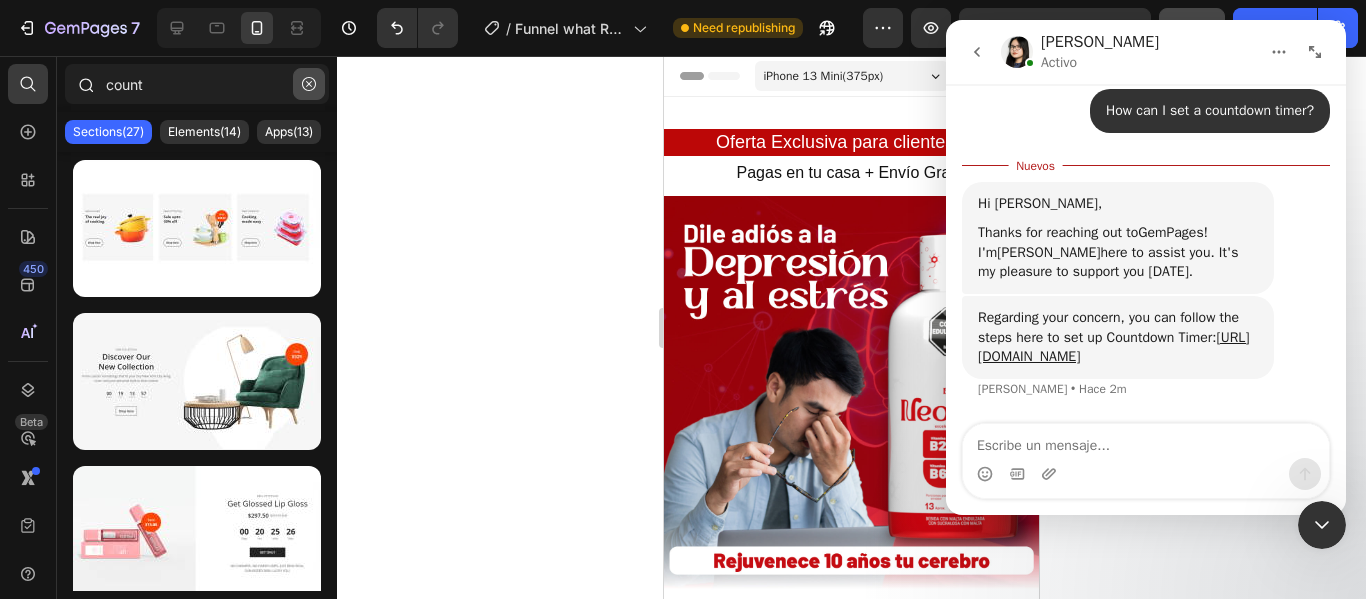 click 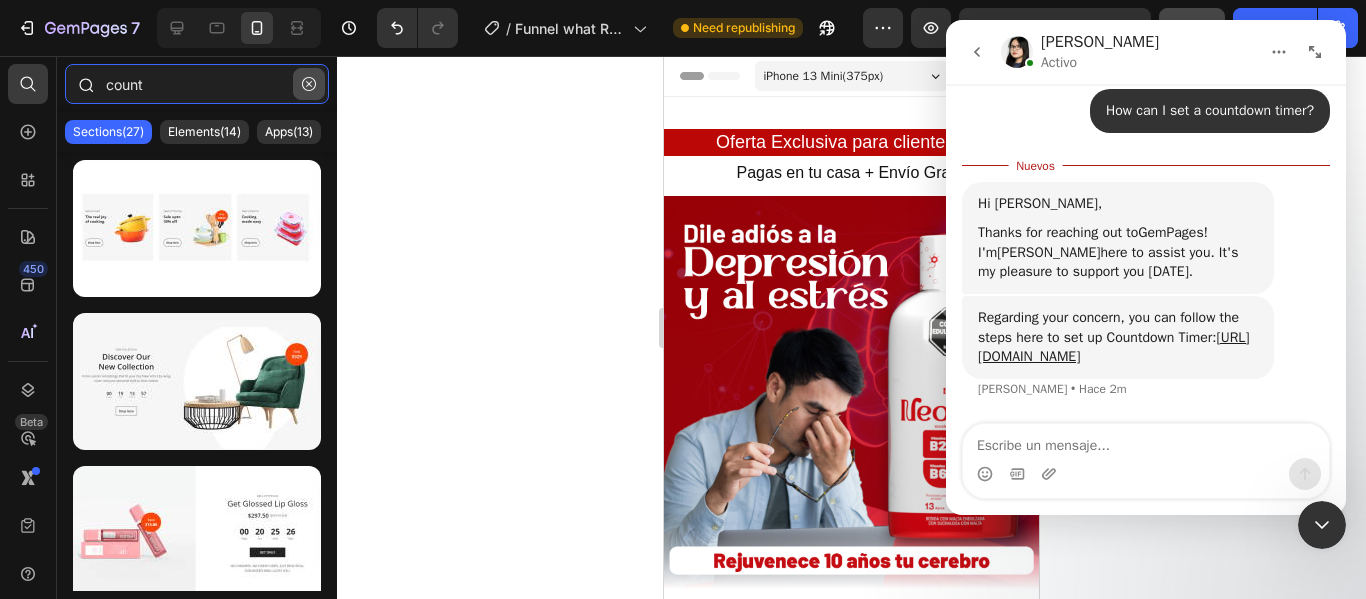 type 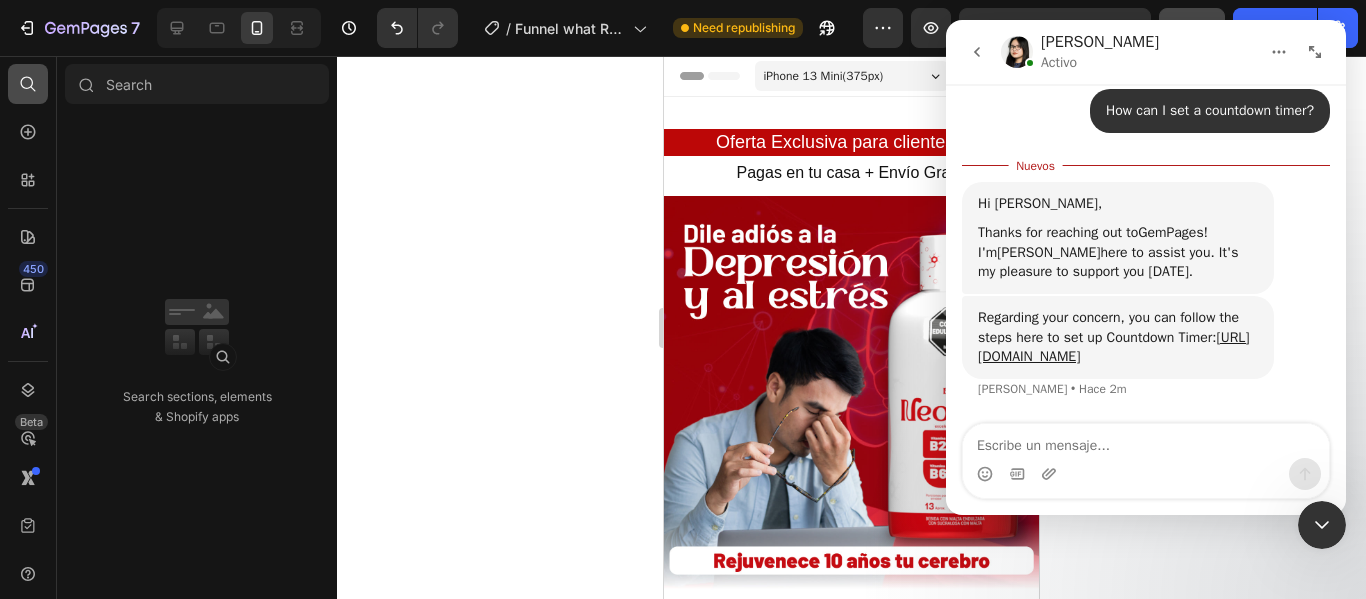 click 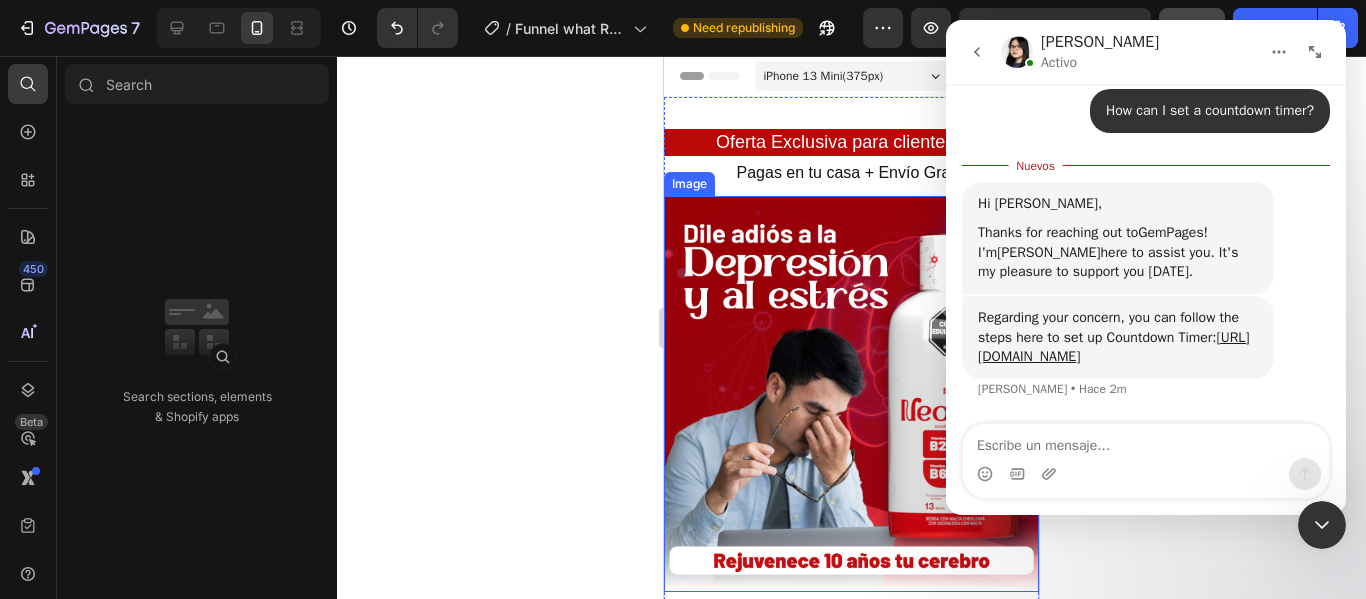 click at bounding box center (851, 394) 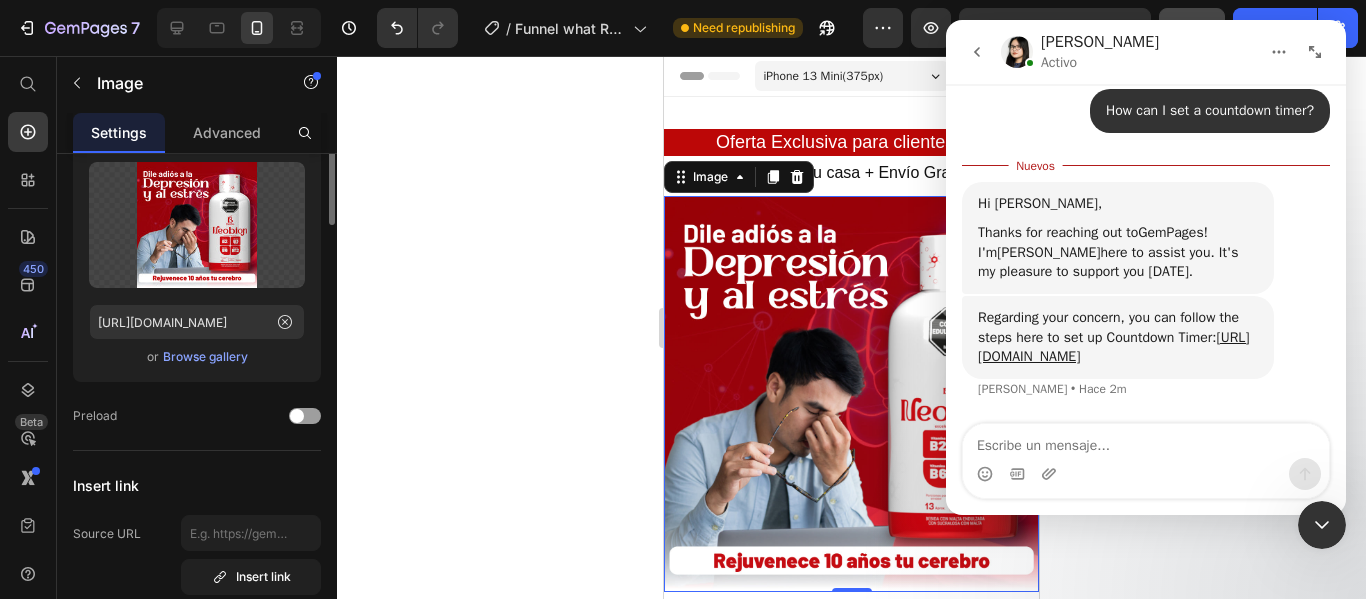 scroll, scrollTop: 0, scrollLeft: 0, axis: both 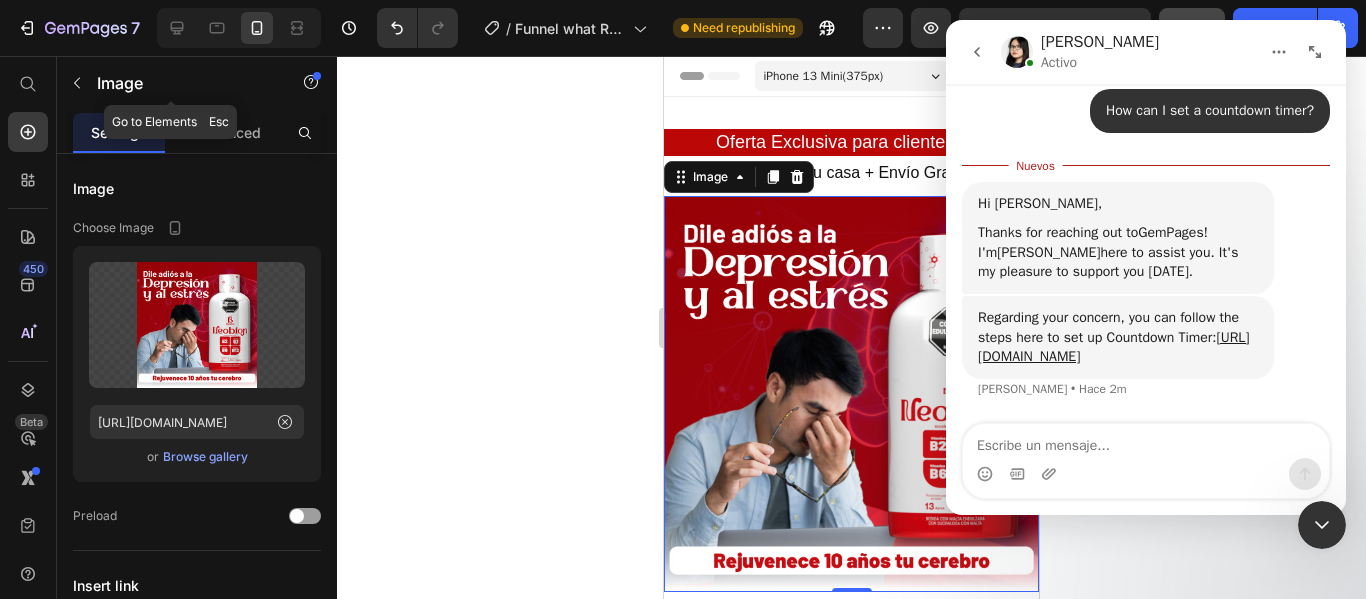 click 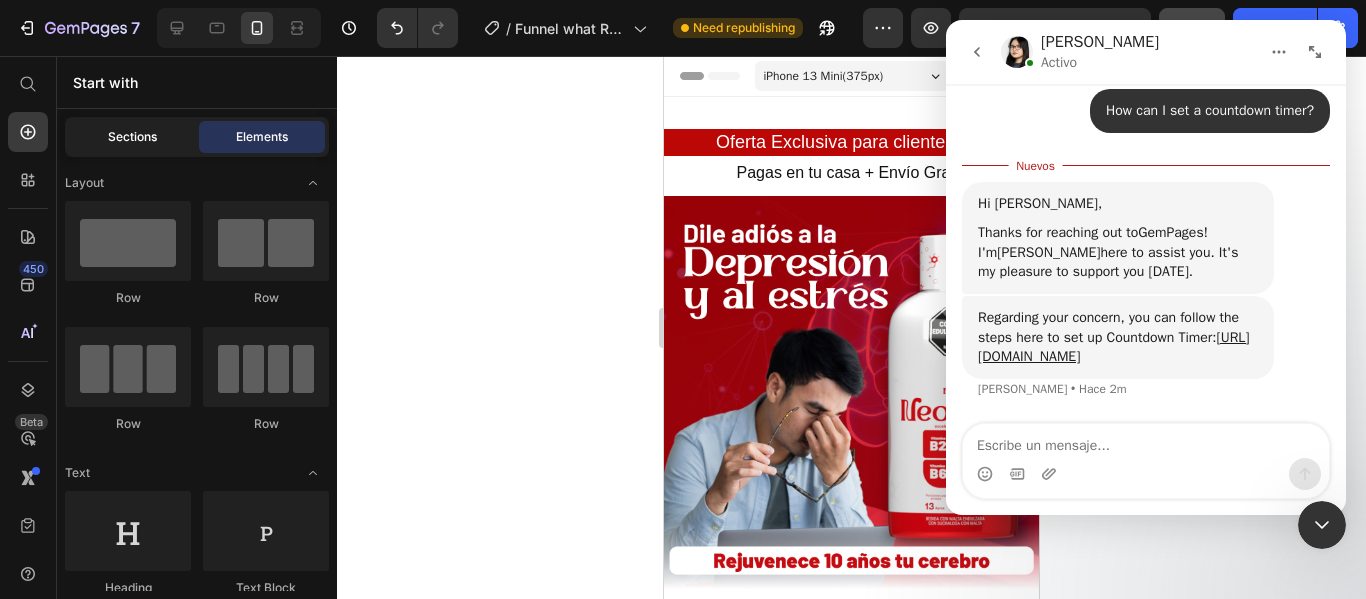 click on "Sections" at bounding box center [132, 137] 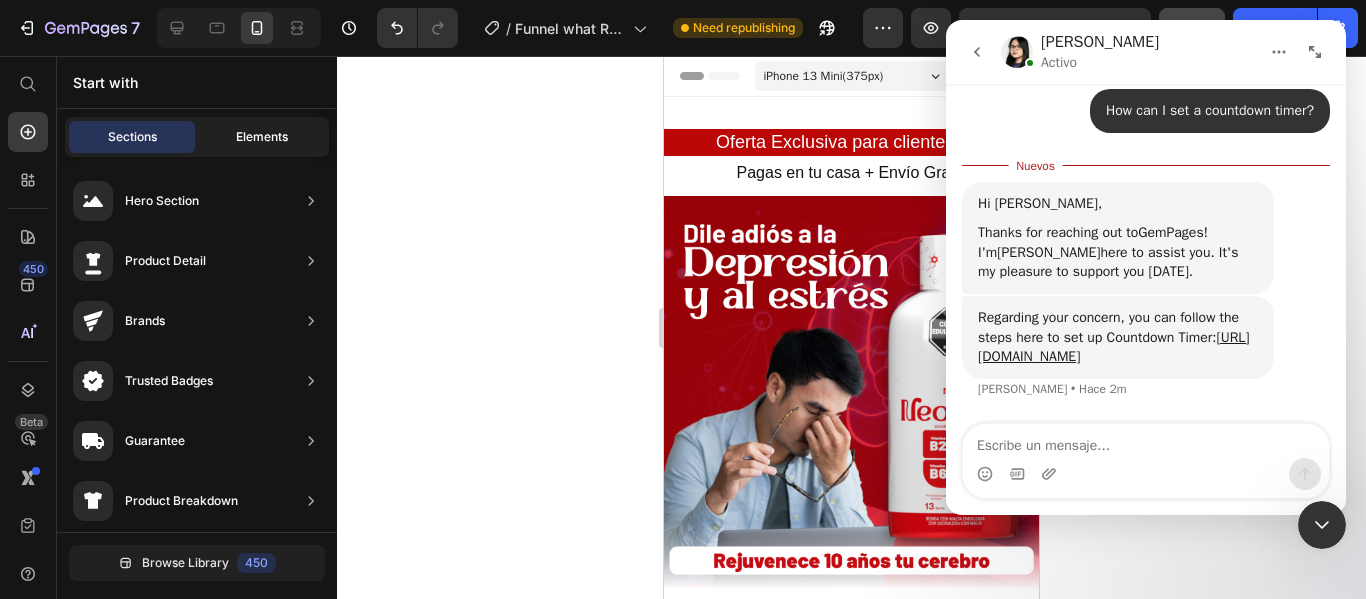 click on "Elements" at bounding box center [262, 137] 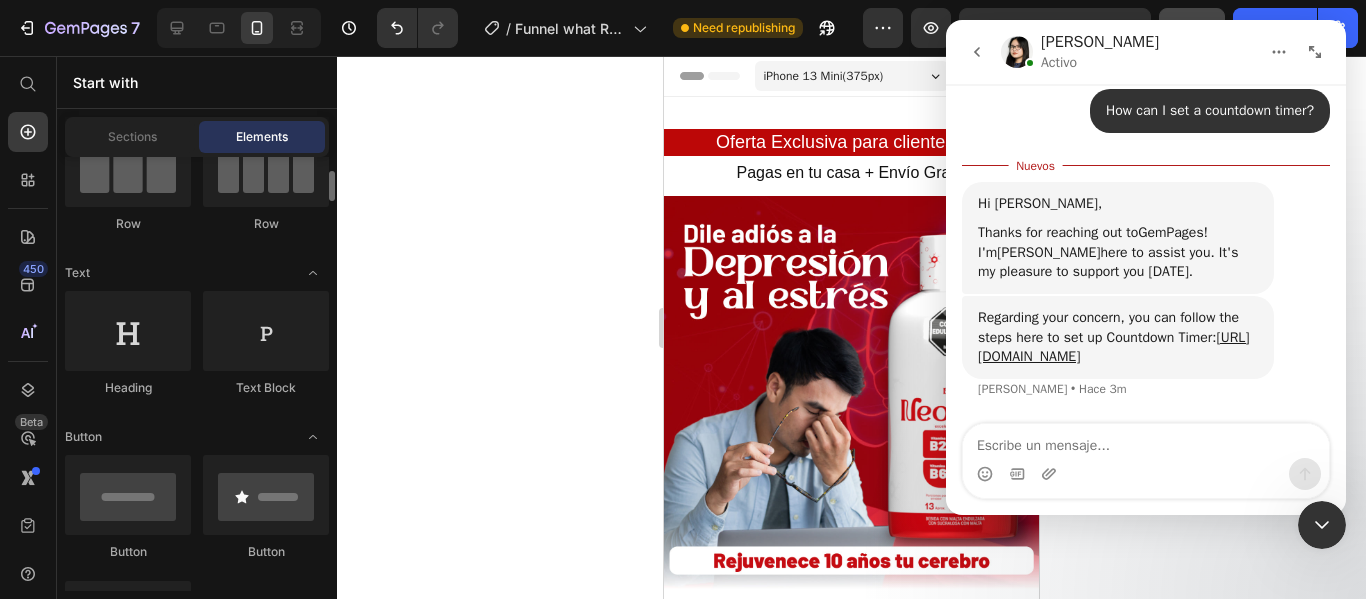 scroll, scrollTop: 0, scrollLeft: 0, axis: both 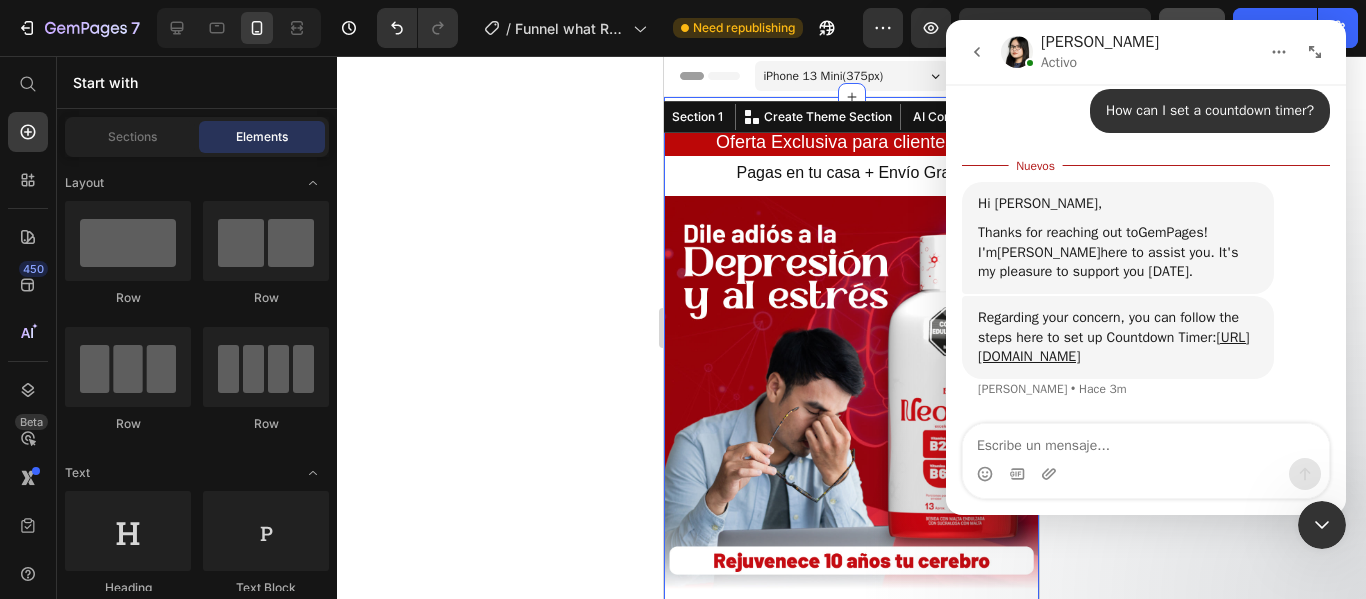 click on "Oferta Exclusiva para clientes ViP Heading Row Pagas en tu casa + Envío Gratis Heading Image Image 🔬l Invima: RSA-0034568-2024 Heading Row
Publish the page to see the content.
Custom Code Video ⭐⭐⭐⭐⭐ “Llevaba semanas sin poder   dormir bien , con la mente cargada y sin energía. Desde que tomo Neobion, duermo profundo,  me concentro mejor  y  ya no me siento tan ansioso . ¡Volví a sentirme yo!” — ⭐⭐⭐⭐⭐ Anibal C., 38 años — Comprador verificado + 5.000 cerebros revitalizados en Colombia Text Block +5000 cerebros revitalizados  Heading Image Exclusivo para ti que ya eres cliente Vip Heading Row Image Image Image Section 1   You can create reusable sections Create Theme Section AI Content Write with GemAI What would you like to describe here? Tone and Voice Persuasive Product Getting products... Show more Generate" at bounding box center [851, 1036] 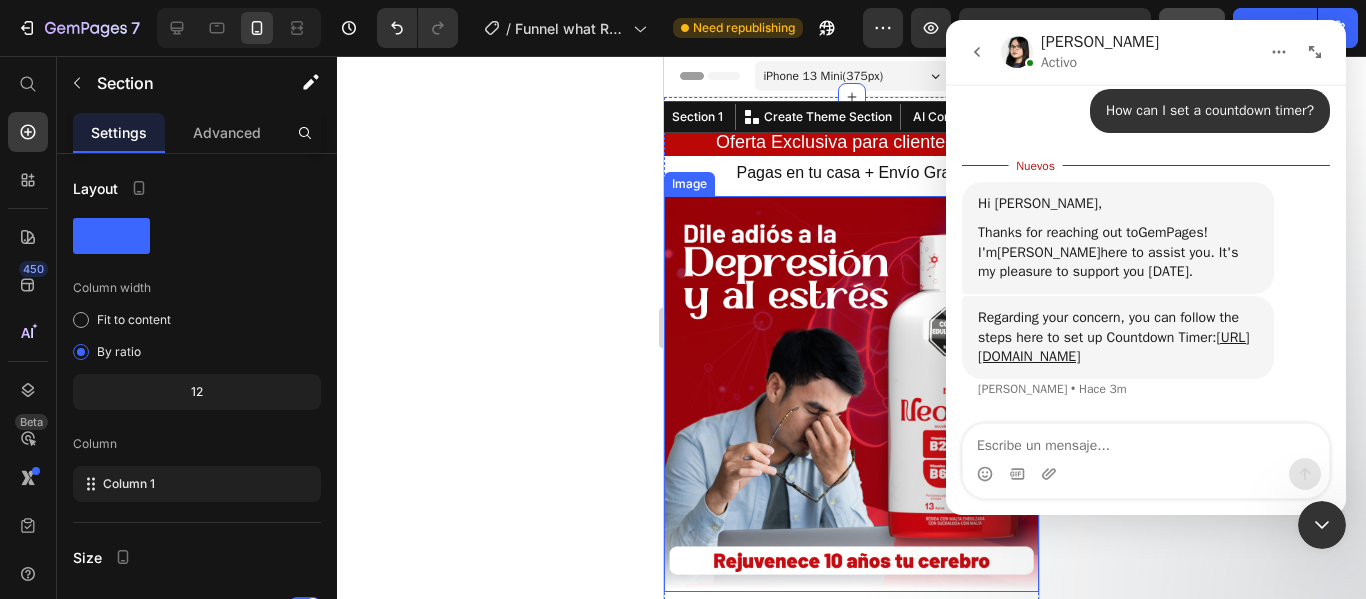 click at bounding box center (851, 394) 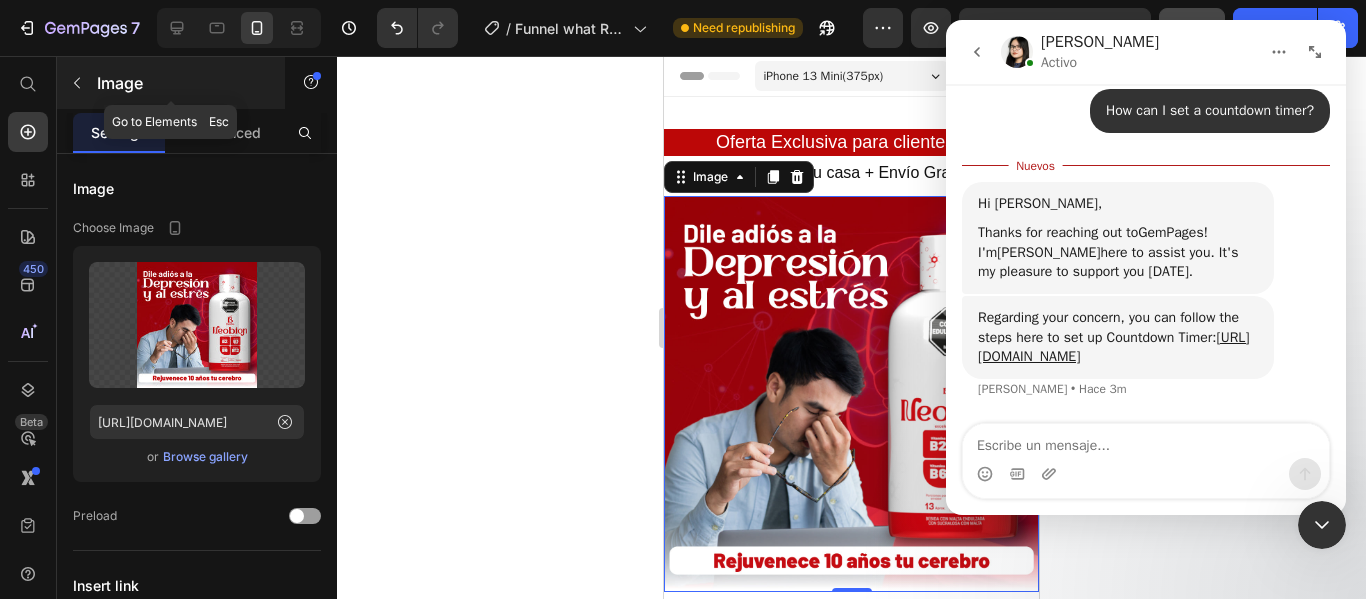 click at bounding box center (77, 83) 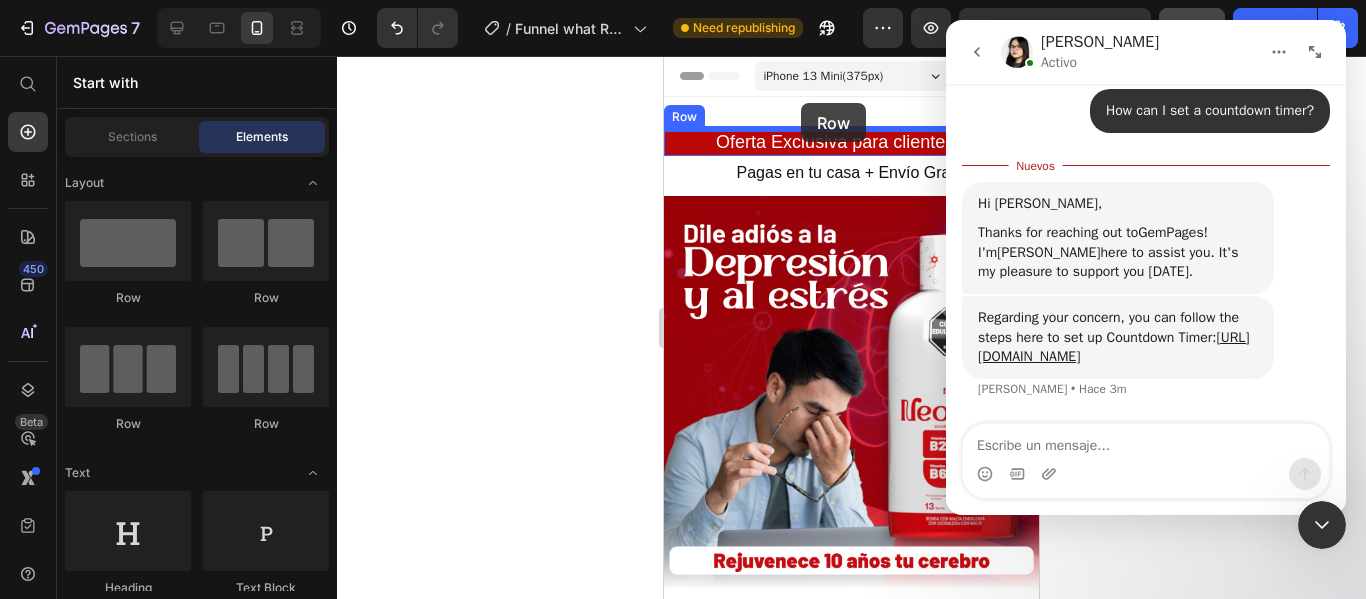 drag, startPoint x: 795, startPoint y: 312, endPoint x: 801, endPoint y: 103, distance: 209.0861 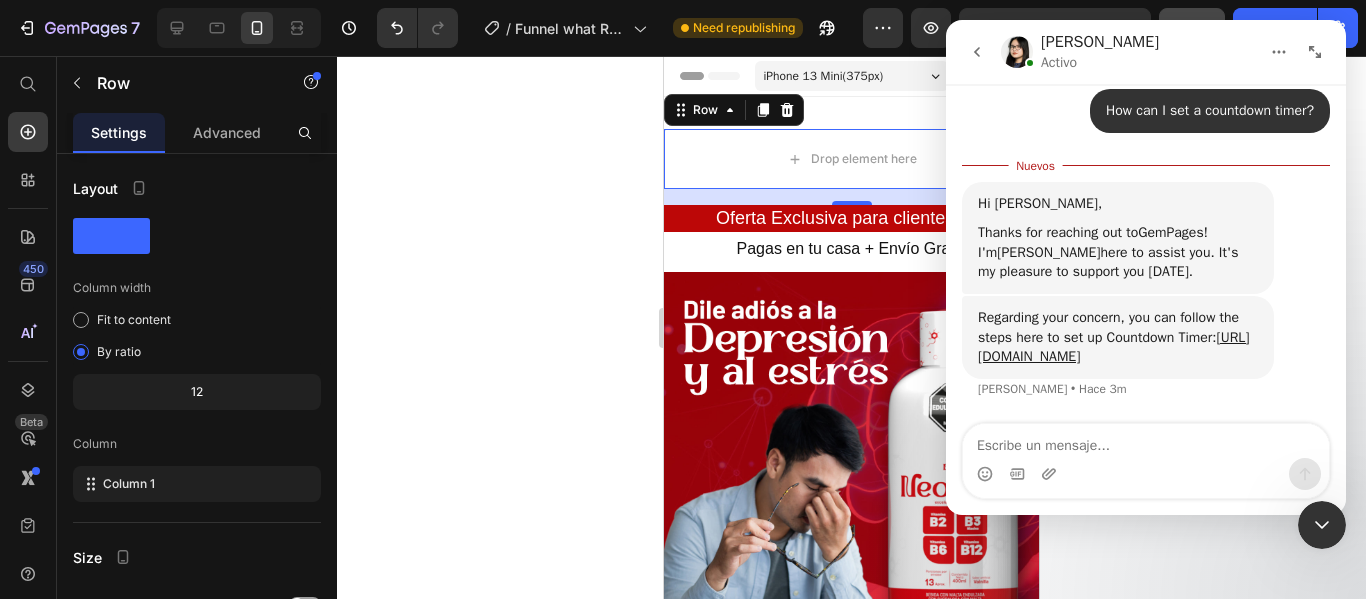 click 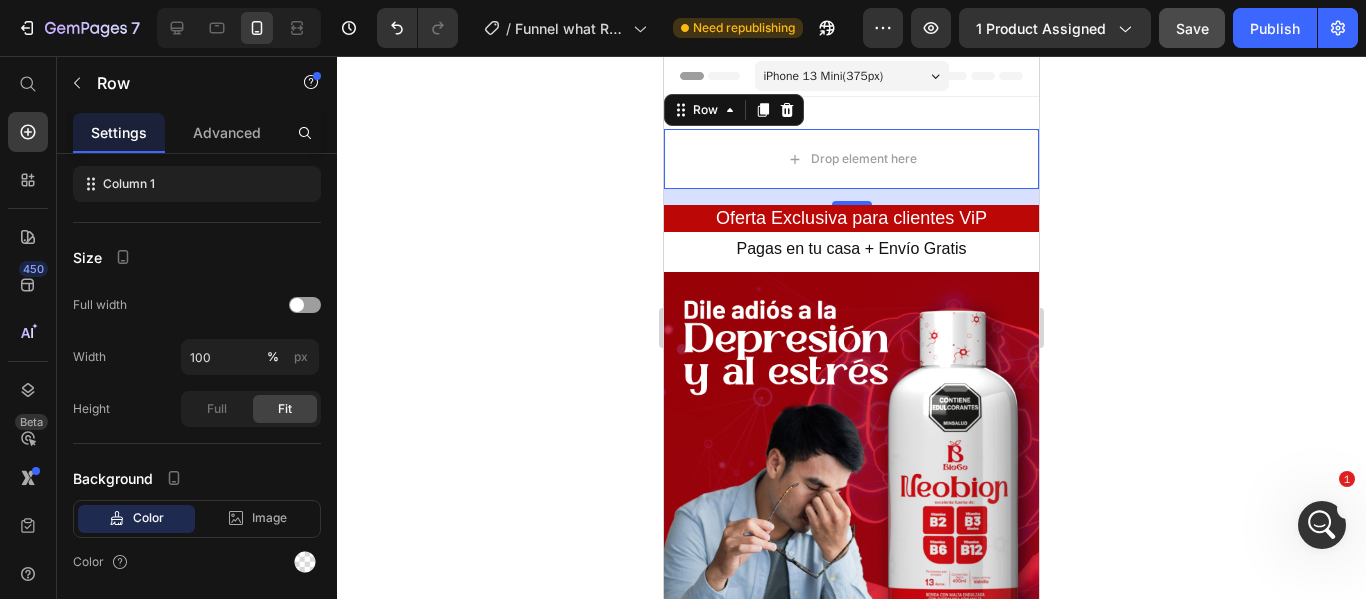 scroll, scrollTop: 0, scrollLeft: 0, axis: both 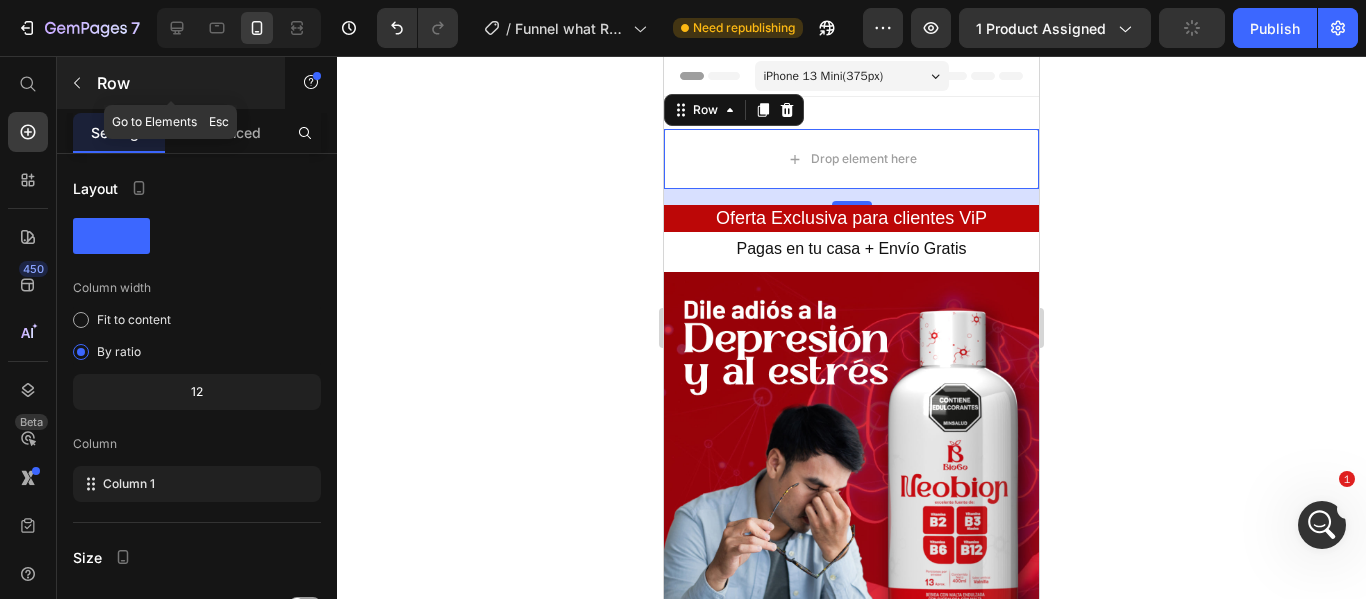click at bounding box center (77, 83) 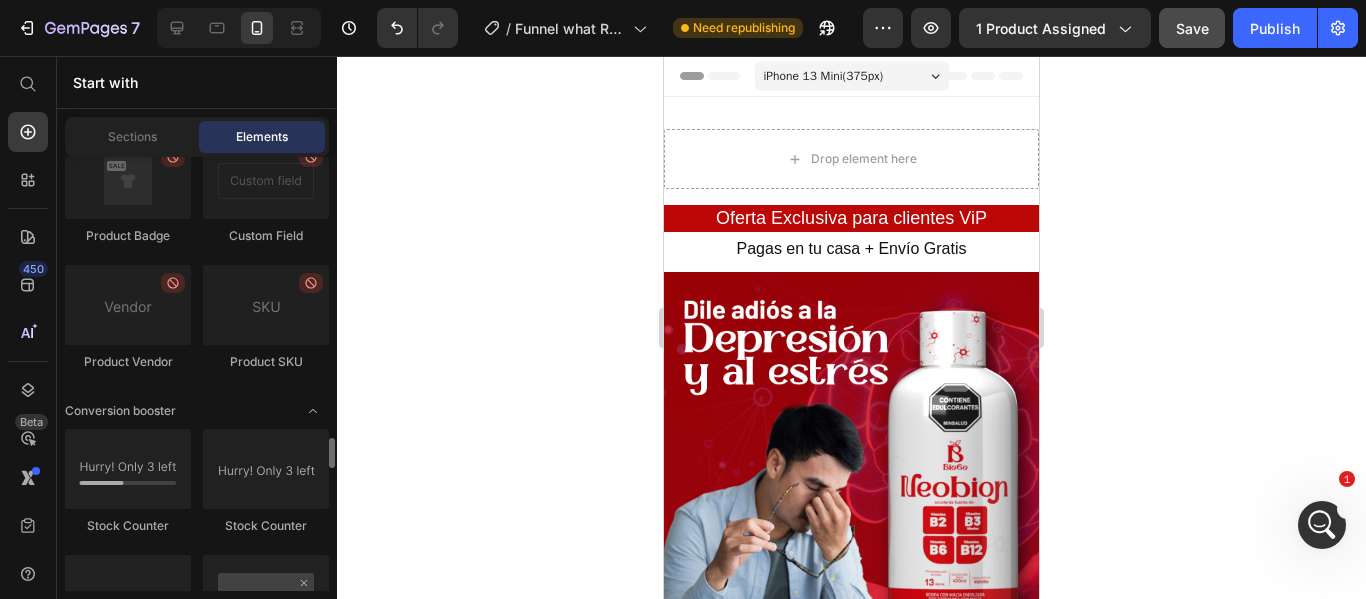 scroll, scrollTop: 4200, scrollLeft: 0, axis: vertical 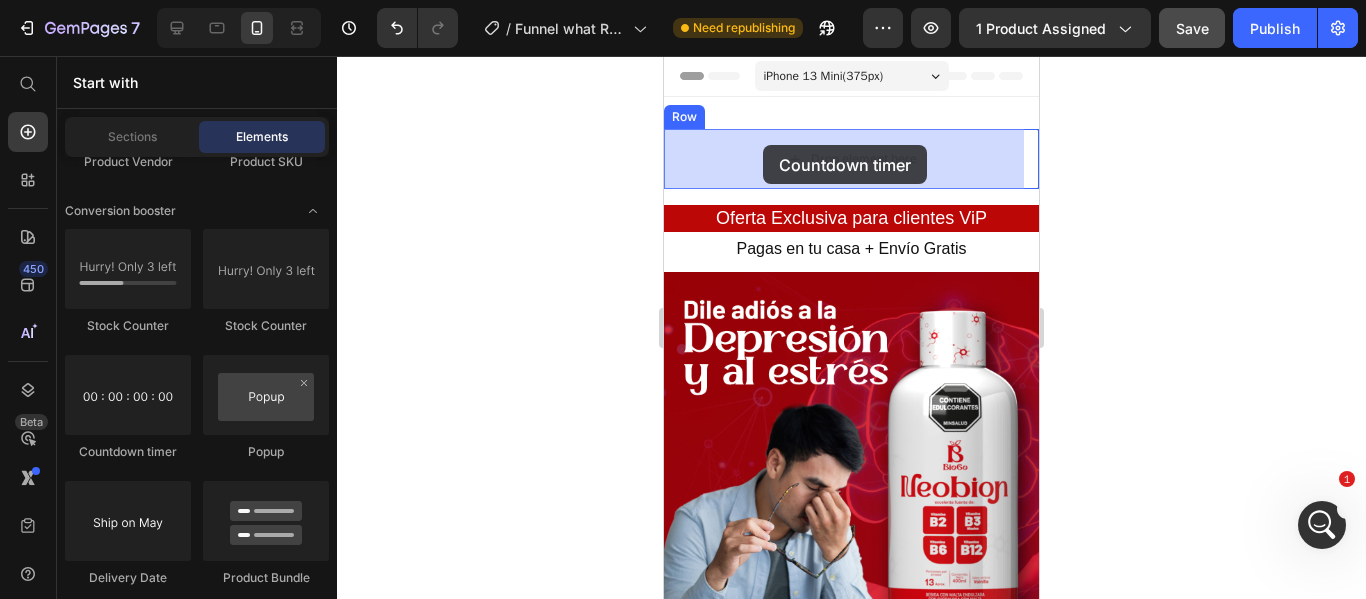drag, startPoint x: 769, startPoint y: 461, endPoint x: 763, endPoint y: 145, distance: 316.05695 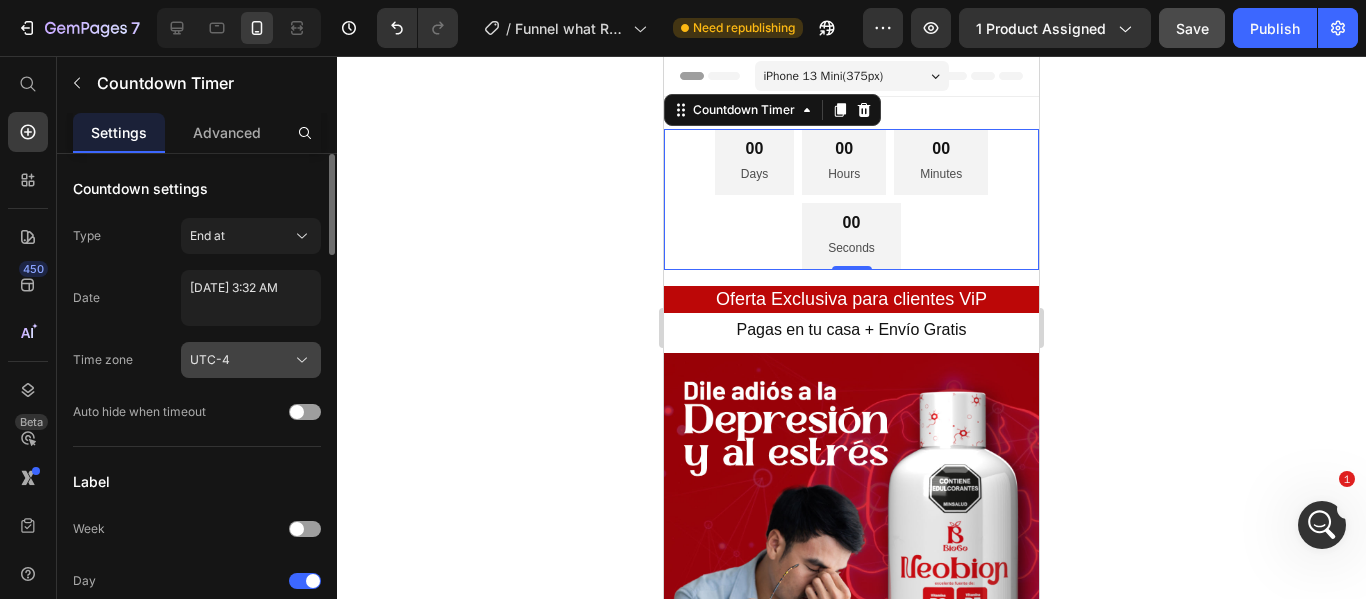 click 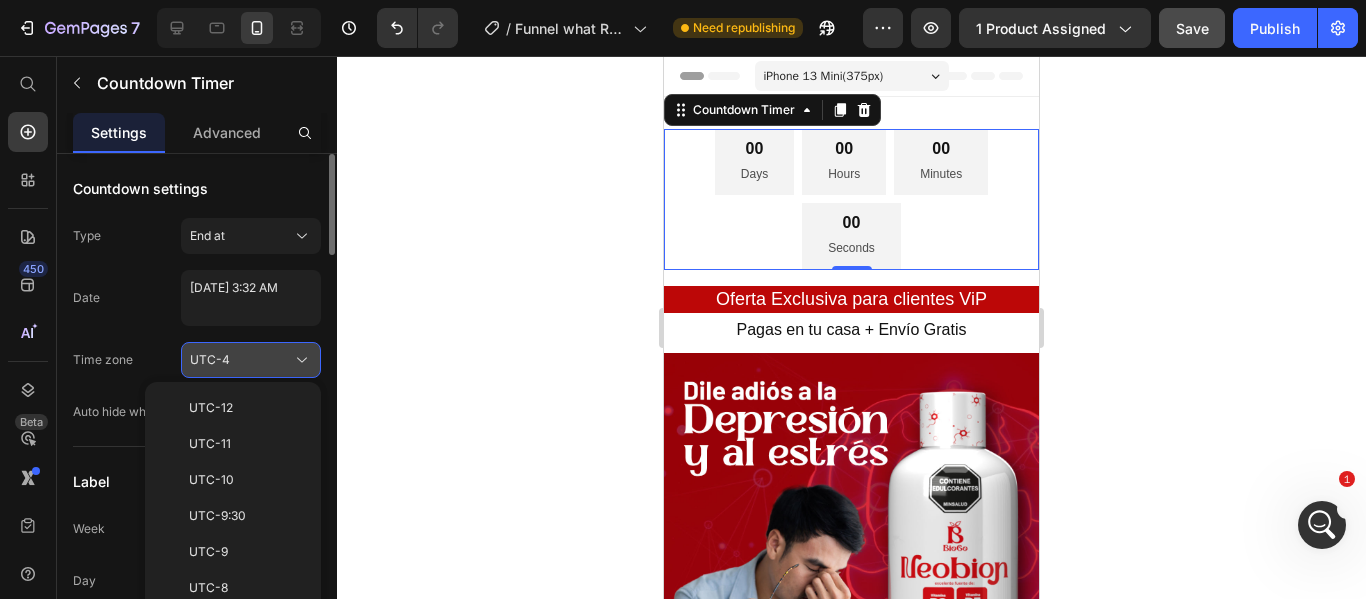 click 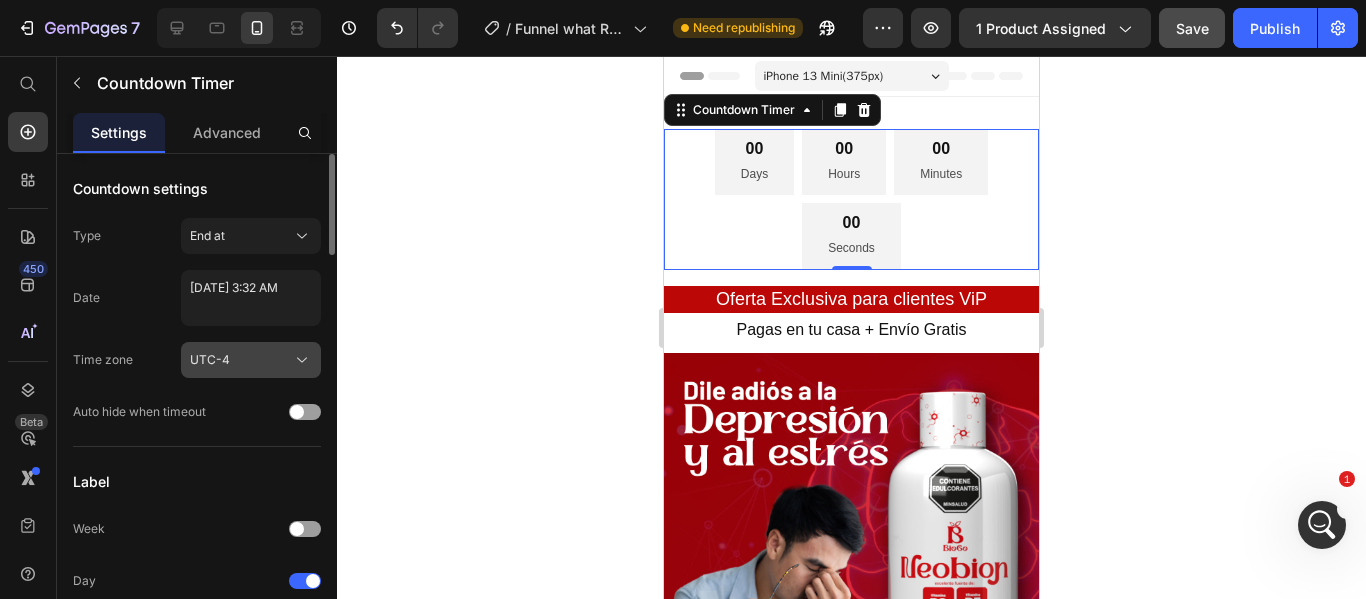 click 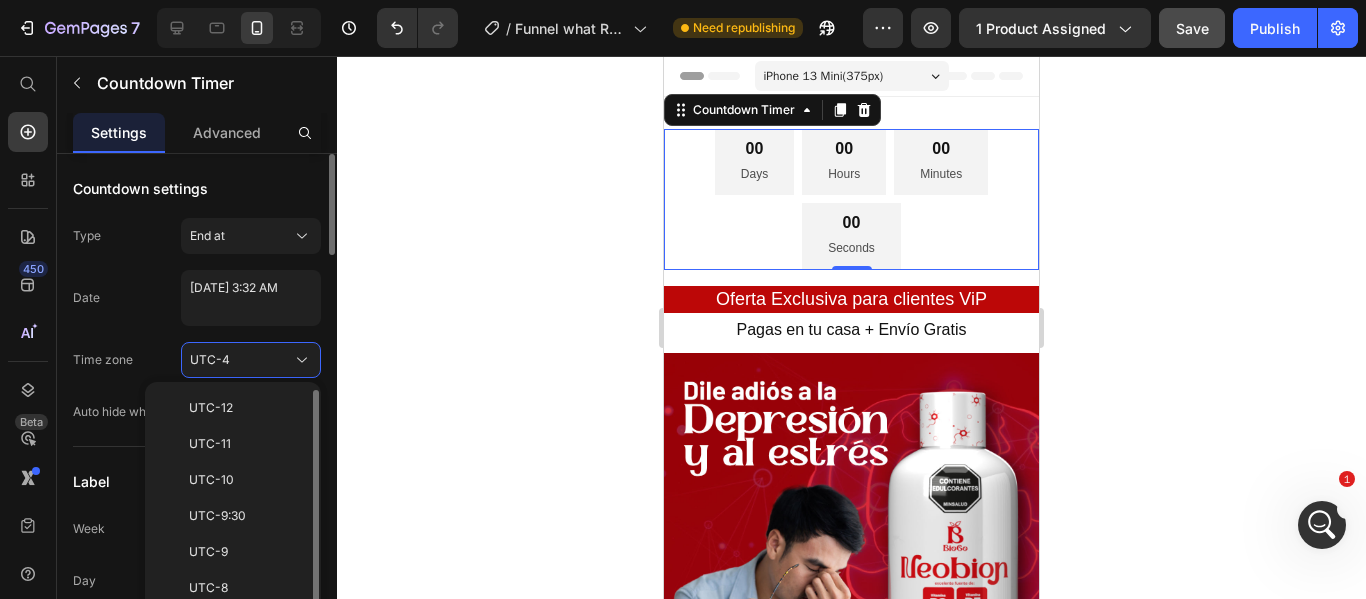 scroll, scrollTop: 160, scrollLeft: 0, axis: vertical 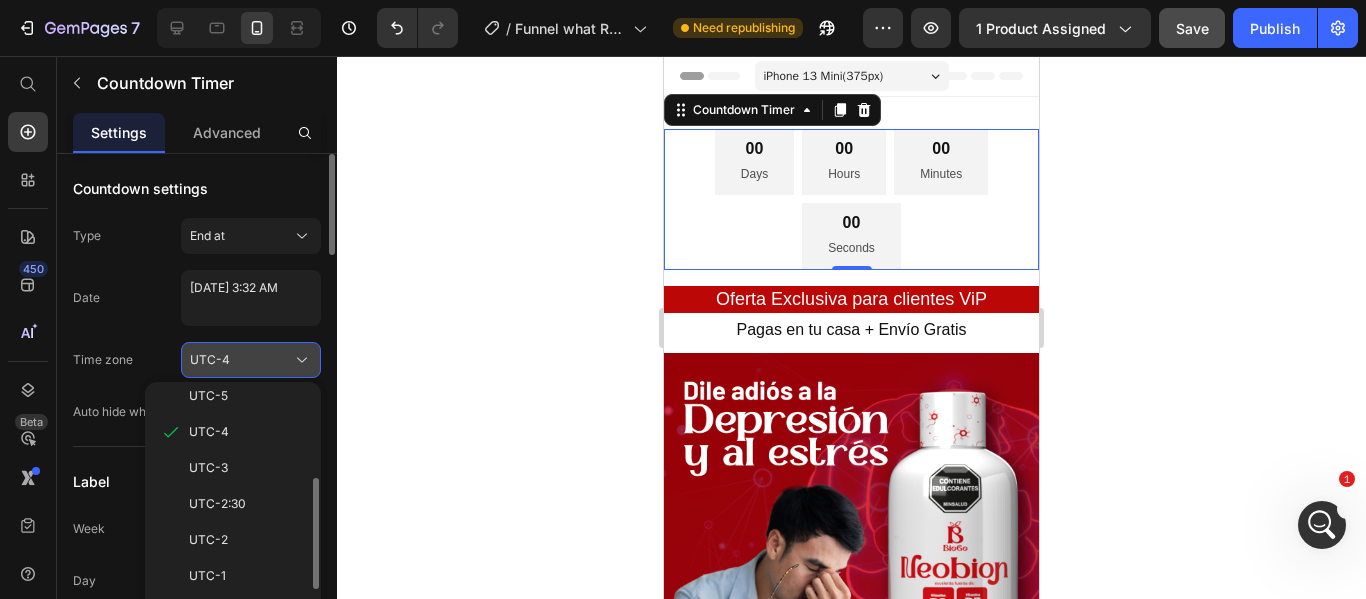click 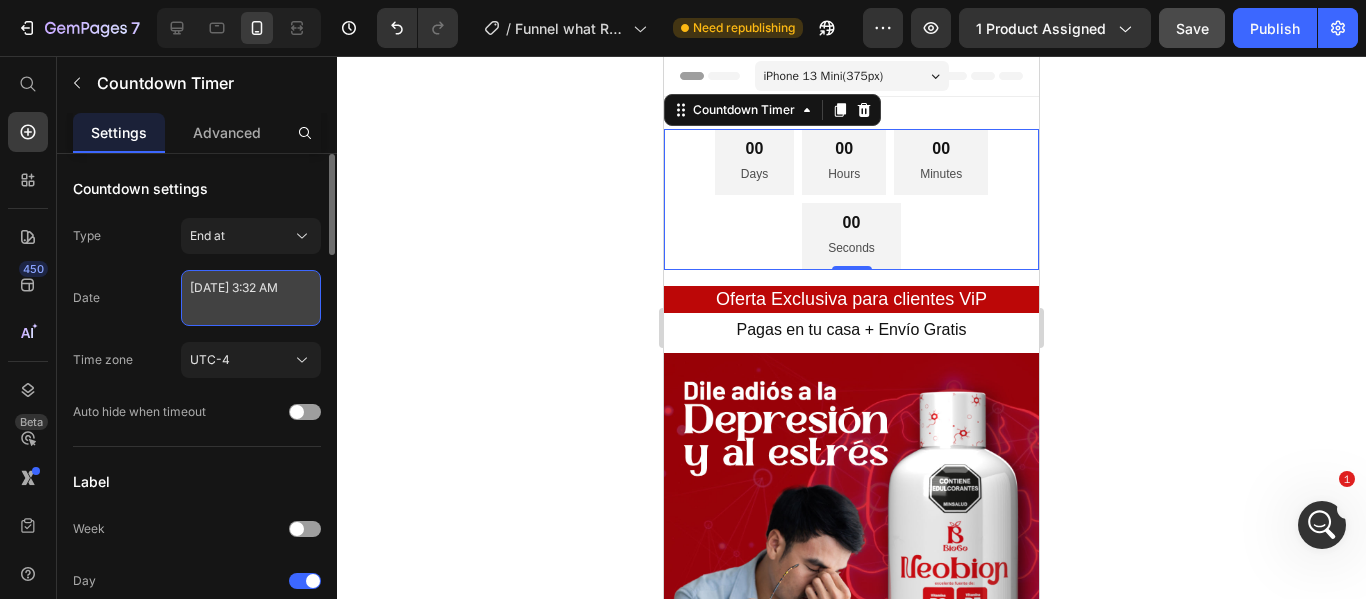 click on "July 07 2025 3:32 AM" at bounding box center [251, 298] 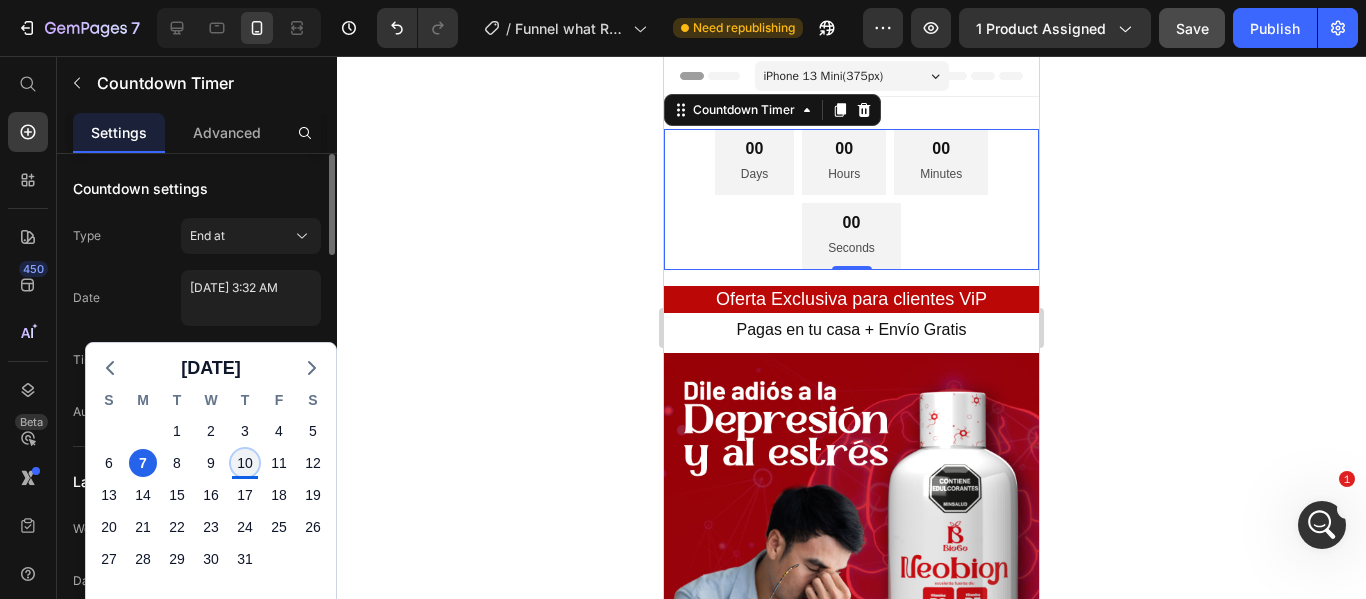 click on "10" 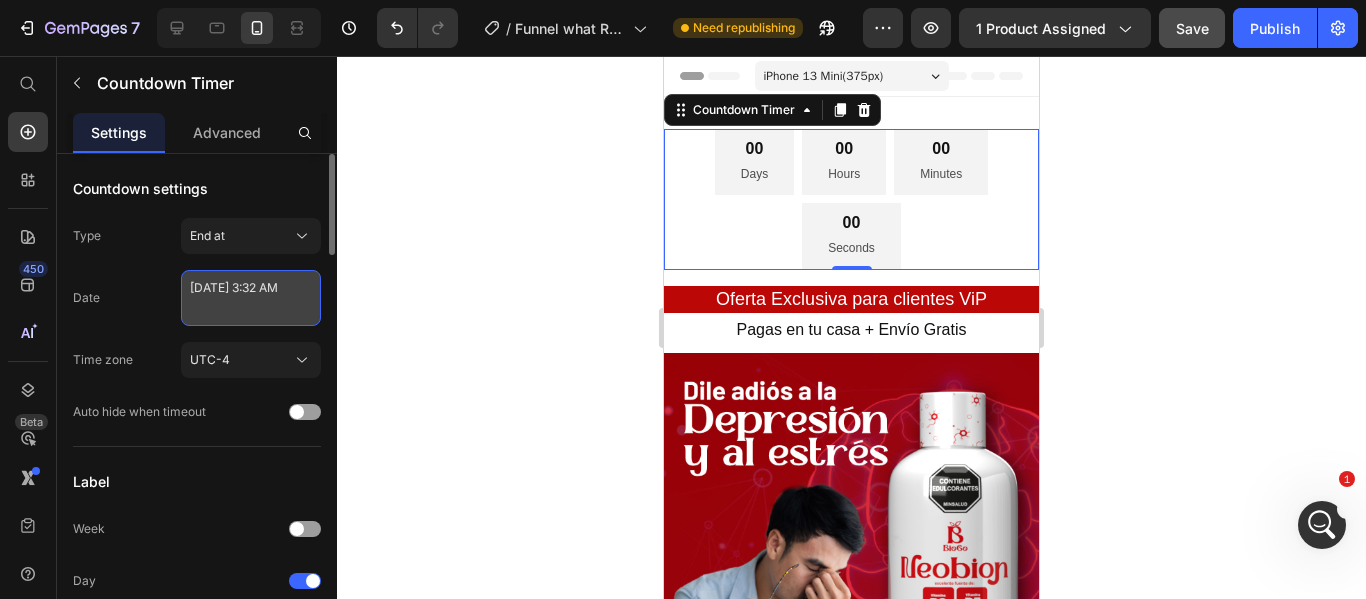 click on "July 10 2025 3:32 AM" at bounding box center (251, 298) 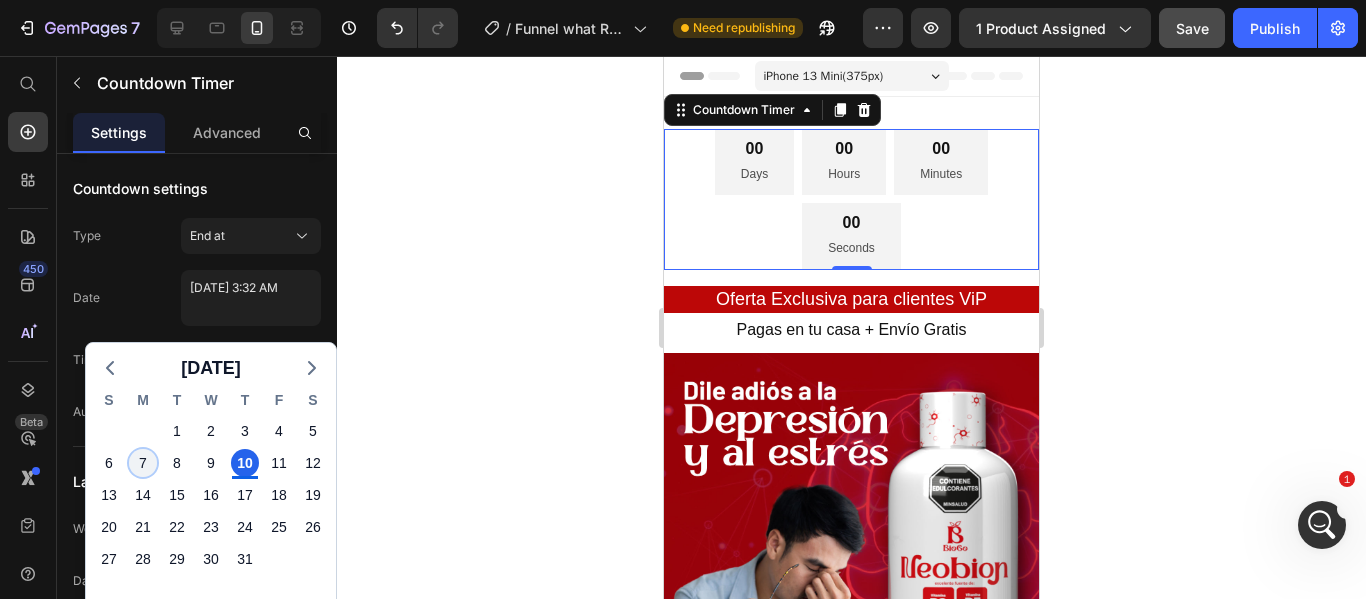 click on "7" 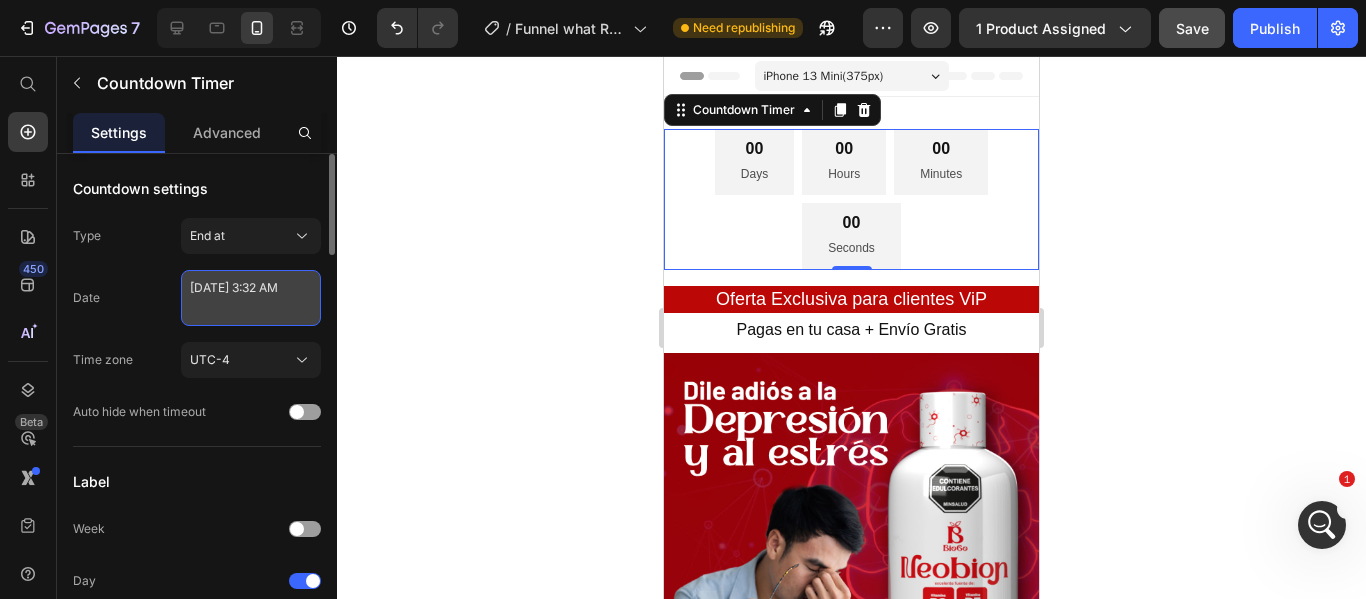 click on "July 07 2025 3:32 AM" at bounding box center [251, 298] 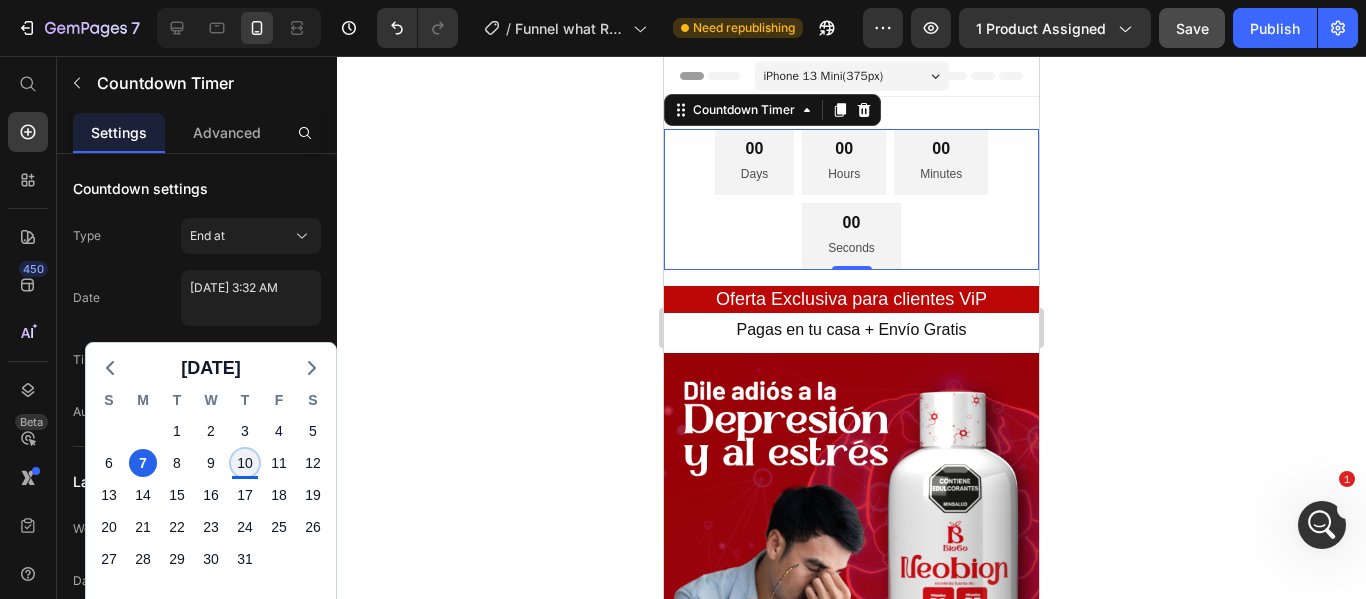 click on "10" 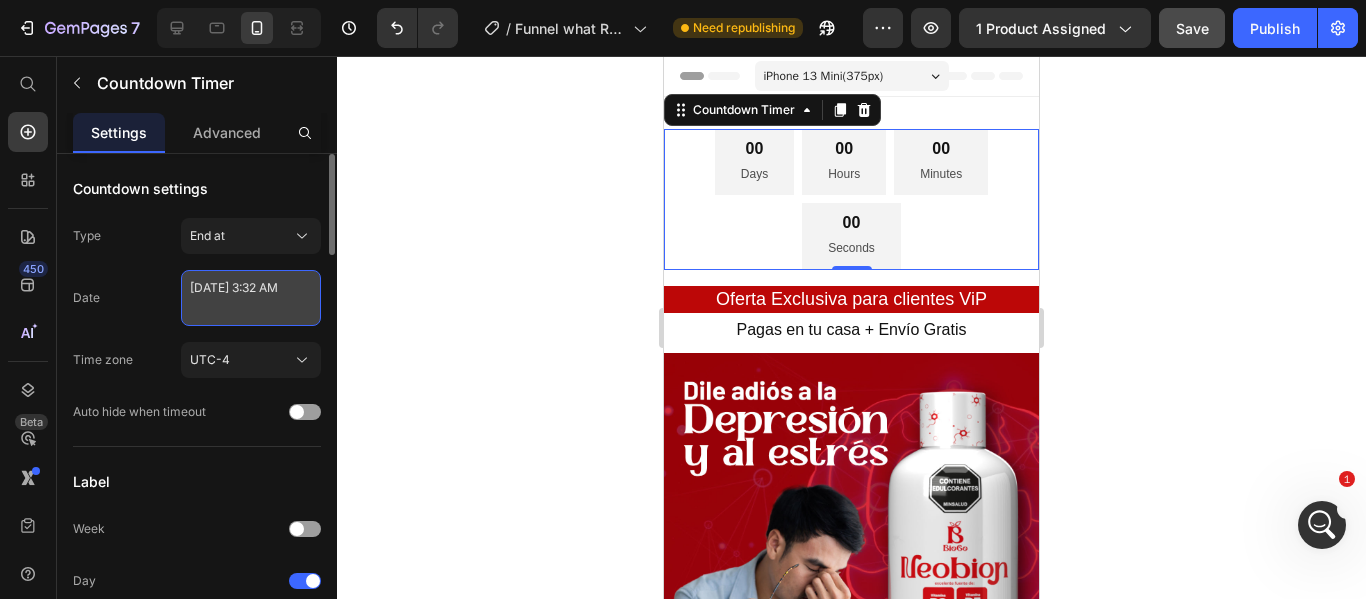 click on "July 10 2025 3:32 AM" at bounding box center (251, 298) 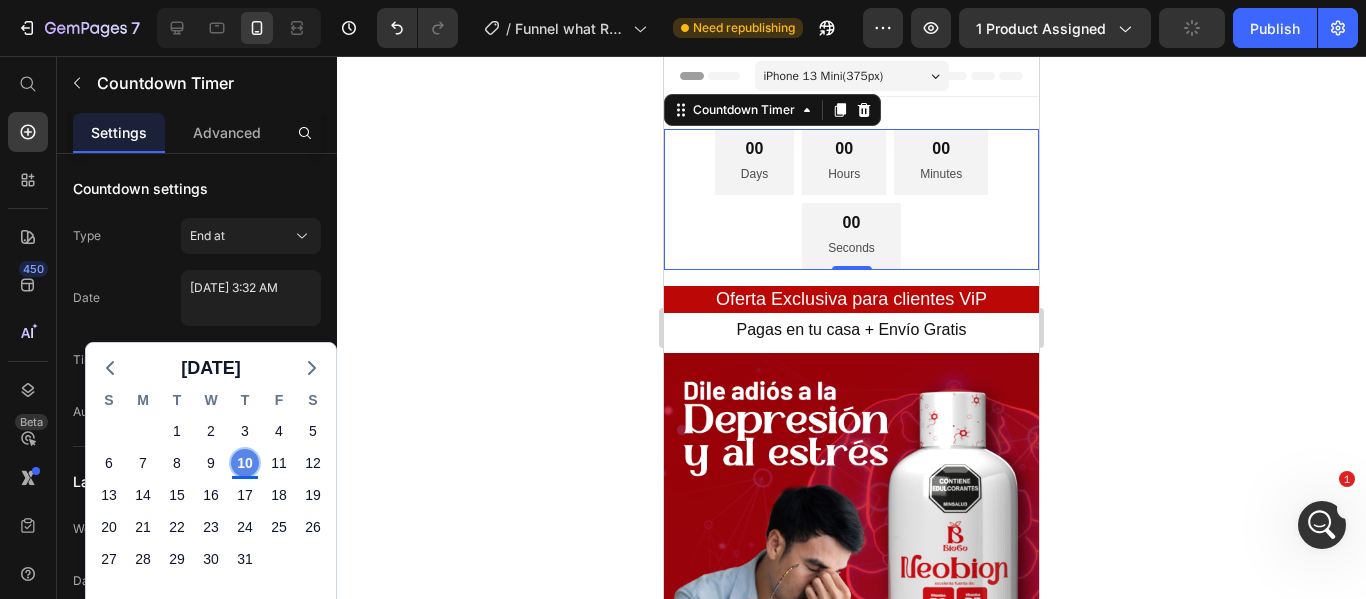 click on "10" 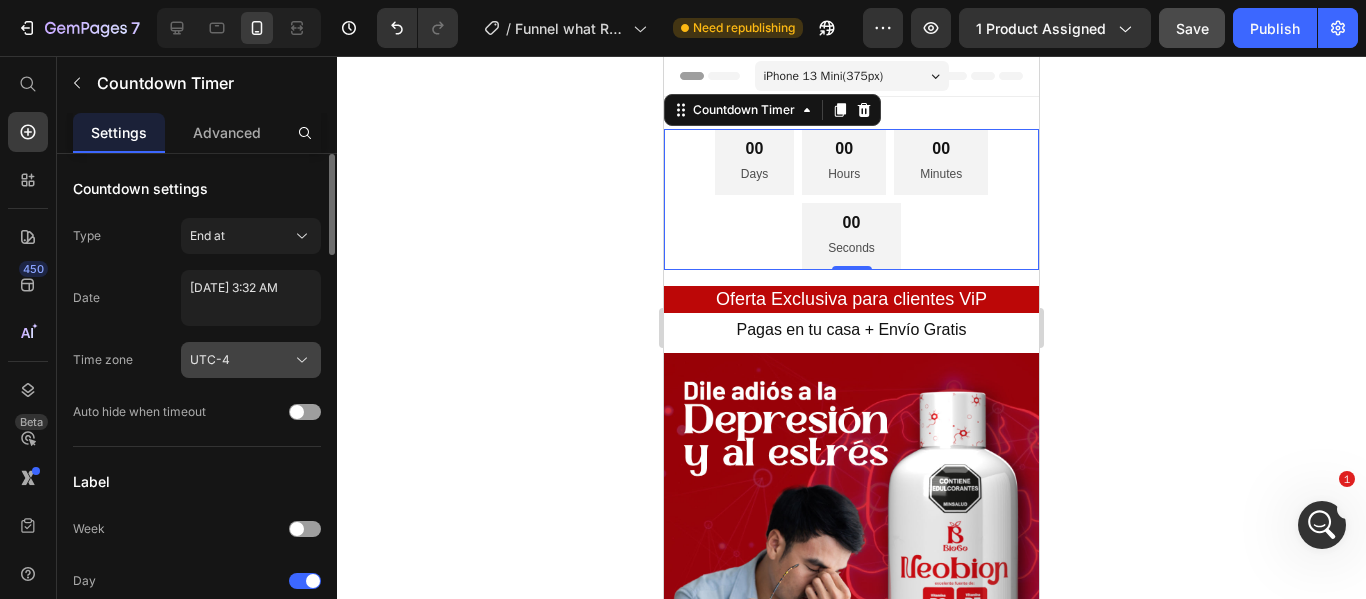 click 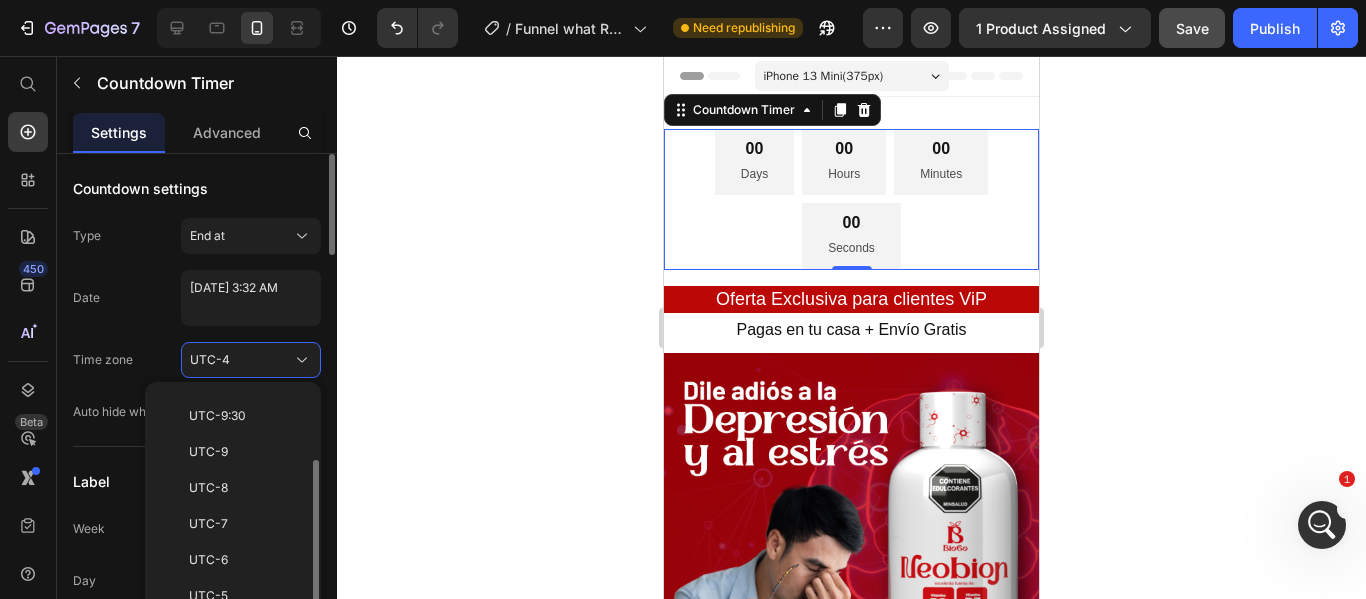 scroll, scrollTop: 160, scrollLeft: 0, axis: vertical 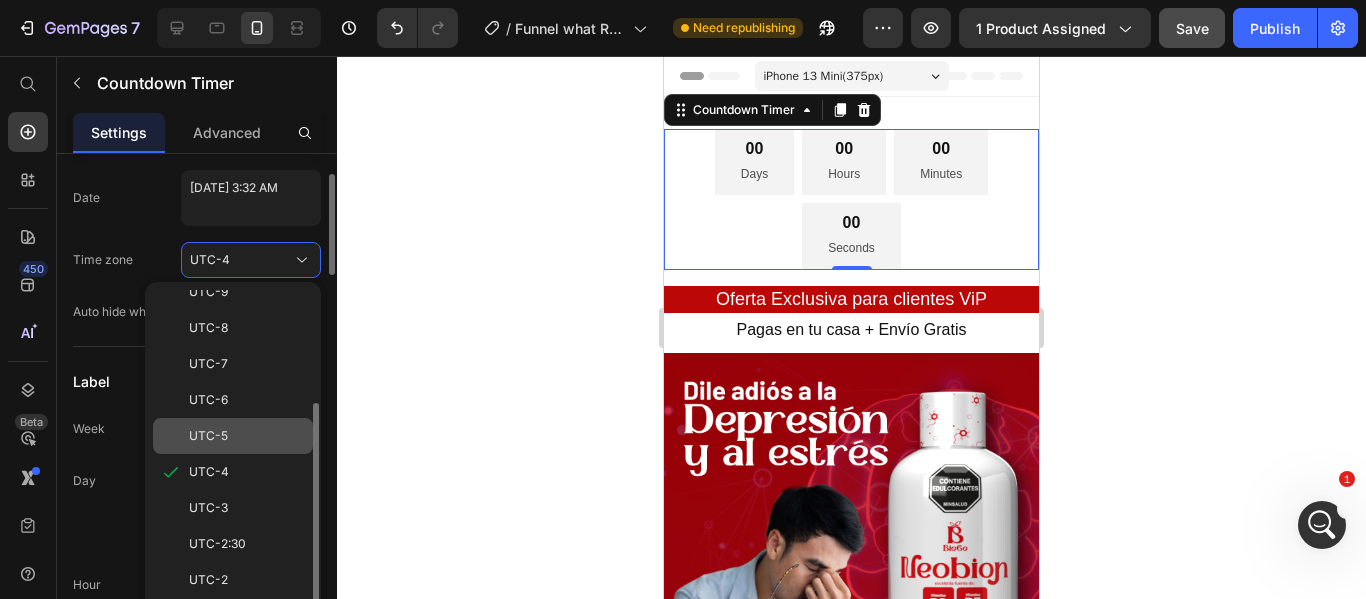 click on "UTC-5" at bounding box center [247, 436] 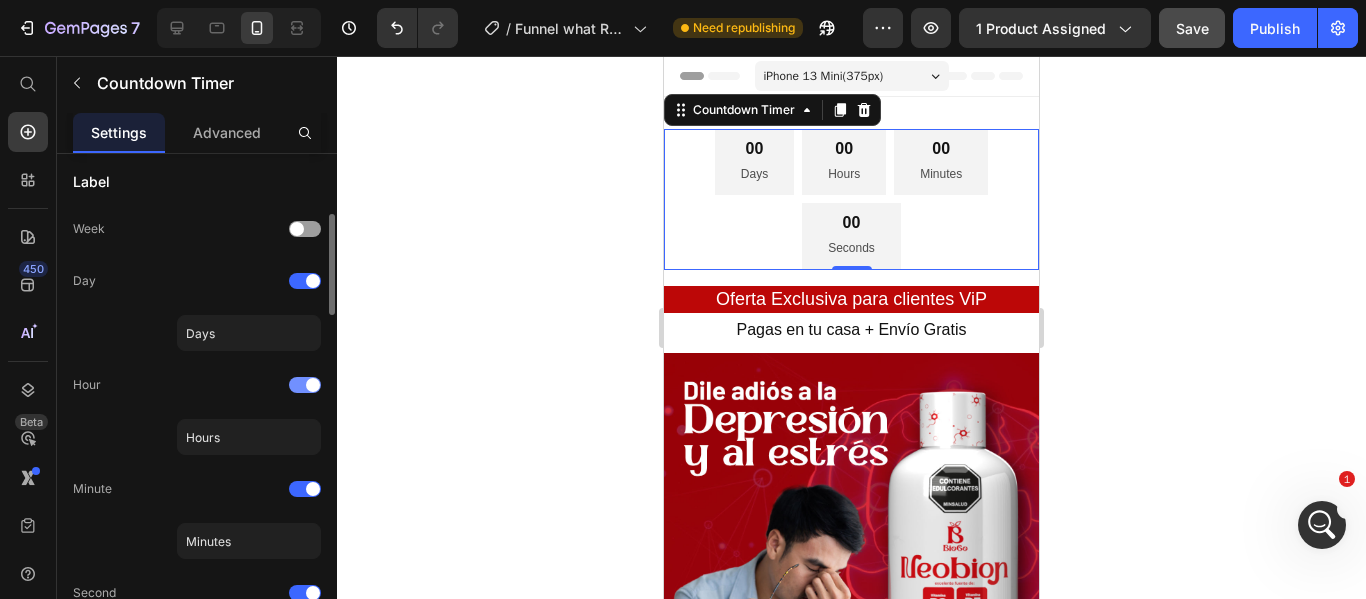 scroll, scrollTop: 400, scrollLeft: 0, axis: vertical 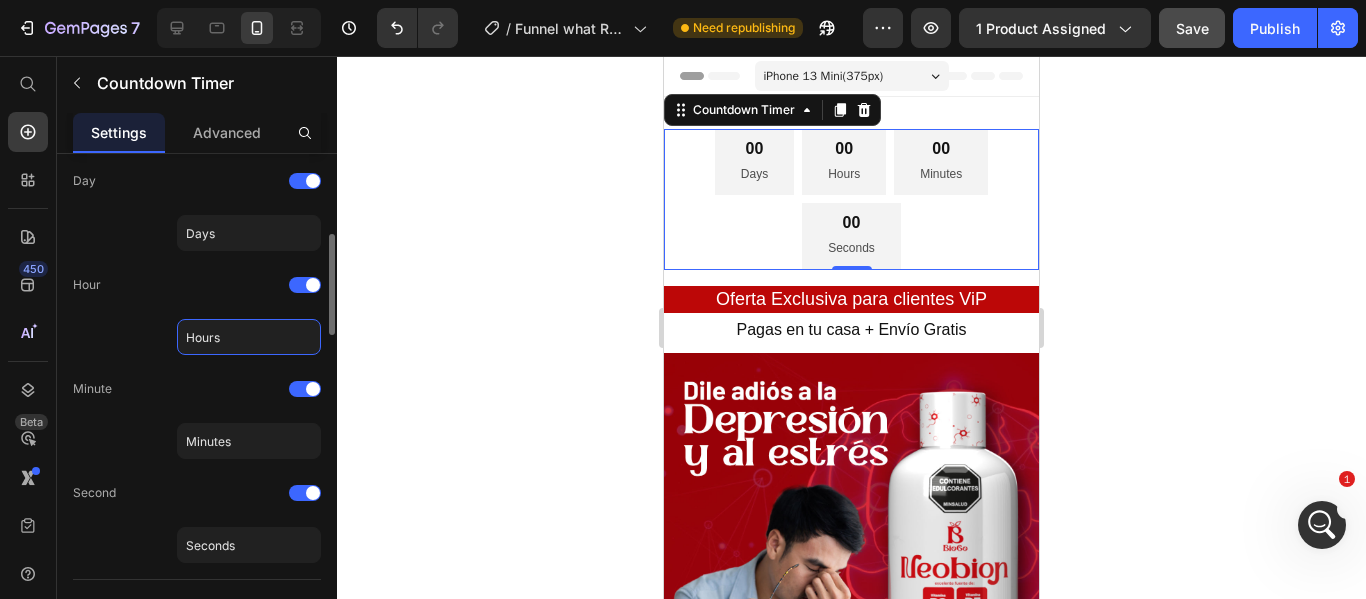 click on "Hours" 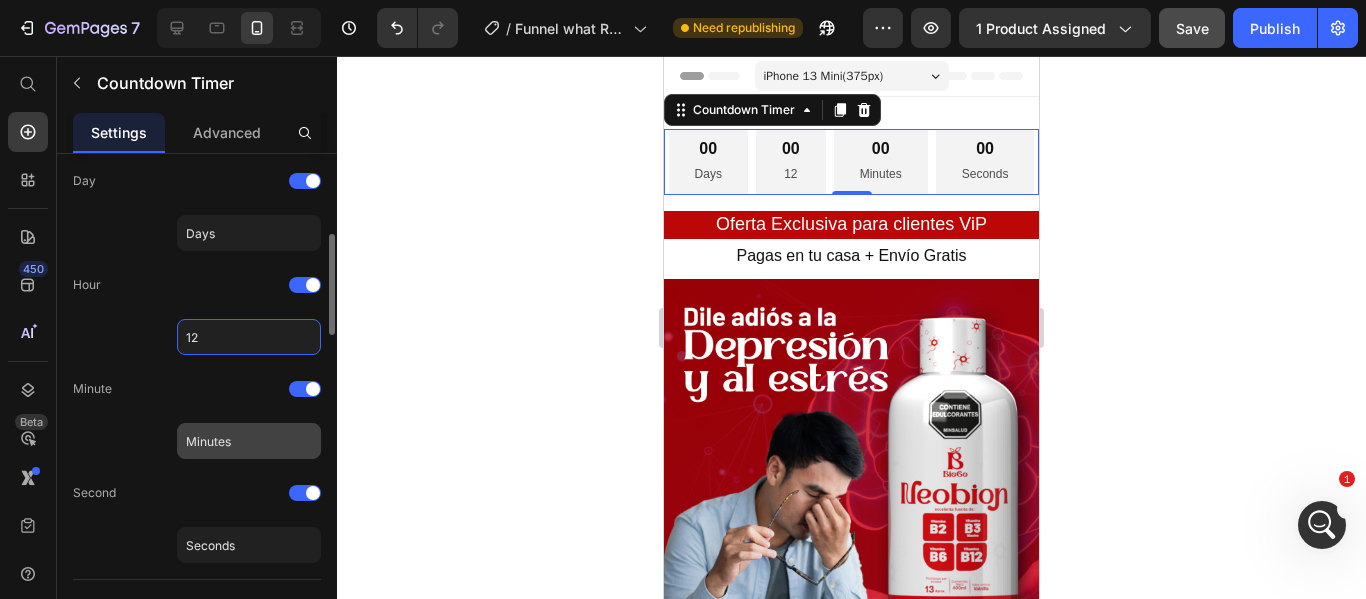 type on "12" 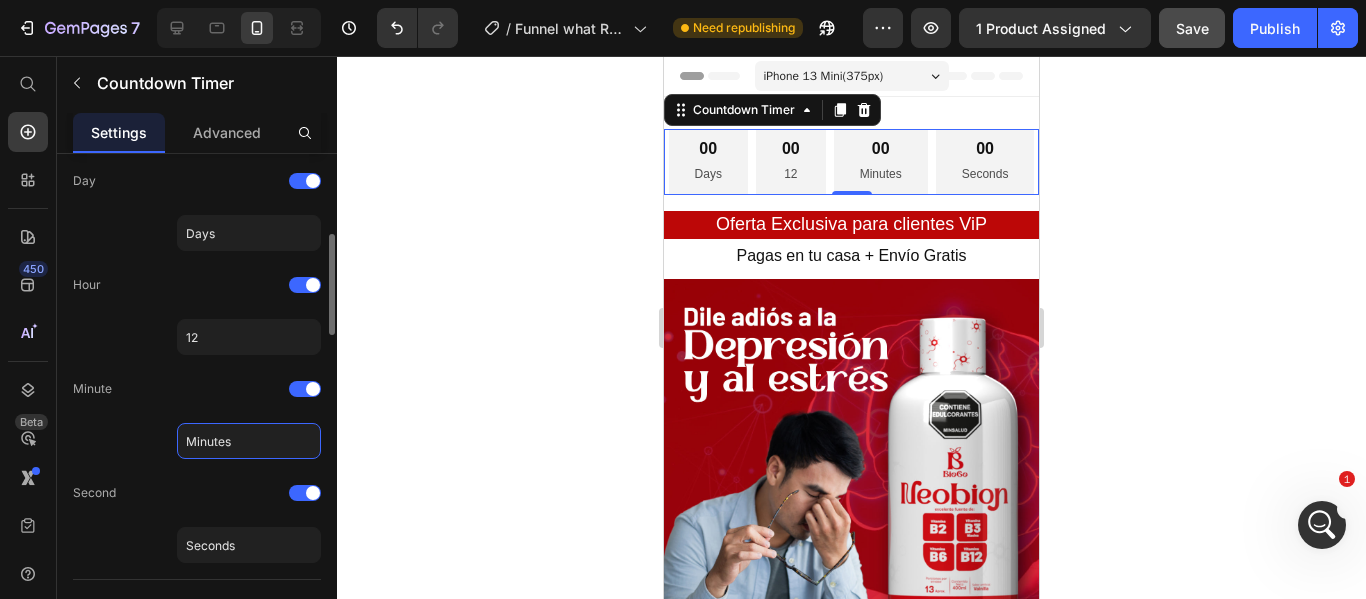 click on "Minutes" 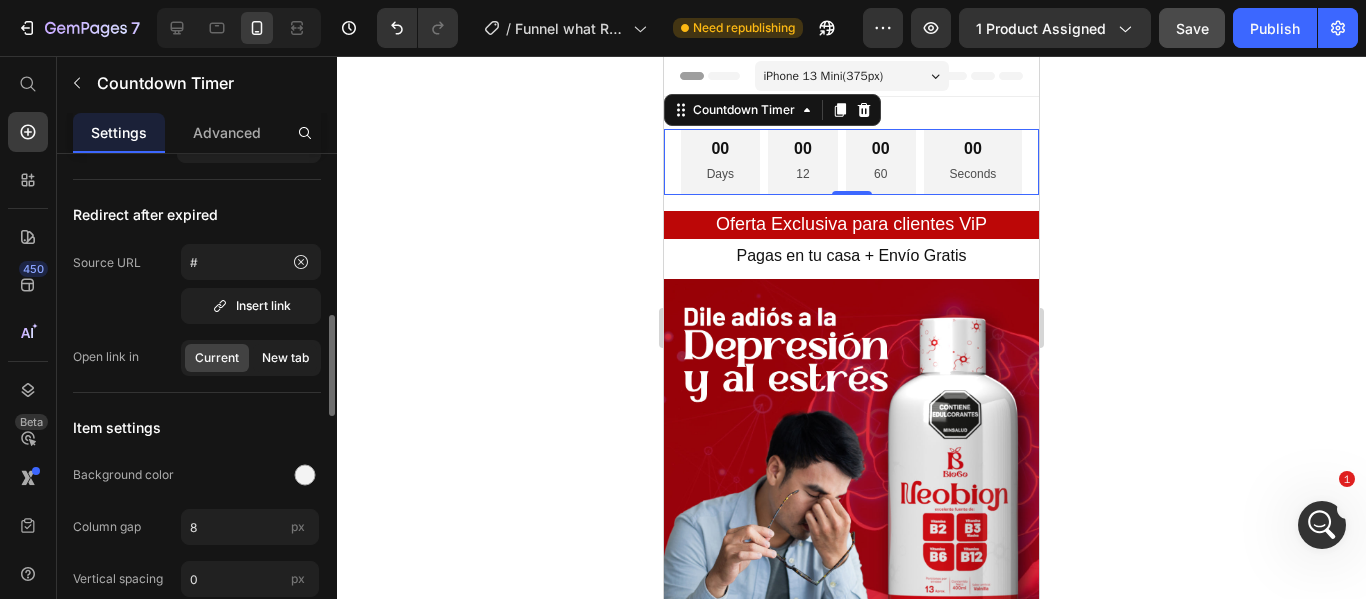 scroll, scrollTop: 900, scrollLeft: 0, axis: vertical 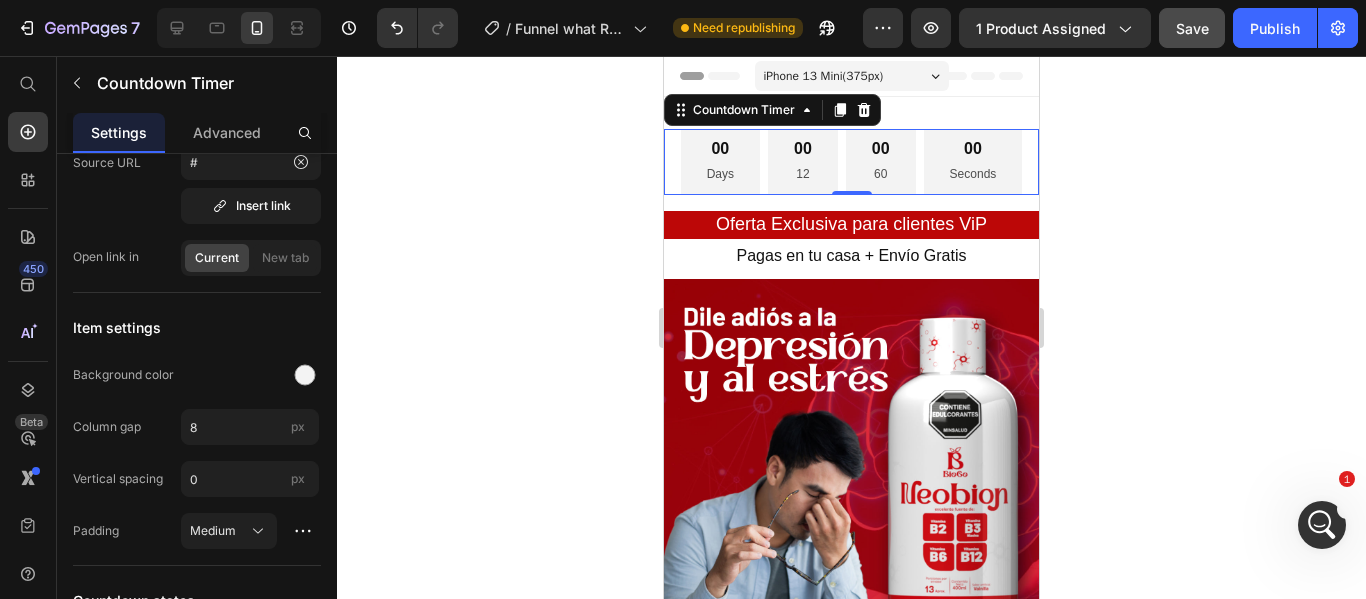 type on "60" 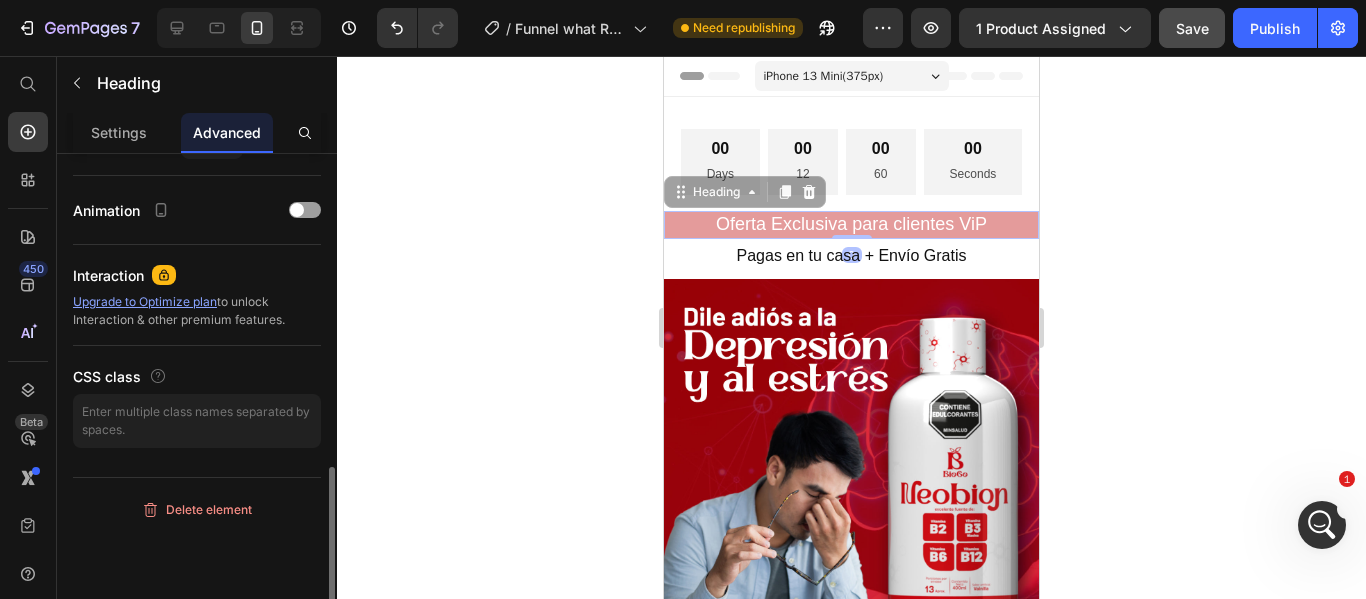 scroll, scrollTop: 0, scrollLeft: 0, axis: both 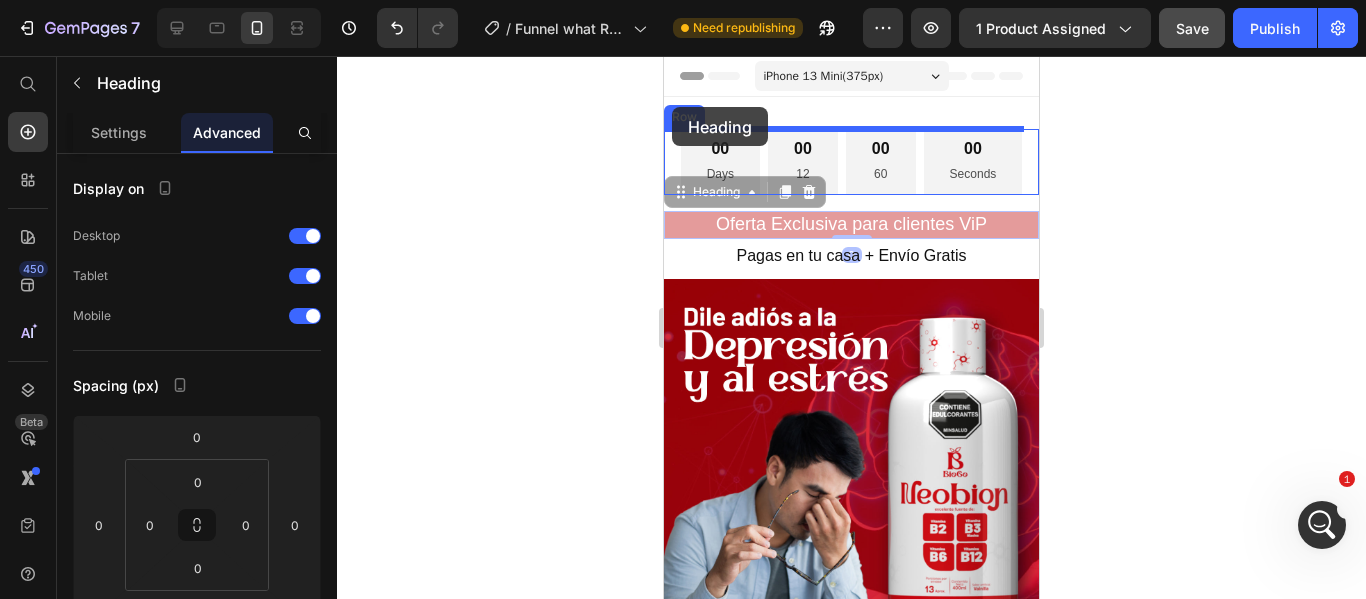 drag, startPoint x: 672, startPoint y: 204, endPoint x: 672, endPoint y: 107, distance: 97 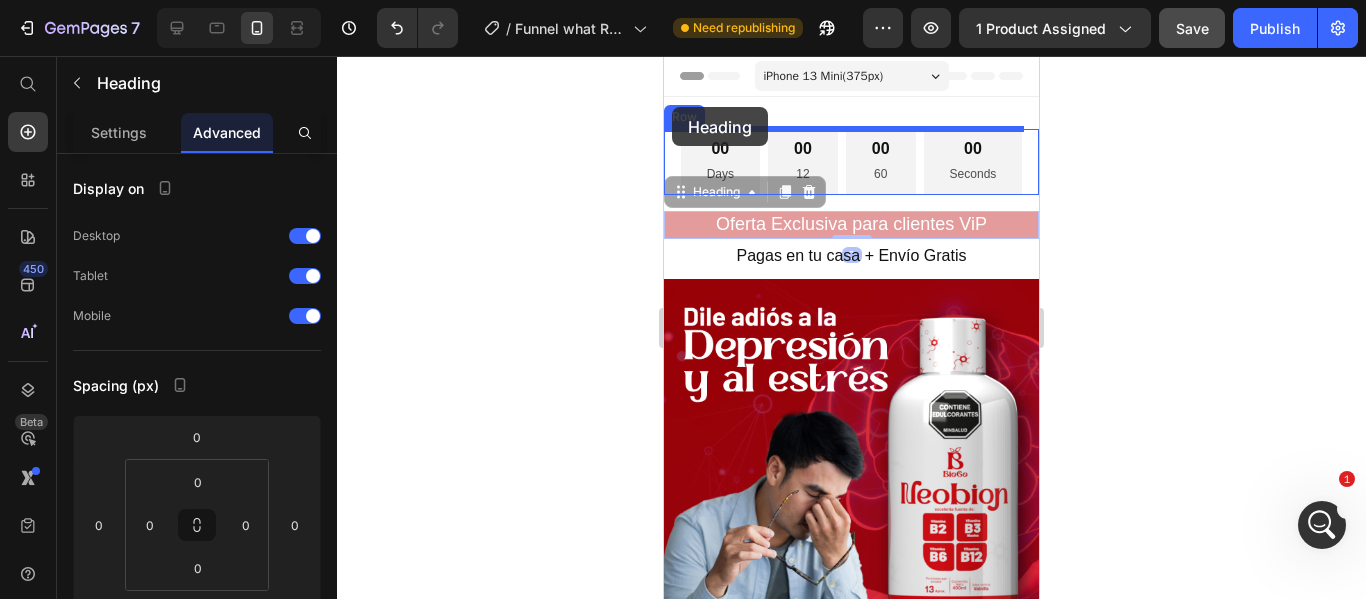 type on "16" 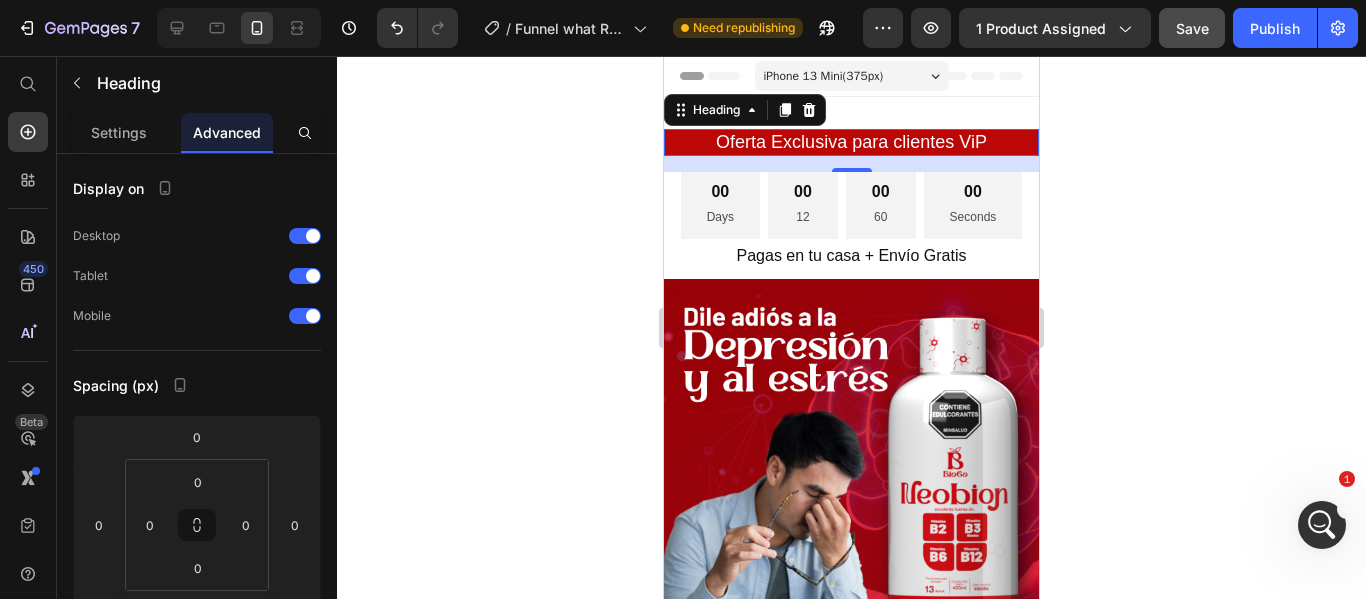 click on "Oferta Exclusiva para clientes ViP" at bounding box center (851, 142) 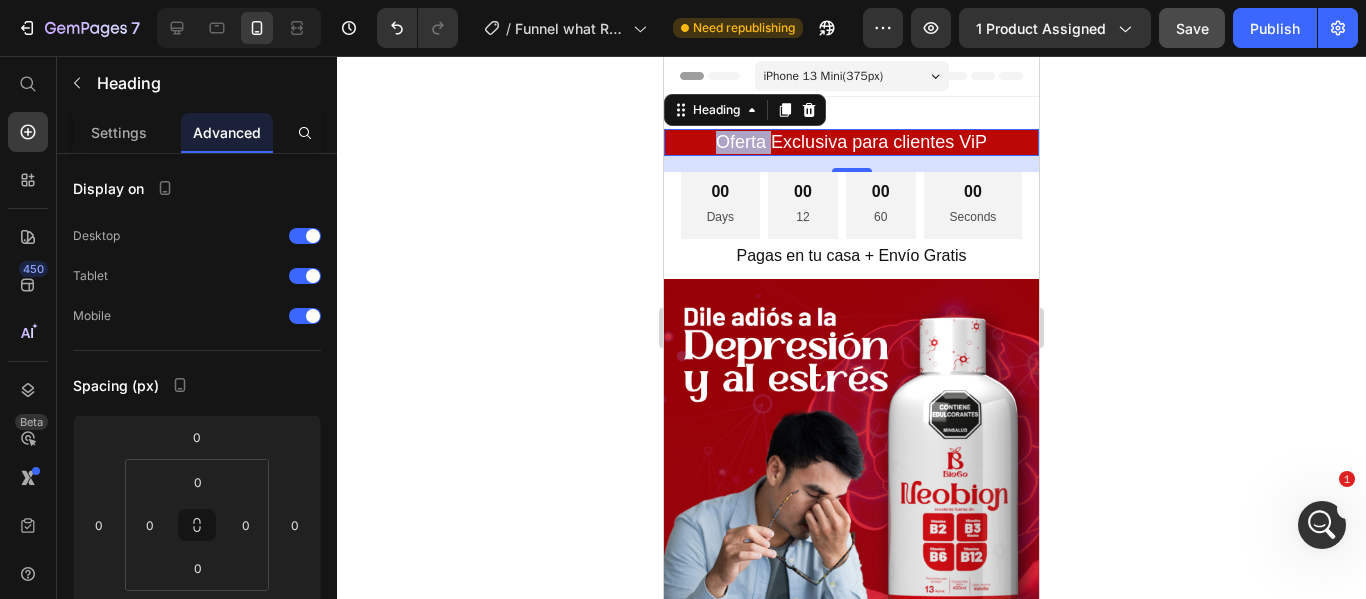 click on "Oferta Exclusiva para clientes ViP" at bounding box center [851, 142] 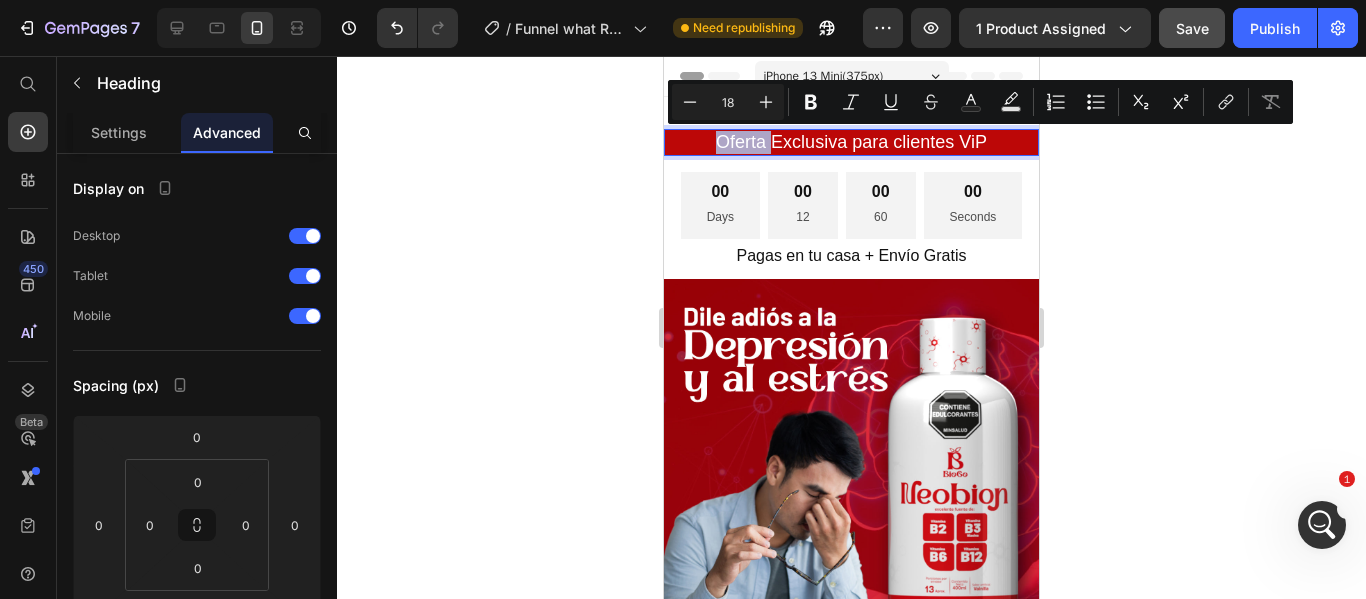 click on "Oferta Exclusiva para clientes ViP" at bounding box center [851, 142] 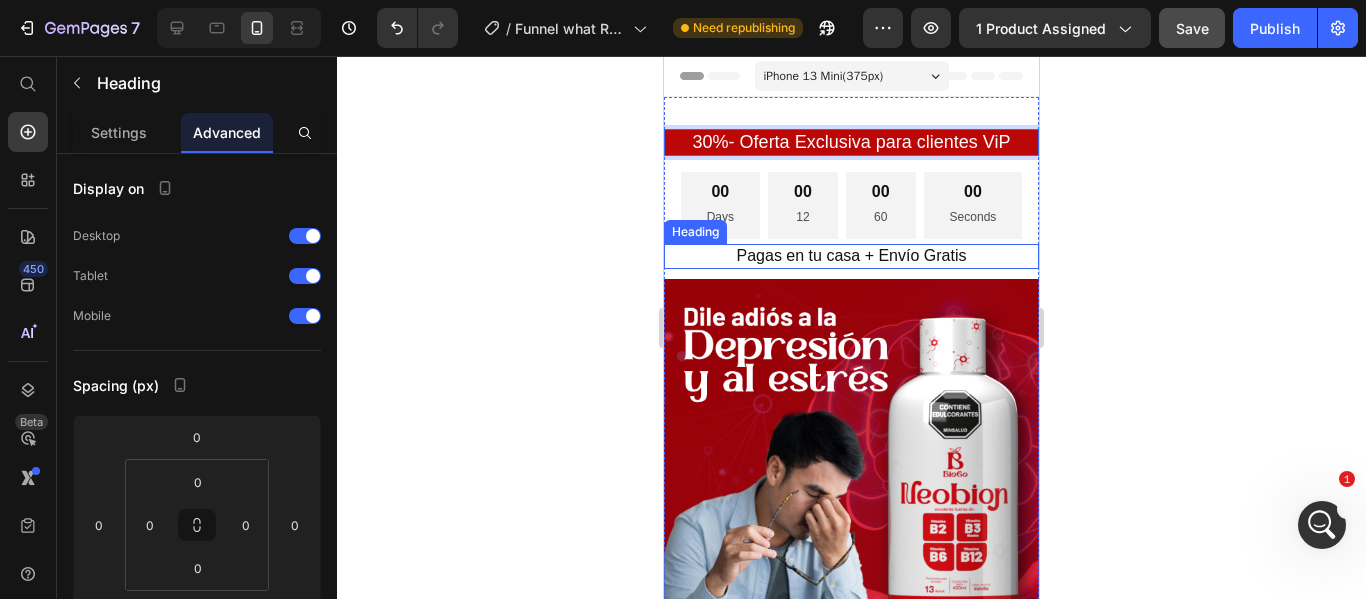 click on "Pagas en tu casa + Envío Gratis" at bounding box center [851, 256] 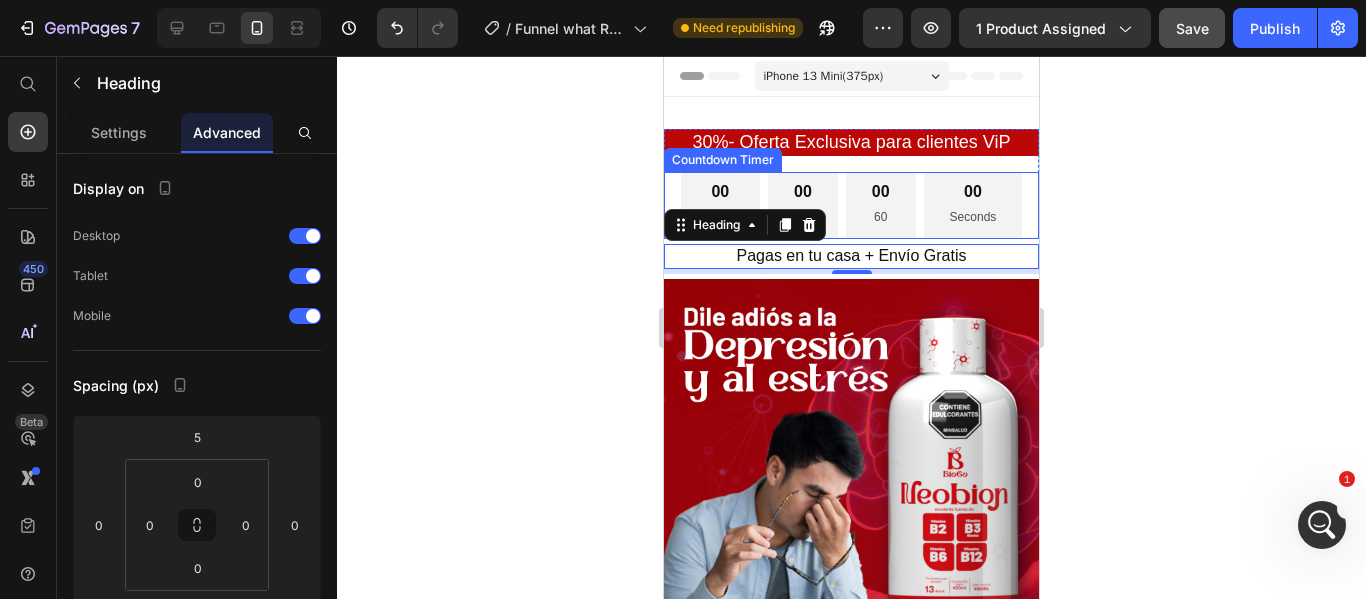 click on "00 Days" at bounding box center (720, 205) 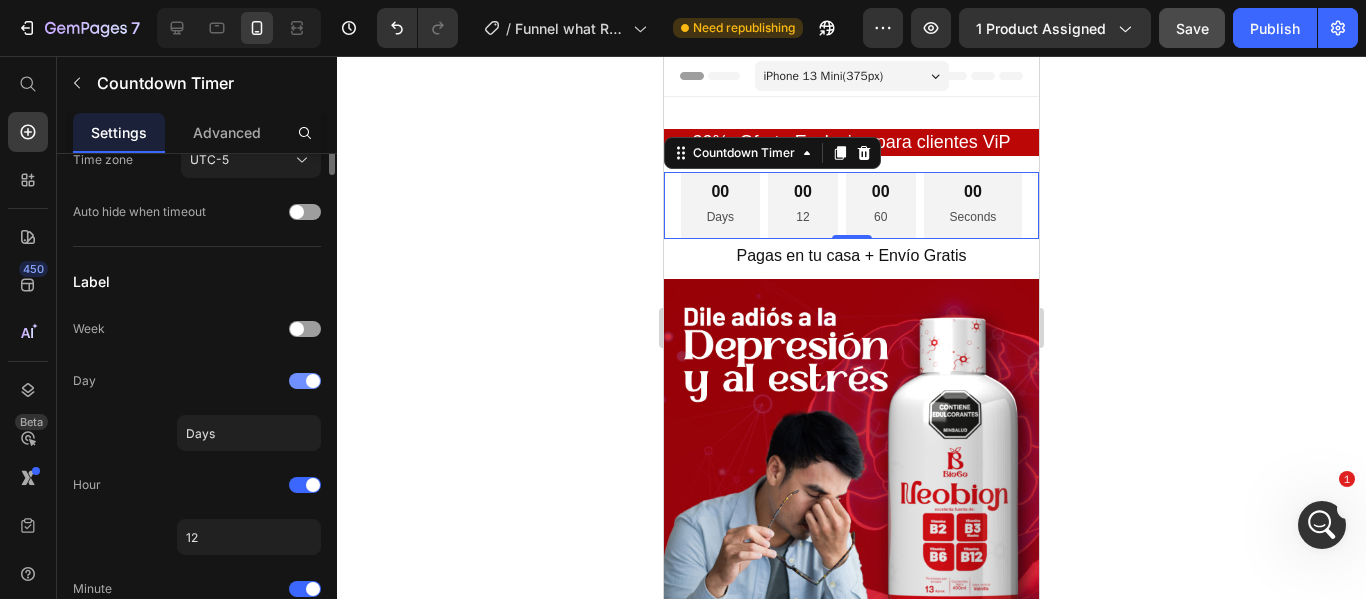 scroll, scrollTop: 0, scrollLeft: 0, axis: both 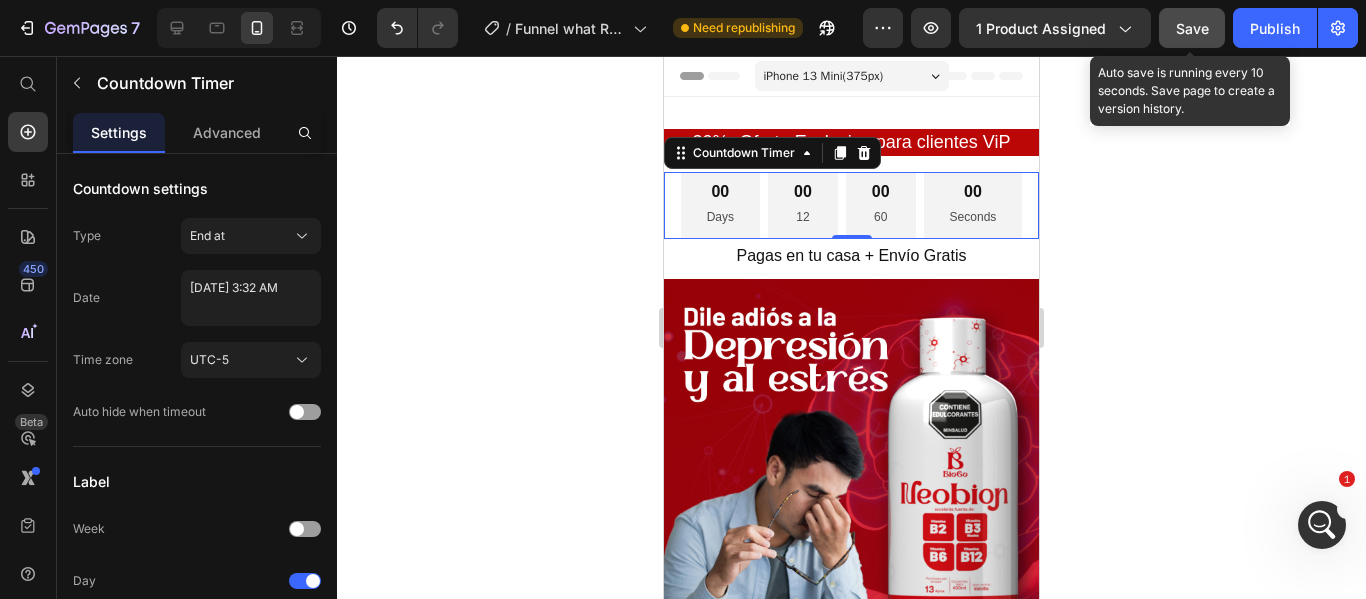 click on "Save" 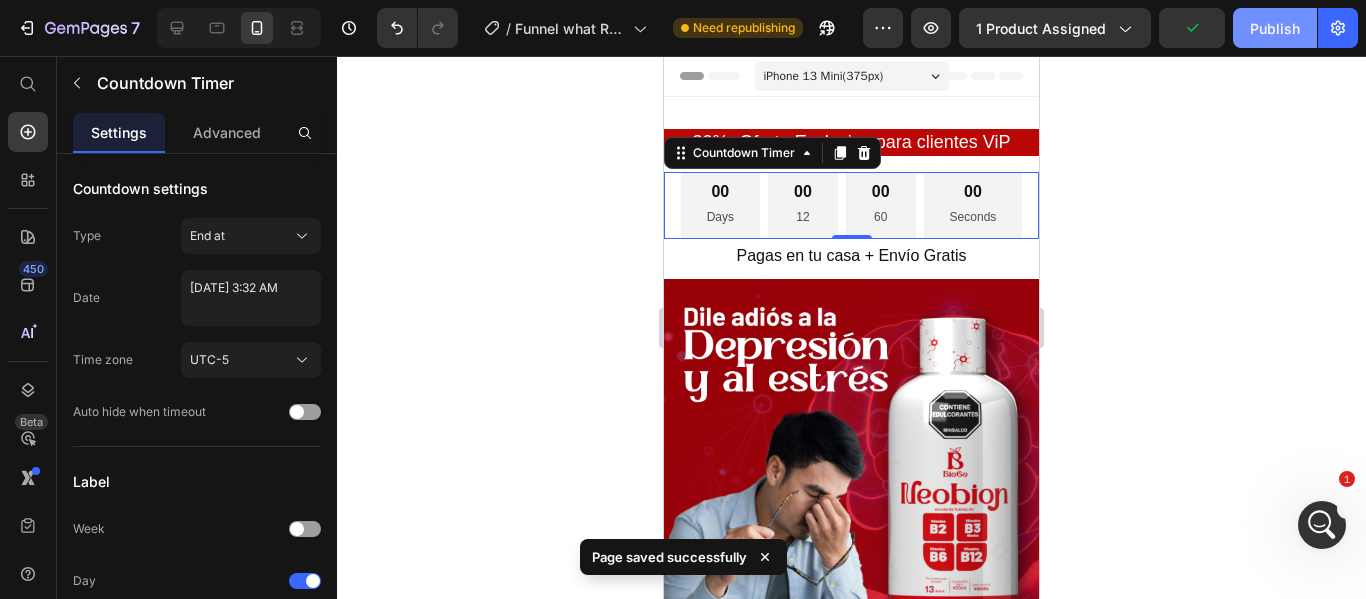 click on "Publish" at bounding box center (1275, 28) 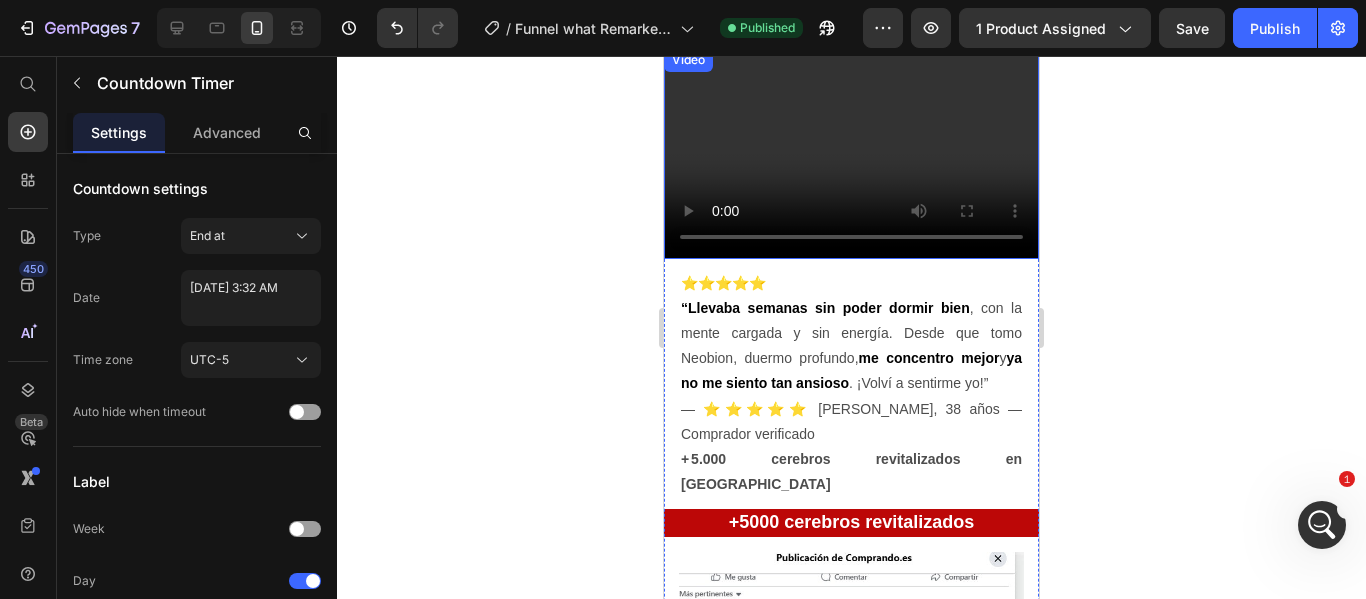 scroll, scrollTop: 900, scrollLeft: 0, axis: vertical 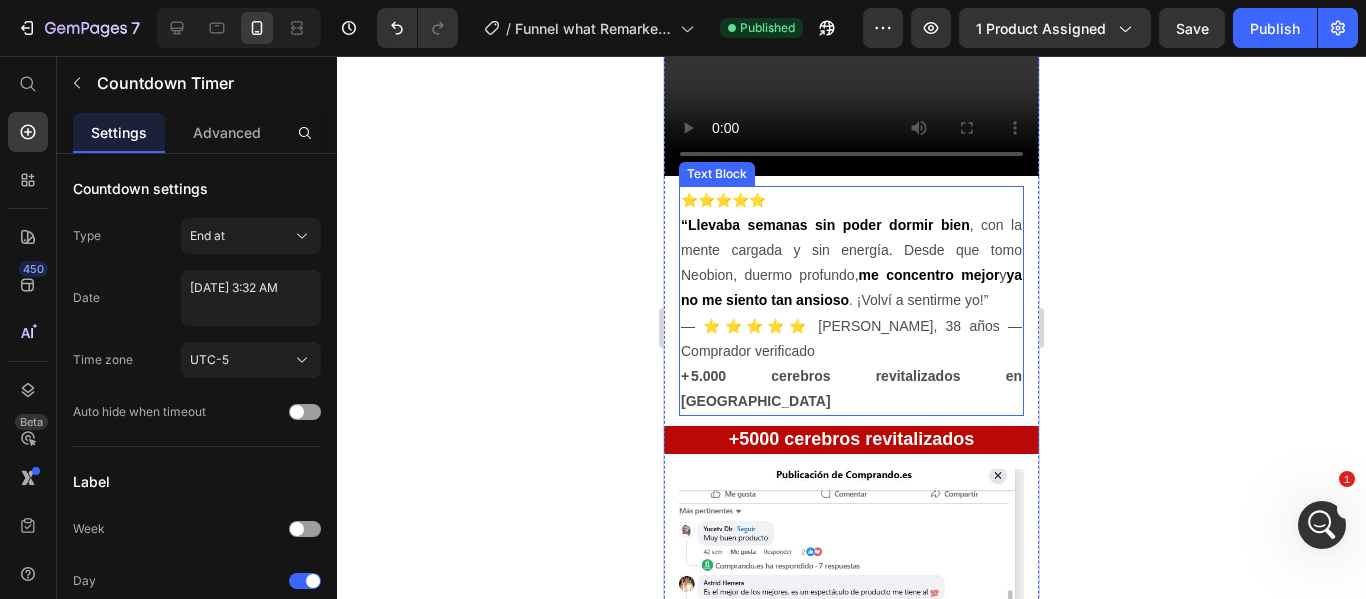 click on "⭐⭐⭐⭐⭐ “Llevaba semanas sin poder   dormir bien , con la mente cargada y sin energía. Desde que tomo Neobion, duermo profundo,  me concentro mejor  y  ya no me siento tan ansioso . ¡Volví a sentirme yo!” — ⭐⭐⭐⭐⭐ Anibal C., 38 años — Comprador verificado + 5.000 cerebros revitalizados en Colombia" at bounding box center [851, 301] 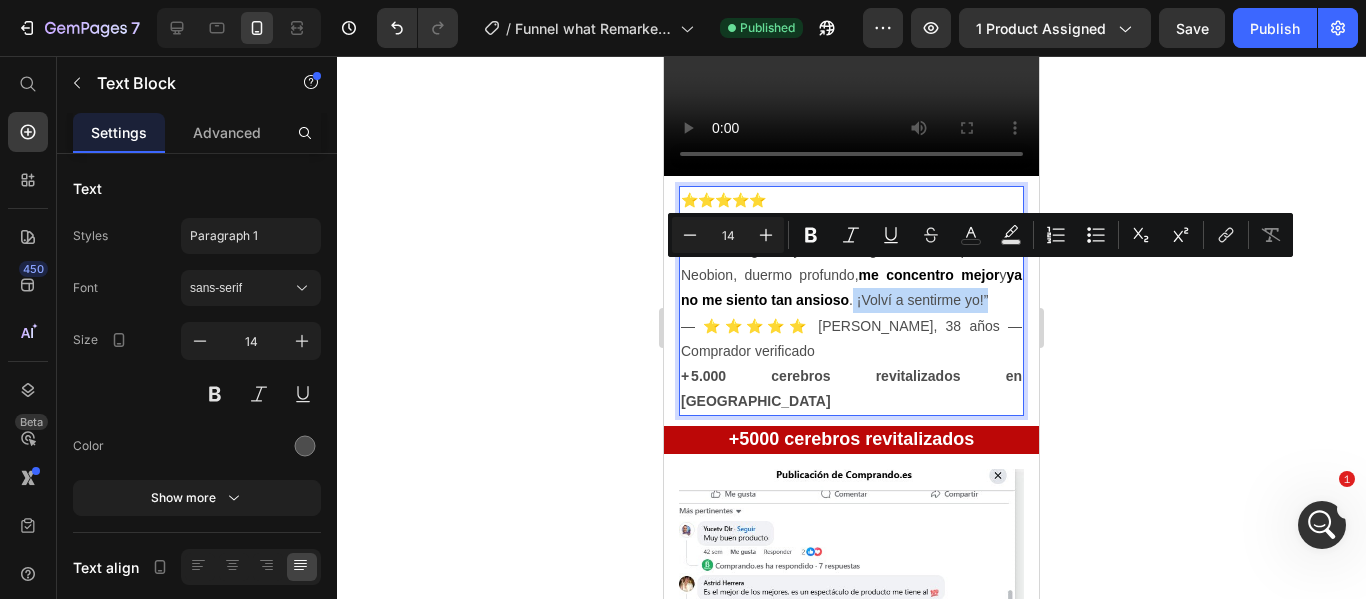 drag, startPoint x: 703, startPoint y: 295, endPoint x: 890, endPoint y: 275, distance: 188.06648 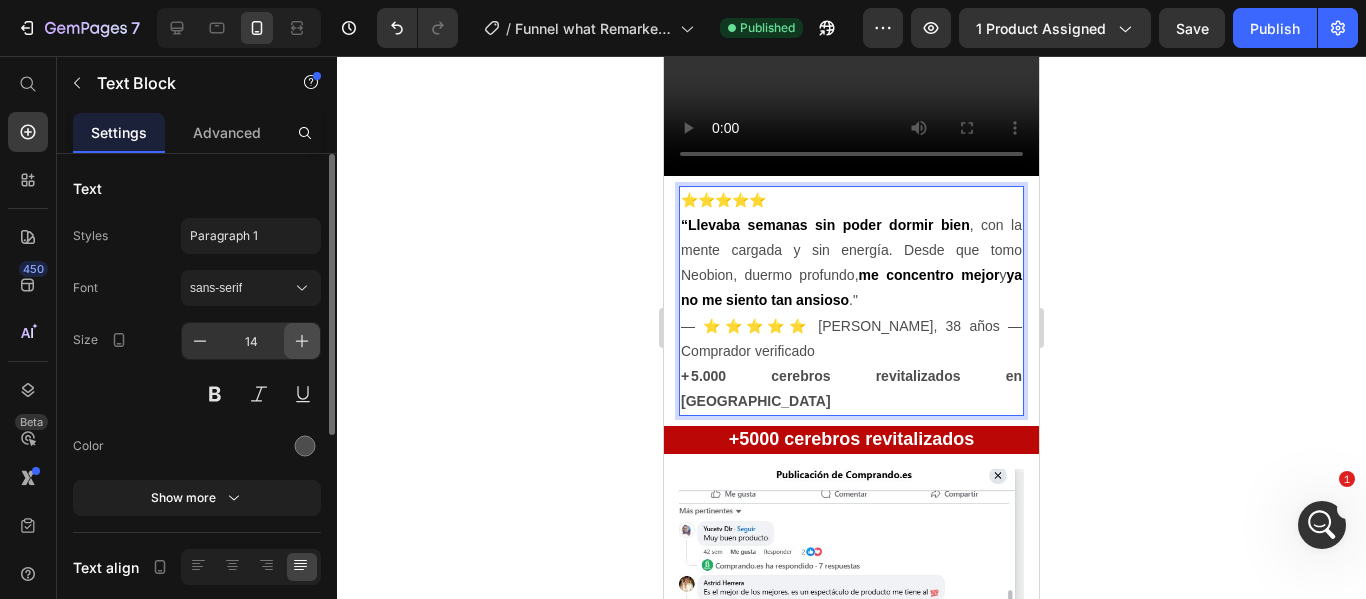 click 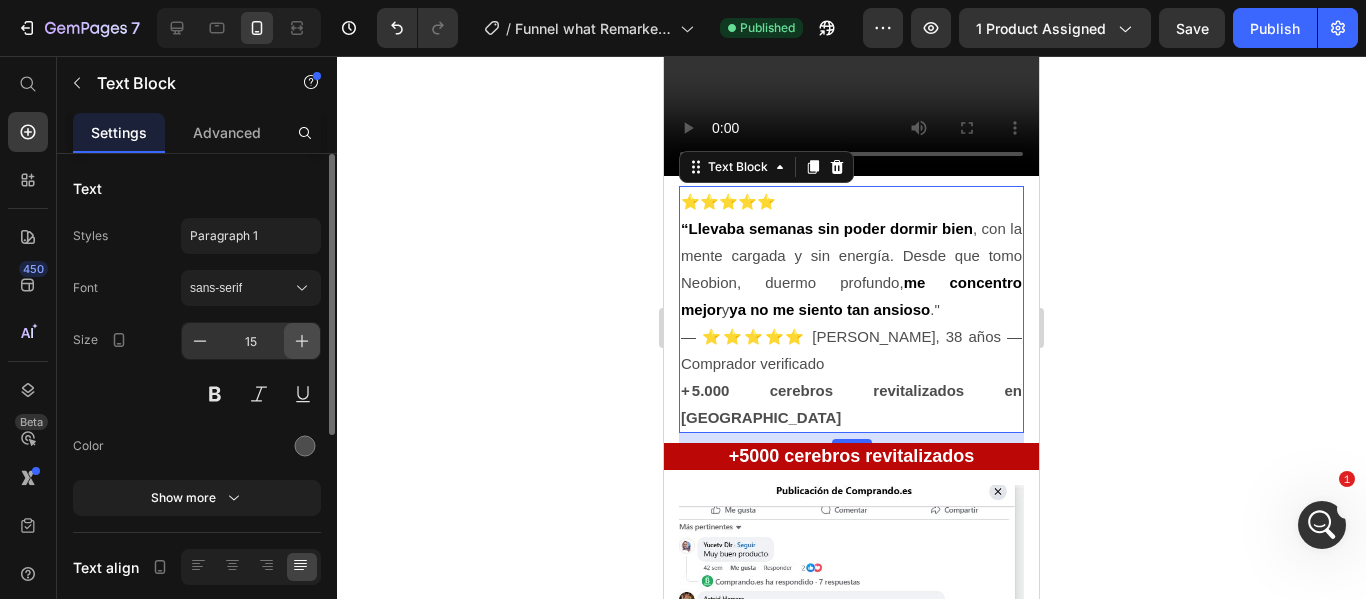 click 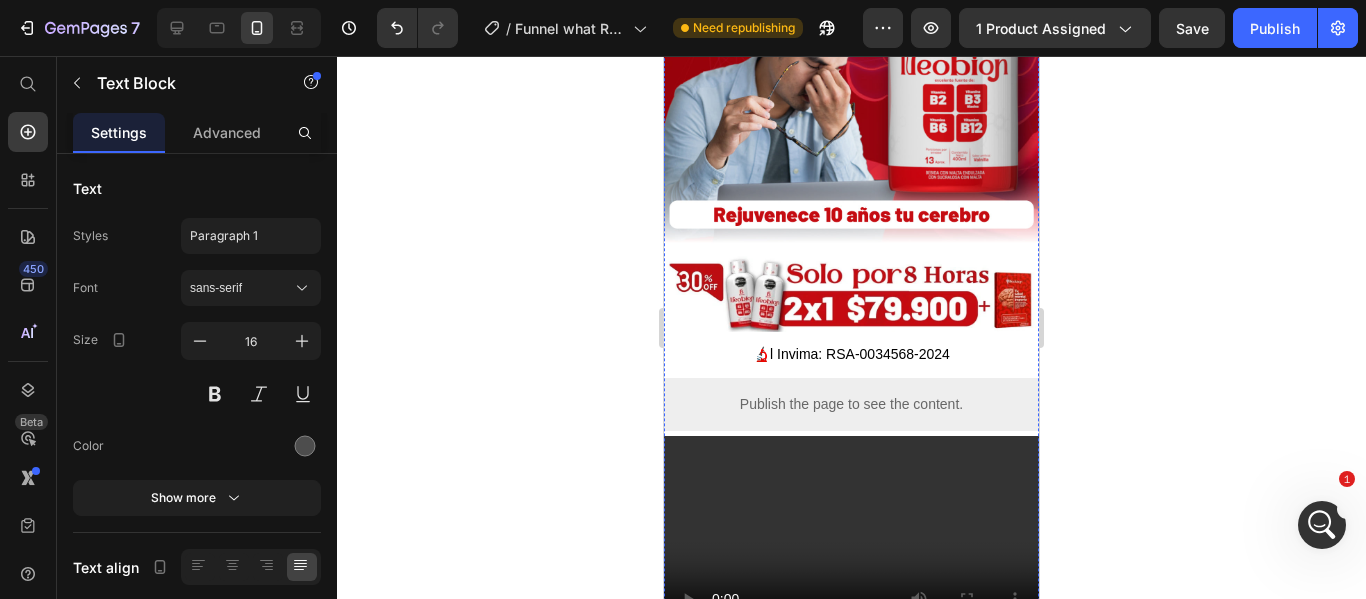 scroll, scrollTop: 300, scrollLeft: 0, axis: vertical 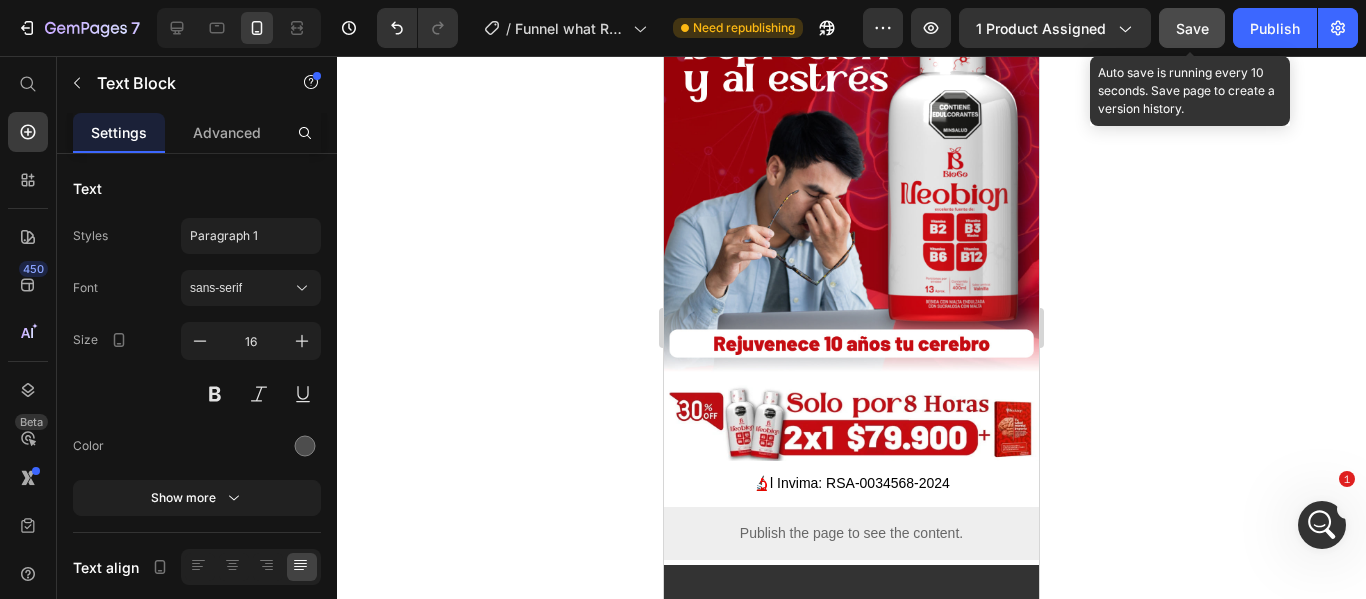 click on "Save" at bounding box center (1192, 28) 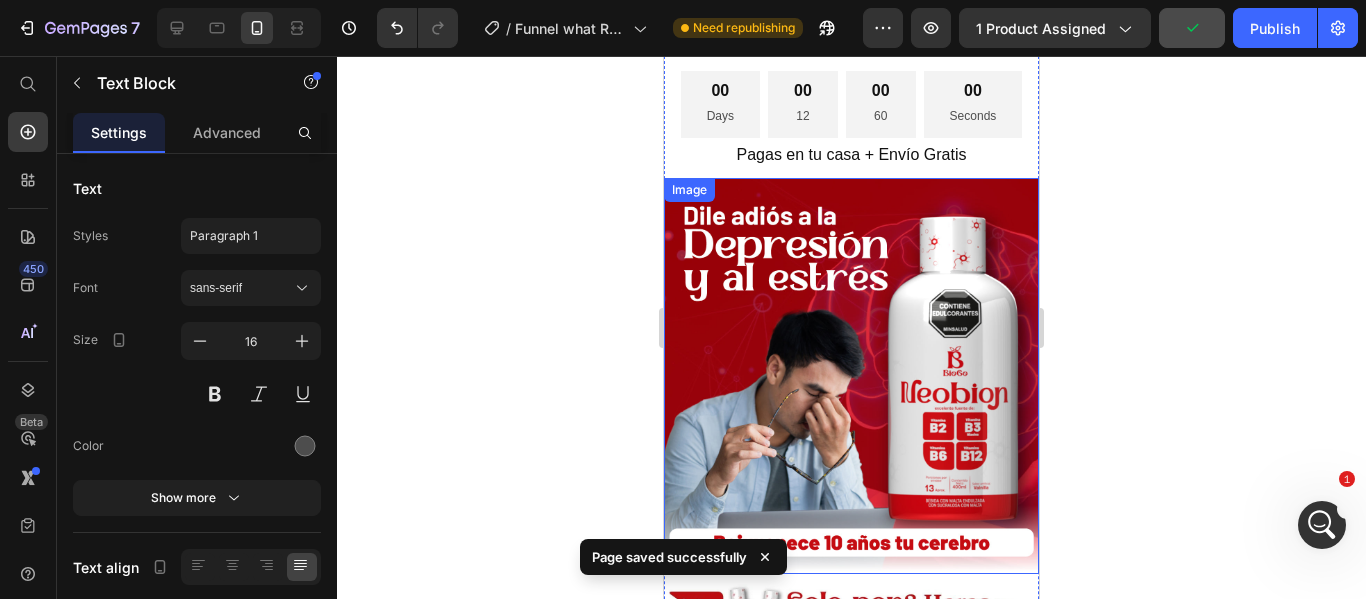 scroll, scrollTop: 100, scrollLeft: 0, axis: vertical 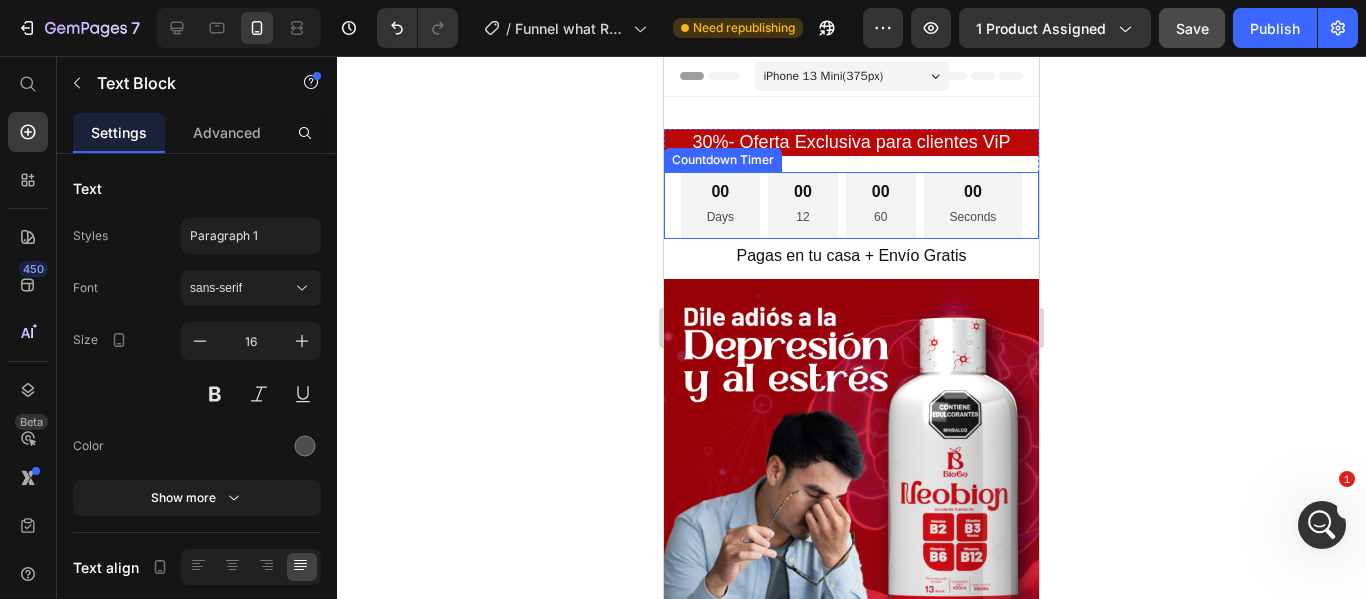 click on "00 Days 00 12 00 60 00 Seconds" at bounding box center [851, 205] 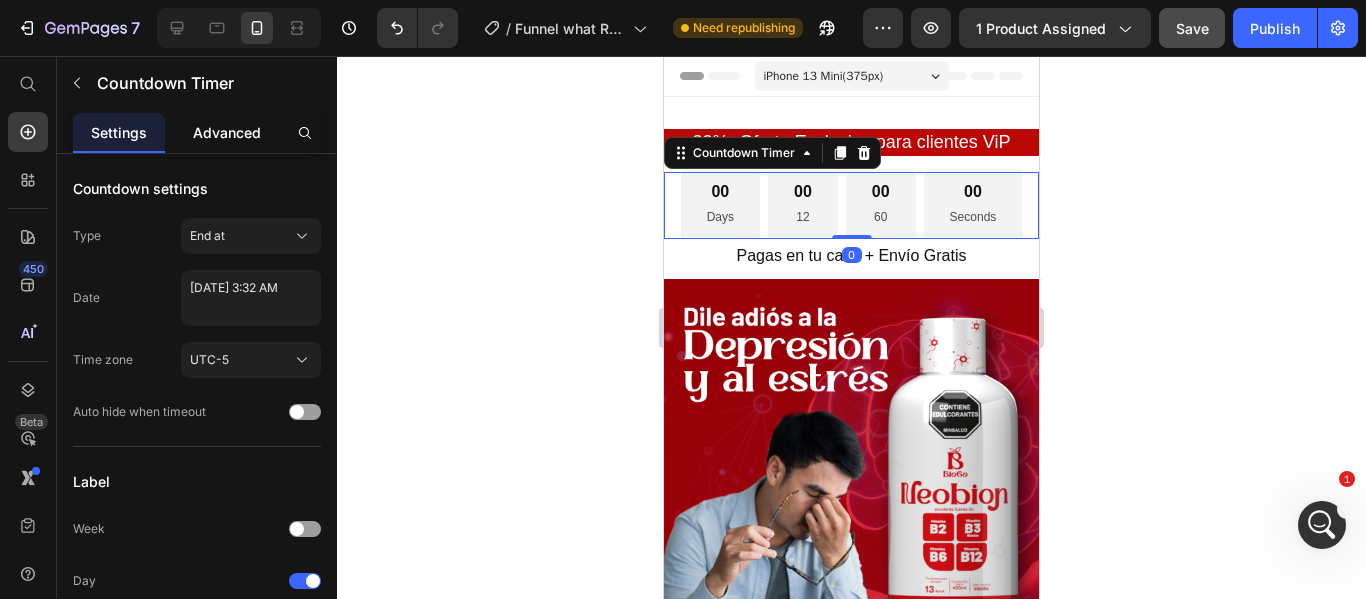 click on "Advanced" at bounding box center (227, 132) 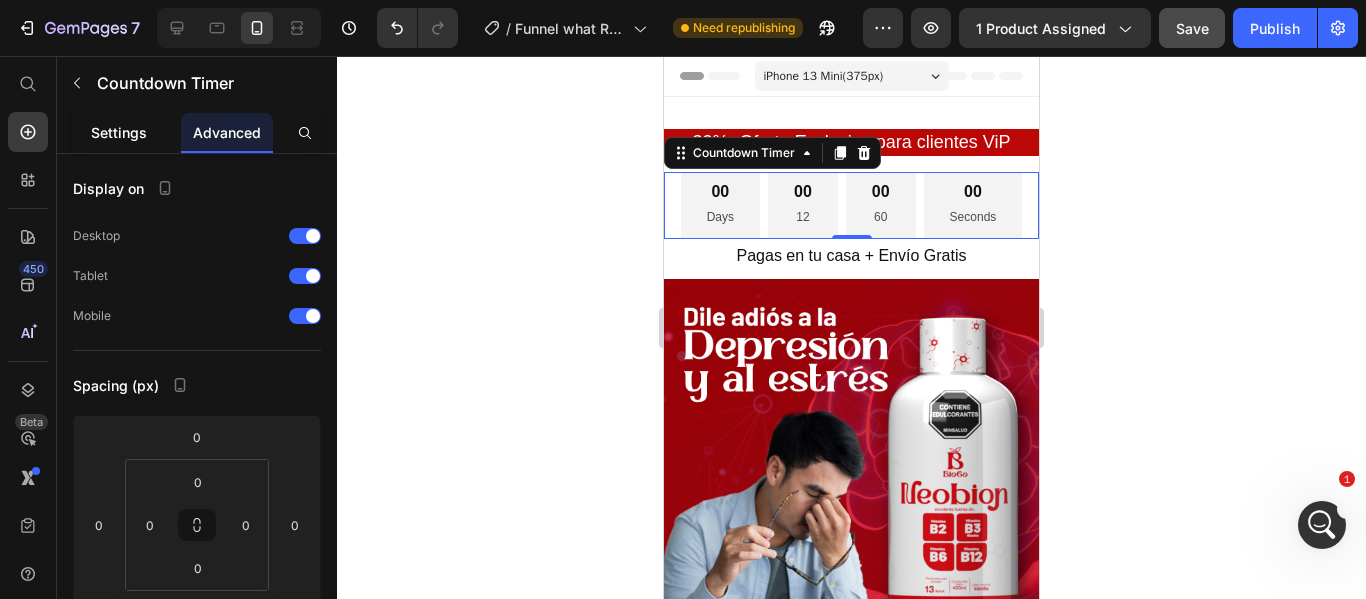 click on "Settings" at bounding box center (119, 132) 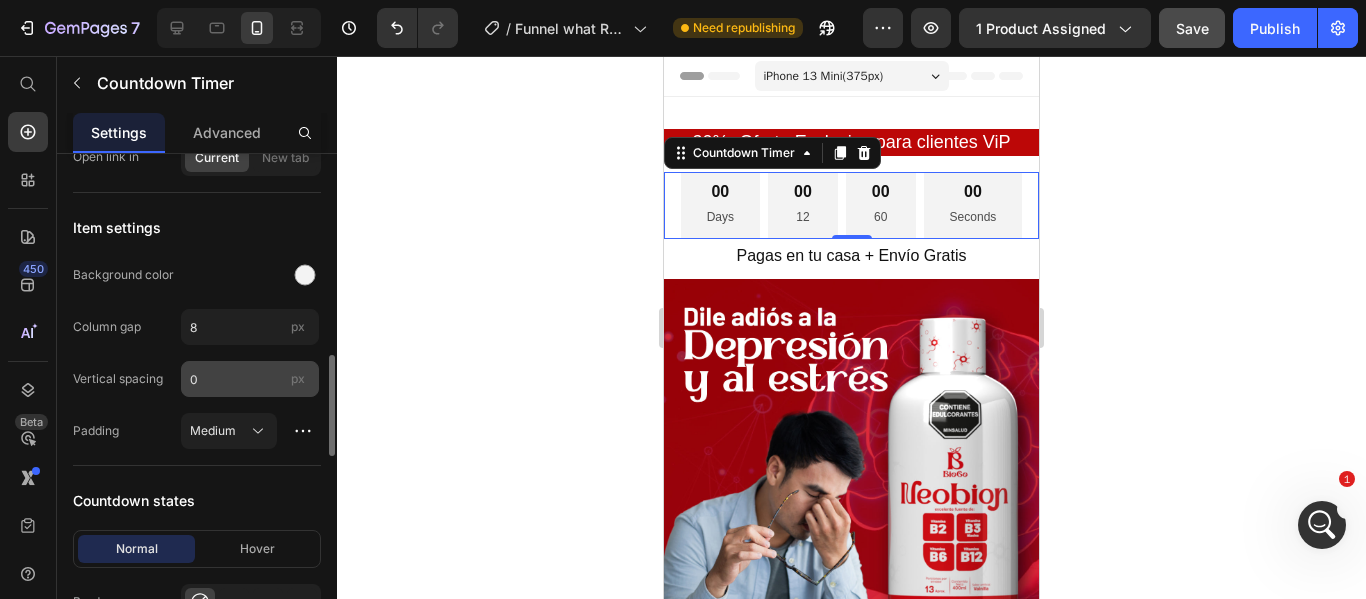 scroll, scrollTop: 1200, scrollLeft: 0, axis: vertical 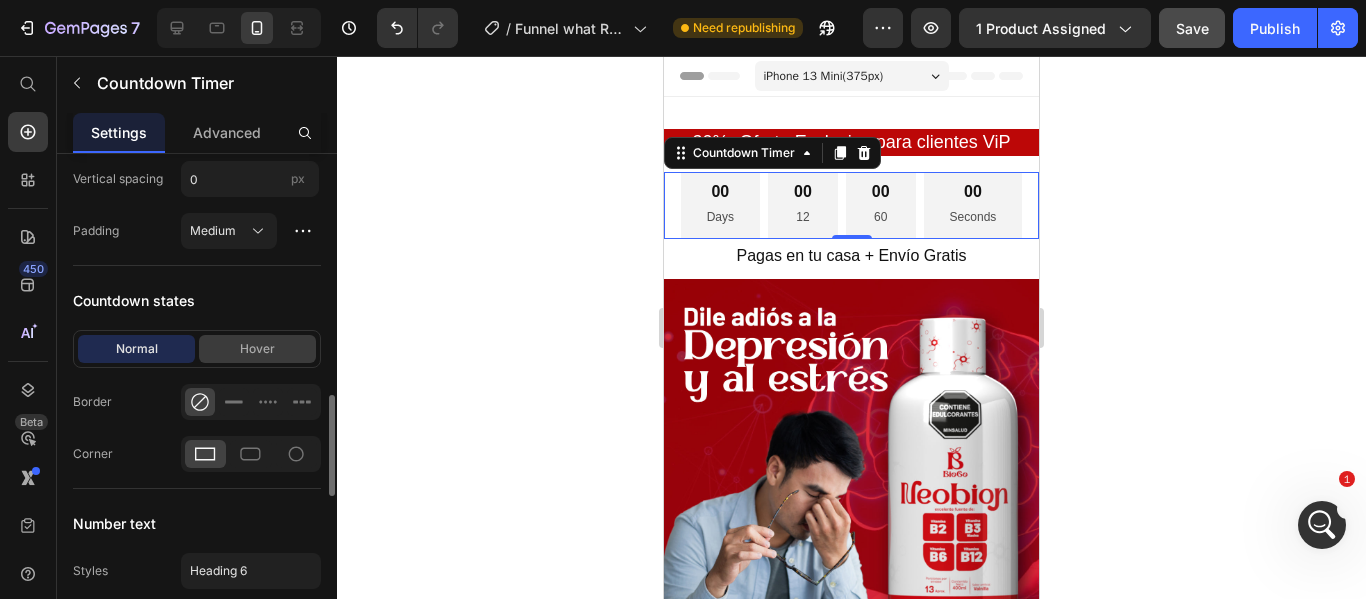 click on "Hover" at bounding box center (257, 349) 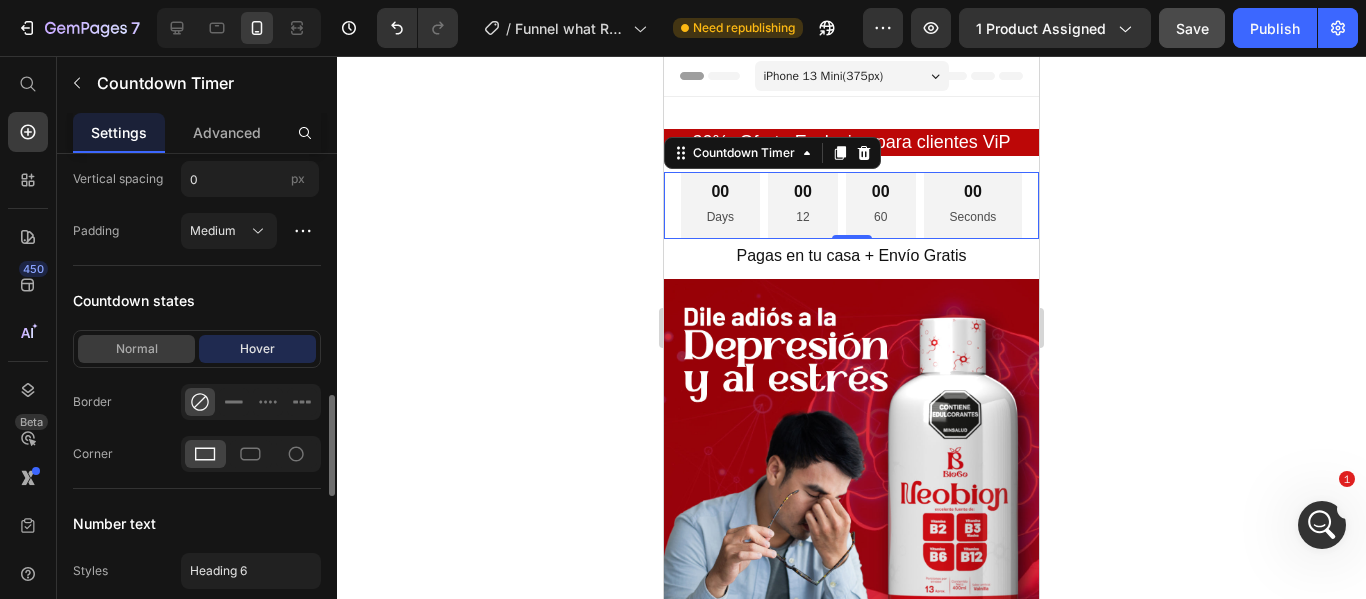 click on "Normal" at bounding box center [136, 349] 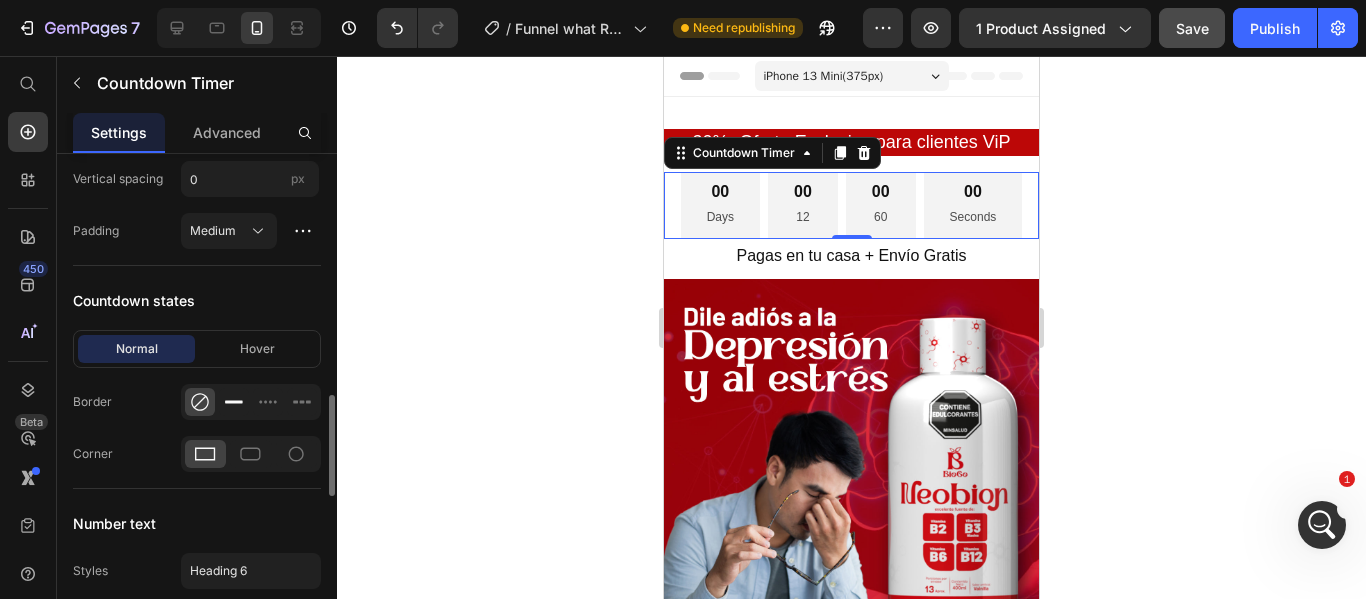 click 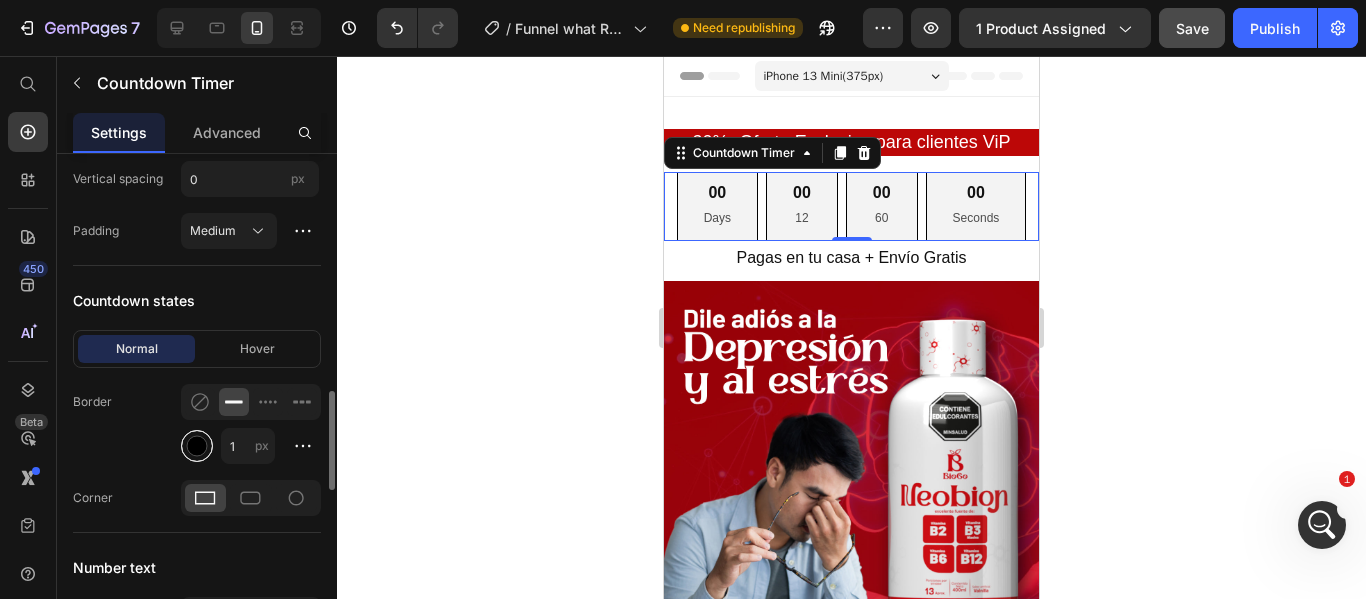 click at bounding box center [197, 446] 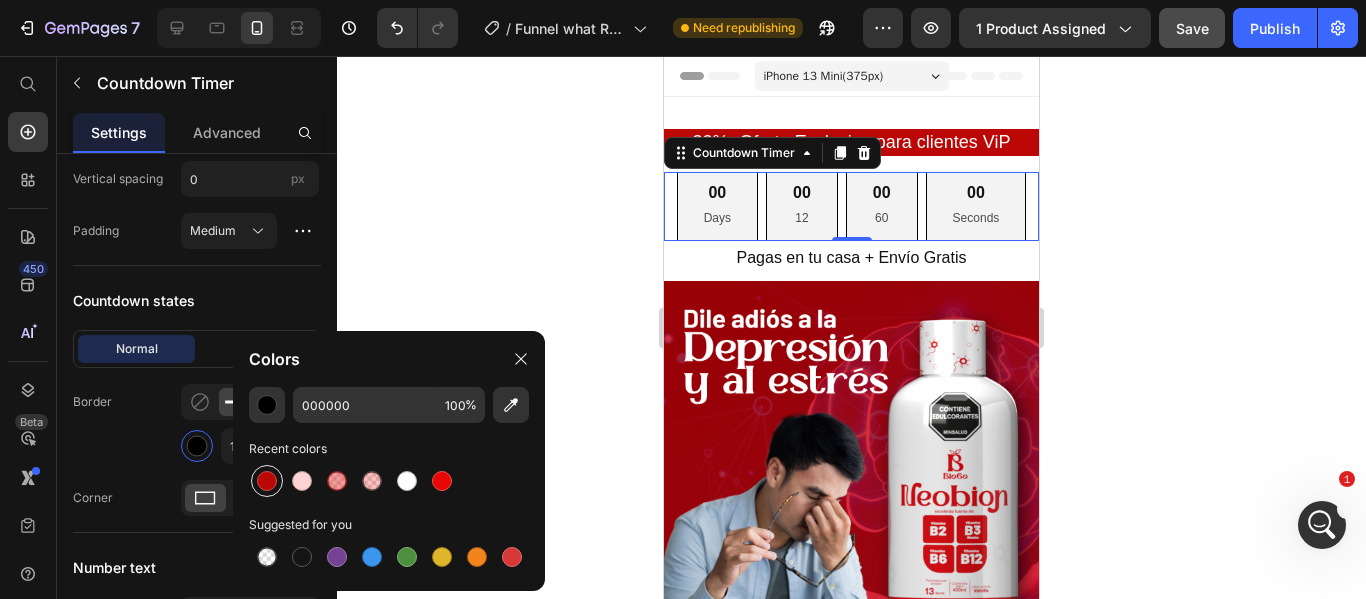 click at bounding box center (267, 481) 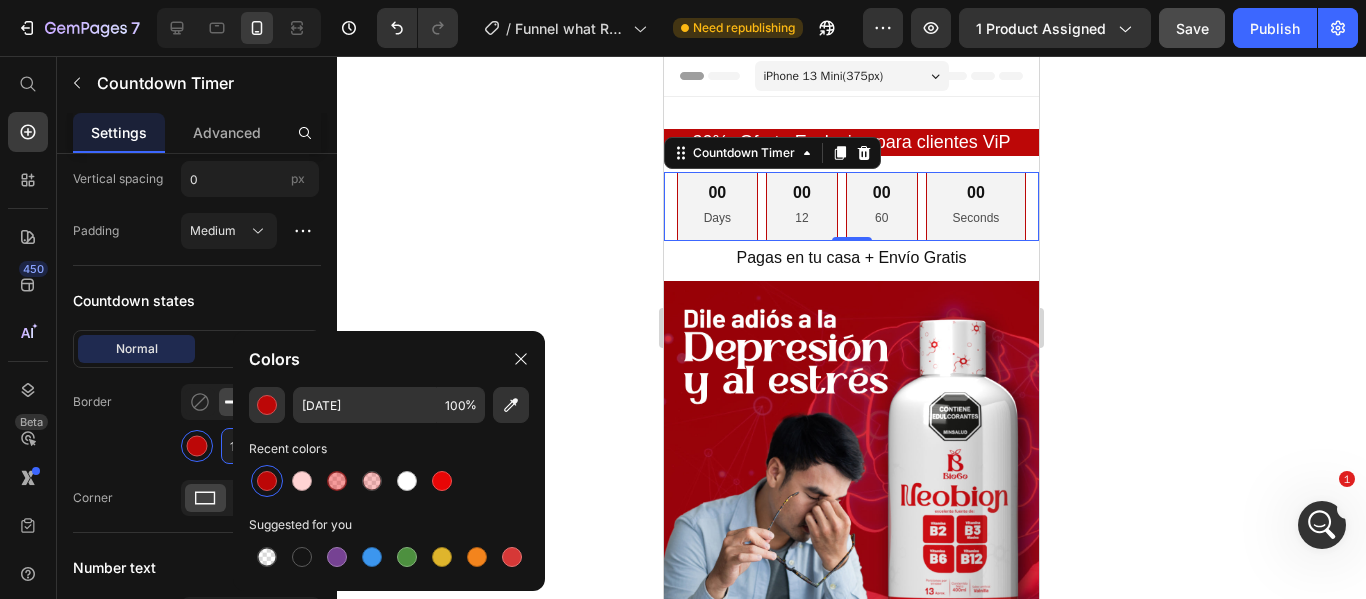click on "1" at bounding box center (248, 446) 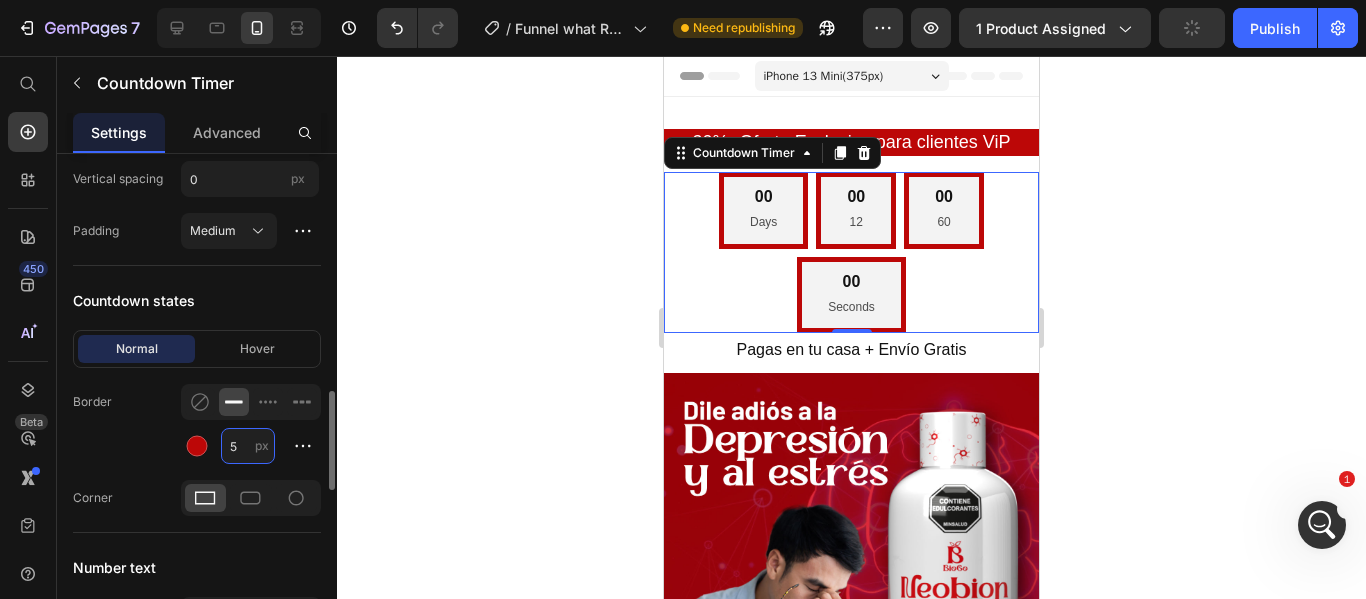 type on "1" 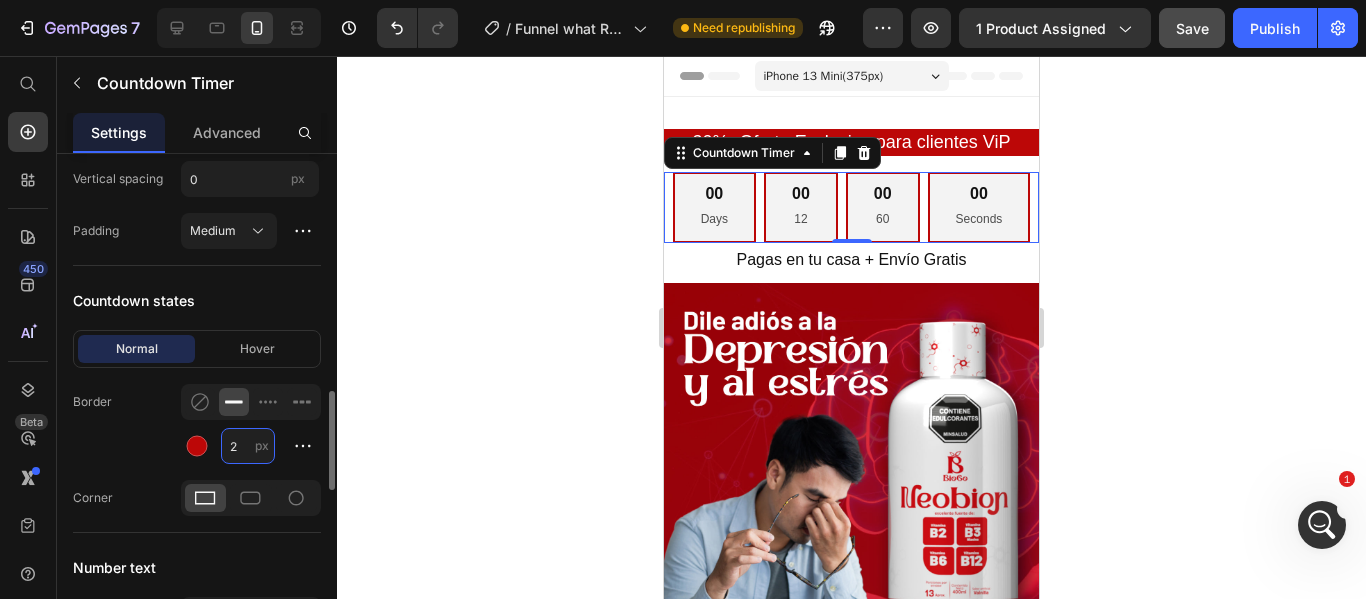 scroll, scrollTop: 1300, scrollLeft: 0, axis: vertical 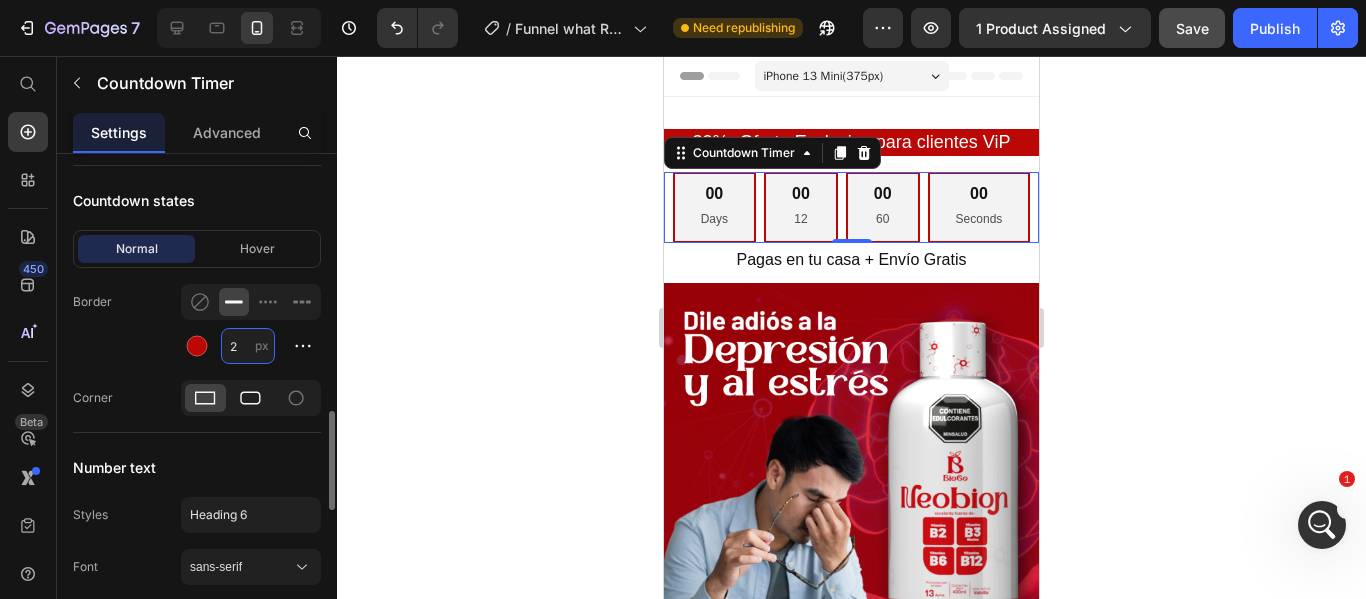 type on "2" 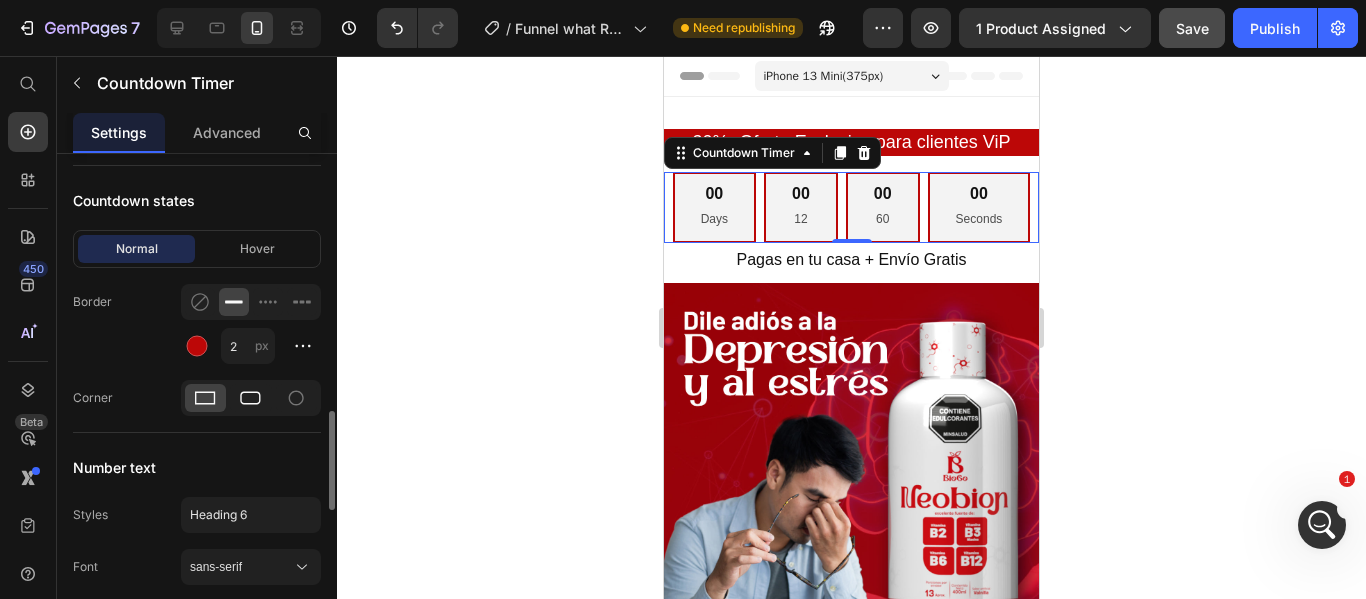 click 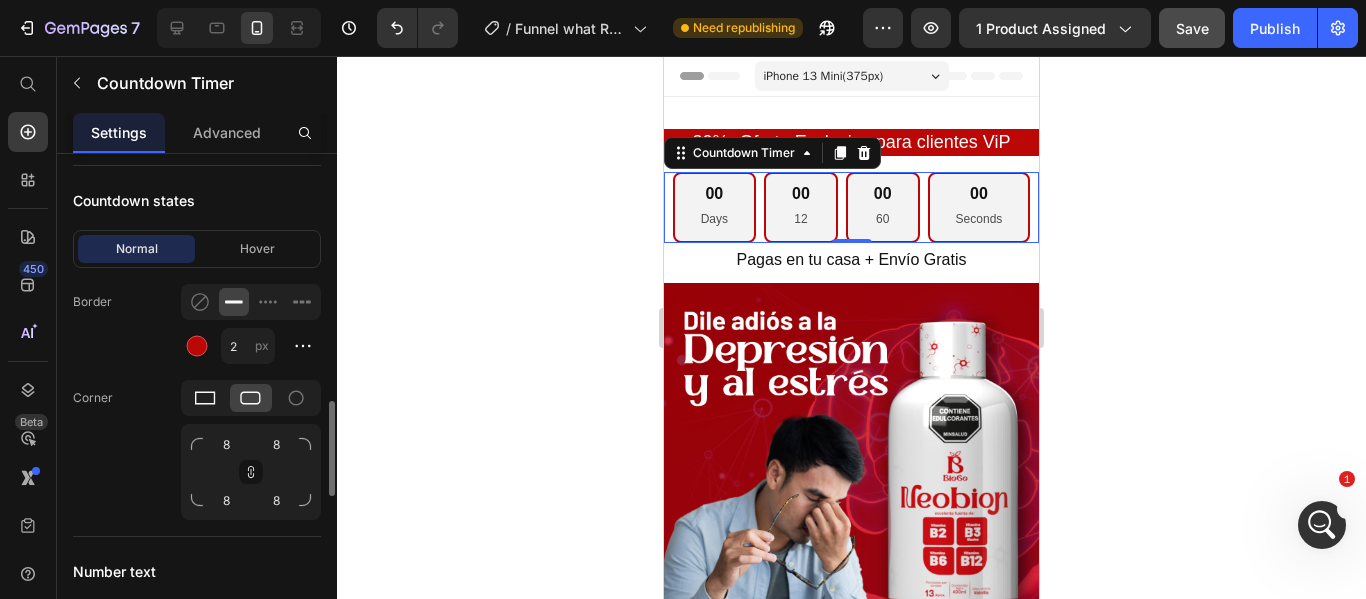 click 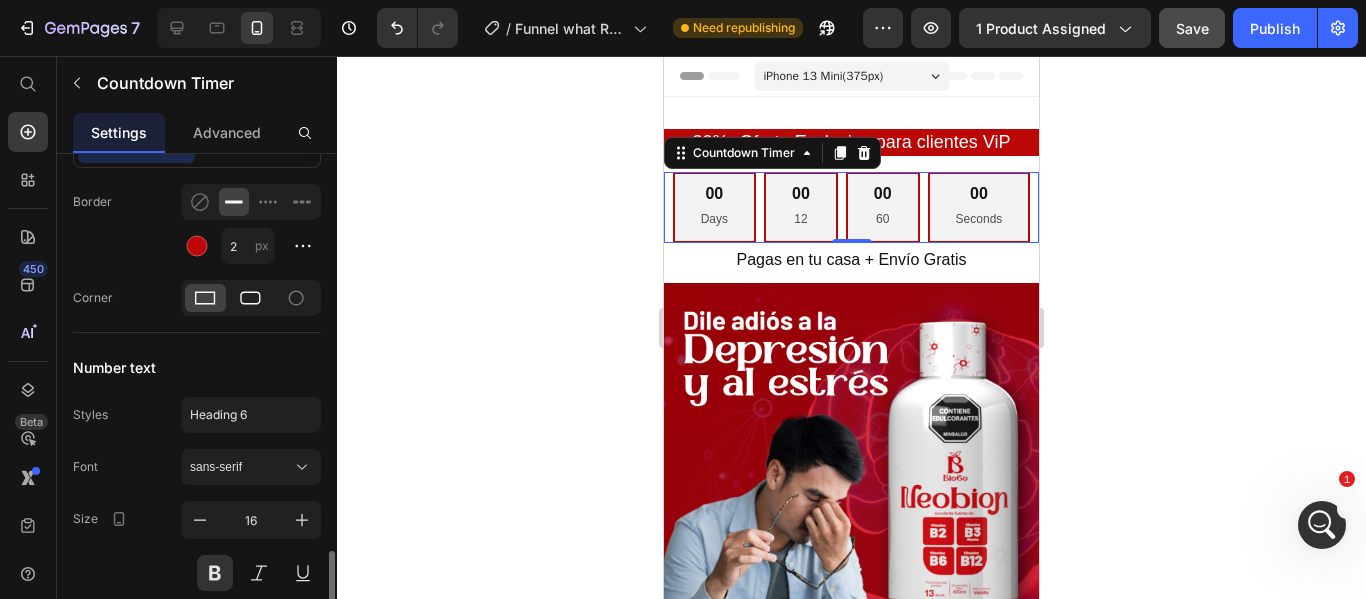scroll, scrollTop: 1500, scrollLeft: 0, axis: vertical 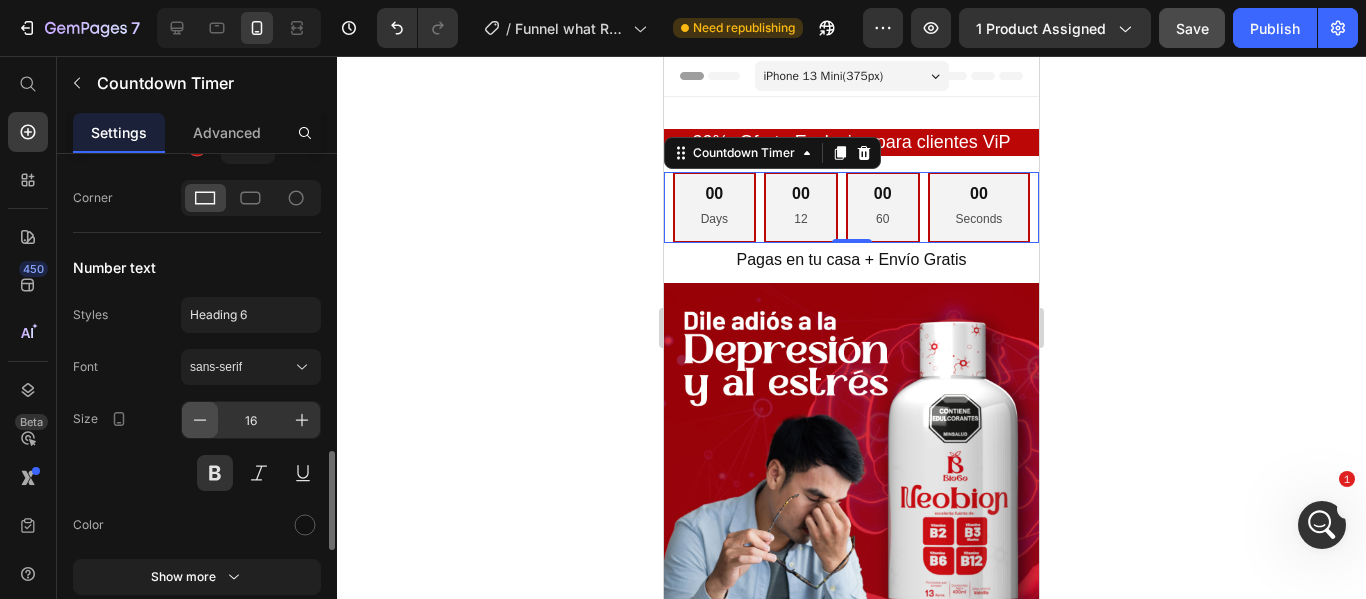 click 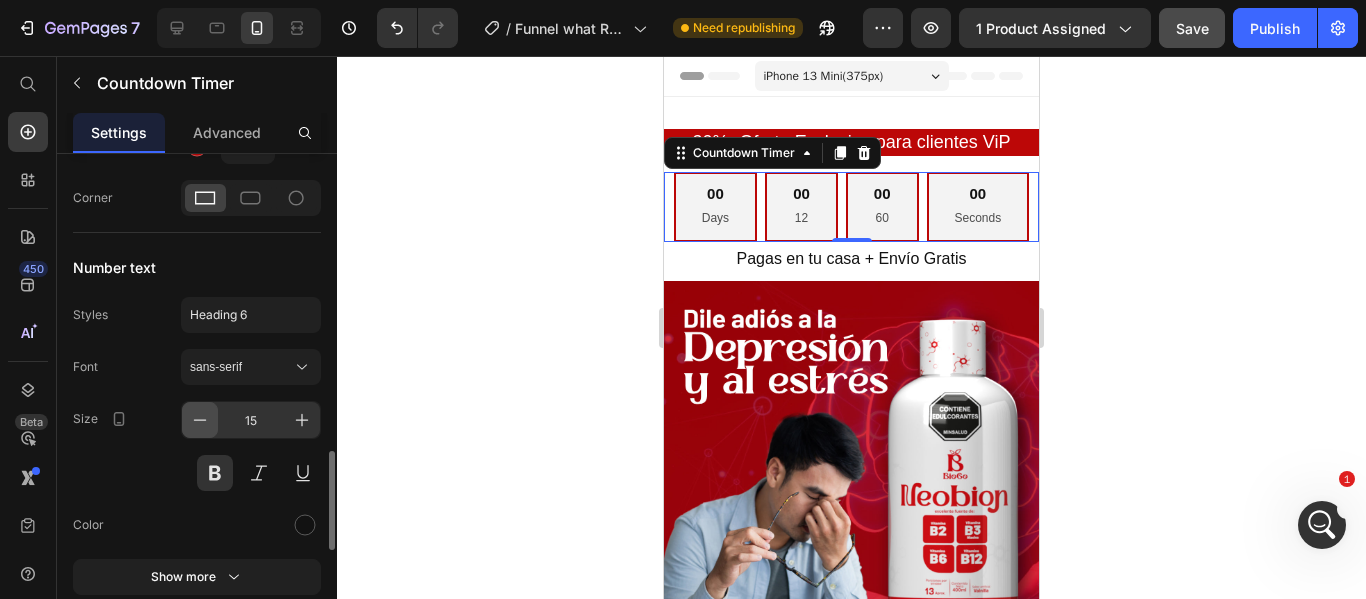 click 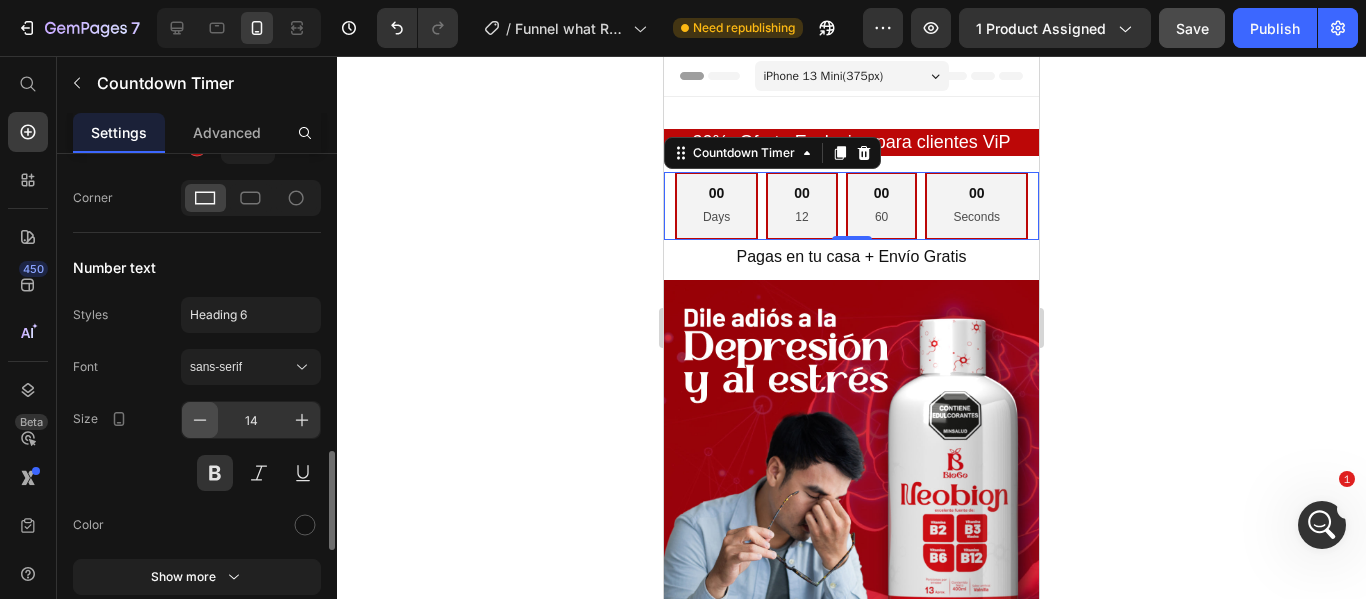 click 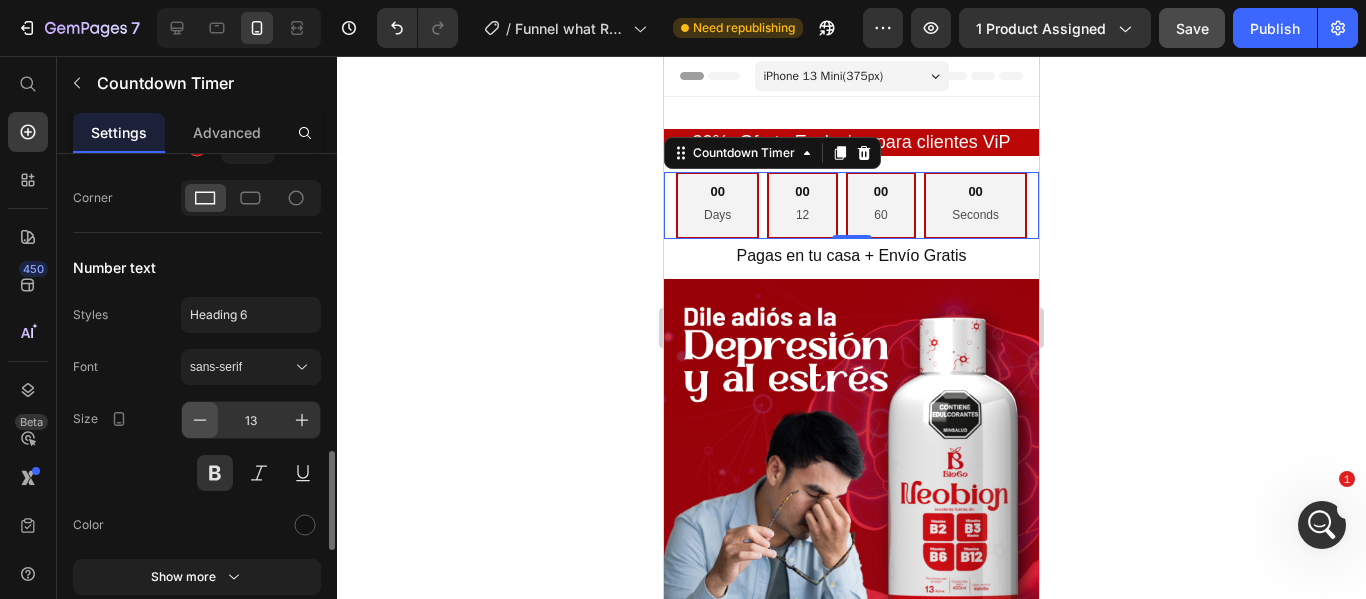 click 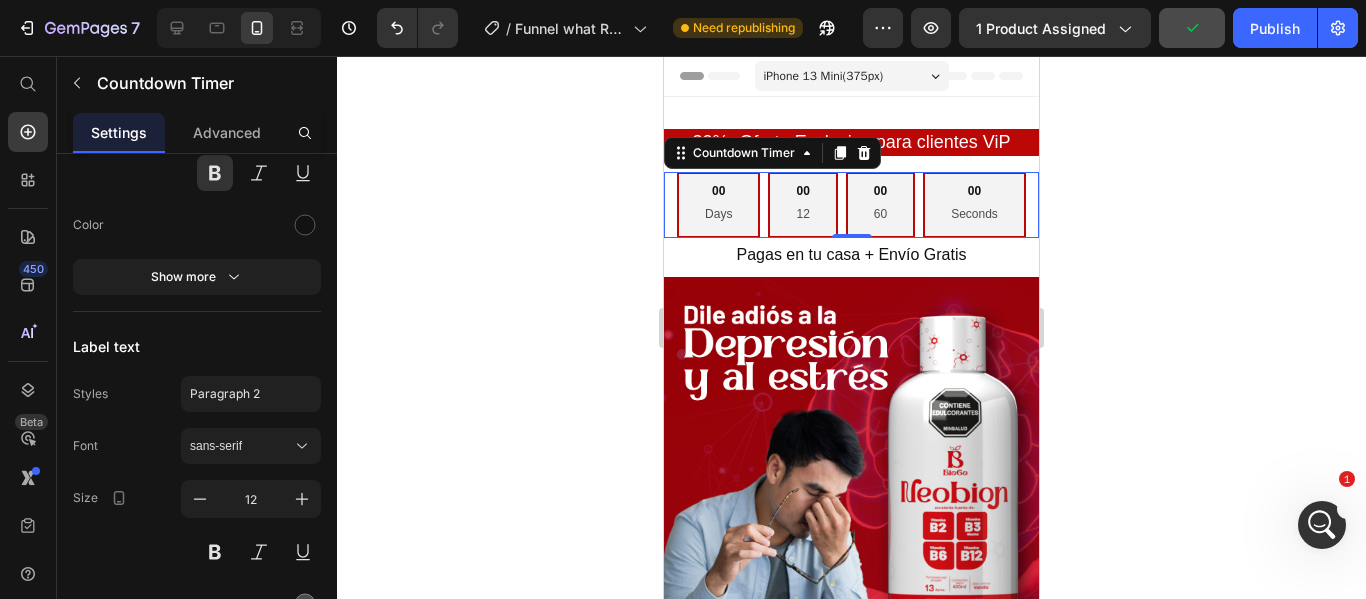 scroll, scrollTop: 1900, scrollLeft: 0, axis: vertical 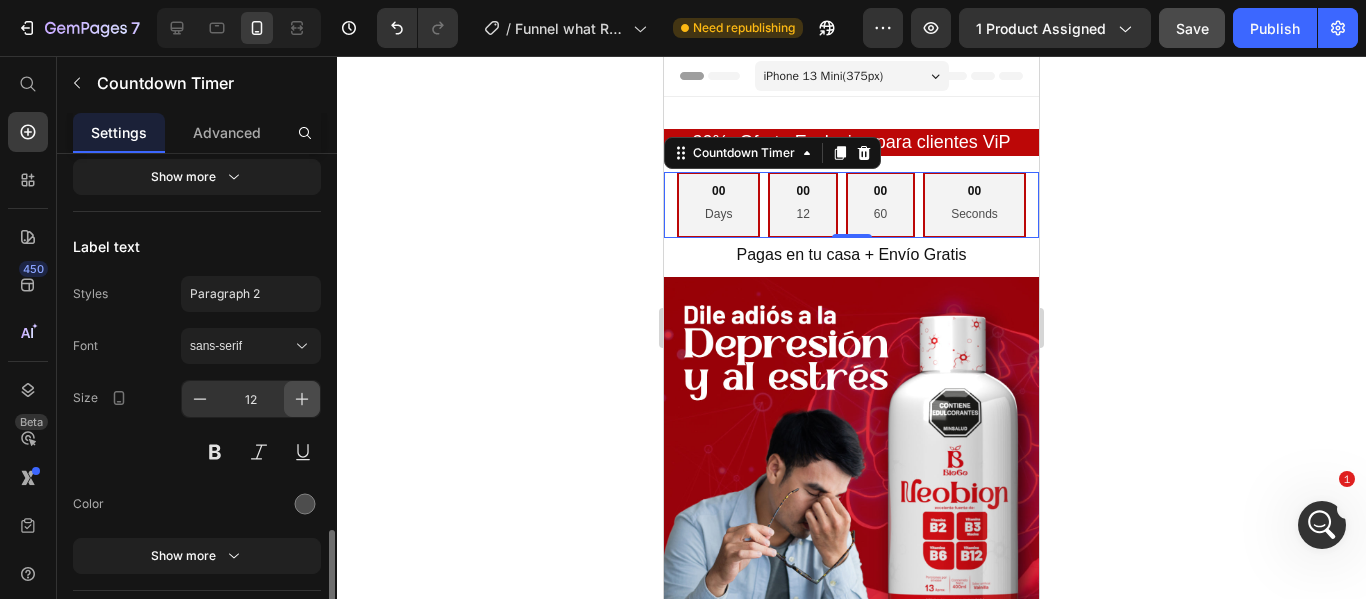 click 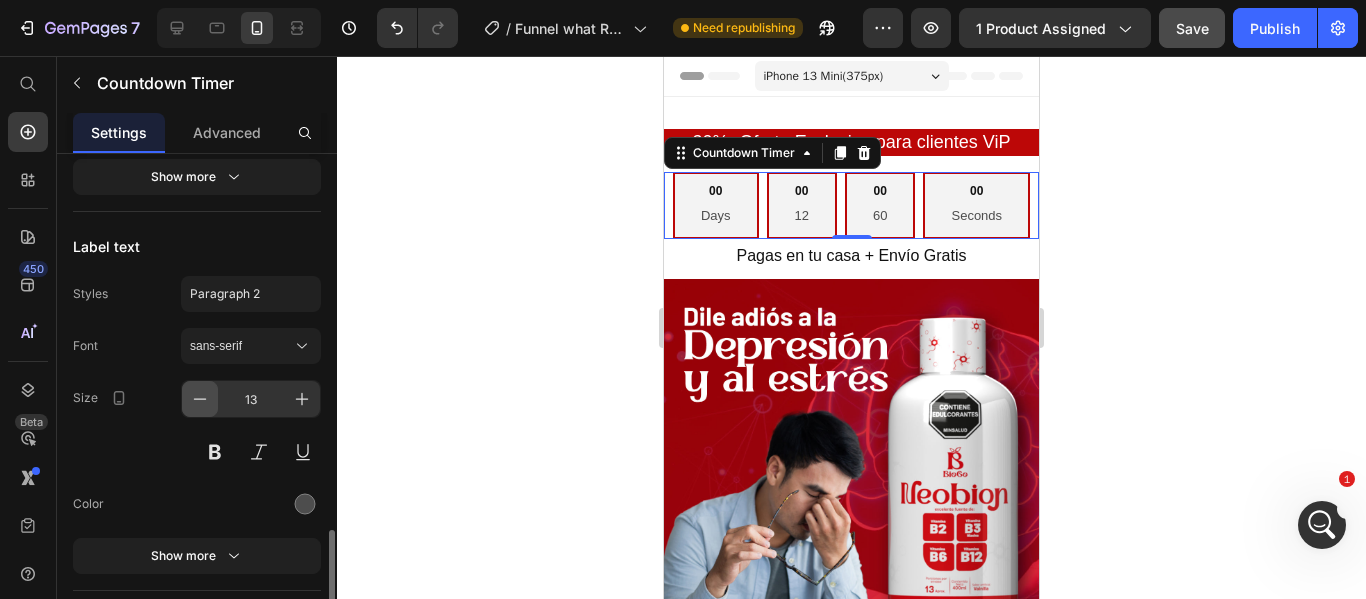 click 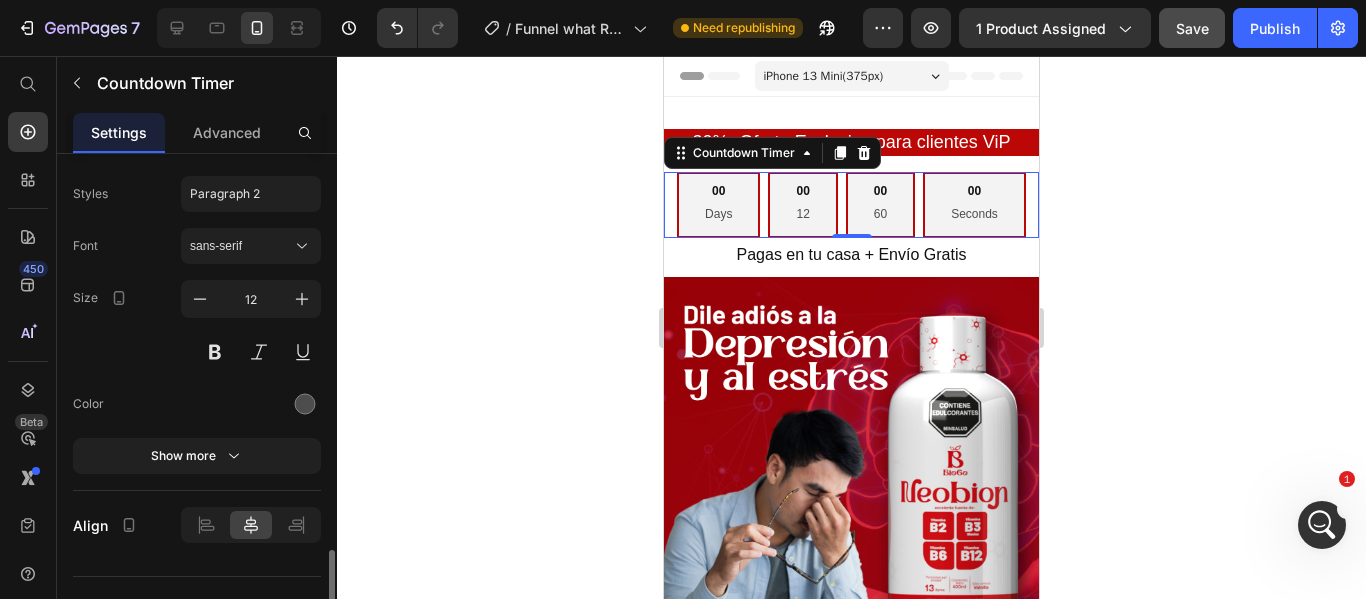scroll, scrollTop: 2035, scrollLeft: 0, axis: vertical 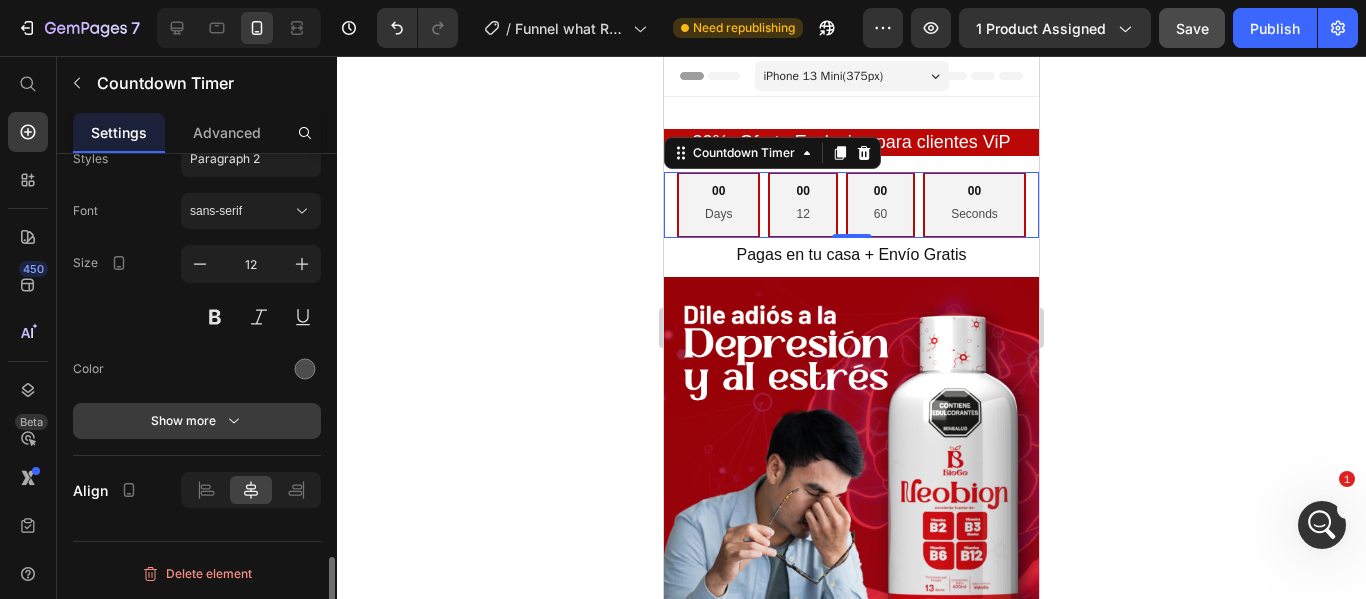 click 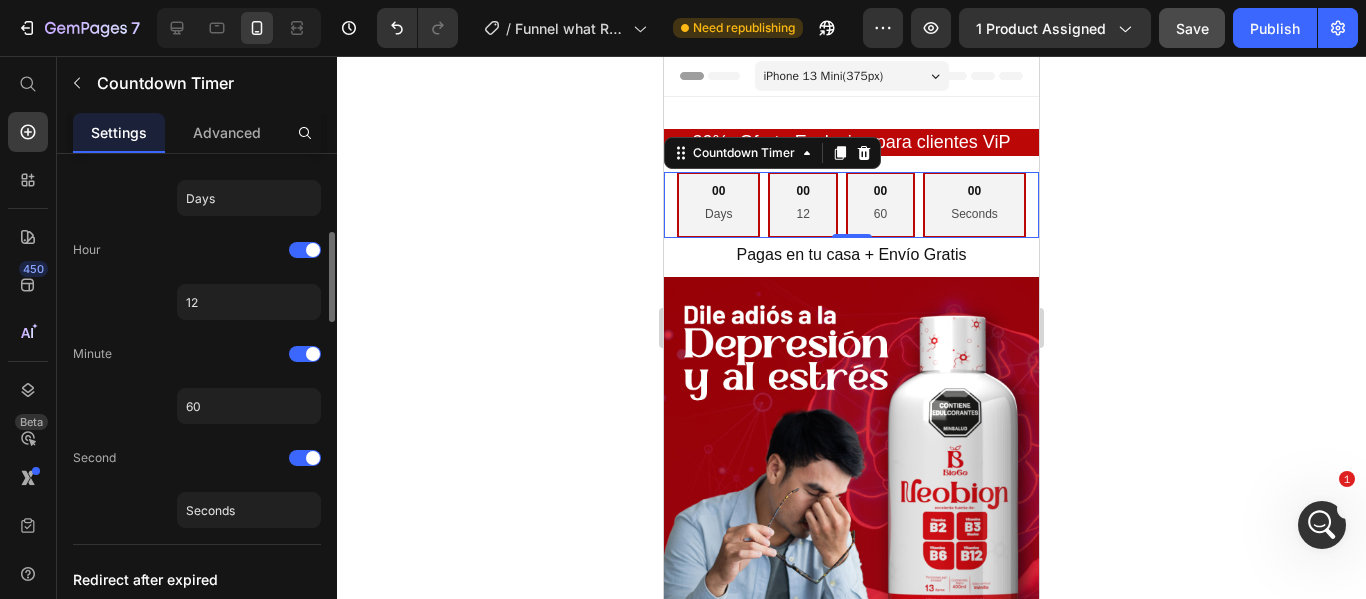scroll, scrollTop: 335, scrollLeft: 0, axis: vertical 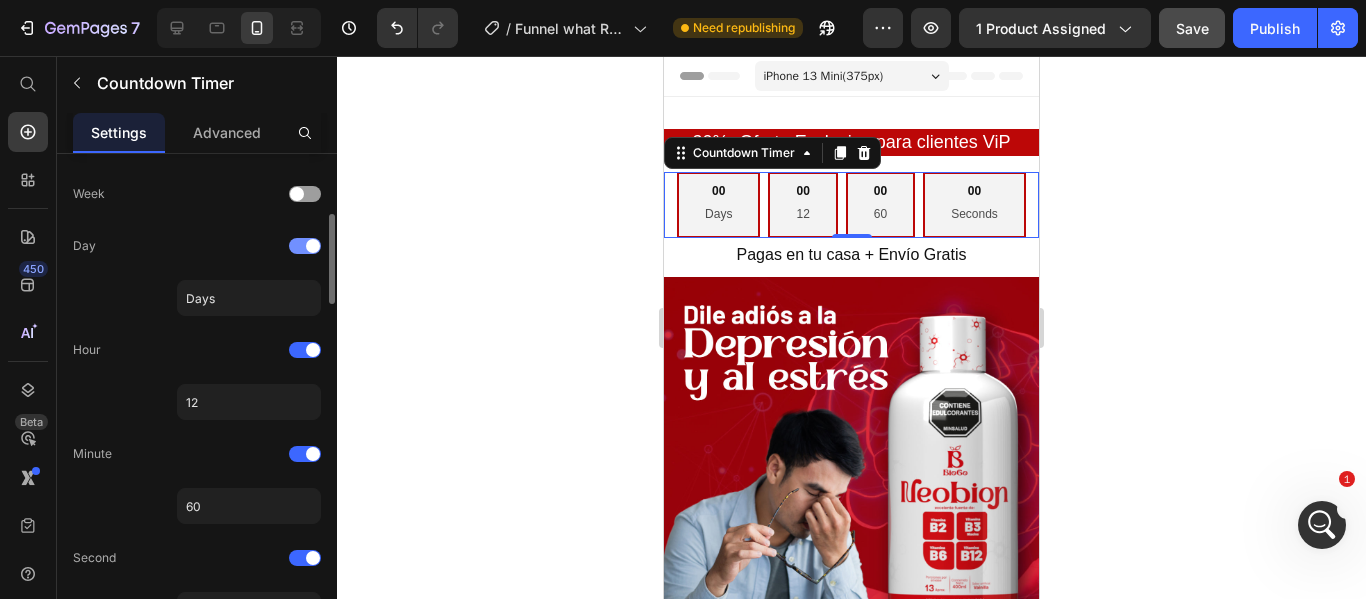 click at bounding box center [305, 246] 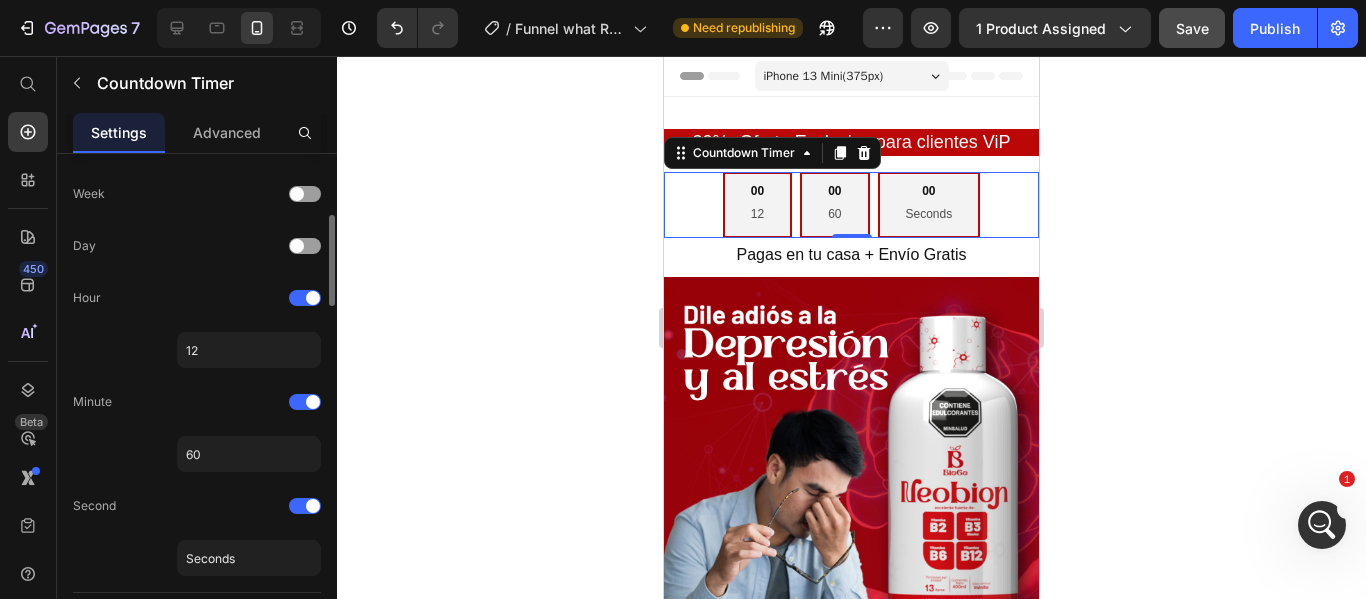 scroll, scrollTop: 435, scrollLeft: 0, axis: vertical 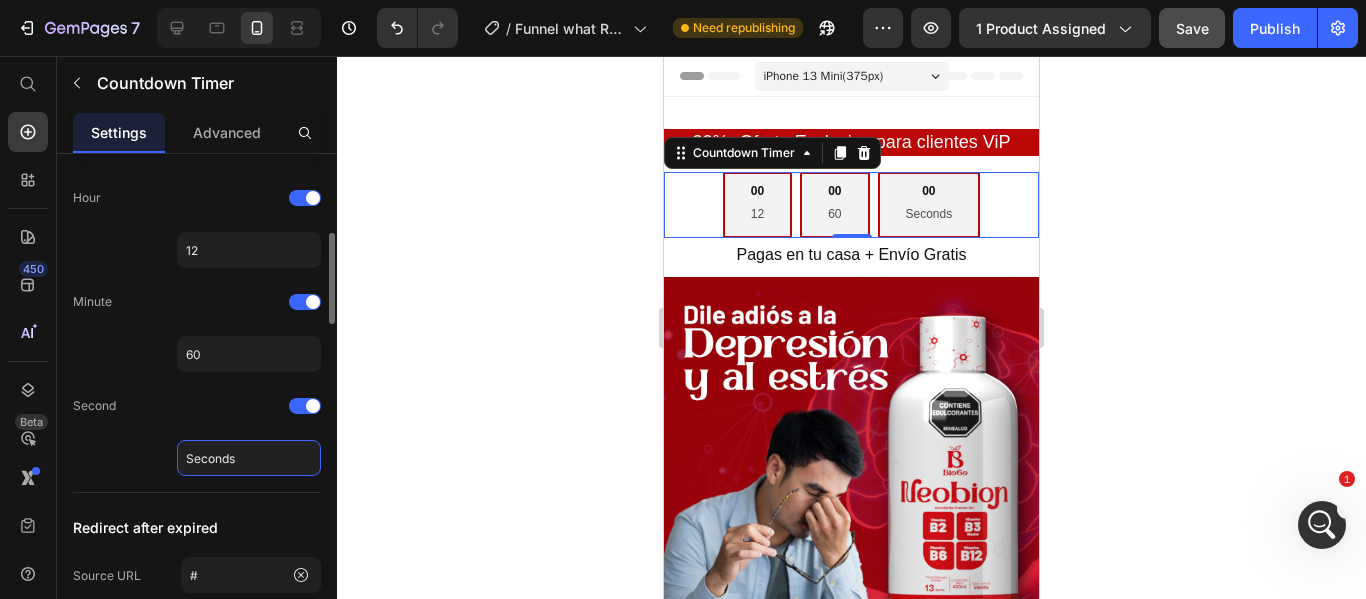 click on "Seconds" 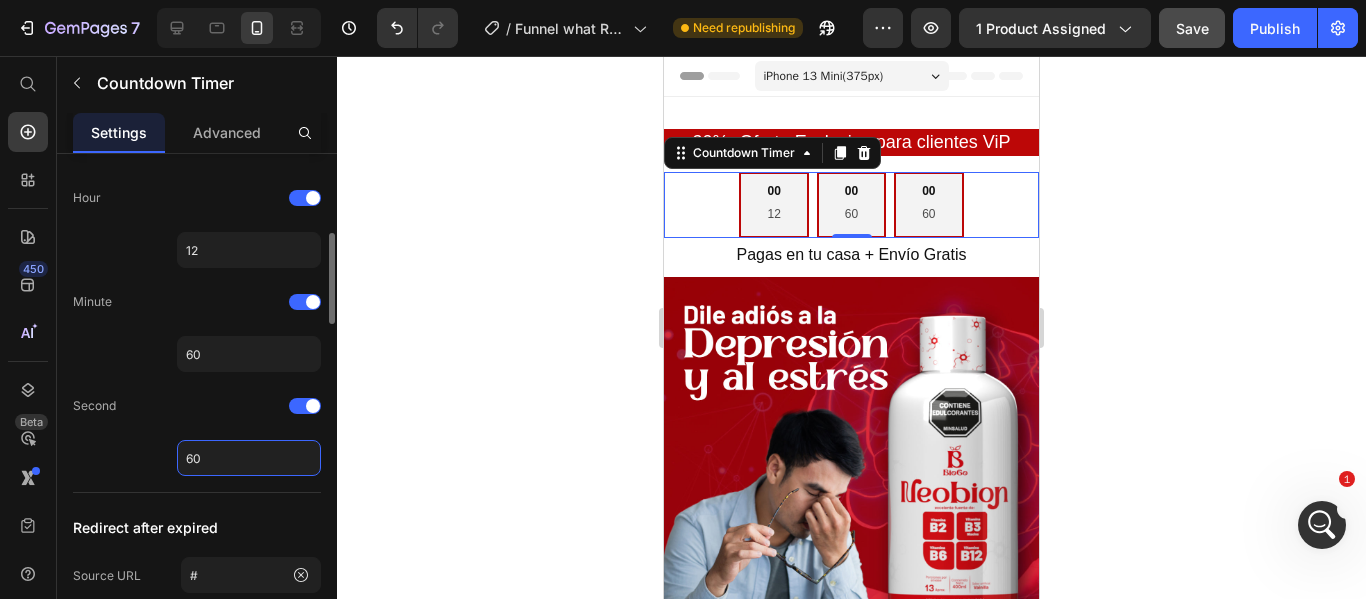 type on "6" 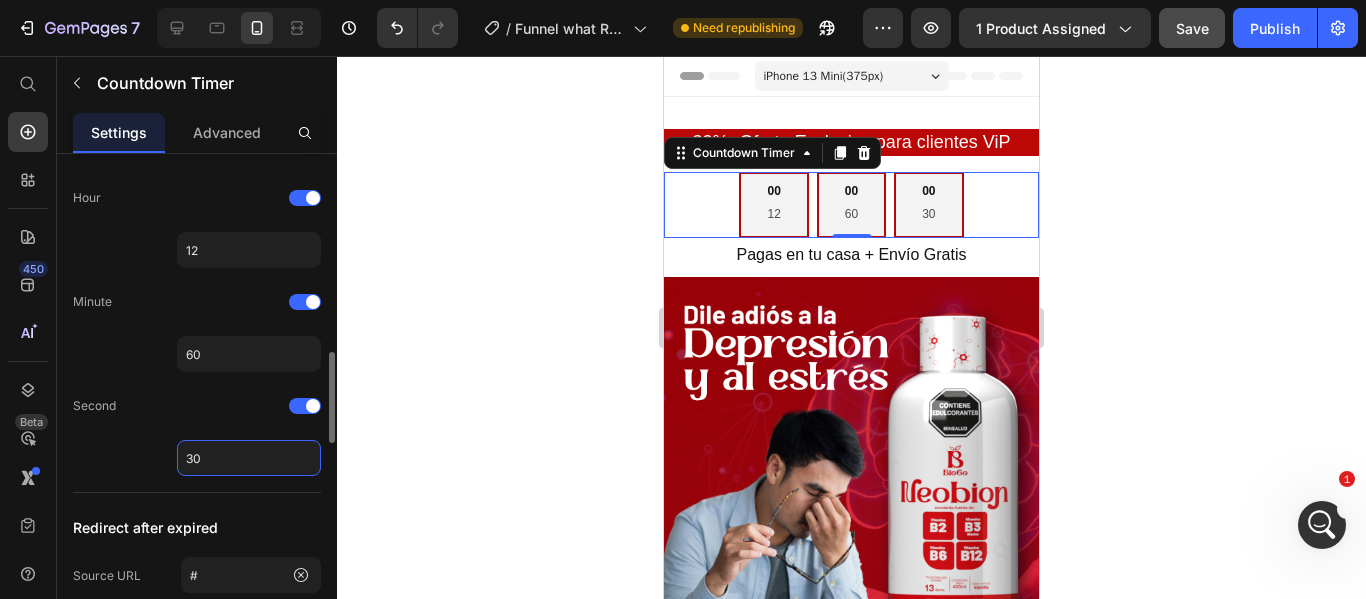 scroll, scrollTop: 535, scrollLeft: 0, axis: vertical 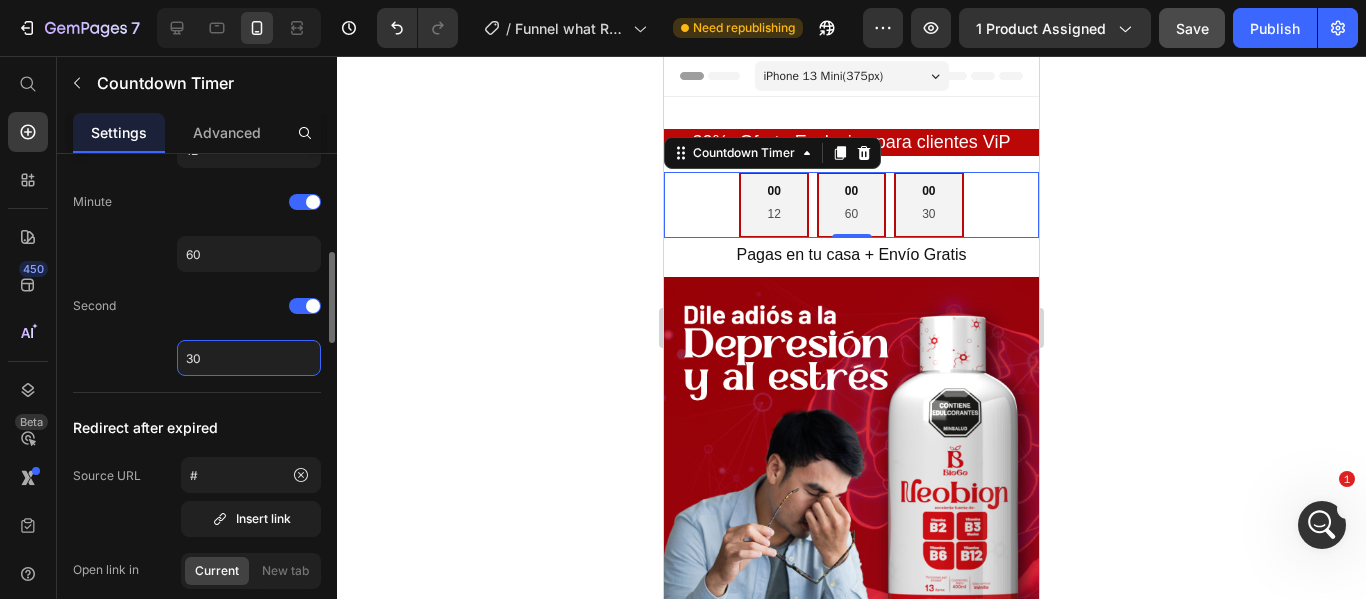 type on "30" 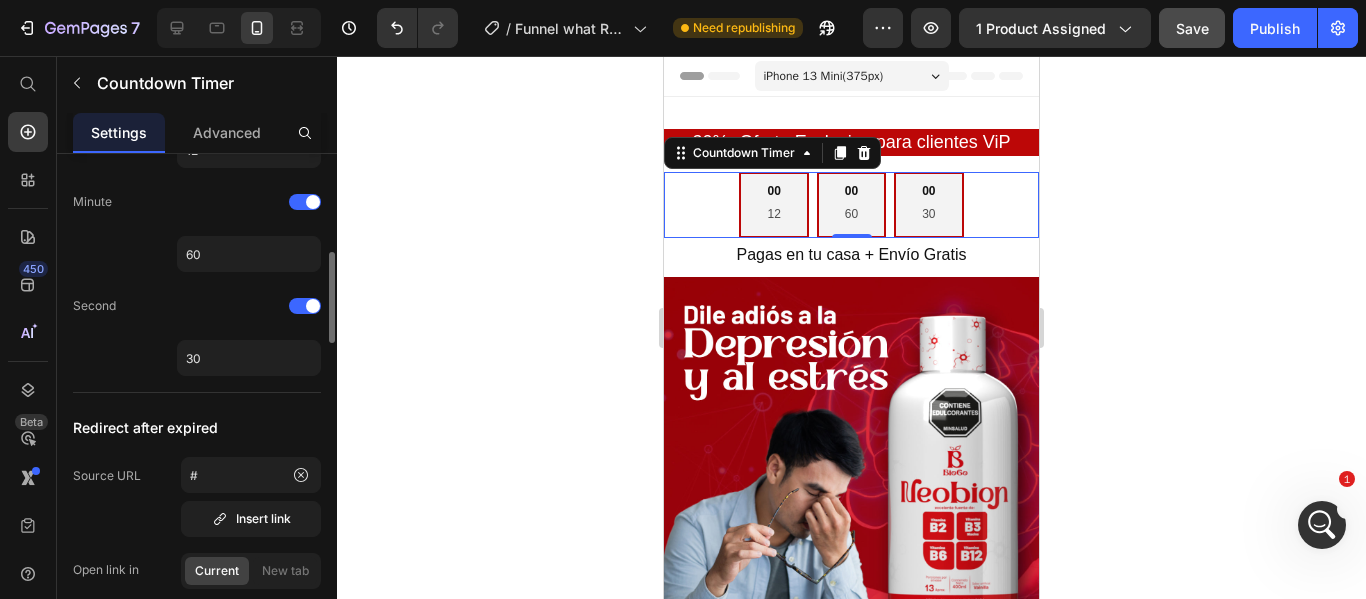 click on "Label Week Day Hour 12 Minute 60 Second 30" 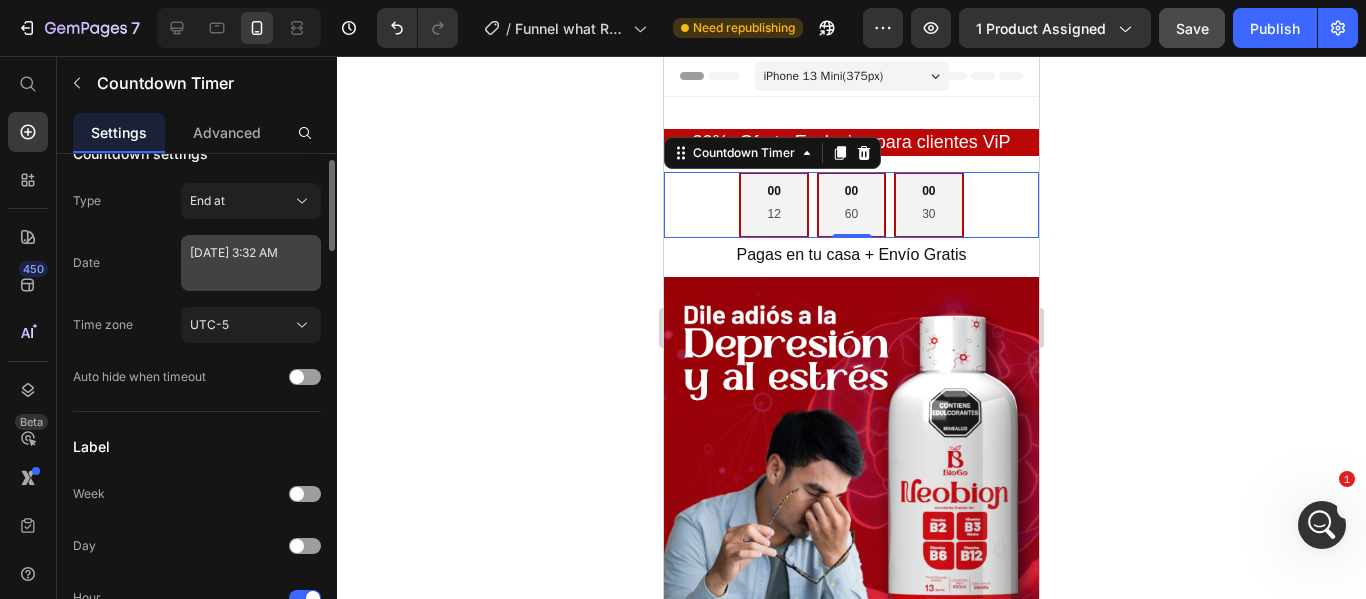 scroll, scrollTop: 0, scrollLeft: 0, axis: both 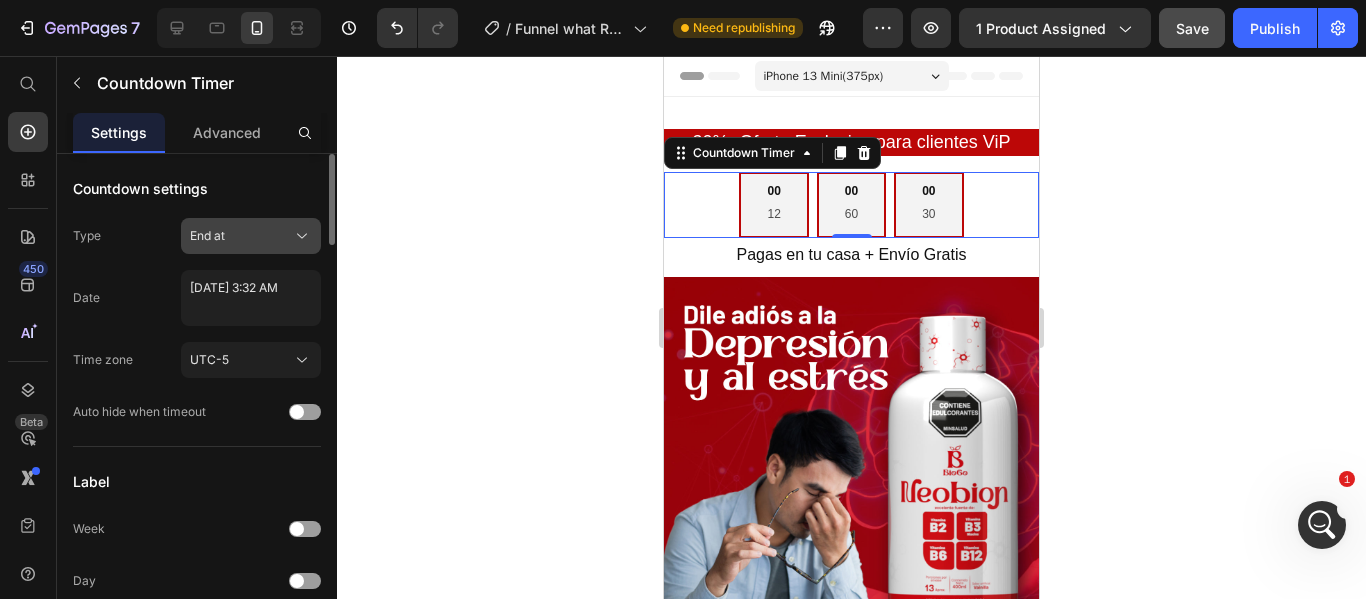 click 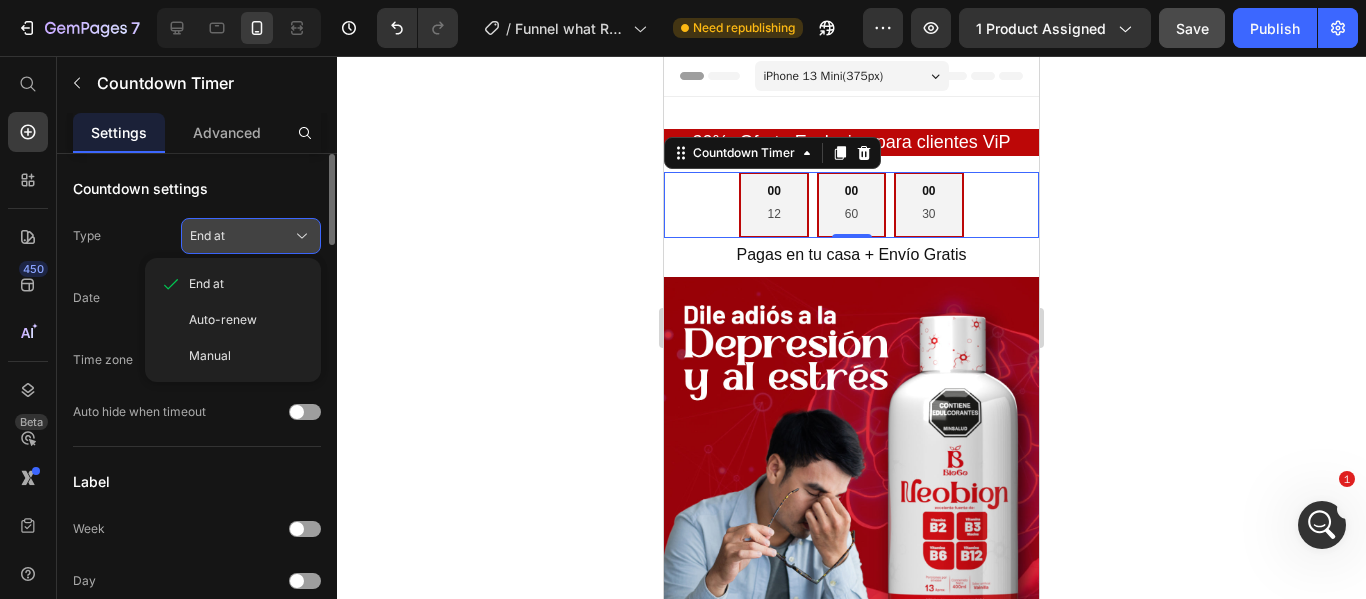 click 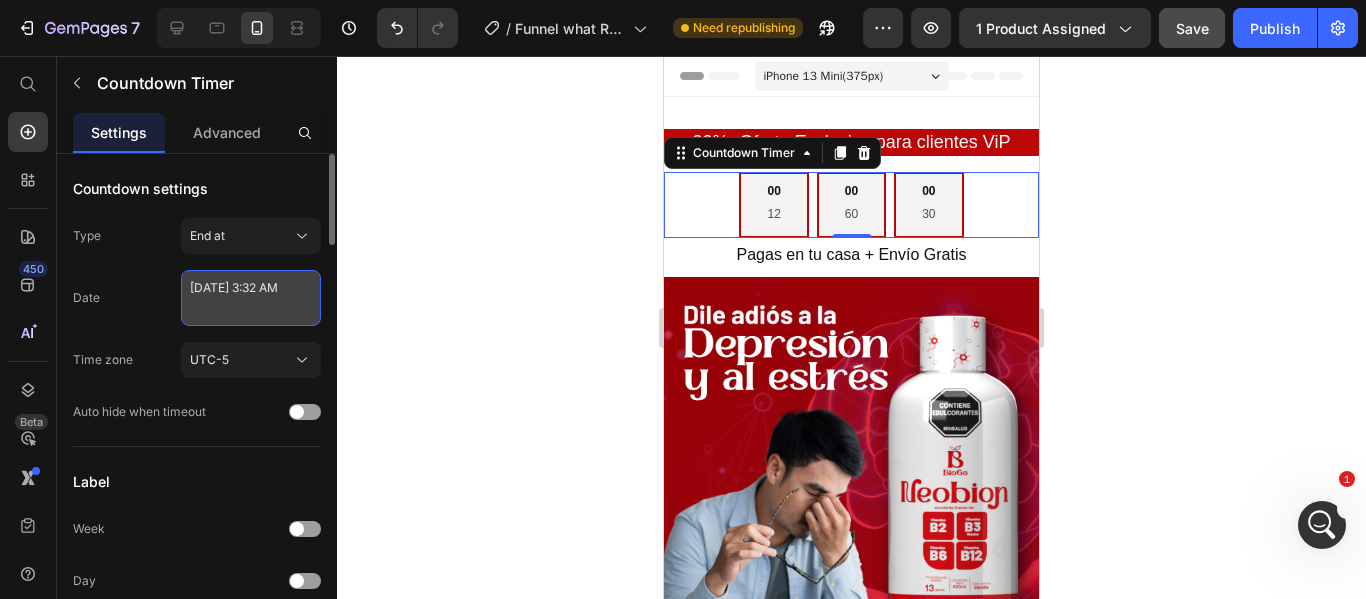 click on "July 10 2025 3:32 AM" at bounding box center (251, 298) 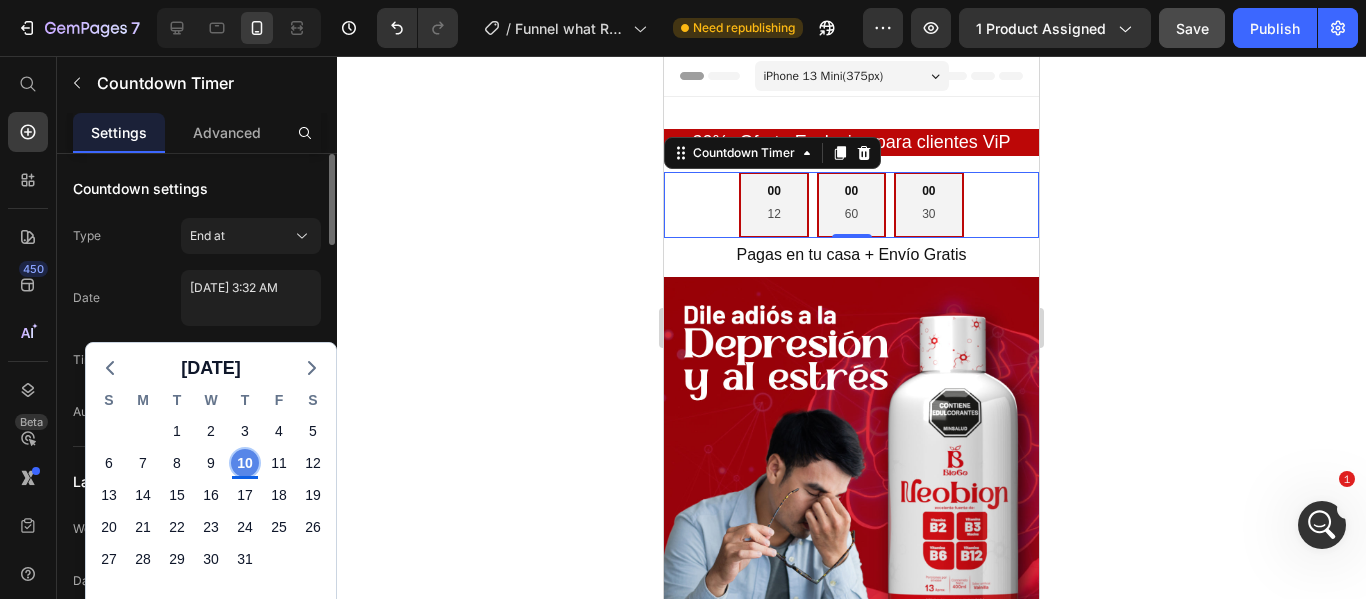 click on "10" 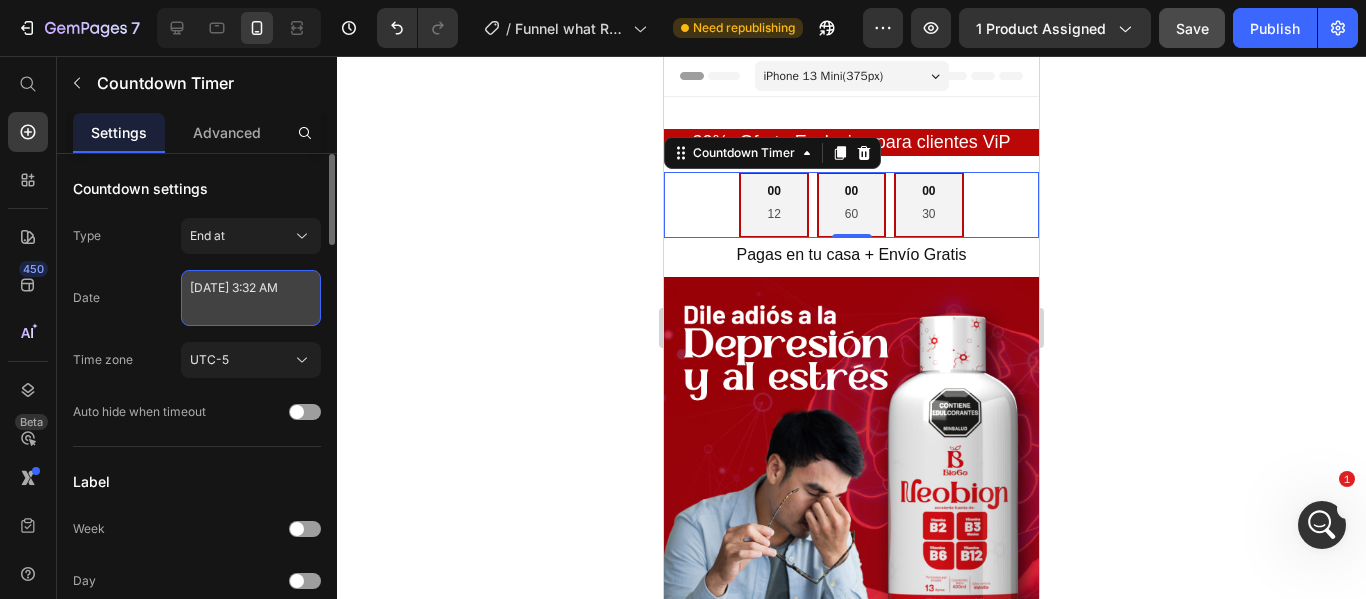 select on "3" 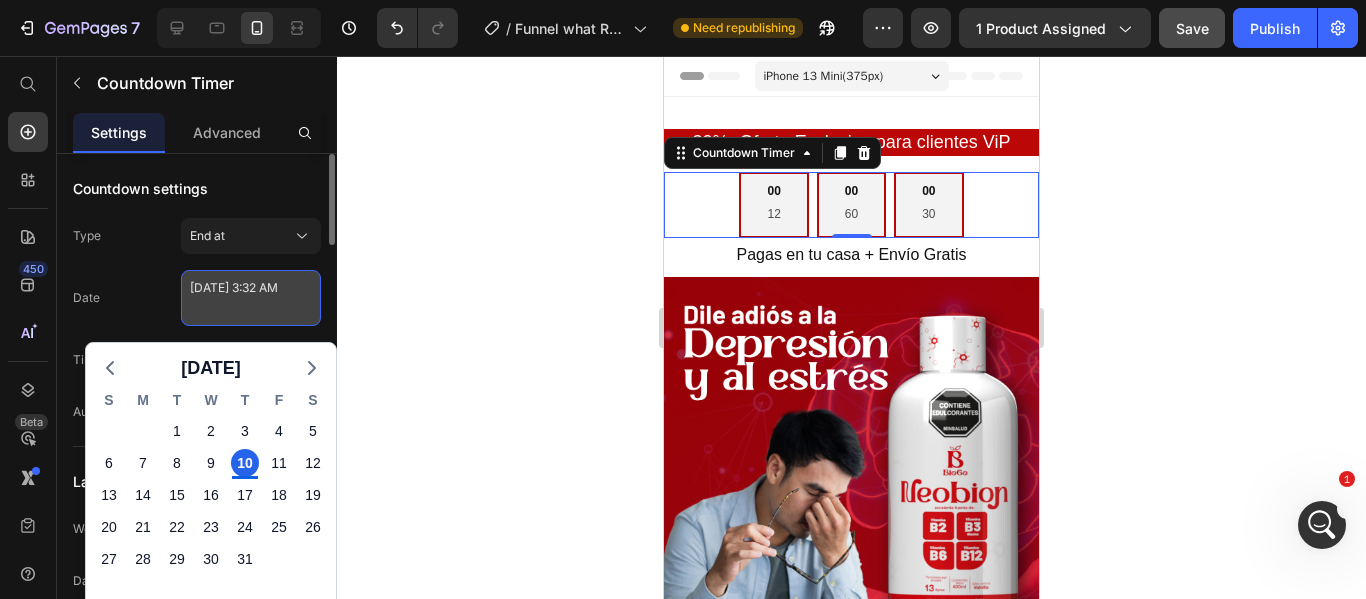 click on "July 10 2025 3:32 AM" at bounding box center [251, 298] 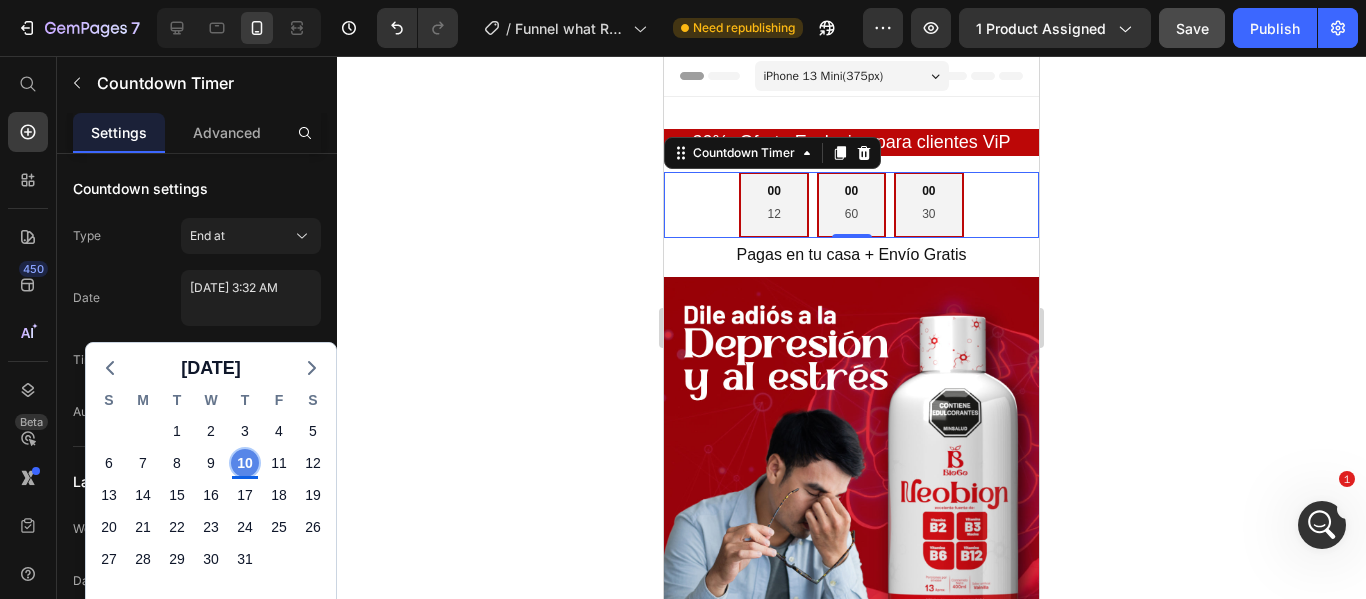 click on "10" 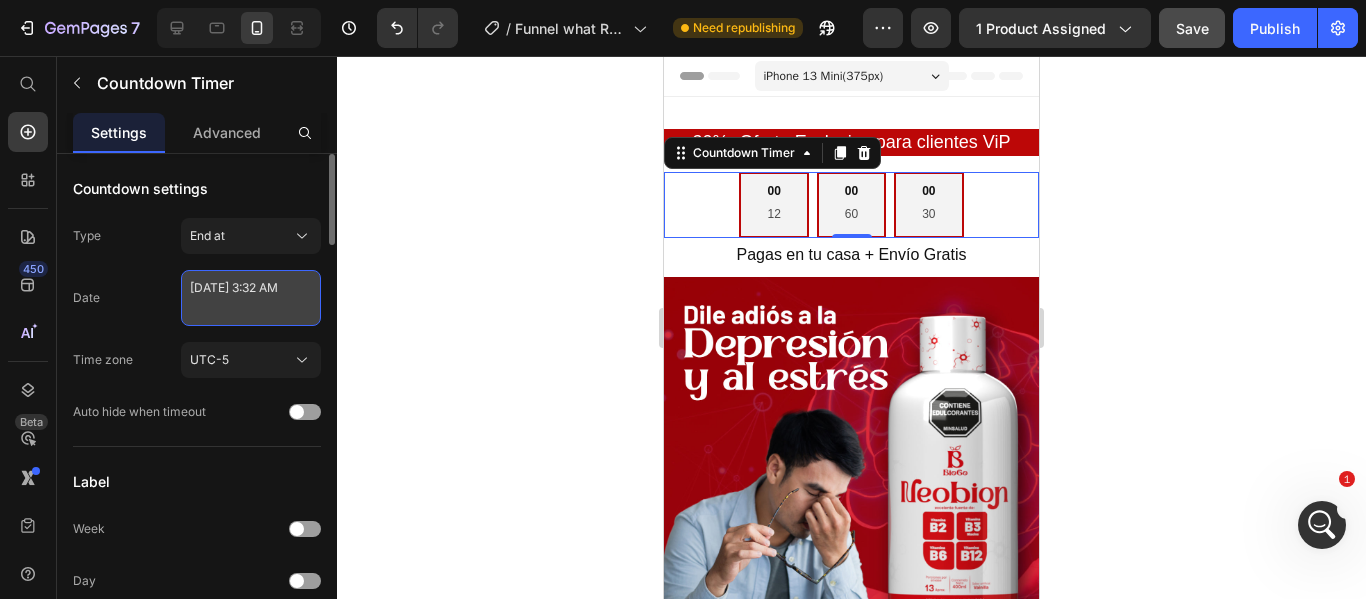 click on "July 10 2025 3:32 AM" at bounding box center [251, 298] 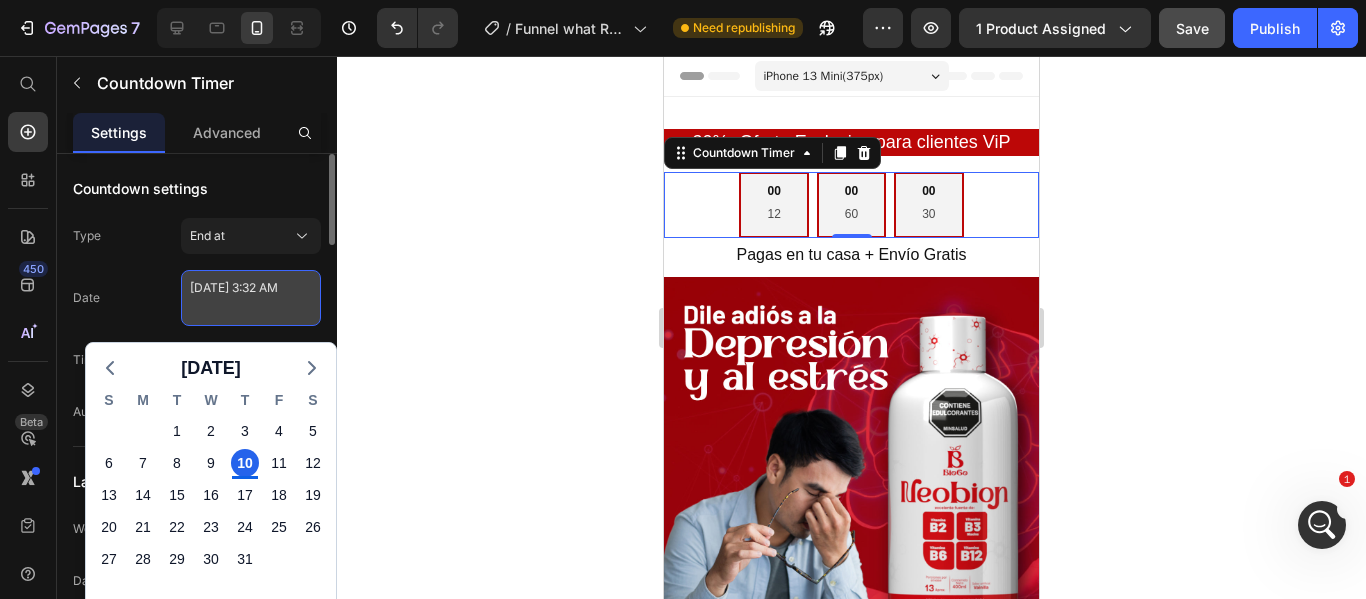 click on "July 10 2025 3:32 AM" at bounding box center [251, 298] 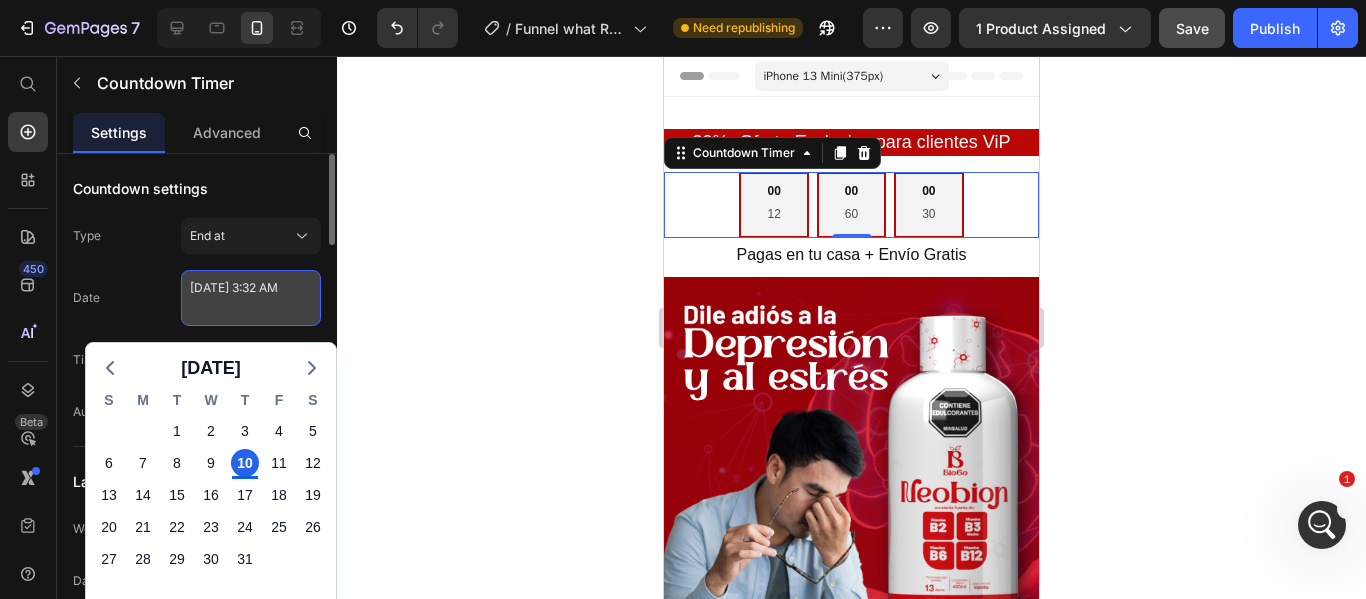 click on "July 10 2025 3:32 AM" at bounding box center [251, 298] 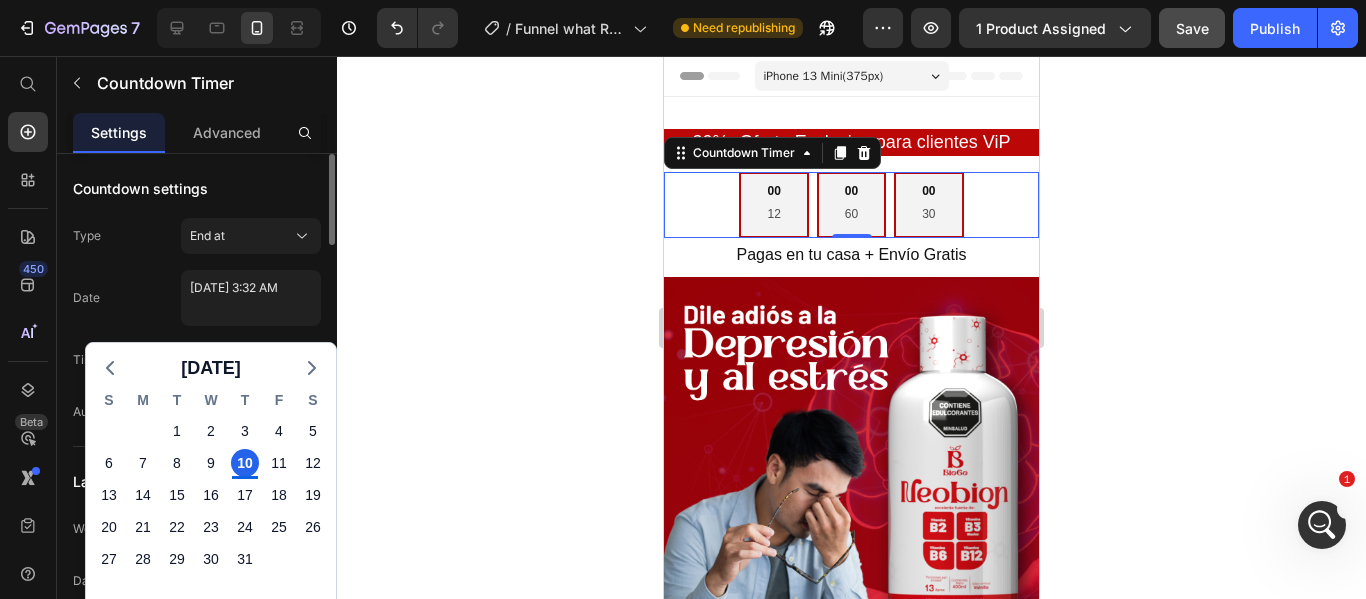 click on "Date July 10 2025 3:32 AM July 2025 S M T W T F S 29 30 1 2 3 4 5 6 7 8 9 10 11 12 13 14 15 16 17 18 19 20 21 22 23 24 25 26 27 28 29 30 31 1 2 3 4 5 6 7 8 9 Thu Jul 10 2025 12 1 2 3 4 5 6 7 8 9 10 11 : 00 01 02 03 04 05 06 07 08 09 10 11 12 13 14 15 16 17 18 19 20 21 22 23 24 25 26 27 28 29 30 31 32 33 34 35 36 37 38 39 40 41 42 43 44 45 46 47 48 49 50 51 52 53 54 55 56 57 58 59 AM PM" 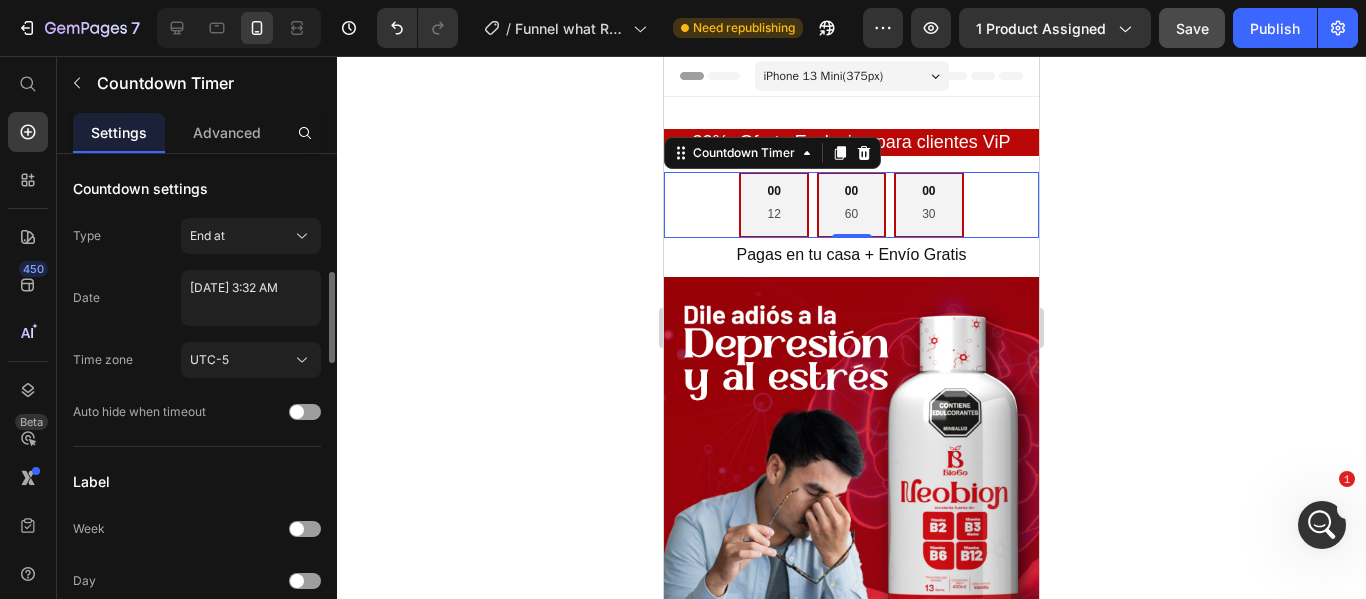 scroll, scrollTop: 100, scrollLeft: 0, axis: vertical 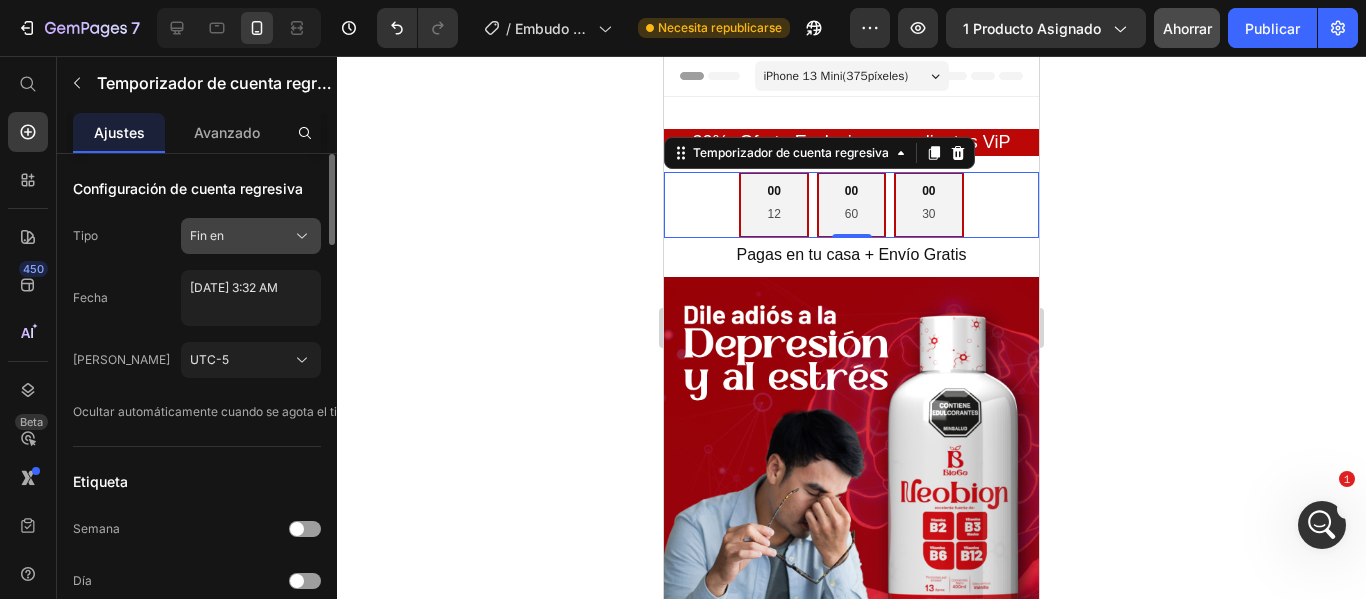 click 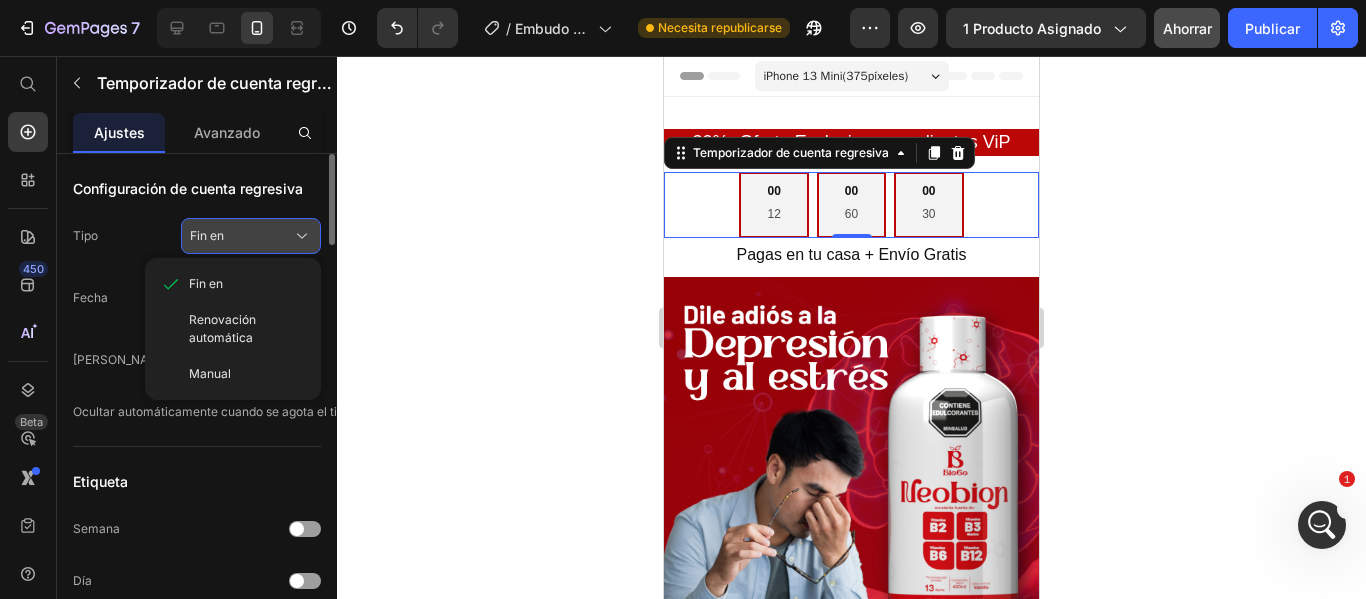 click 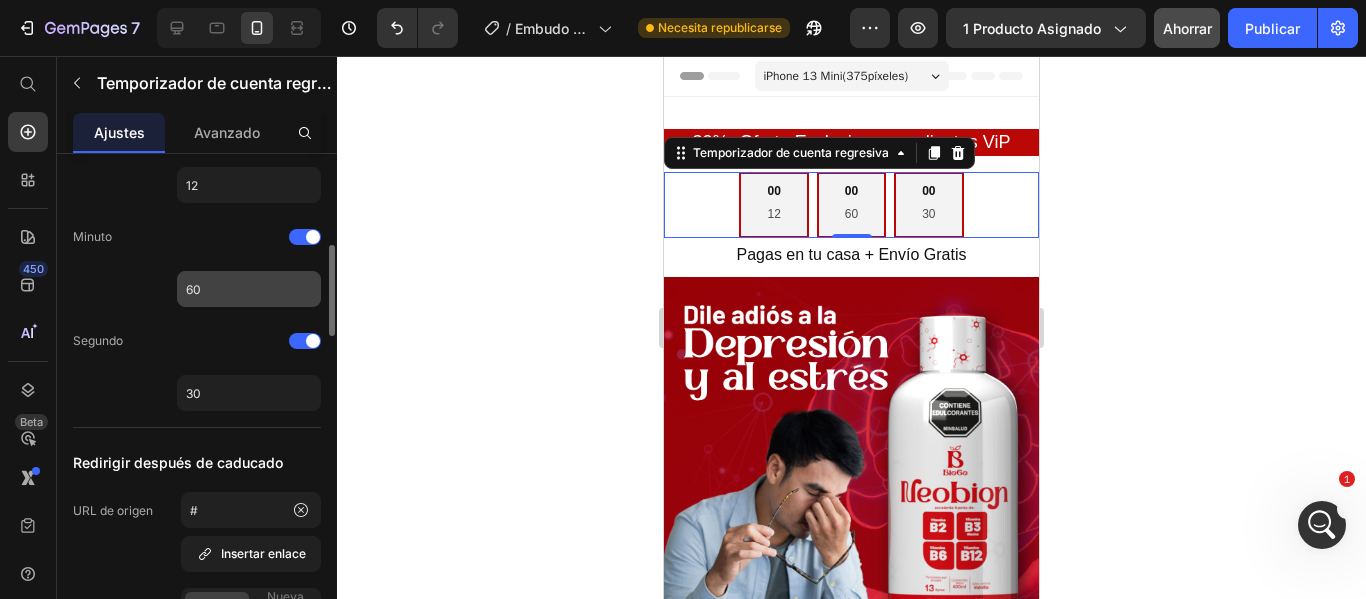 scroll, scrollTop: 400, scrollLeft: 0, axis: vertical 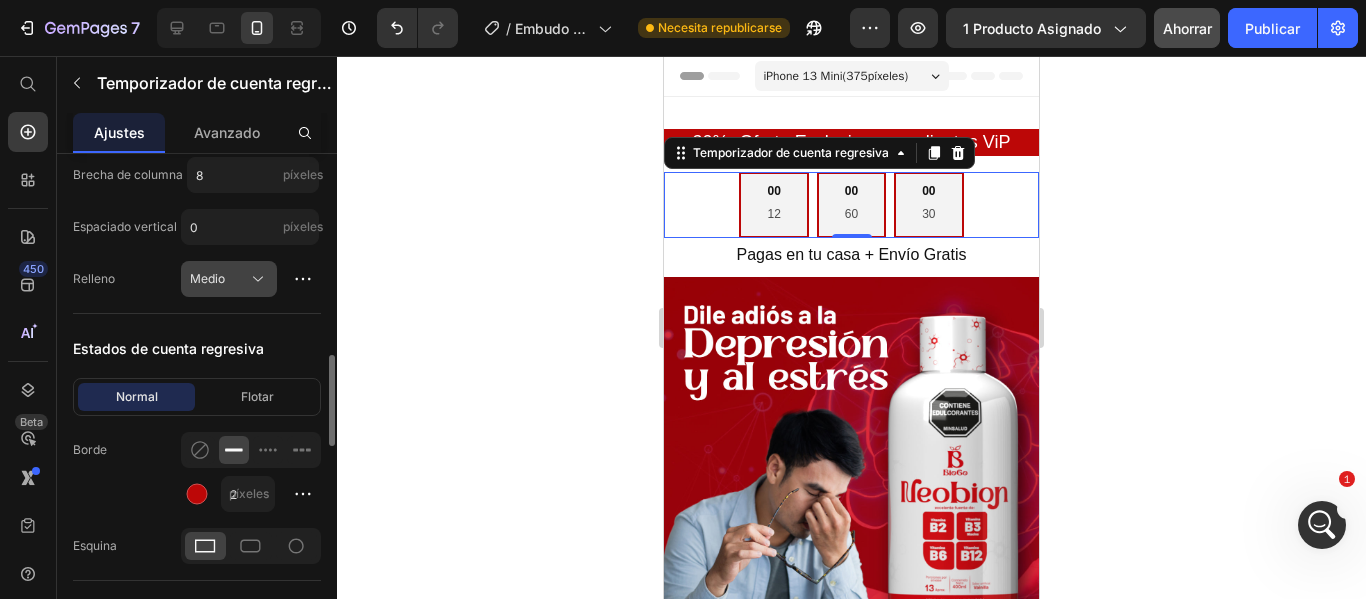 click 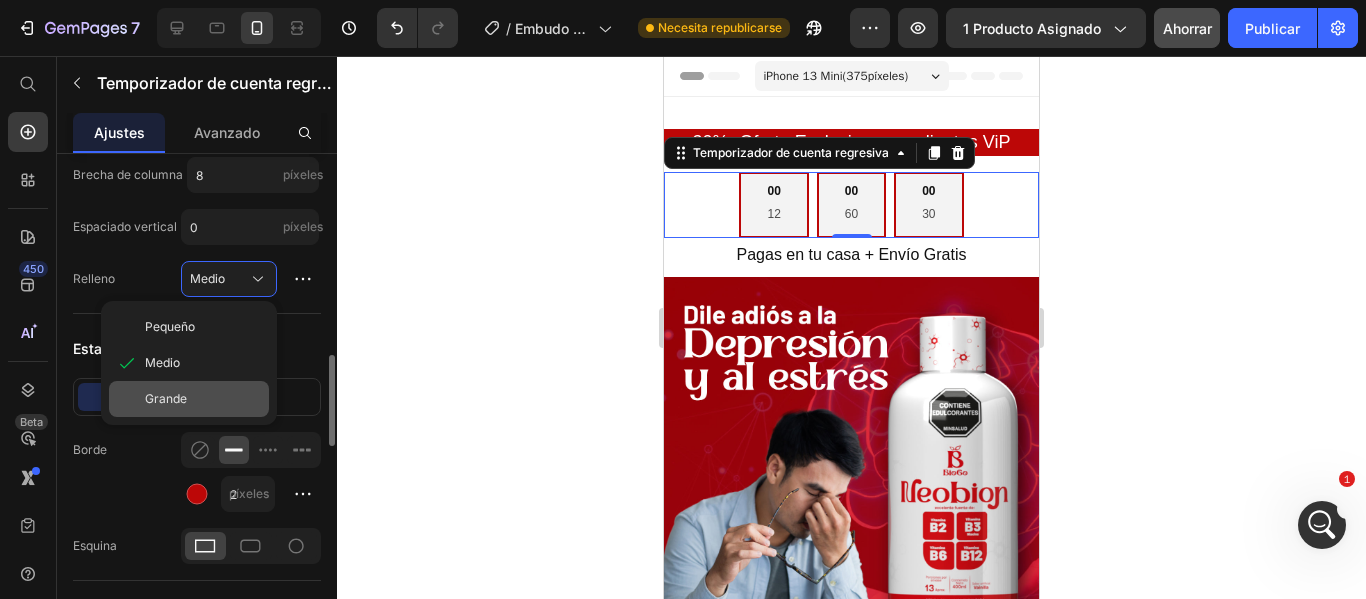 click on "Grande" at bounding box center [166, 398] 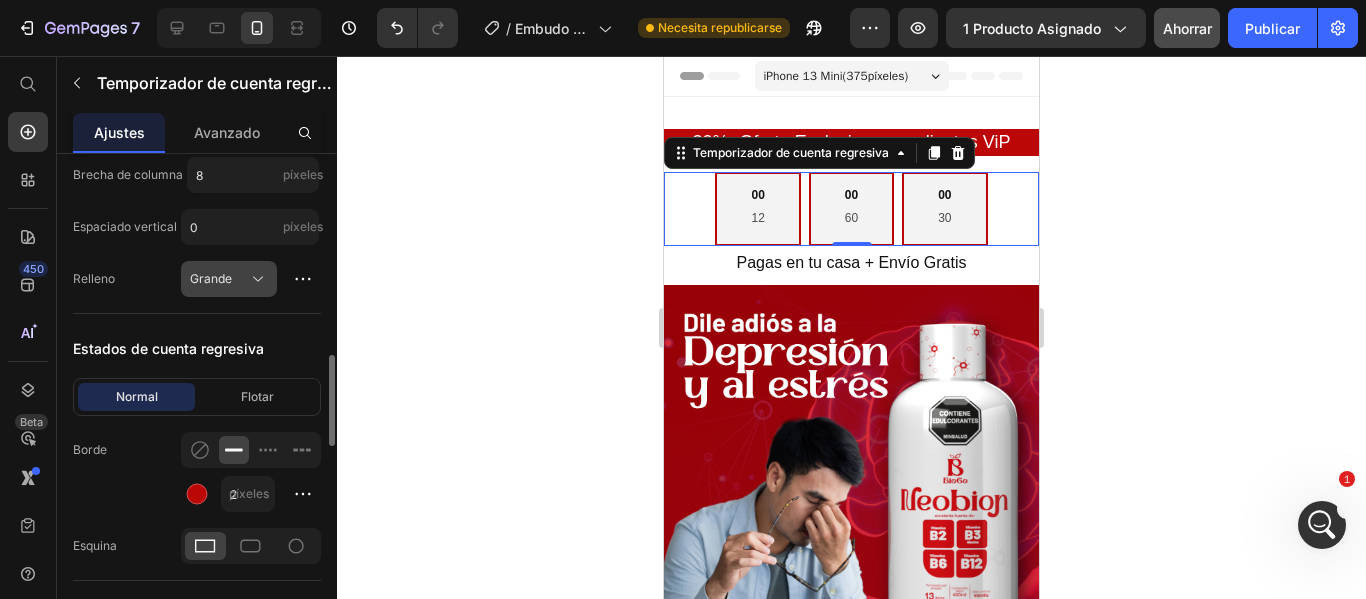 click 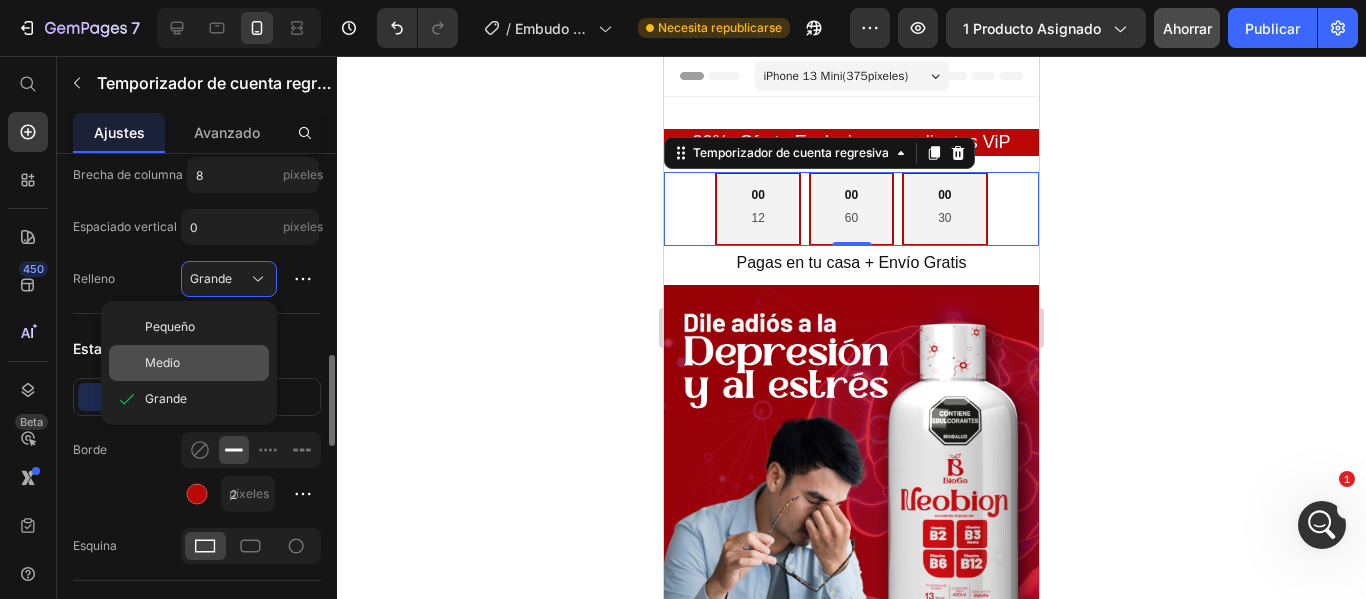 click on "Medio" at bounding box center (203, 363) 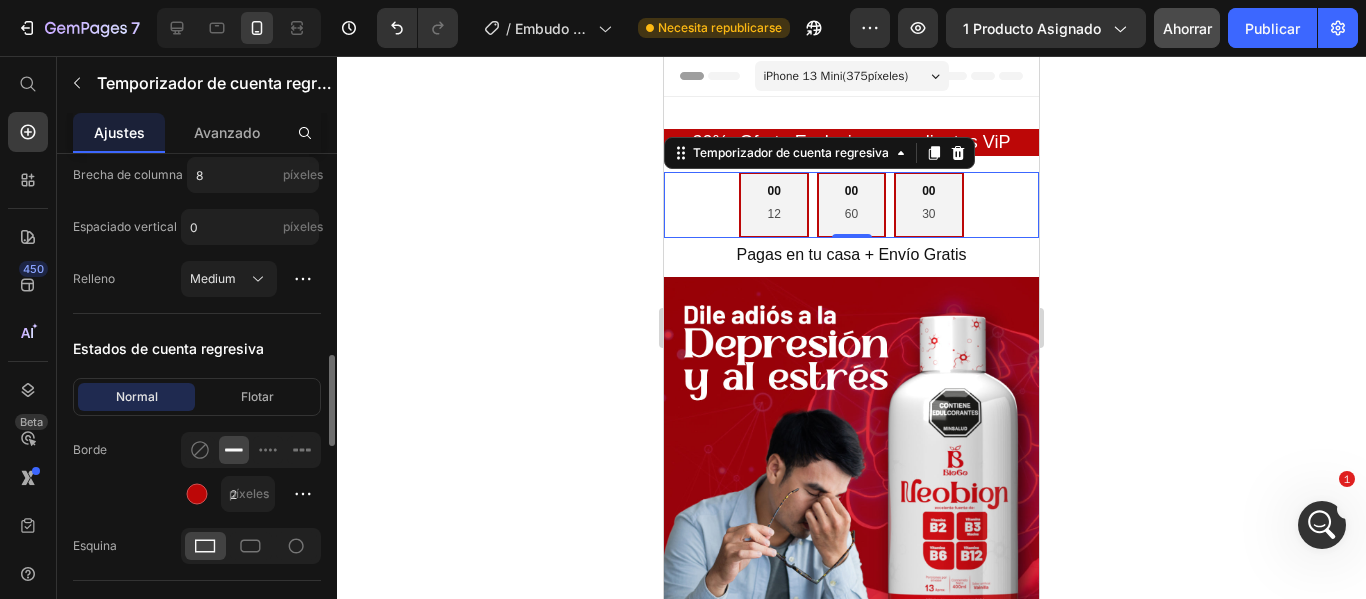 scroll, scrollTop: 1200, scrollLeft: 0, axis: vertical 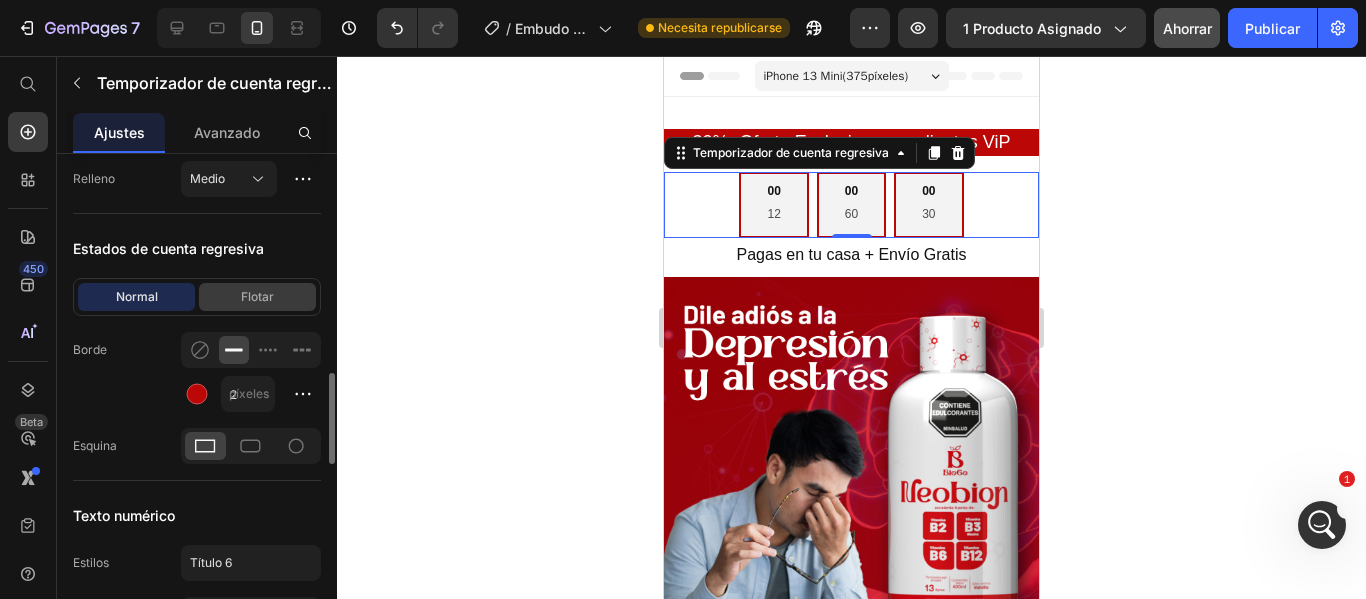 click on "Flotar" at bounding box center [257, 296] 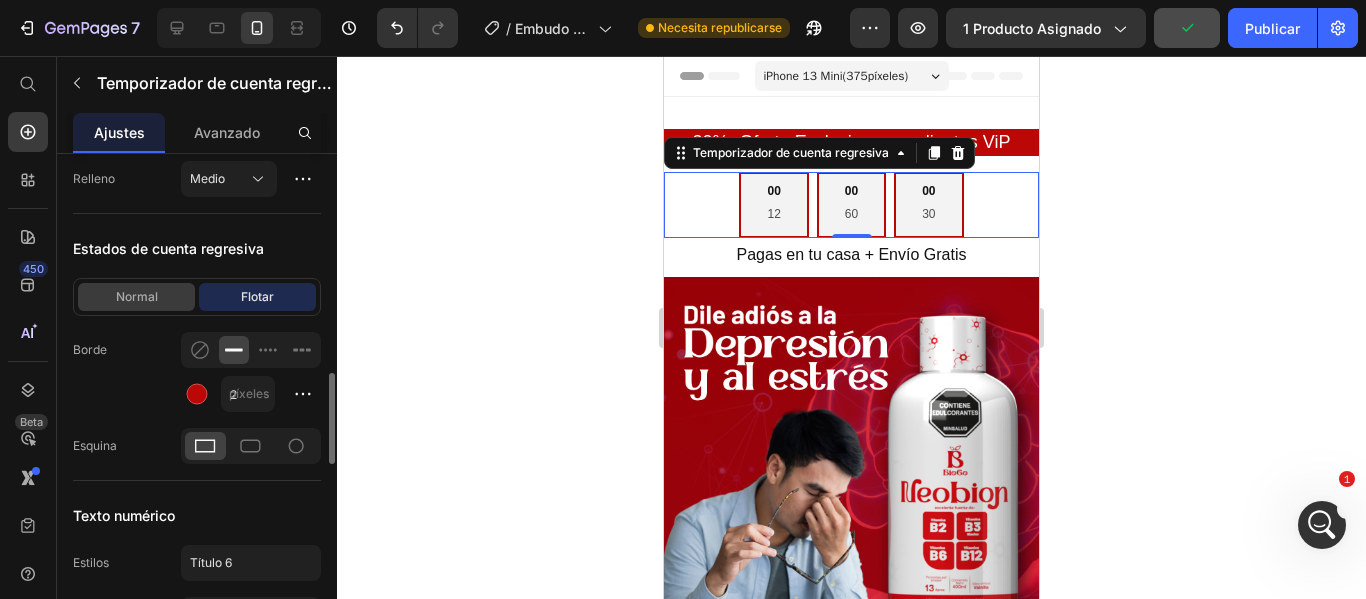 click on "Normal" at bounding box center (137, 296) 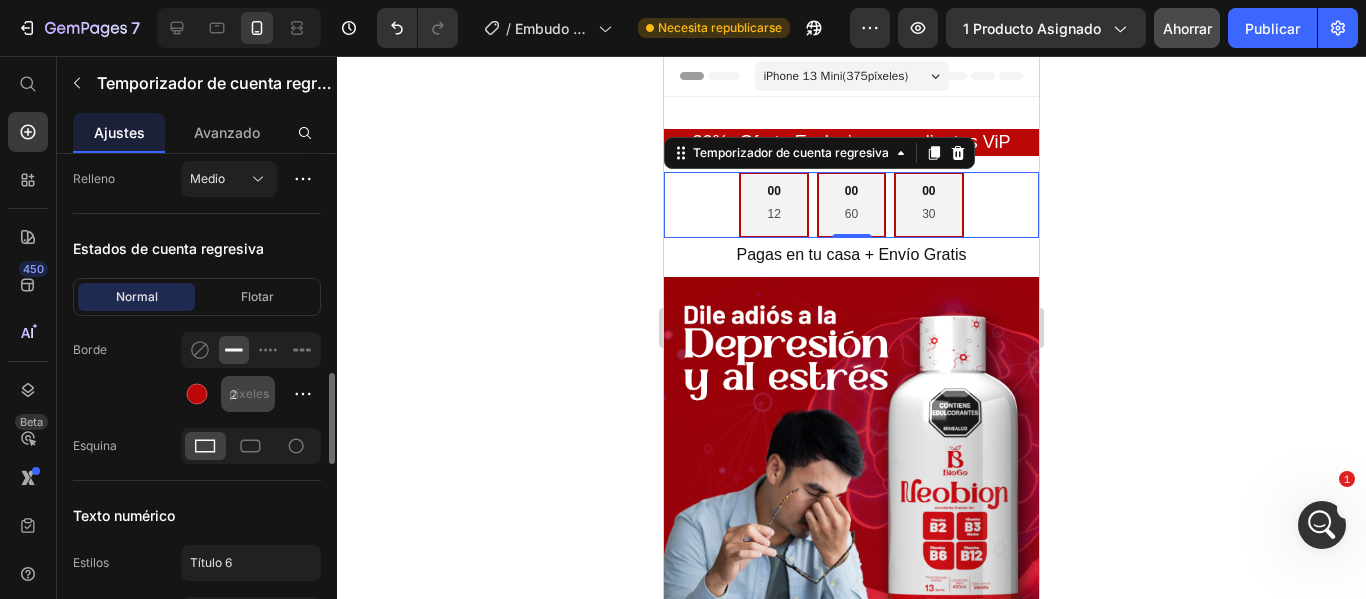 click on "píxeles" at bounding box center (249, 393) 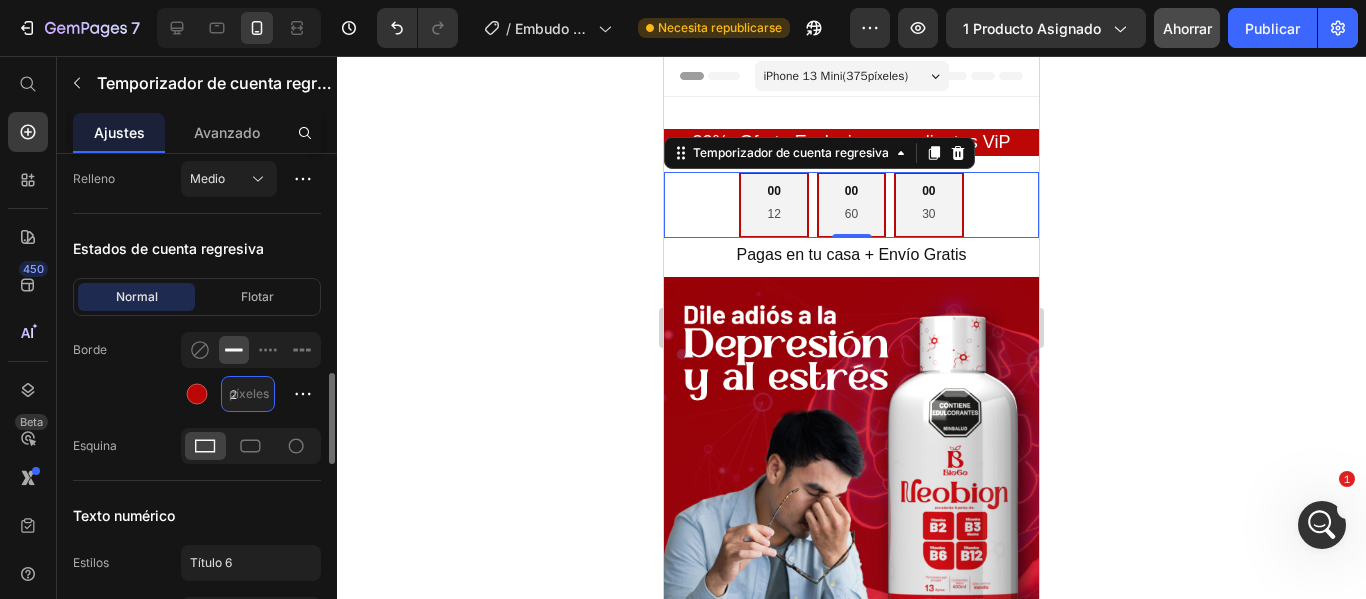 click on "2" at bounding box center [248, 394] 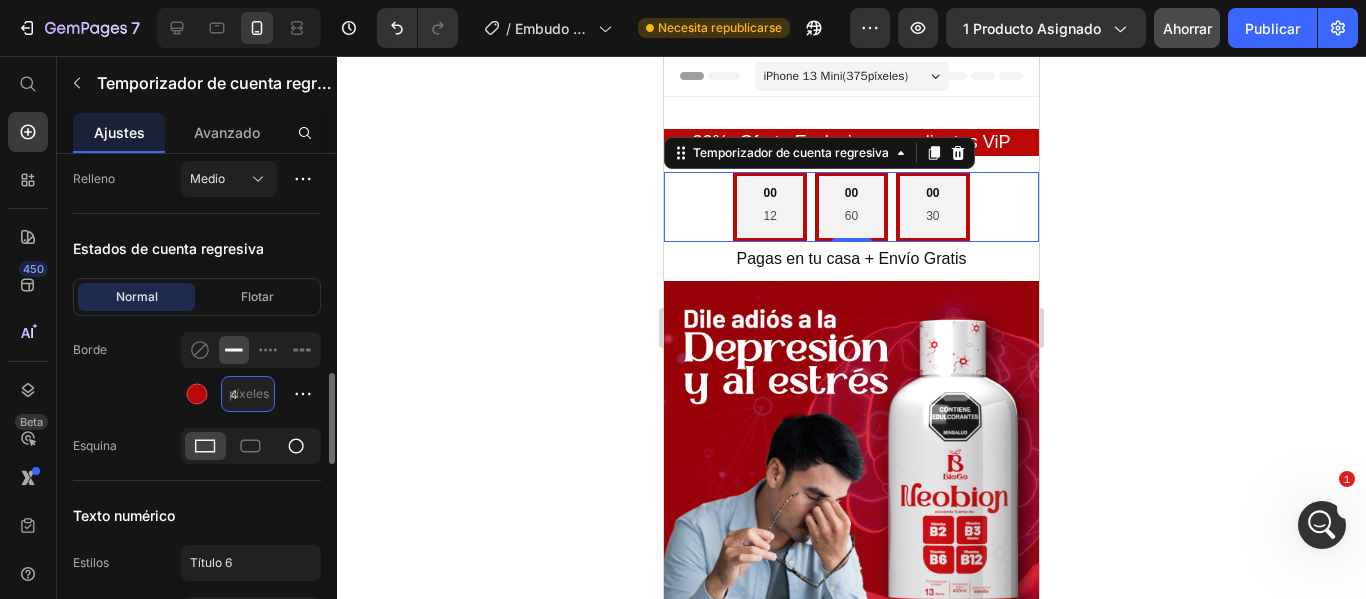 type on "4" 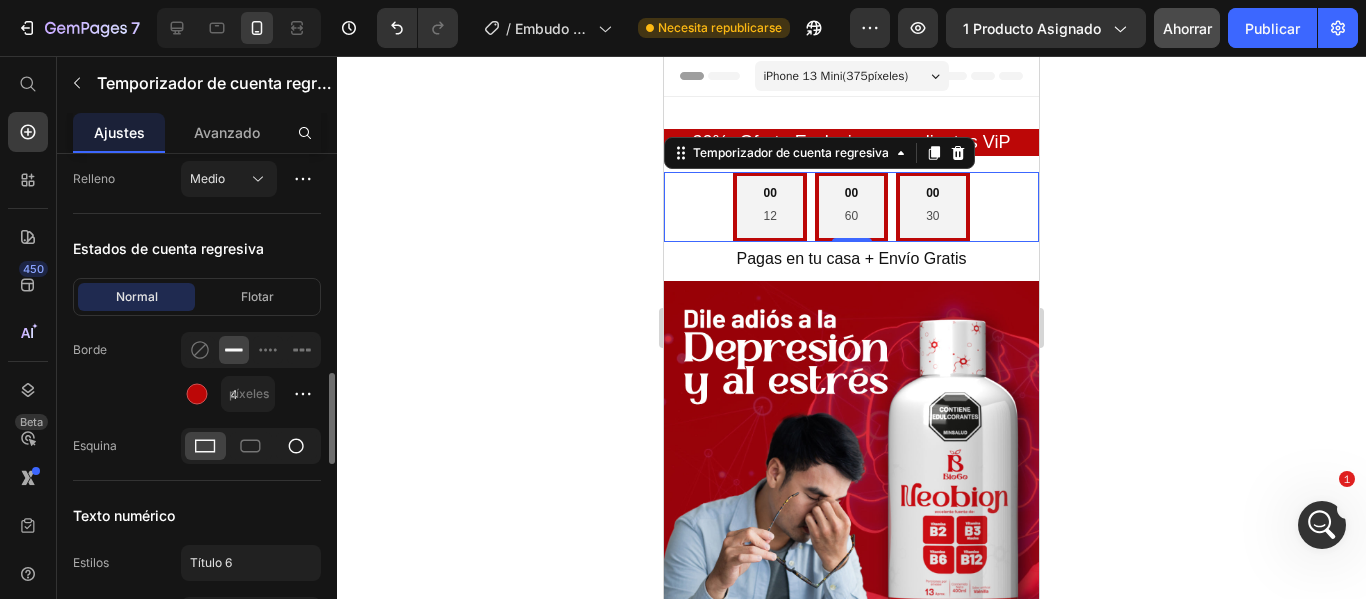 click 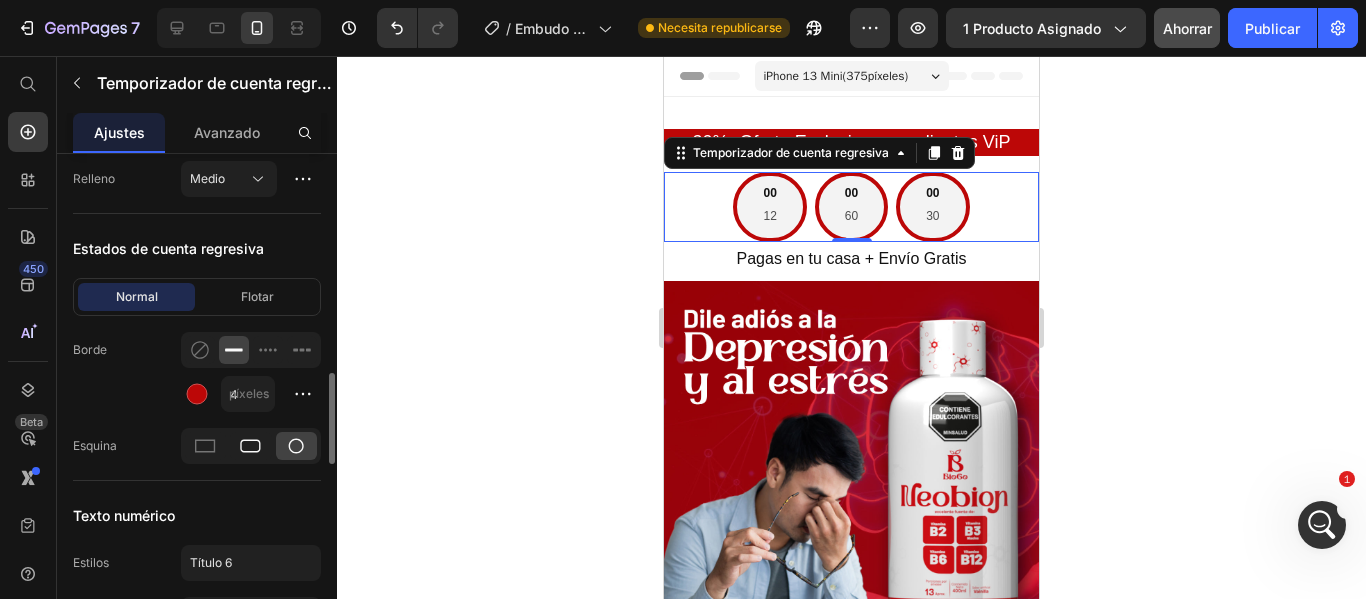 click 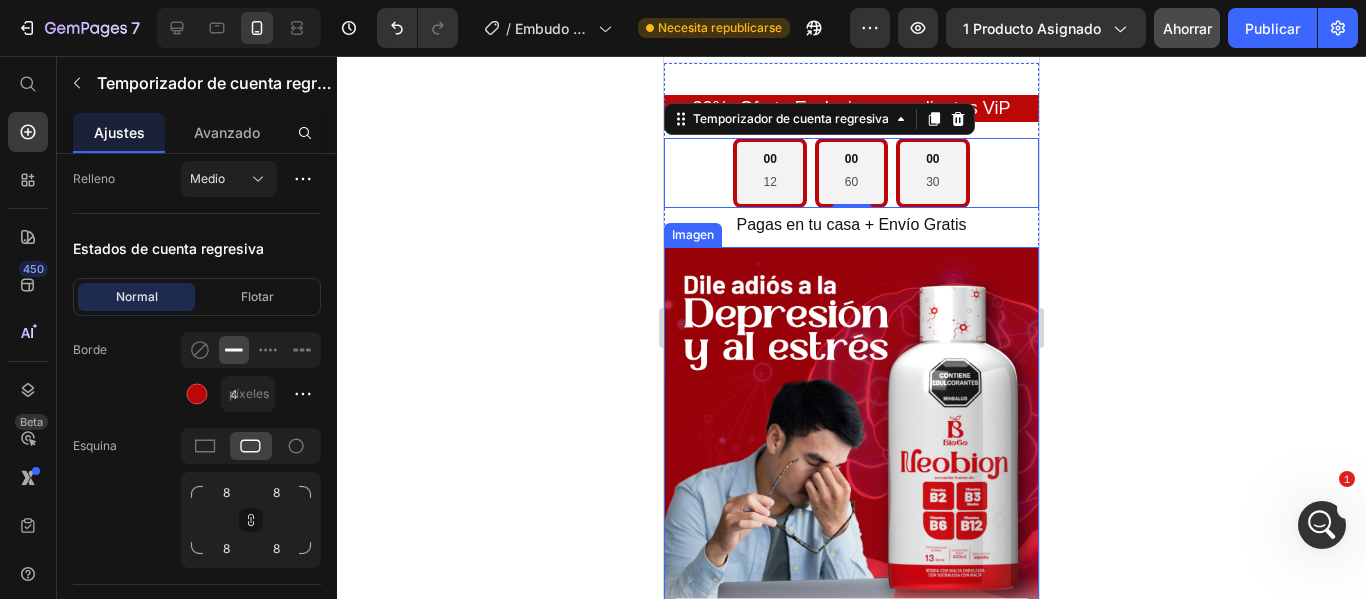 scroll, scrollTop: 0, scrollLeft: 0, axis: both 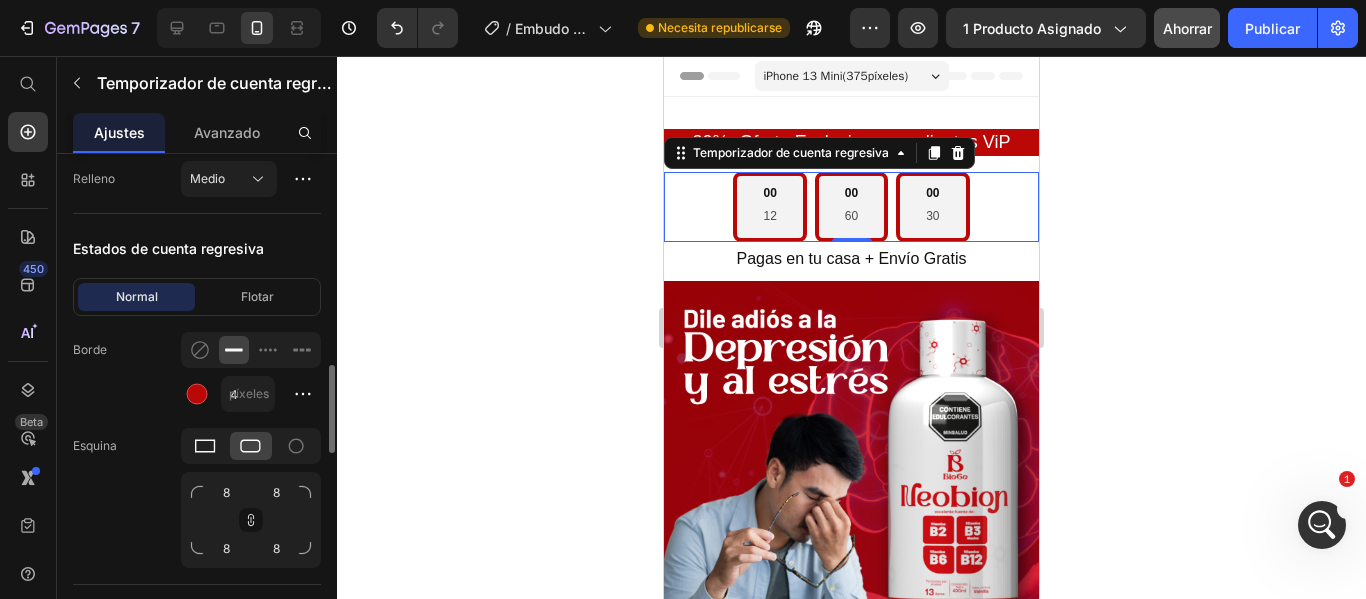 click 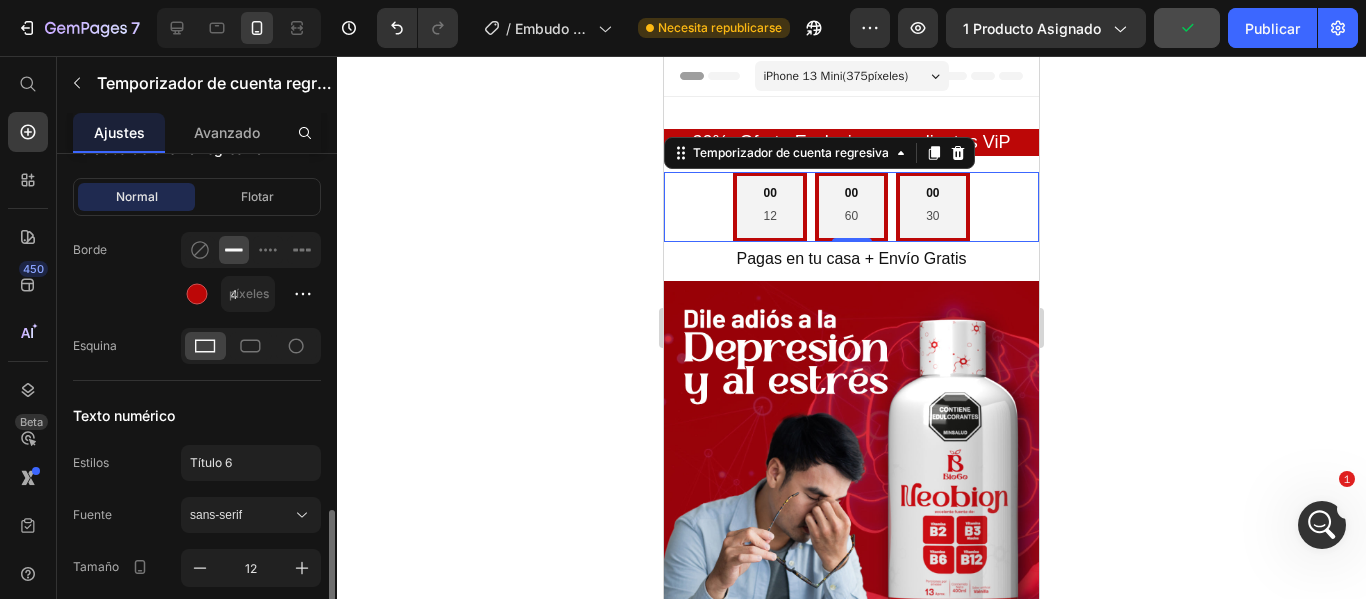 scroll, scrollTop: 1400, scrollLeft: 0, axis: vertical 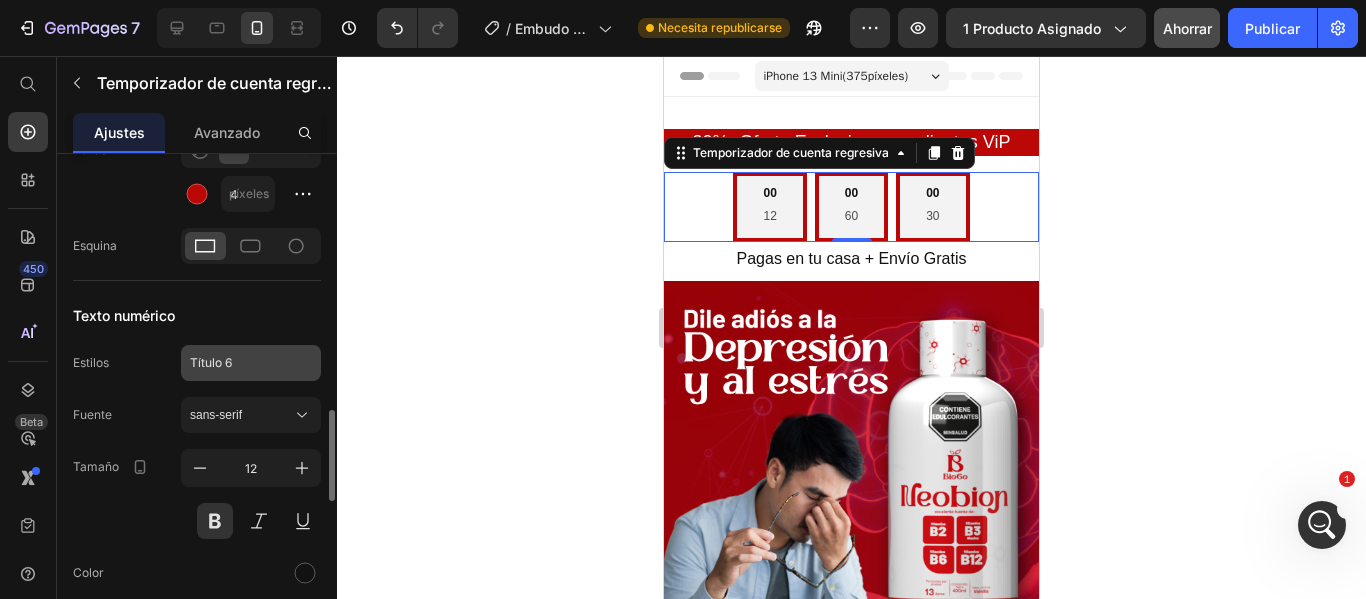click on "Título 6" at bounding box center [239, 363] 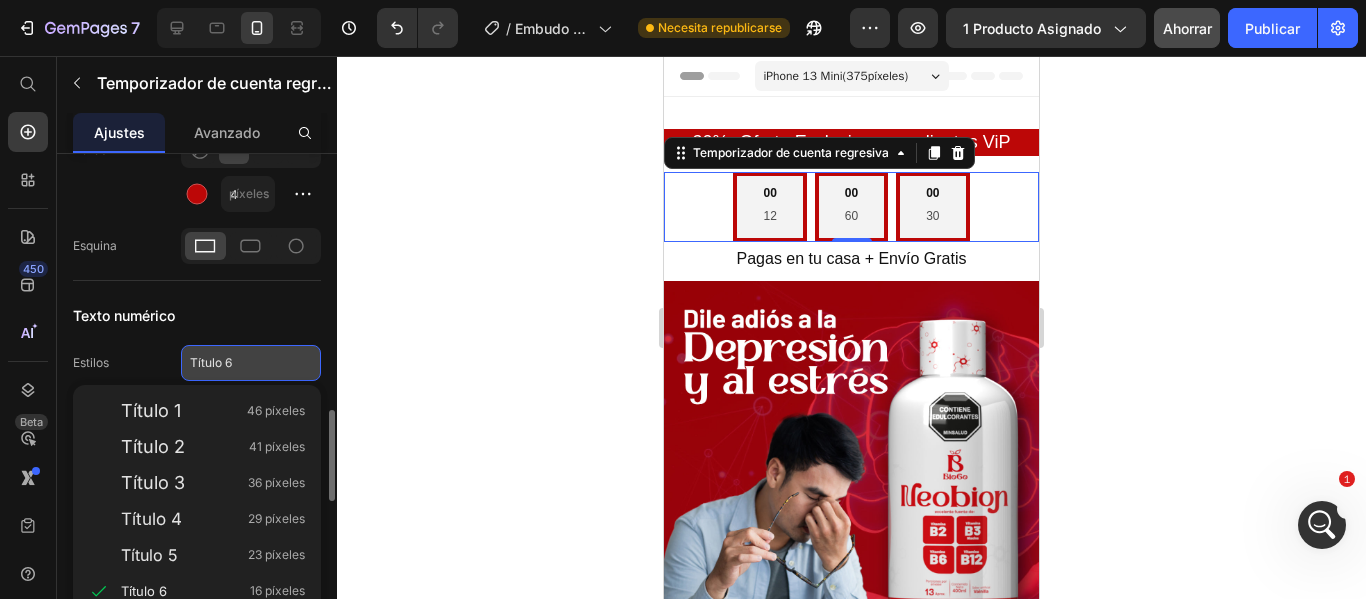 click on "Título 6" at bounding box center (239, 363) 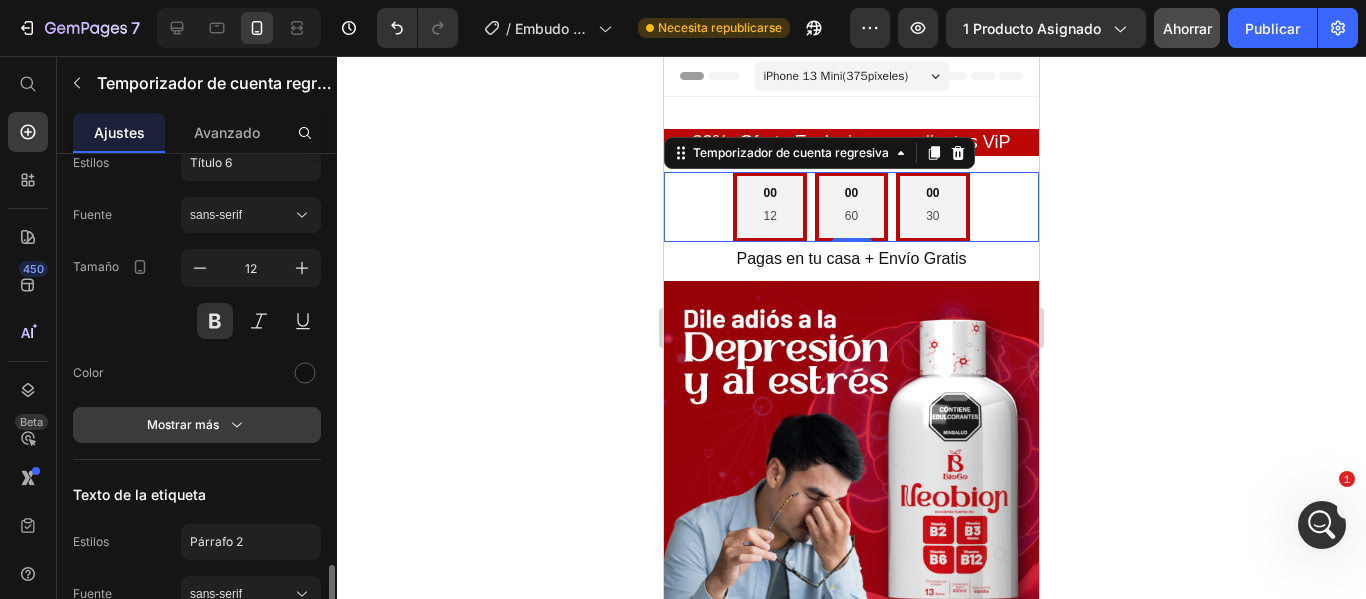 scroll, scrollTop: 1700, scrollLeft: 0, axis: vertical 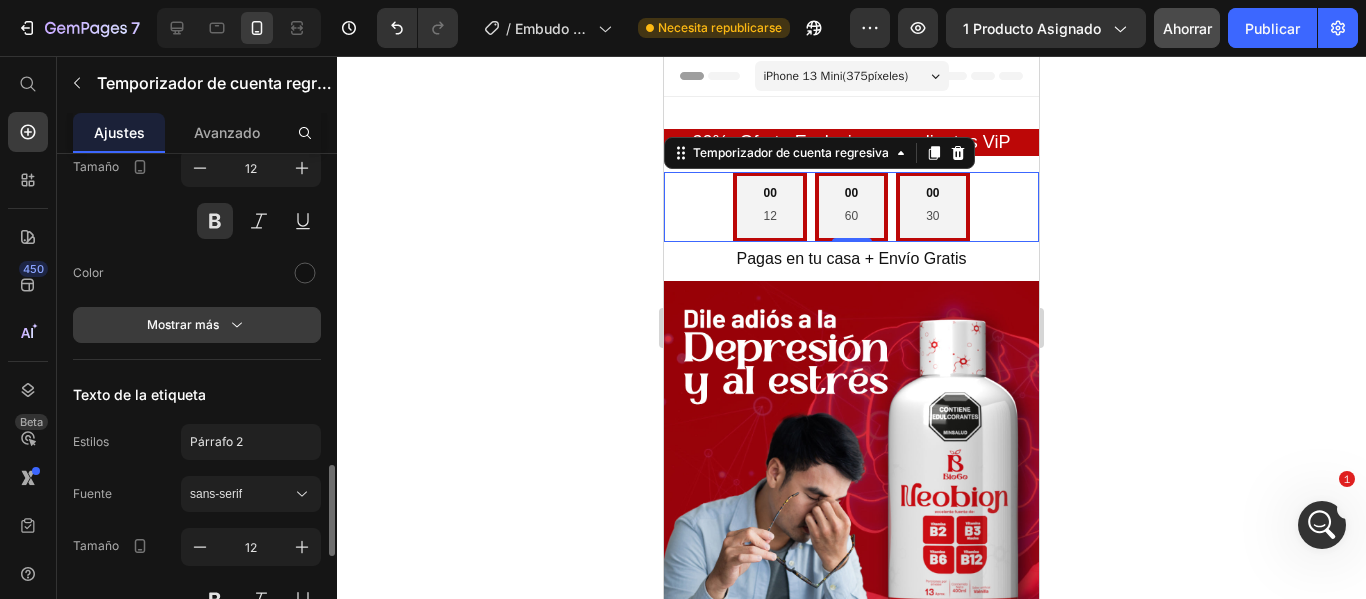 click 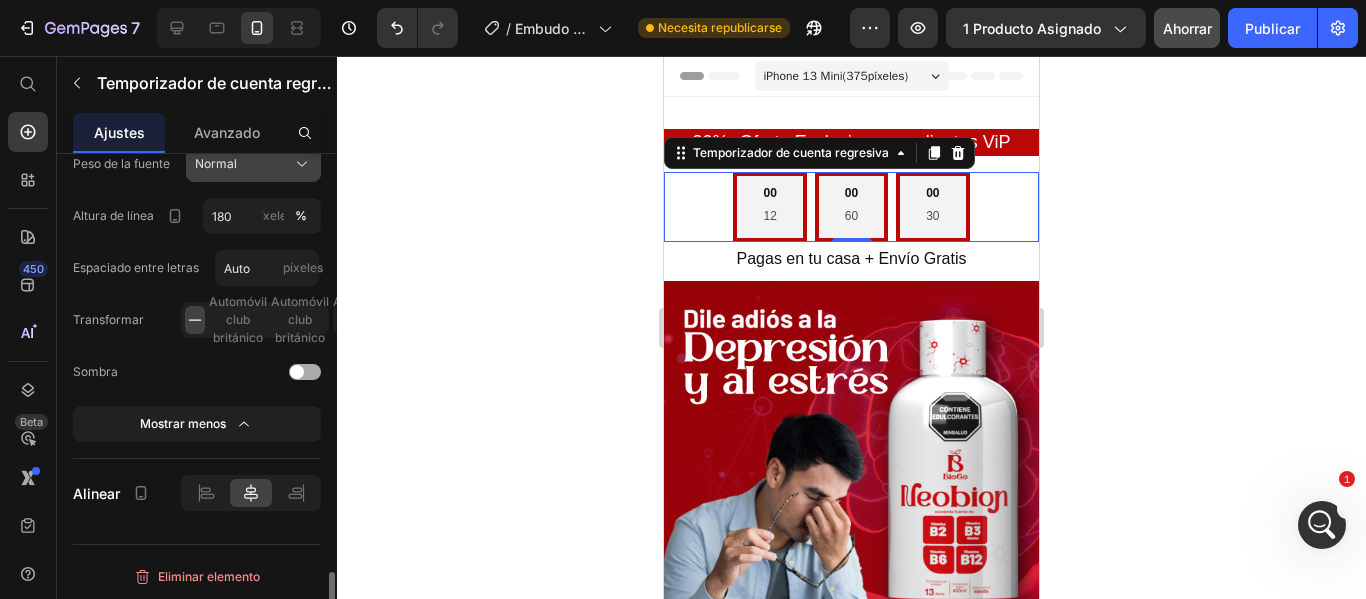 scroll, scrollTop: 2503, scrollLeft: 0, axis: vertical 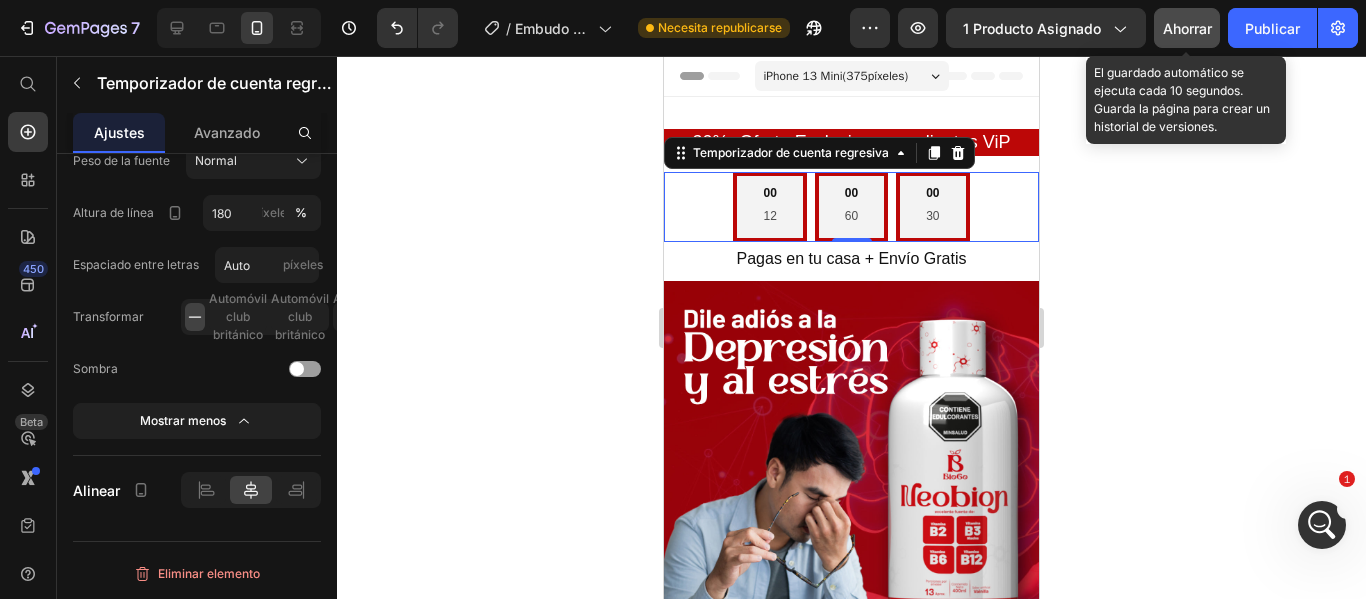 click on "Ahorrar" at bounding box center [1187, 28] 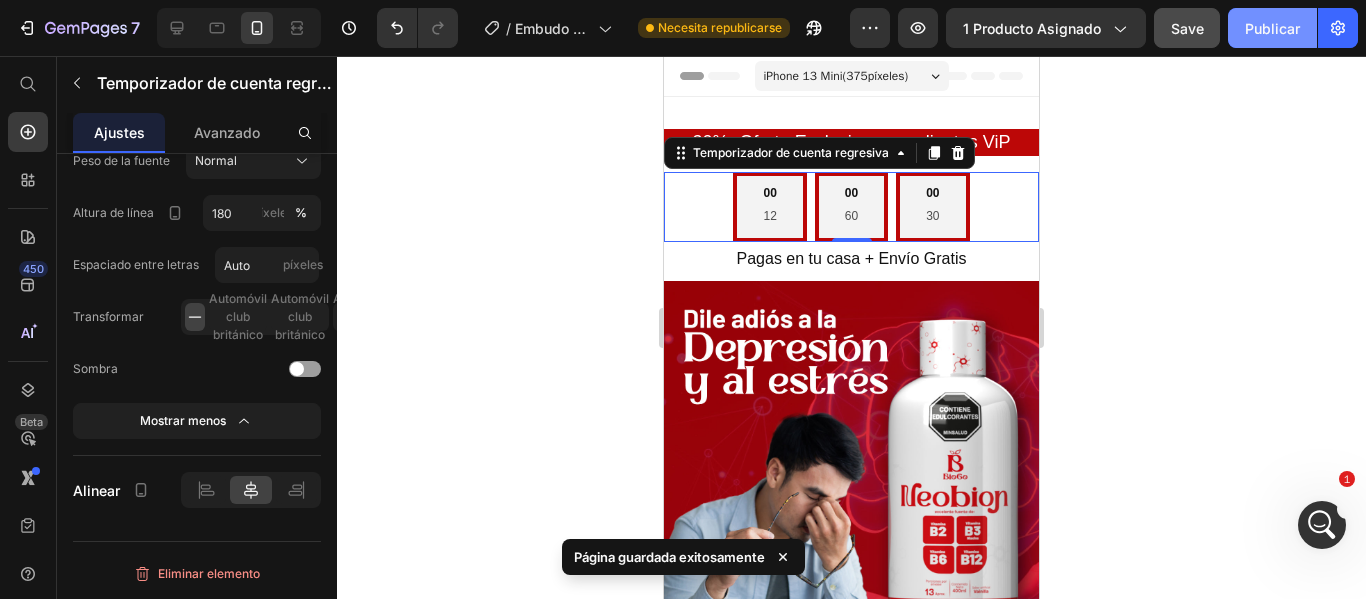 click on "Publicar" at bounding box center (1272, 28) 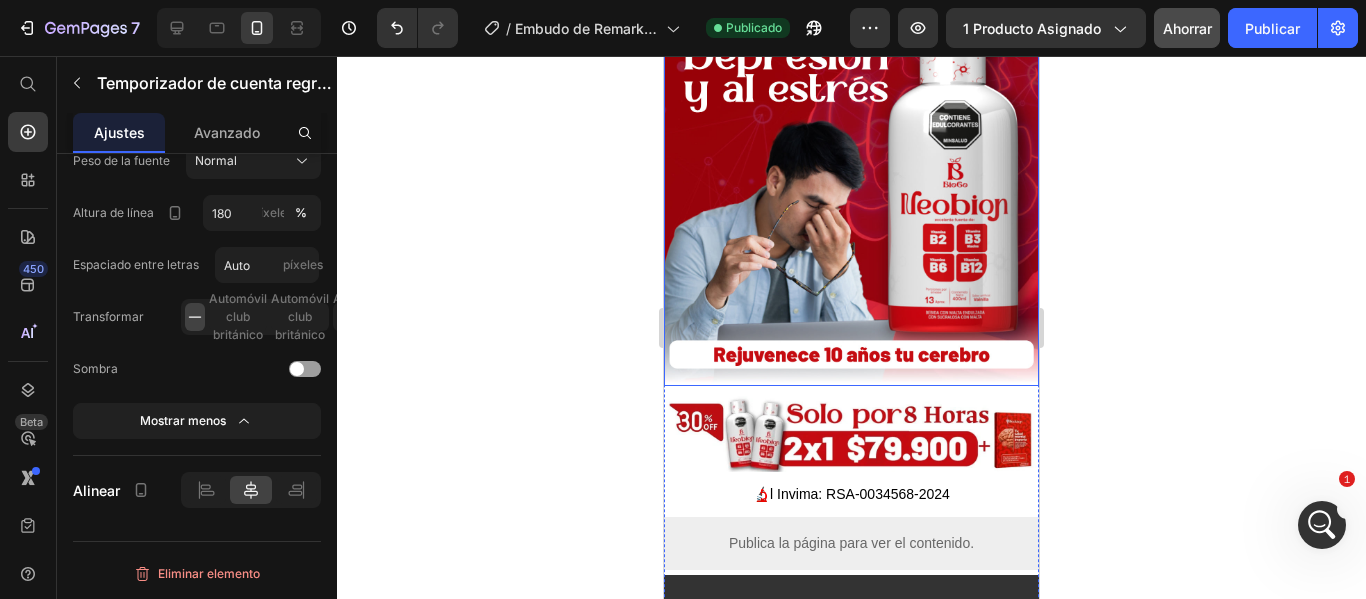 scroll, scrollTop: 300, scrollLeft: 0, axis: vertical 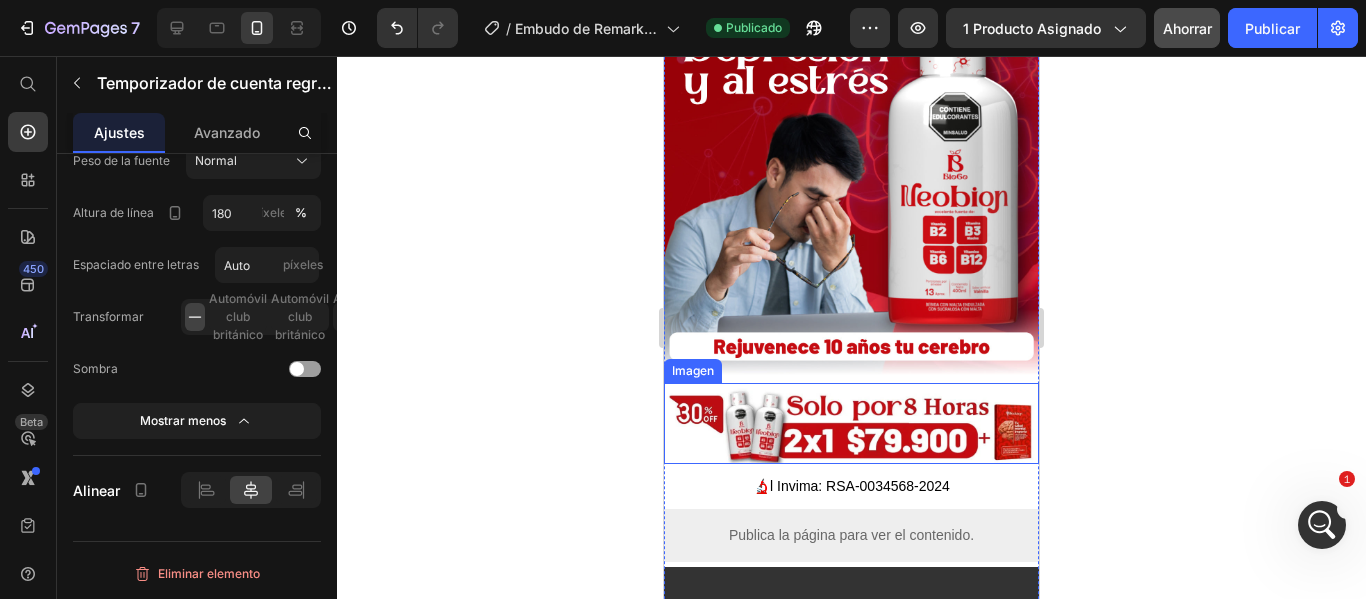 click at bounding box center [851, 423] 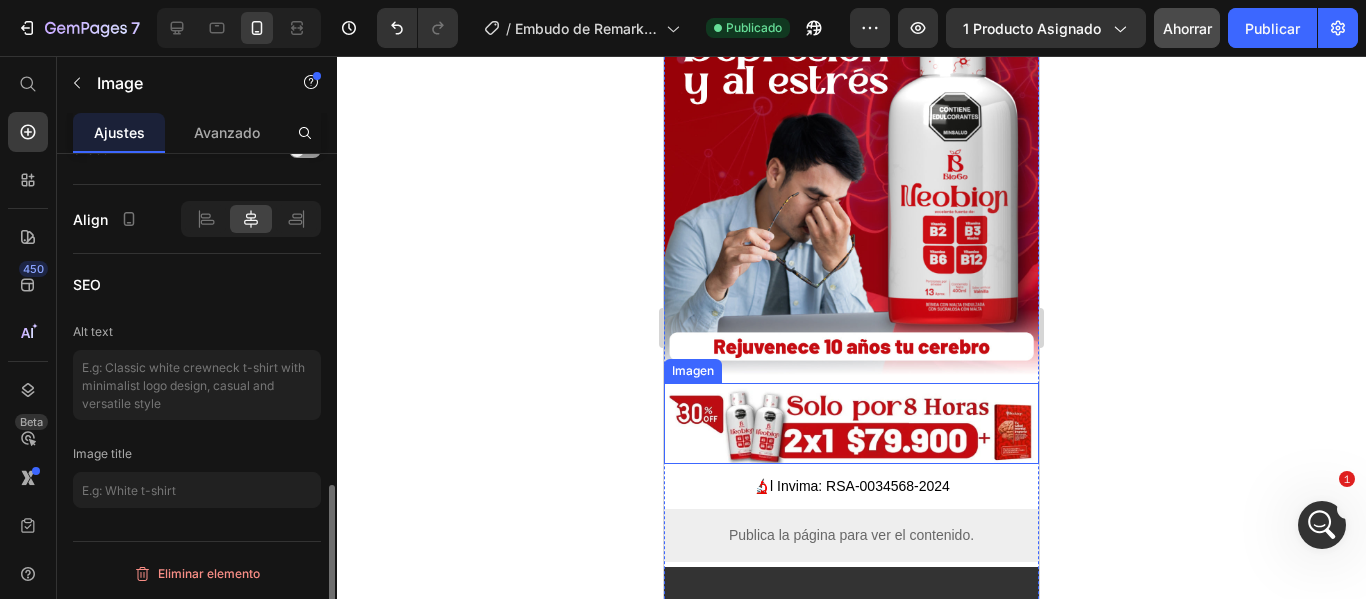 scroll, scrollTop: 0, scrollLeft: 0, axis: both 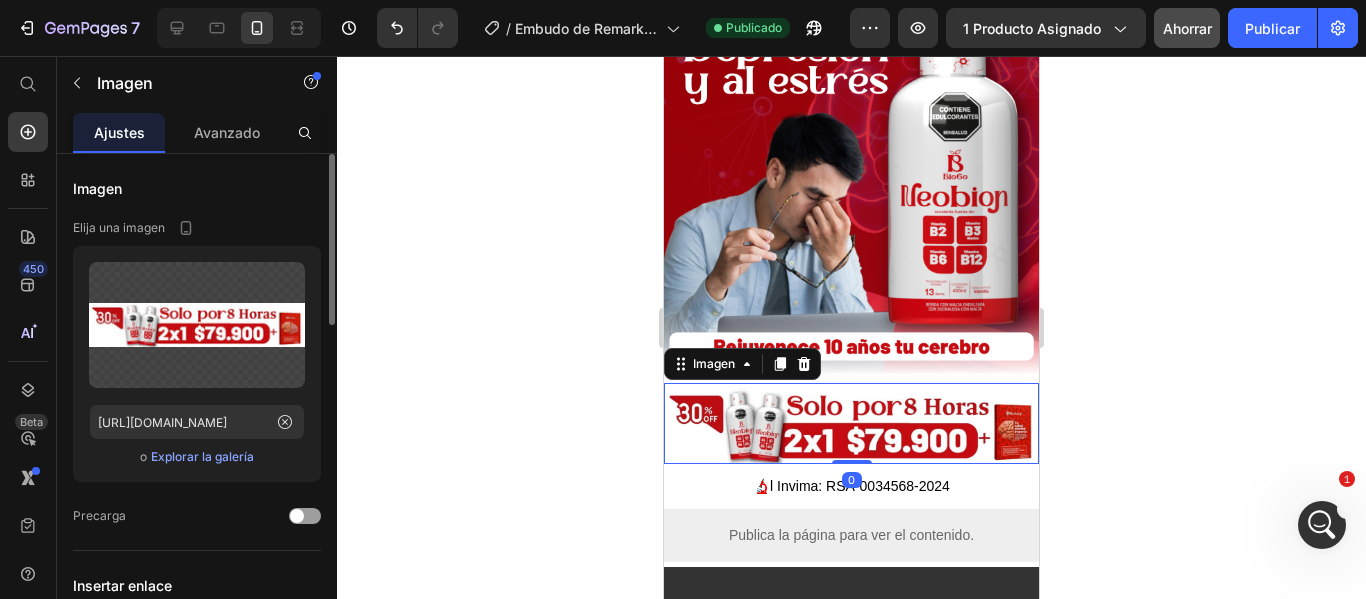 click on "Explorar la galería" at bounding box center [202, 456] 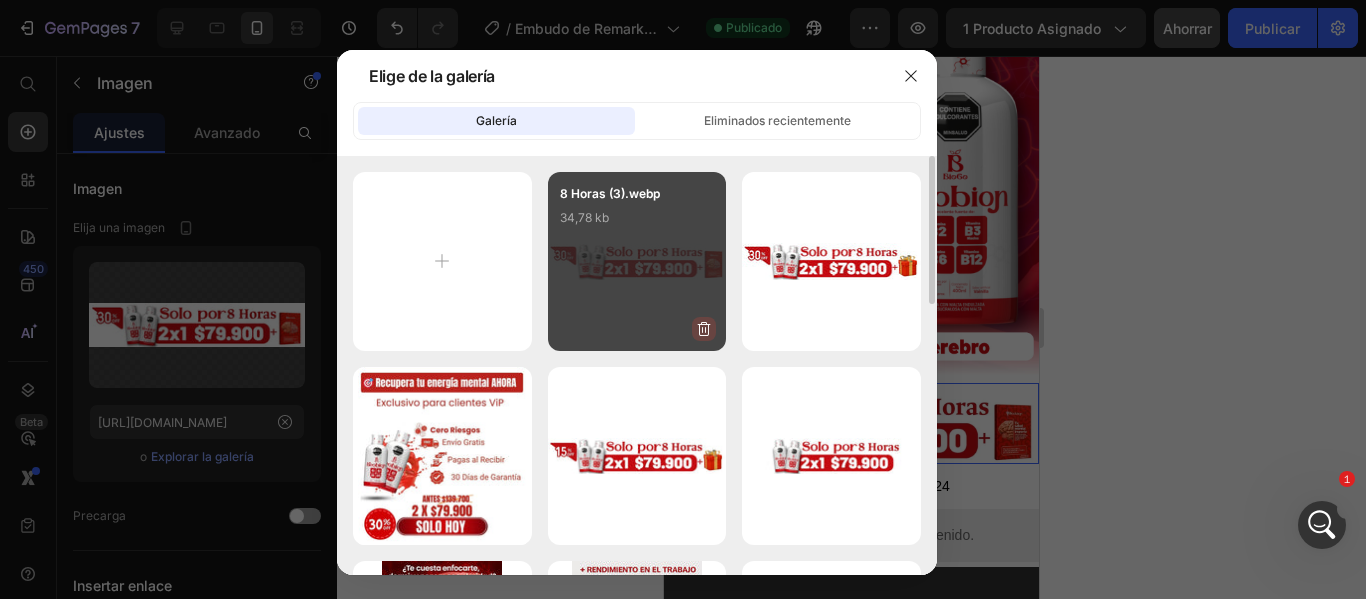 click 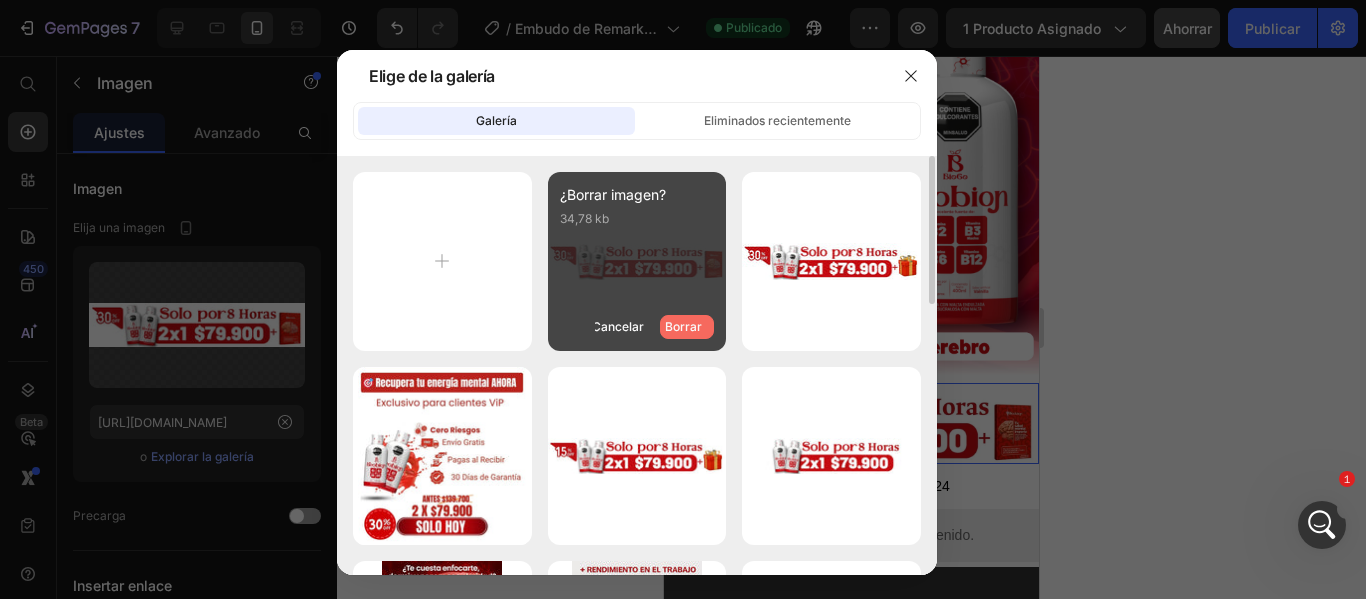 click on "Borrar" at bounding box center [683, 326] 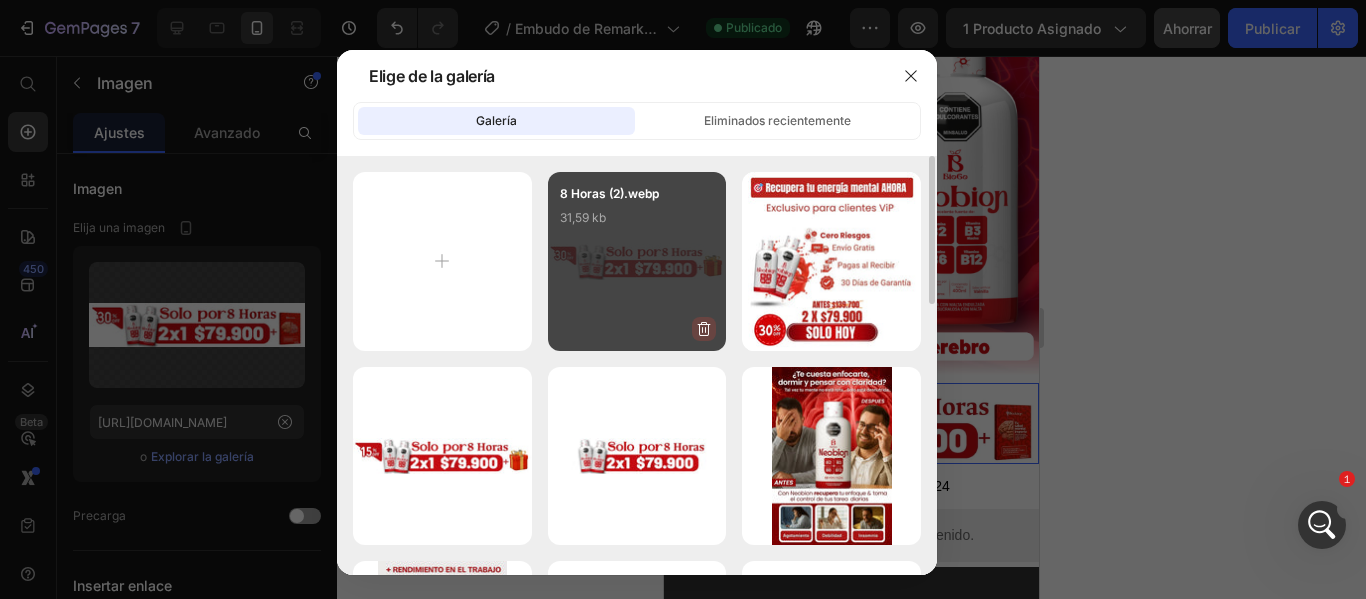 click 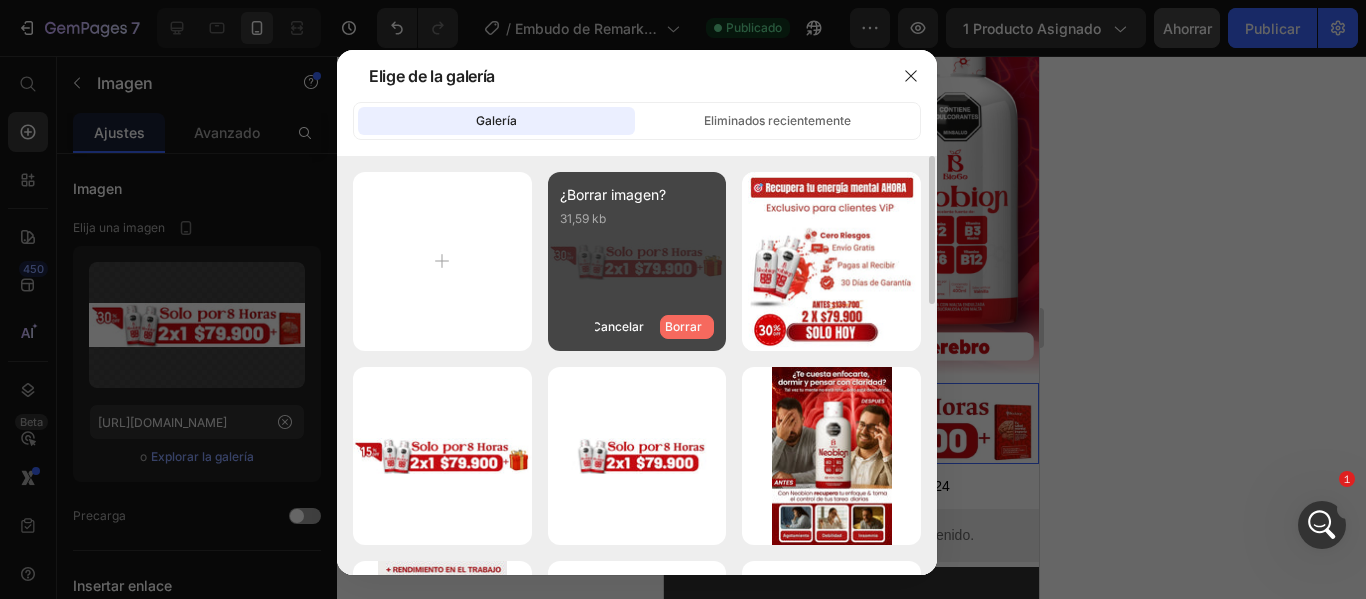 click on "Borrar" at bounding box center [683, 326] 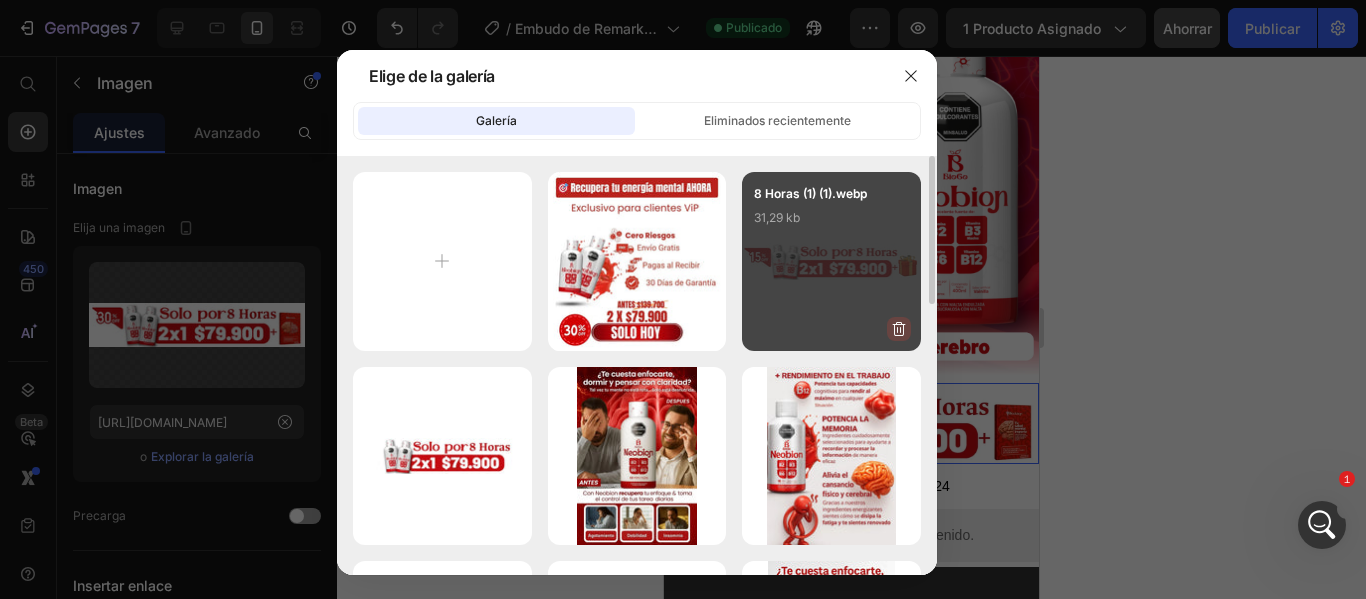 click 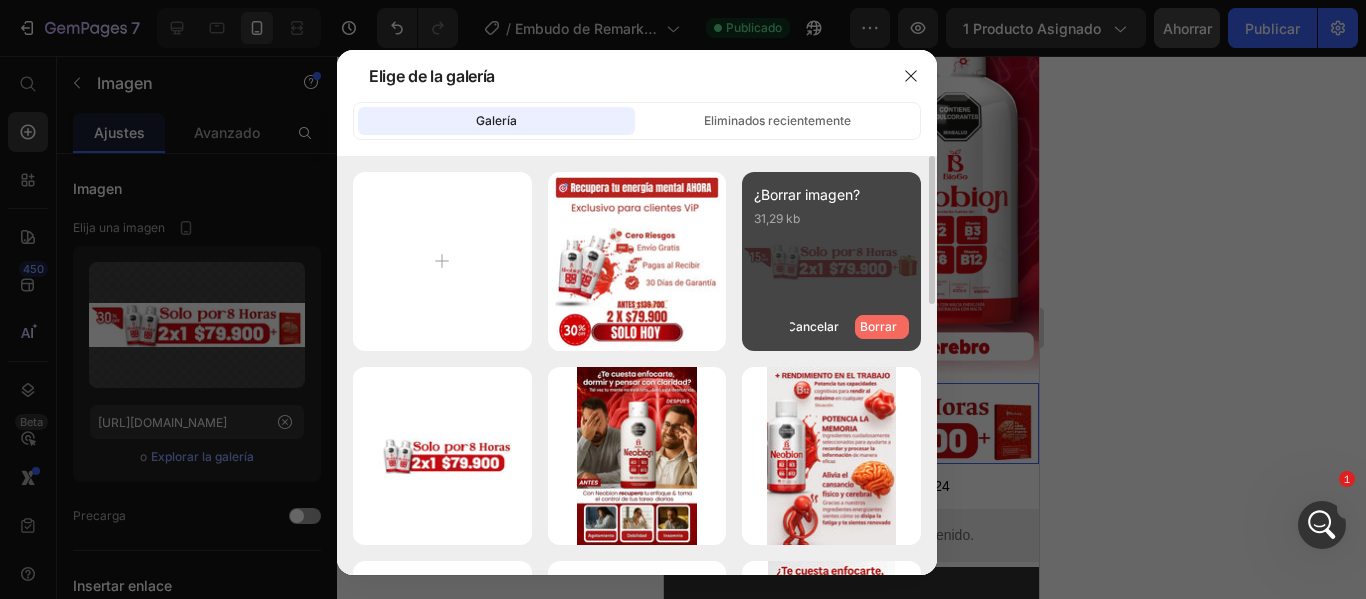 click on "Borrar" at bounding box center (878, 326) 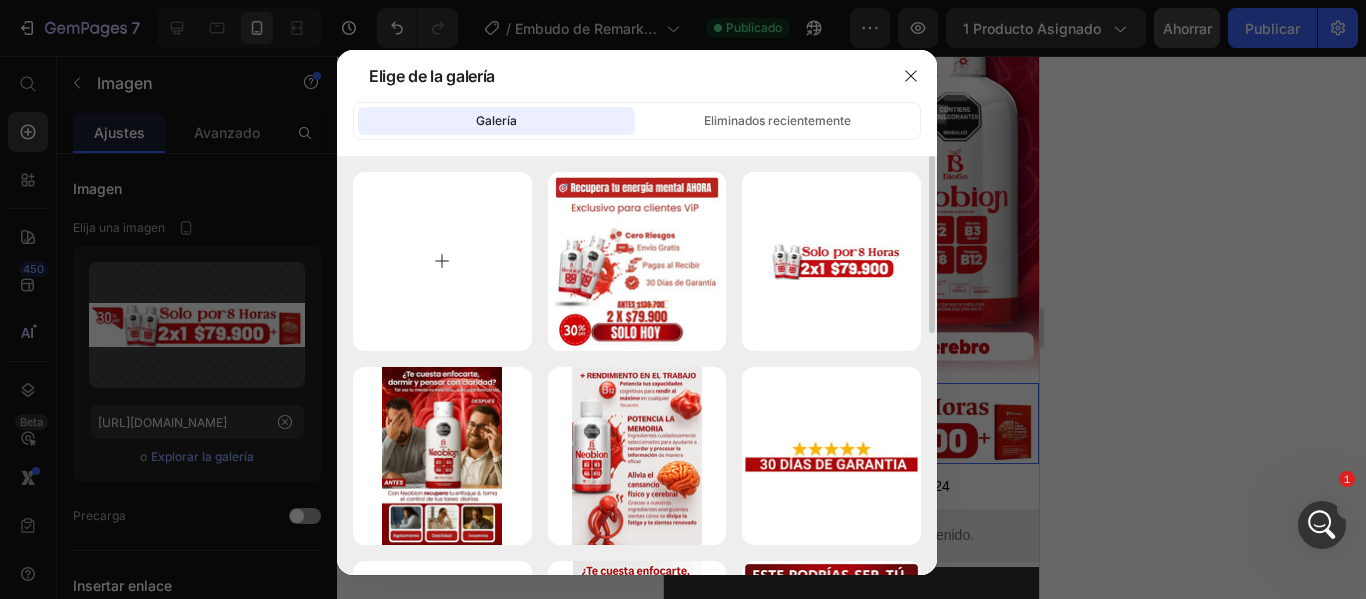 click at bounding box center [442, 261] 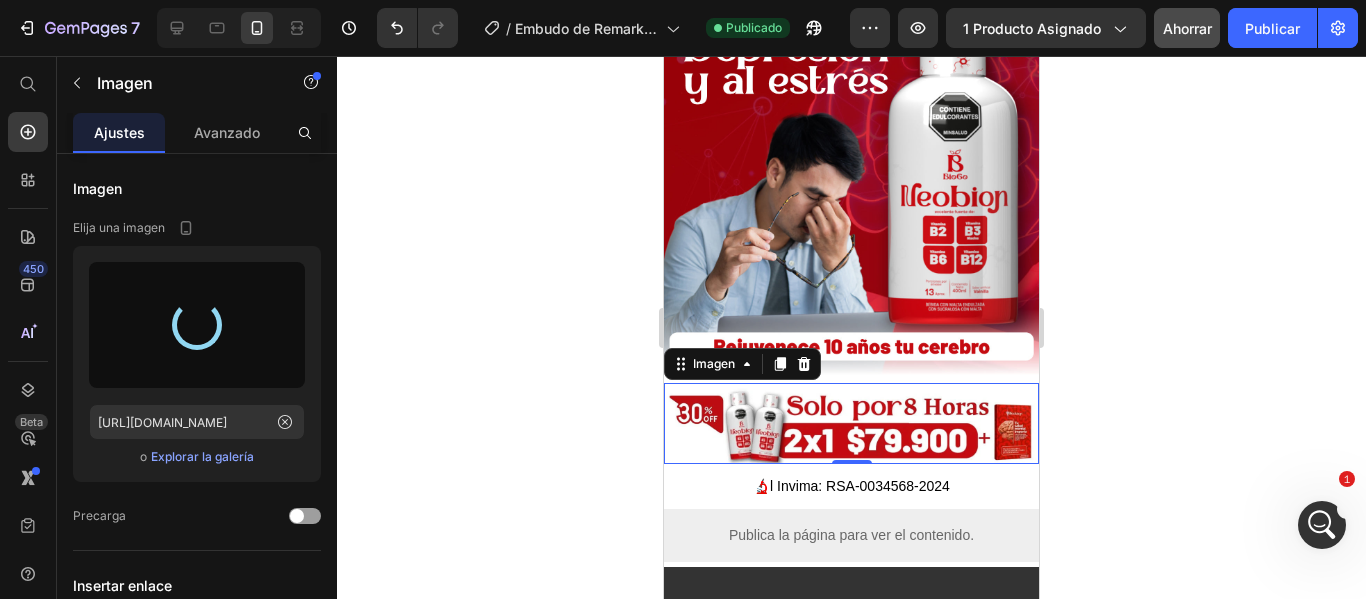 type on "https://cdn.shopify.com/s/files/1/0678/8019/0090/files/gempages_552985394614895744-1767d4ee-ab48-4dcb-b315-0627cdfc6dac.webp" 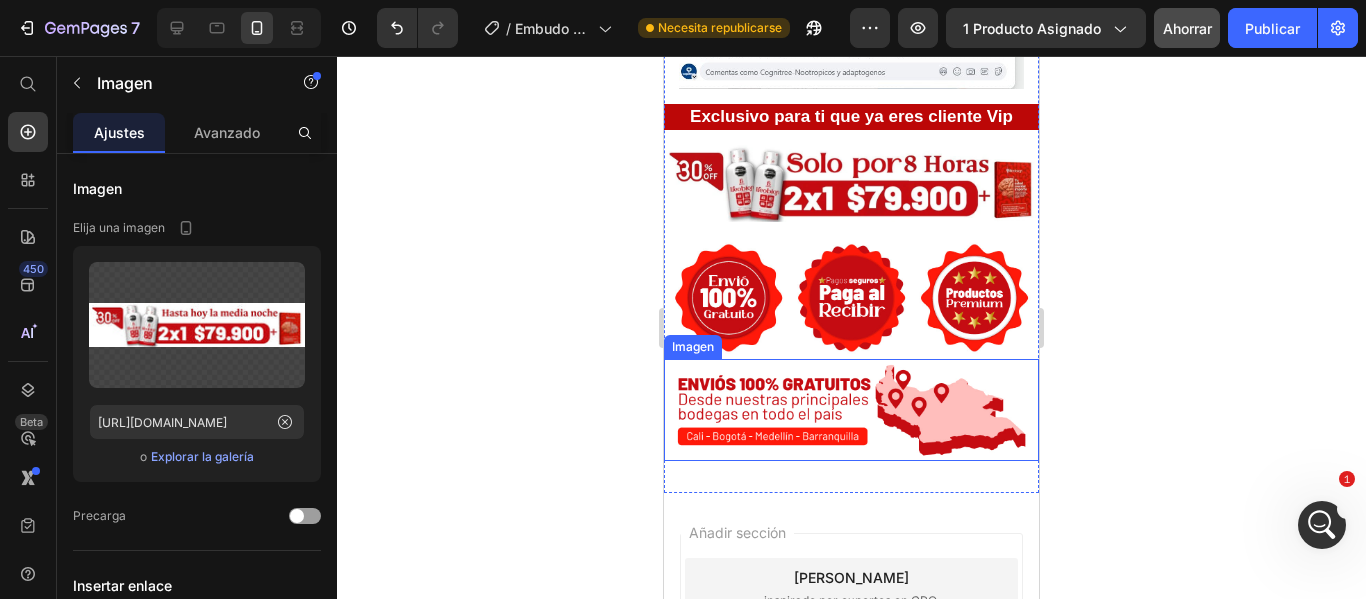 scroll, scrollTop: 1400, scrollLeft: 0, axis: vertical 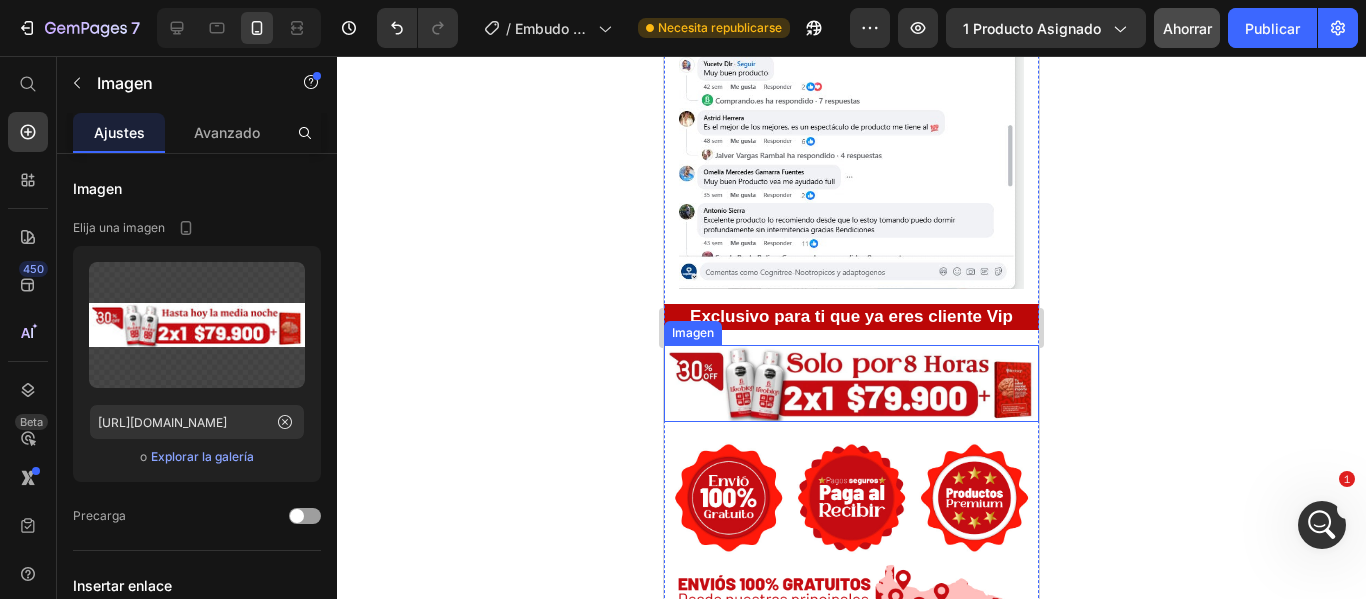 click at bounding box center (851, 383) 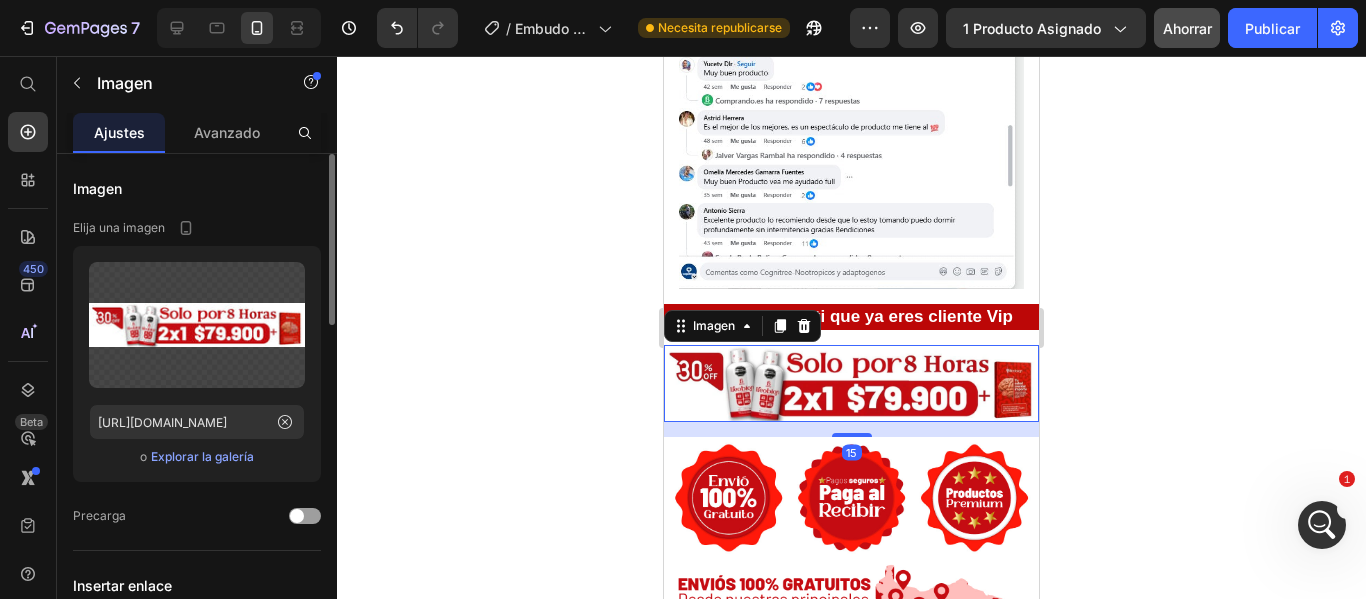 click on "Explorar la galería" at bounding box center [202, 457] 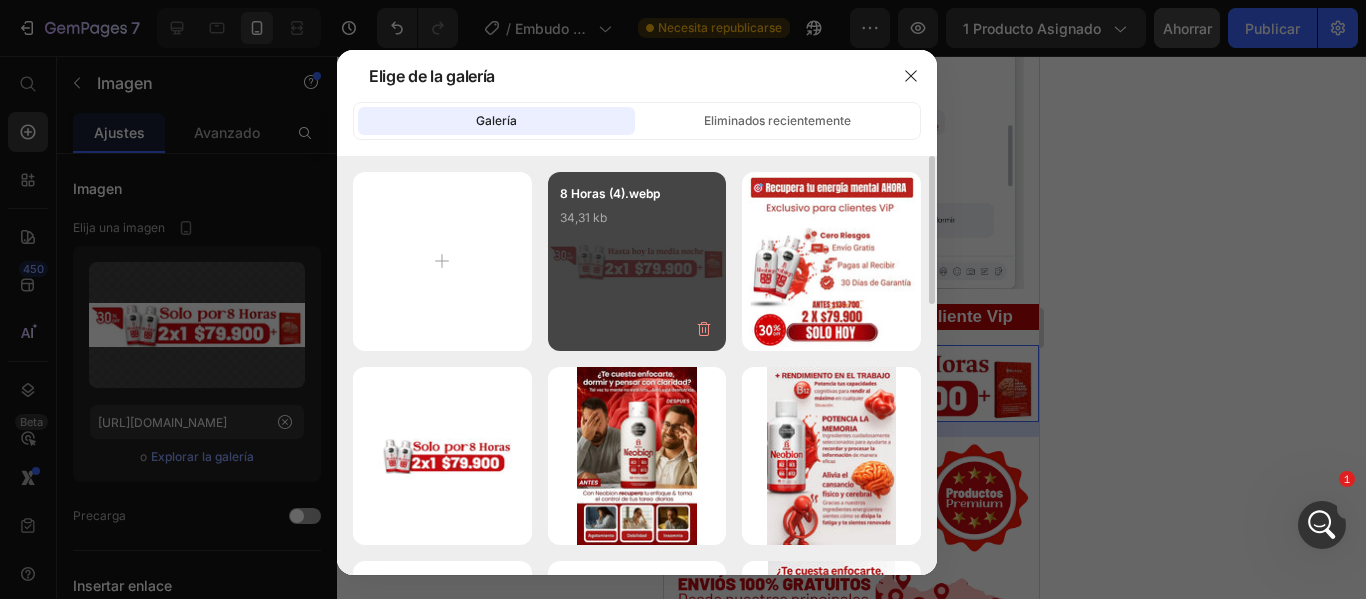 click on "8 Horas (4).webp 34,31 kb" at bounding box center [637, 224] 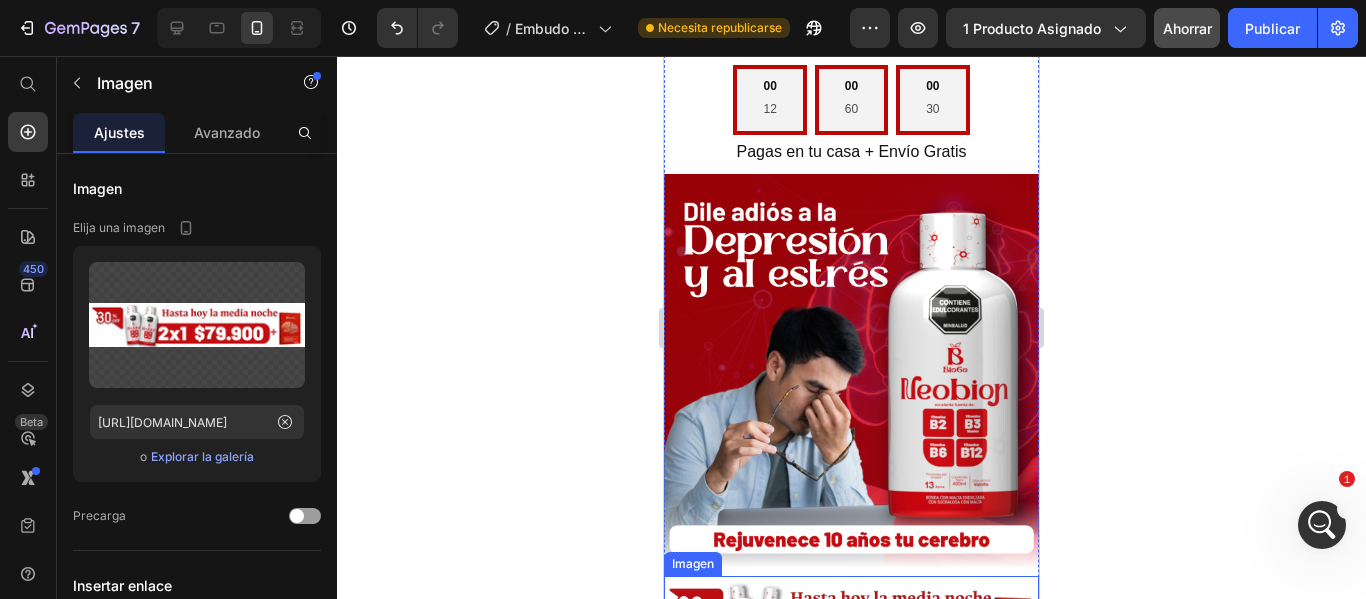 scroll, scrollTop: 0, scrollLeft: 0, axis: both 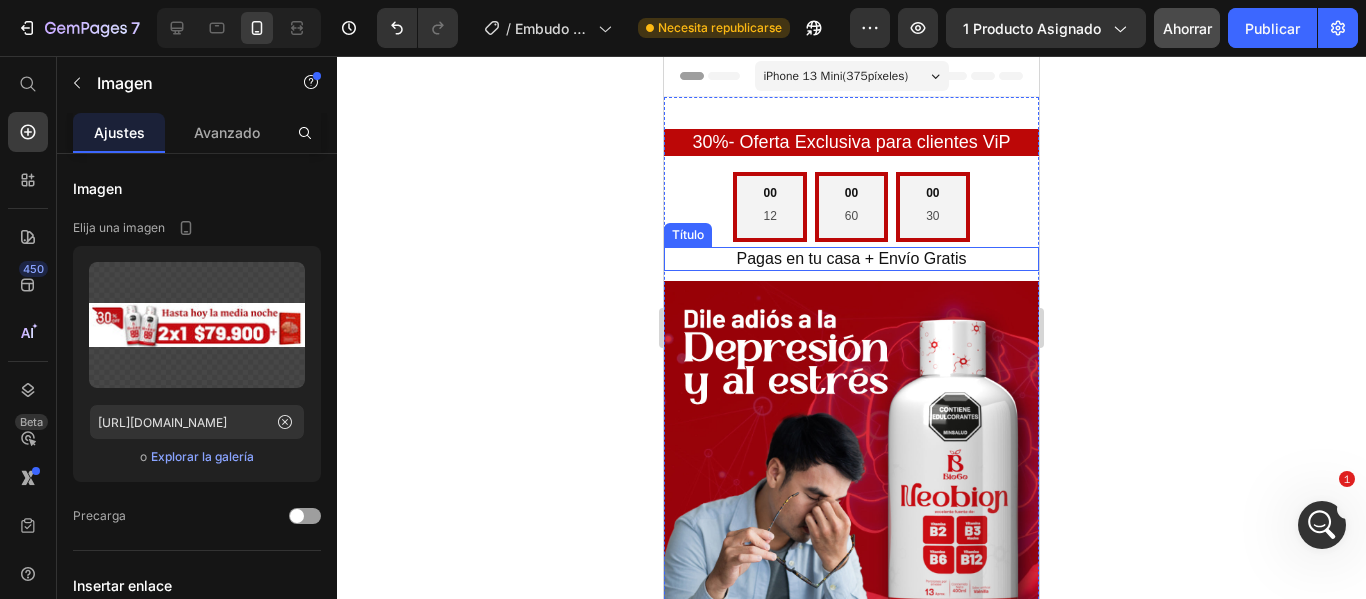 click on "Pagas en tu casa + Envío Gratis" at bounding box center (852, 258) 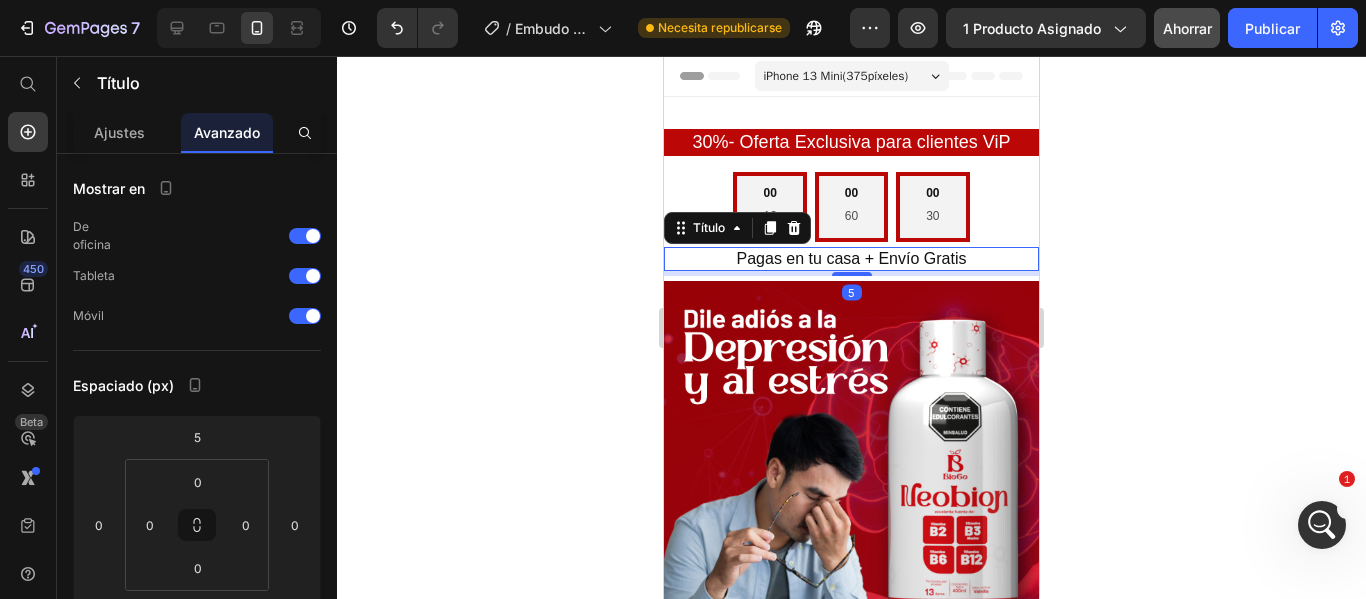 click on "Pagas en tu casa + Envío Gratis" at bounding box center [851, 259] 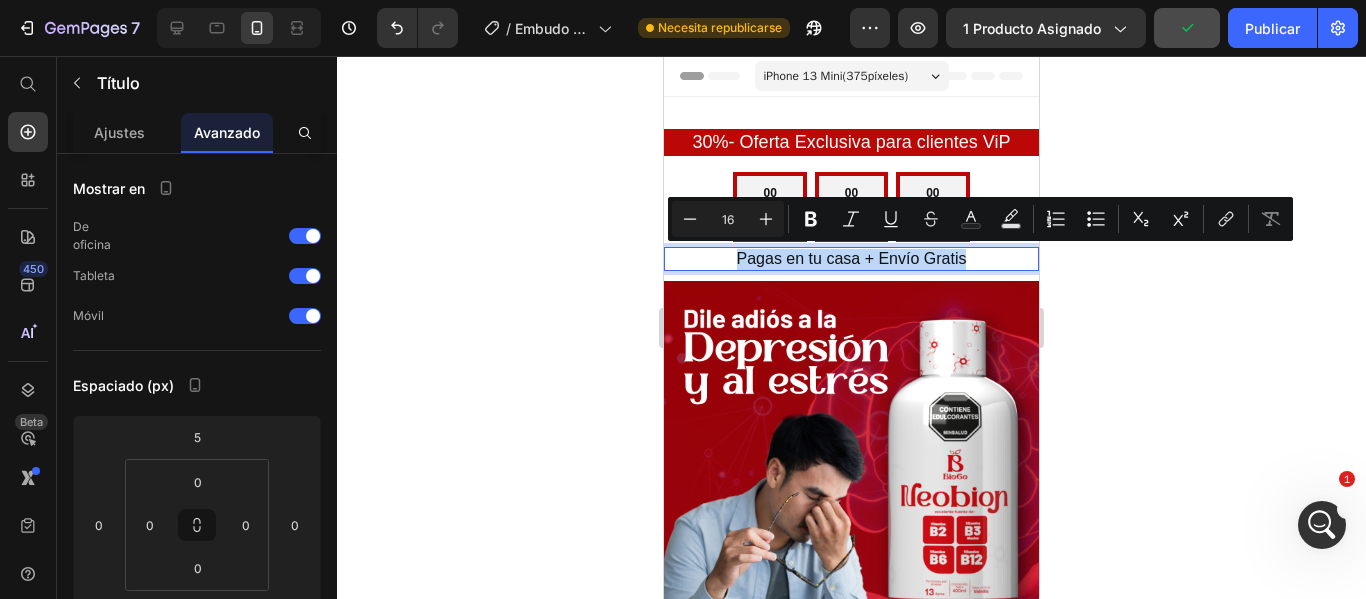 drag, startPoint x: 961, startPoint y: 257, endPoint x: 729, endPoint y: 261, distance: 232.03448 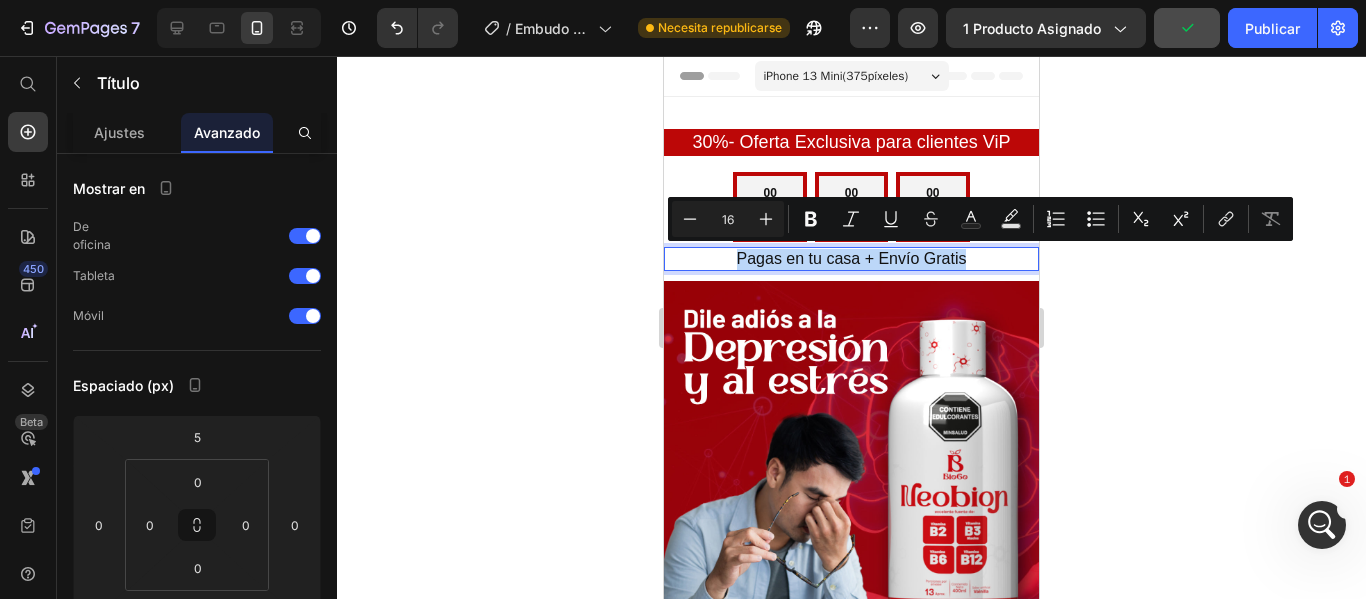 click on "Pagas en tu casa + Envío Gratis" at bounding box center [851, 259] 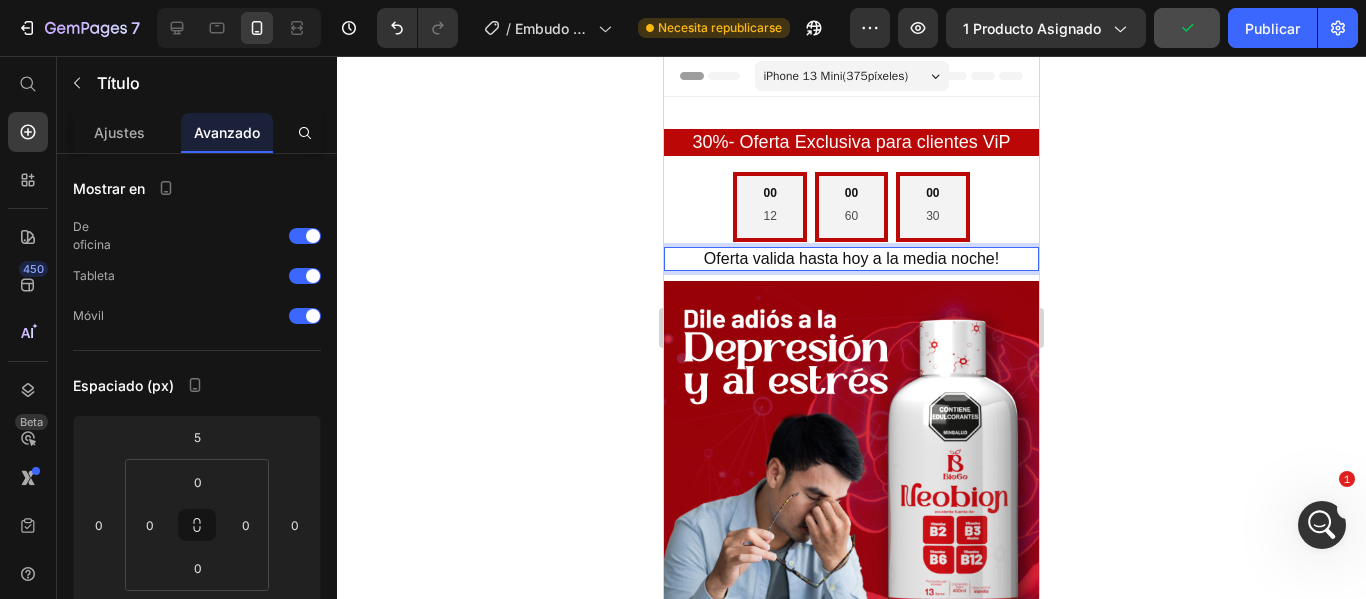 click on "Oferta valida hasta hoy a la media noche!" at bounding box center [851, 259] 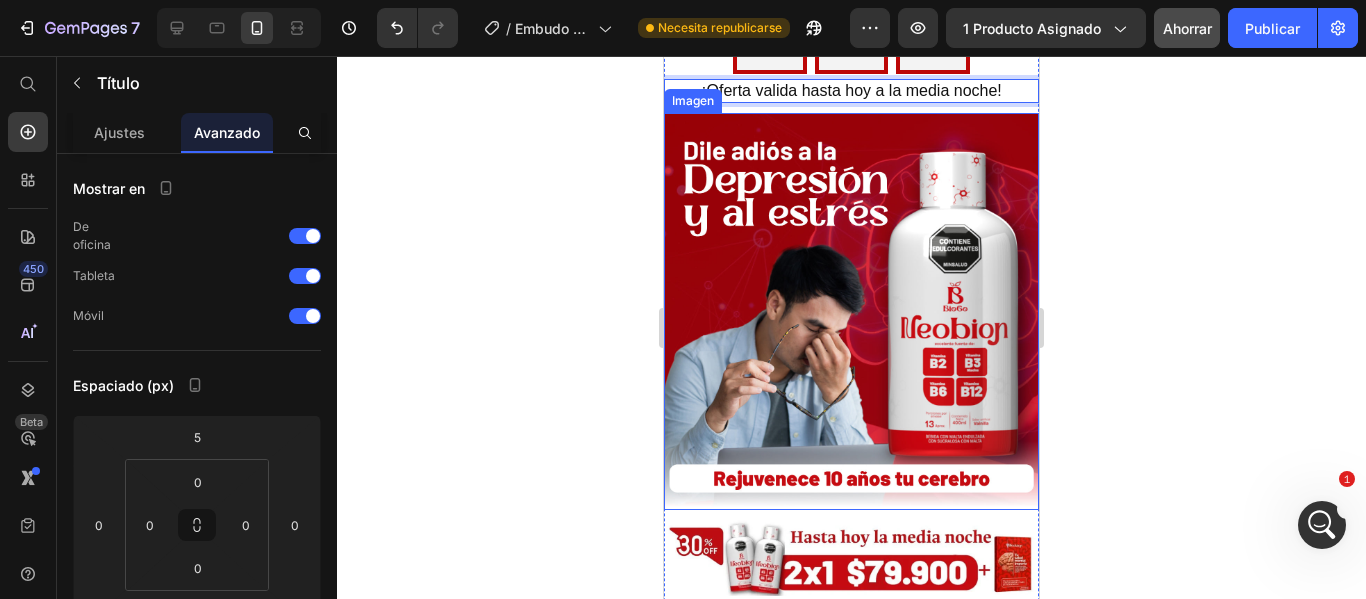 scroll, scrollTop: 200, scrollLeft: 0, axis: vertical 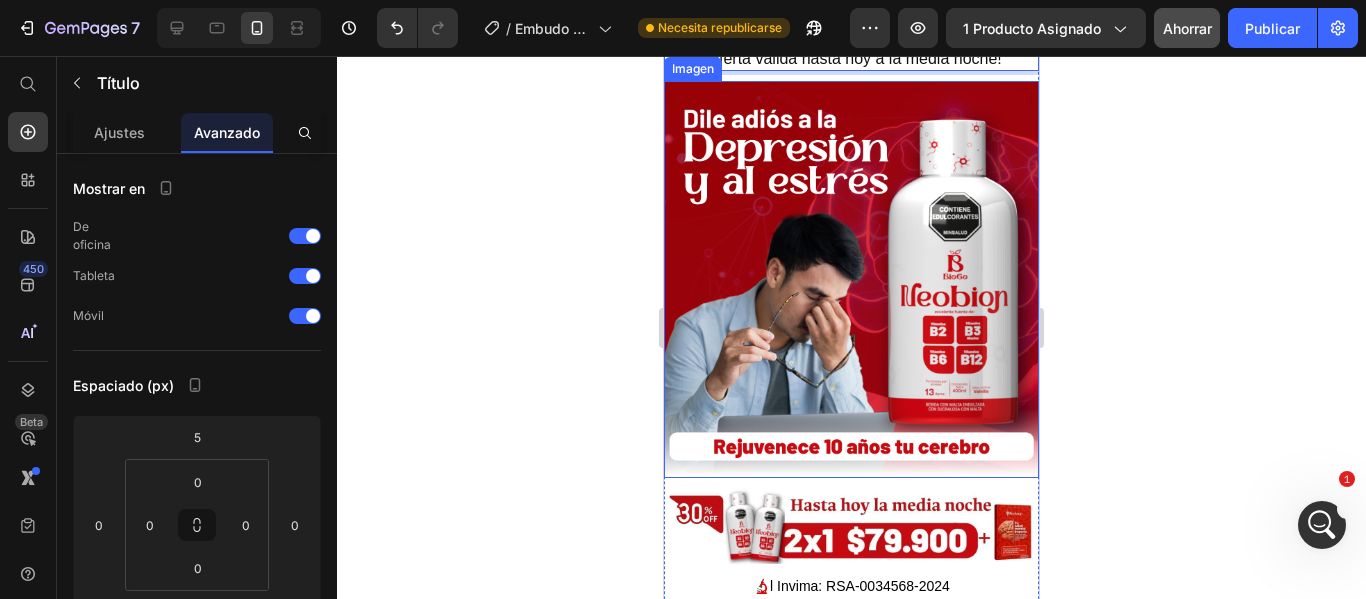 click at bounding box center (851, 279) 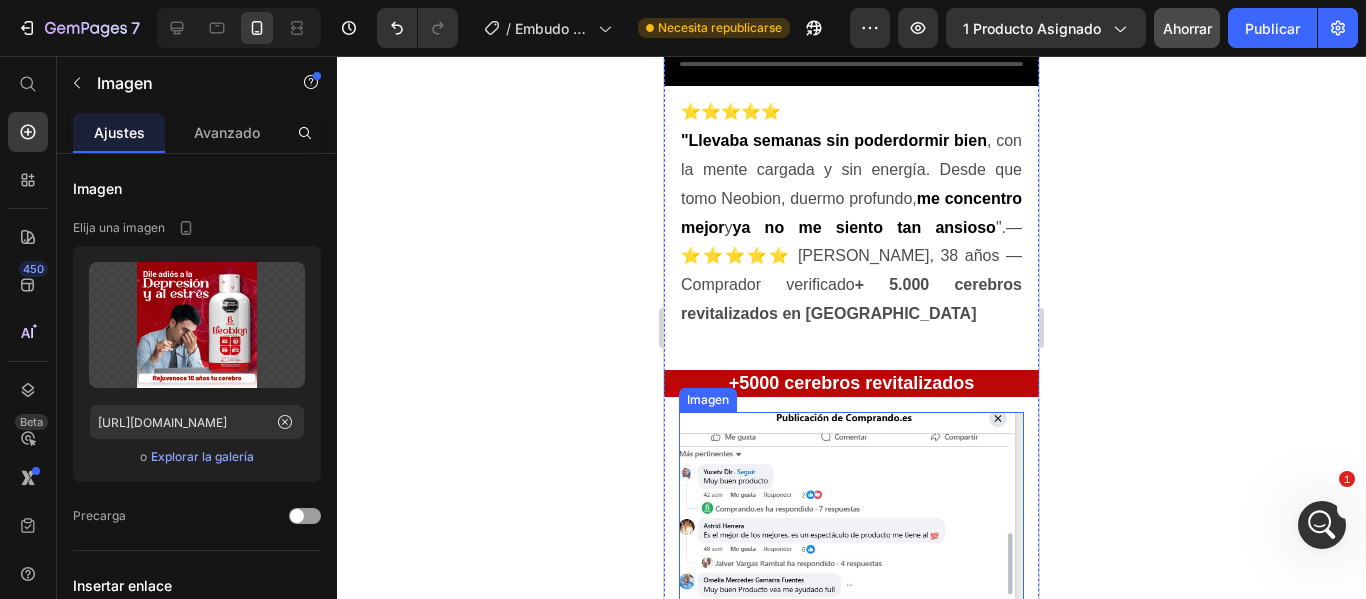 scroll, scrollTop: 1000, scrollLeft: 0, axis: vertical 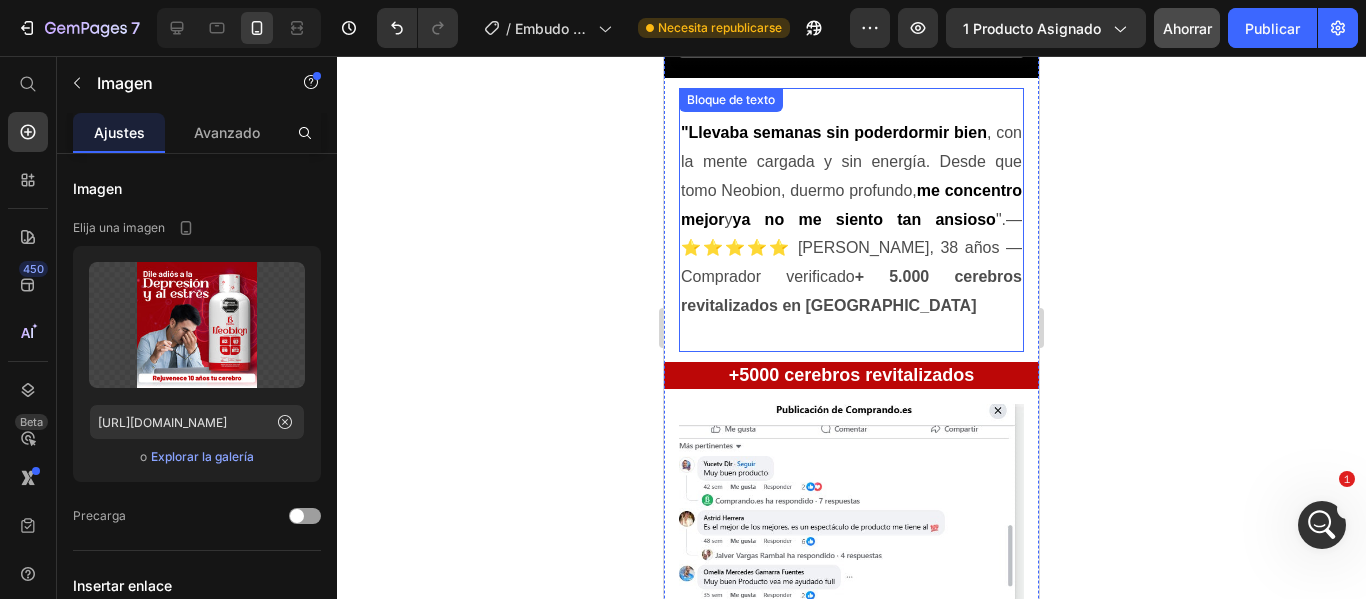 click on "⭐⭐⭐⭐⭐  "Llevaba semanas sin poder  dormir bien  , con la mente cargada y sin energía. Desde que tomo Neobion, duermo profundo,  me concentro mejor  y  ya no me siento tan ansioso  ".  — ⭐⭐⭐⭐⭐ Anibal C., 38 años — Comprador verificado  + 5.000 cerebros revitalizados en Colombia" at bounding box center (851, 219) 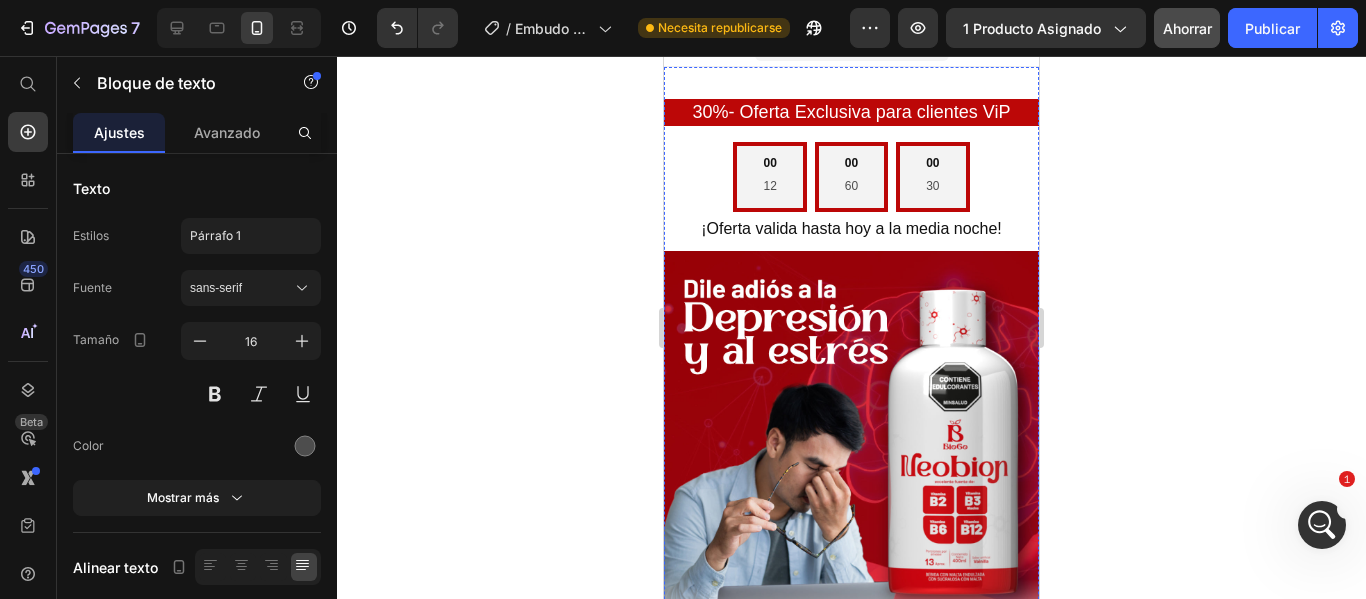 scroll, scrollTop: 0, scrollLeft: 0, axis: both 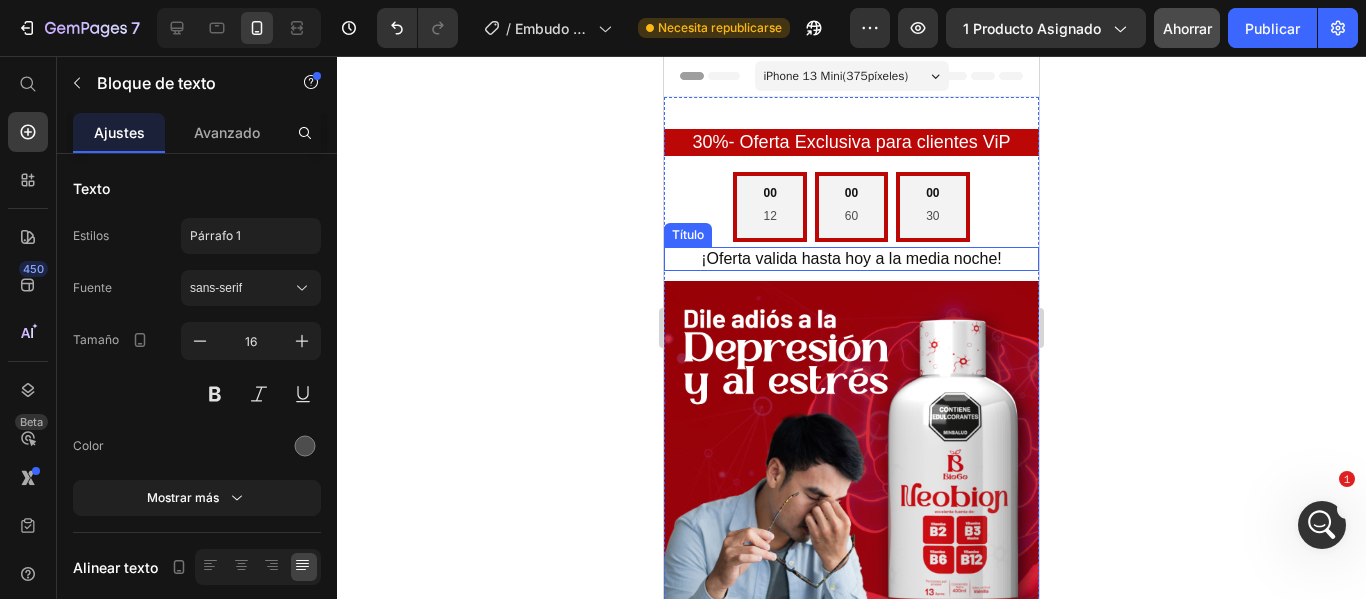 click on "¡Oferta valida hasta hoy a la media noche!" at bounding box center [851, 259] 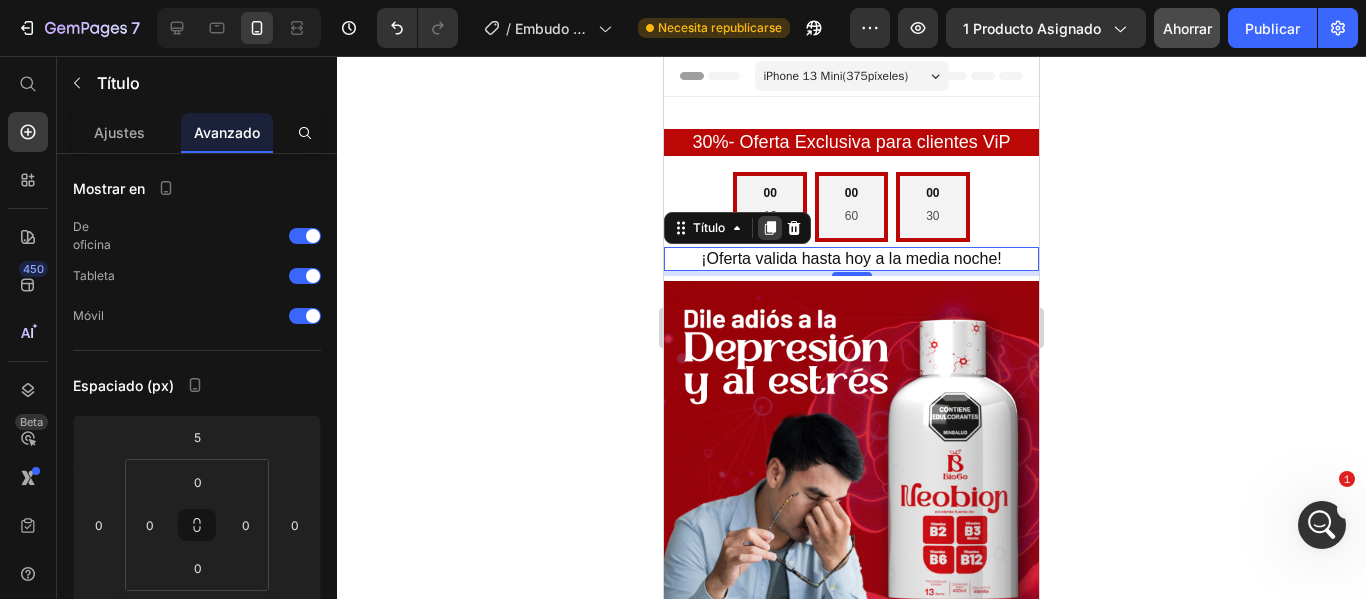 click 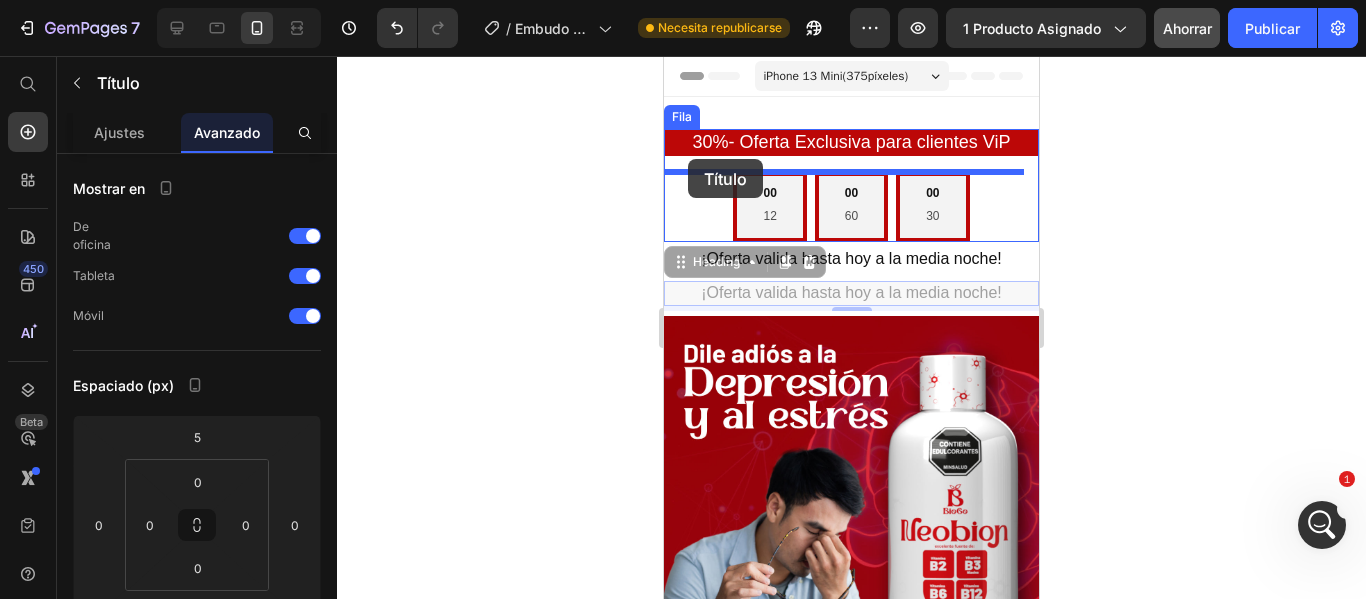 drag, startPoint x: 683, startPoint y: 264, endPoint x: 688, endPoint y: 159, distance: 105.11898 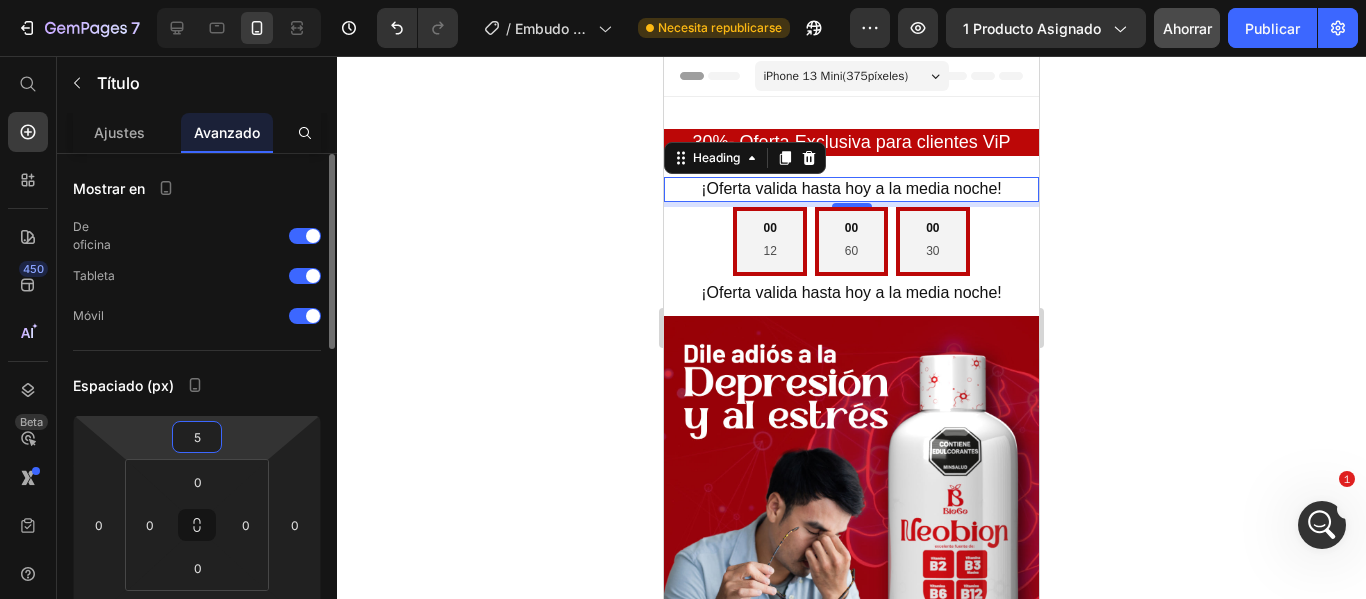 click on "5" at bounding box center [197, 437] 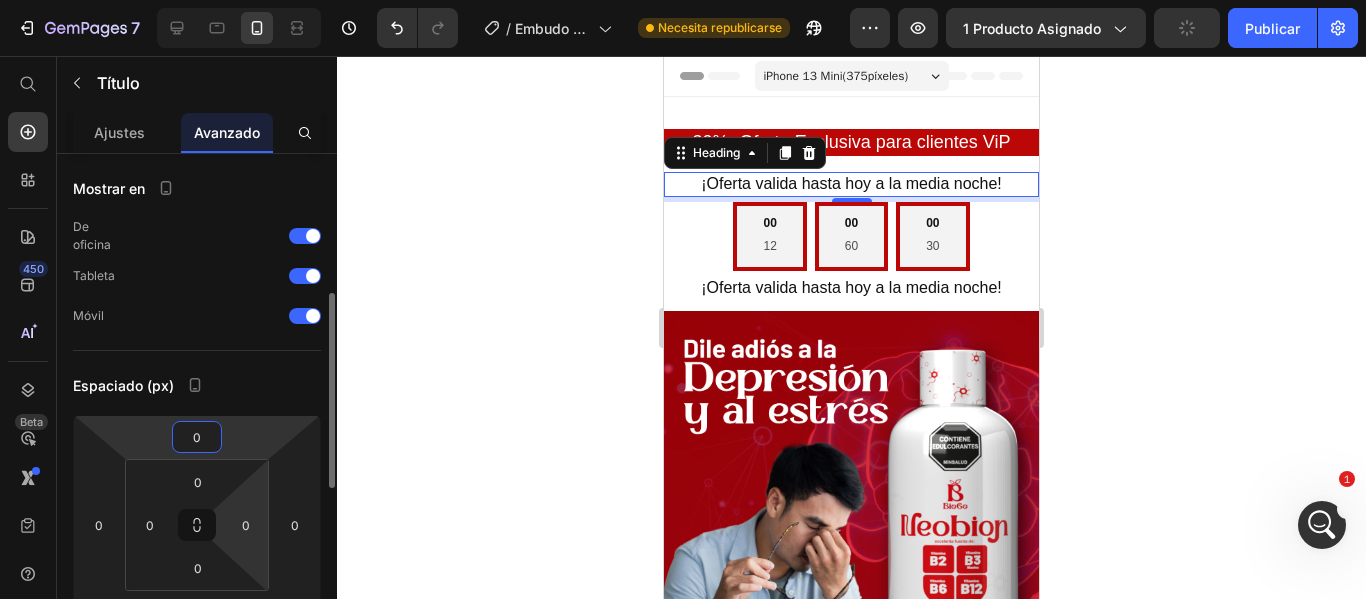 scroll, scrollTop: 100, scrollLeft: 0, axis: vertical 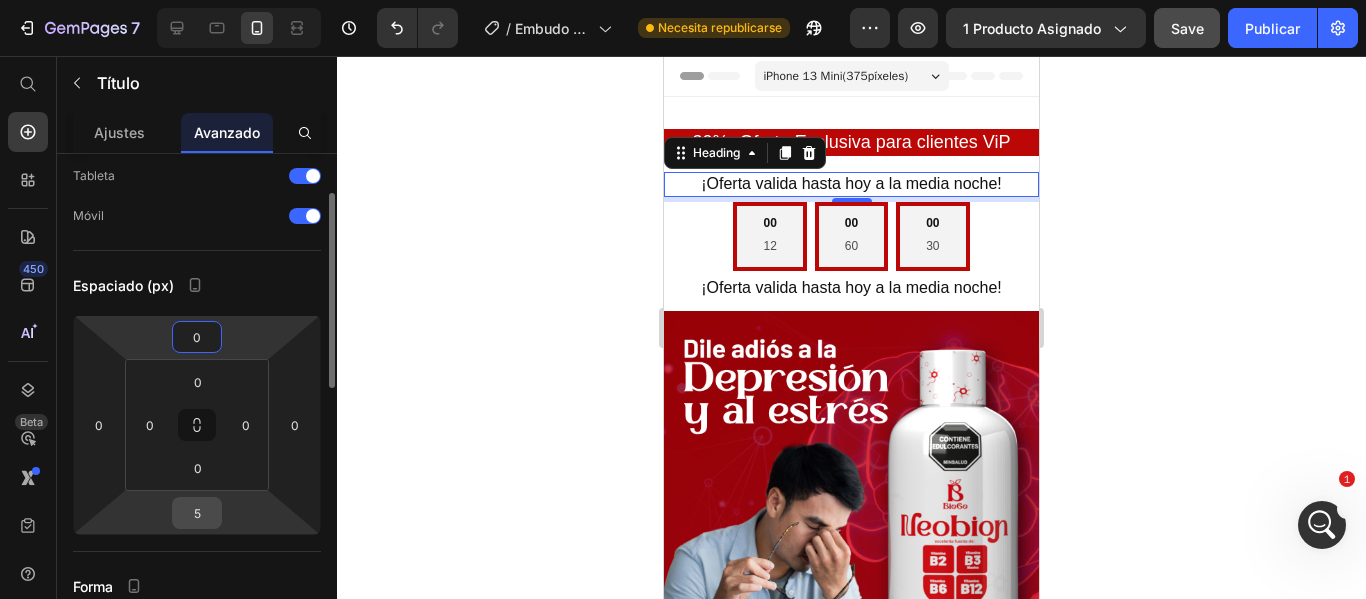 type on "0" 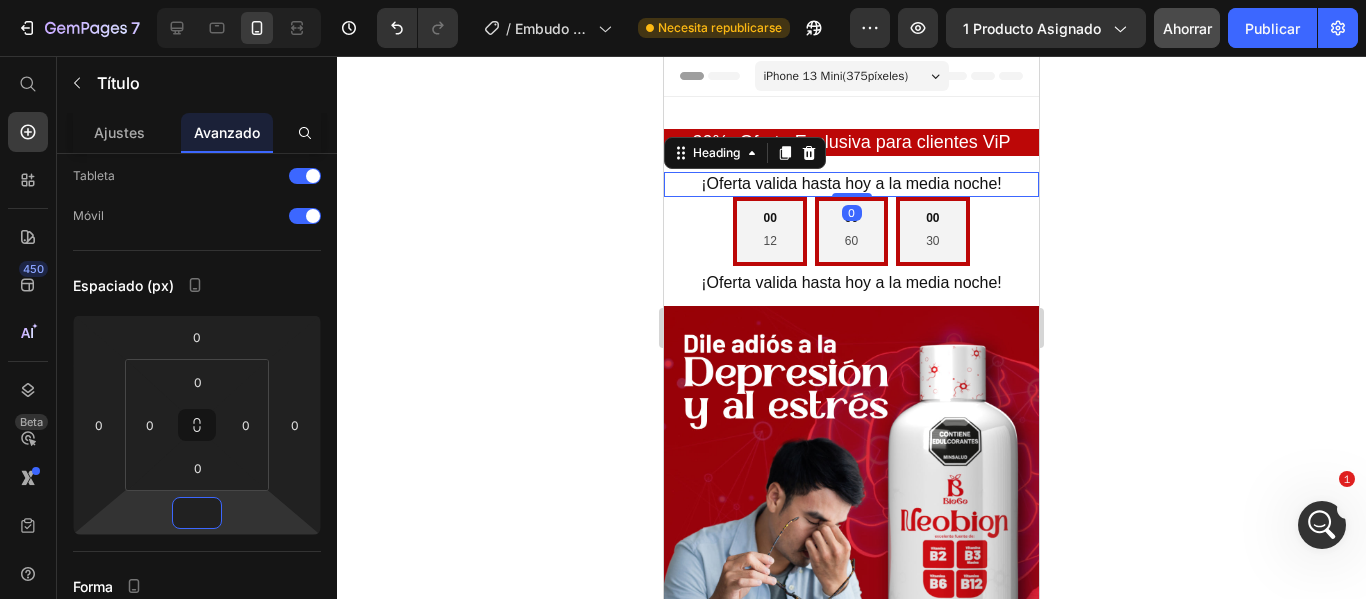click on "¡Oferta valida hasta hoy a la media noche!" at bounding box center (851, 184) 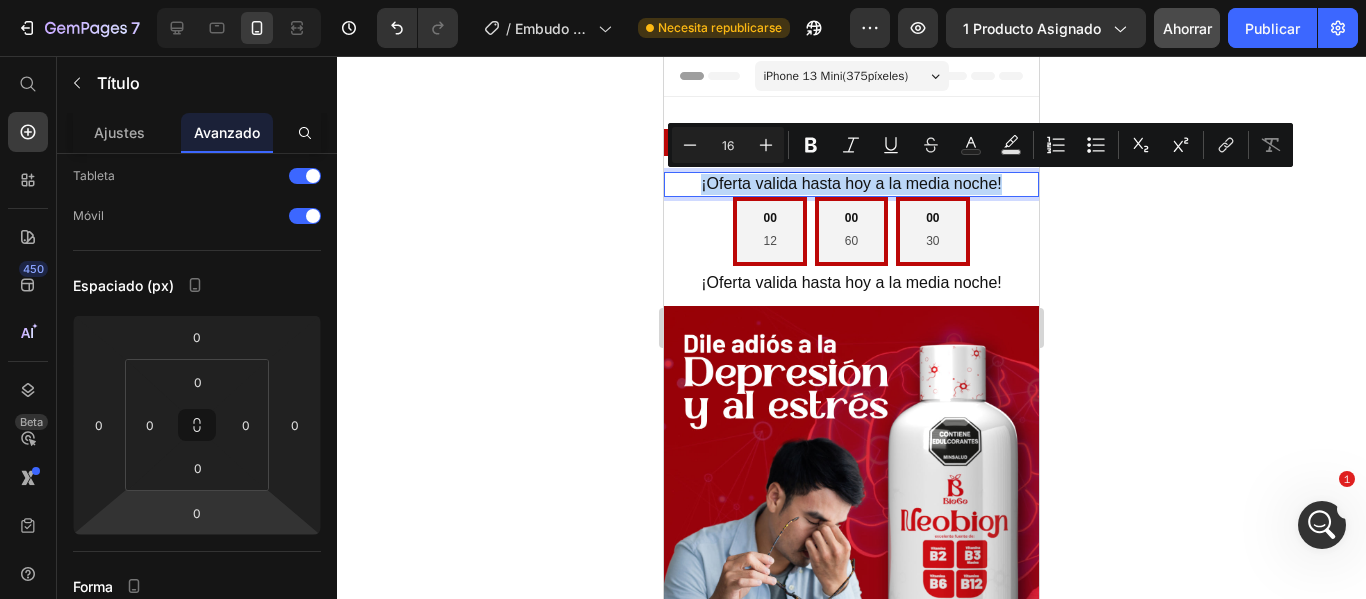 drag, startPoint x: 994, startPoint y: 186, endPoint x: 695, endPoint y: 190, distance: 299.02676 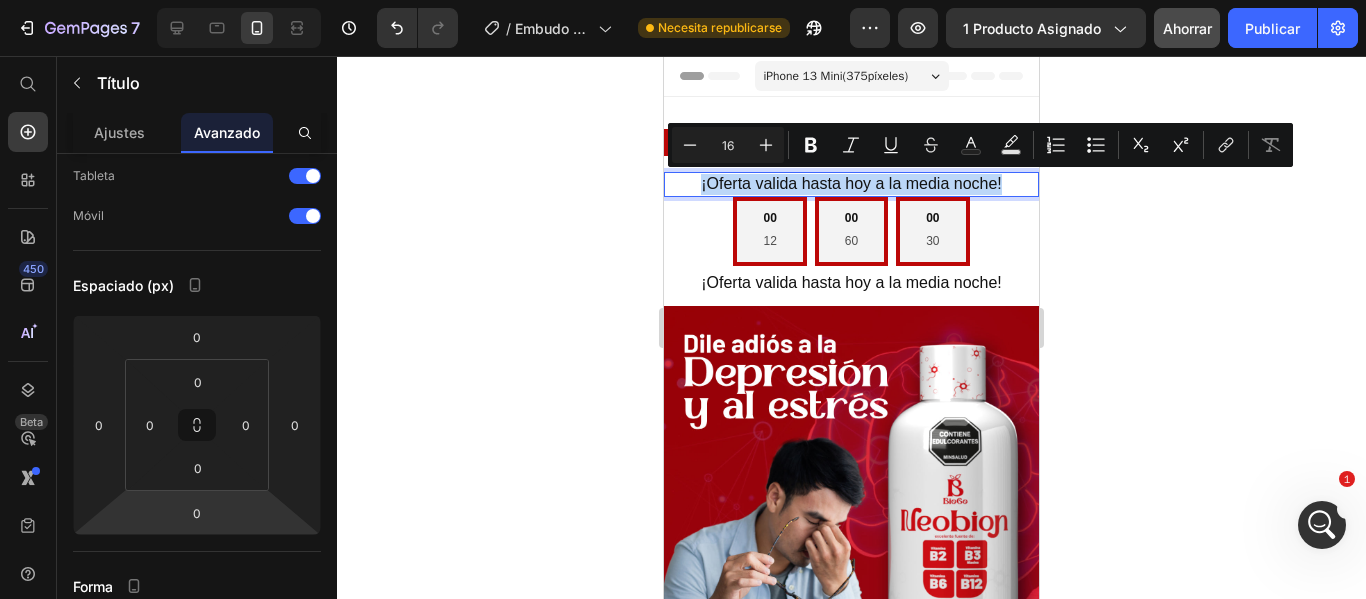 click on "¡Oferta valida hasta hoy a la media noche!" at bounding box center [851, 184] 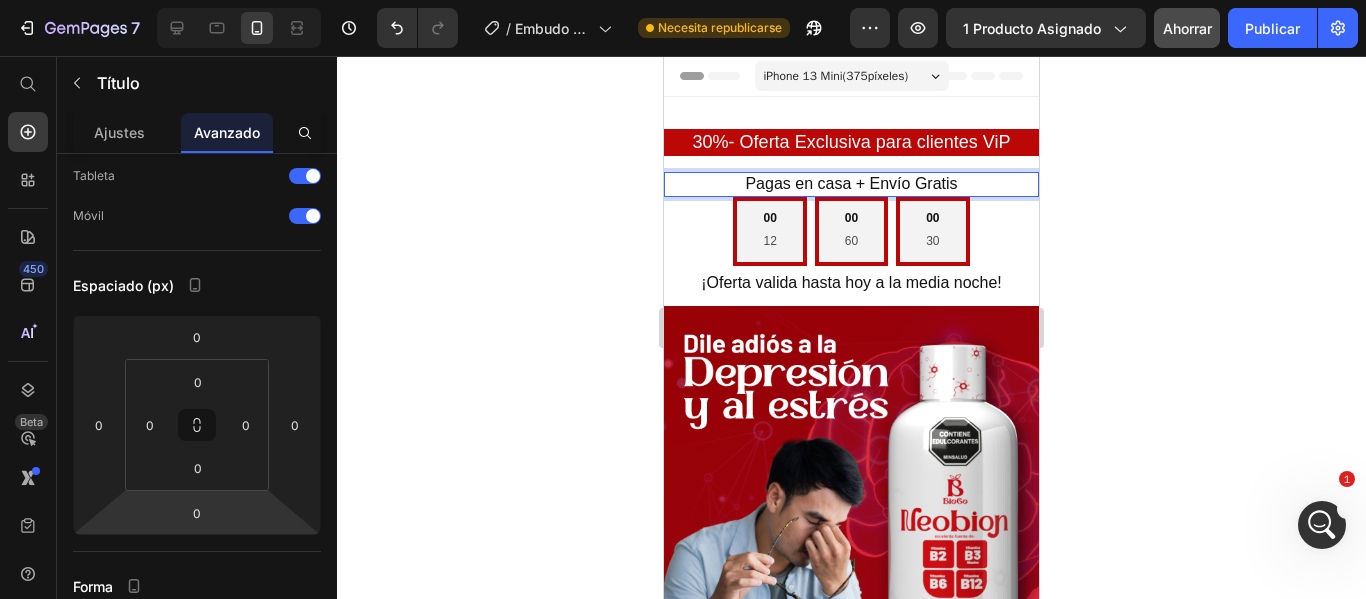 click 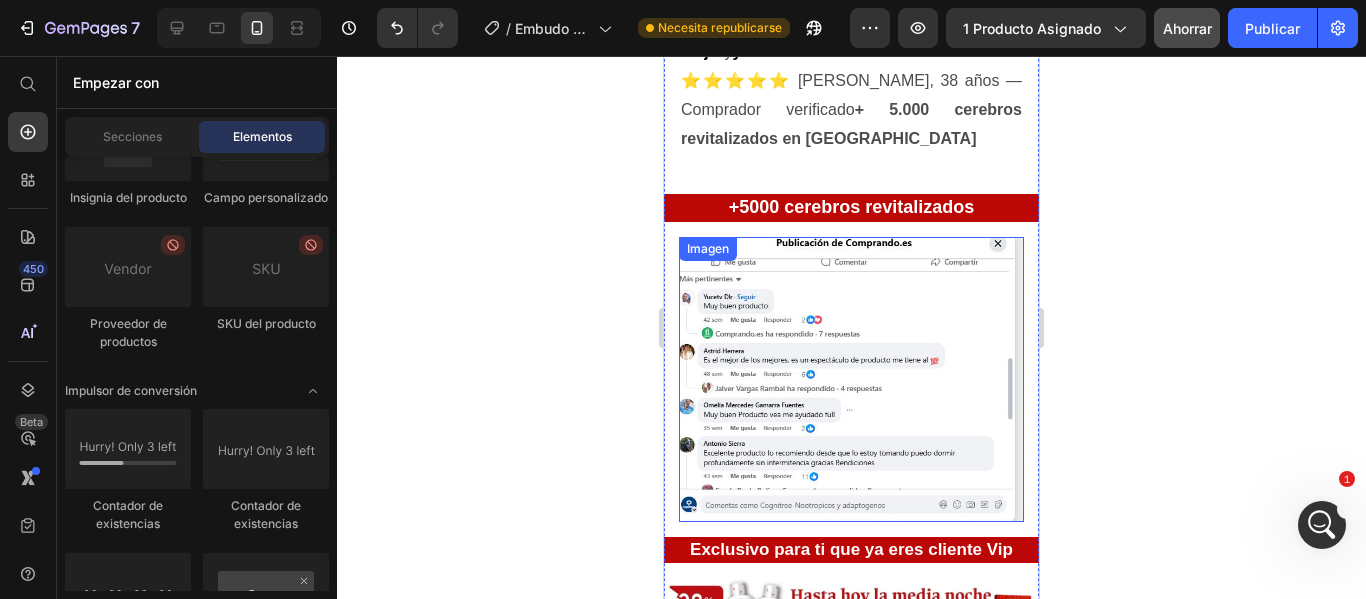 scroll, scrollTop: 1300, scrollLeft: 0, axis: vertical 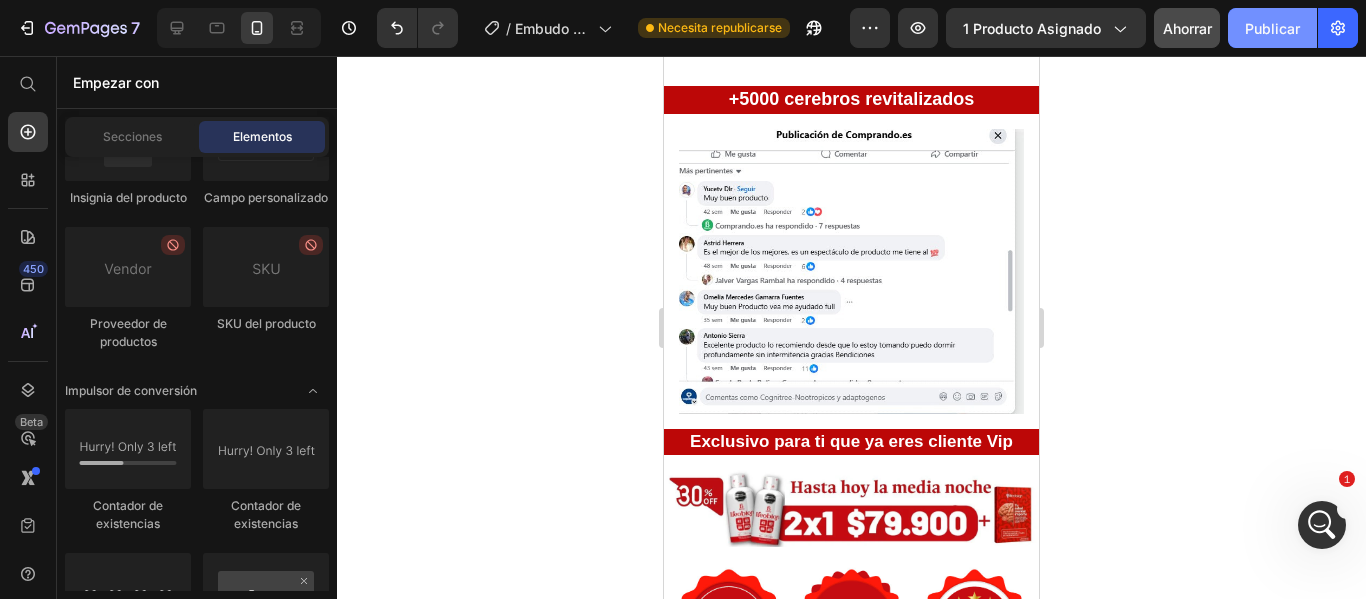 click on "Publicar" at bounding box center [1272, 28] 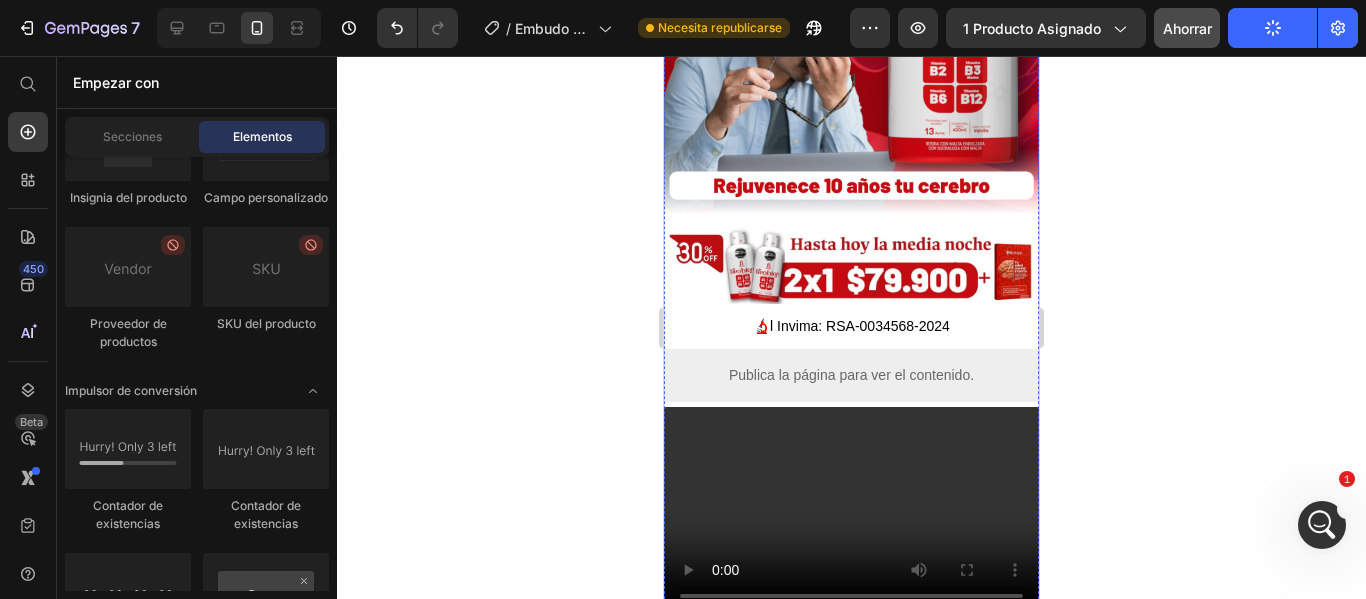 scroll, scrollTop: 300, scrollLeft: 0, axis: vertical 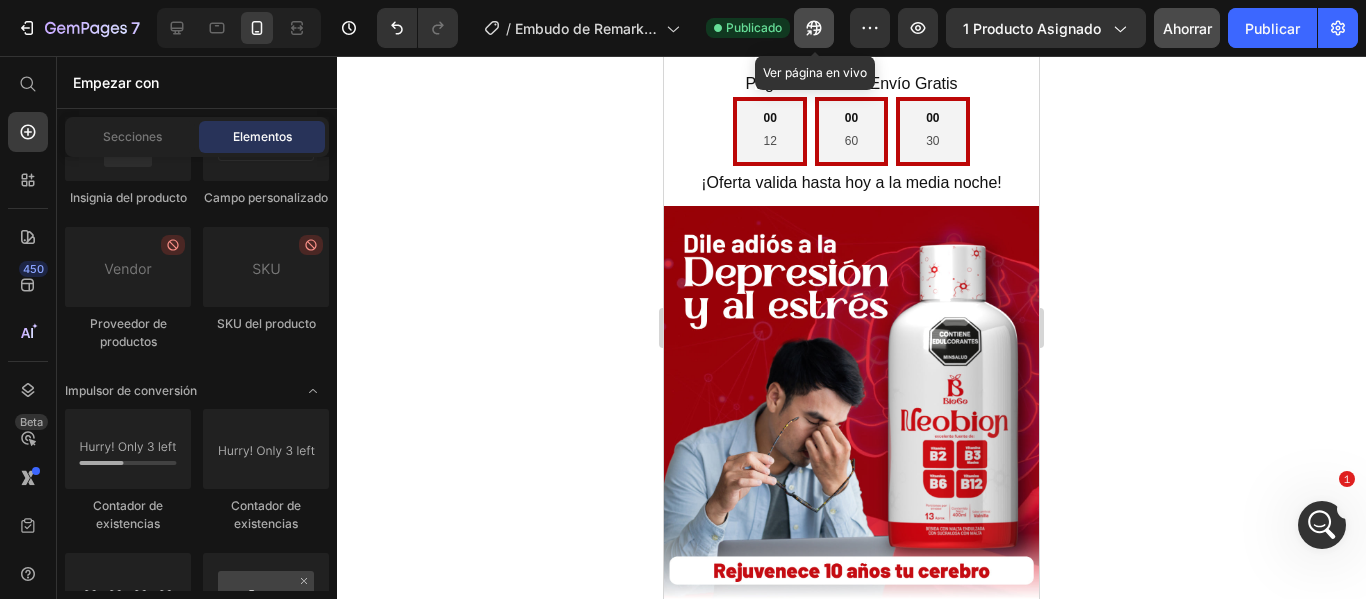 click 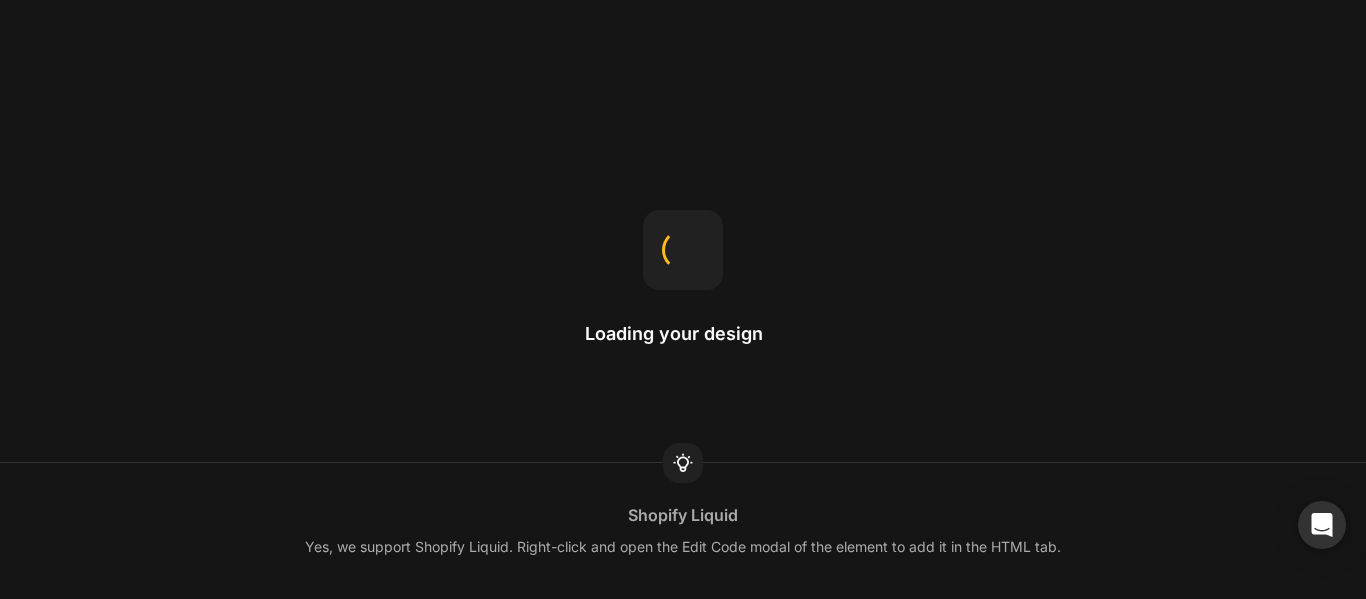 scroll, scrollTop: 0, scrollLeft: 0, axis: both 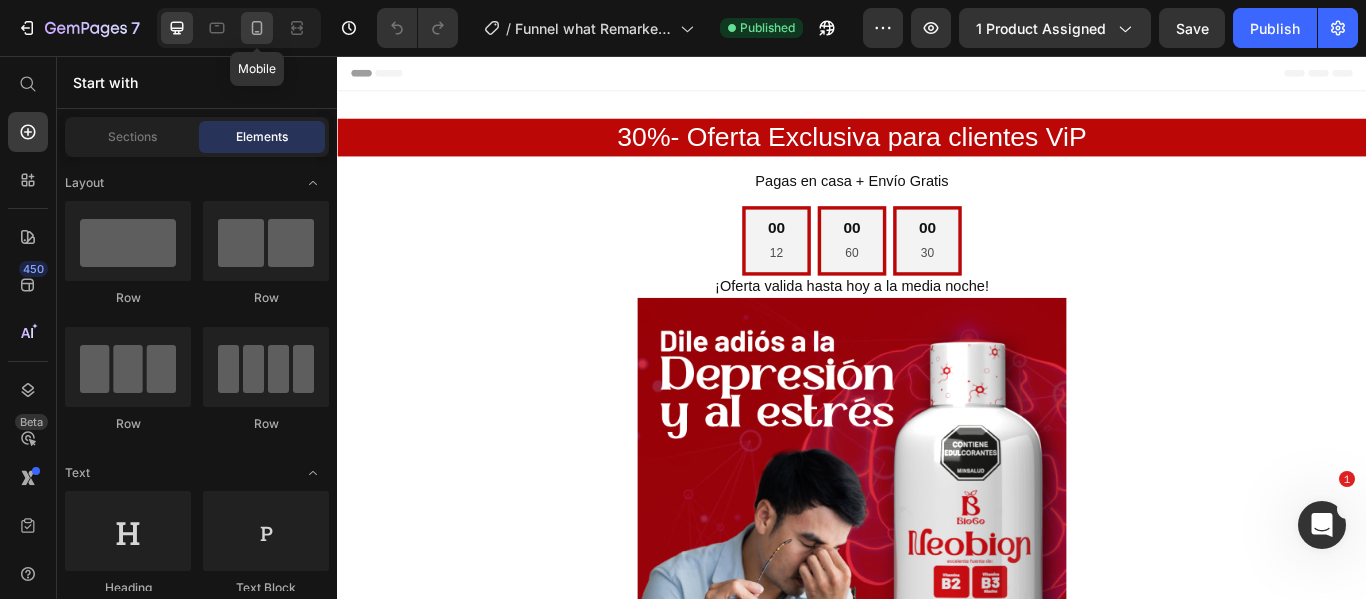 click 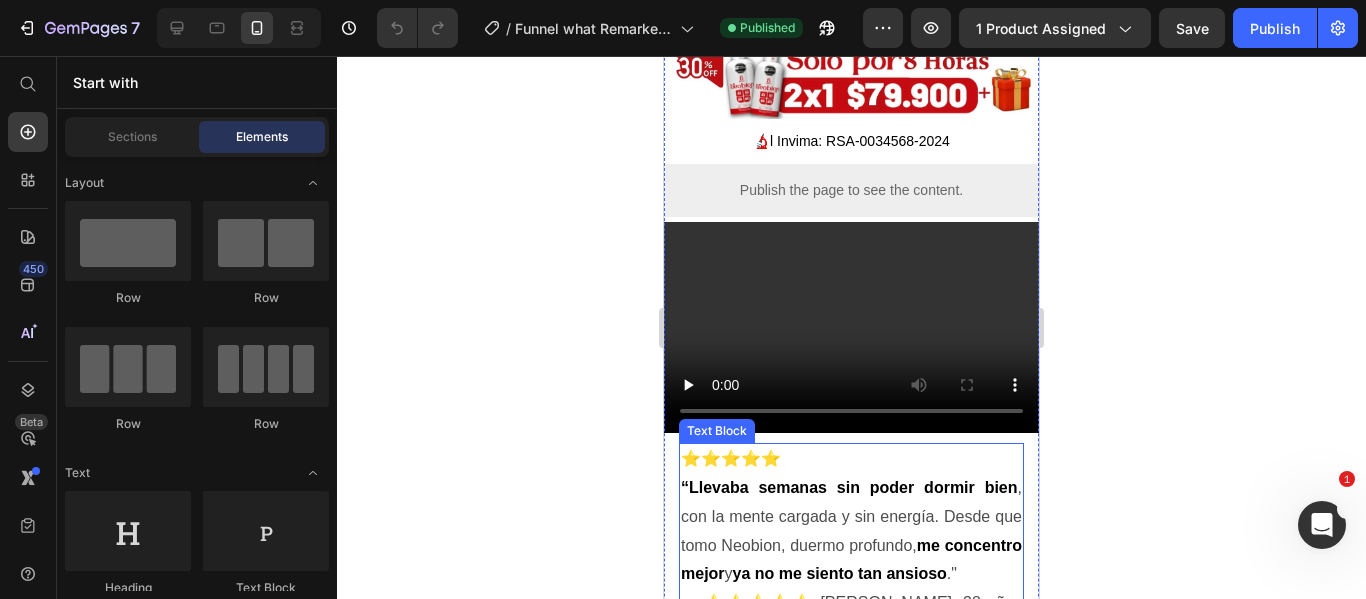 scroll, scrollTop: 700, scrollLeft: 0, axis: vertical 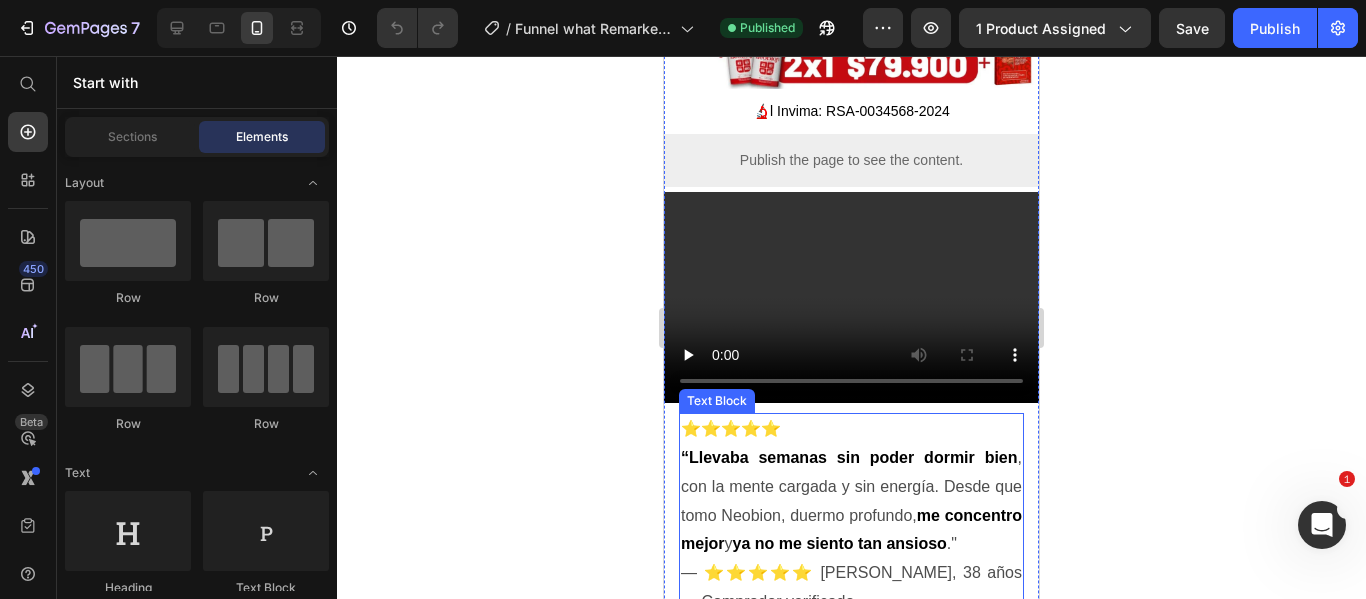 click on "⭐⭐⭐⭐⭐ “Llevaba semanas sin poder   dormir bien , con la mente cargada y sin energía. Desde que tomo Neobion, duermo profundo,  me concentro mejor  y  ya no me siento tan ansioso ." — ⭐⭐⭐⭐⭐ [PERSON_NAME] C., 38 años — Comprador verificado + 5.000 cerebros revitalizados en [GEOGRAPHIC_DATA]" at bounding box center [851, 544] 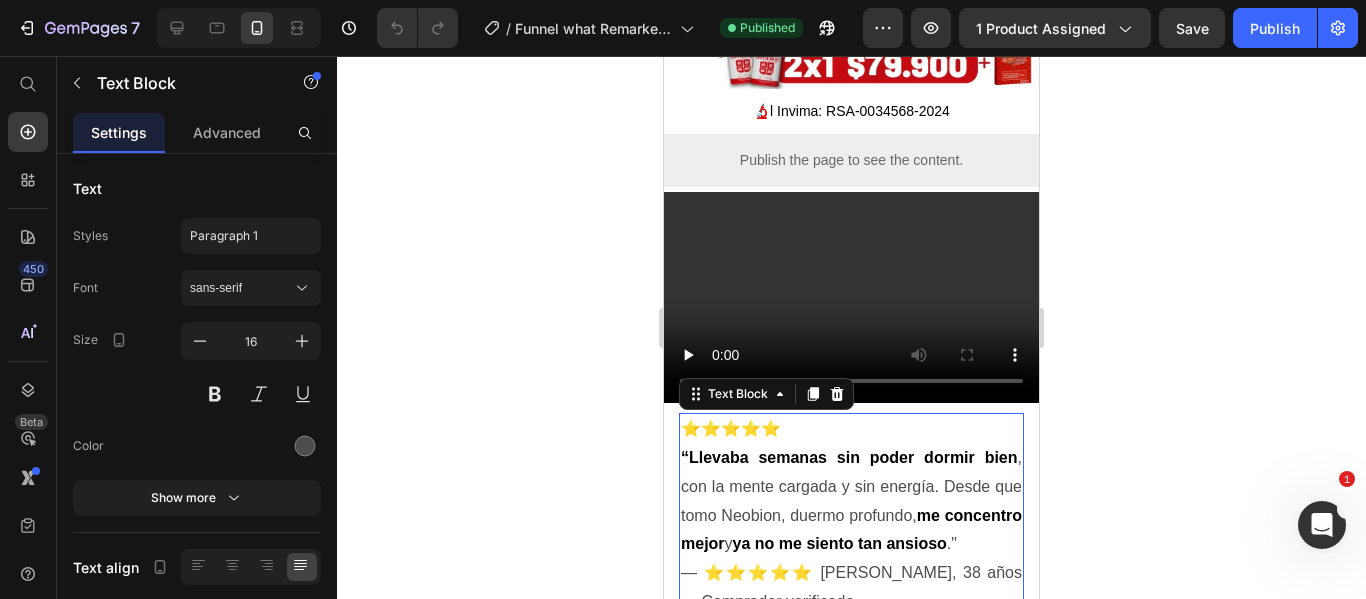 click on "⭐⭐⭐⭐⭐ “Llevaba semanas sin poder   dormir bien , con la mente cargada y sin energía. Desde que tomo Neobion, duermo profundo,  me concentro mejor  y  ya no me siento tan ansioso ." — ⭐⭐⭐⭐⭐ Anibal C., 38 años — Comprador verificado + 5.000 cerebros revitalizados en Colombia" at bounding box center [851, 544] 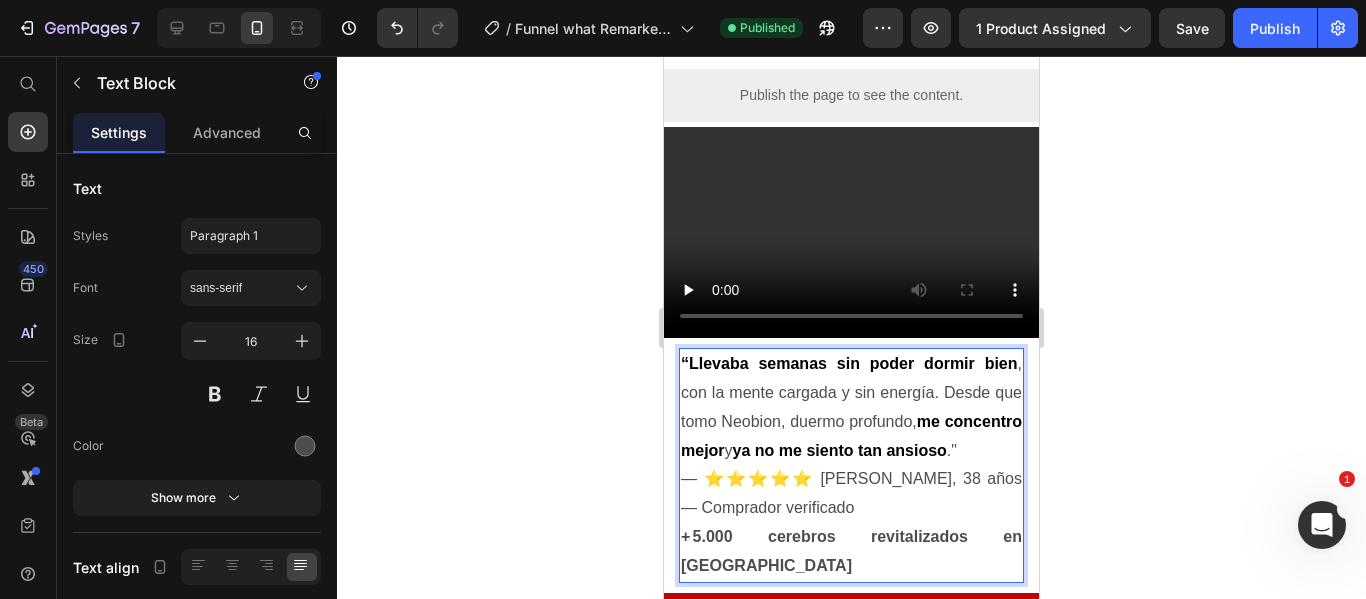 scroll, scrollTop: 800, scrollLeft: 0, axis: vertical 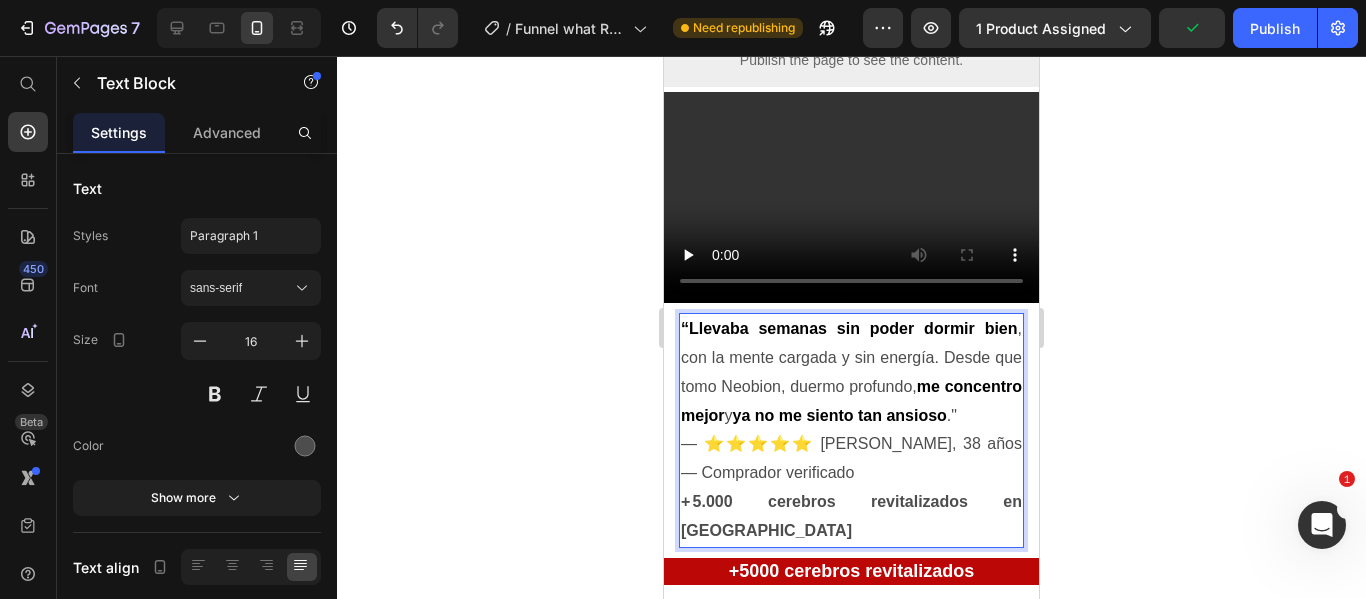 click on "dormir bien" at bounding box center (970, 328) 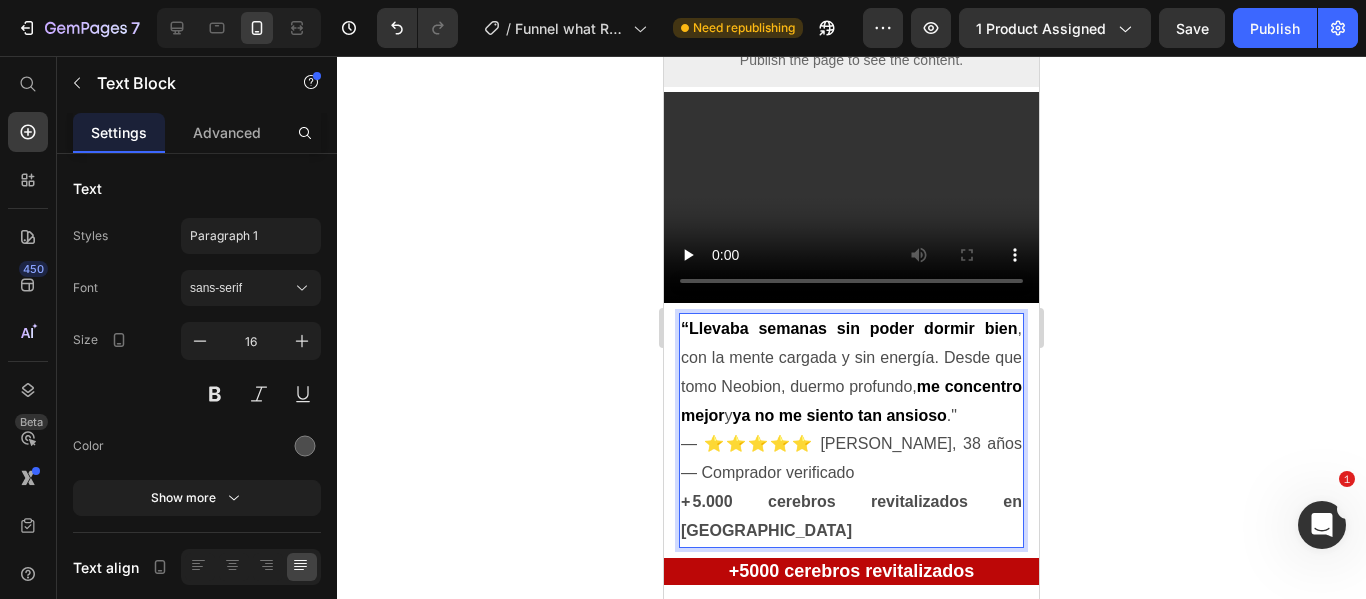 click on "dormir bien" at bounding box center [970, 328] 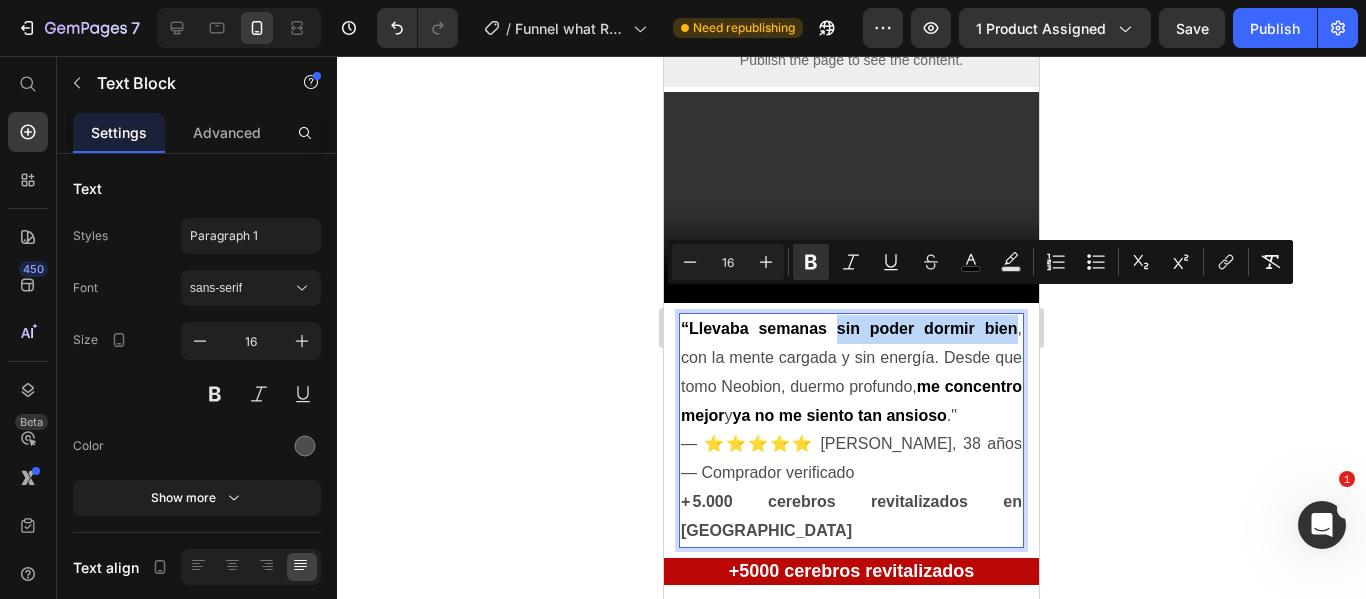 drag, startPoint x: 1002, startPoint y: 299, endPoint x: 834, endPoint y: 300, distance: 168.00298 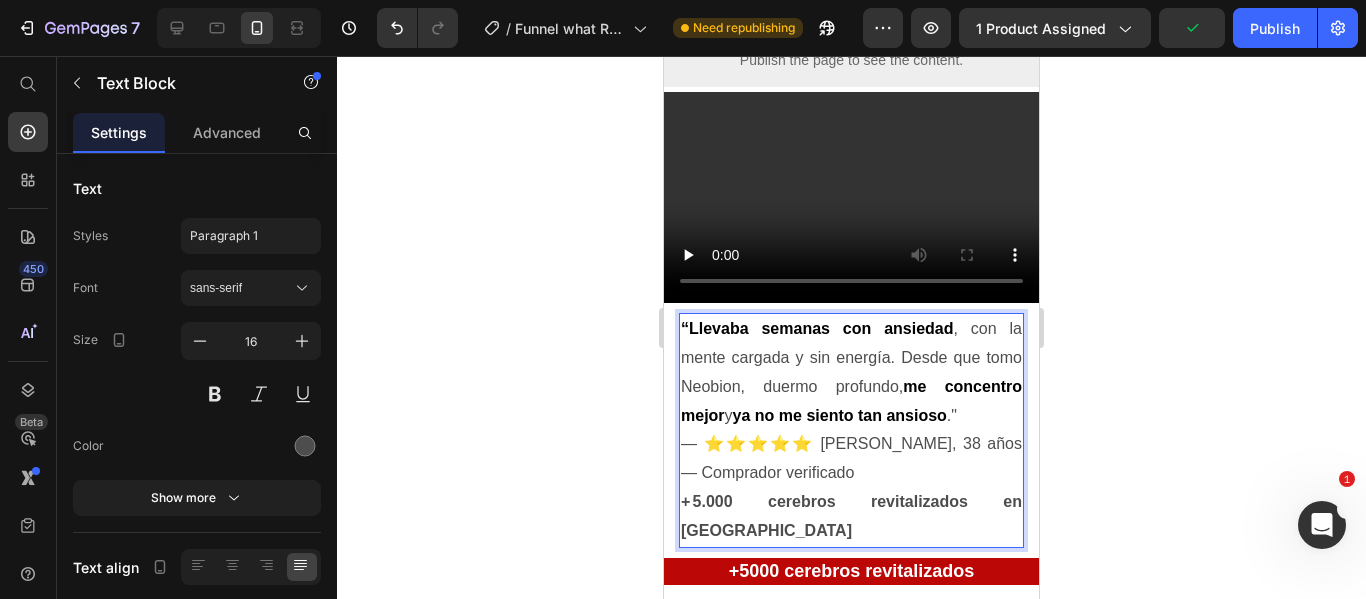 click on "“Llevaba semanas con ansiedad , con la mente cargada y sin energía. Desde que tomo Neobion, duermo profundo,  me concentro mejor  y  ya no me siento tan ansioso ." — ⭐⭐⭐⭐⭐ Anibal C., 38 años — Comprador verificado + 5.000 cerebros revitalizados en Colombia" at bounding box center [851, 430] 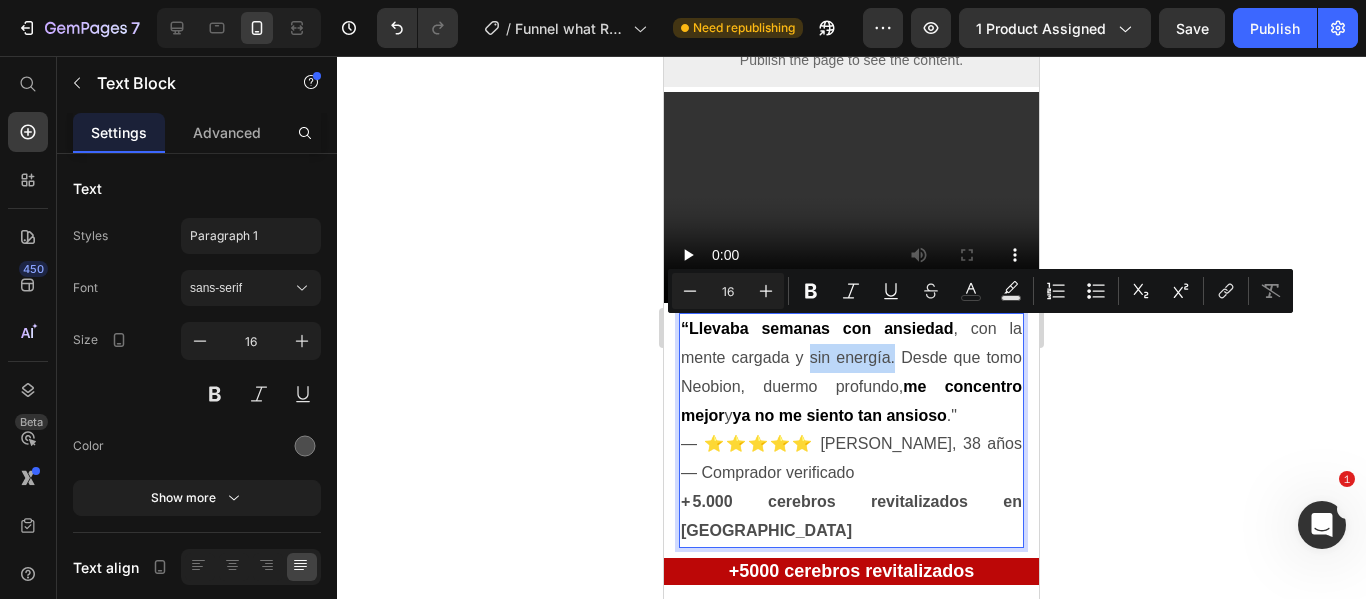 drag, startPoint x: 828, startPoint y: 329, endPoint x: 916, endPoint y: 334, distance: 88.14193 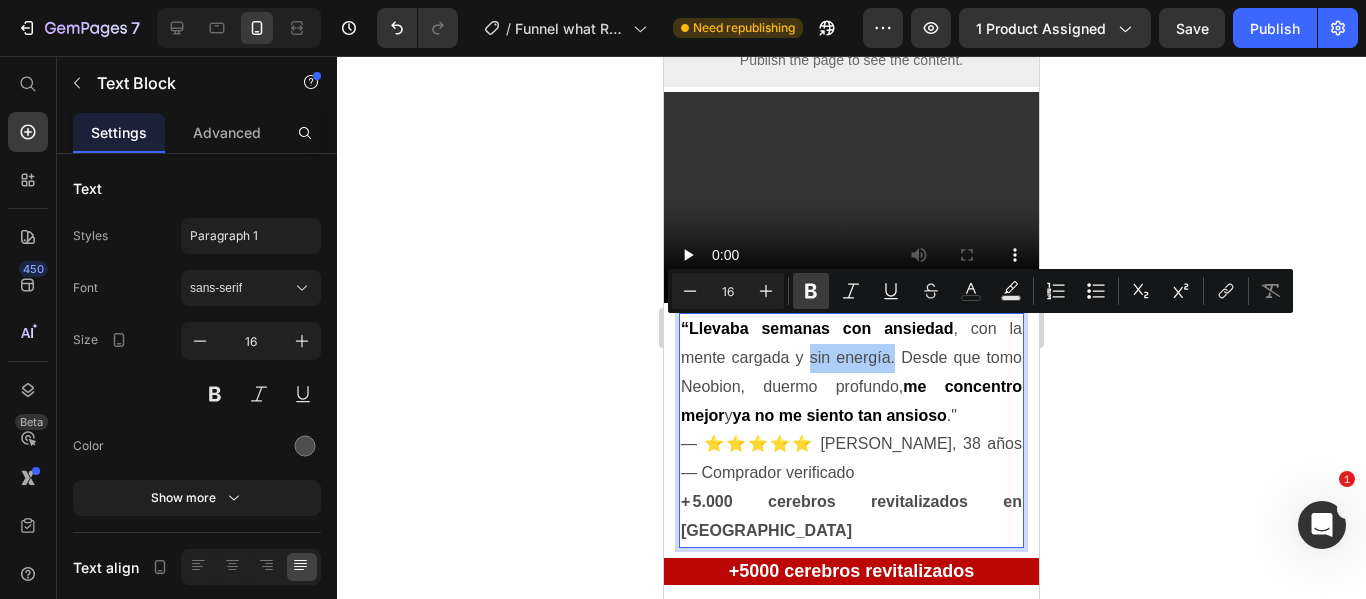 click 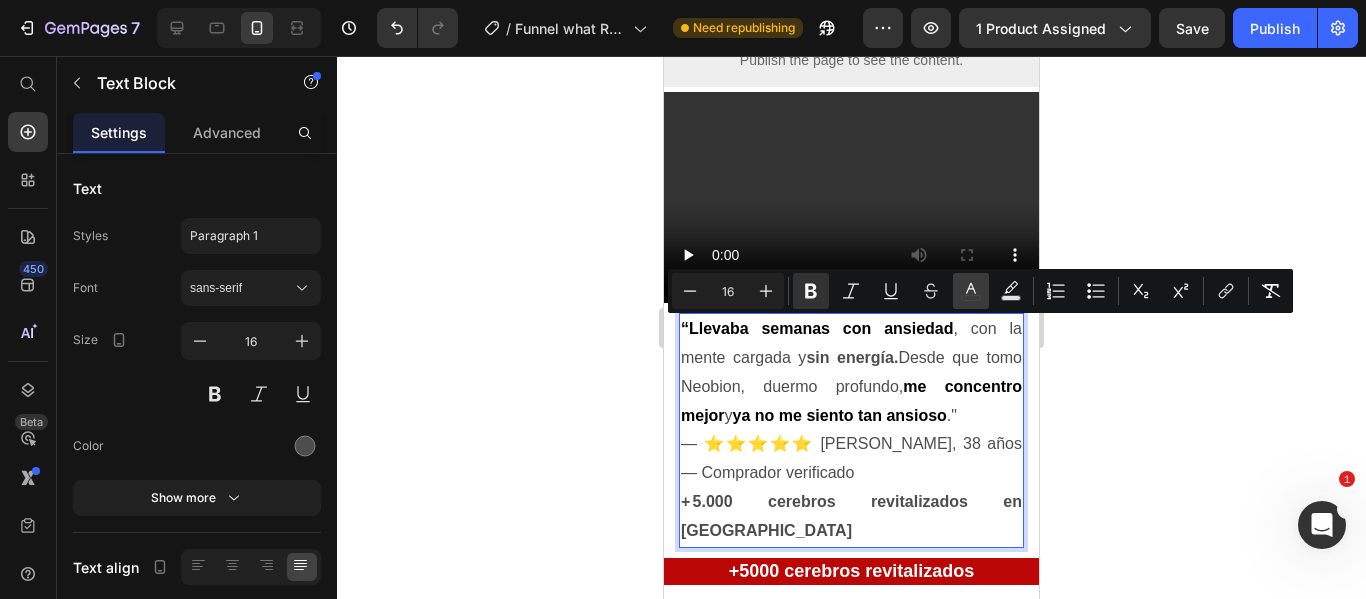 click 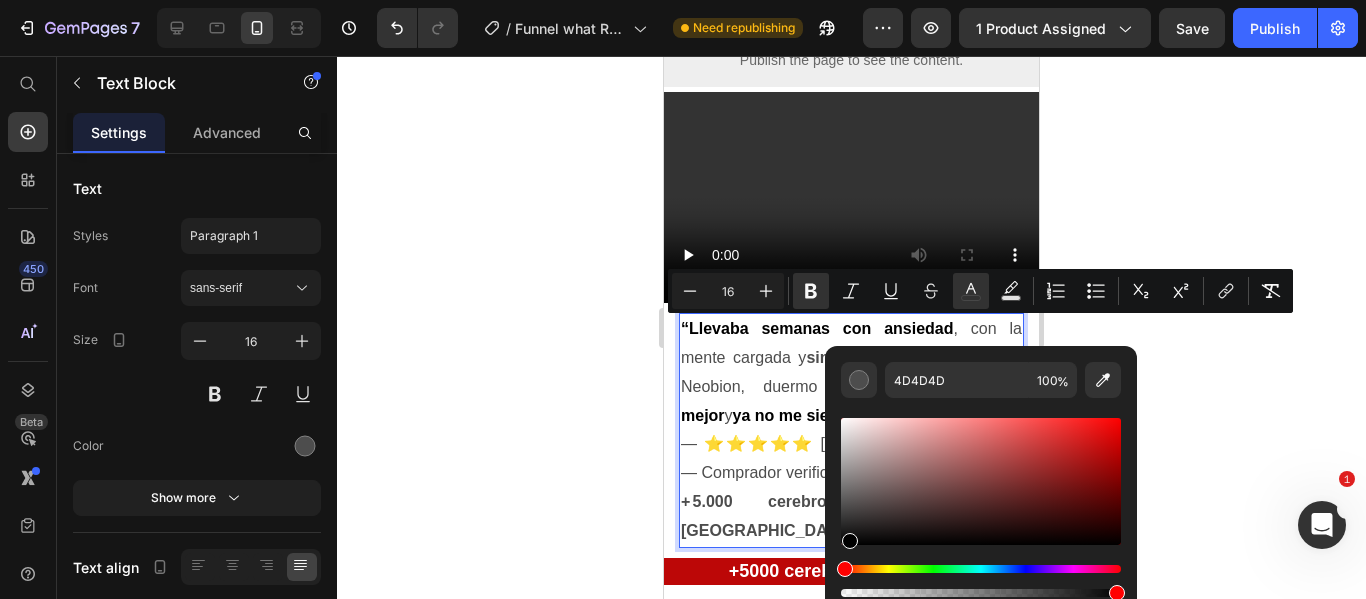 type on "000000" 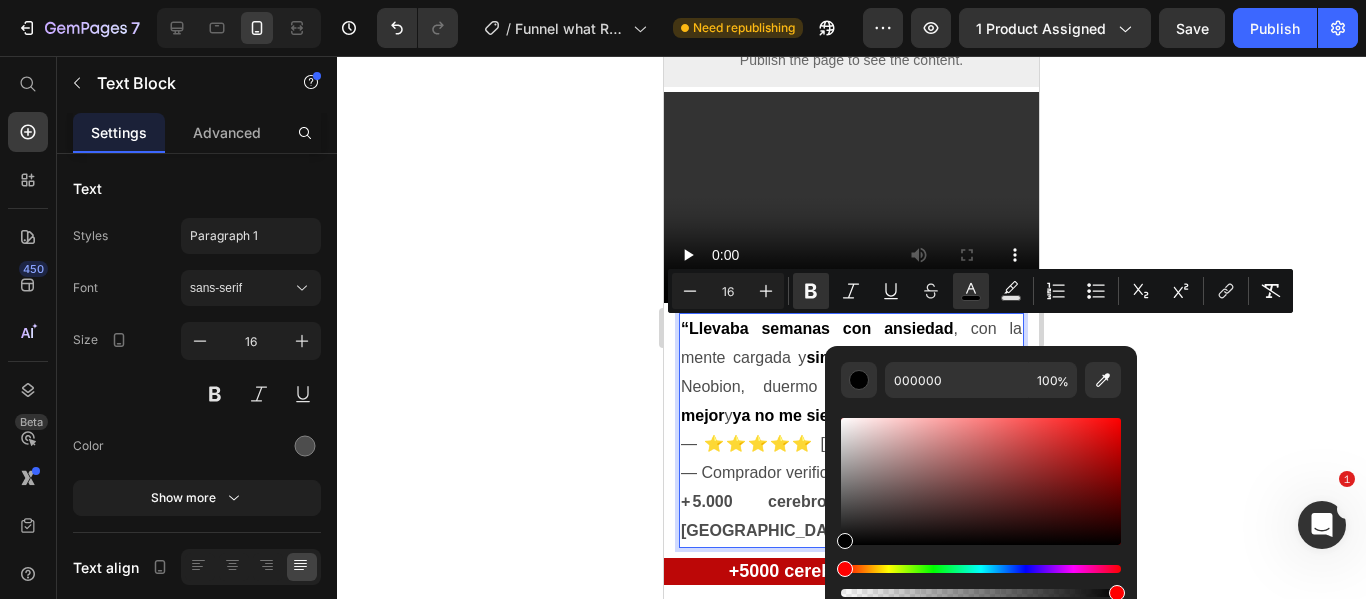 drag, startPoint x: 847, startPoint y: 509, endPoint x: 832, endPoint y: 566, distance: 58.940647 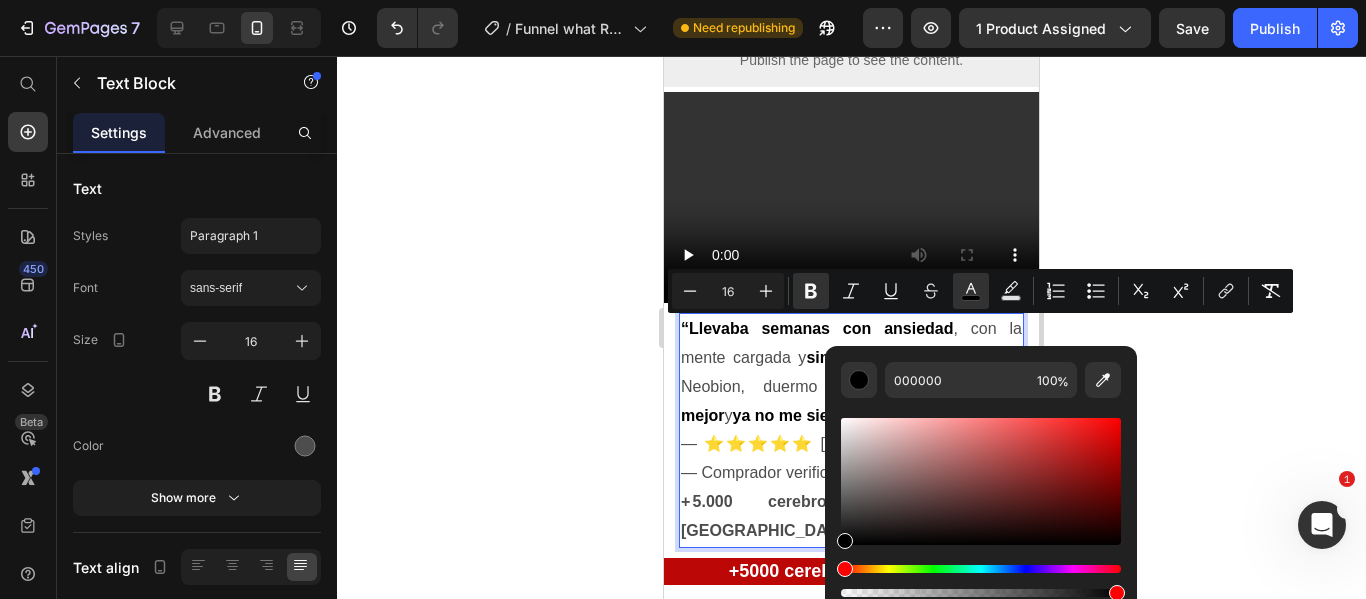 click on "sin energía." at bounding box center [852, 357] 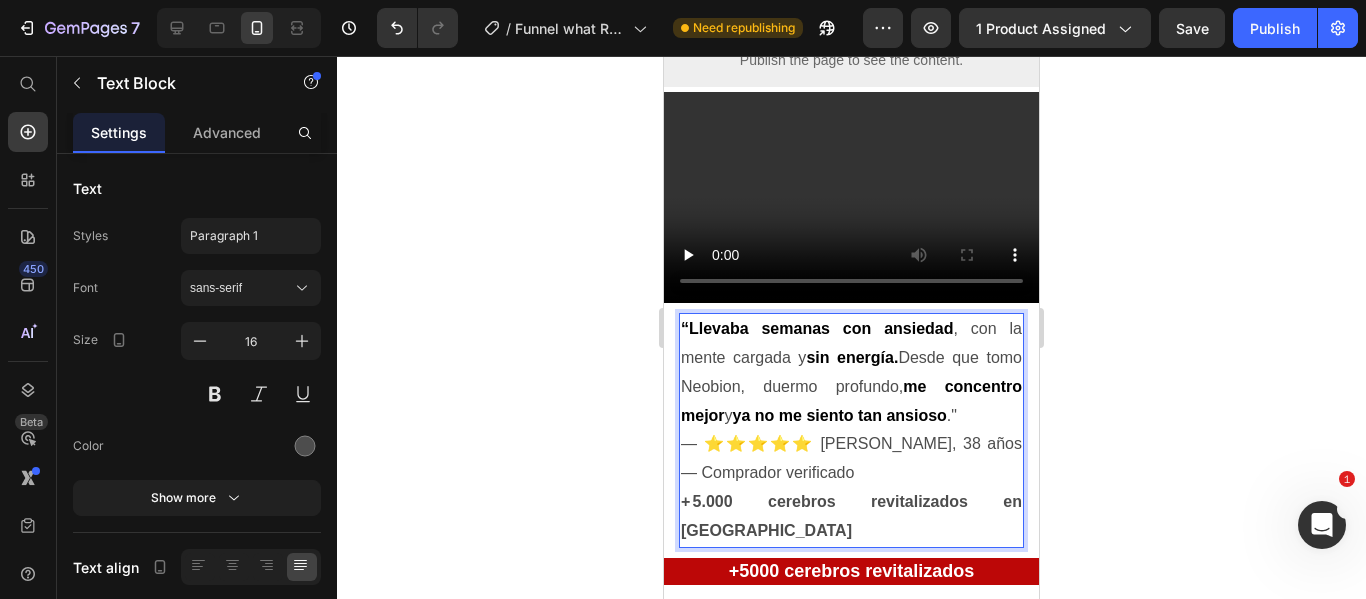 click on "“Llevaba semanas con ansiedad , con la mente cargada y  sin energía.  Desde que tomo Neobion, duermo profundo,  me concentro mejor  y  ya no me siento tan ansioso ." — ⭐⭐⭐⭐⭐ Anibal C., 38 años — Comprador verificado + 5.000 cerebros revitalizados en Colombia" at bounding box center (851, 430) 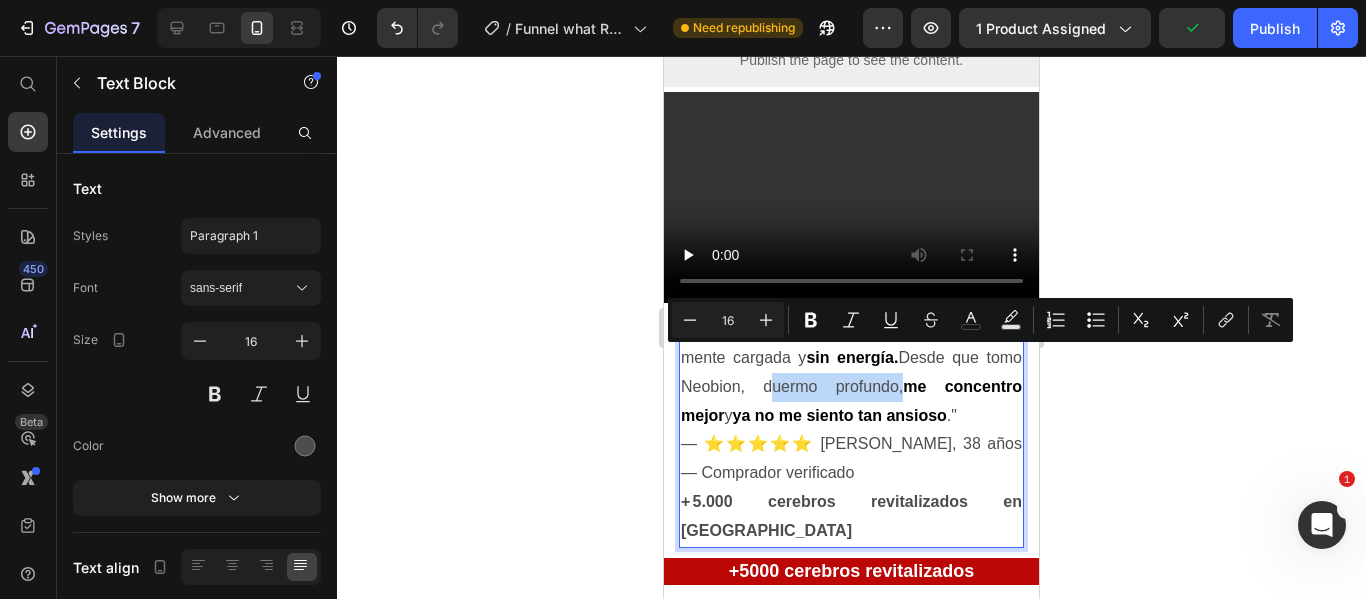 drag, startPoint x: 823, startPoint y: 358, endPoint x: 961, endPoint y: 363, distance: 138.09055 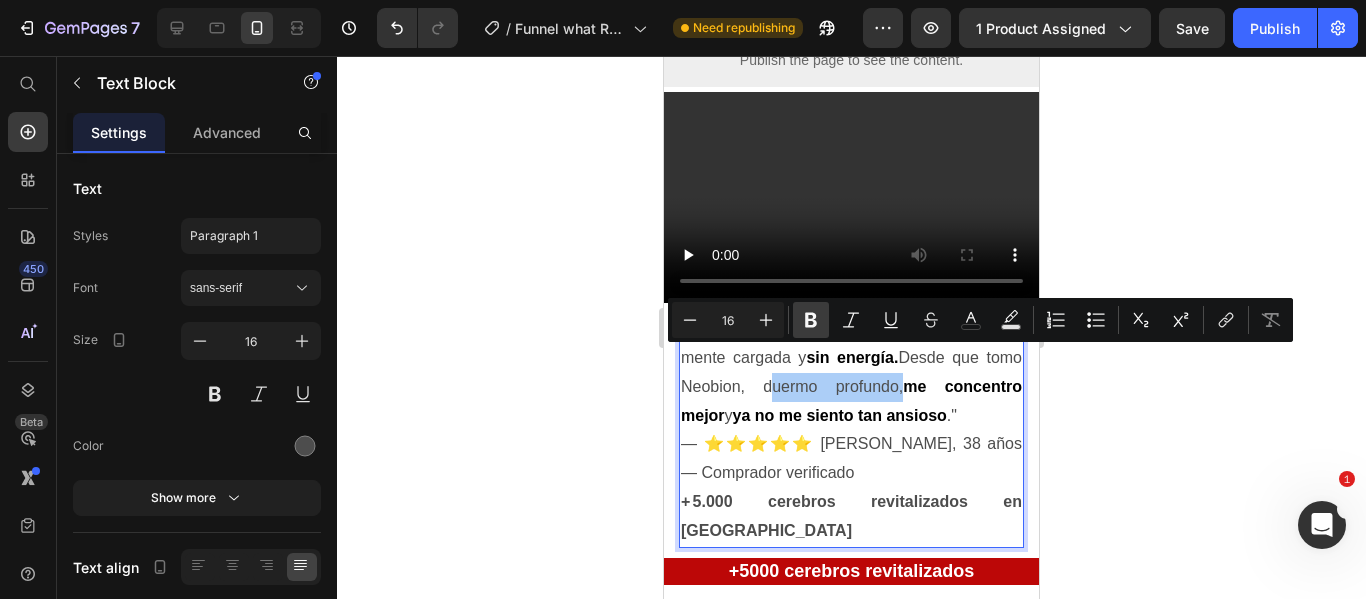 click 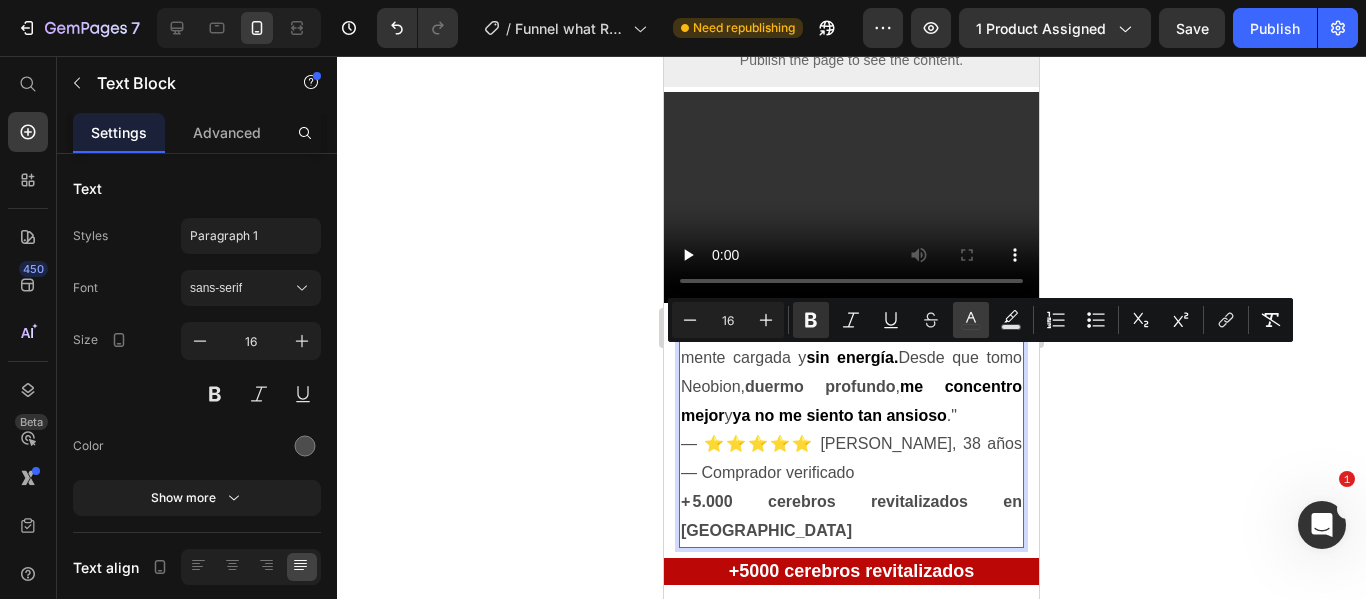 click 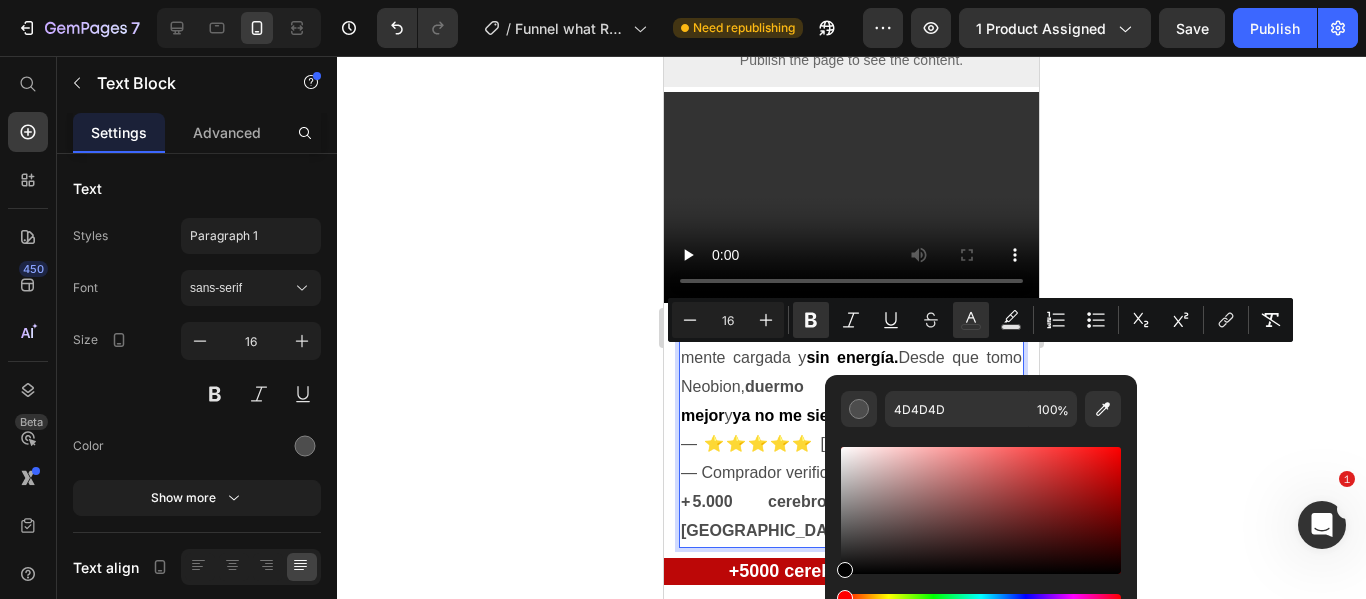 type on "000000" 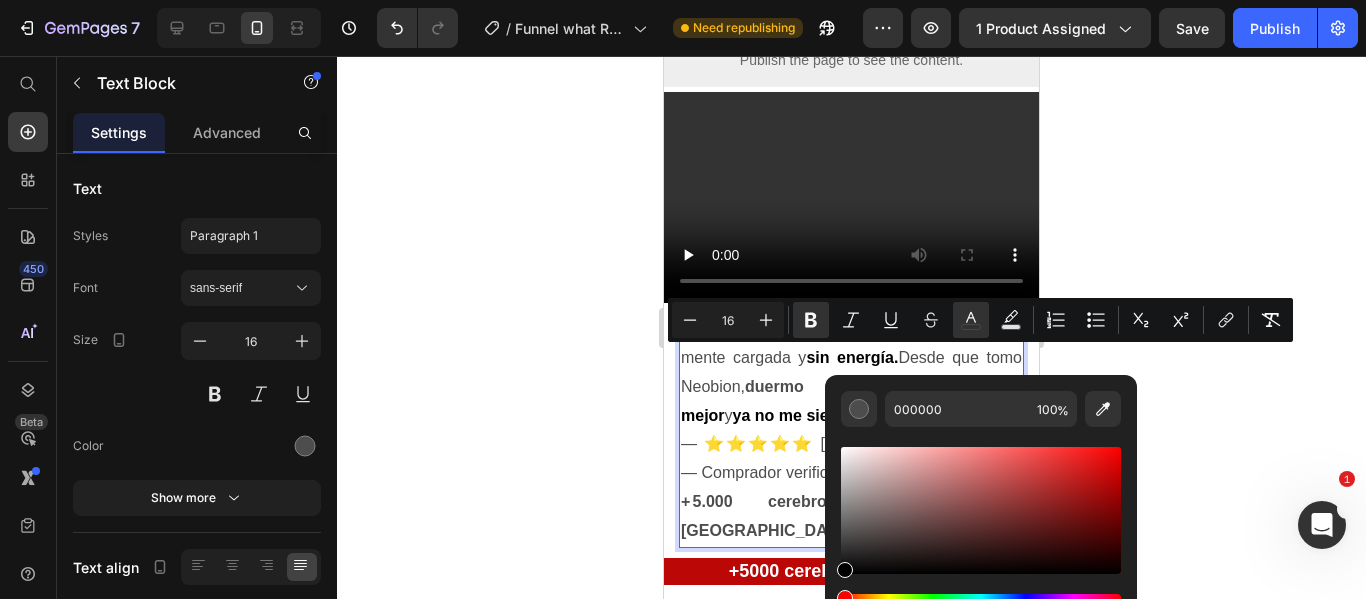 drag, startPoint x: 842, startPoint y: 548, endPoint x: 830, endPoint y: 574, distance: 28.635643 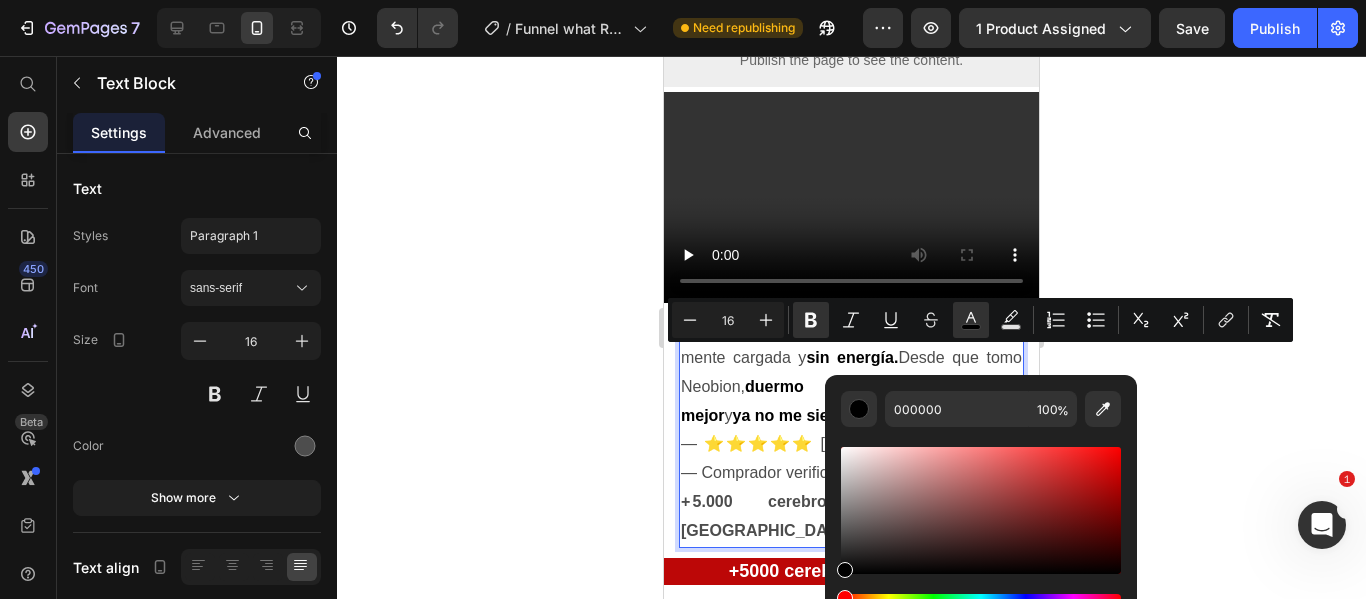 click on "duermo profundo" at bounding box center (820, 386) 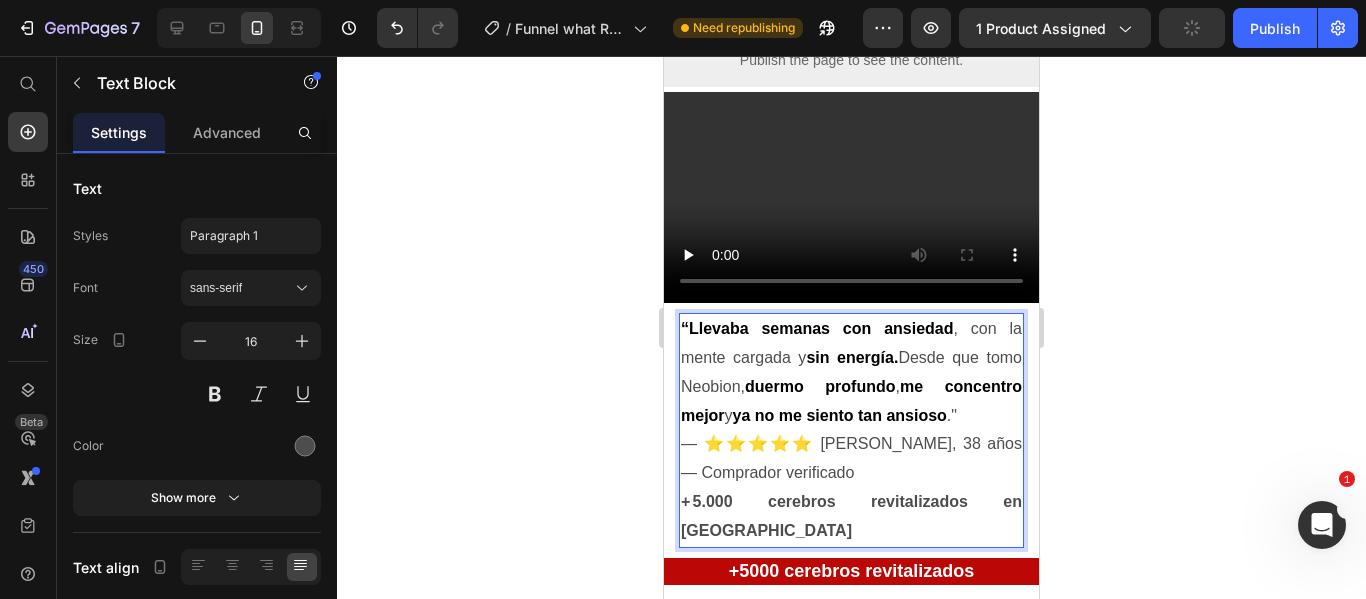 click on "me concentro mejor" at bounding box center [851, 401] 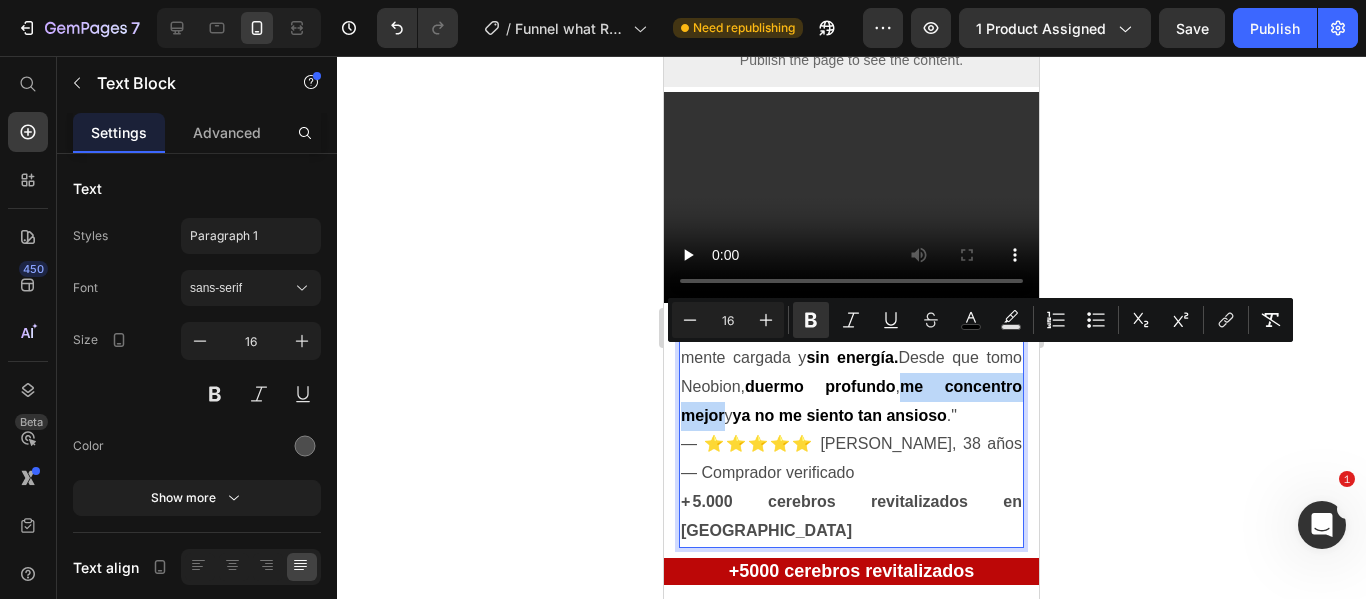 drag, startPoint x: 984, startPoint y: 359, endPoint x: 814, endPoint y: 388, distance: 172.4558 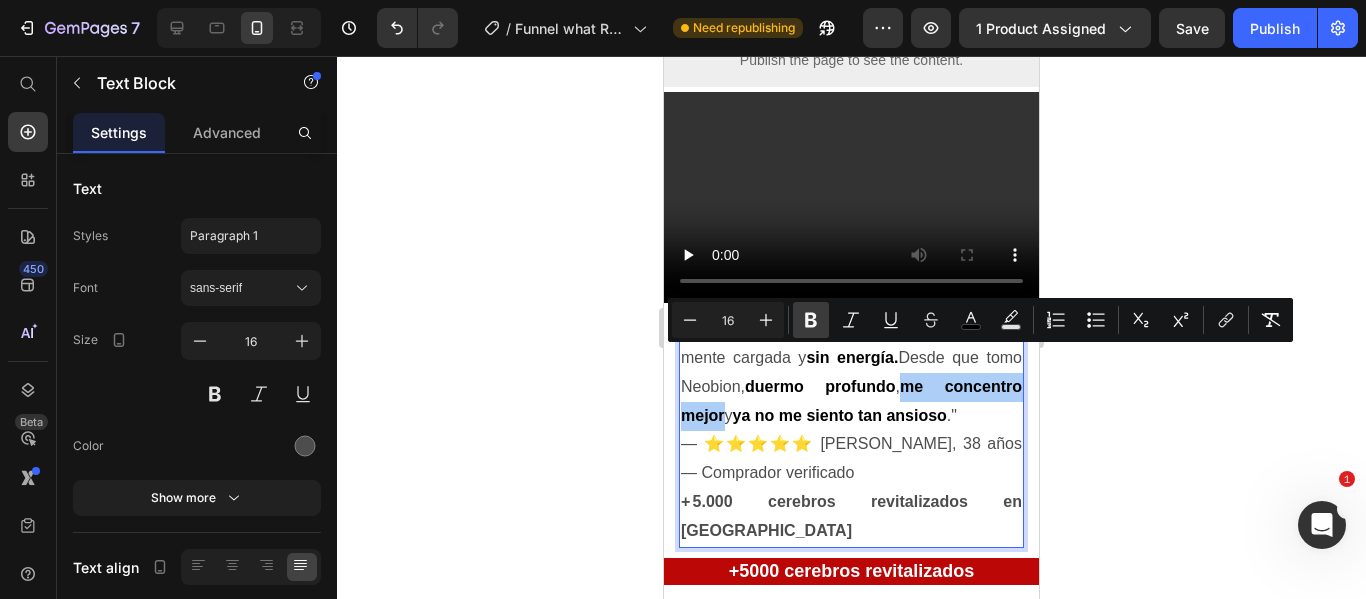 click 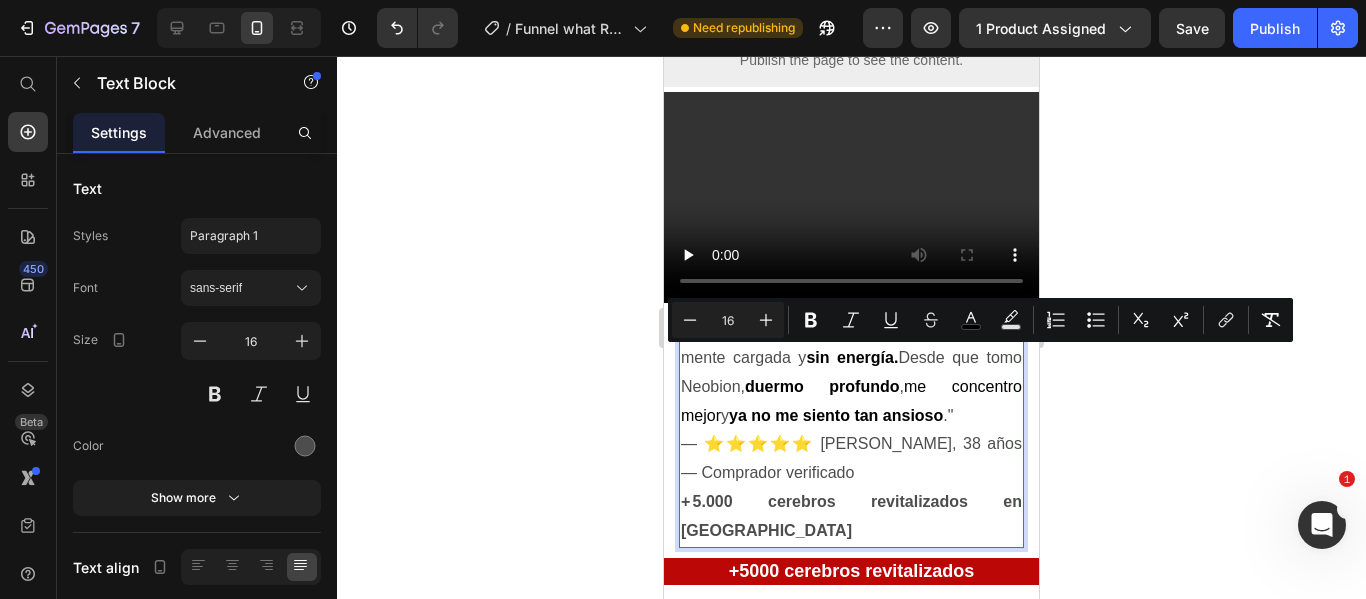 click on "ya no me siento tan ansioso" at bounding box center (836, 415) 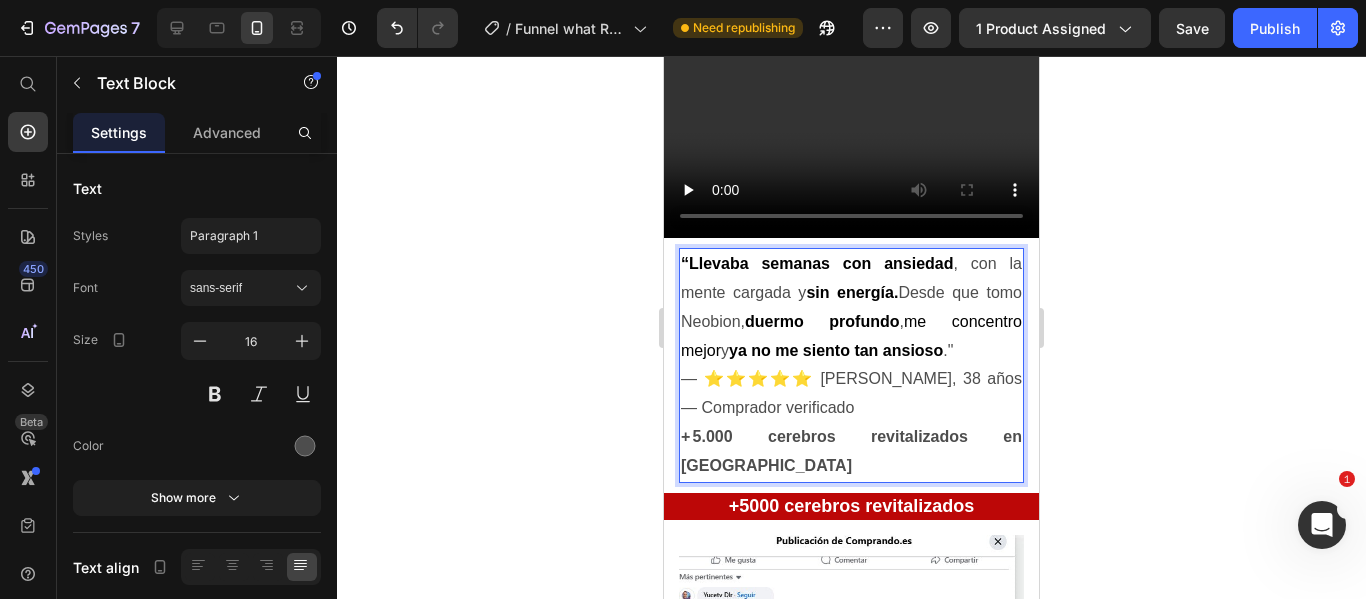 scroll, scrollTop: 900, scrollLeft: 0, axis: vertical 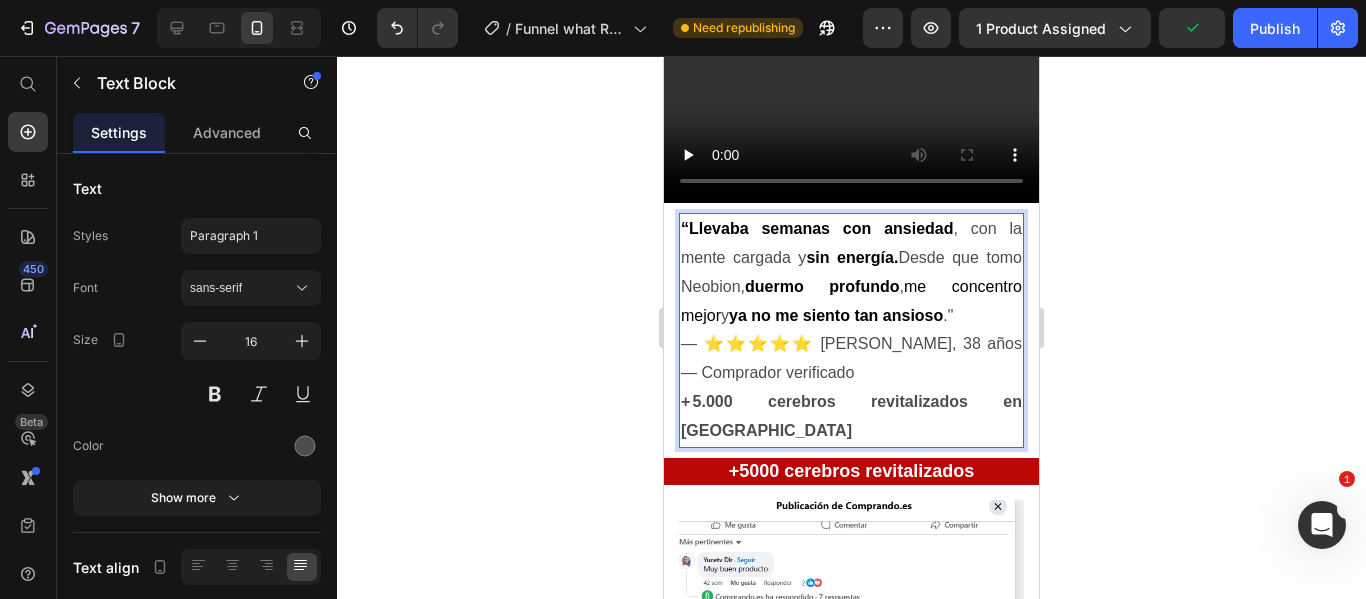 click on "+ 5.000 cerebros revitalizados en Colombia" at bounding box center (851, 416) 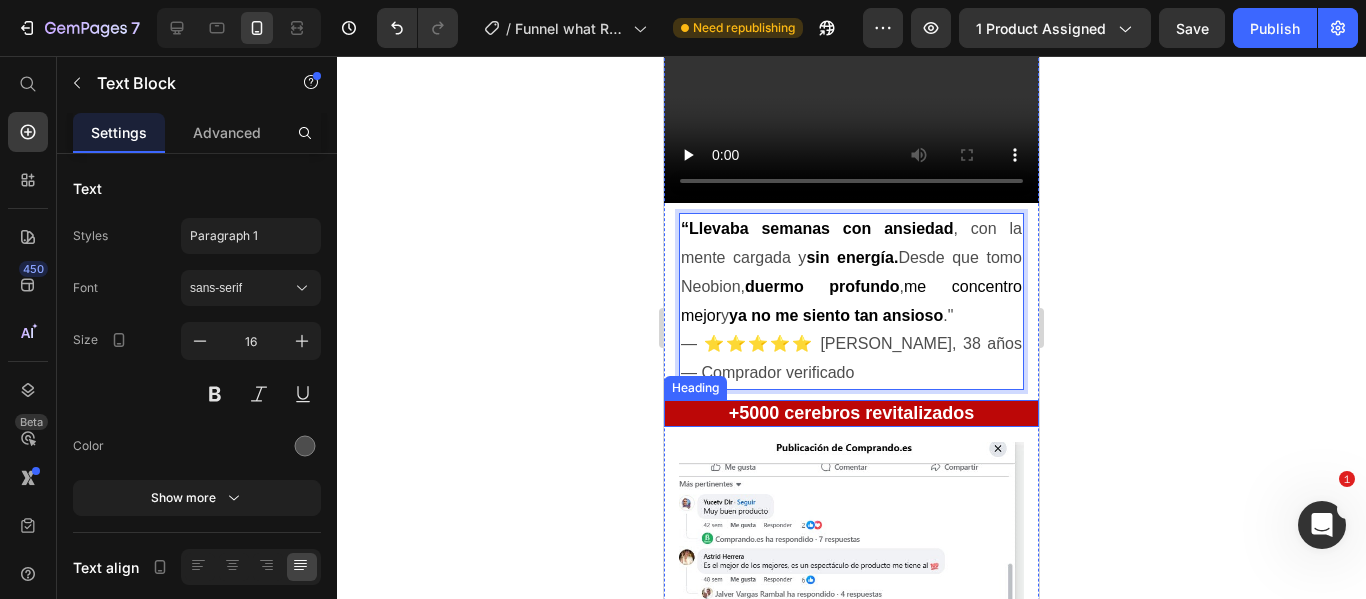 click on "+5000 cerebros revitalizados" at bounding box center [851, 413] 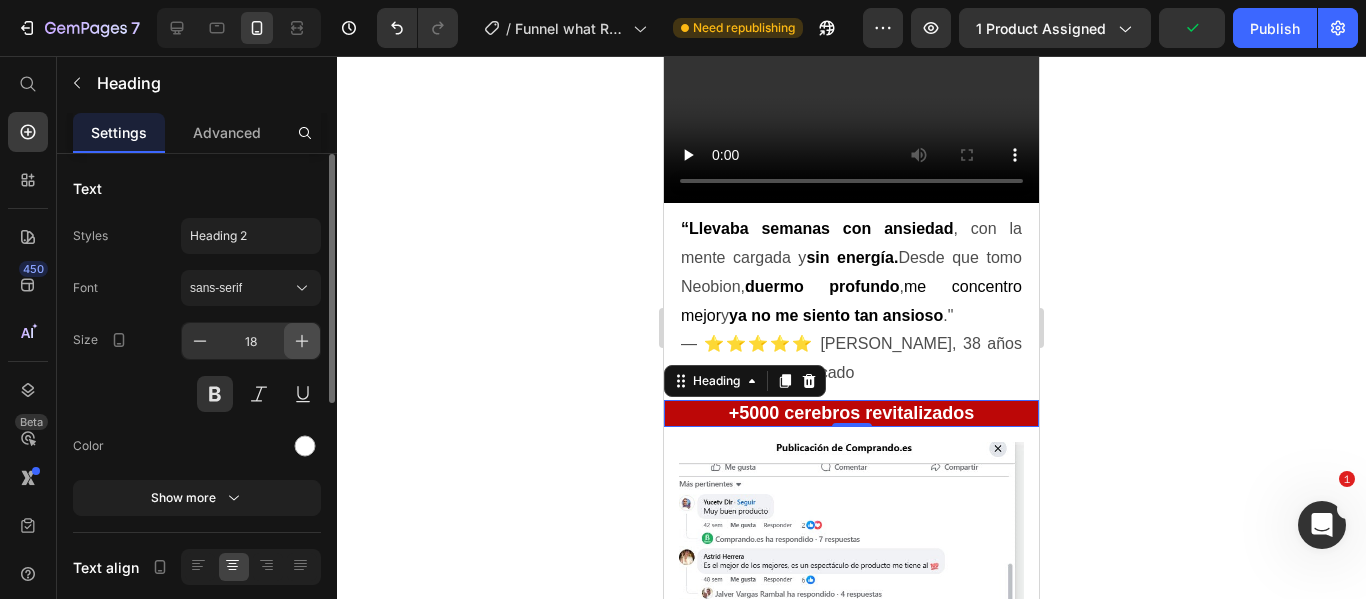 click 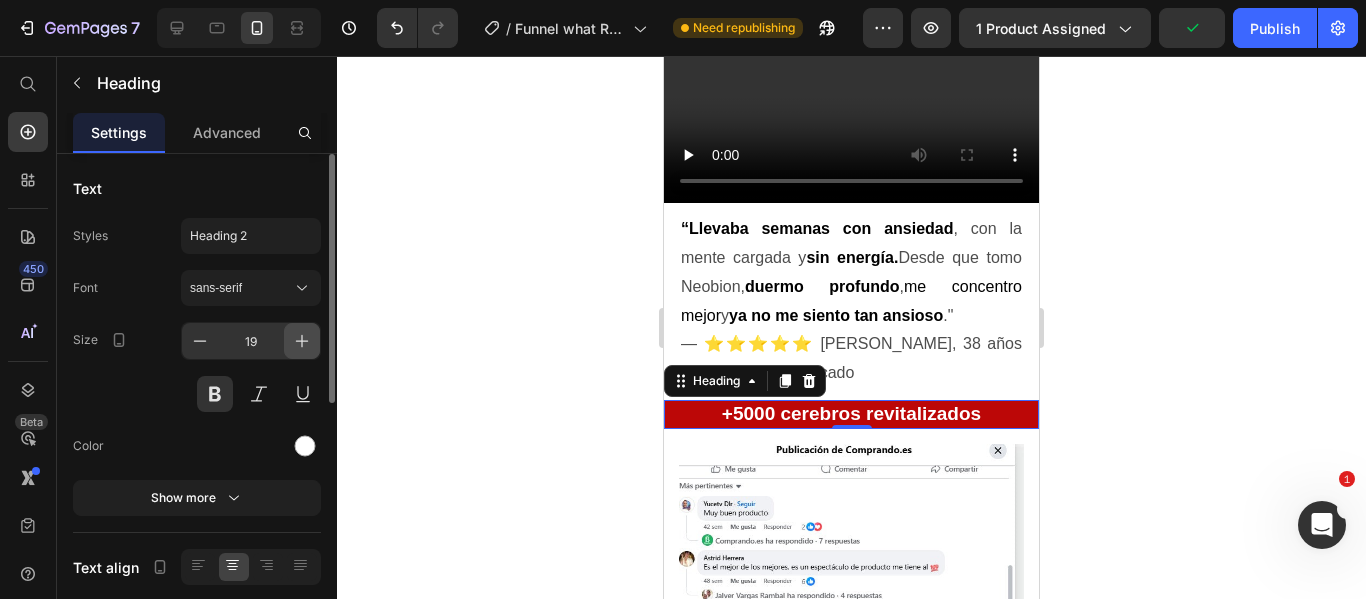 click 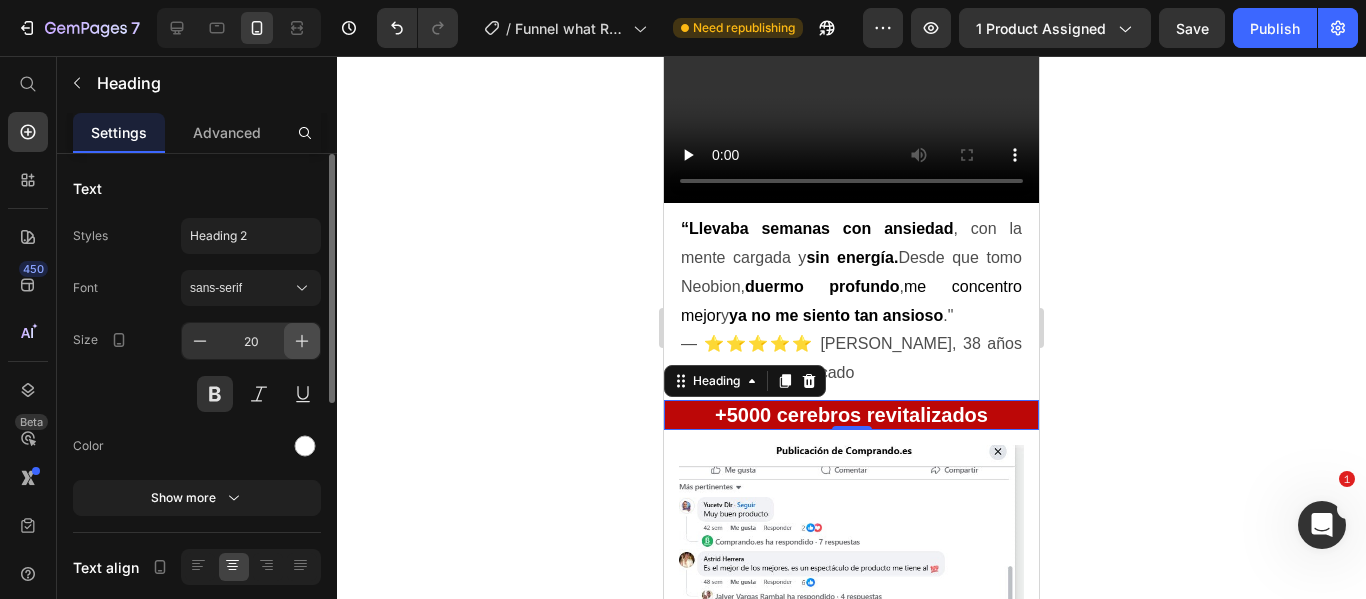 click 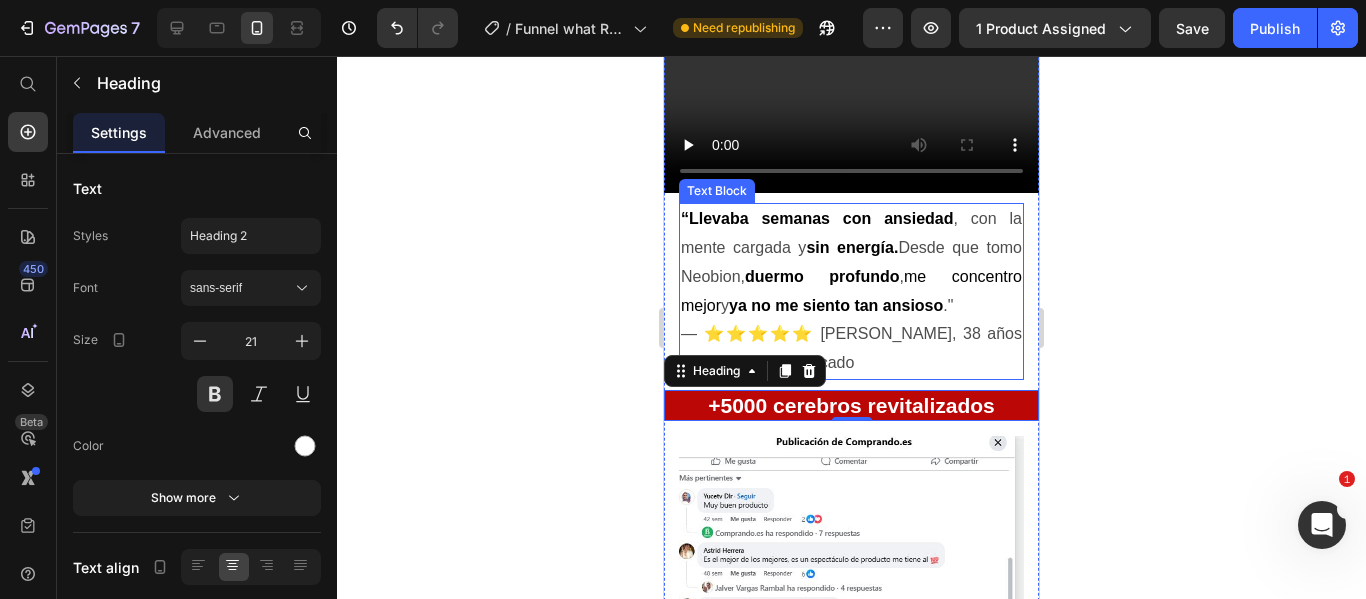 scroll, scrollTop: 900, scrollLeft: 0, axis: vertical 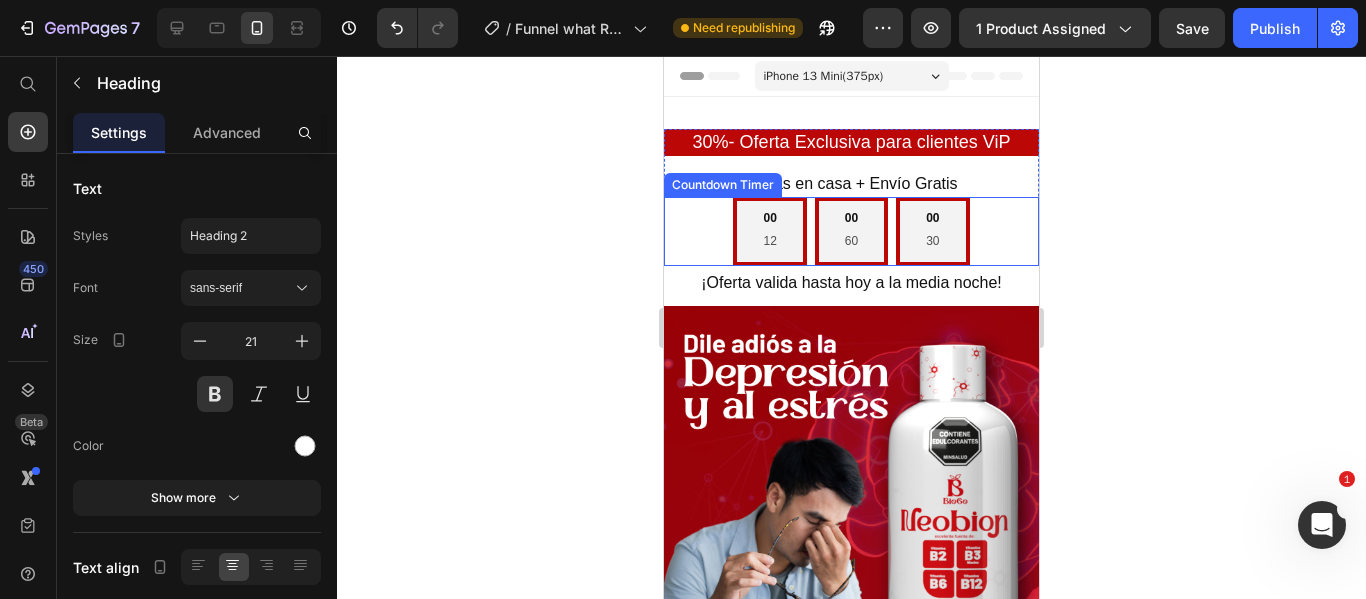 click on "Countdown Timer" at bounding box center [723, 185] 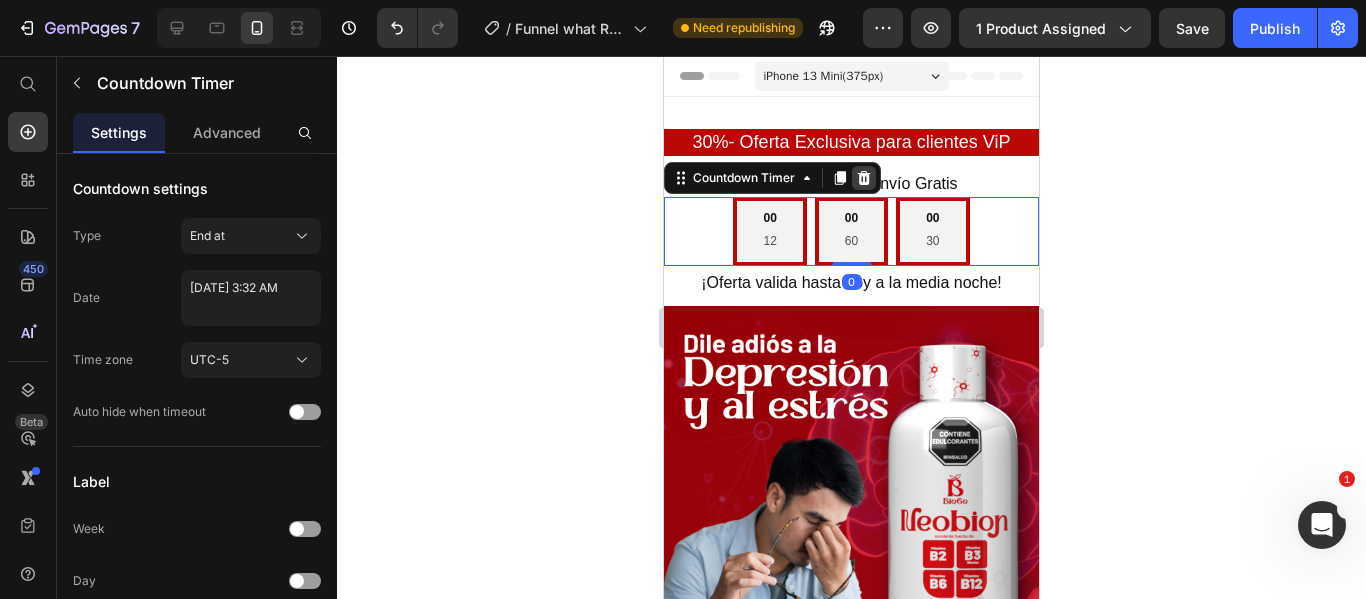 click 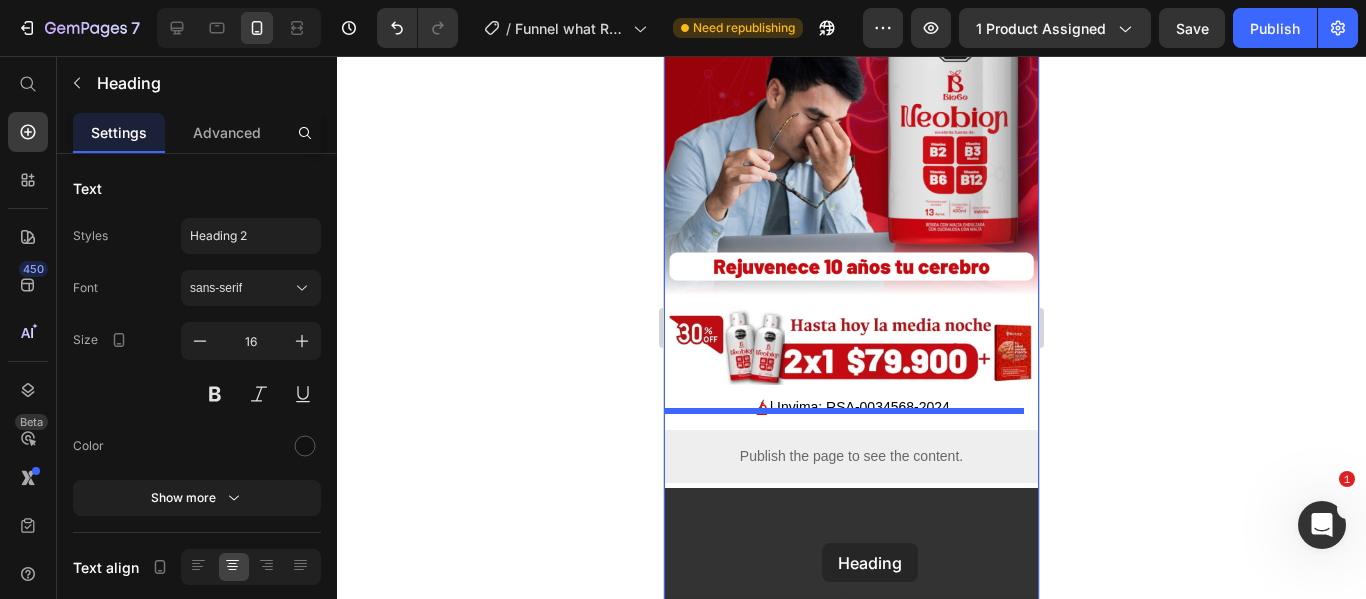 scroll, scrollTop: 368, scrollLeft: 0, axis: vertical 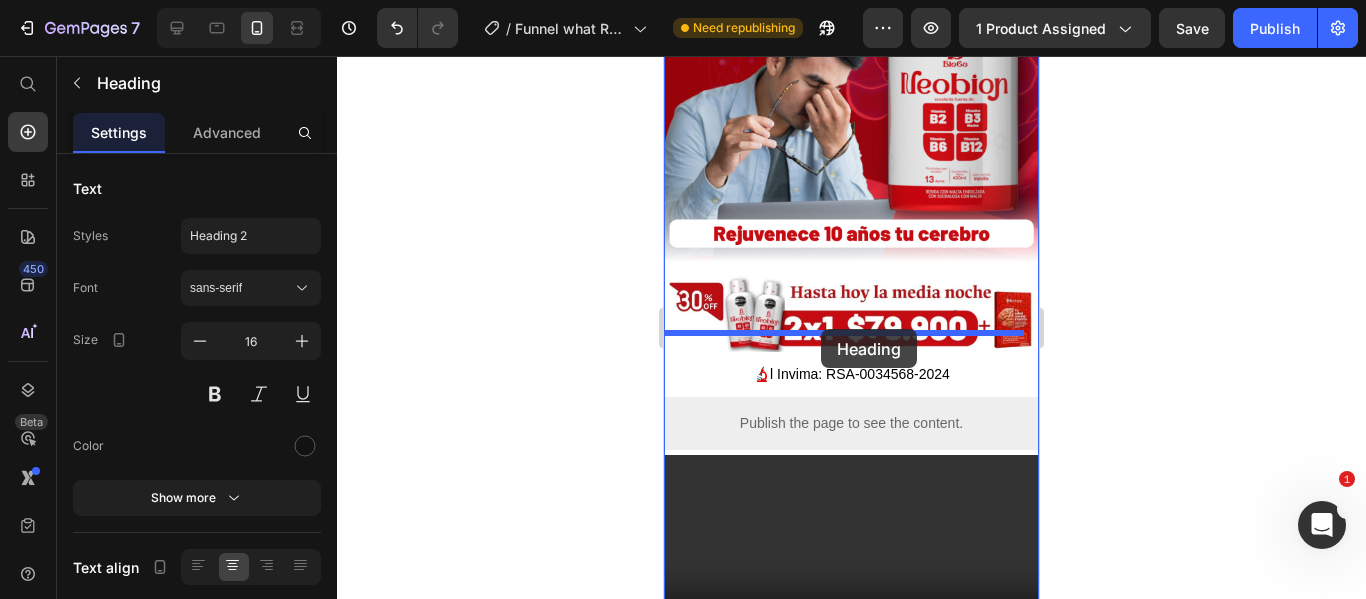 drag, startPoint x: 833, startPoint y: 178, endPoint x: 821, endPoint y: 329, distance: 151.47607 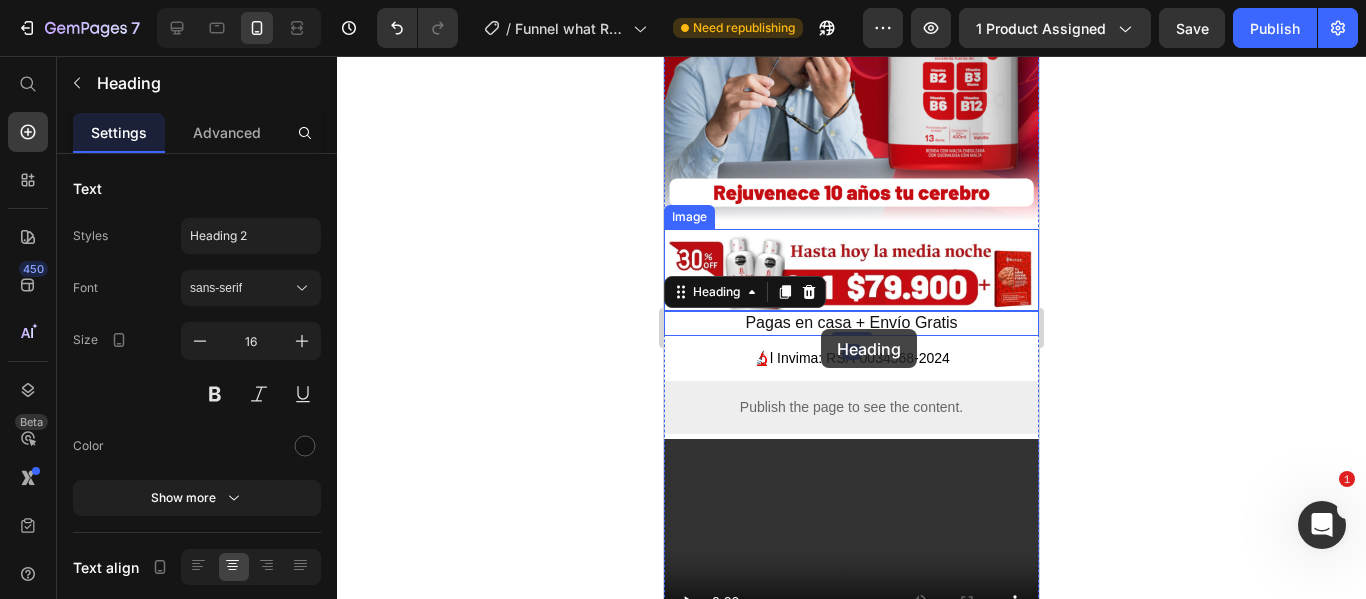 scroll, scrollTop: 327, scrollLeft: 0, axis: vertical 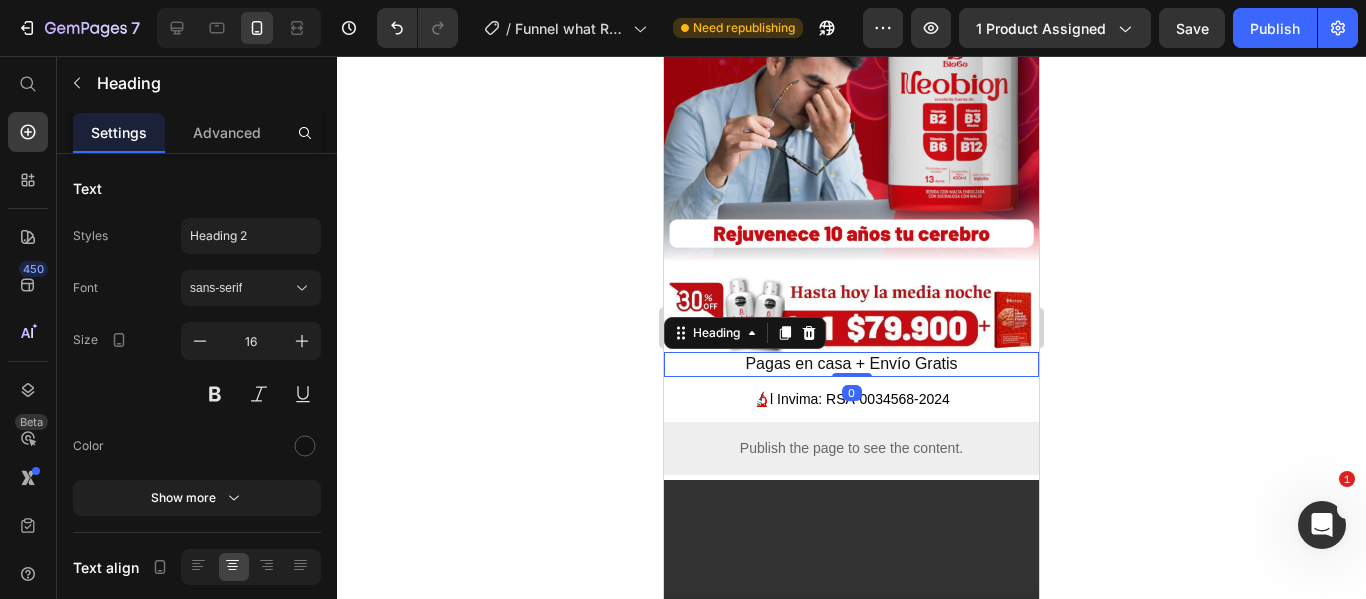 click 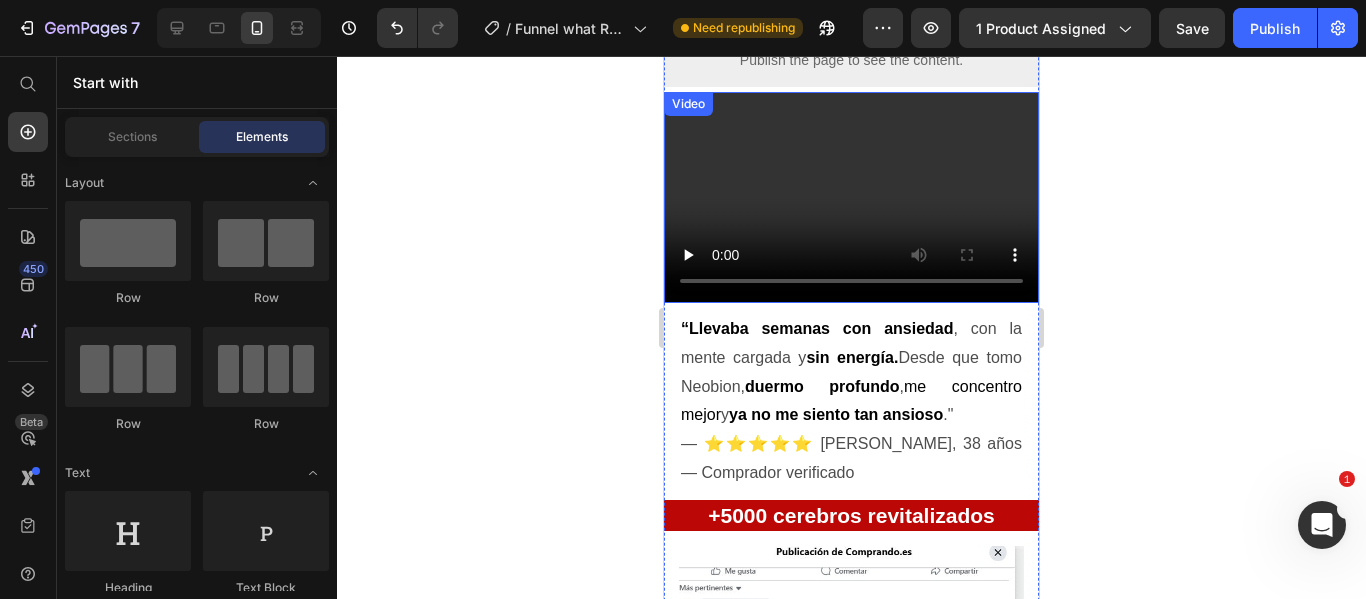 scroll, scrollTop: 727, scrollLeft: 0, axis: vertical 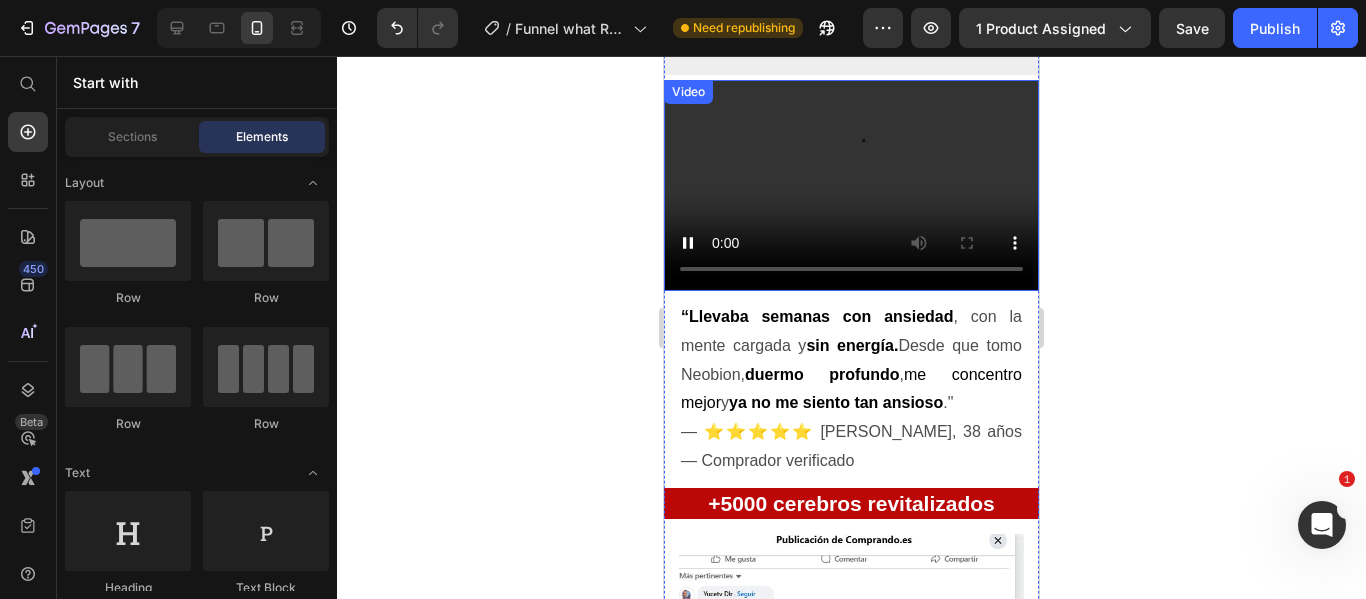 type 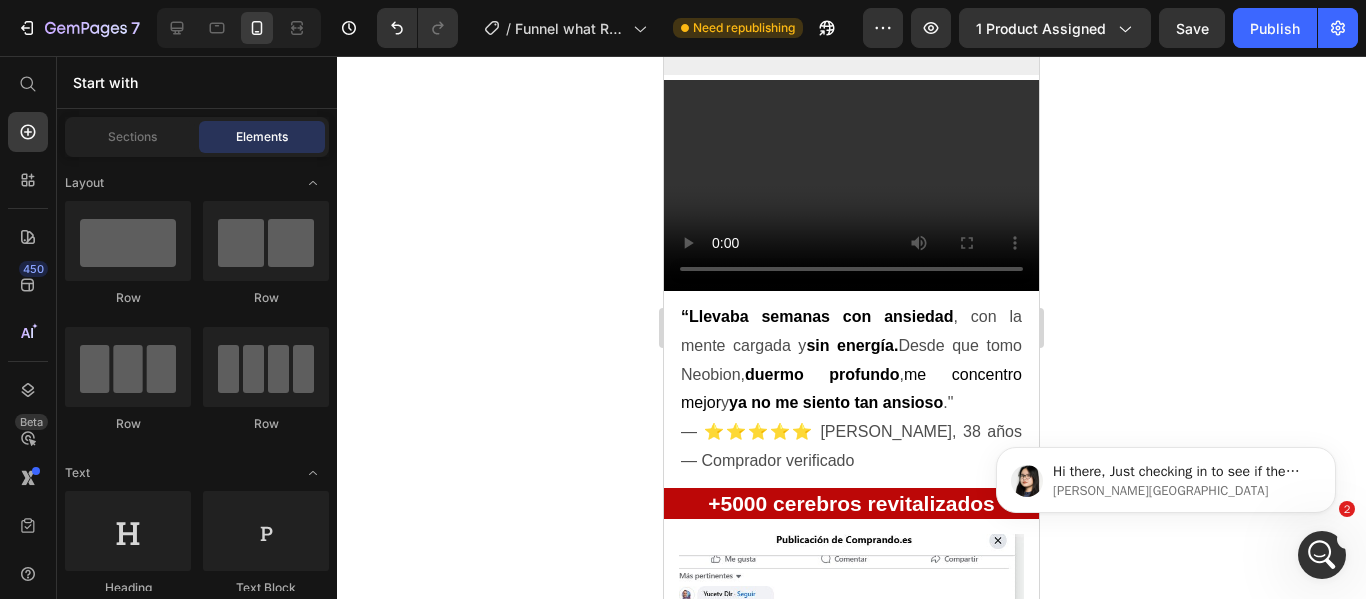 scroll, scrollTop: 0, scrollLeft: 0, axis: both 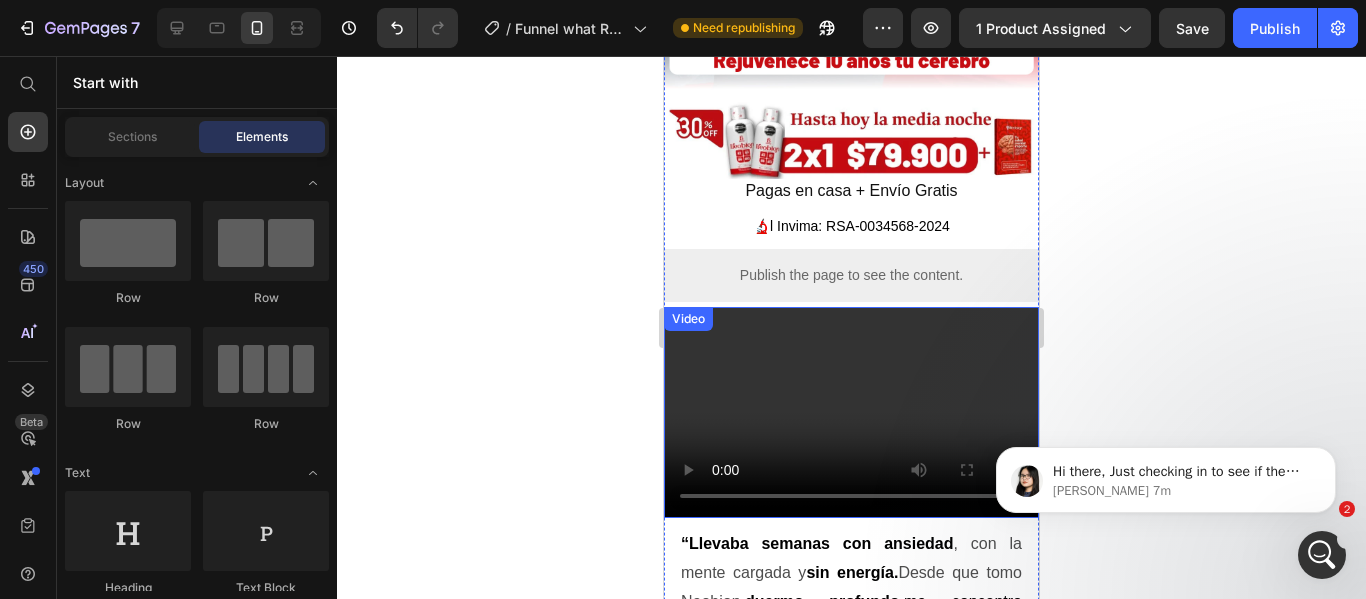 click at bounding box center [851, 412] 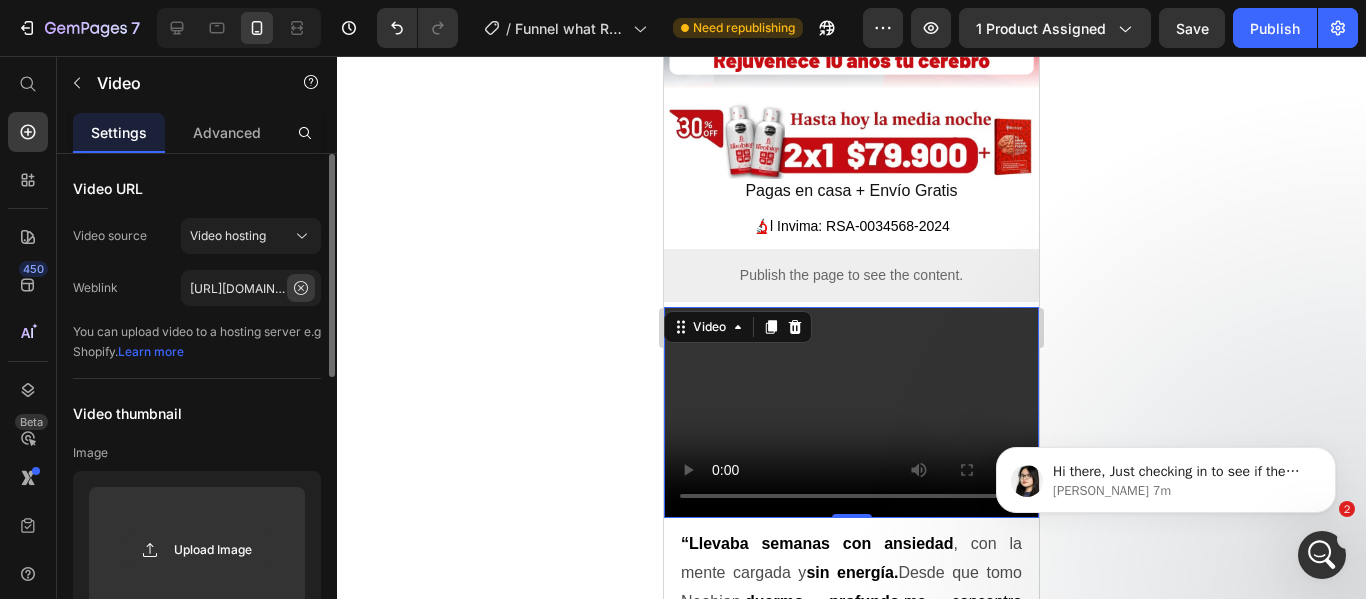click 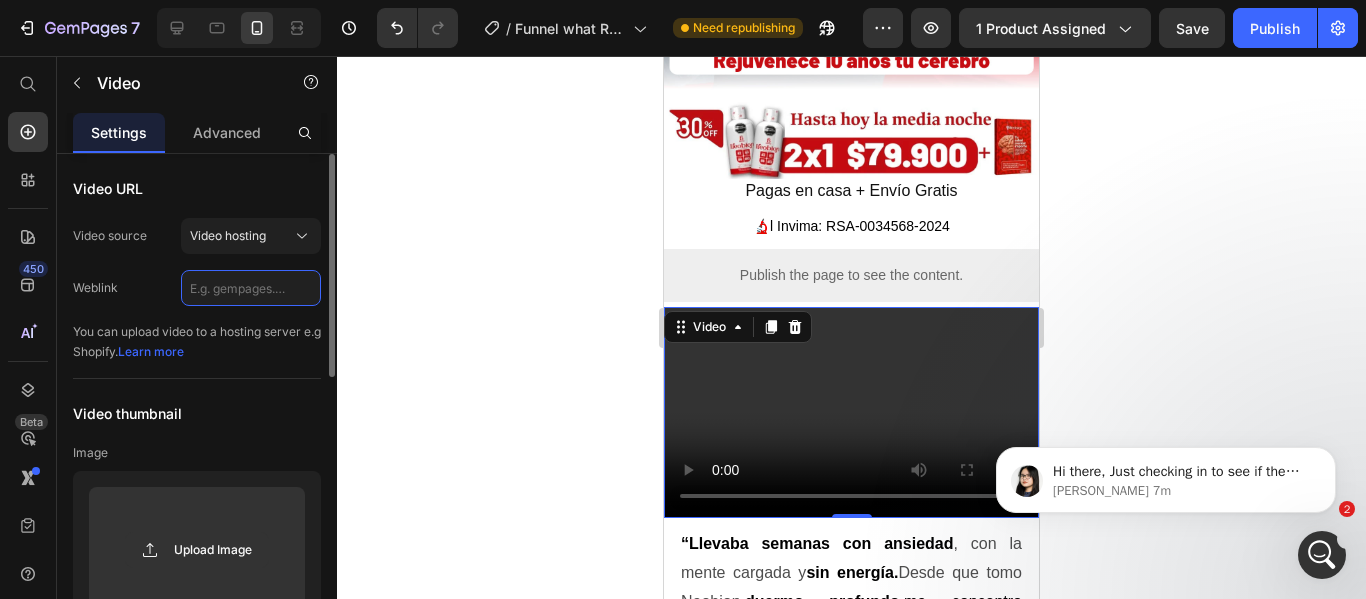 scroll, scrollTop: 0, scrollLeft: 0, axis: both 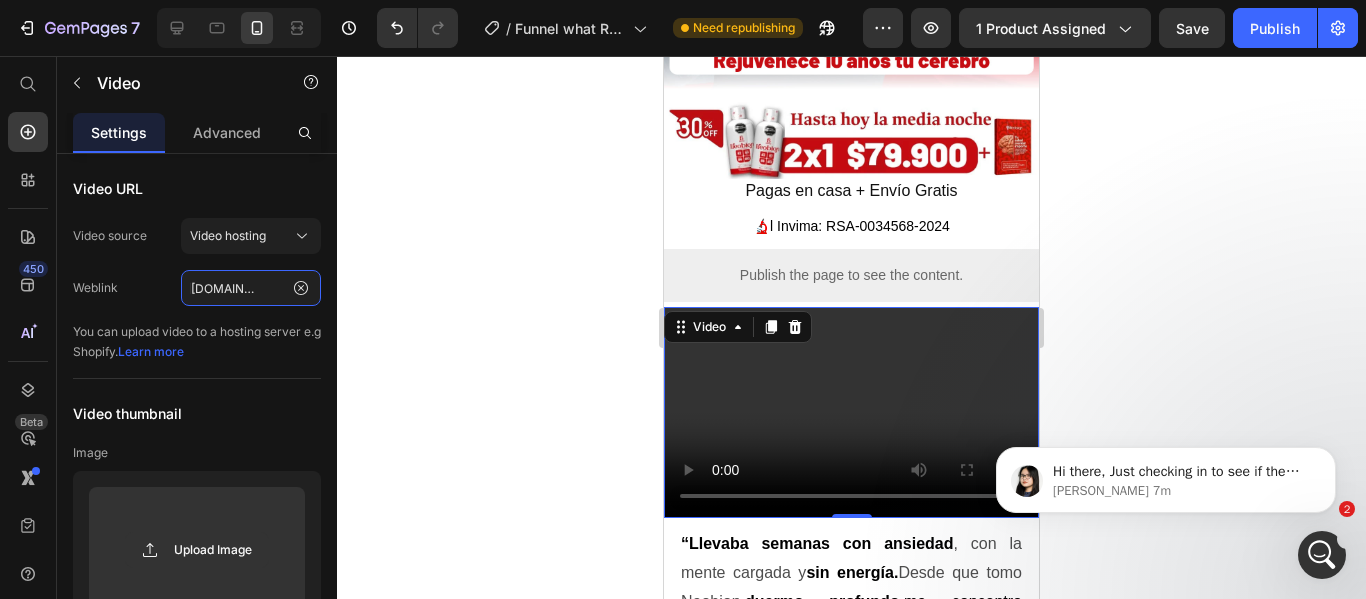 type on "https://cdn.shopify.com/videos/c/o/v/aaf9ccf9e5bd4be390dd01f04edf7675.mp4" 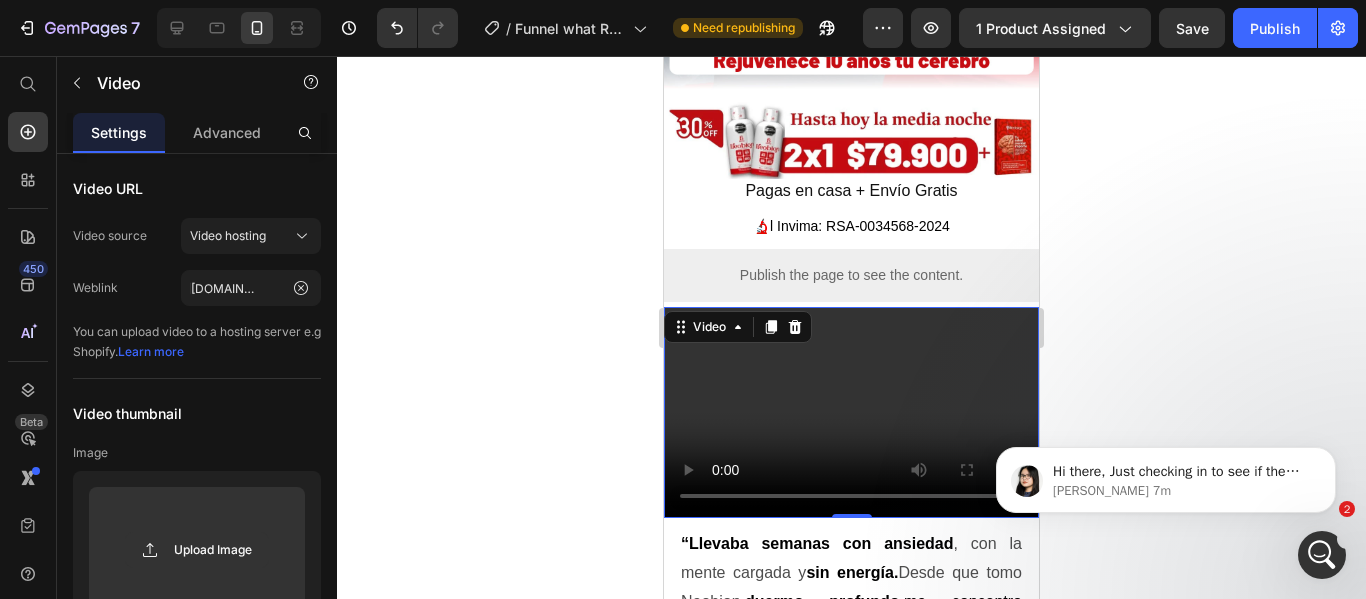 scroll, scrollTop: 0, scrollLeft: 0, axis: both 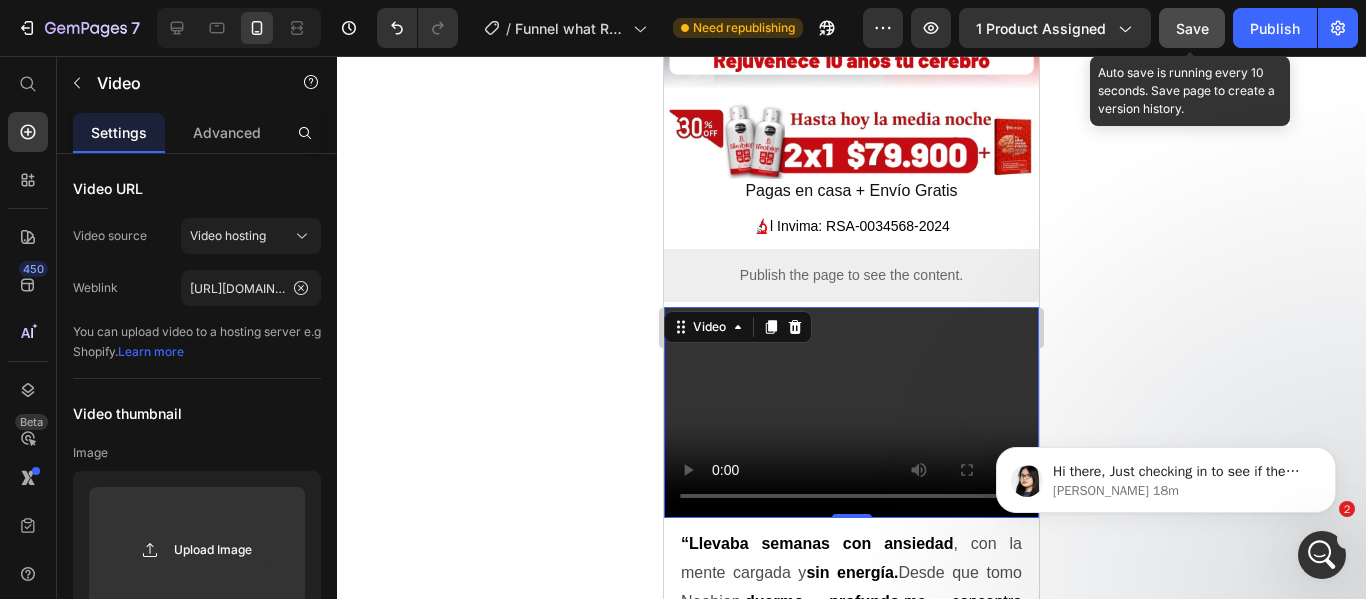click on "Save" at bounding box center (1192, 28) 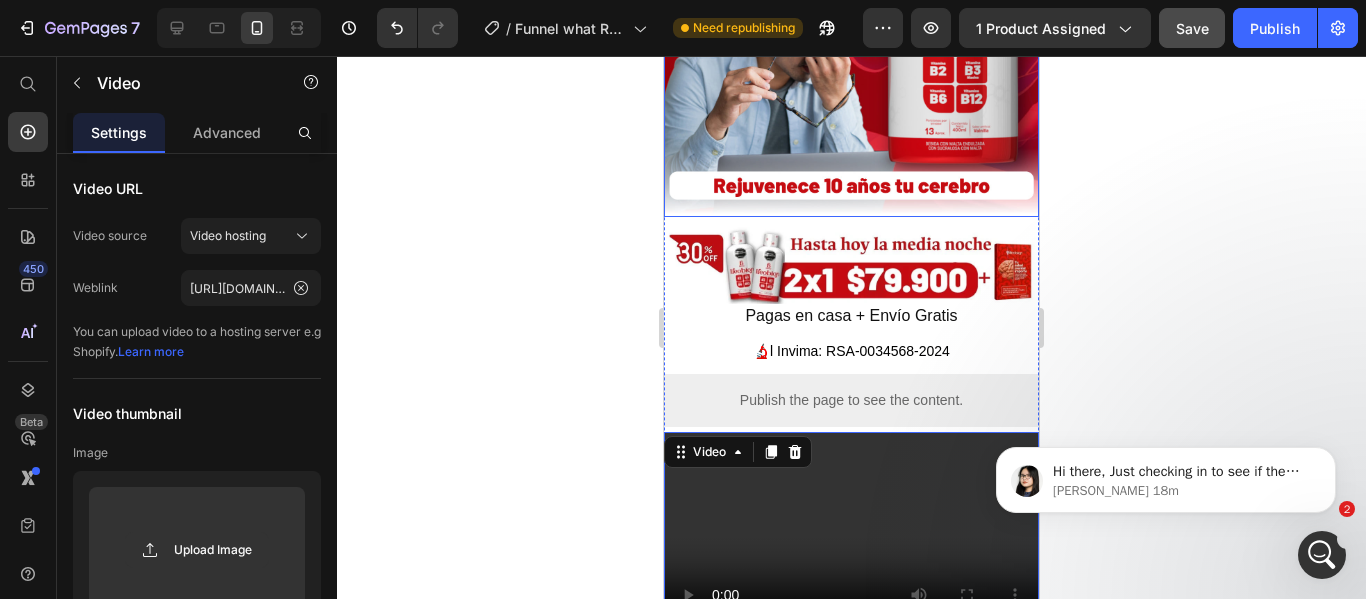 scroll, scrollTop: 400, scrollLeft: 0, axis: vertical 